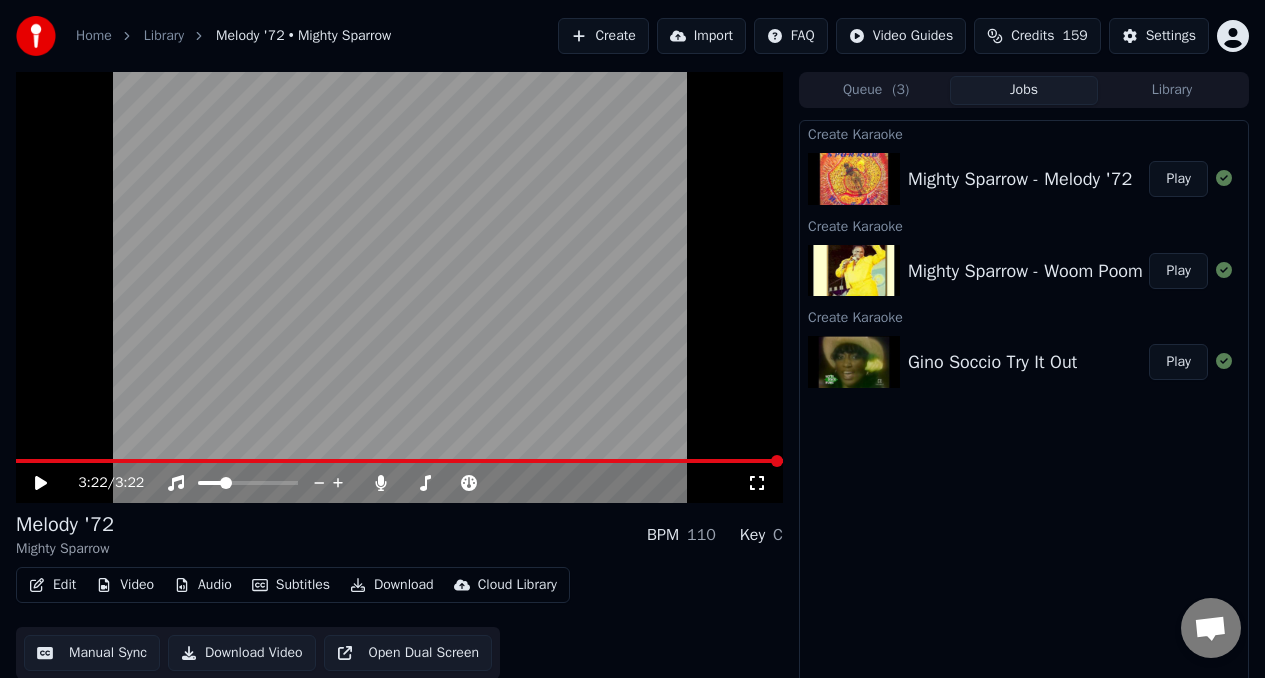 scroll, scrollTop: 0, scrollLeft: 0, axis: both 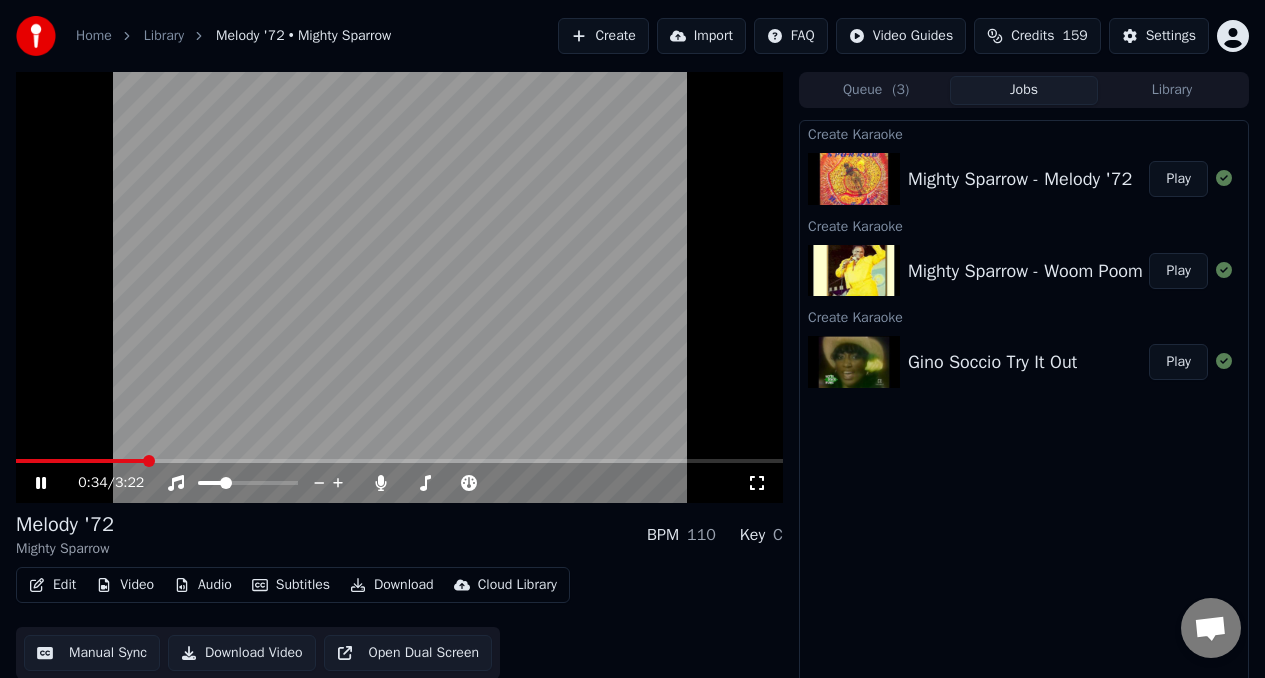 click at bounding box center [399, 287] 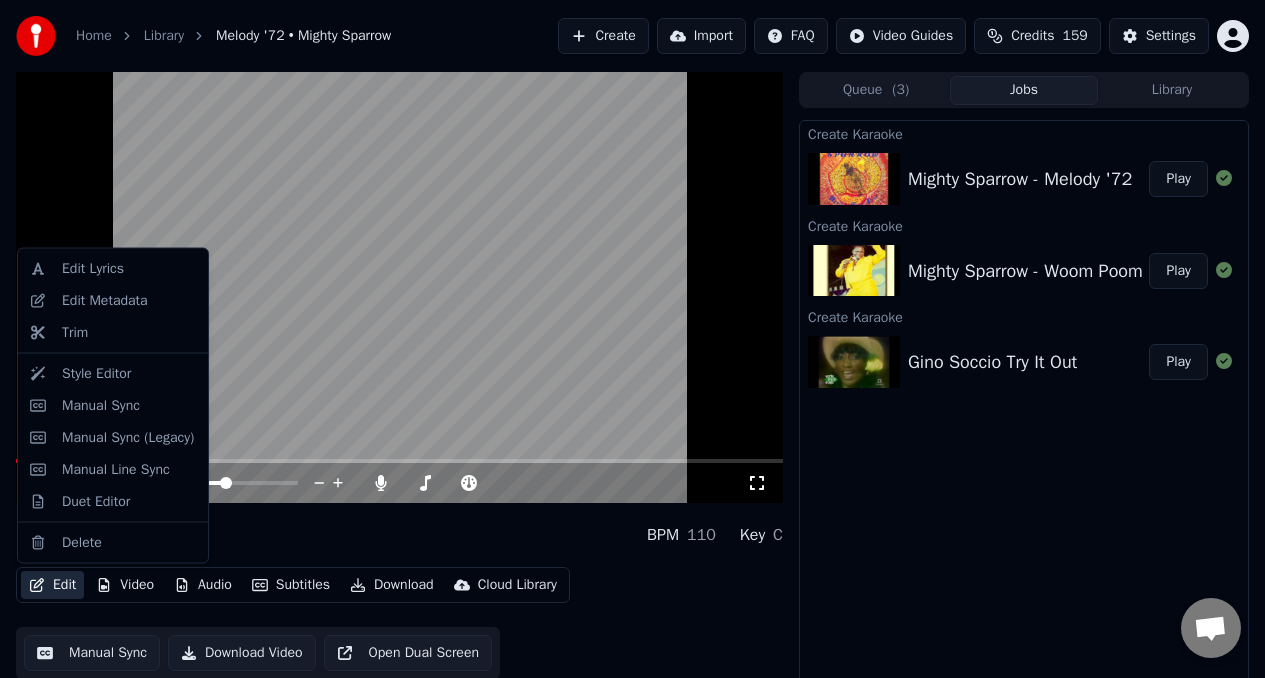 click on "Edit" at bounding box center [52, 585] 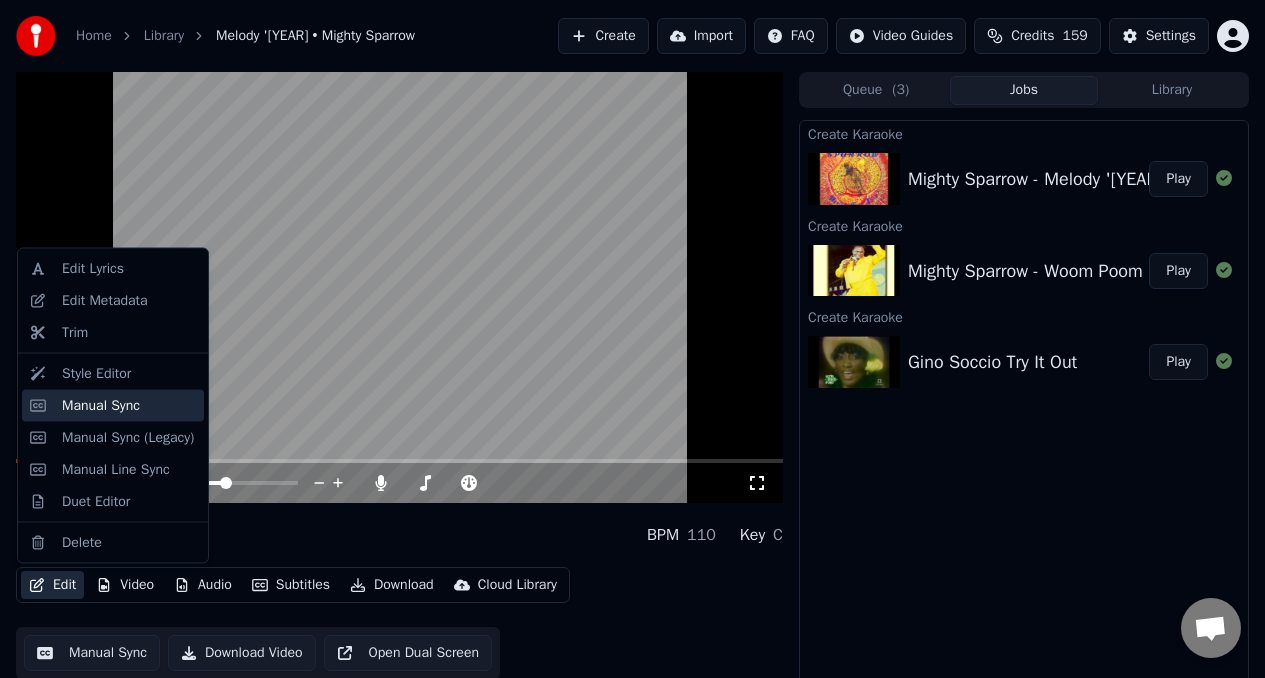click on "Manual Sync" at bounding box center [101, 405] 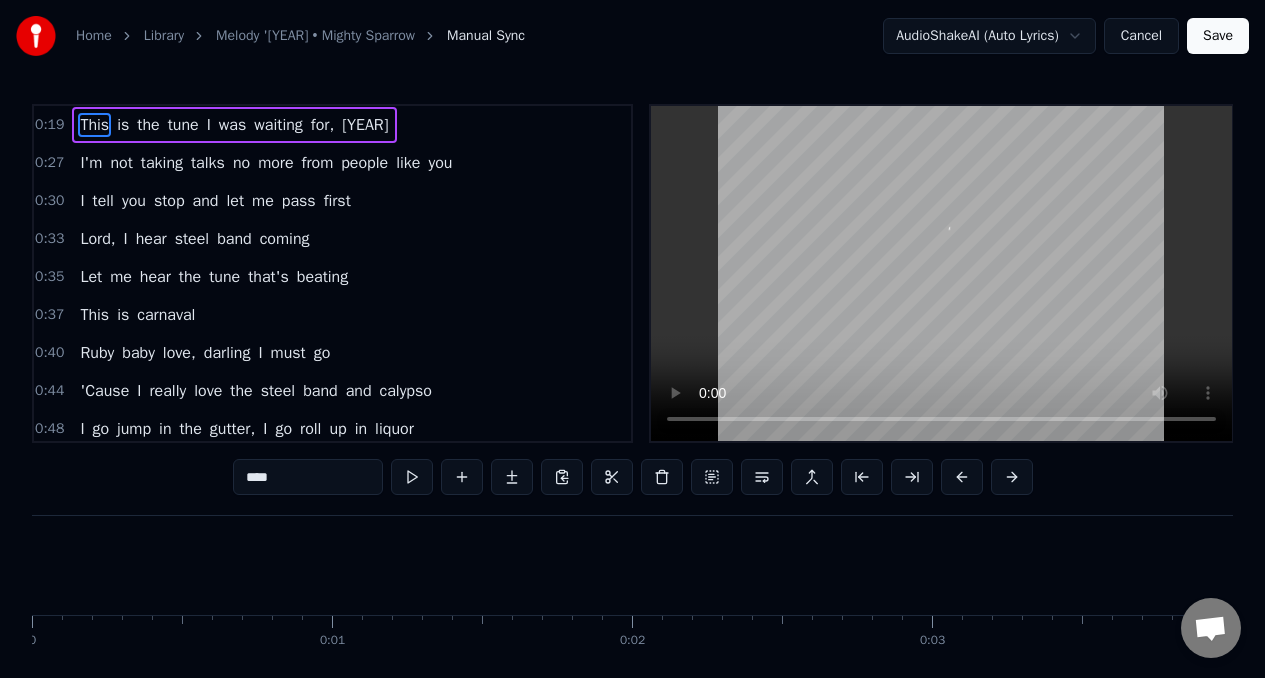 scroll, scrollTop: 0, scrollLeft: 5882, axis: horizontal 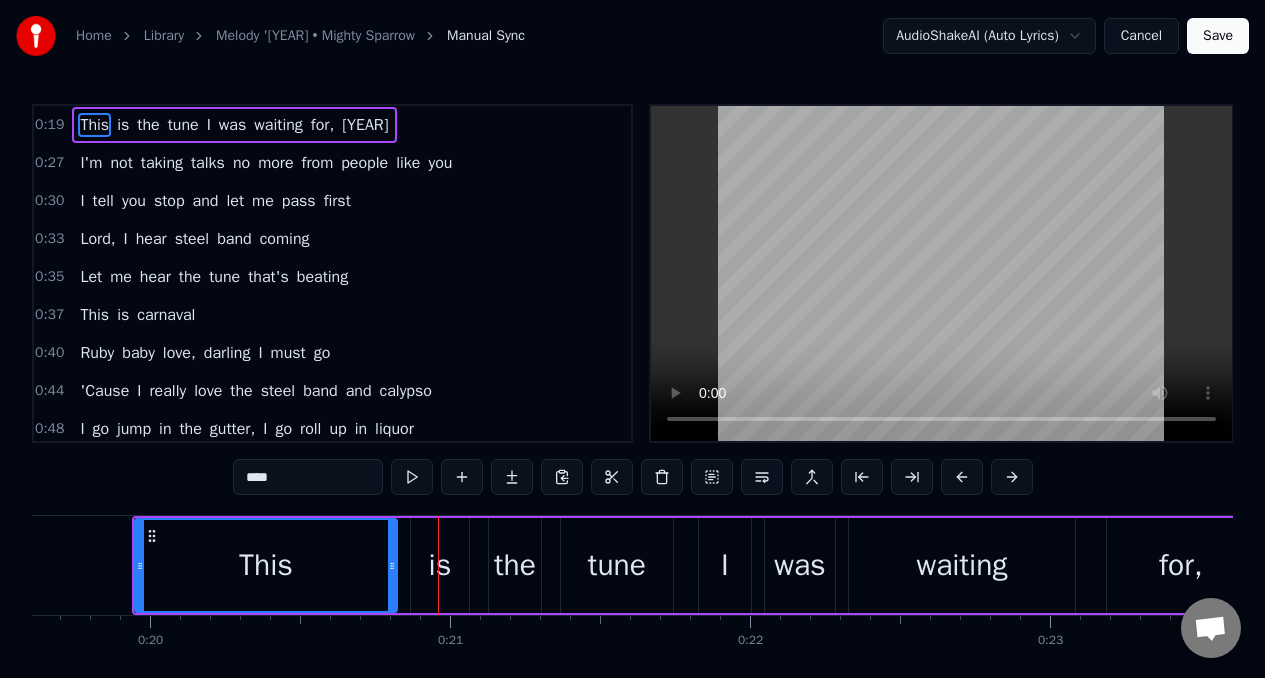 type 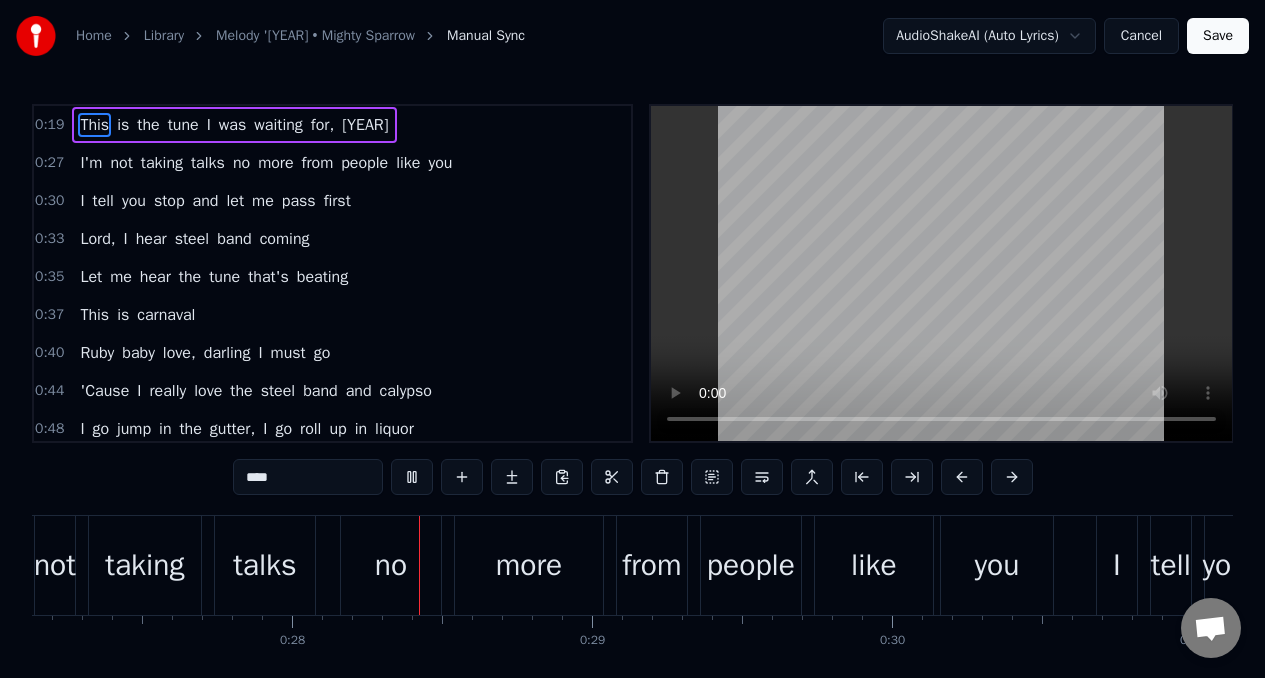 scroll, scrollTop: 0, scrollLeft: 8157, axis: horizontal 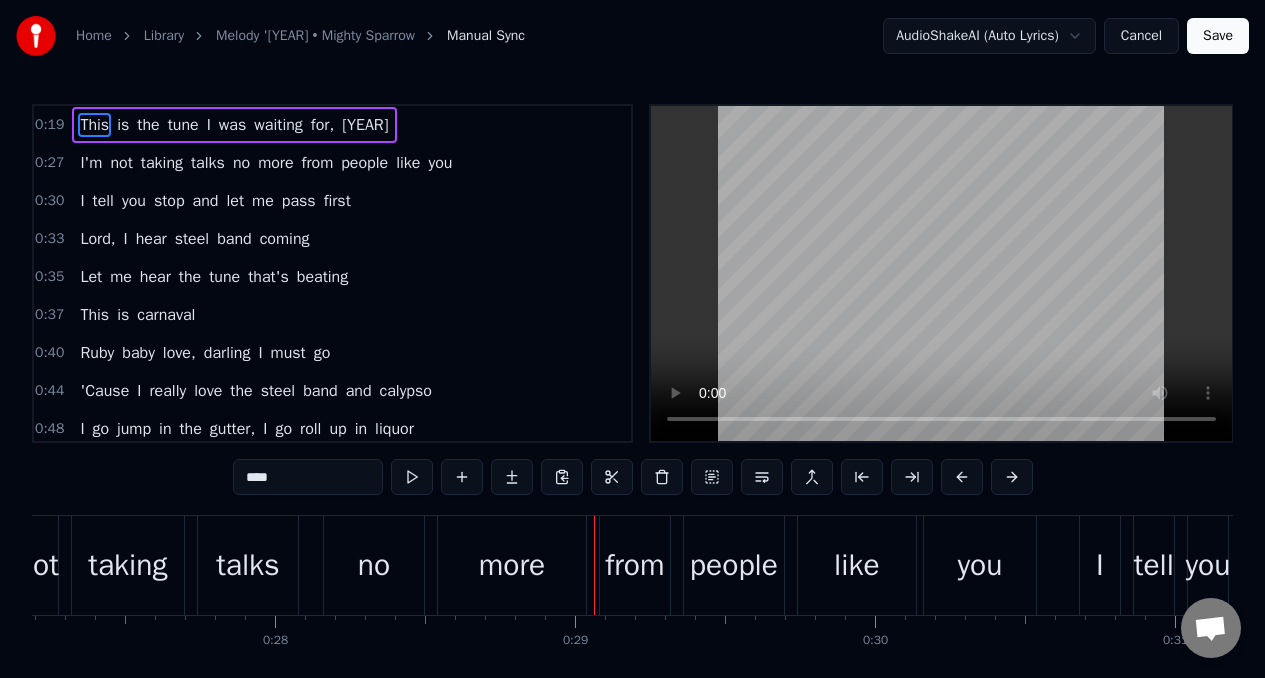 click on "I'm" at bounding box center [91, 163] 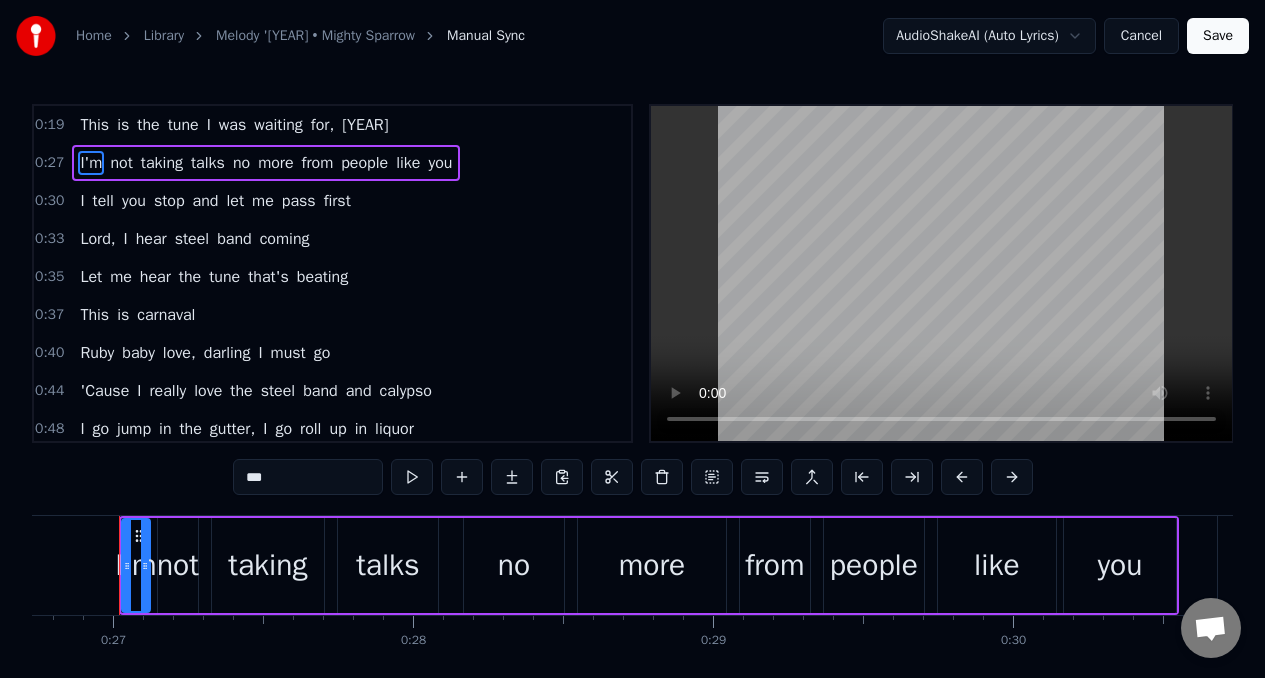 scroll, scrollTop: 0, scrollLeft: 8006, axis: horizontal 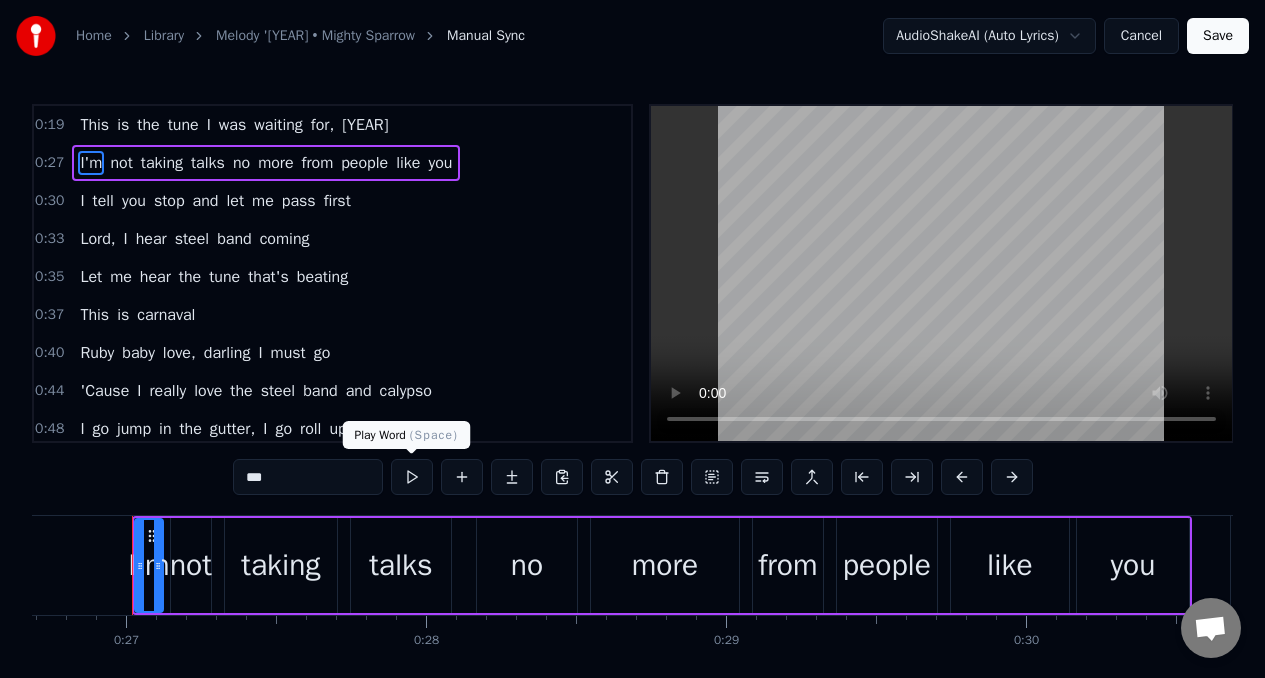 click at bounding box center [412, 477] 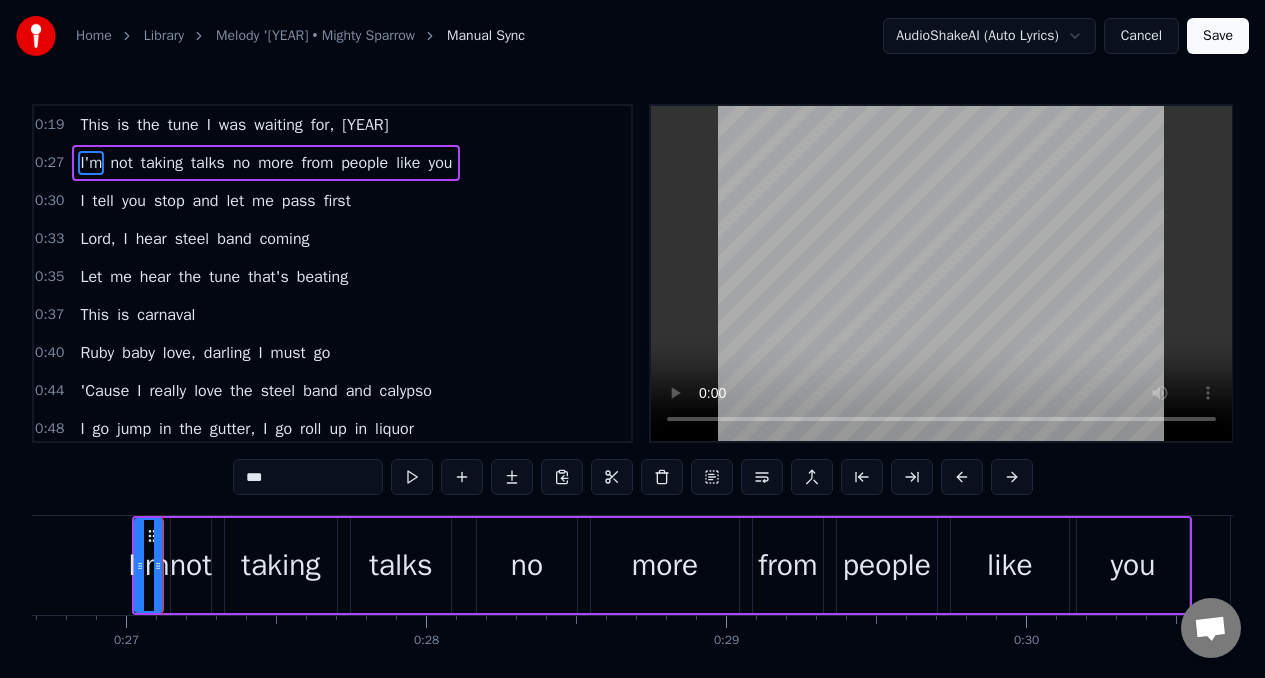 click at bounding box center [412, 477] 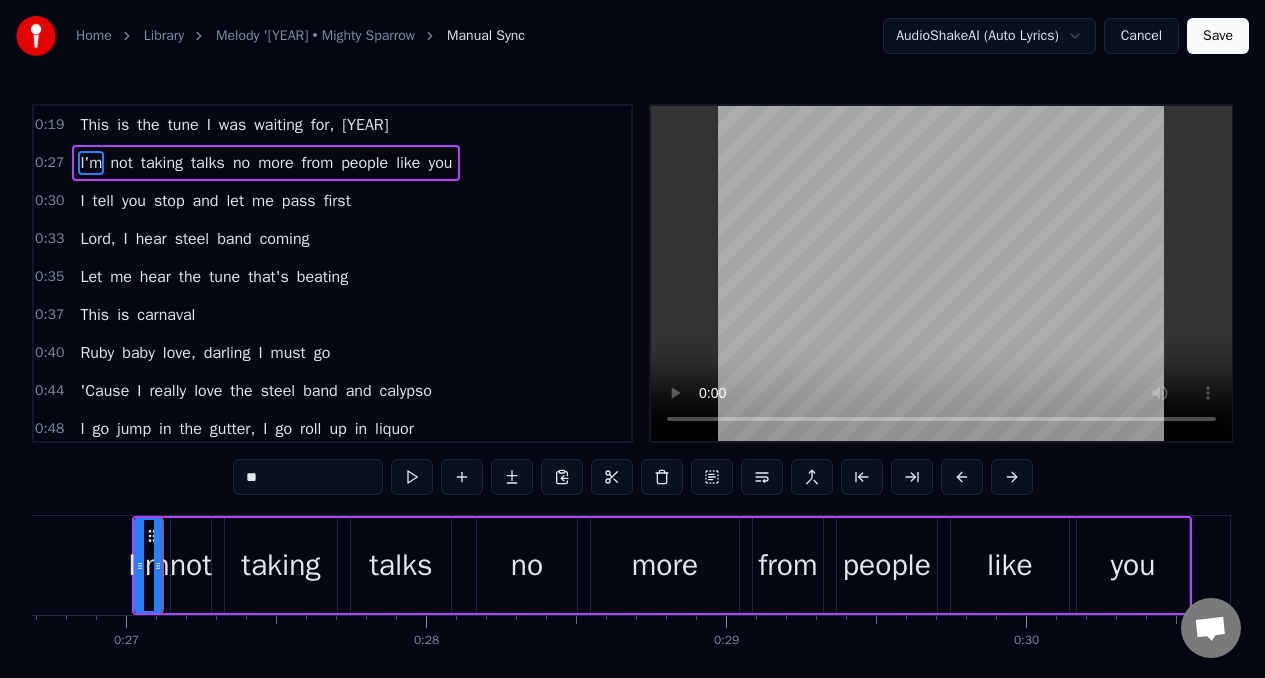 type on "*" 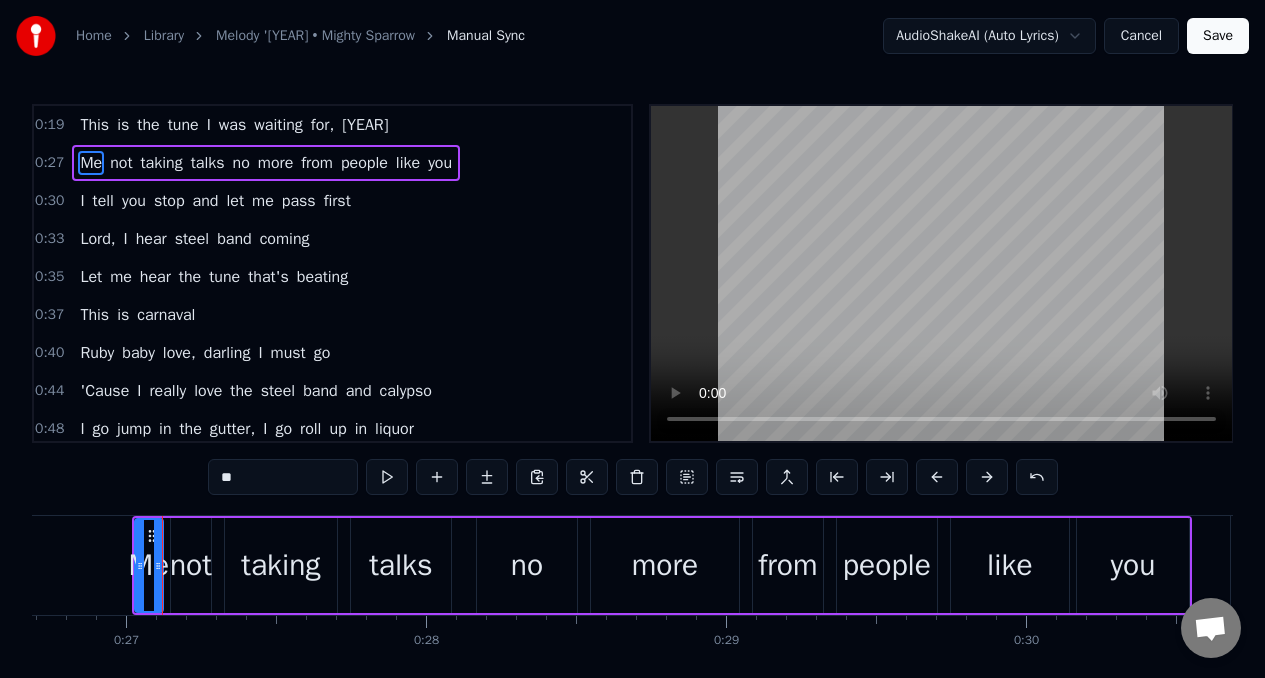 click on "not" at bounding box center (191, 565) 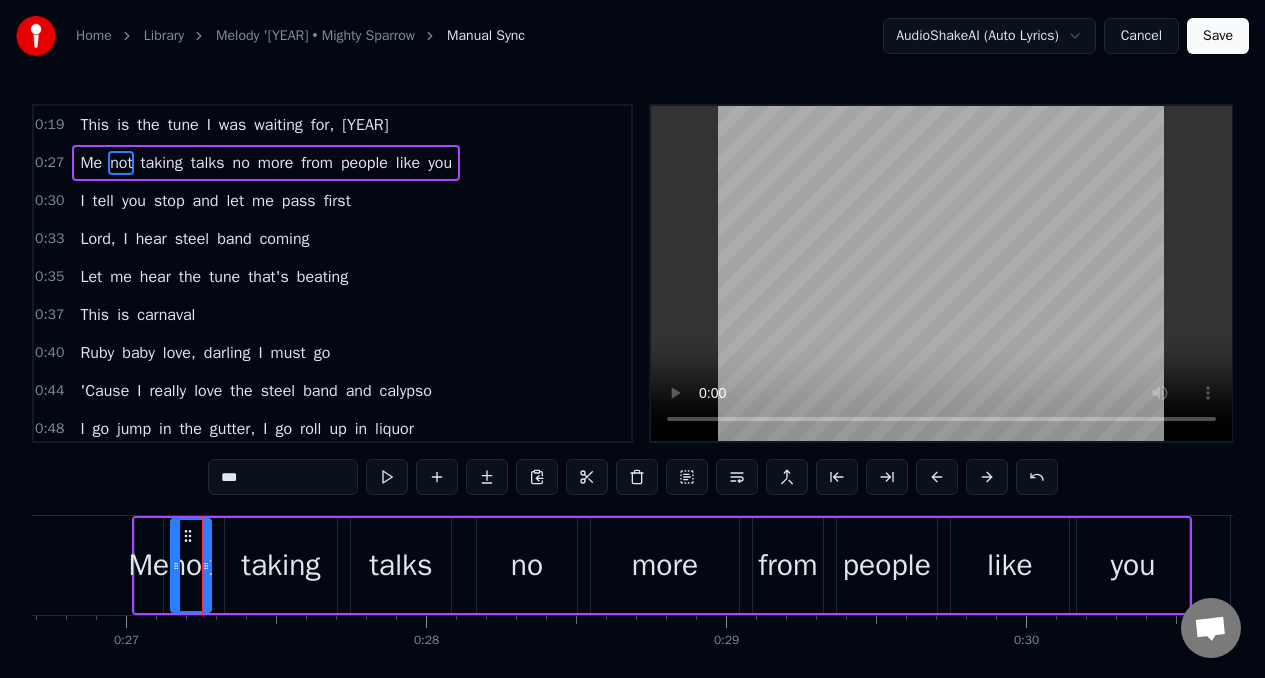 click on "Me" at bounding box center (149, 565) 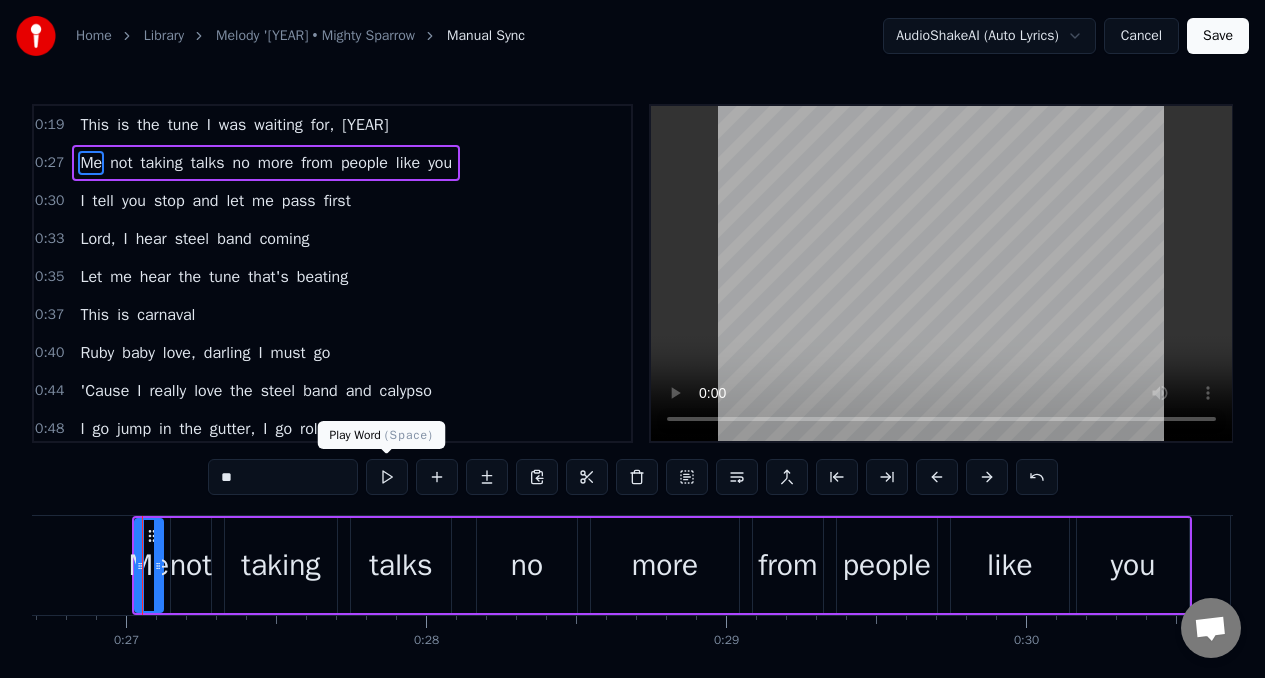 click at bounding box center [387, 477] 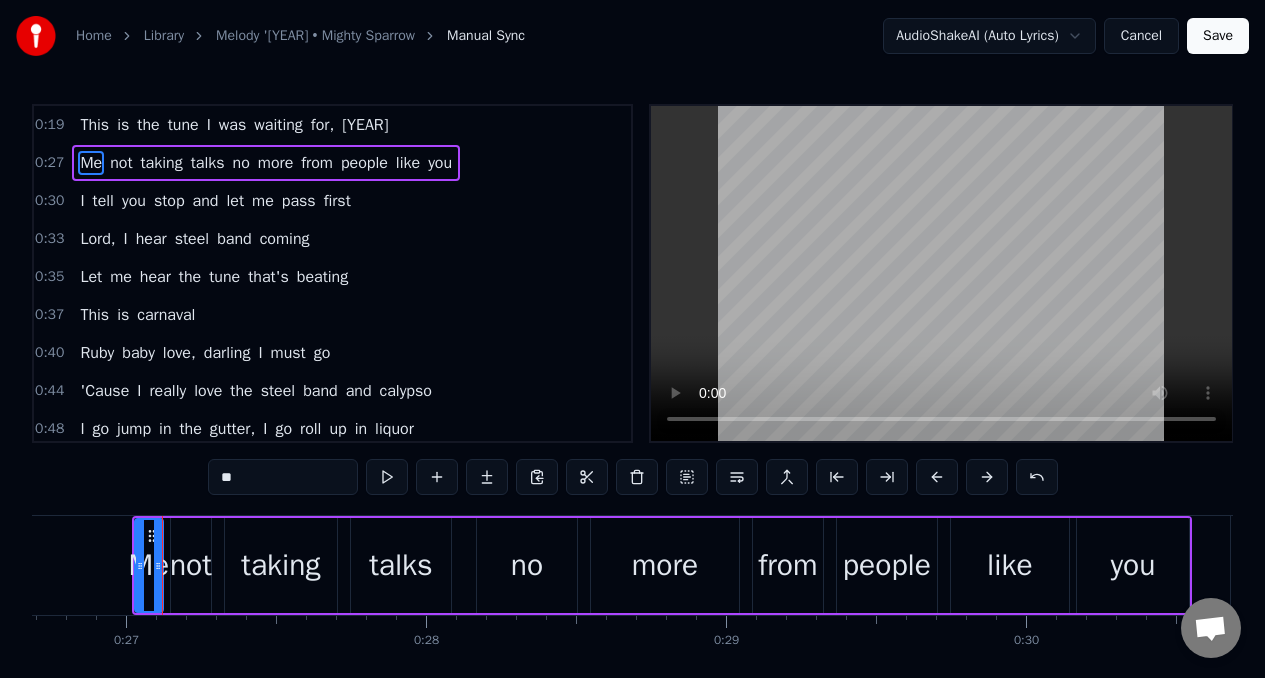 click on "not" at bounding box center [191, 565] 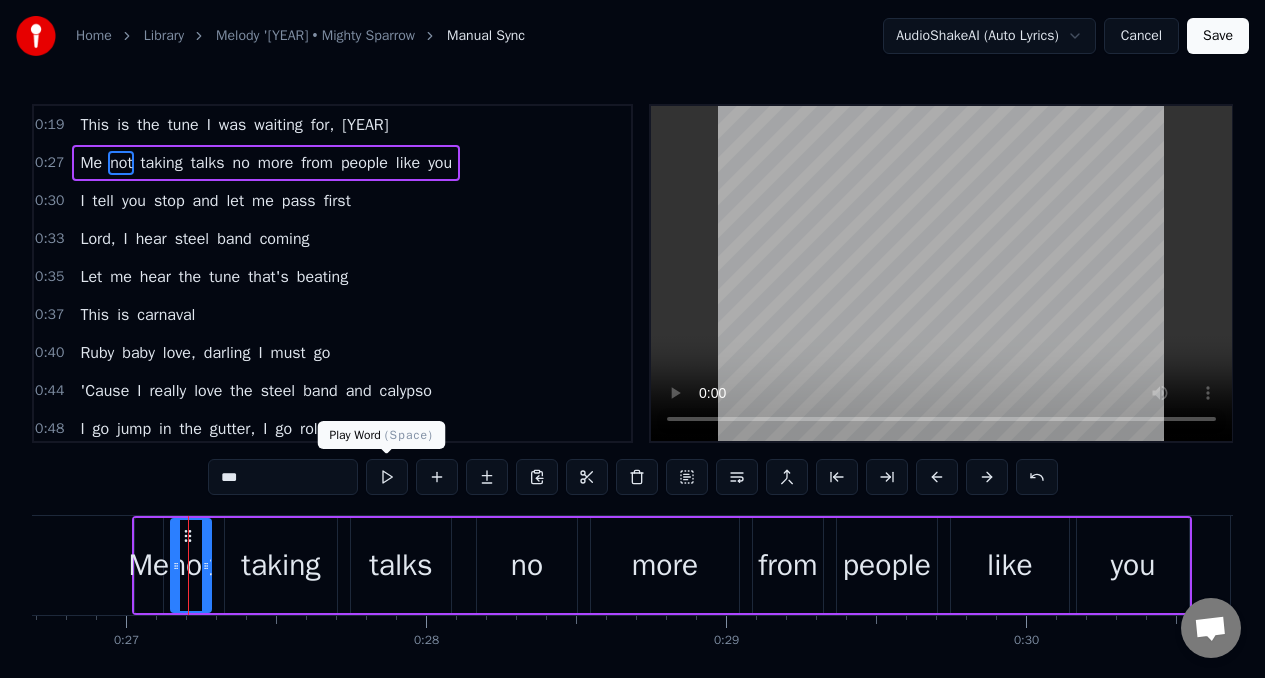 click at bounding box center [387, 477] 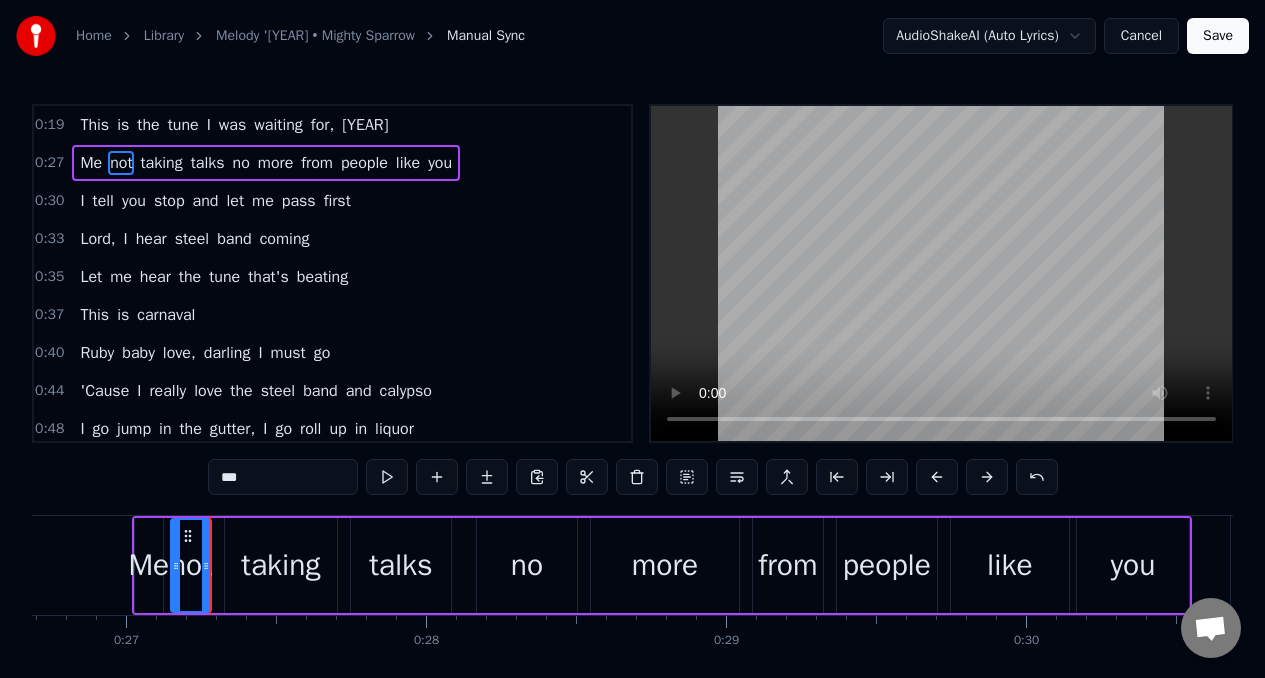 click at bounding box center (387, 477) 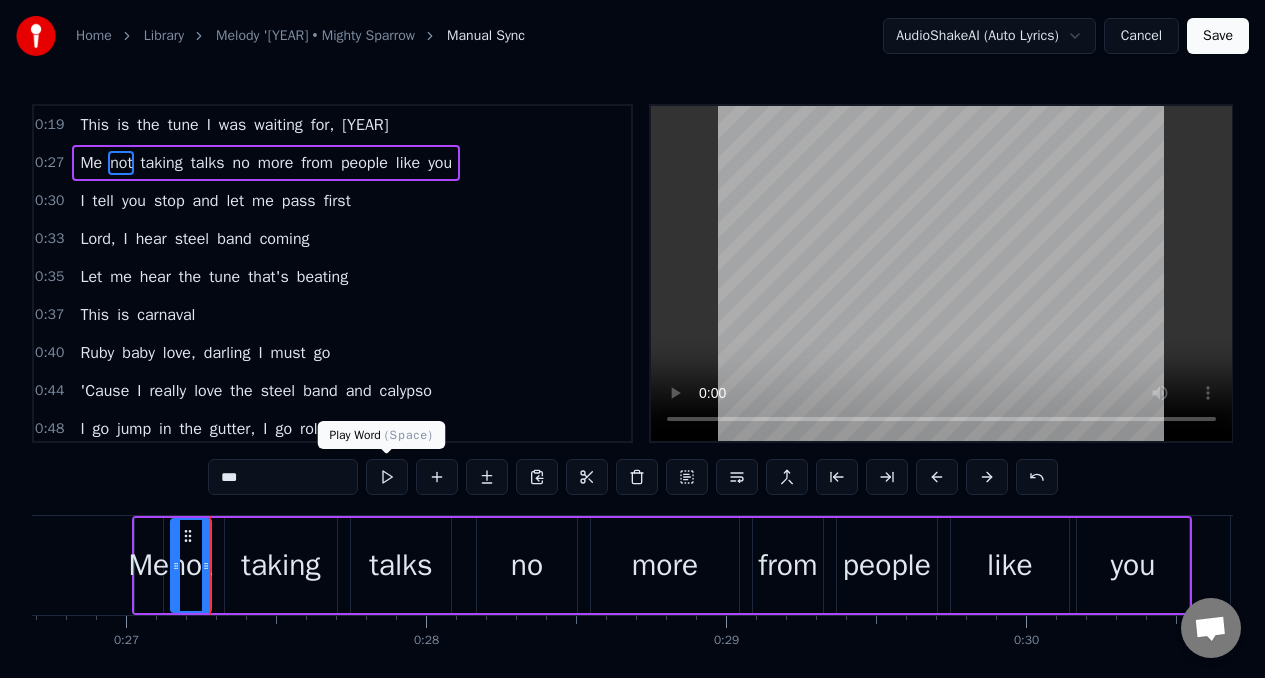 click at bounding box center [387, 477] 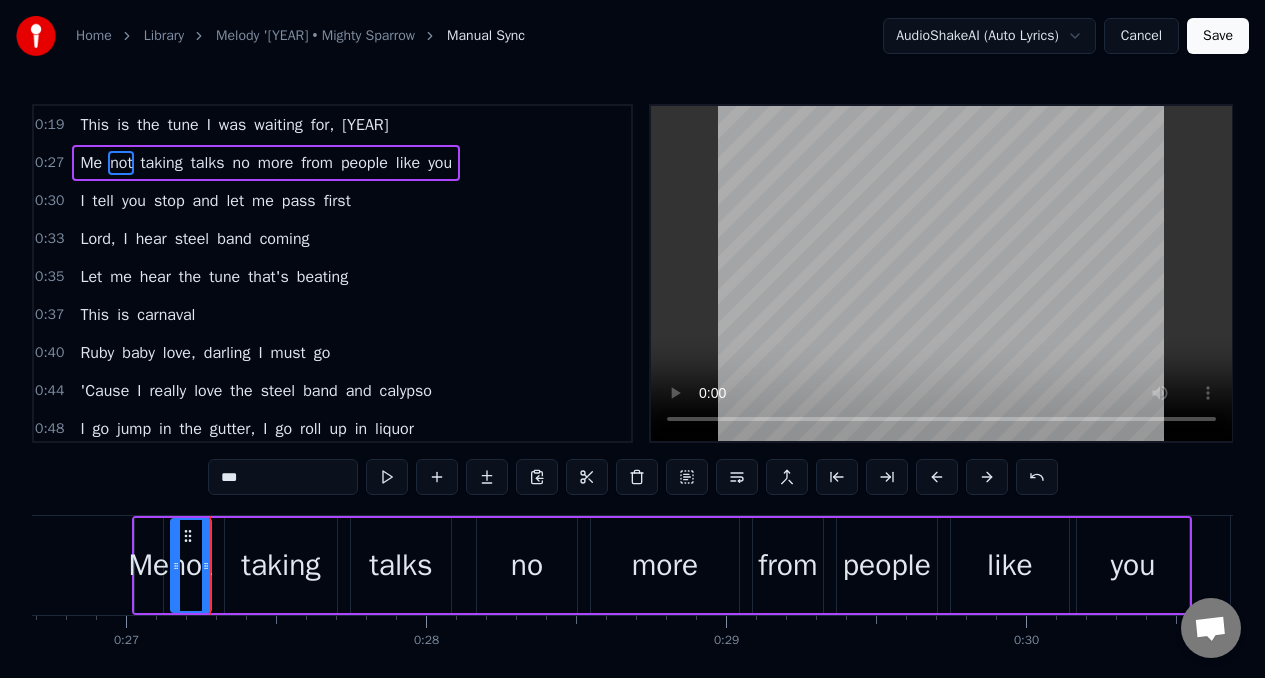 click at bounding box center (387, 477) 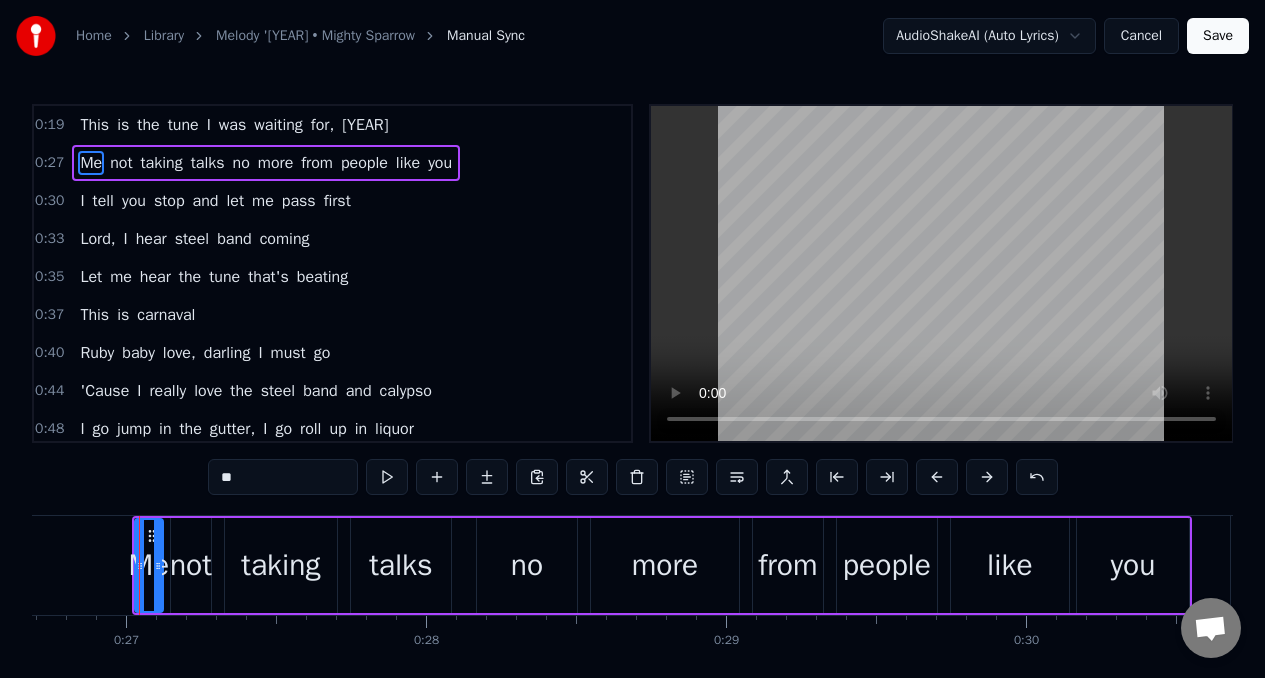 click on "not" at bounding box center [191, 565] 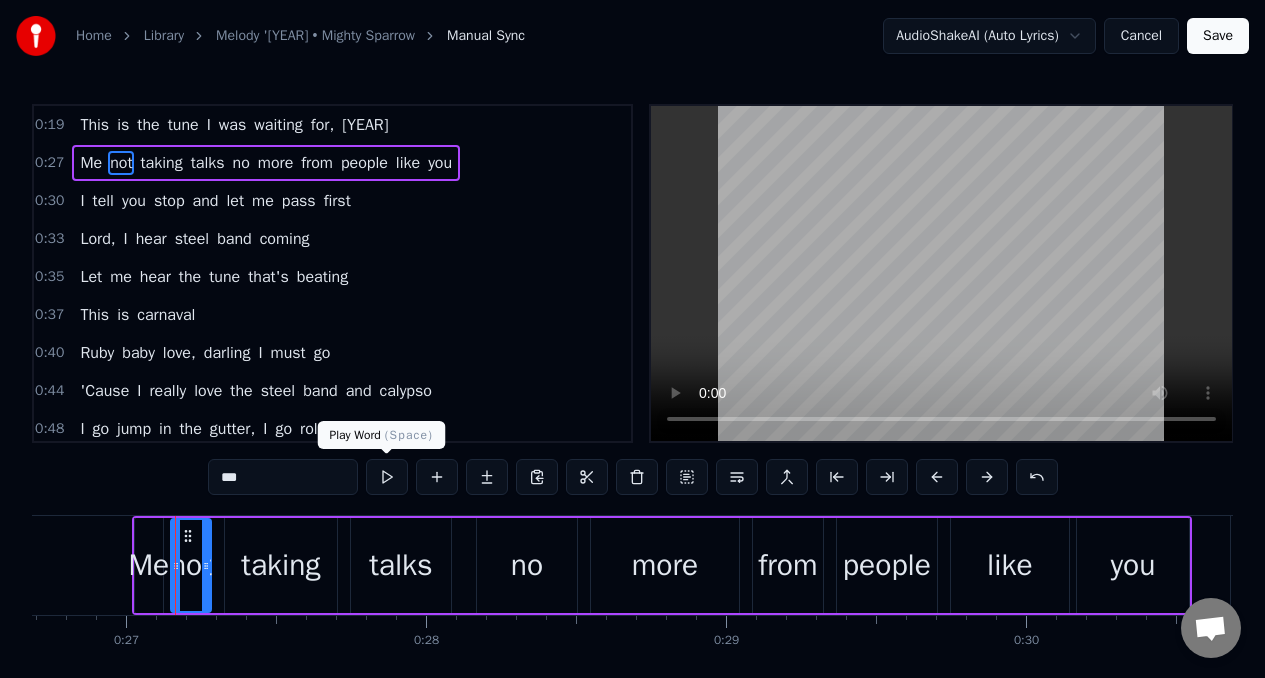 click at bounding box center (387, 477) 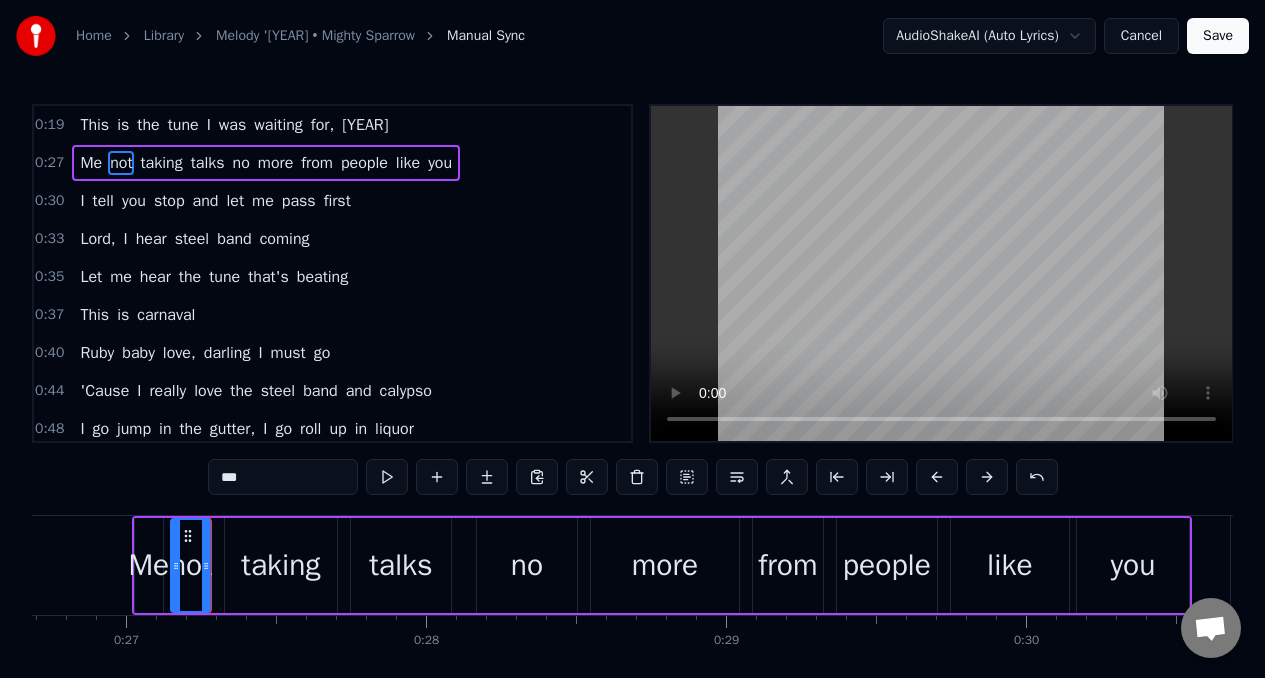 click on "***" at bounding box center (283, 477) 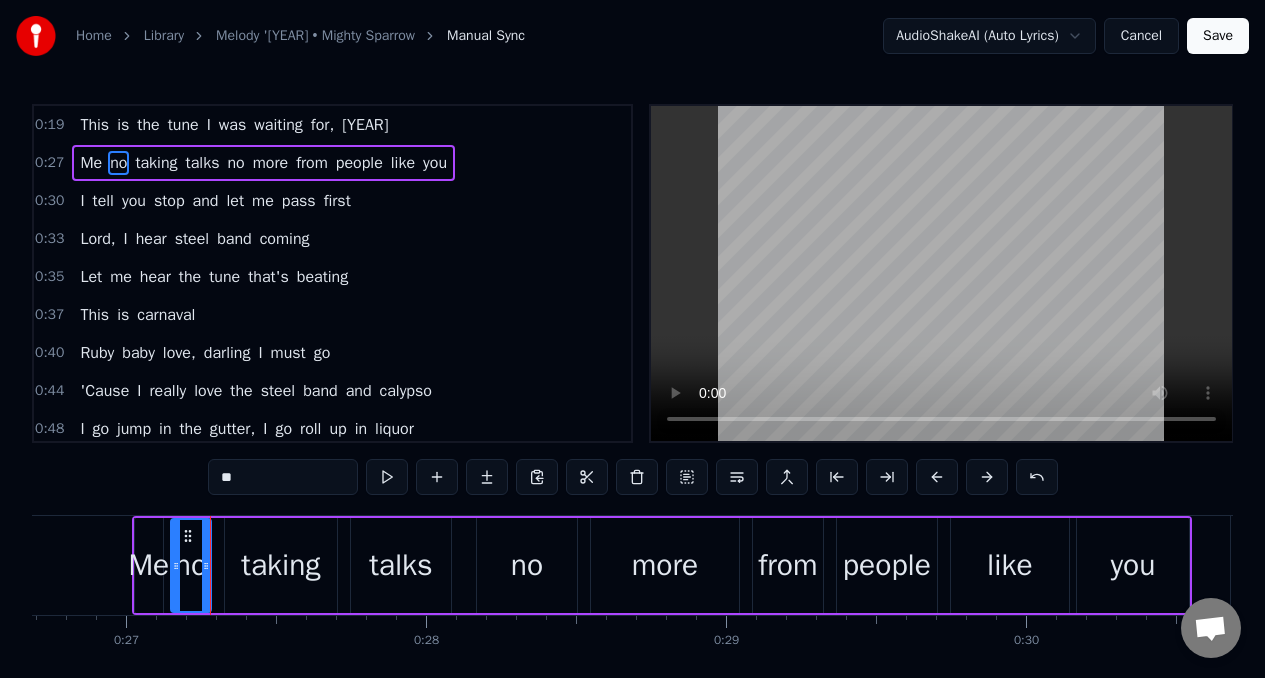 type on "*" 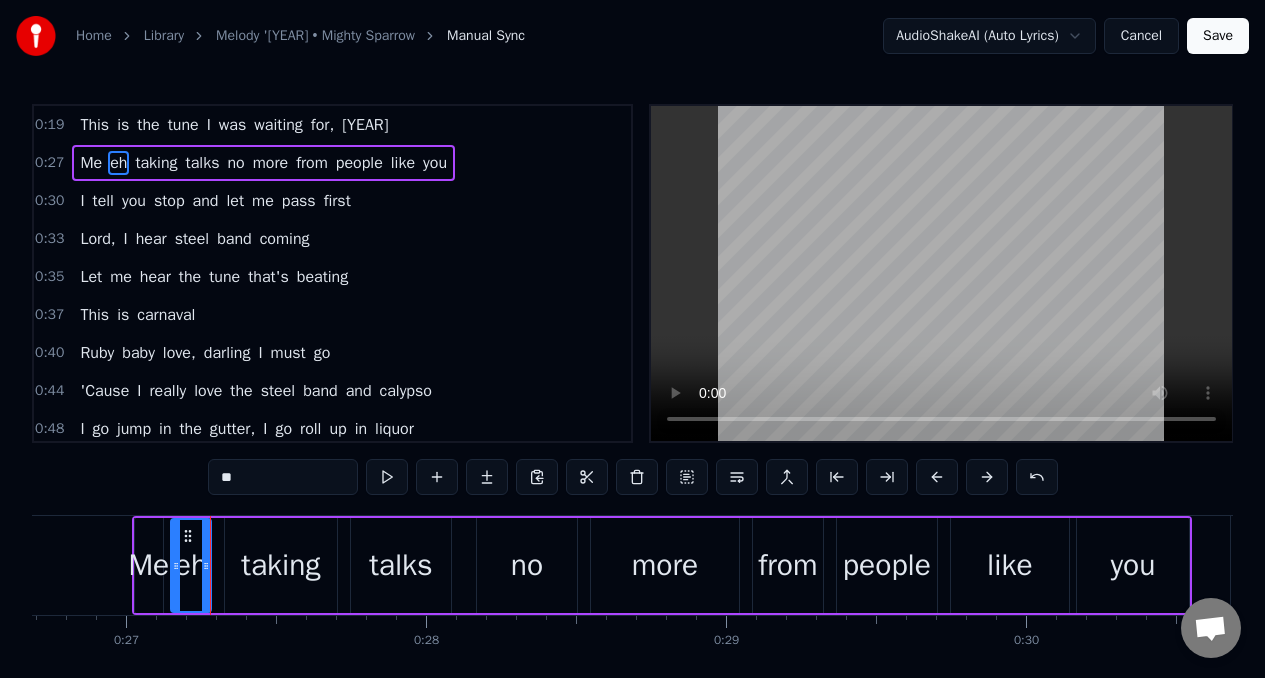 drag, startPoint x: 294, startPoint y: 555, endPoint x: 276, endPoint y: 541, distance: 22.803509 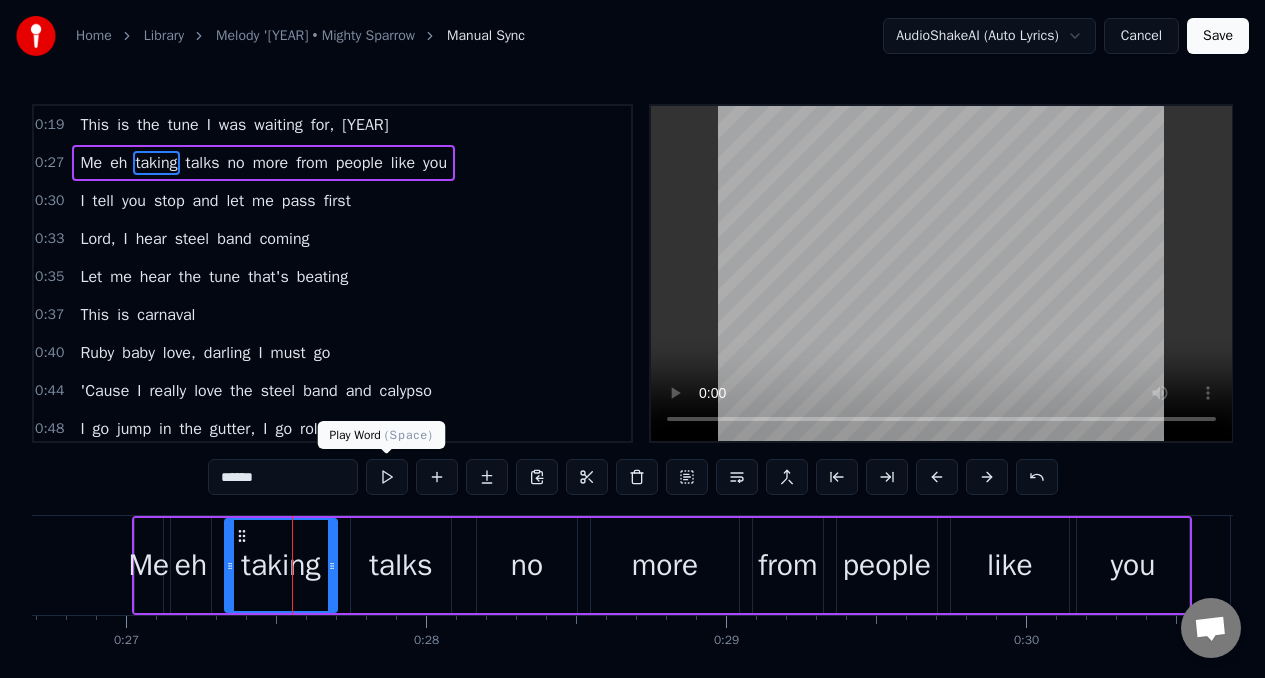 click at bounding box center [387, 477] 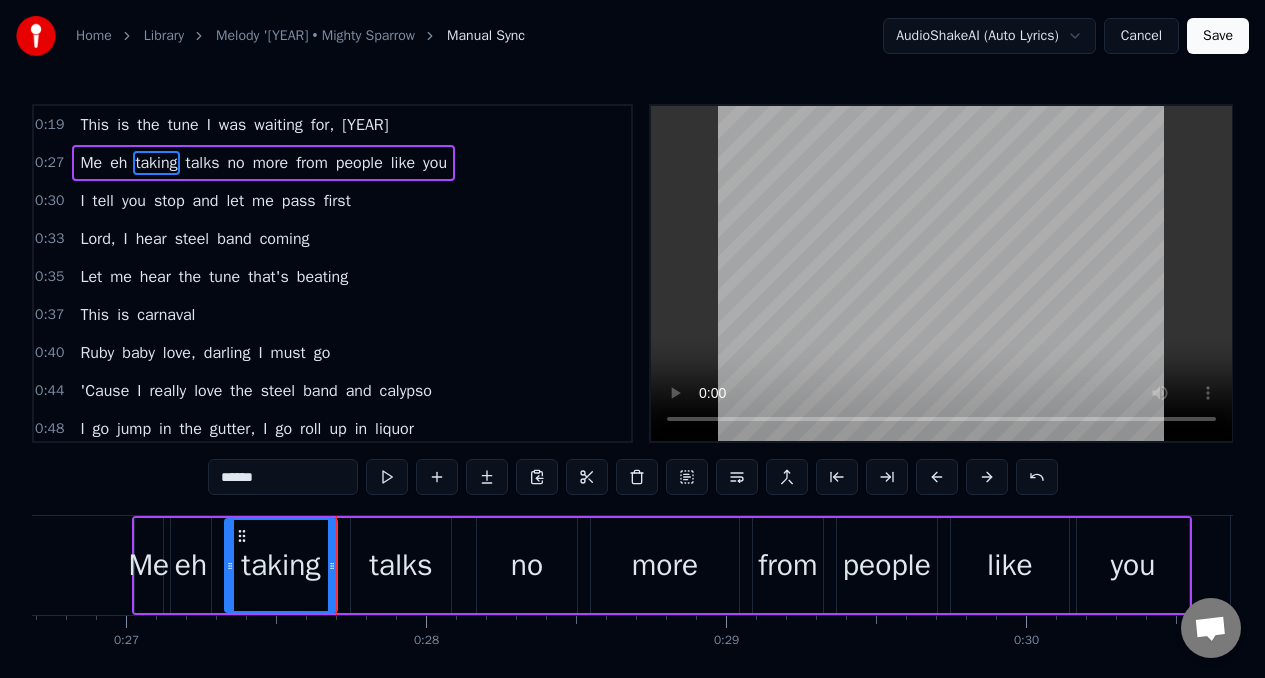 click on "Me" at bounding box center (149, 565) 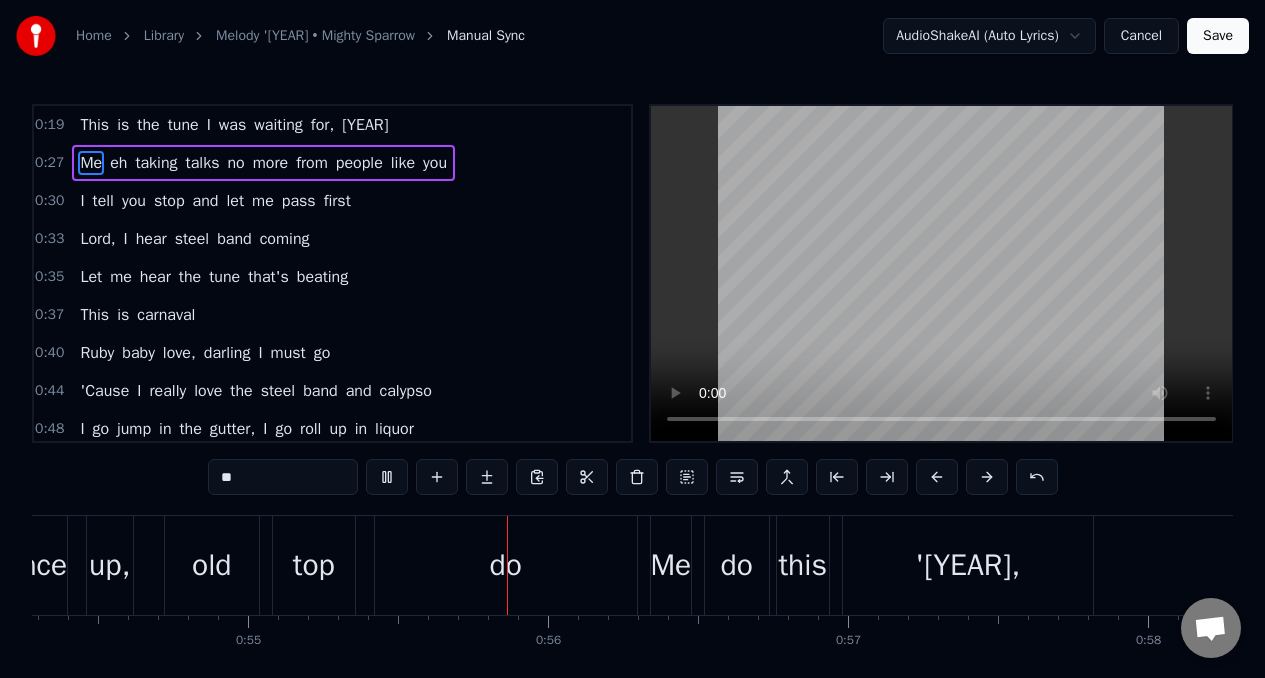 scroll, scrollTop: 0, scrollLeft: 16458, axis: horizontal 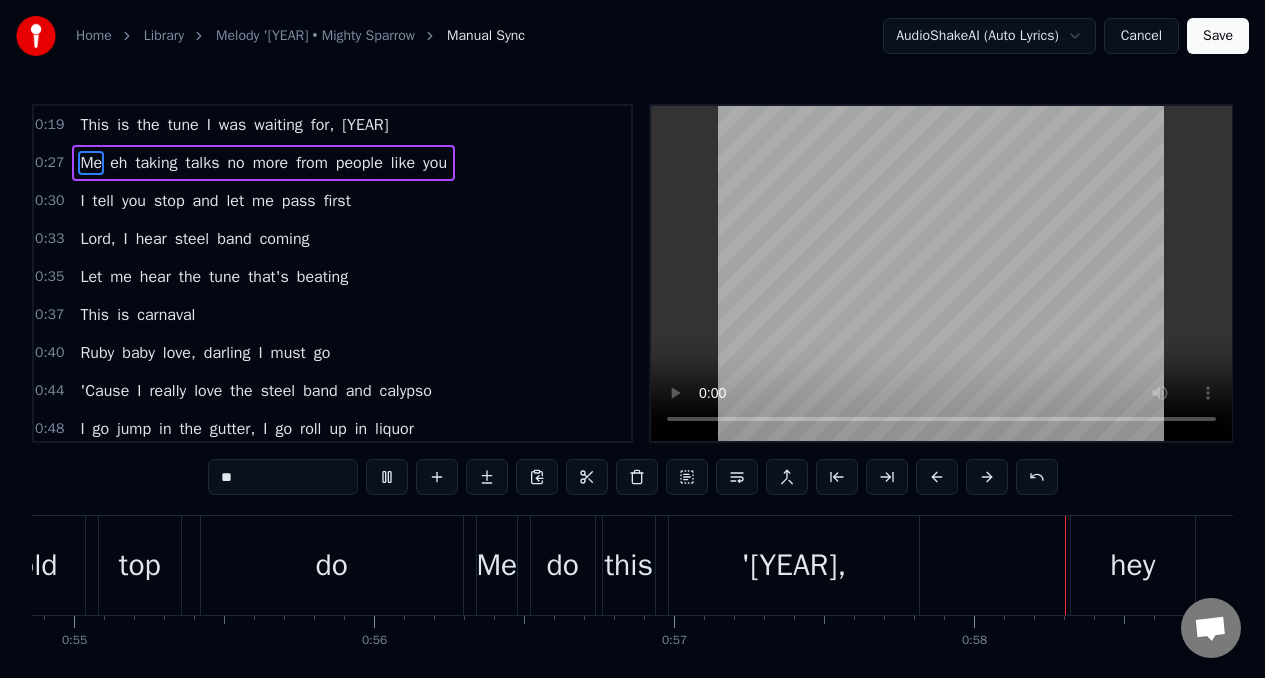 click on "Ruby" at bounding box center (97, 353) 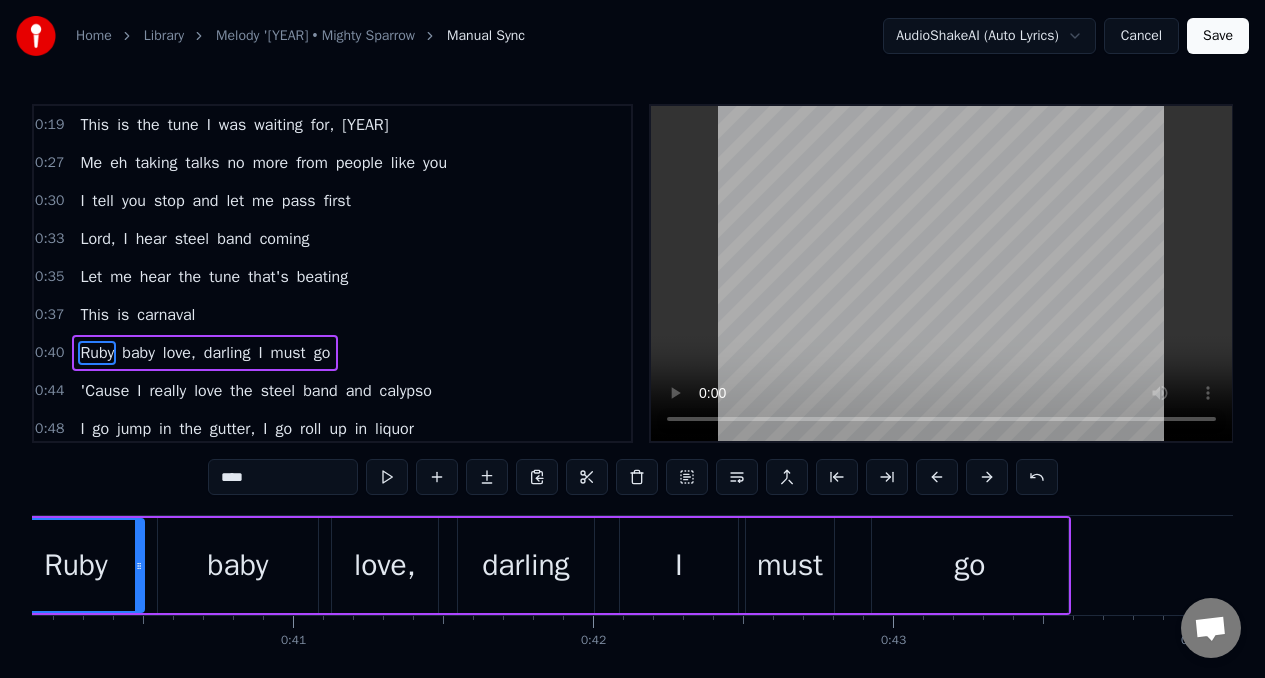 scroll, scrollTop: 0, scrollLeft: 11912, axis: horizontal 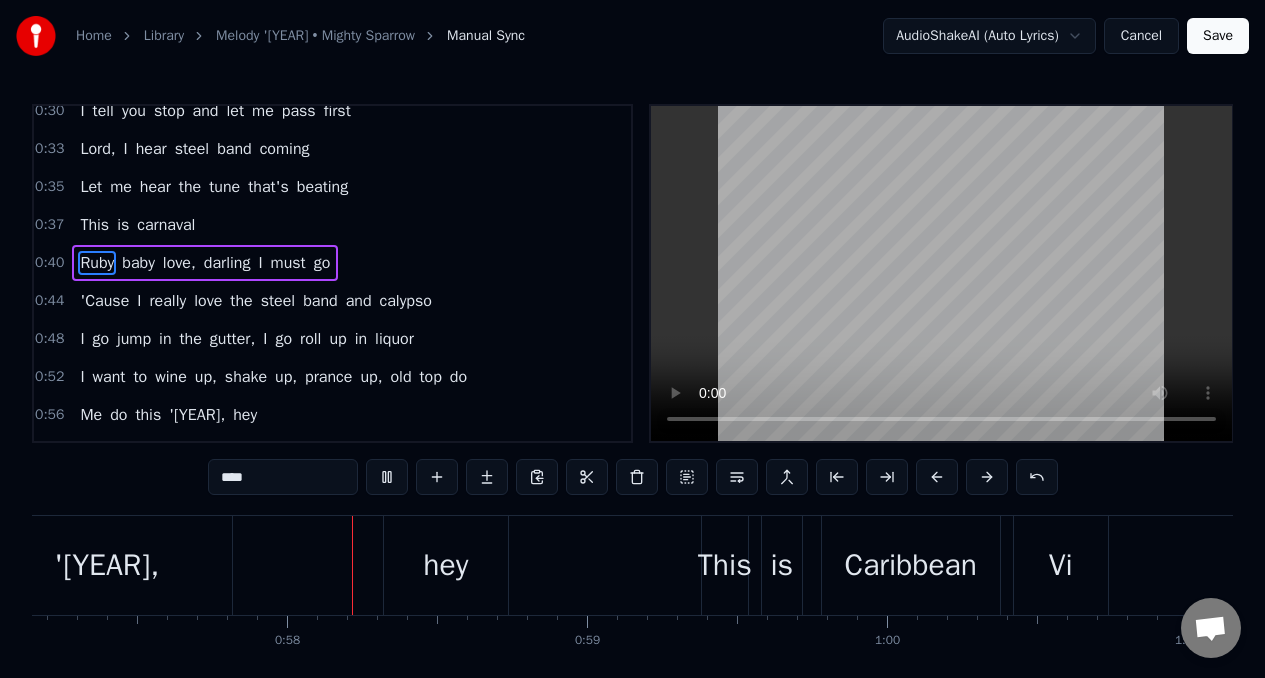 click on "shake" at bounding box center [246, 377] 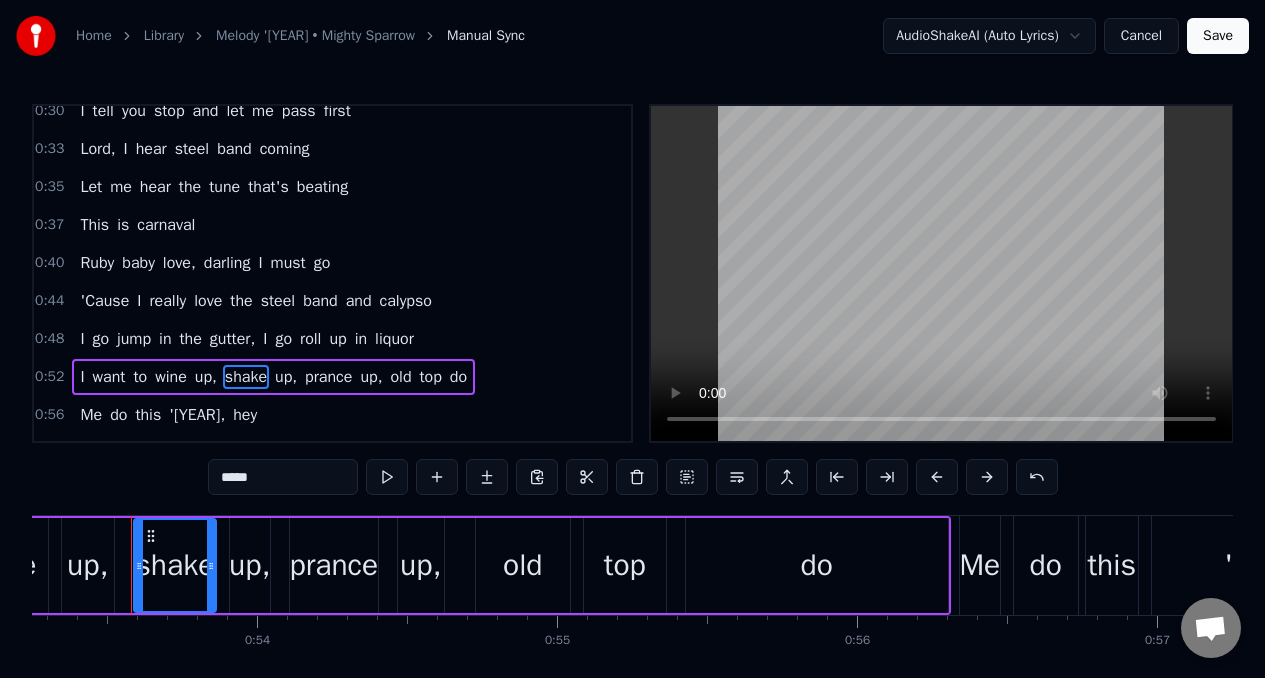 scroll, scrollTop: 0, scrollLeft: 15974, axis: horizontal 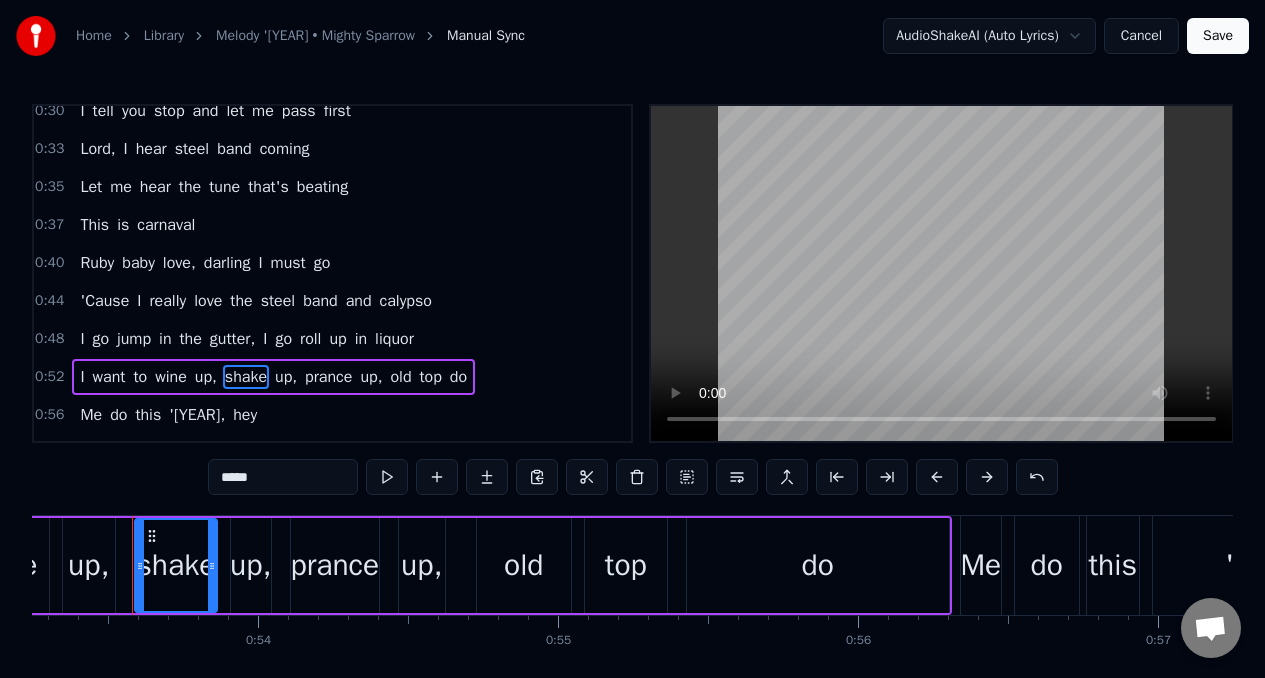 click on "up," at bounding box center [421, 565] 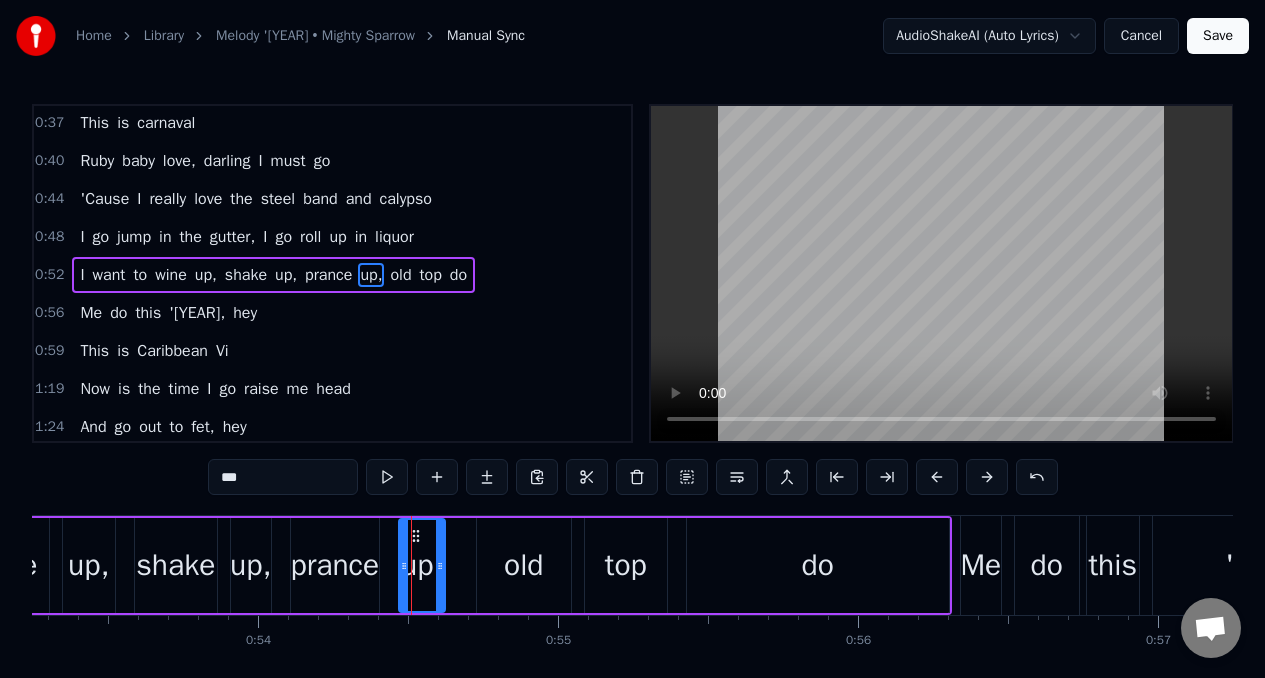scroll, scrollTop: 201, scrollLeft: 0, axis: vertical 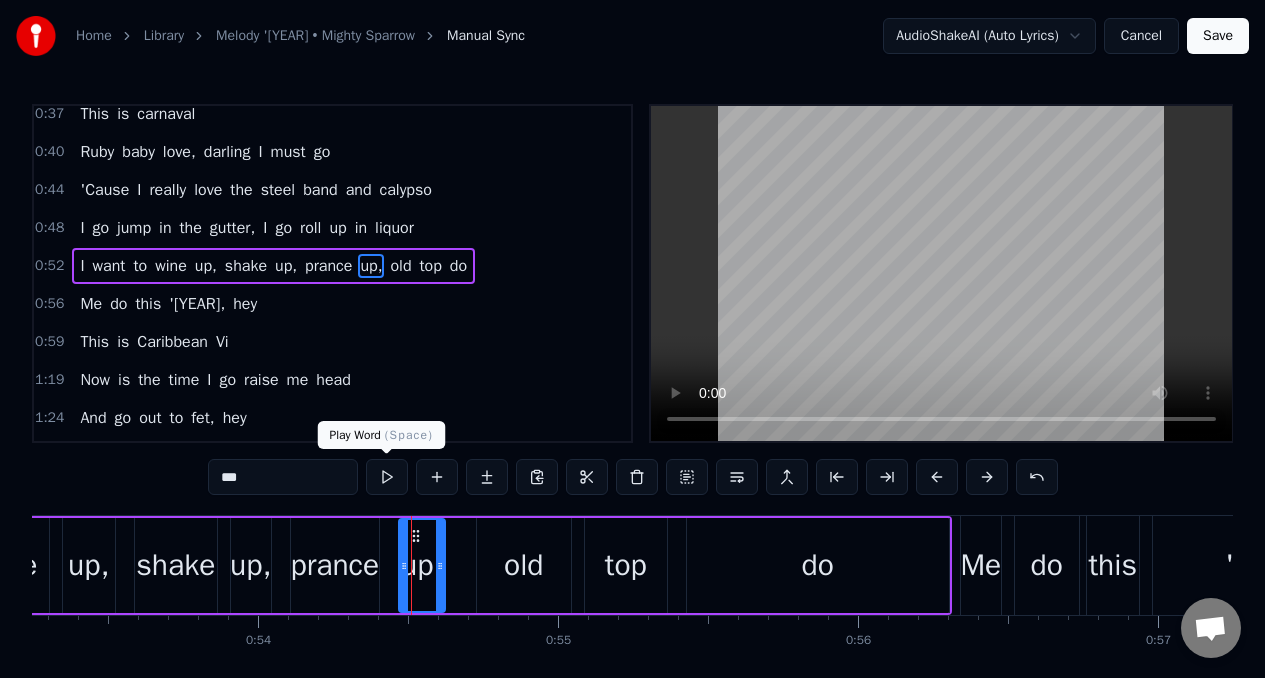 click at bounding box center (387, 477) 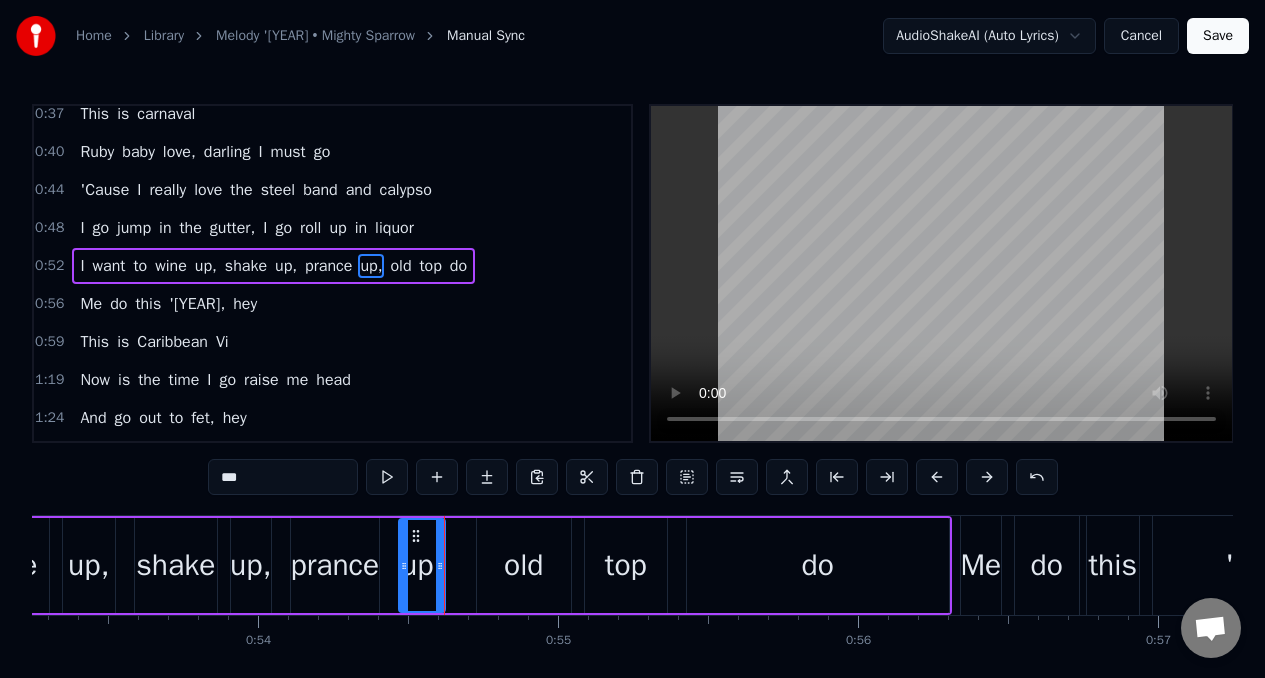 click on "old" at bounding box center (524, 565) 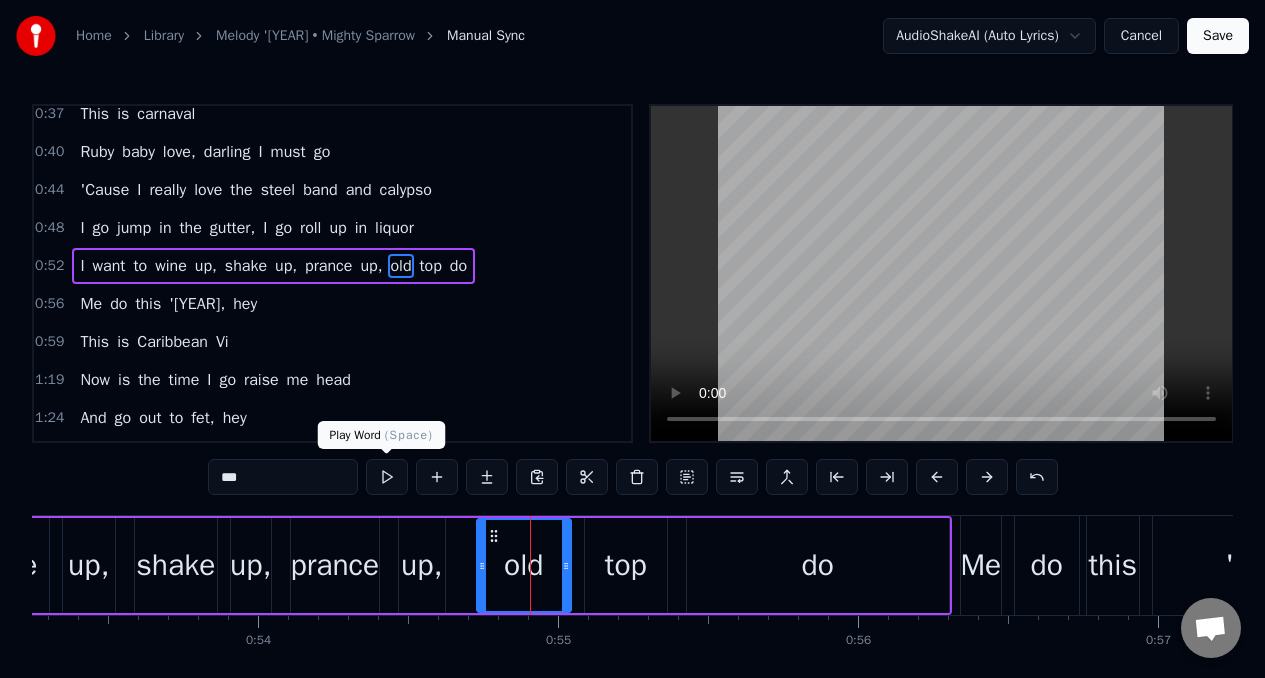 click at bounding box center [387, 477] 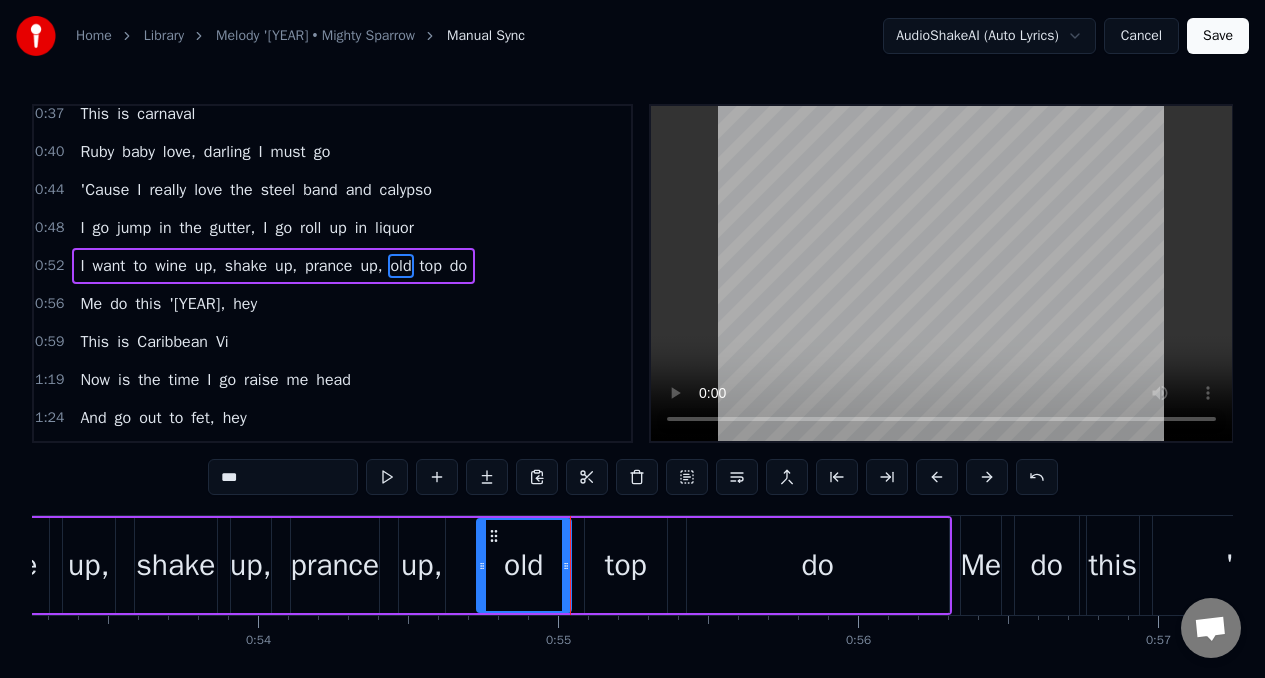click at bounding box center [387, 477] 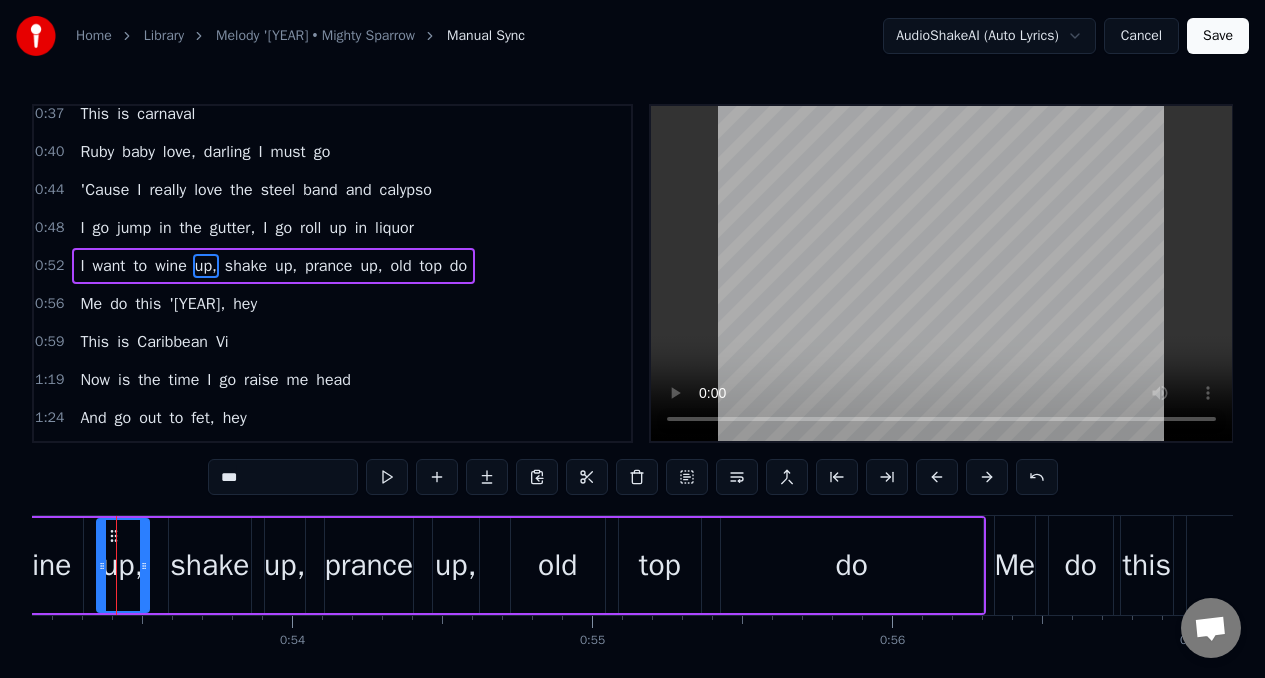 scroll, scrollTop: 0, scrollLeft: 15924, axis: horizontal 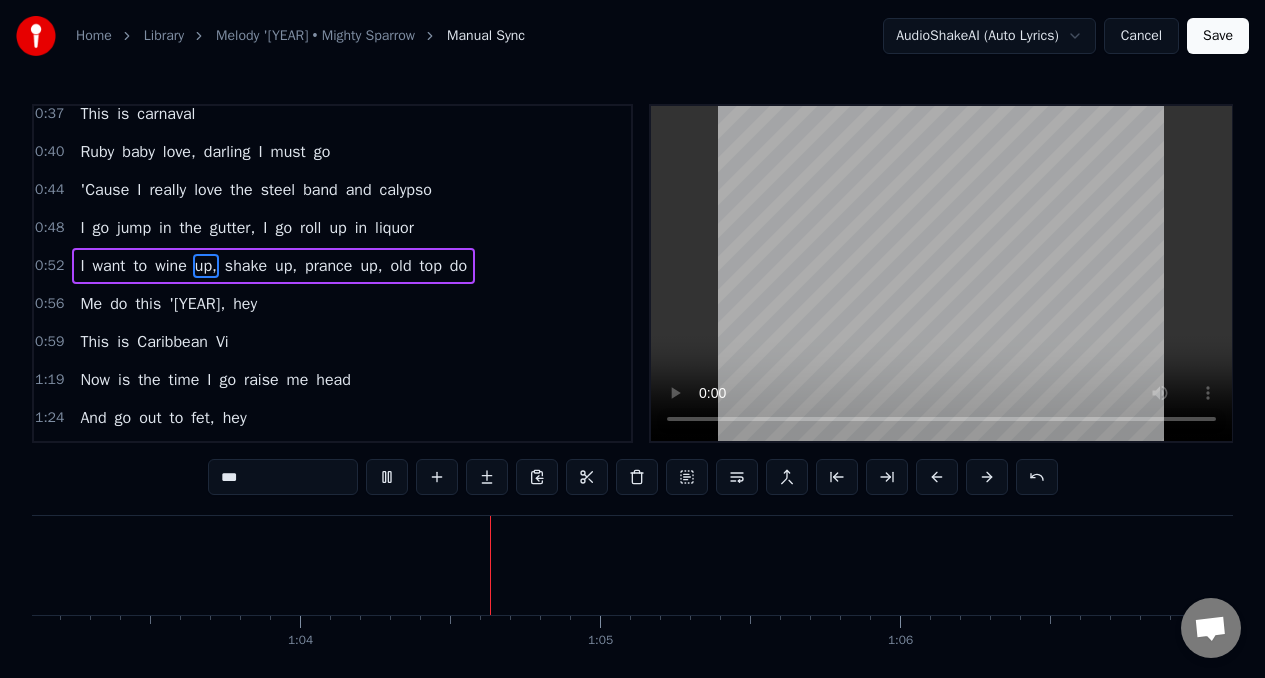 click on "Caribbean" at bounding box center [172, 342] 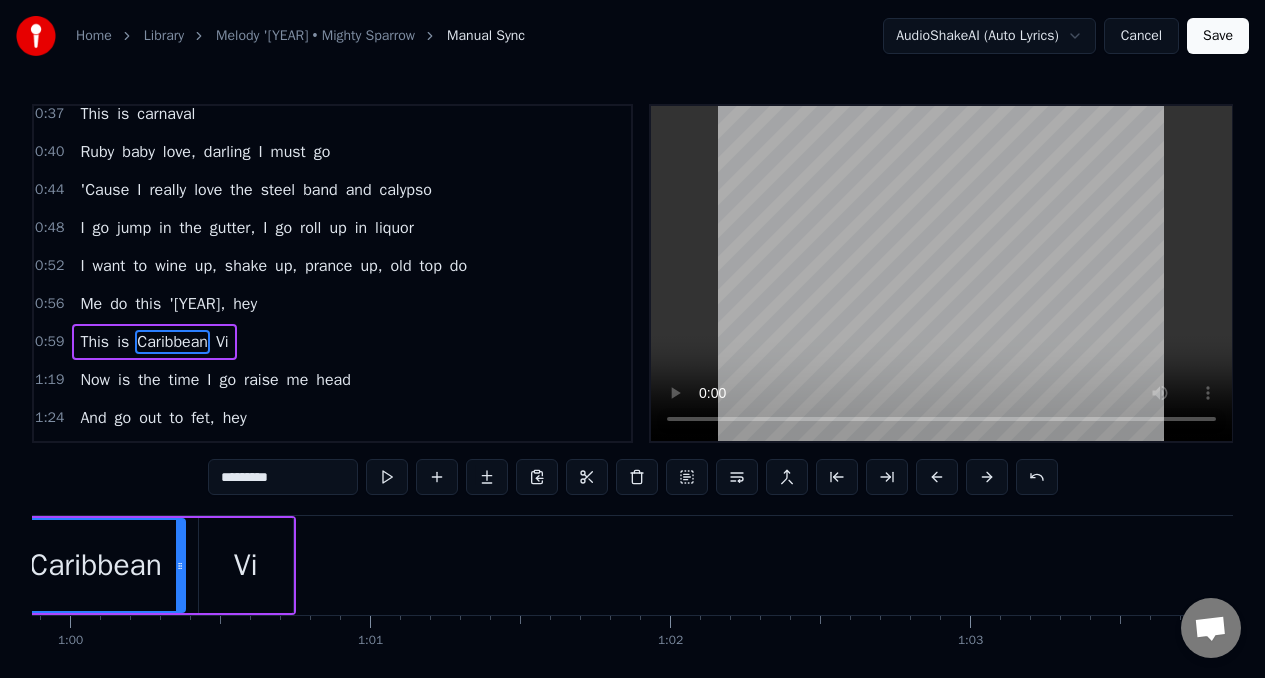 scroll, scrollTop: 0, scrollLeft: 17834, axis: horizontal 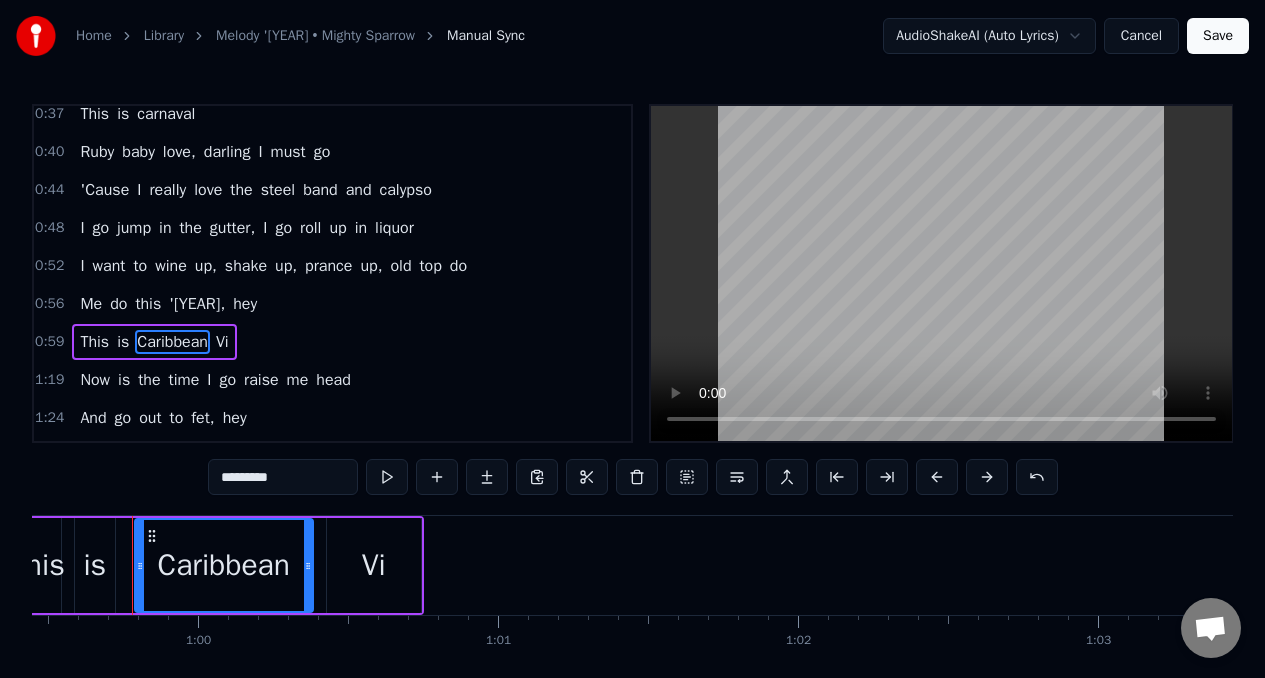 click on "This" at bounding box center (94, 342) 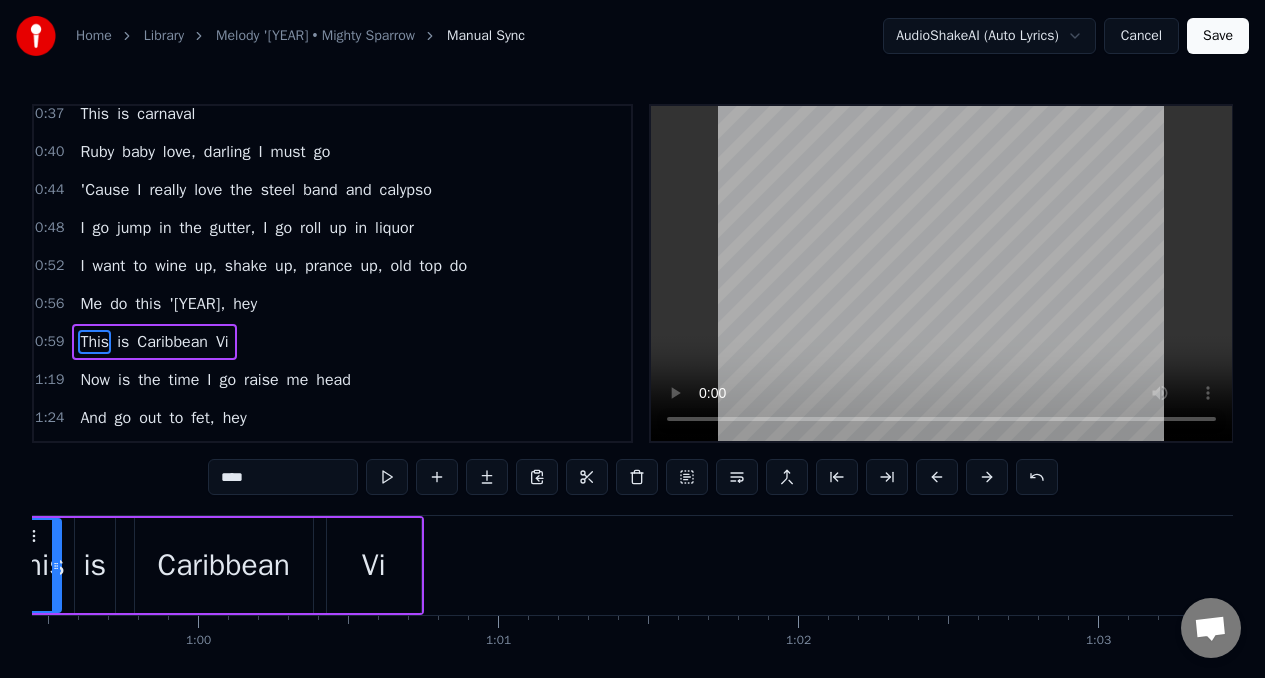 scroll, scrollTop: 210, scrollLeft: 0, axis: vertical 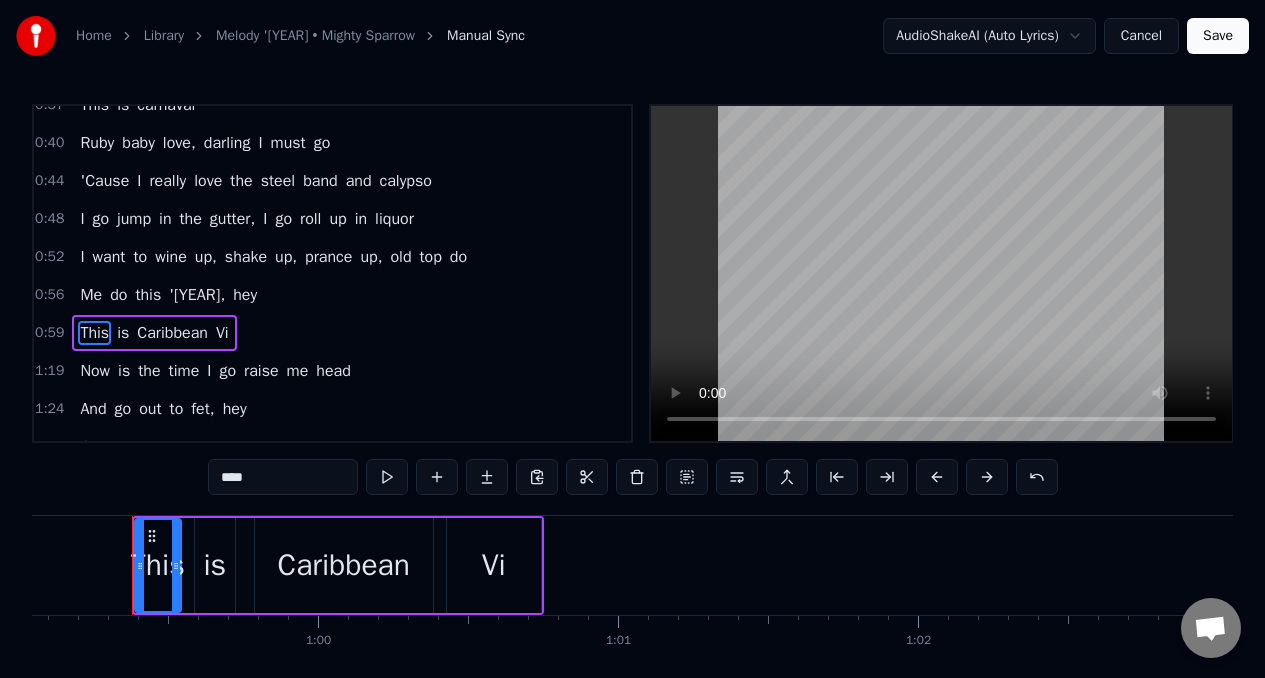 click at bounding box center [637, 477] 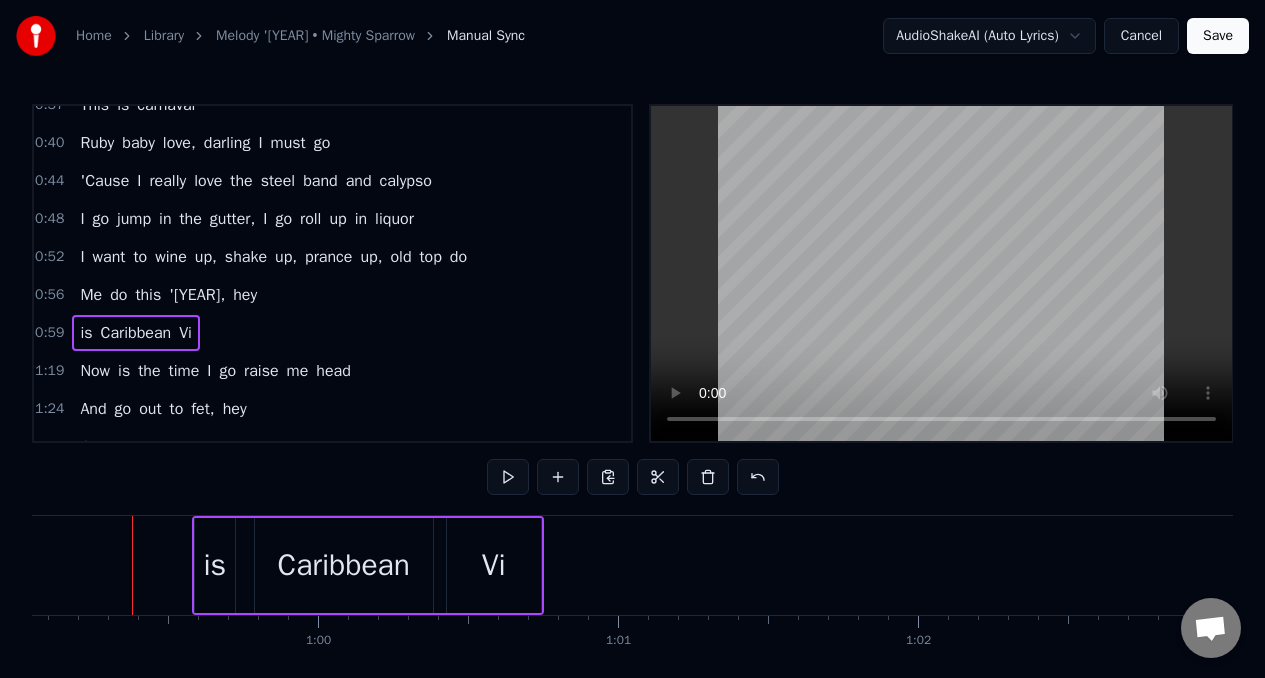 click on "is" at bounding box center (214, 565) 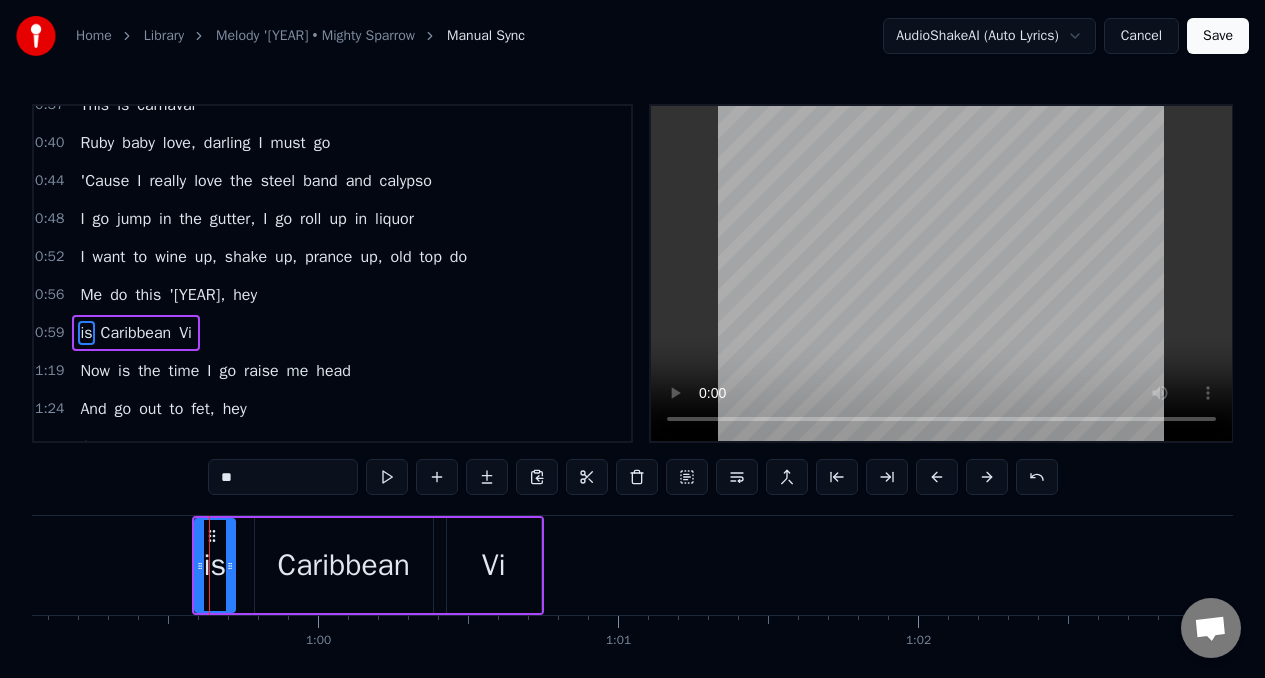scroll, scrollTop: 277, scrollLeft: 0, axis: vertical 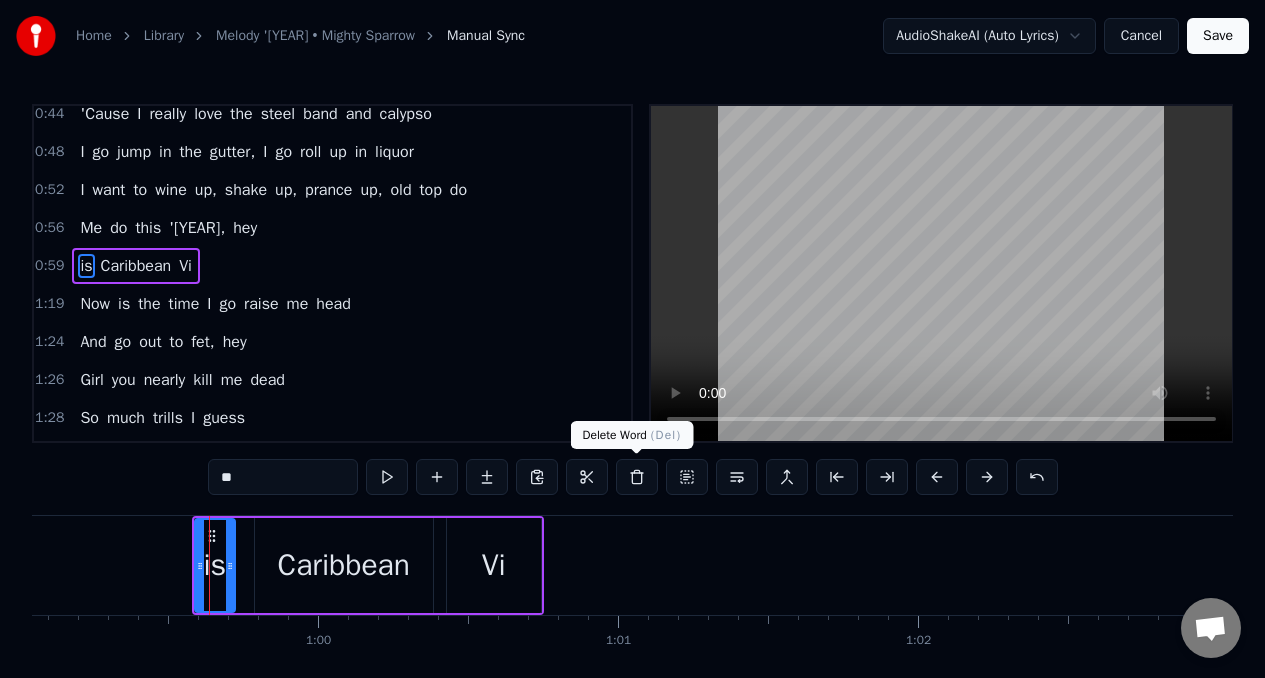 click at bounding box center [637, 477] 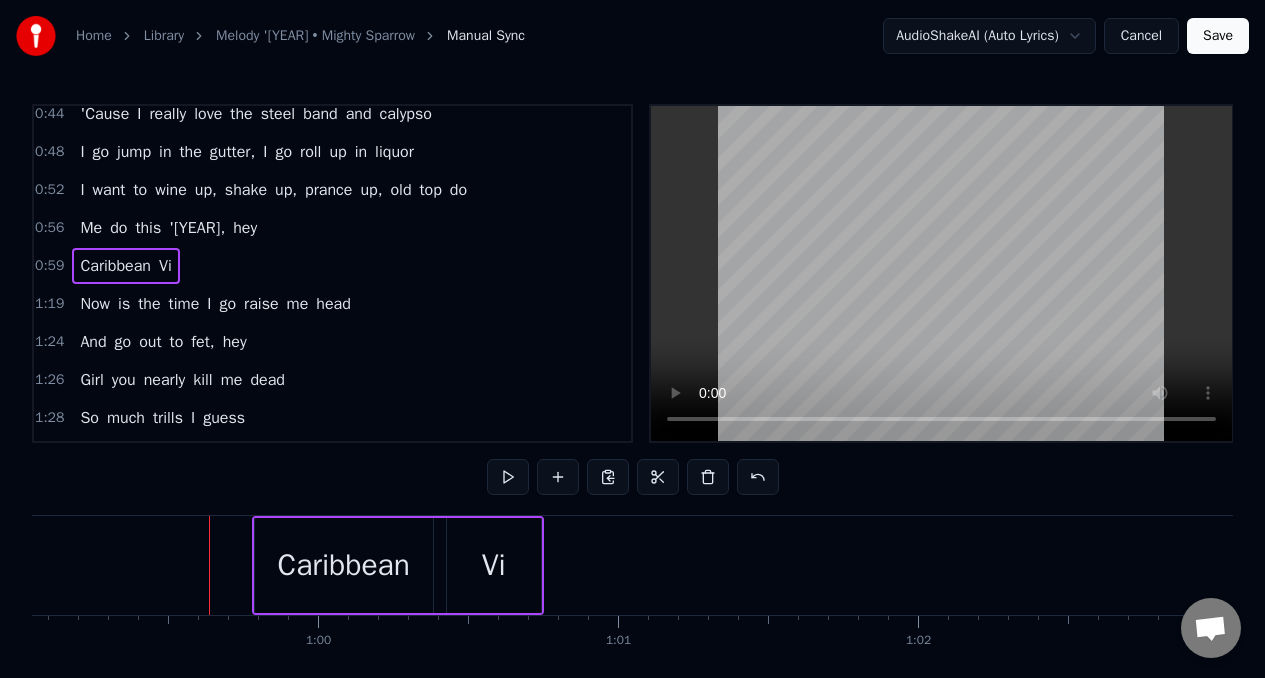 click on "Caribbean" at bounding box center [344, 565] 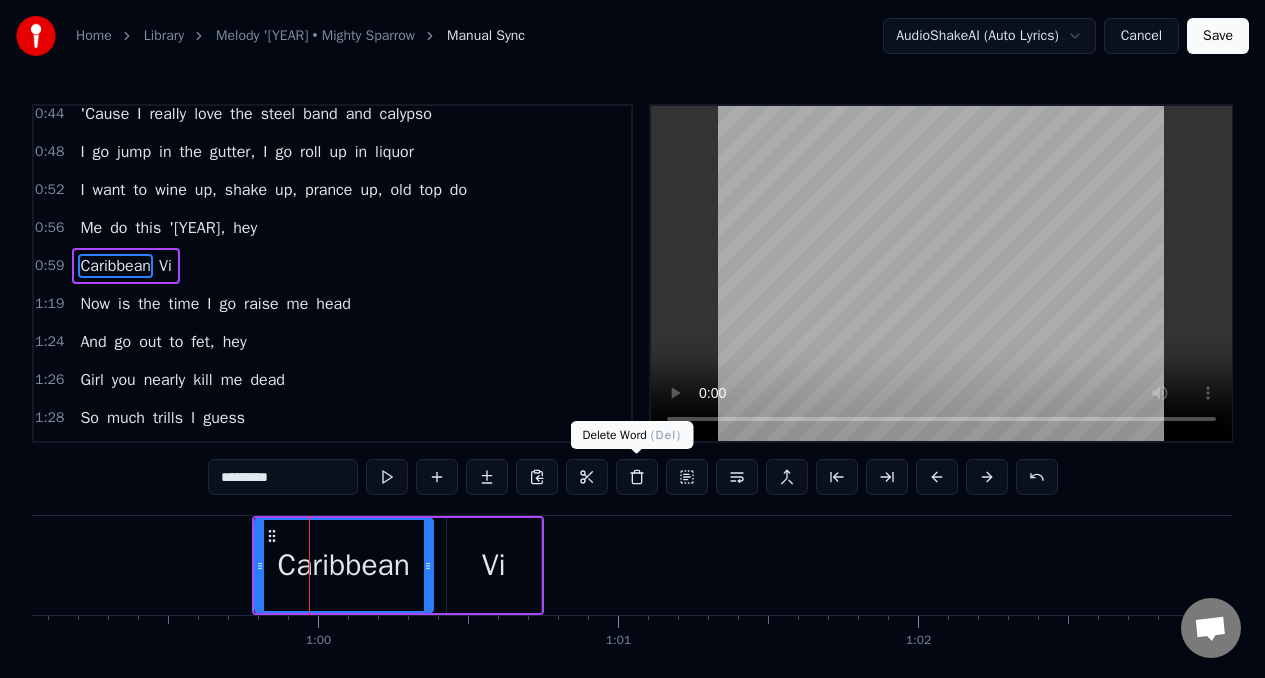 click at bounding box center (637, 477) 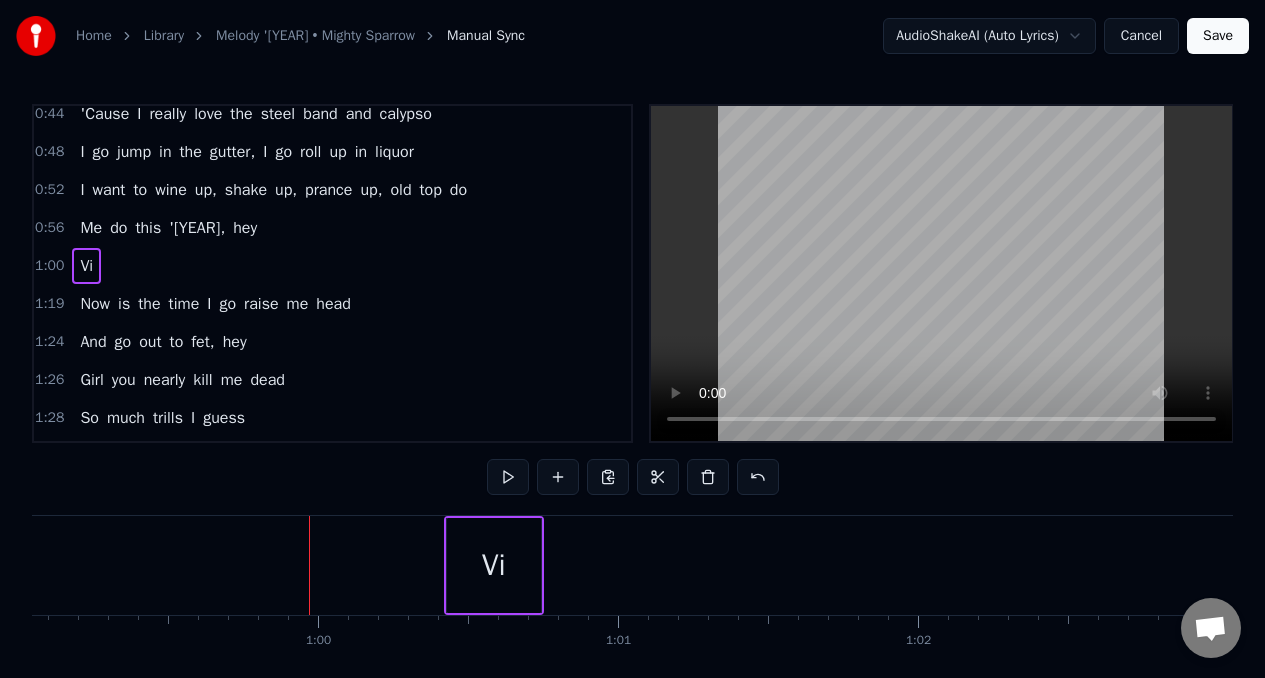 click on "Vi" at bounding box center (494, 565) 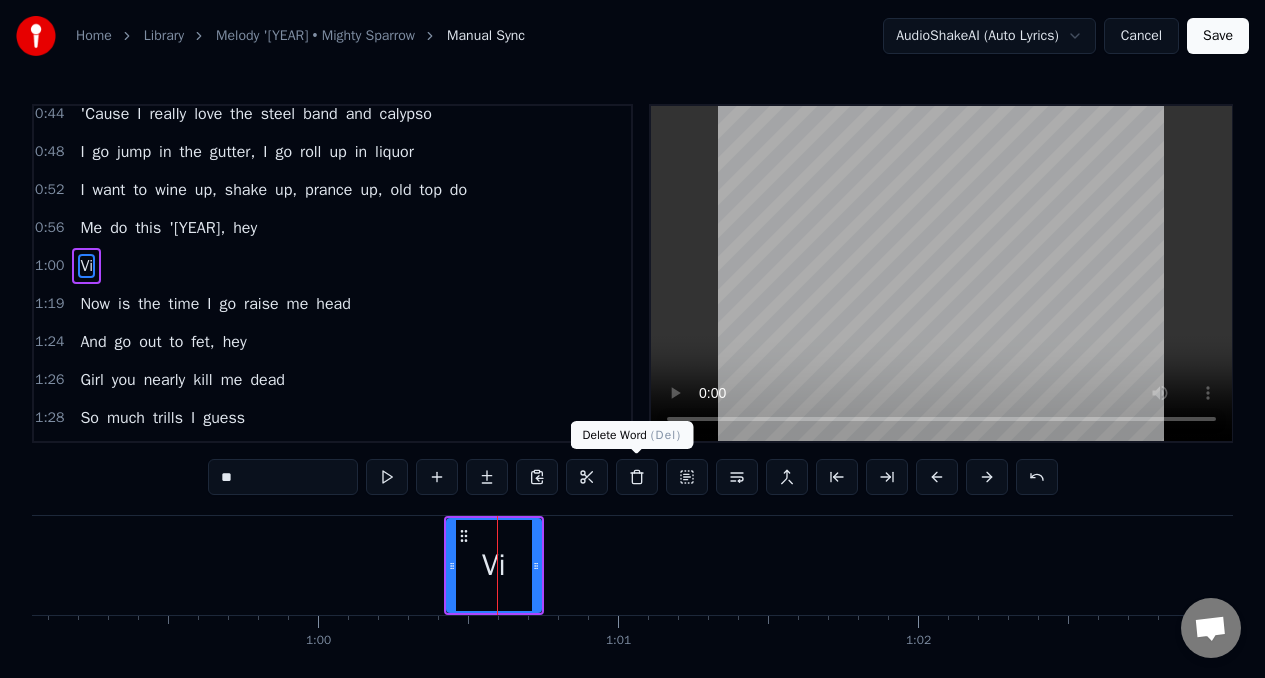 click at bounding box center (637, 477) 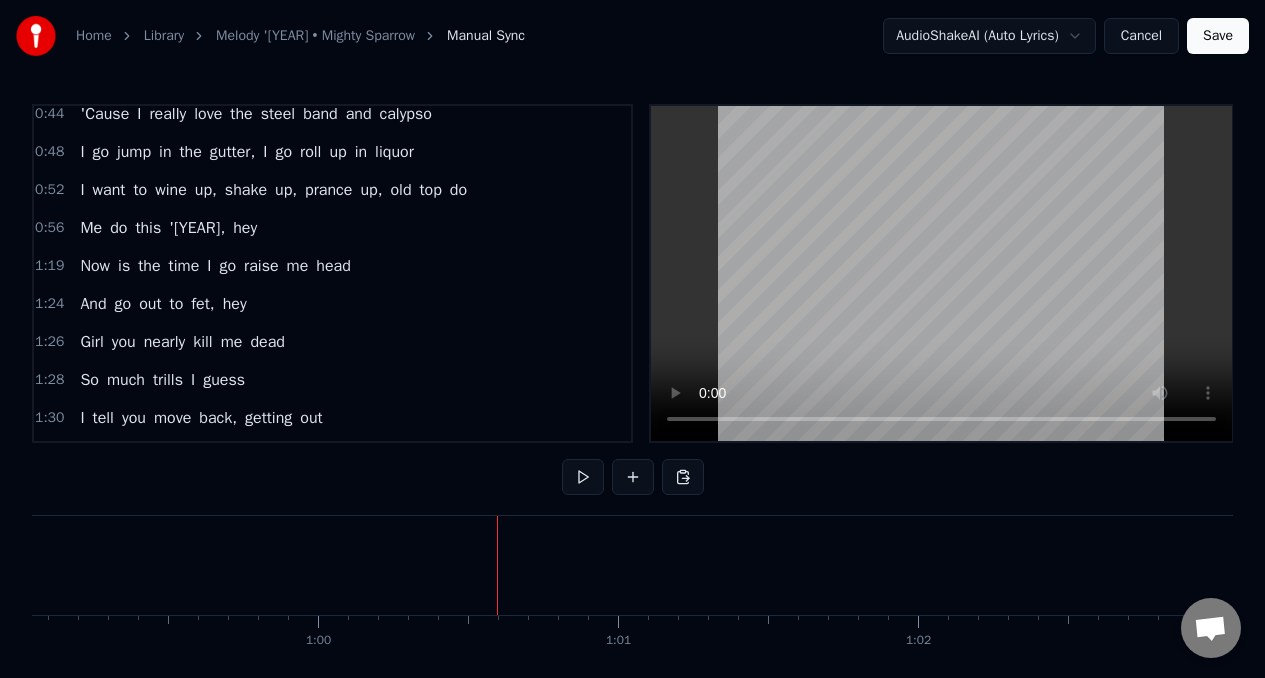 click on "I" at bounding box center (82, 190) 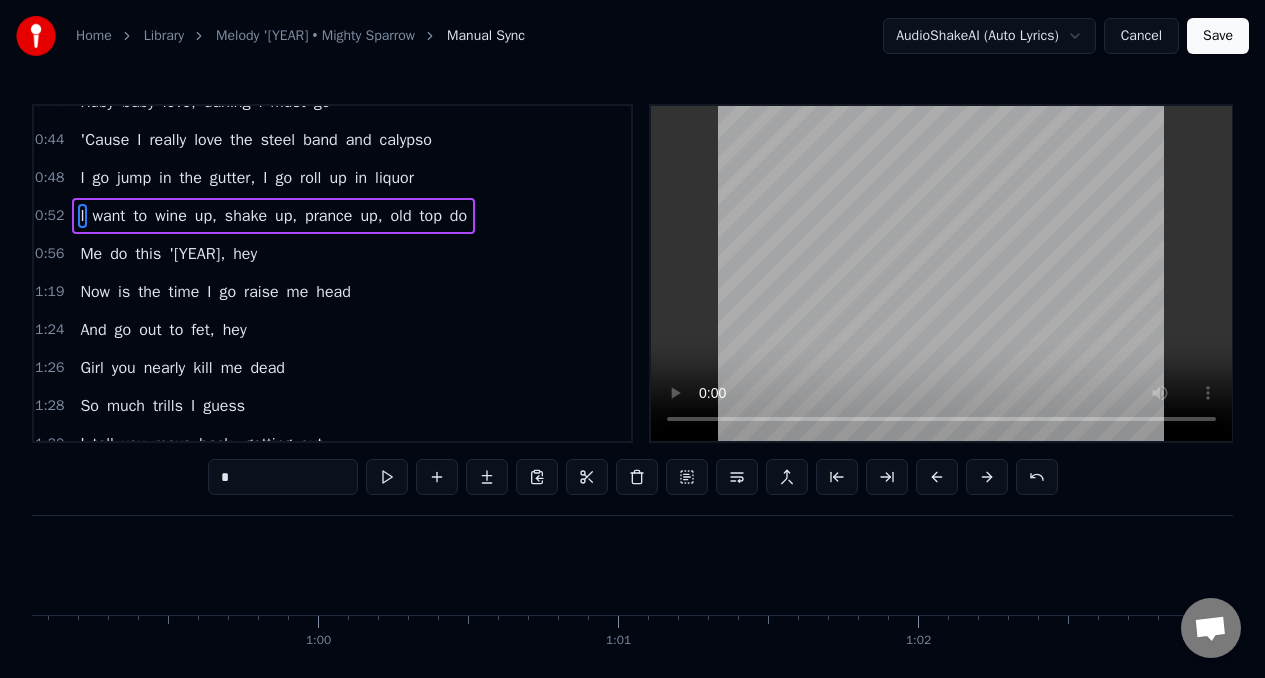 scroll, scrollTop: 201, scrollLeft: 0, axis: vertical 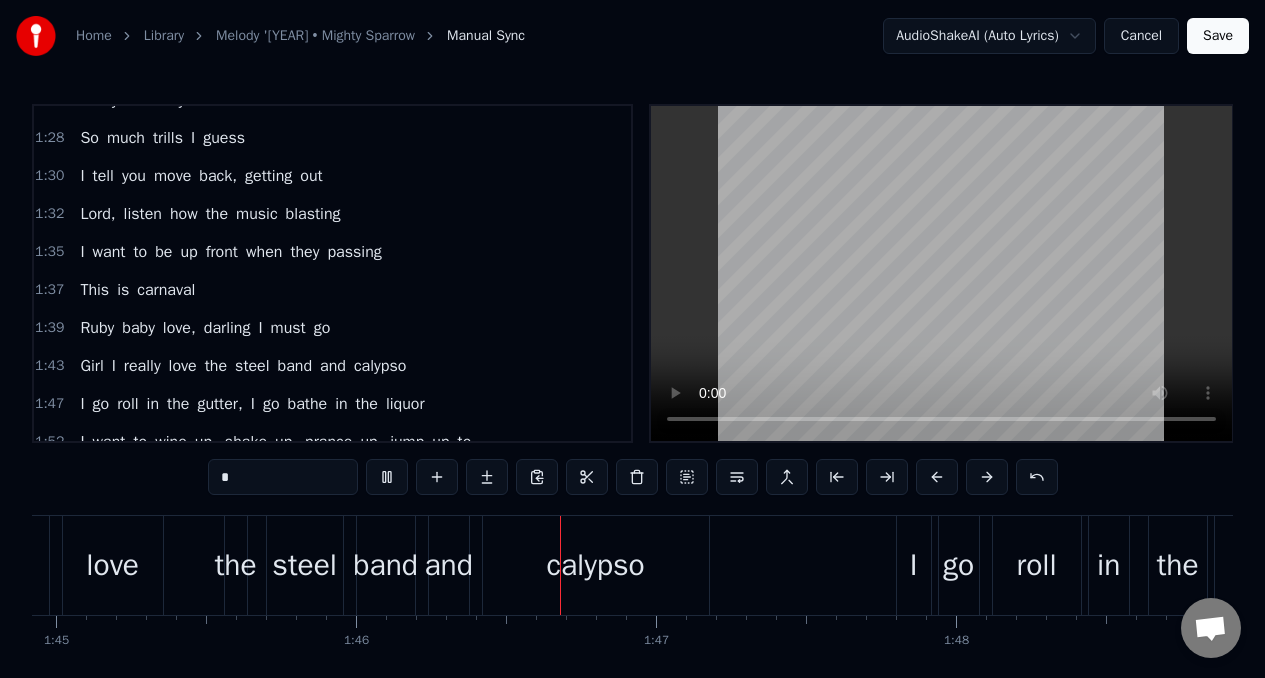 click on "carnaval" at bounding box center (166, 290) 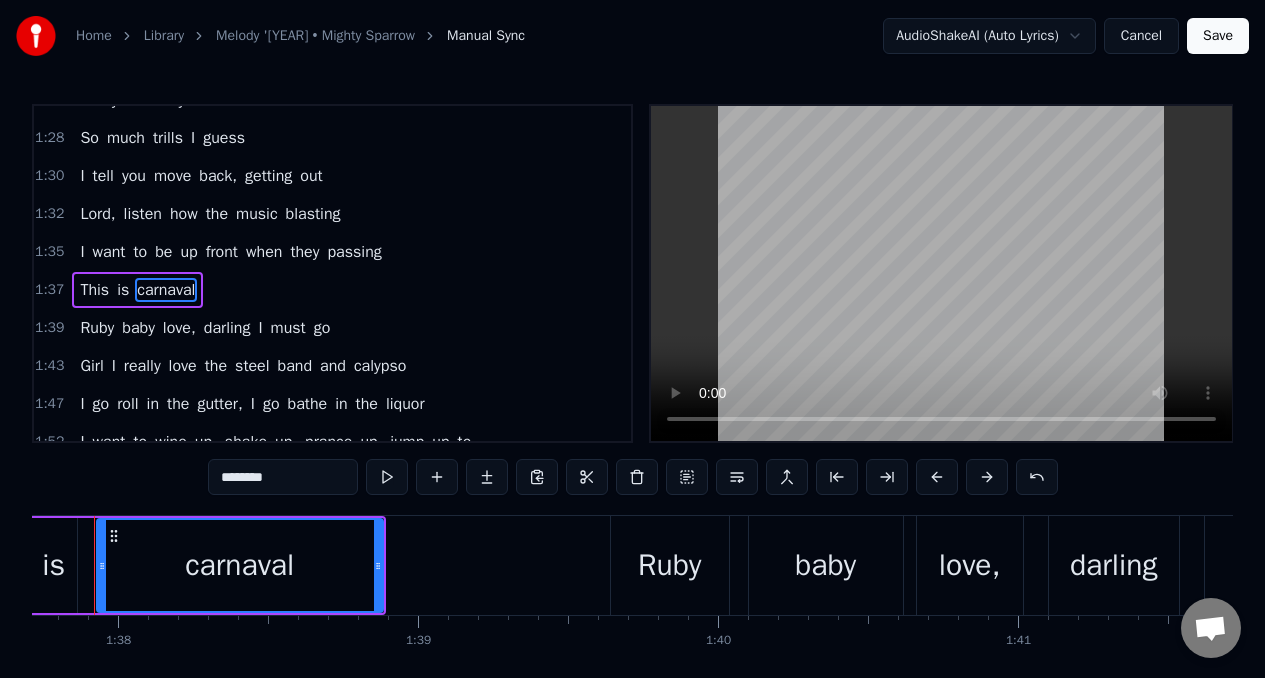 scroll, scrollTop: 0, scrollLeft: 29275, axis: horizontal 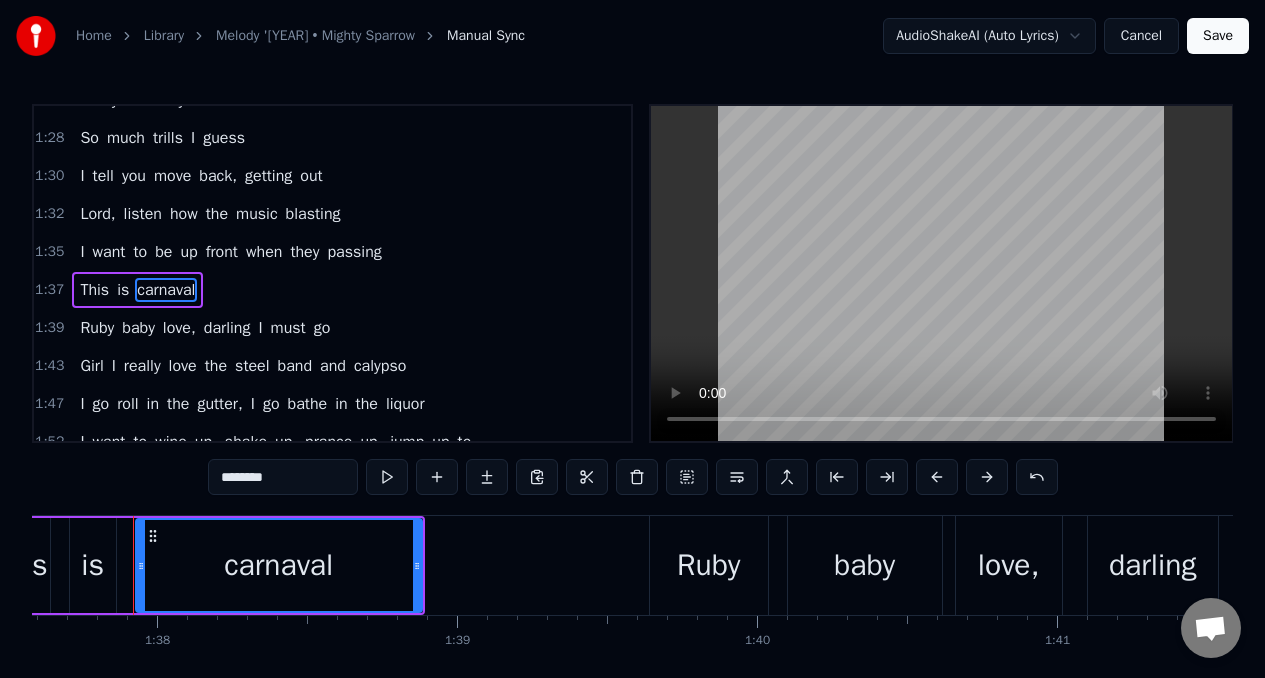 click on "********" at bounding box center [283, 477] 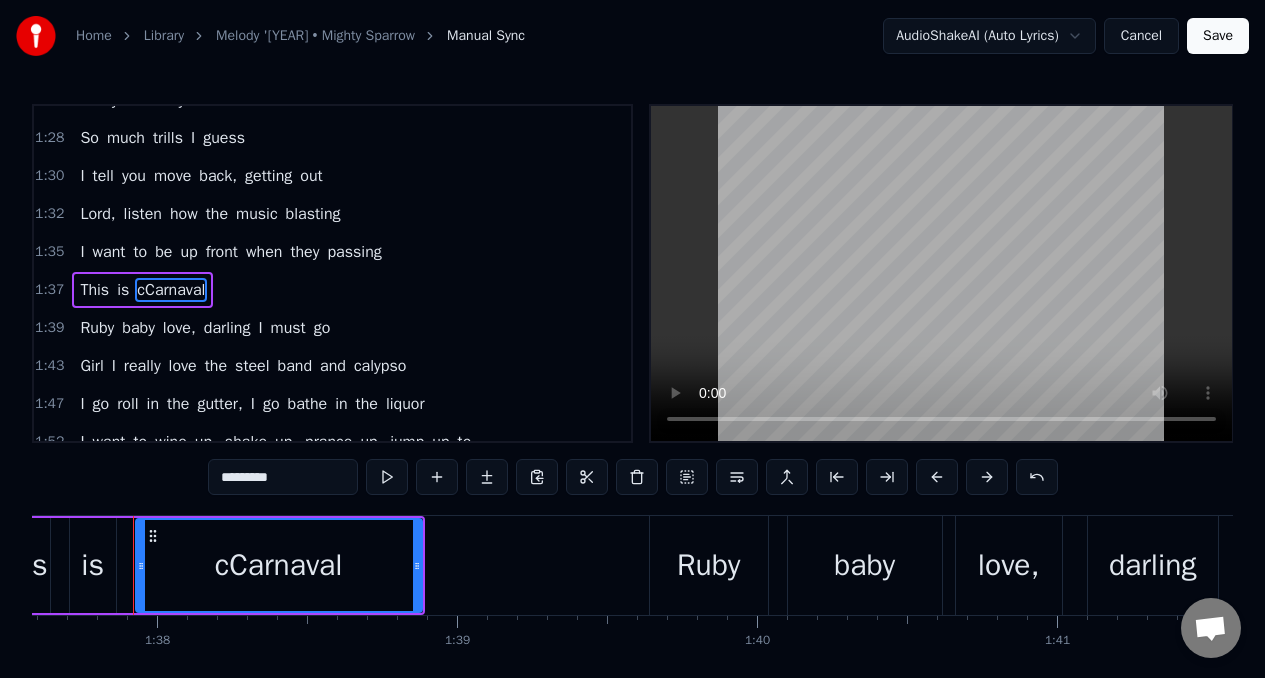 click on "*********" at bounding box center [283, 477] 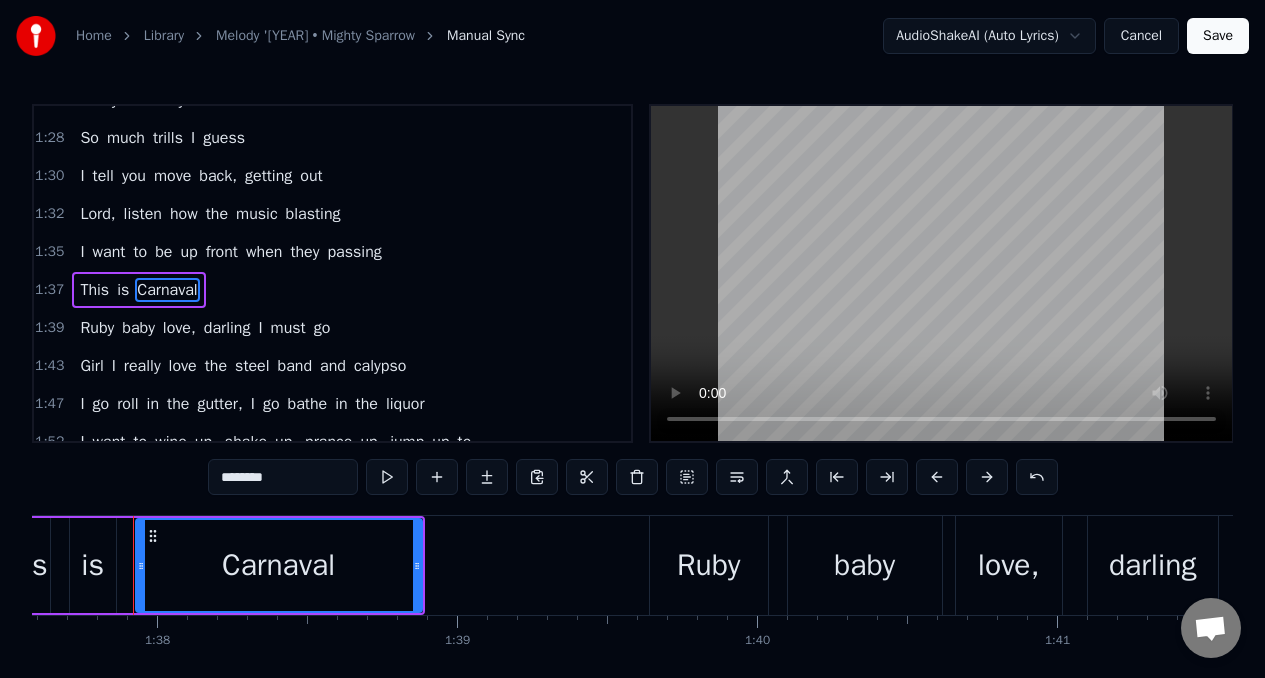 click on "This" at bounding box center [94, 290] 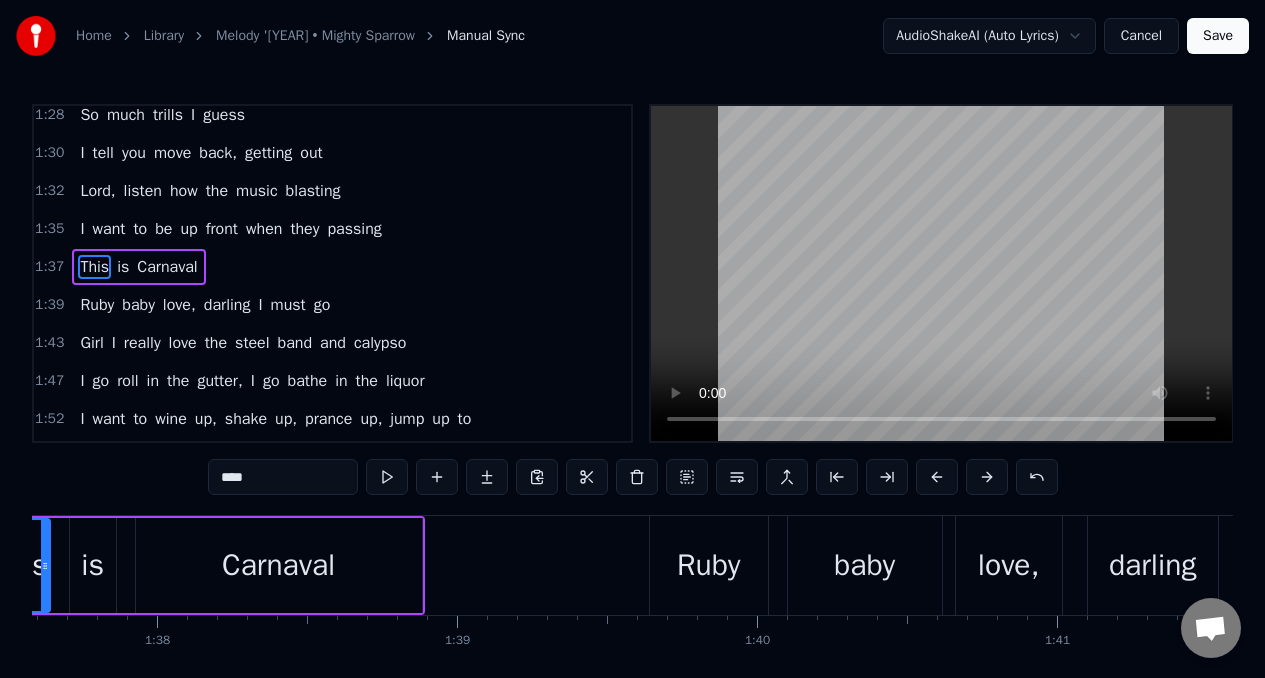 scroll, scrollTop: 543, scrollLeft: 0, axis: vertical 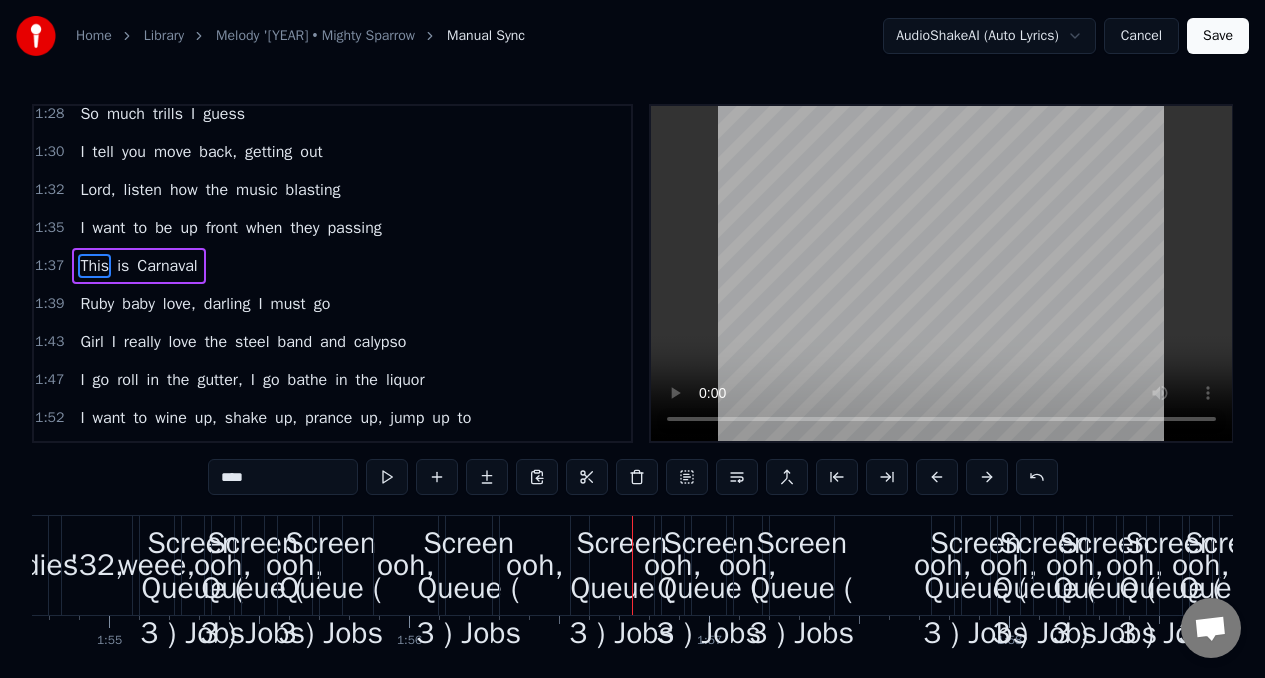 click on "'32," at bounding box center [97, 565] 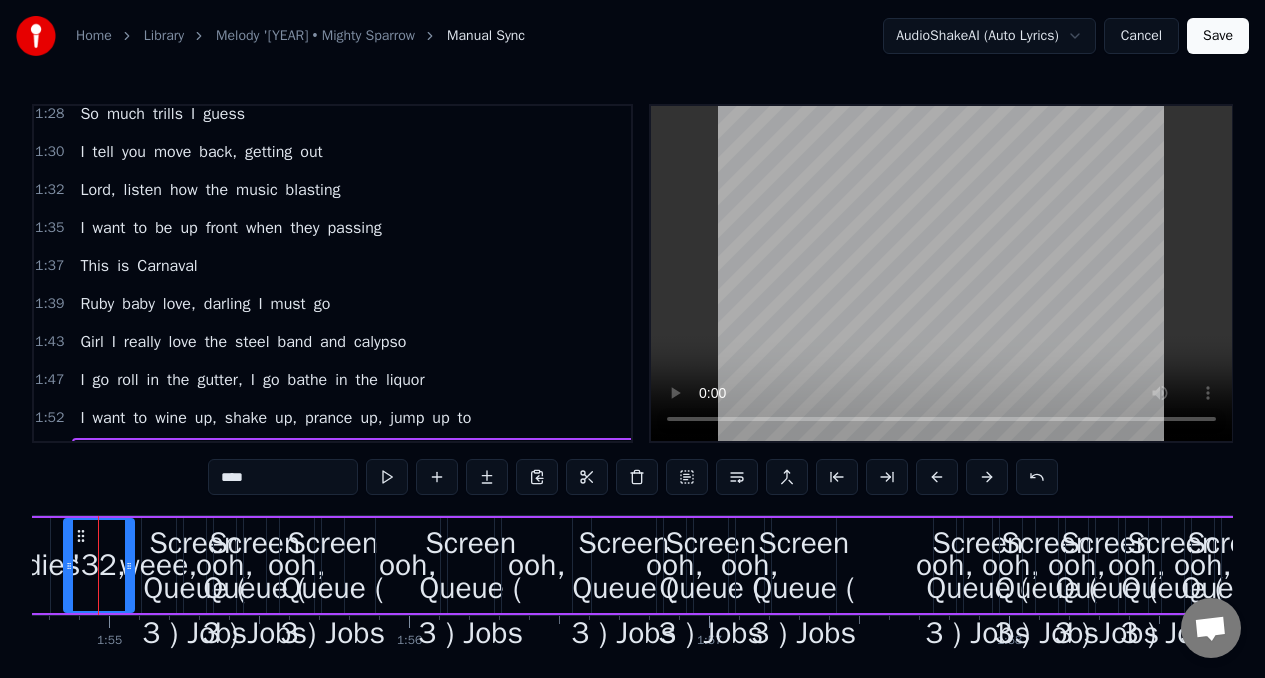 scroll, scrollTop: 642, scrollLeft: 0, axis: vertical 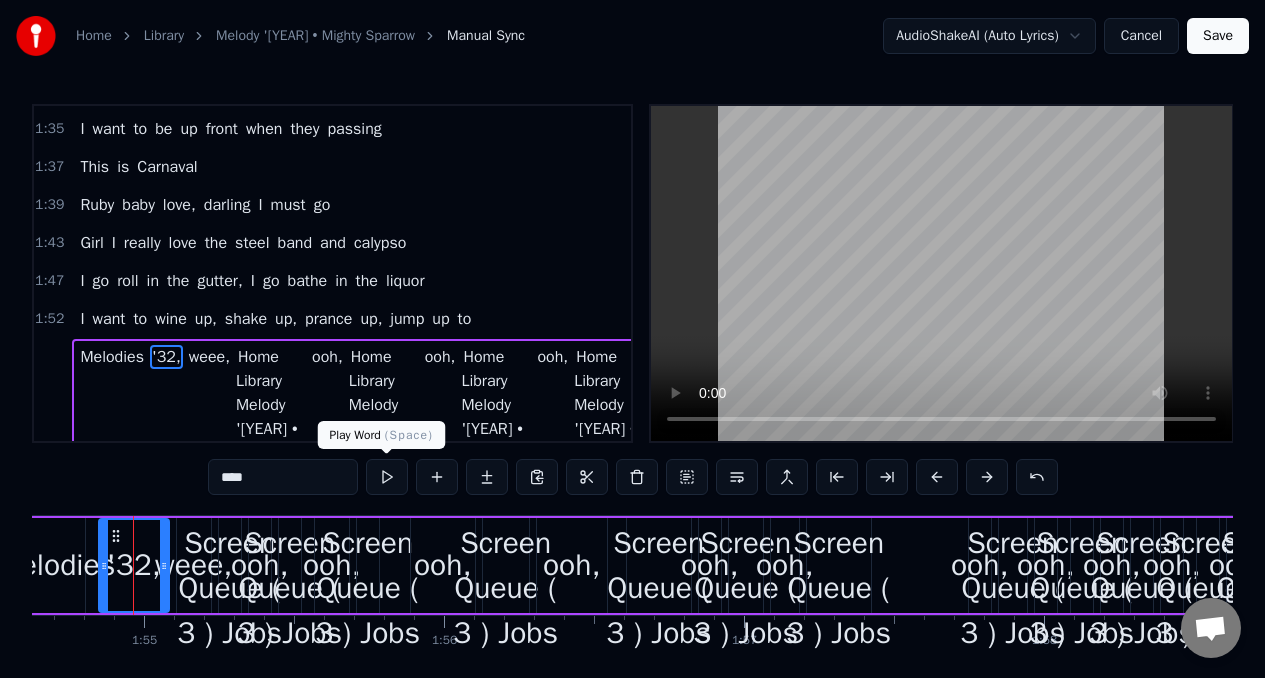 click at bounding box center [387, 477] 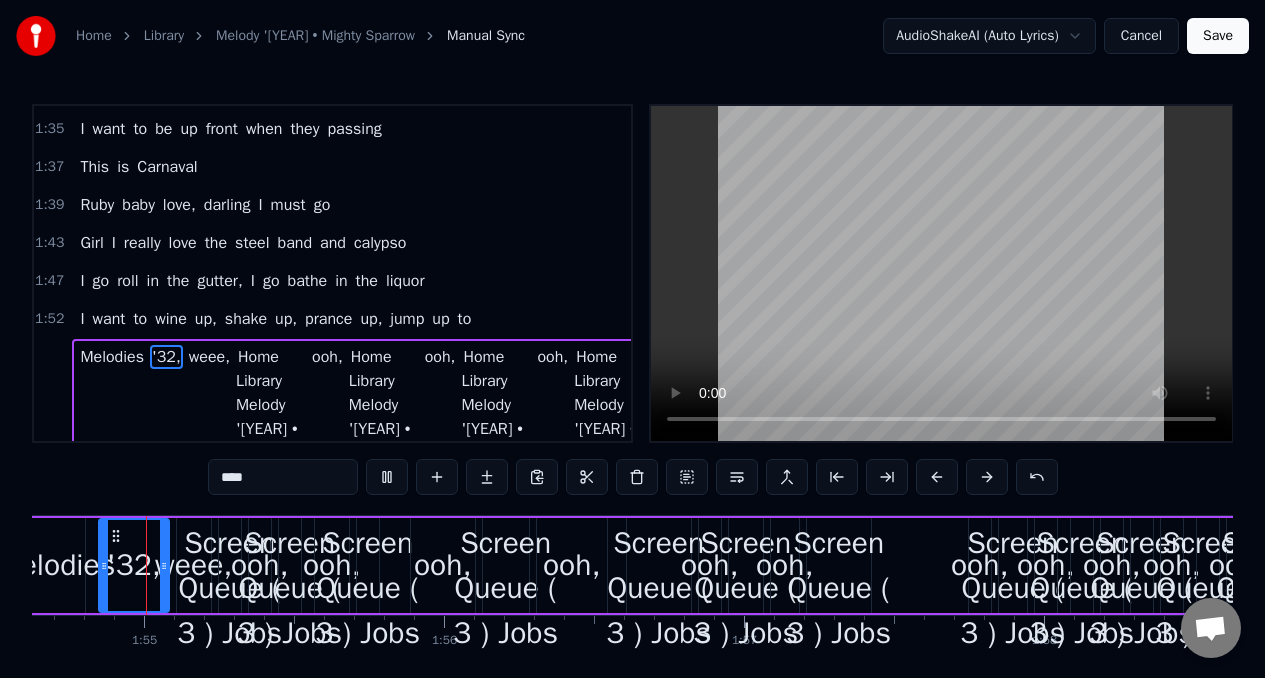 scroll, scrollTop: 0, scrollLeft: 34352, axis: horizontal 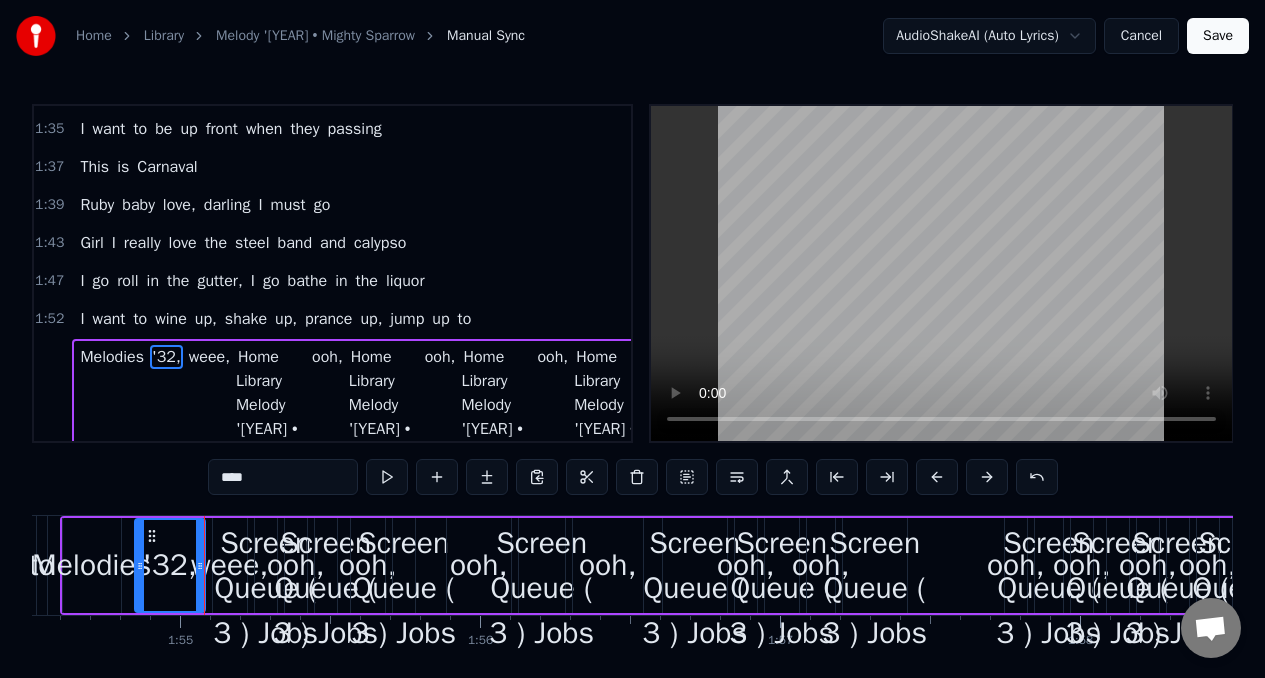 click on "Melodies" at bounding box center (112, 357) 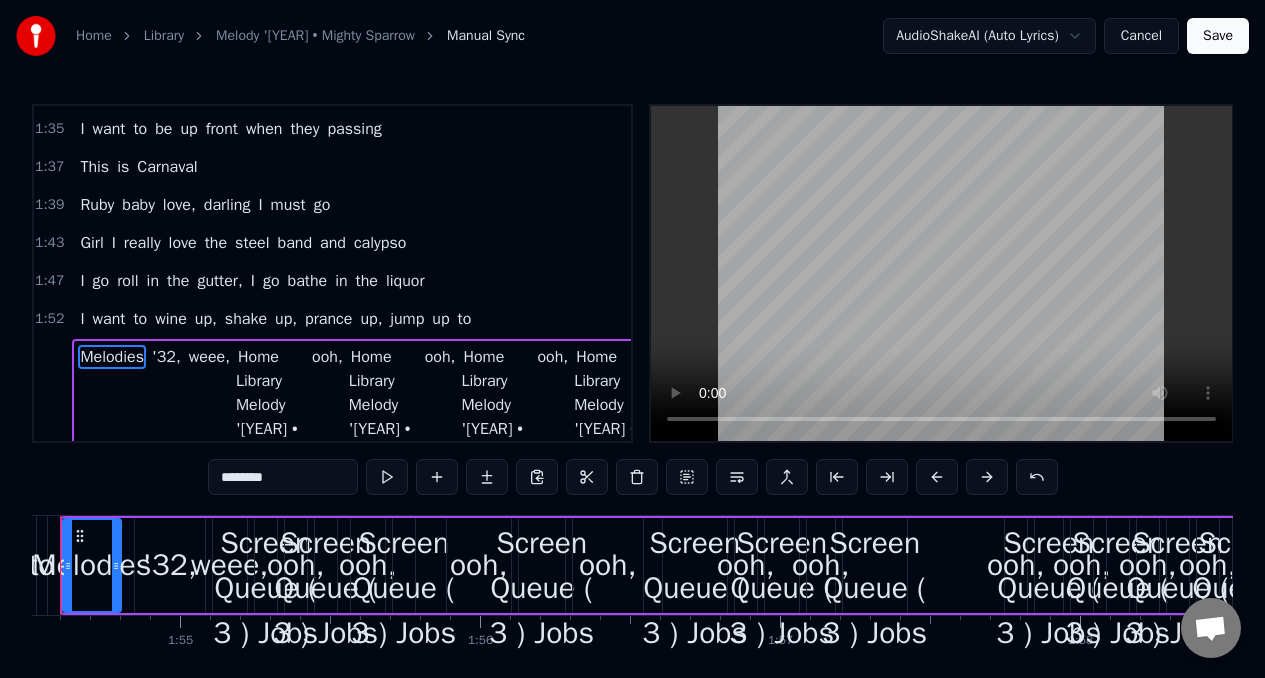 scroll, scrollTop: 668, scrollLeft: 0, axis: vertical 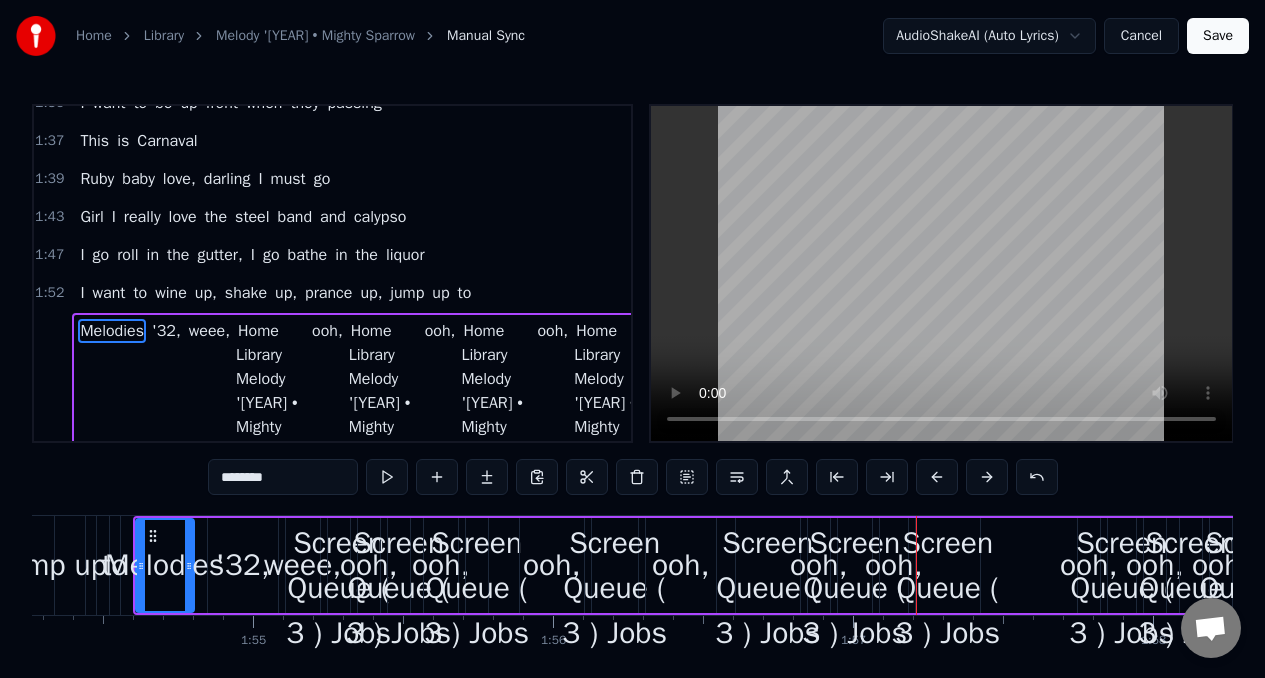 click on "I want to wine up, shake up, prance up, jump up to" at bounding box center [275, 293] 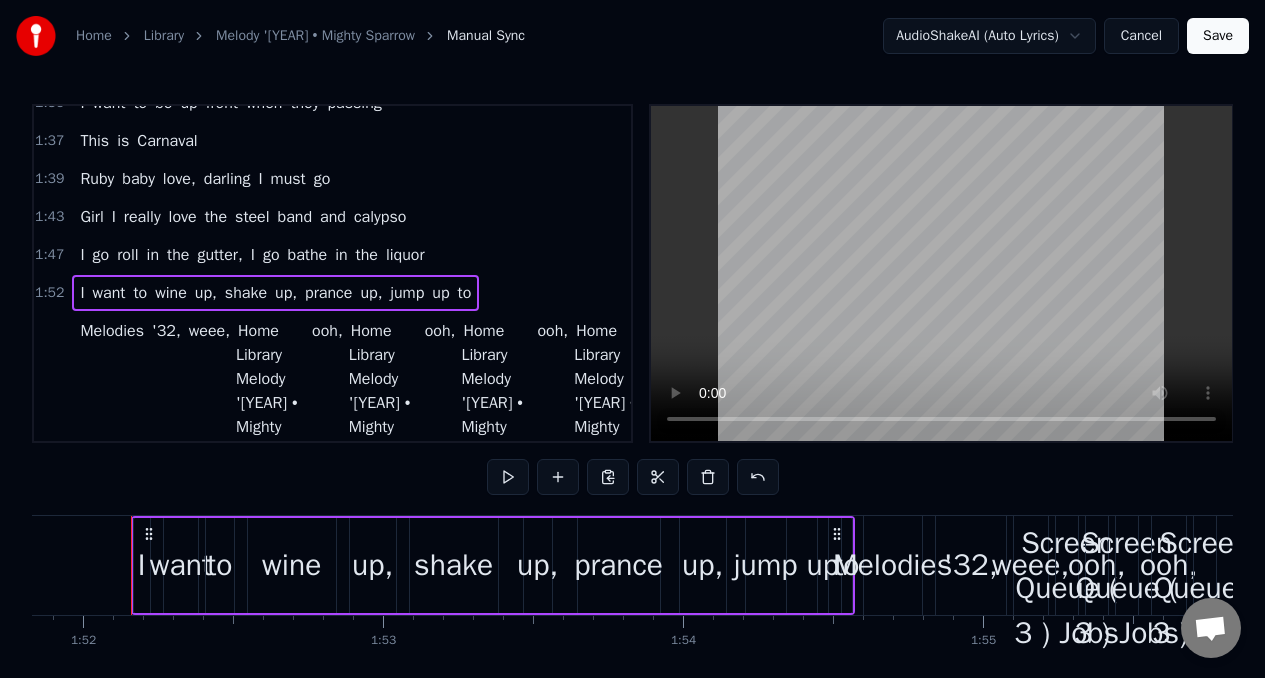 scroll, scrollTop: 0, scrollLeft: 33547, axis: horizontal 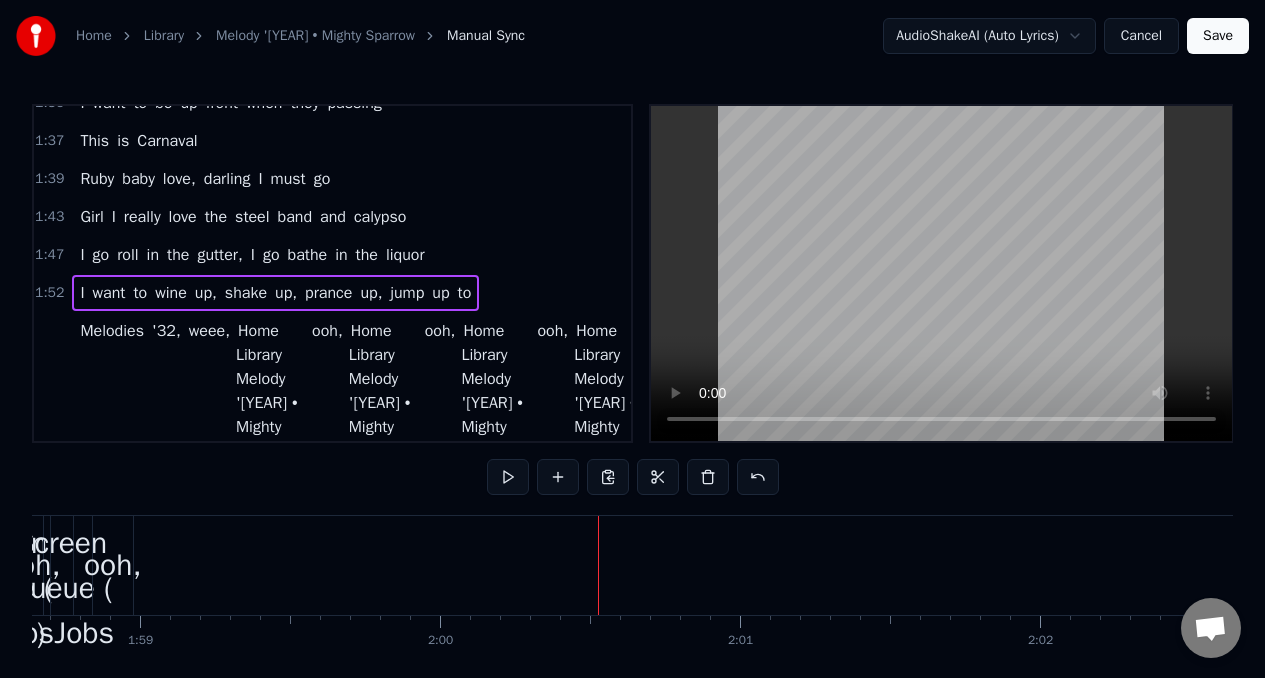 click on "Melodies" at bounding box center [112, 331] 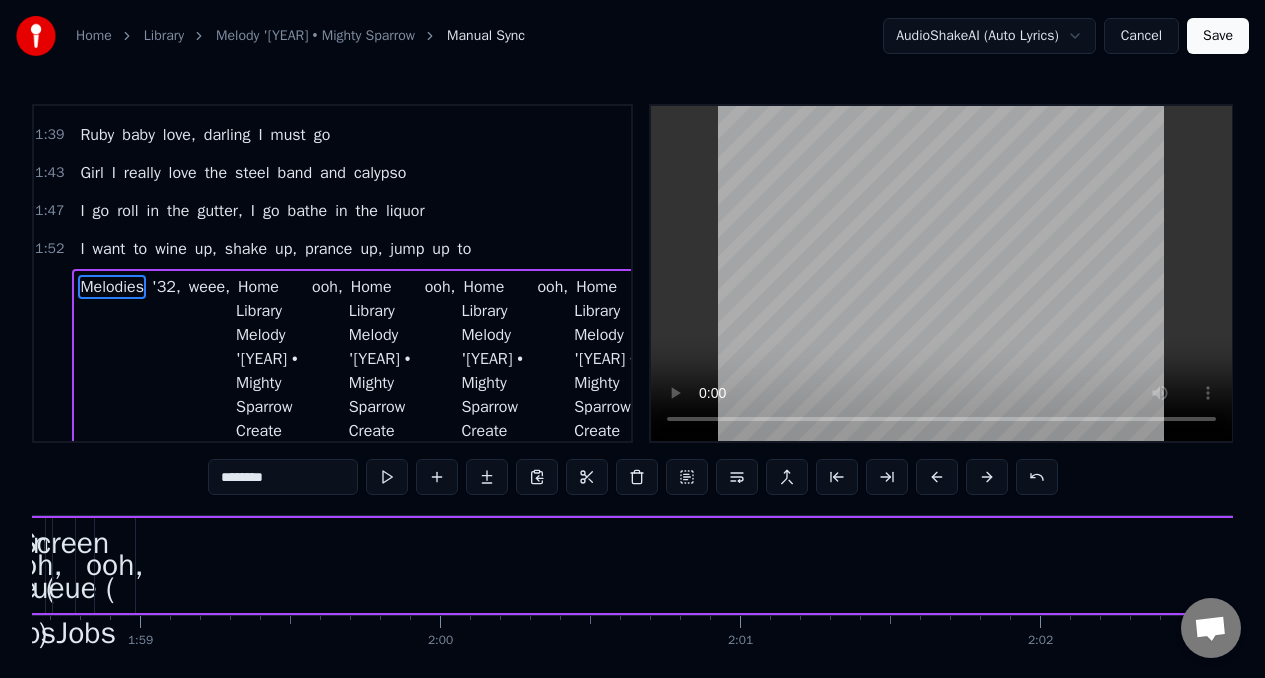 scroll, scrollTop: 720, scrollLeft: 0, axis: vertical 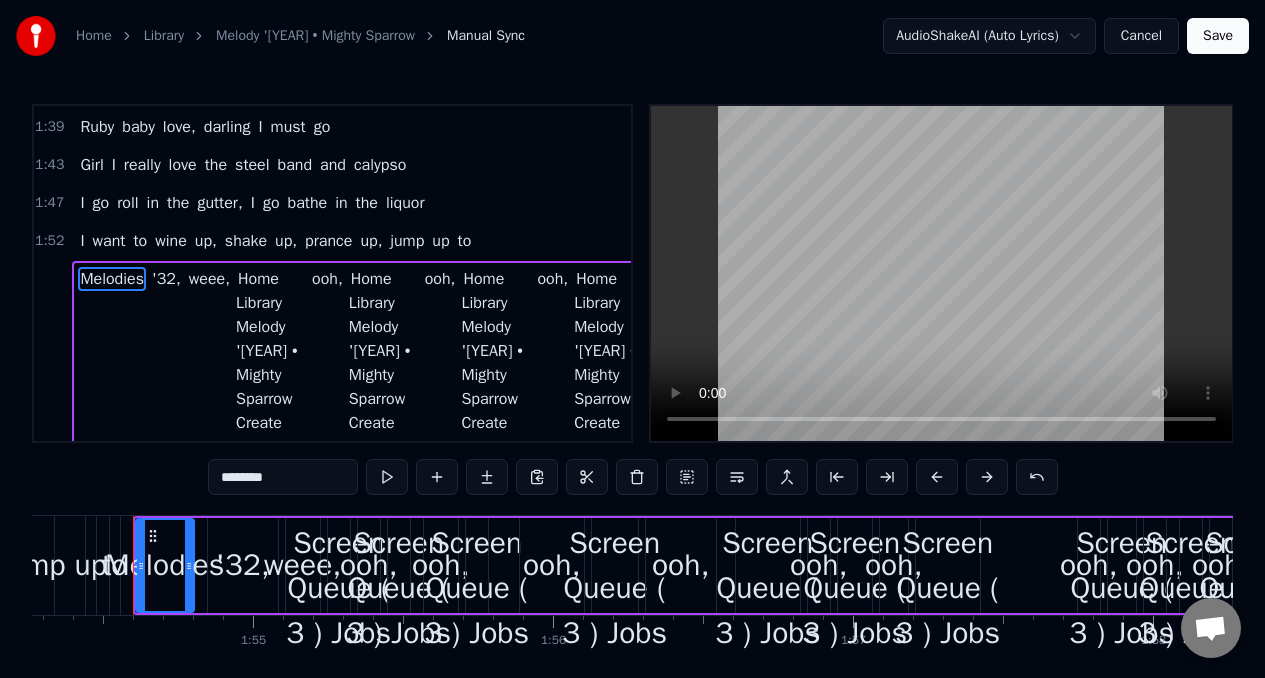click on "********" at bounding box center (283, 477) 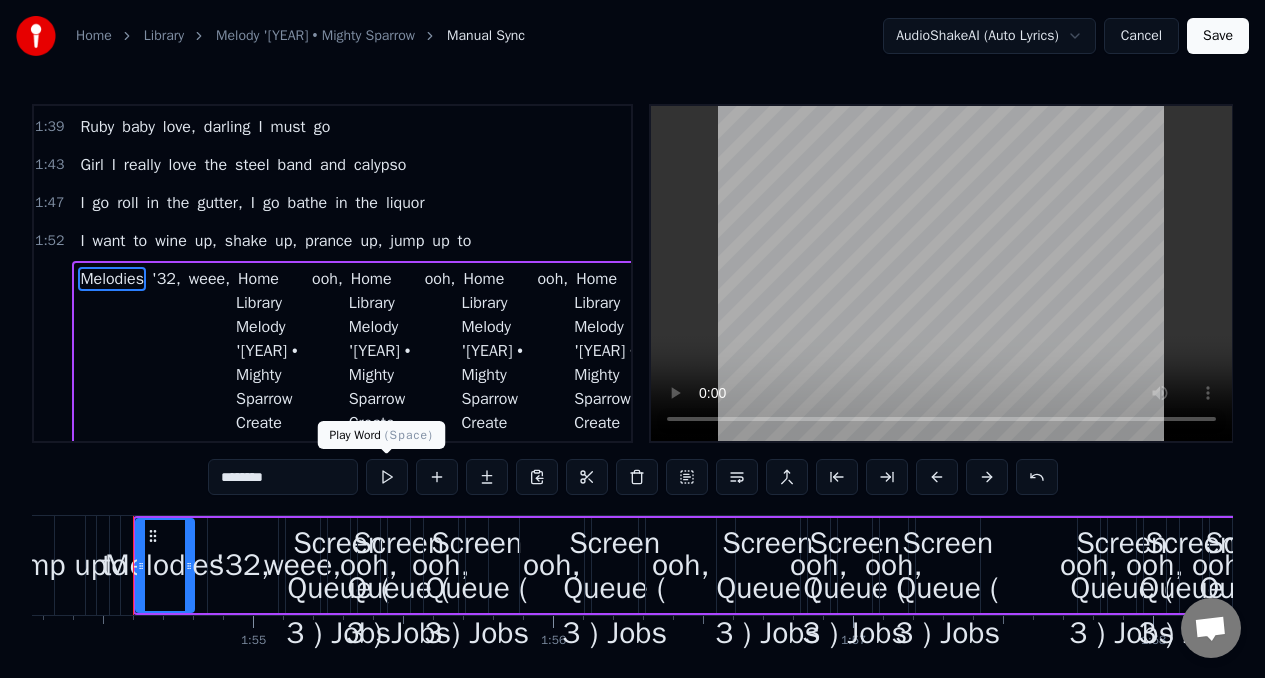 click at bounding box center (387, 477) 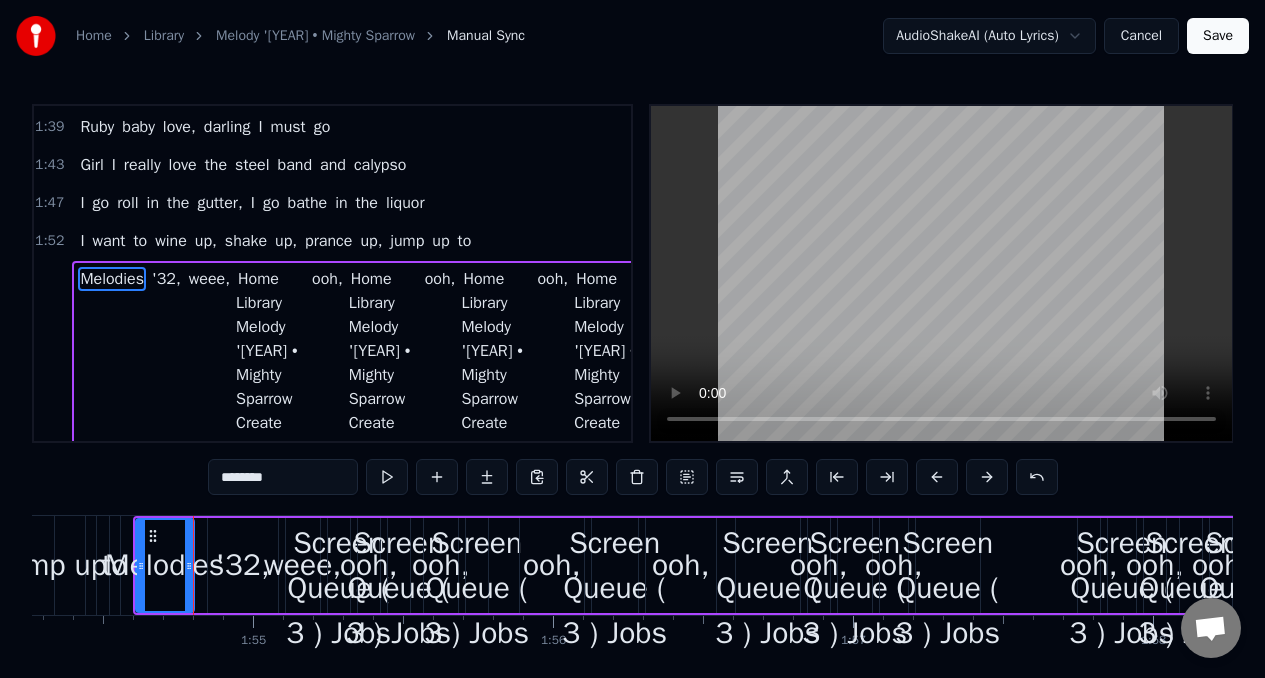 click at bounding box center (387, 477) 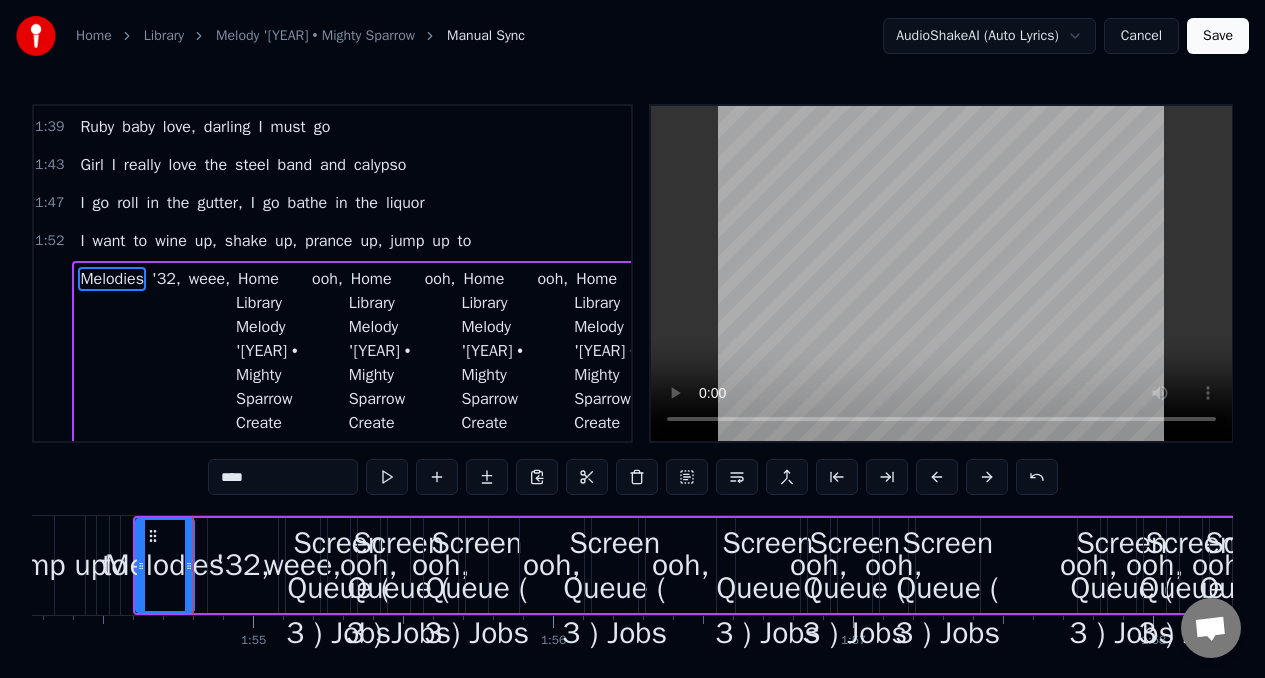 scroll, scrollTop: 733, scrollLeft: 0, axis: vertical 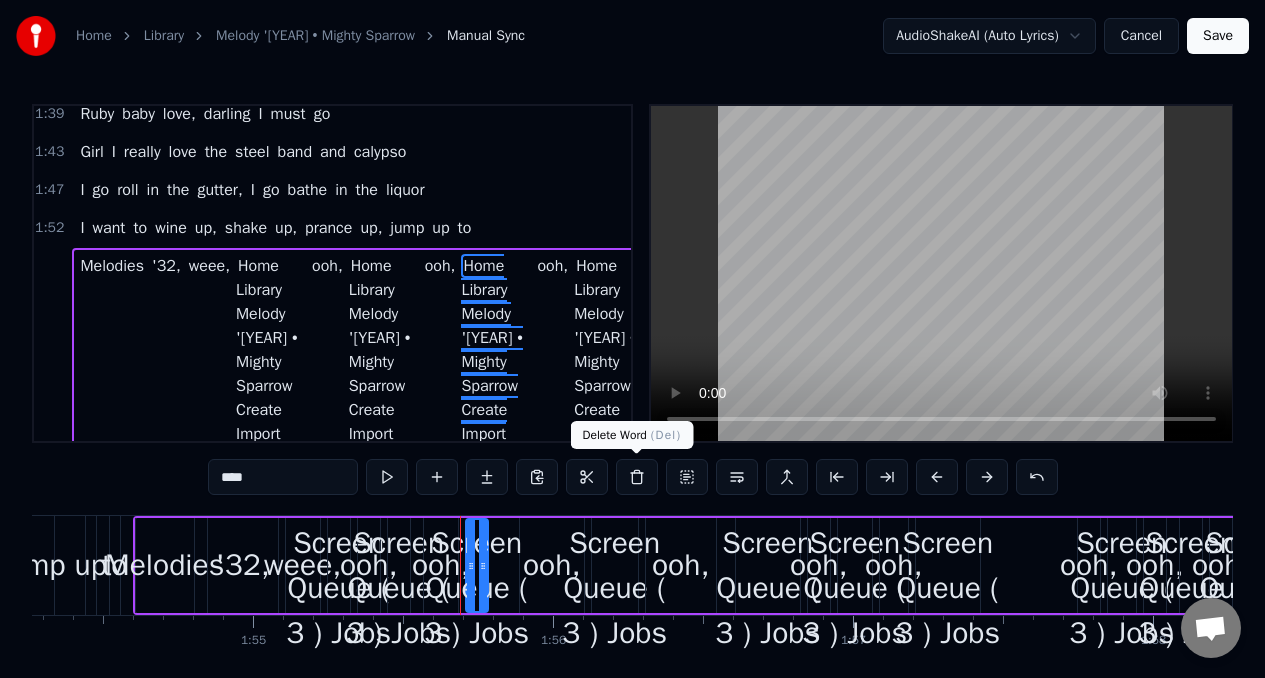 click at bounding box center (637, 477) 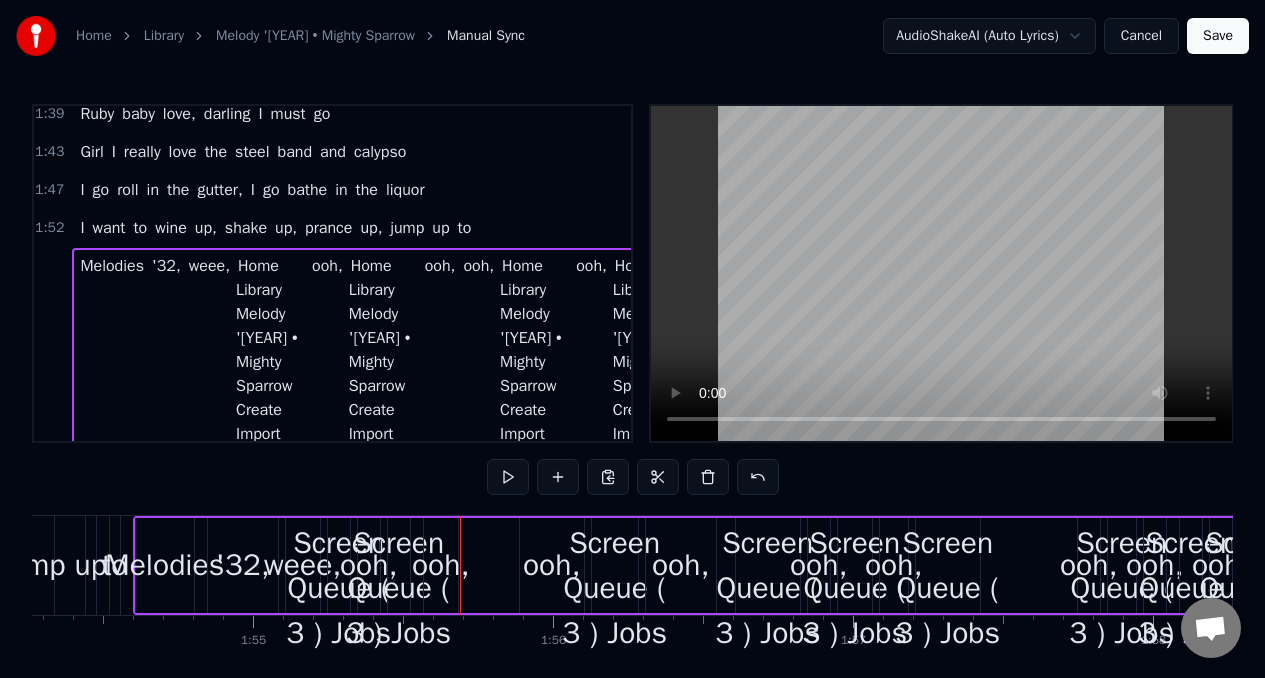 click on "ooh," at bounding box center [441, 565] 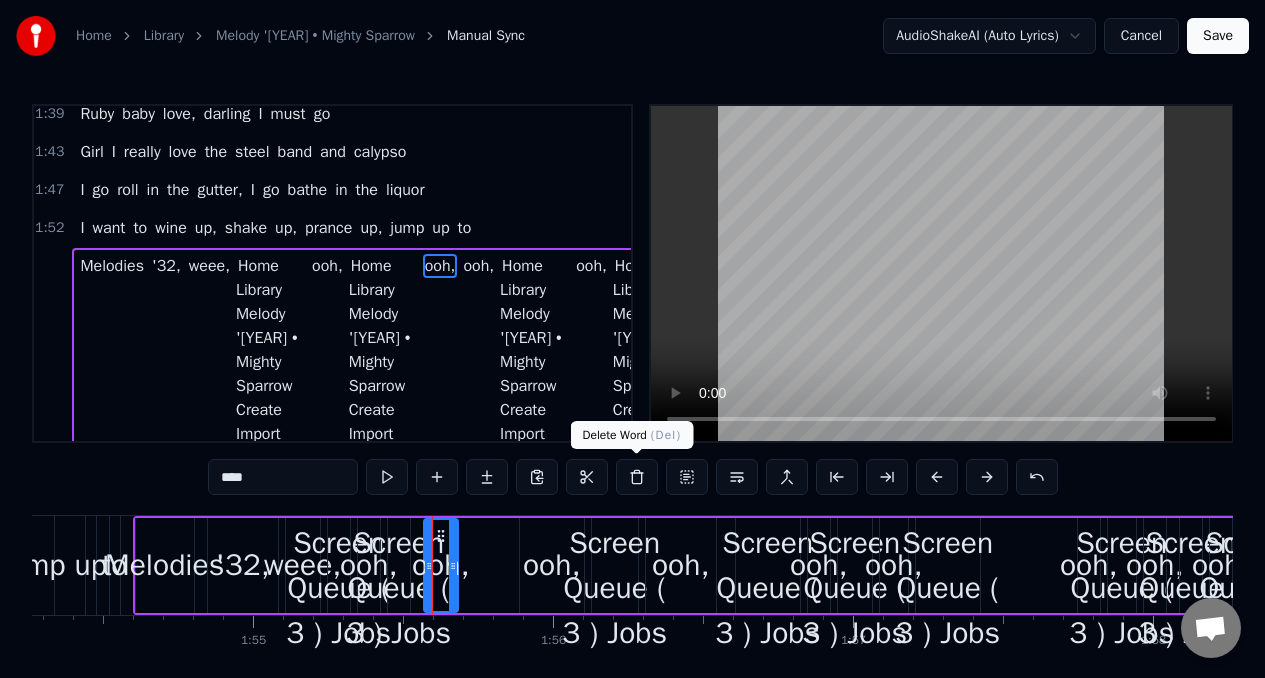 click at bounding box center (637, 477) 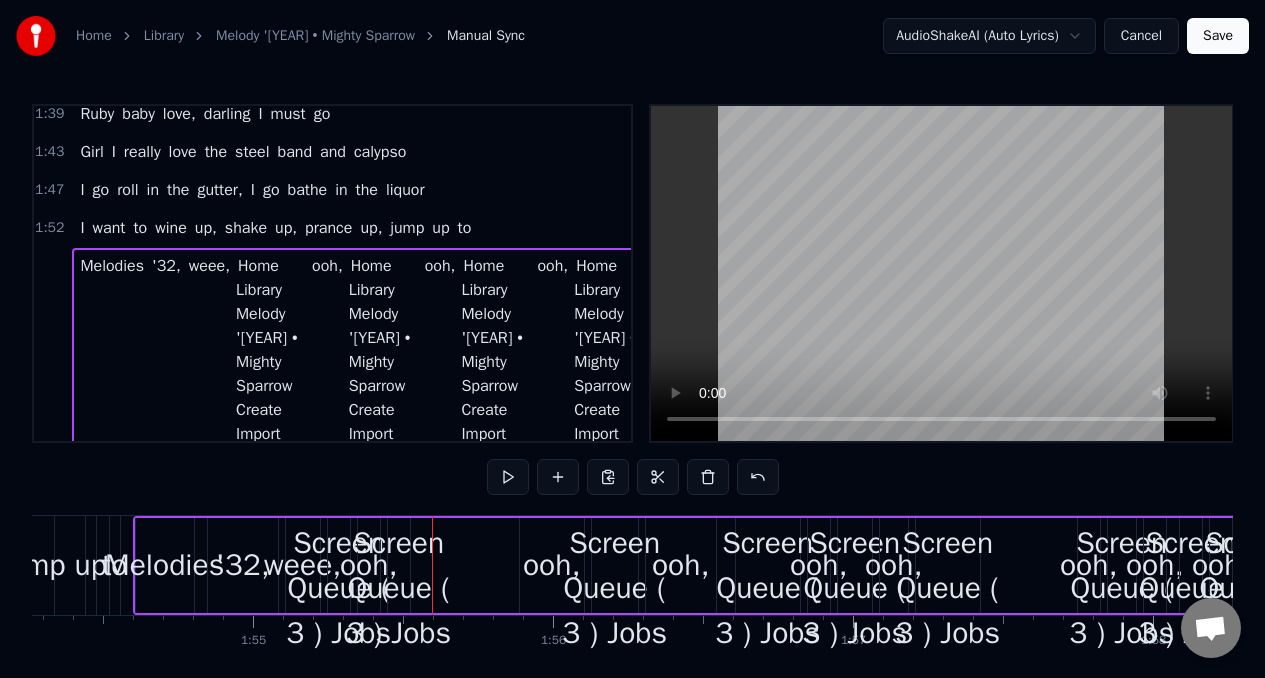 click on "Melodies" at bounding box center [112, 266] 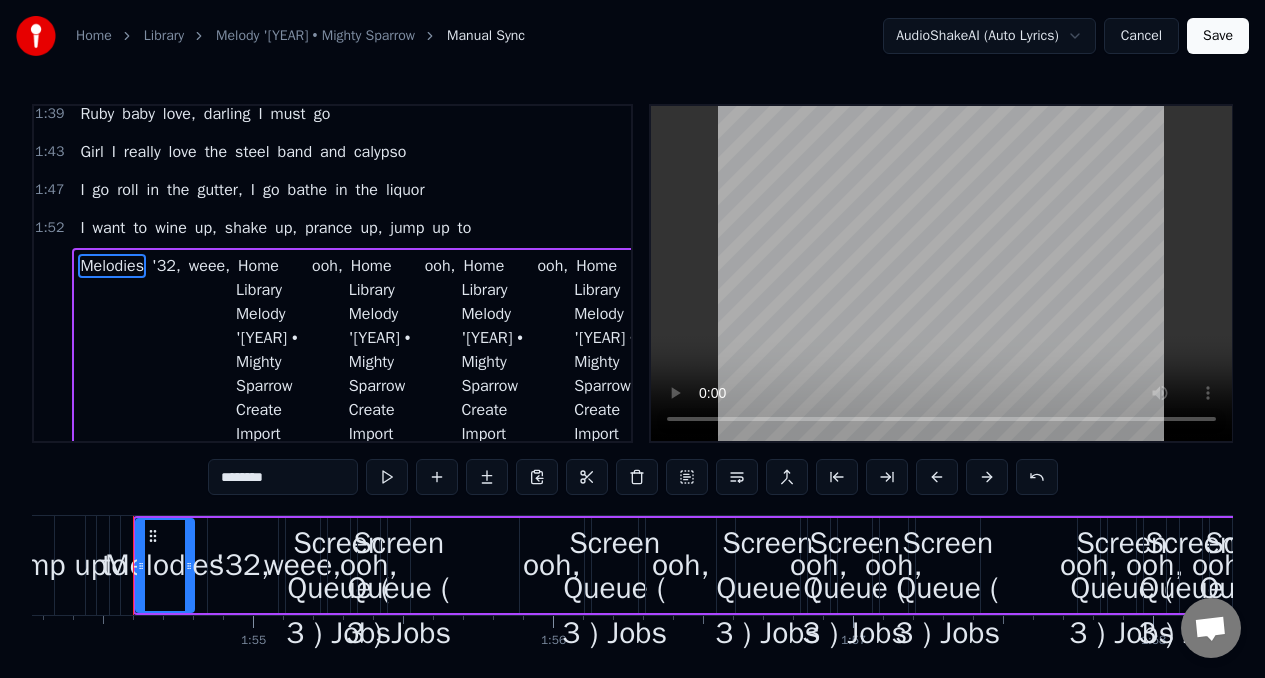 click on "********" at bounding box center [283, 477] 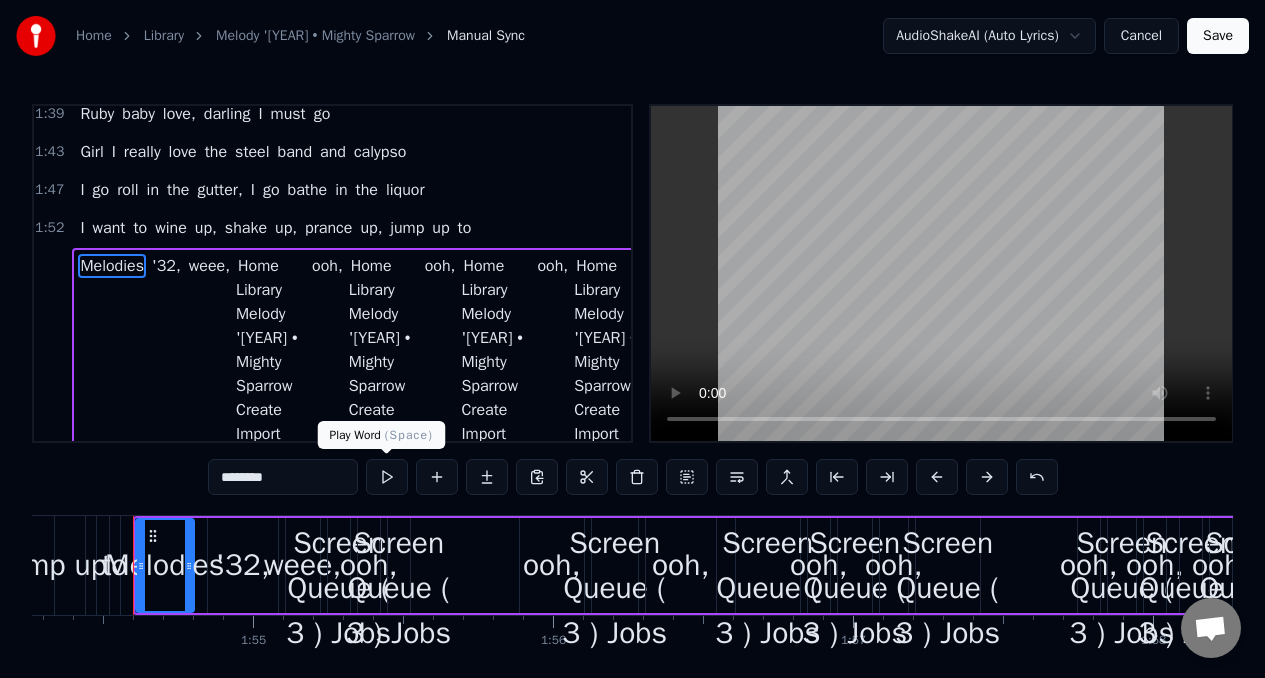 click at bounding box center [387, 477] 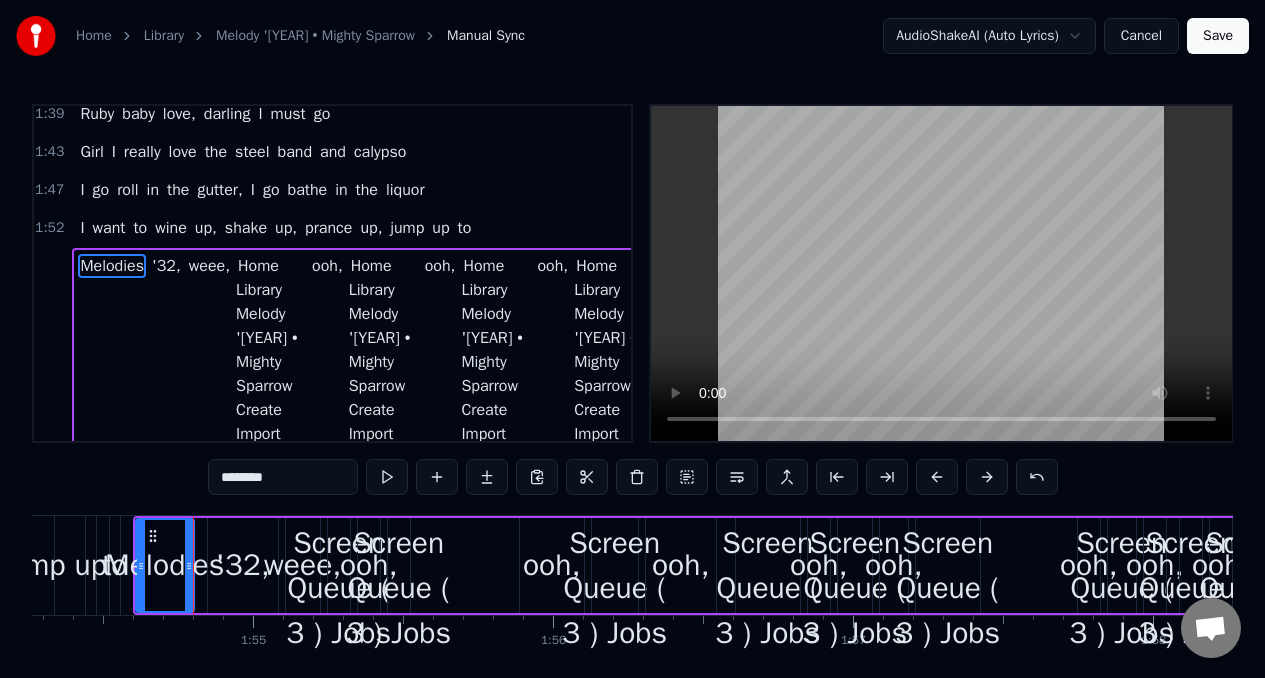 click on "jump" at bounding box center (34, 565) 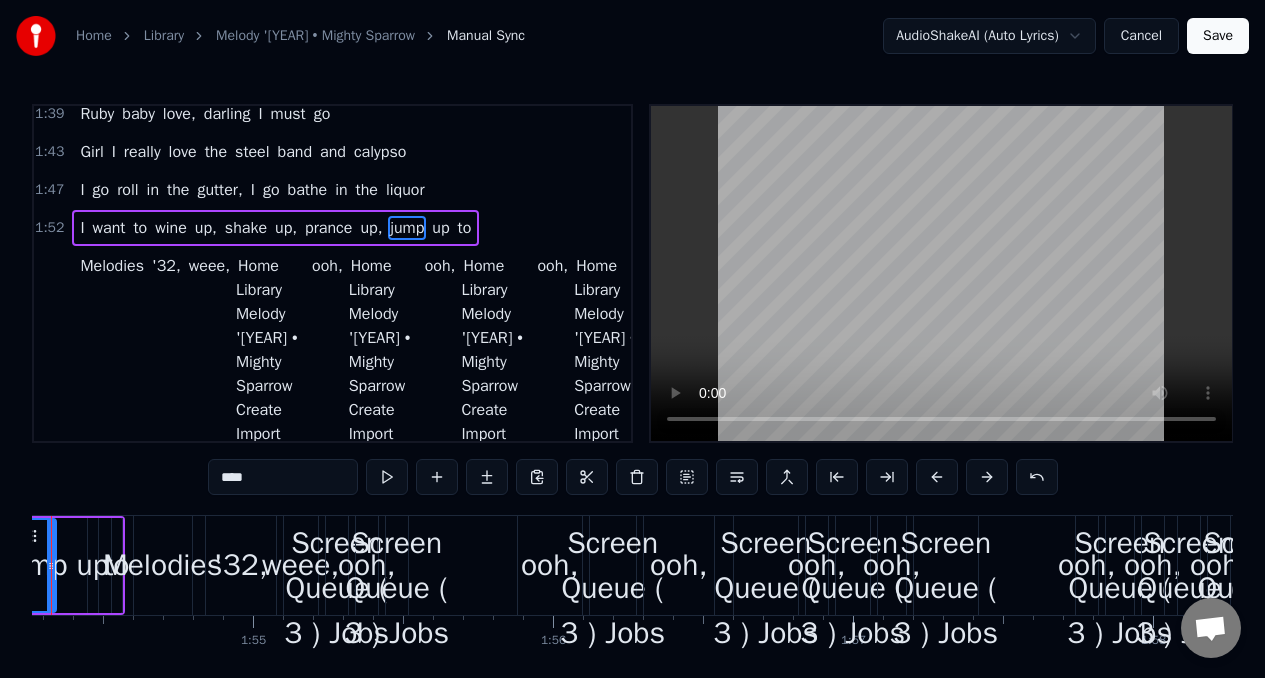 scroll, scrollTop: 697, scrollLeft: 0, axis: vertical 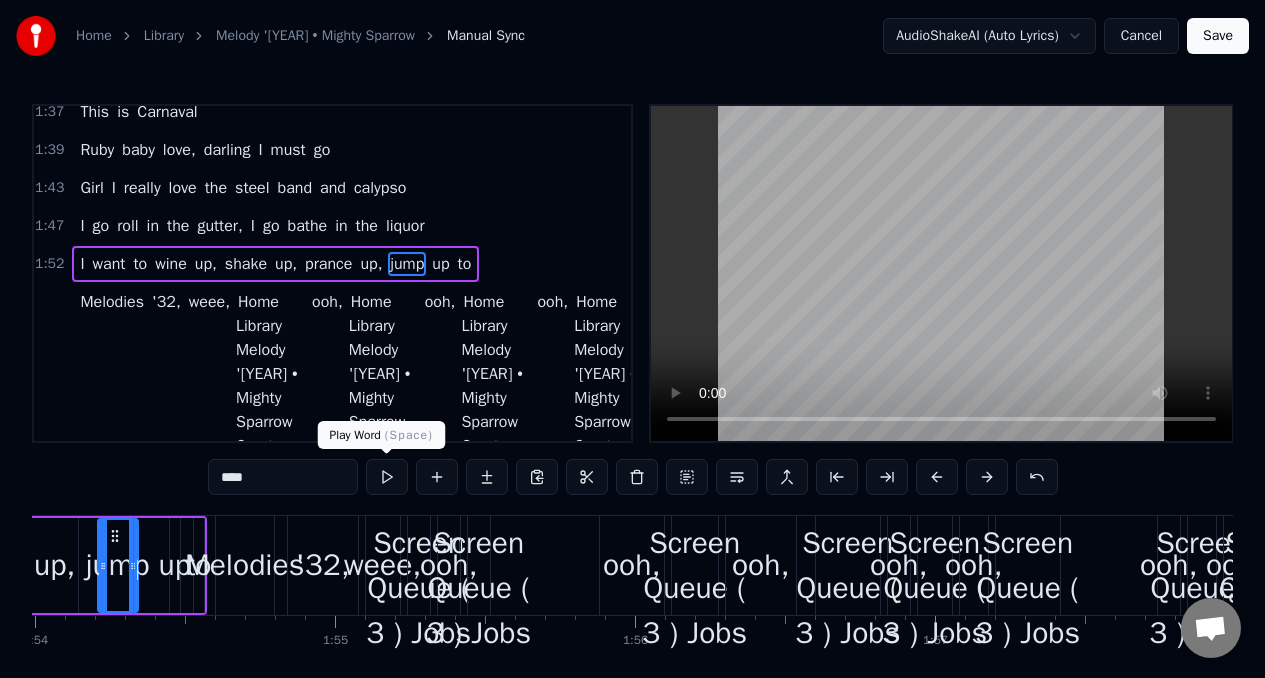 click at bounding box center [387, 477] 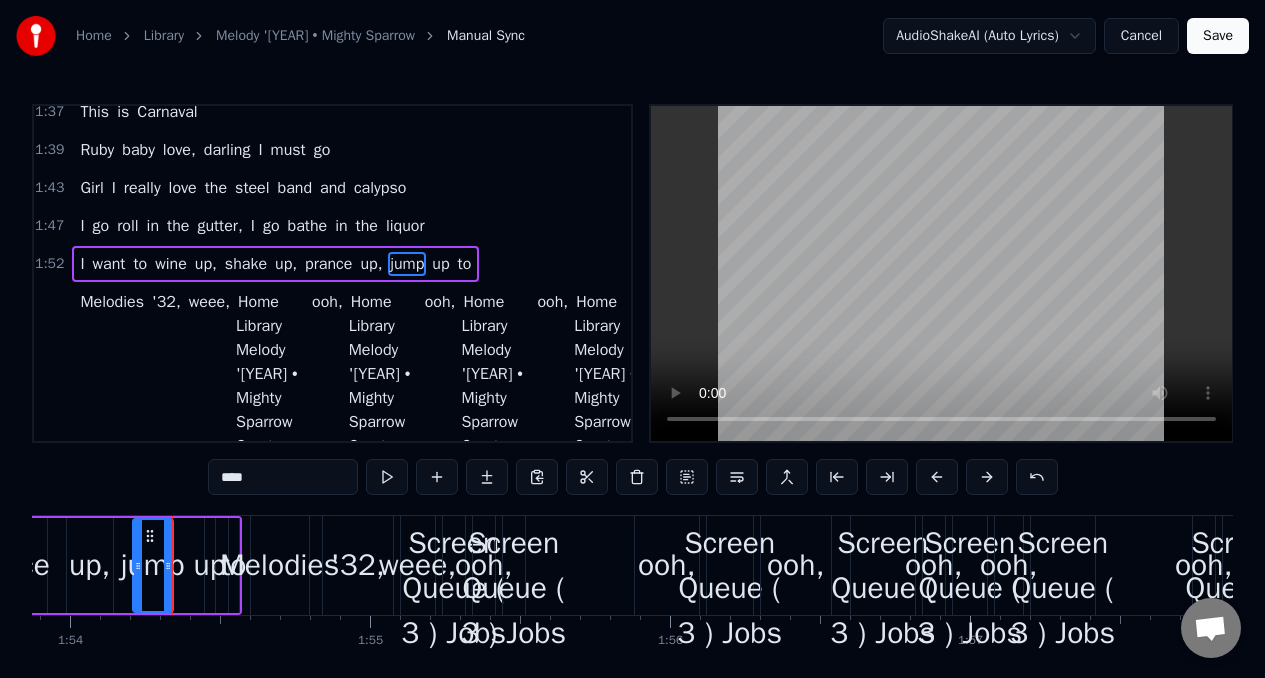 scroll, scrollTop: 0, scrollLeft: 34159, axis: horizontal 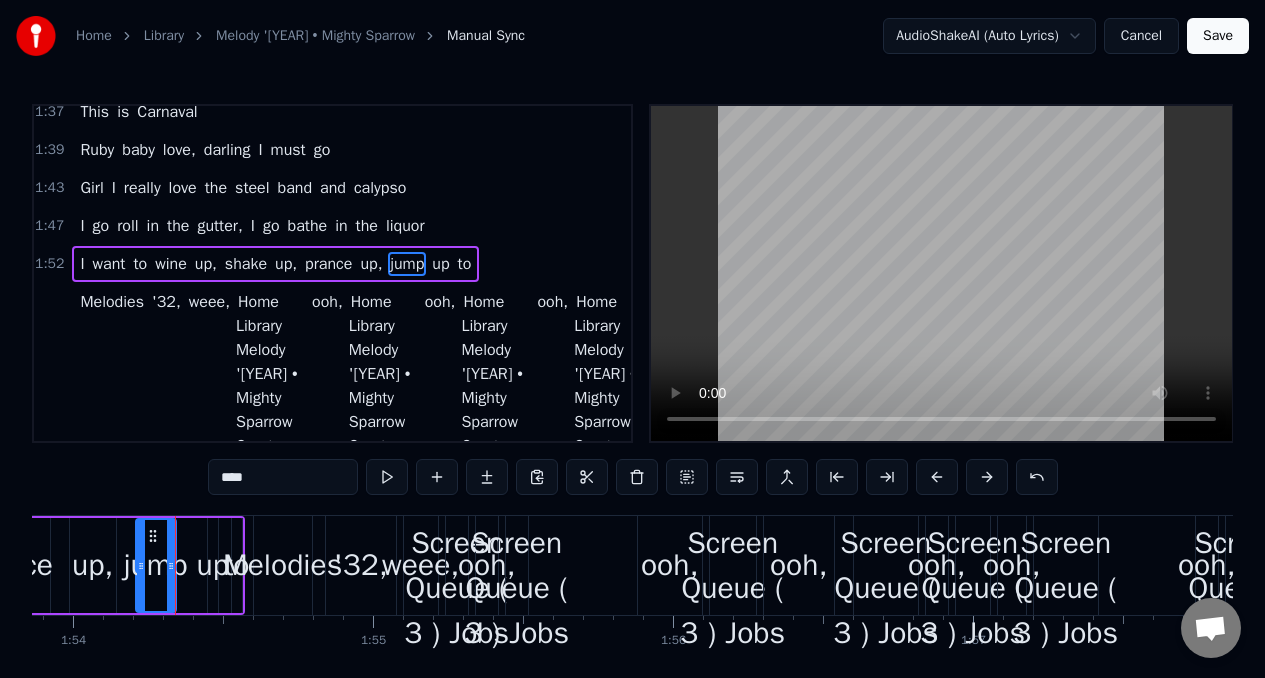 click on "Home Library Melody '[YEAR] • Mighty Sparrow Create Import FAQ Video Guides Credits 3:22  /  3:22 Melody '[YEAR] Mighty Sparrow BPM 110 Key C Edit Video Audio Subtitles Download Cloud Library Manual Sync Download Video Open Dual Screen Queue ( 3 ) Jobs Library Export [.mp4] Melody '[YEAR] Mighty Sparrow Show Create Karaoke Mighty Sparrow - Melody '[YEAR] Play Create Karaoke Mighty Sparrow - Woom Poom Play Create Karaoke Gino Soccio Try It Out Play 0 0 Lead Vocals Lead Vocals" at bounding box center (517, 566) 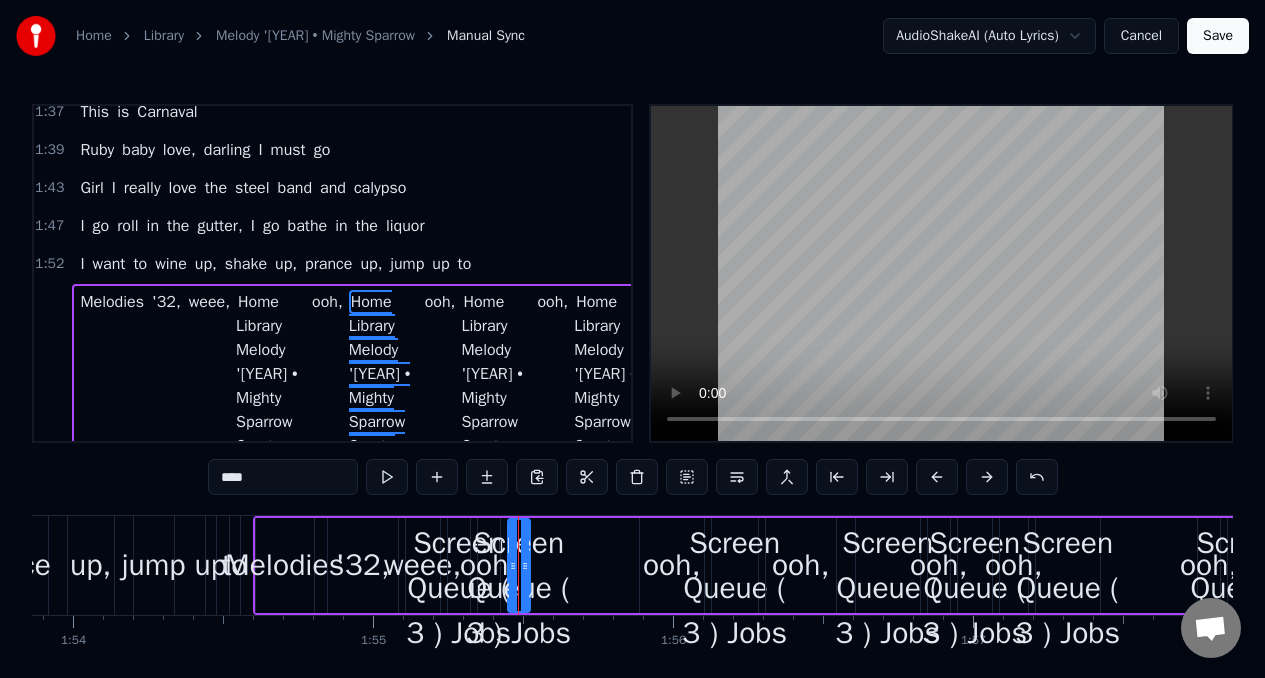 scroll, scrollTop: 733, scrollLeft: 0, axis: vertical 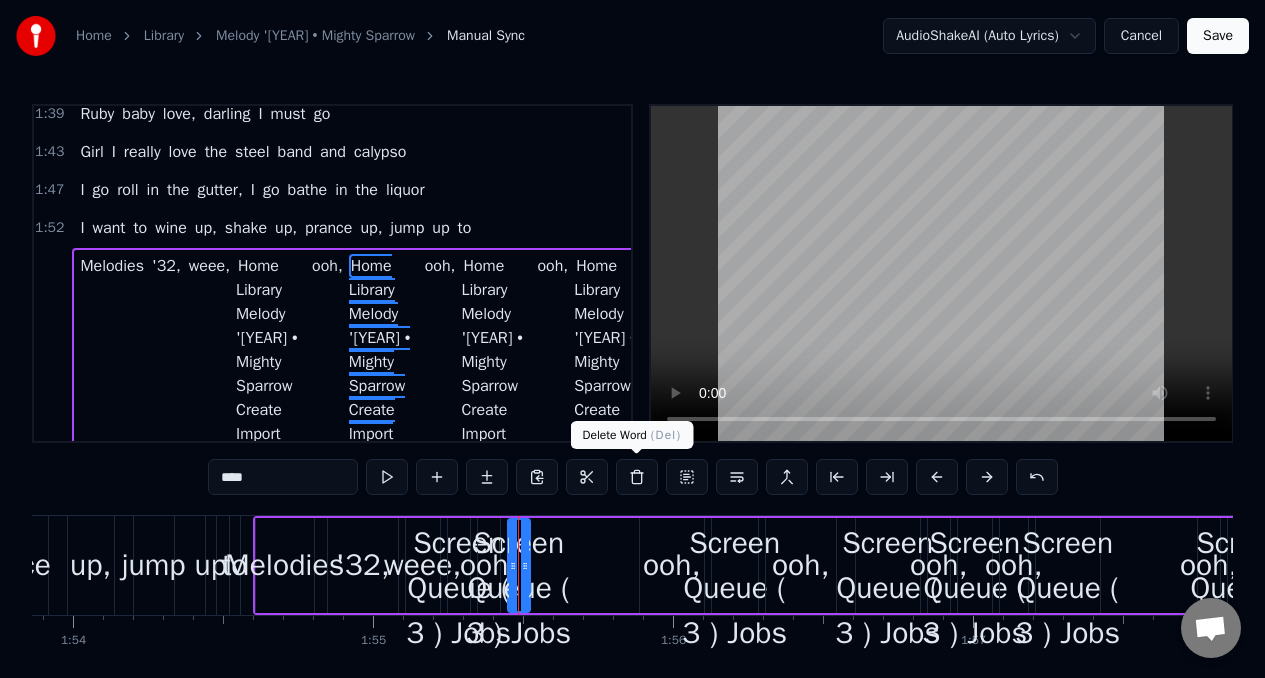 click at bounding box center [637, 477] 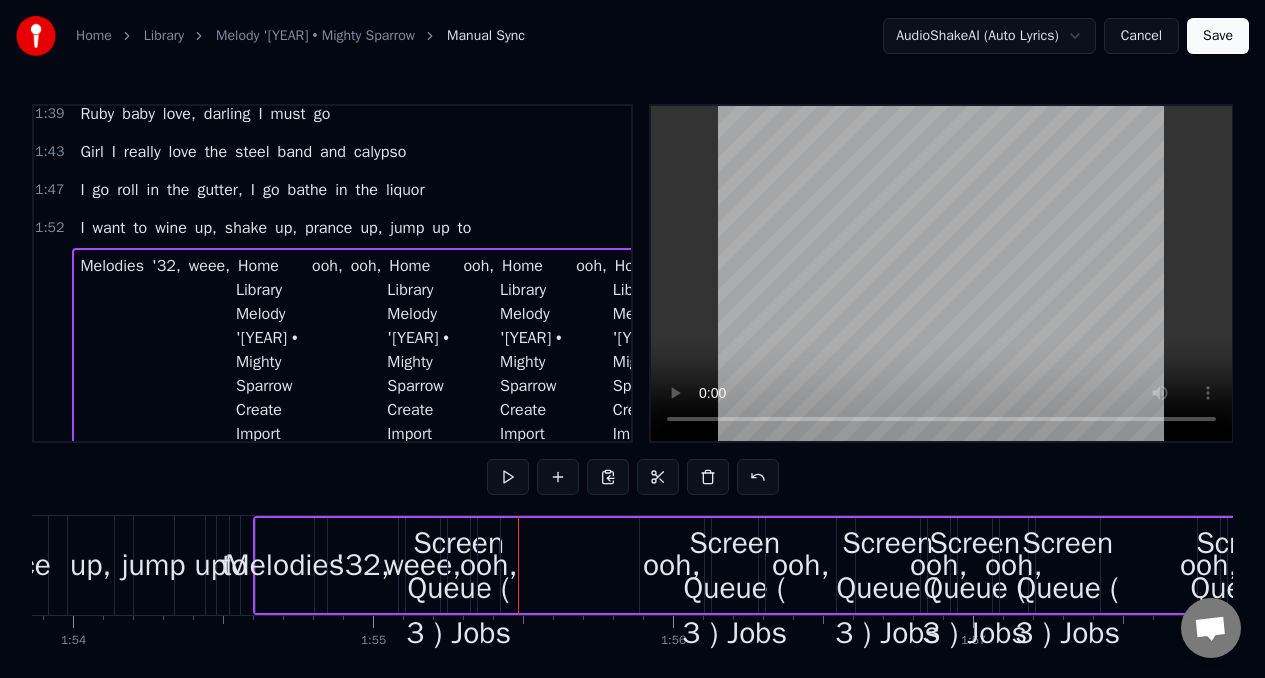 click on "ooh," at bounding box center (489, 565) 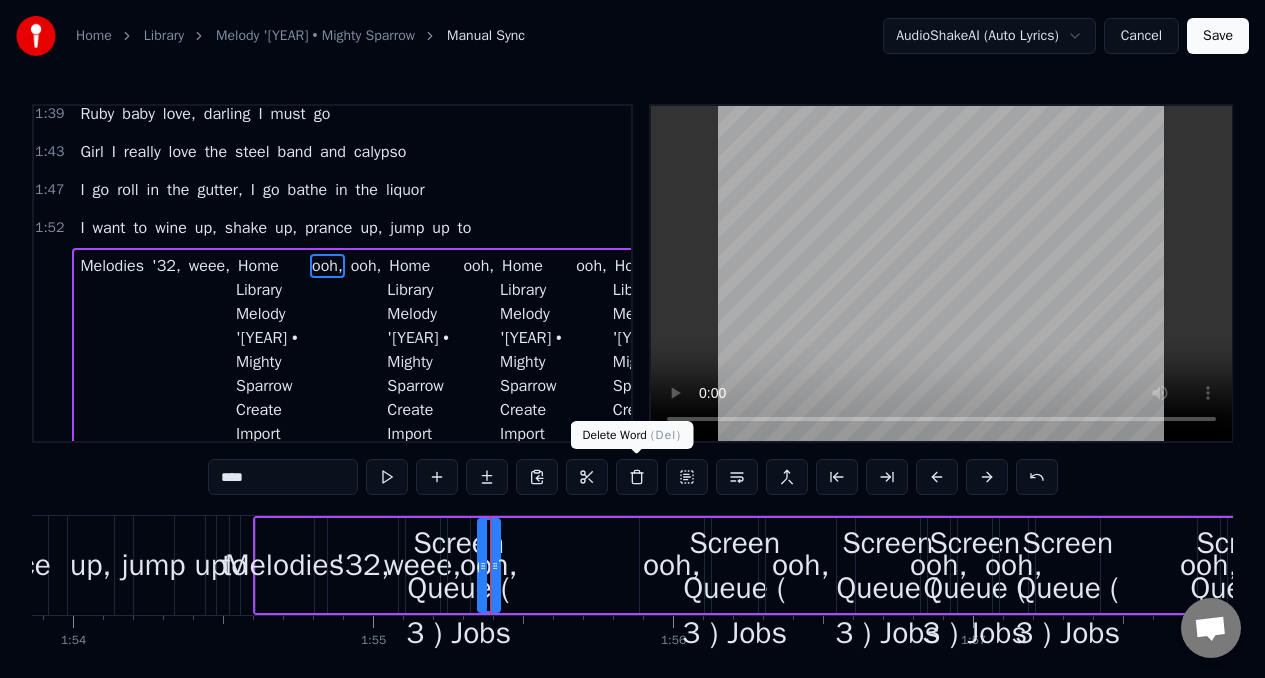click at bounding box center [637, 477] 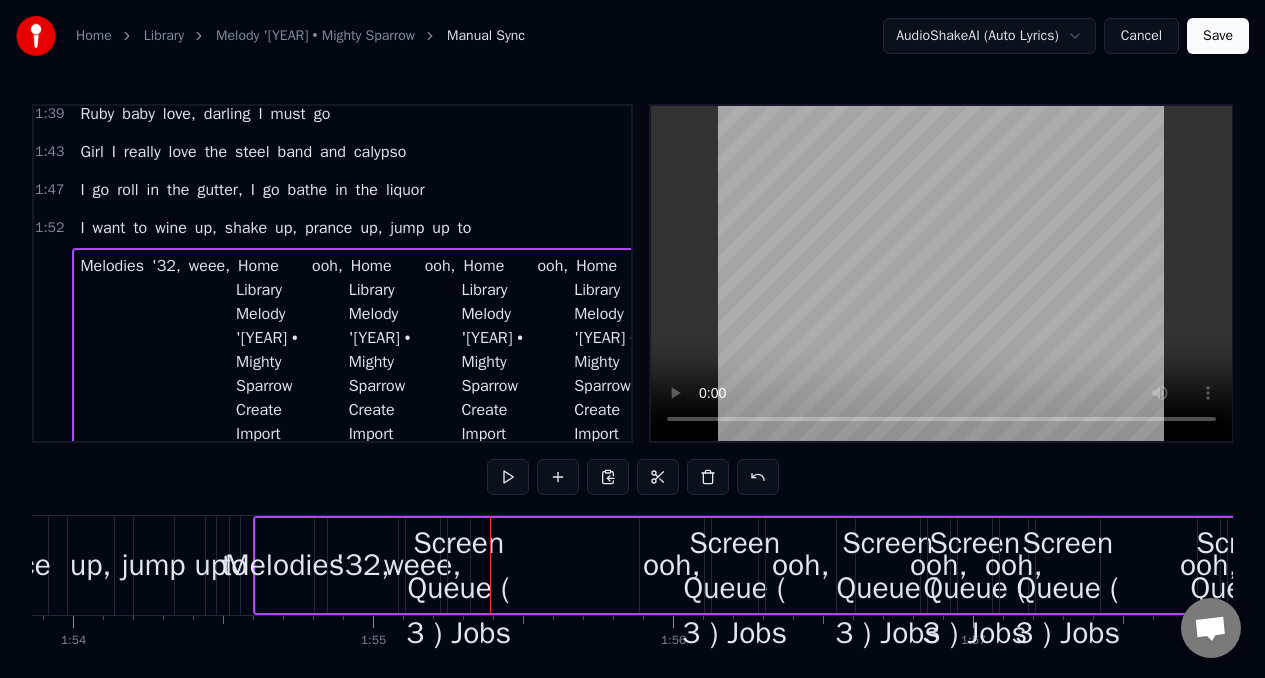 click on "Home Library Melody '[YEAR] • Mighty Sparrow Create Import FAQ Video Guides Credits 3:22  /  3:22 Melody '[YEAR] Mighty Sparrow BPM 110 Key C Edit Video Audio Subtitles Download Cloud Library Manual Sync Download Video Open Dual Screen Queue ( 3 ) Jobs Library Export [.mp4] Melody '[YEAR] Mighty Sparrow Show Create Karaoke Mighty Sparrow - Melody '[YEAR] Play Create Karaoke Mighty Sparrow - Woom Poom Play Create Karaoke Gino Soccio Try It Out Play 0 0 Lead Vocals Lead Vocals" at bounding box center [459, 566] 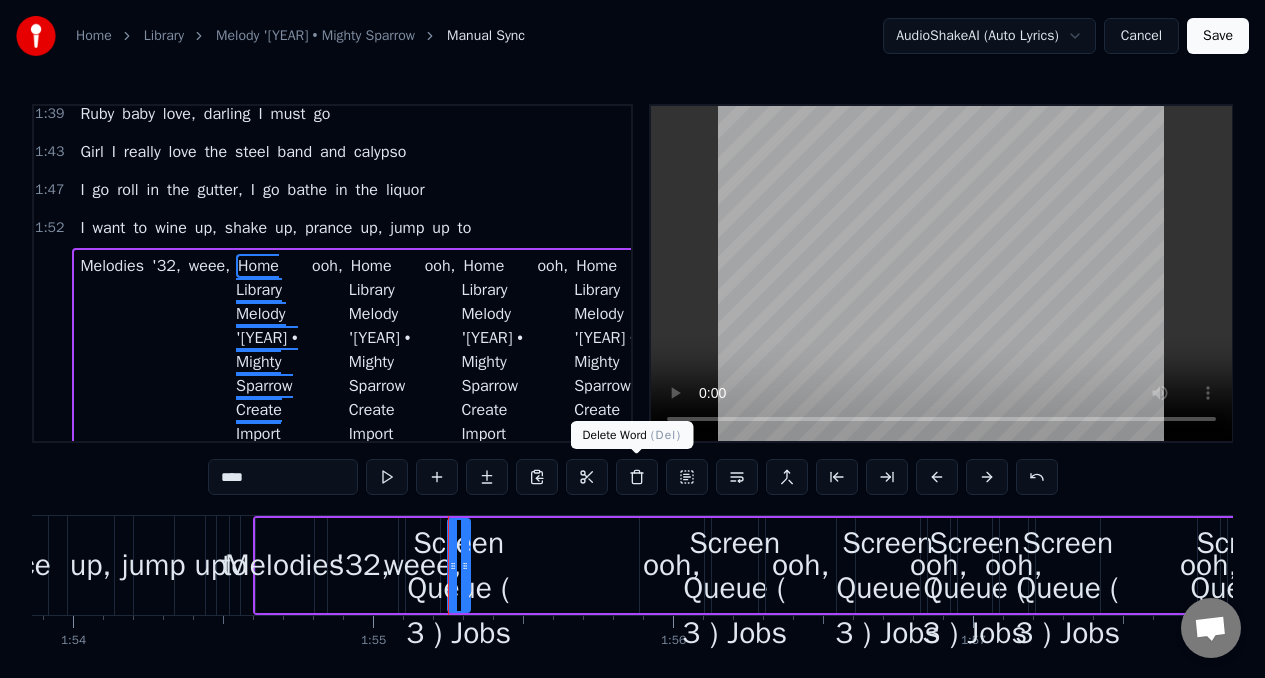 click at bounding box center [637, 477] 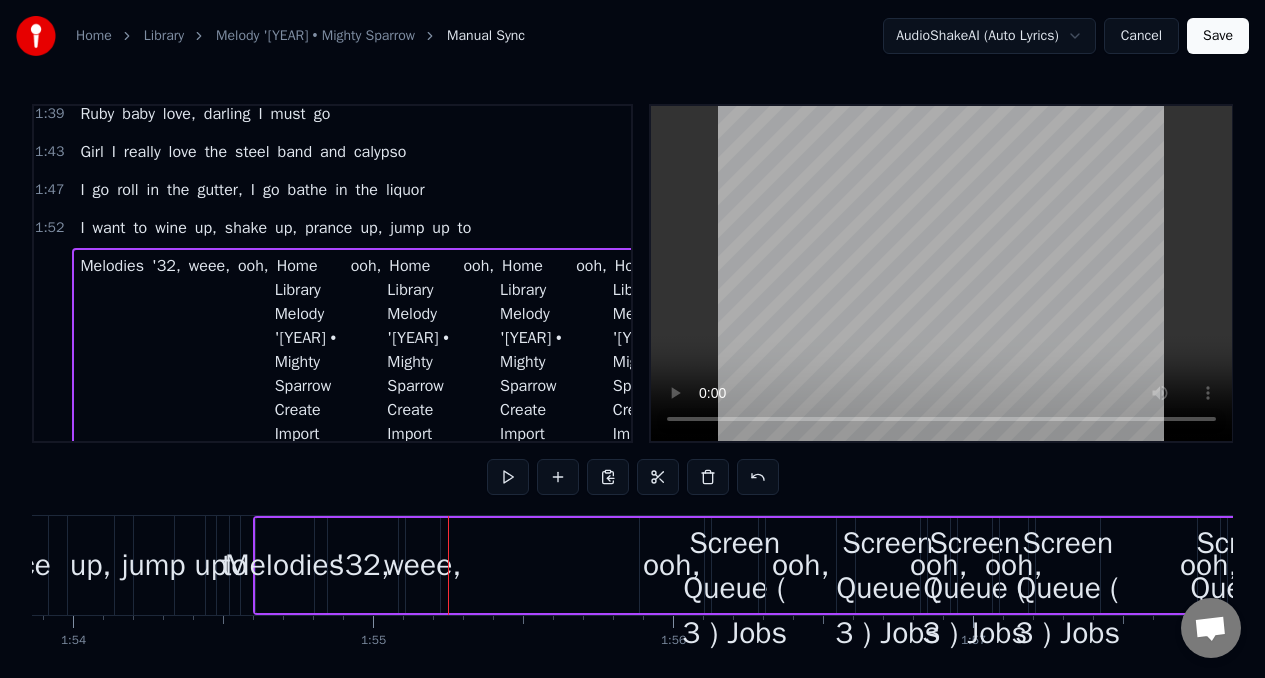 click on "weee," at bounding box center [422, 565] 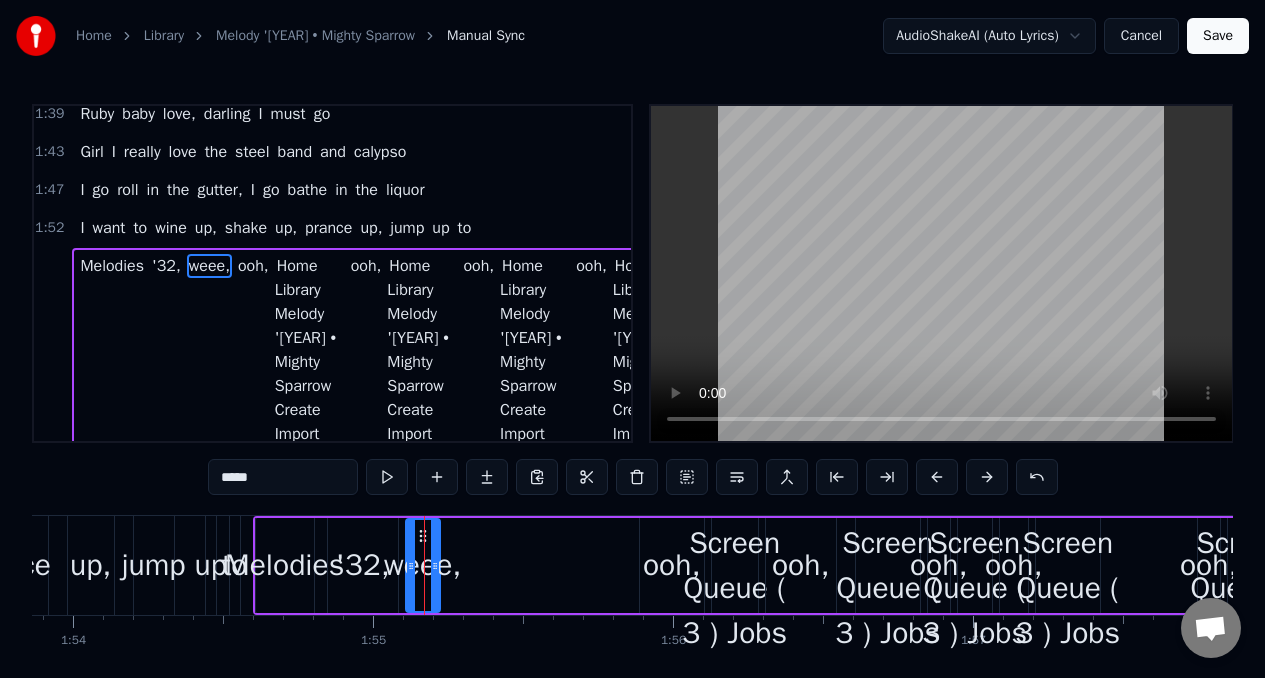 click 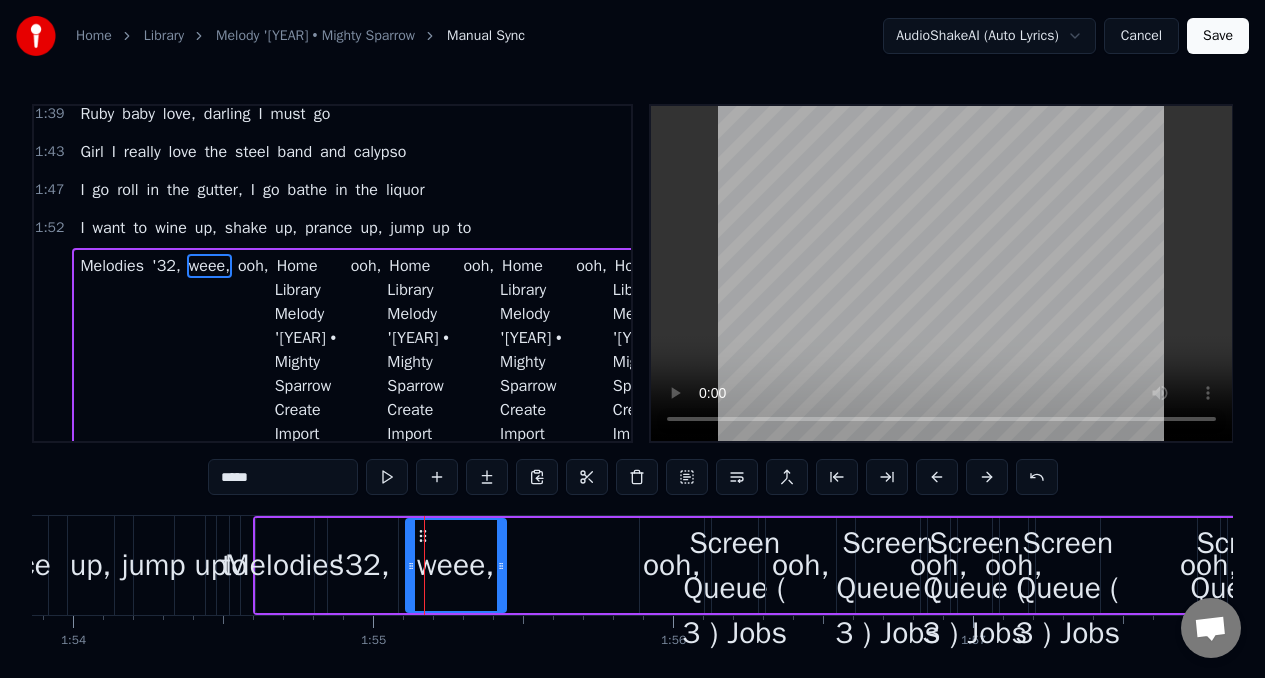 drag, startPoint x: 434, startPoint y: 549, endPoint x: 500, endPoint y: 557, distance: 66.48308 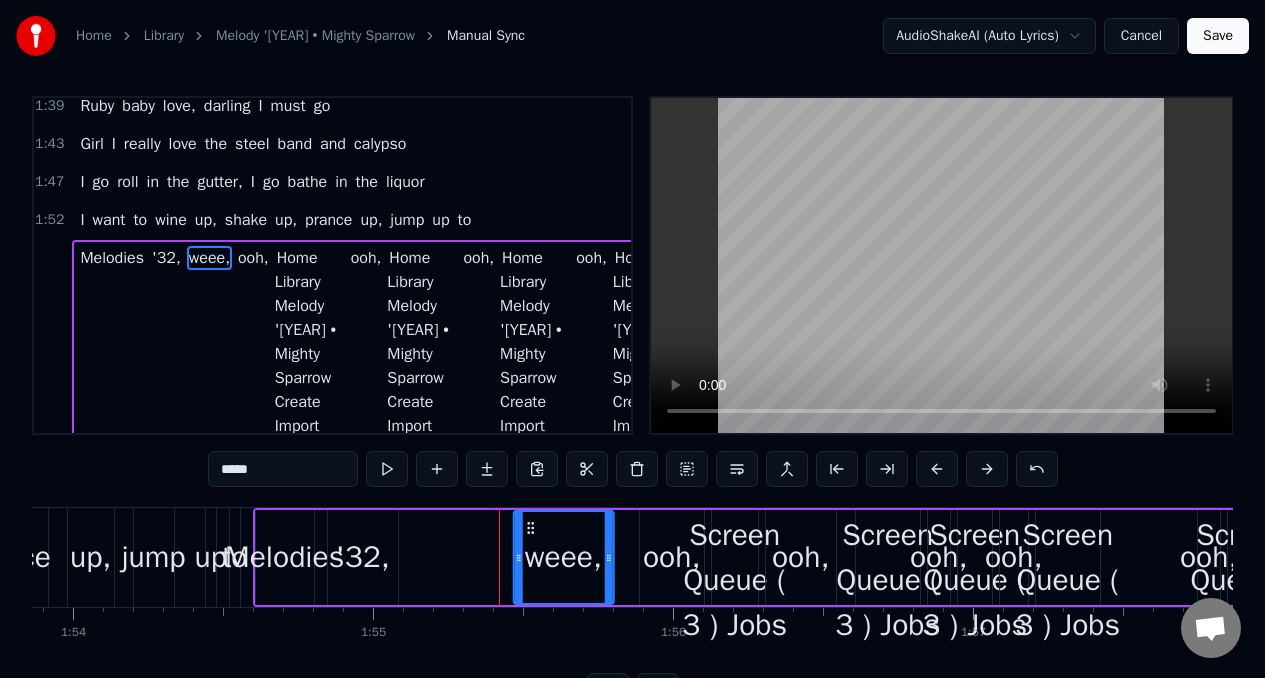 drag, startPoint x: 421, startPoint y: 538, endPoint x: 526, endPoint y: 549, distance: 105.574615 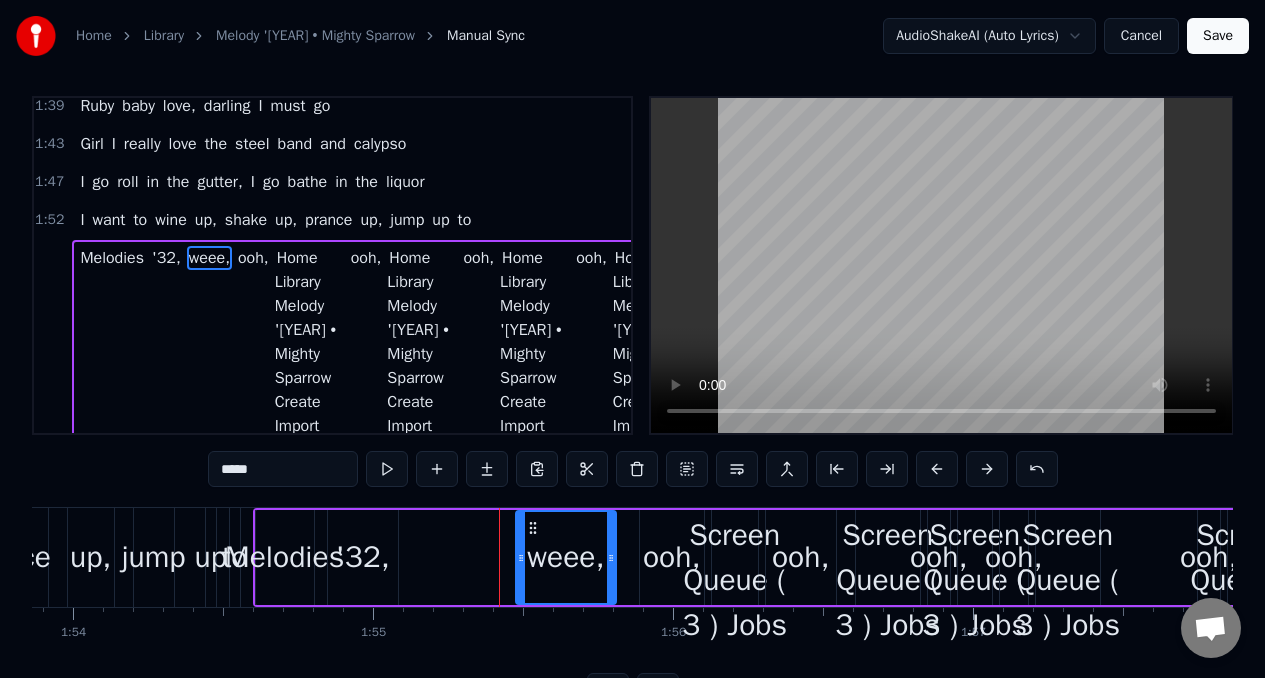 scroll, scrollTop: 13, scrollLeft: 0, axis: vertical 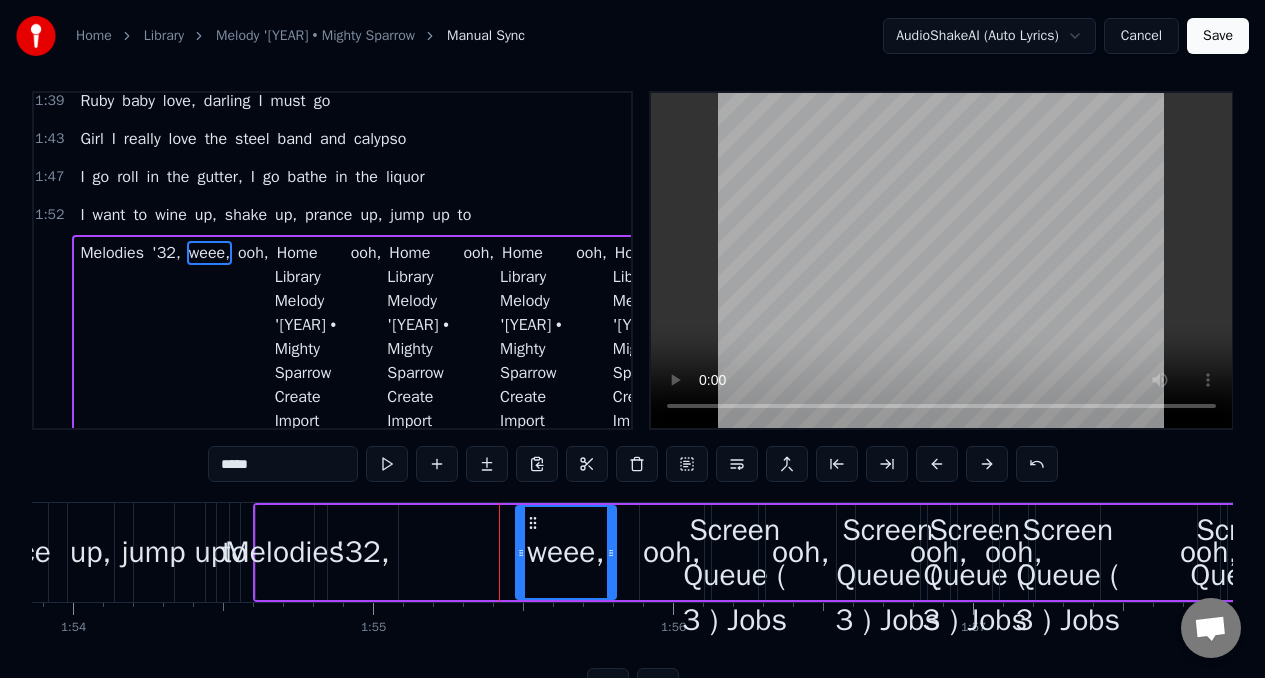 click on "'32," at bounding box center [363, 552] 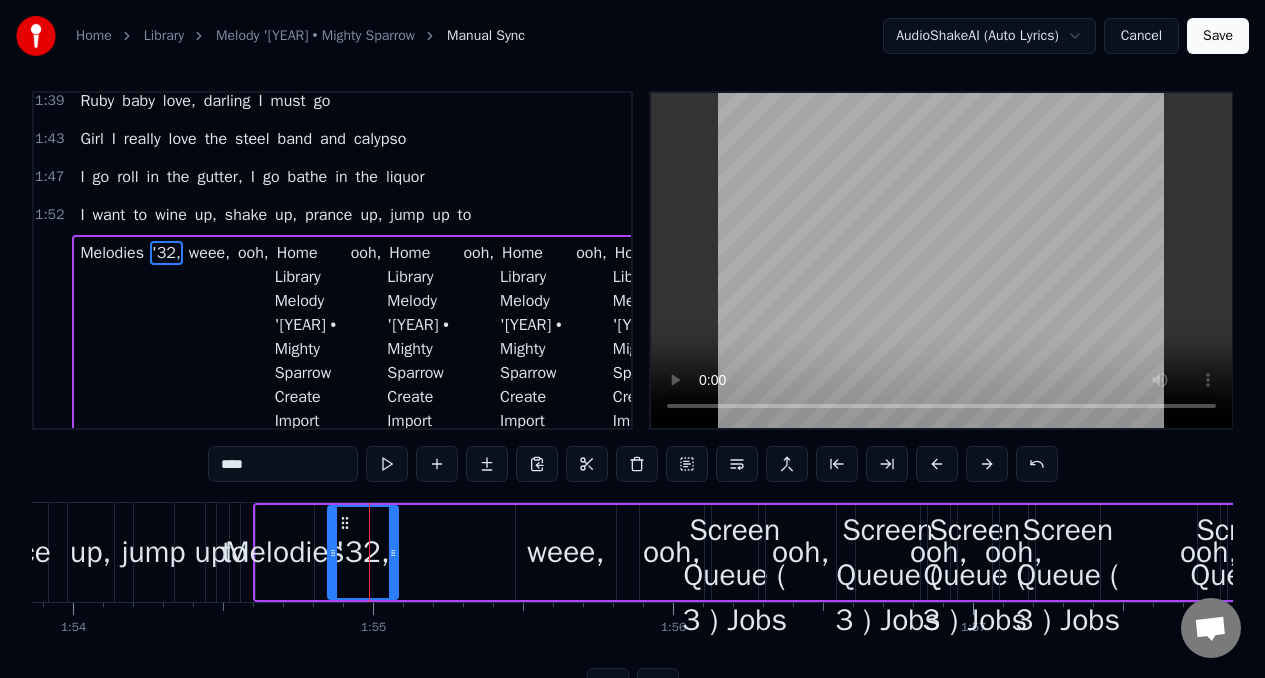scroll, scrollTop: 0, scrollLeft: 0, axis: both 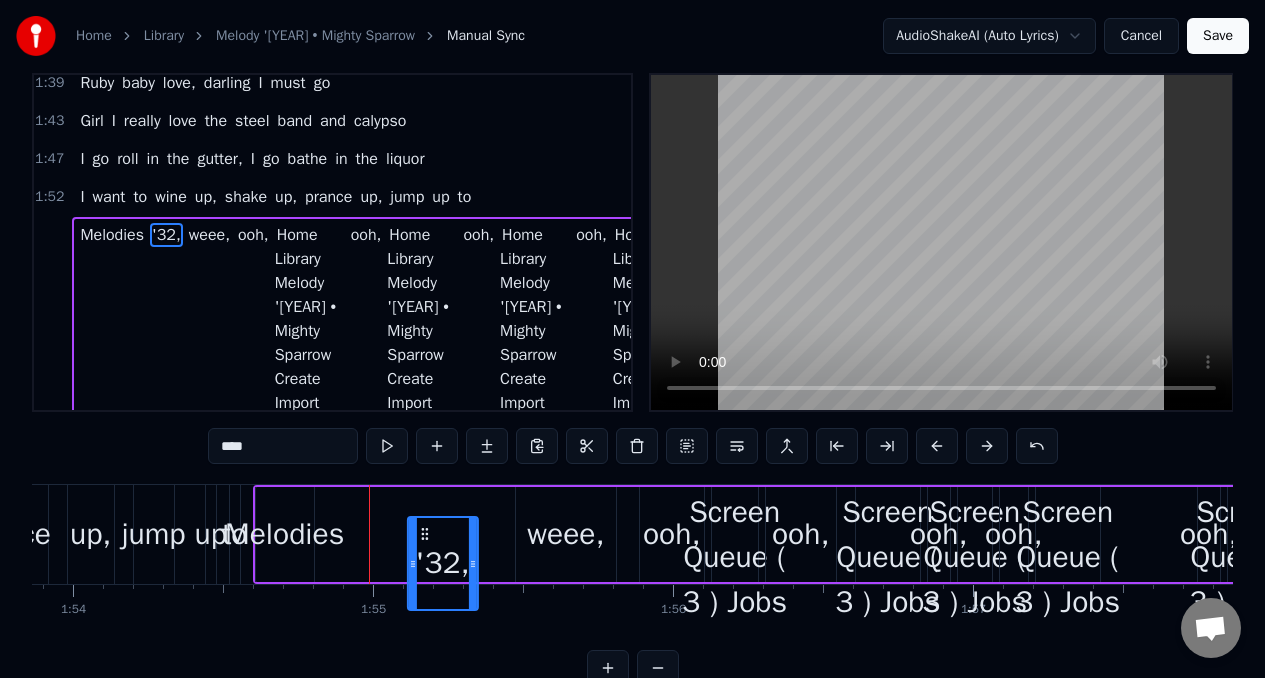 drag, startPoint x: 343, startPoint y: 539, endPoint x: 423, endPoint y: 550, distance: 80.75271 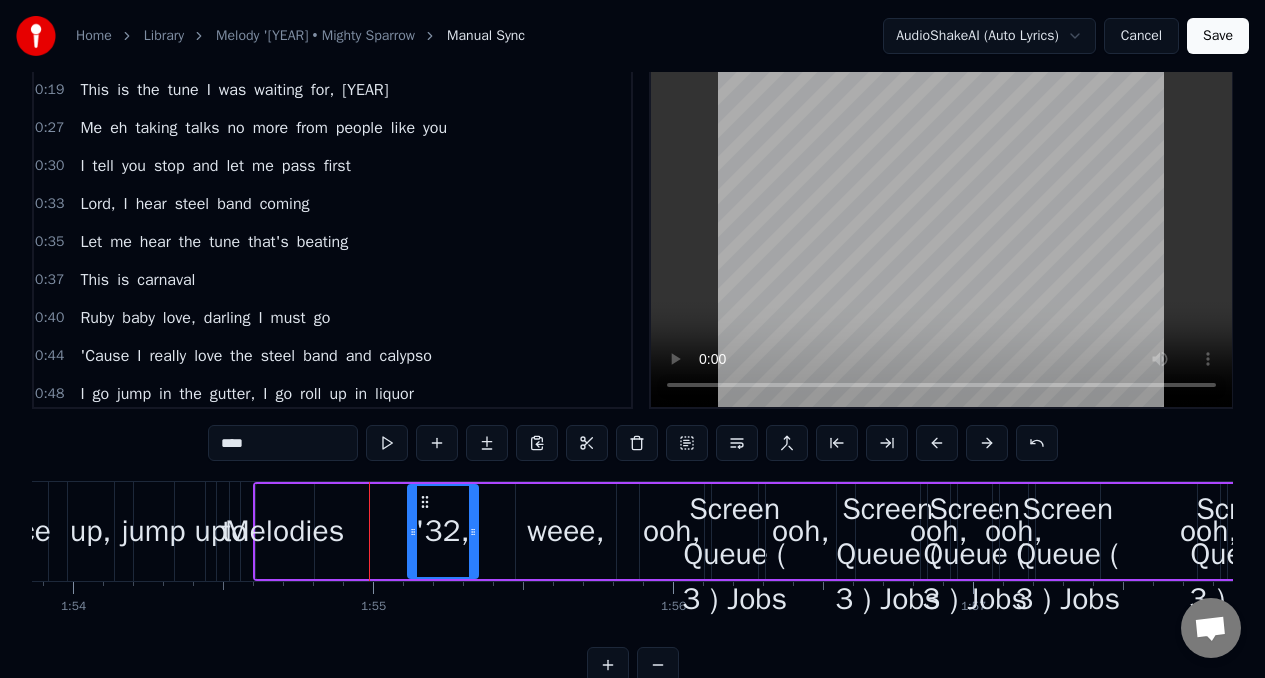 scroll, scrollTop: 0, scrollLeft: 0, axis: both 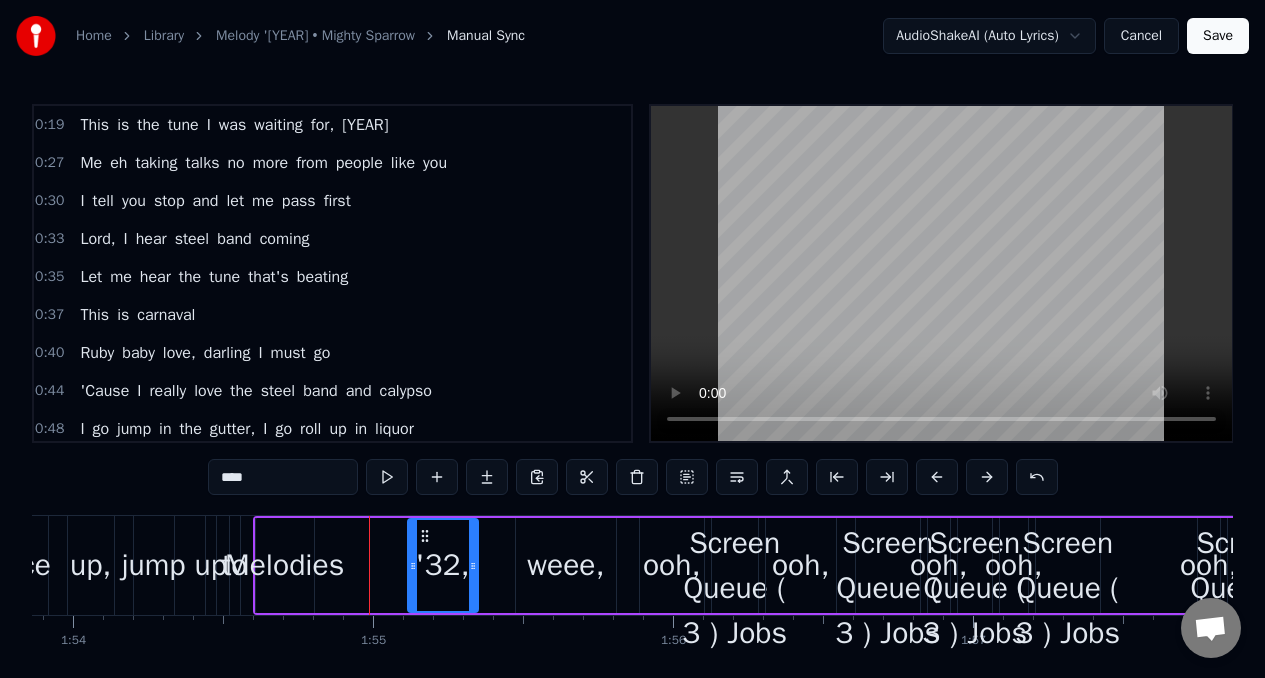 click on "****" at bounding box center [283, 477] 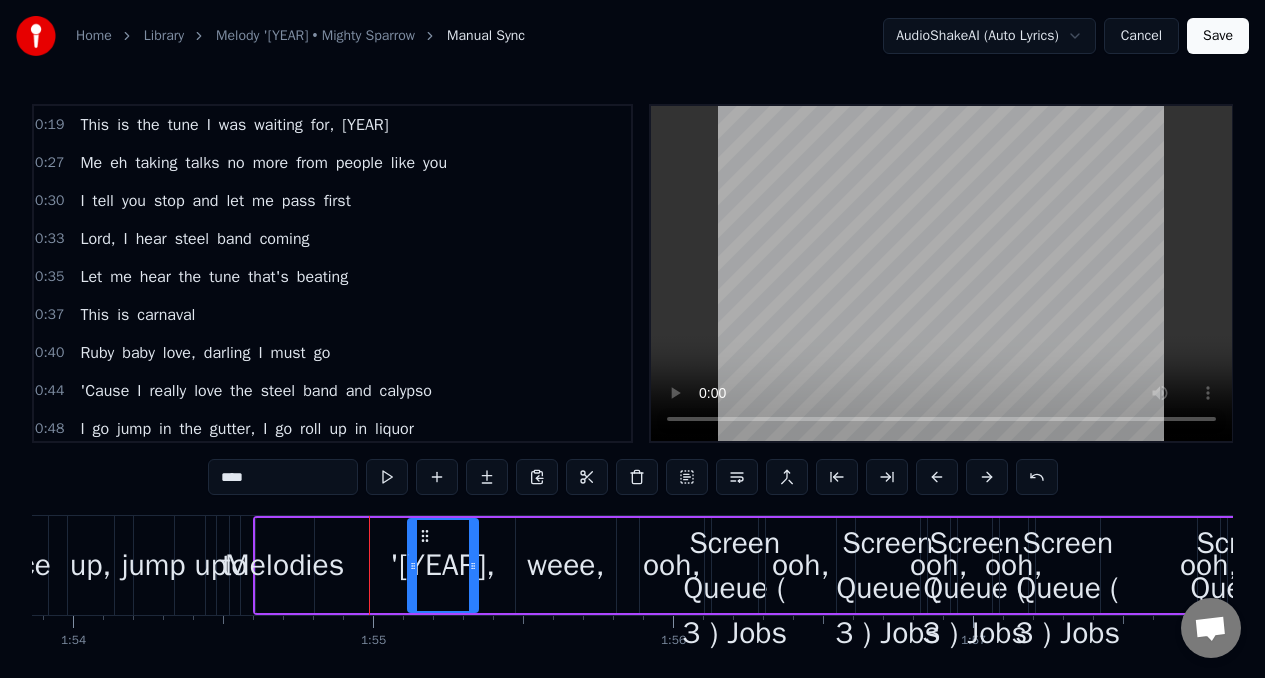 click on "up," at bounding box center [90, 565] 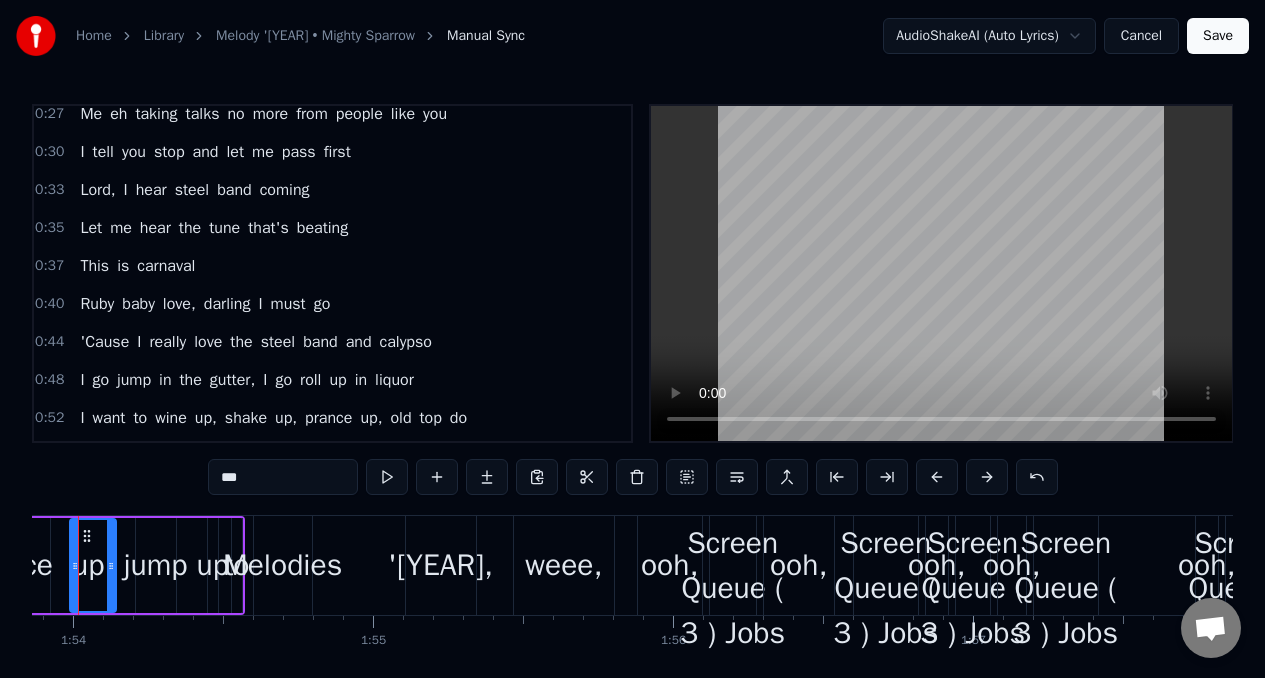 scroll, scrollTop: 103, scrollLeft: 0, axis: vertical 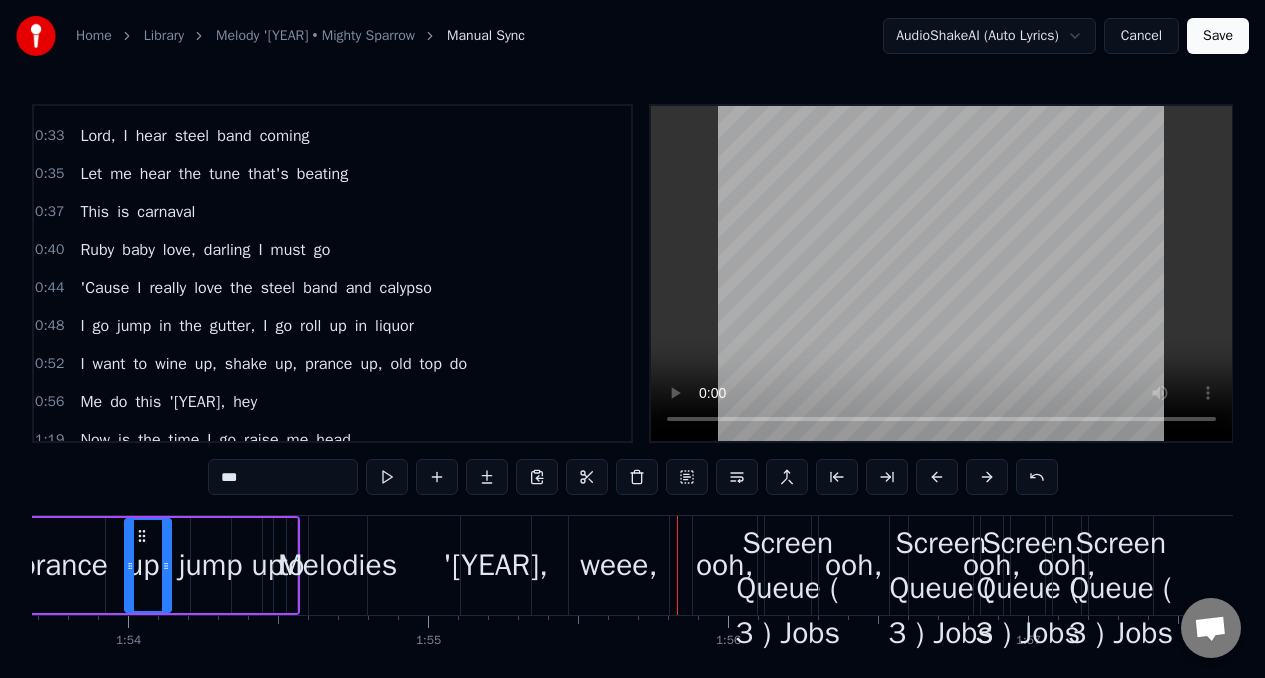 click on "ooh," at bounding box center (725, 565) 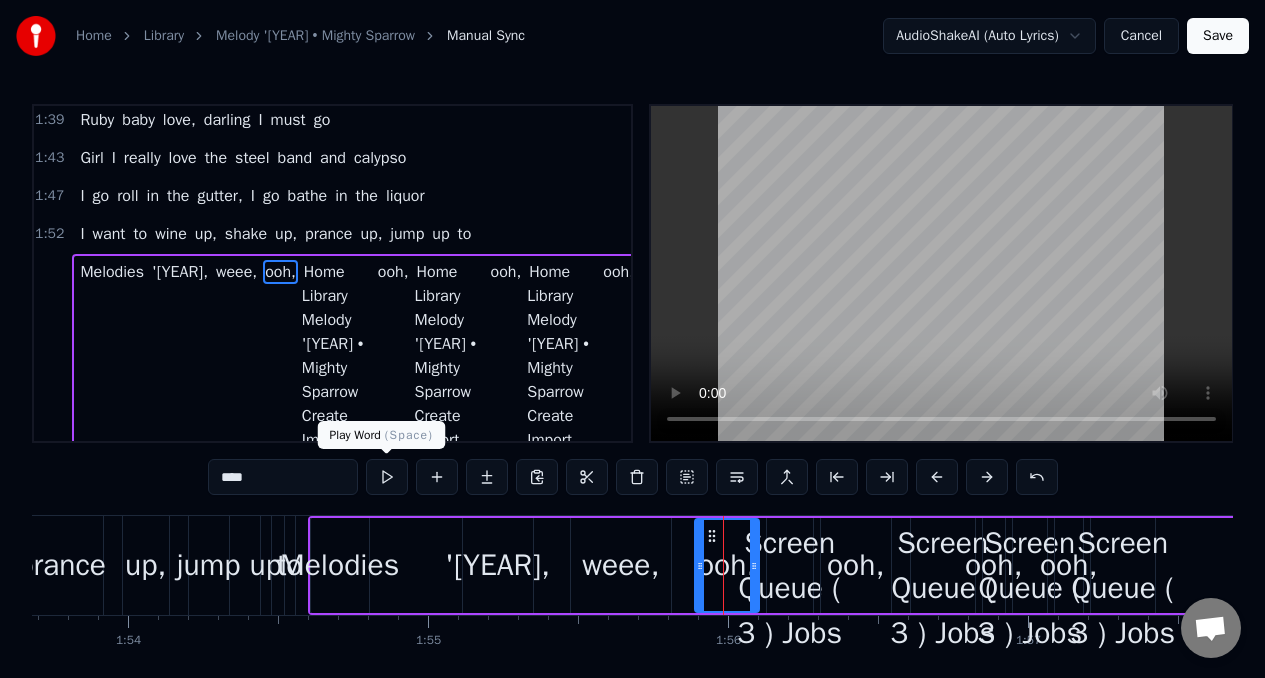scroll, scrollTop: 733, scrollLeft: 0, axis: vertical 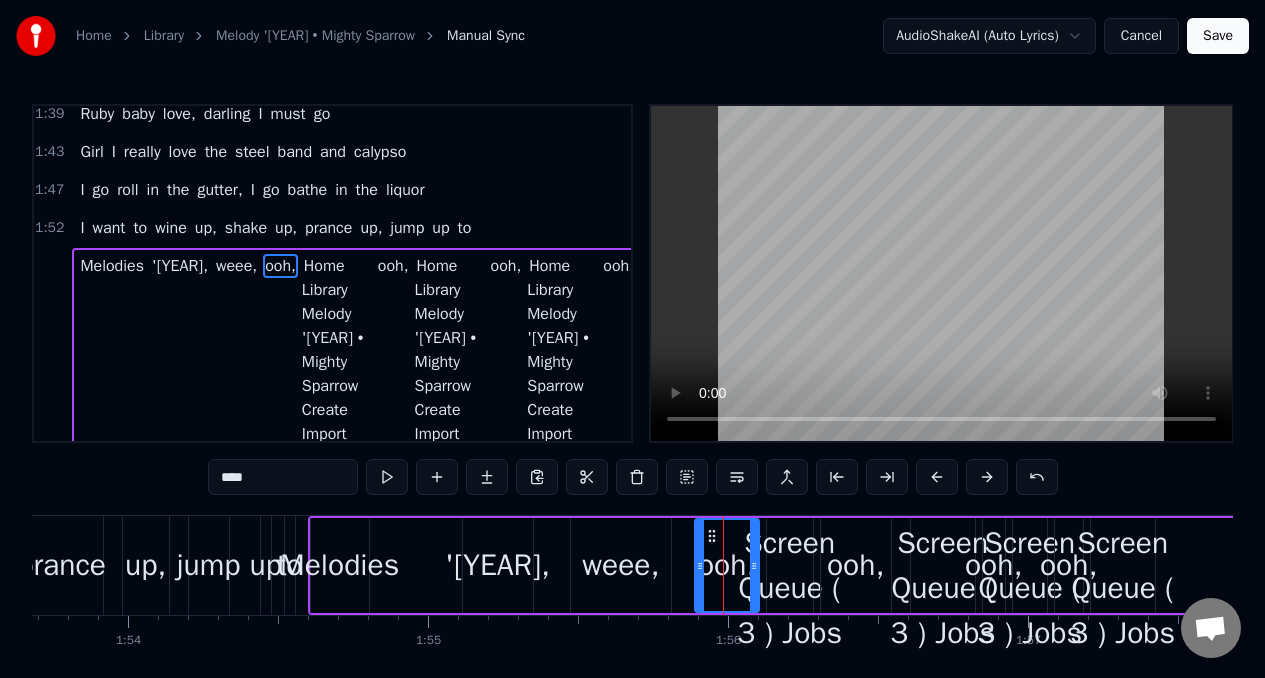 click at bounding box center [637, 477] 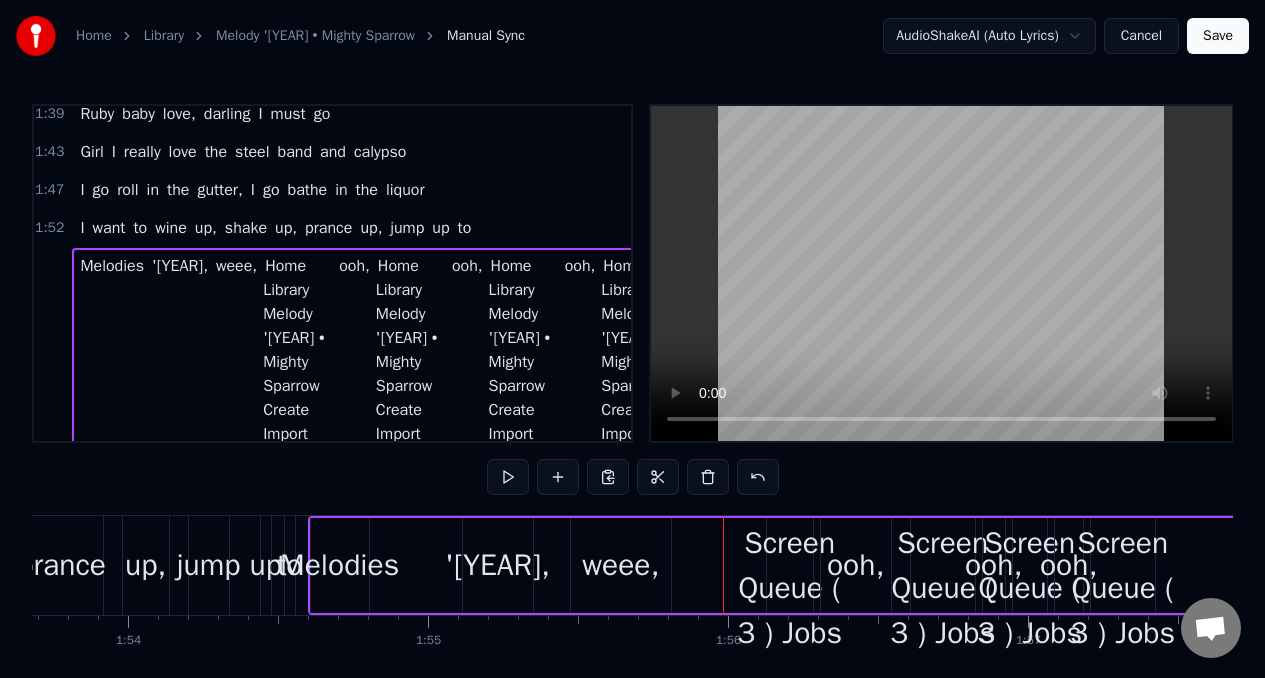 click on "Home Library Melody '[YEAR] • Mighty Sparrow Create Import FAQ Video Guides Credits 3:22  /  3:22 Melody '[YEAR] Mighty Sparrow BPM 110 Key C Edit Video Audio Subtitles Download Cloud Library Manual Sync Download Video Open Dual Screen Queue ( 3 ) Jobs Library Export [.mp4] Melody '[YEAR] Mighty Sparrow Show Create Karaoke Mighty Sparrow - Melody '[YEAR] Play Create Karaoke Mighty Sparrow - Woom Poom Play Create Karaoke Gino Soccio Try It Out Play 0 0 Lead Vocals Lead Vocals" at bounding box center [790, 566] 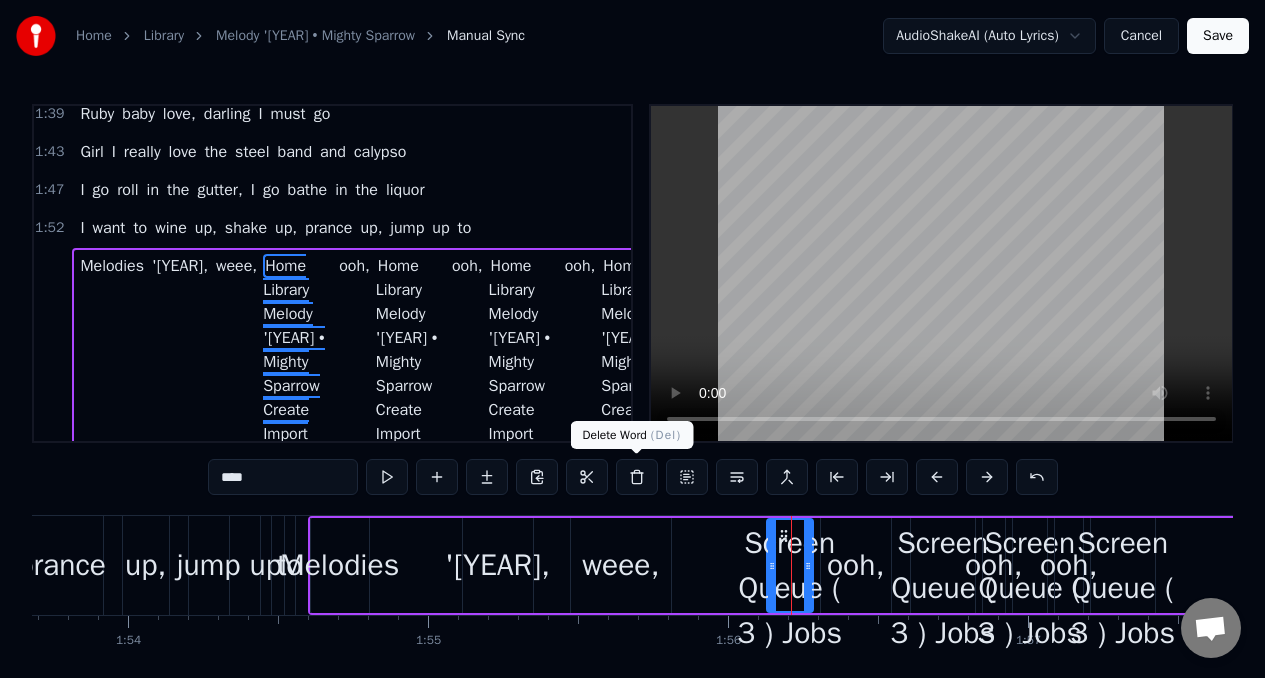 click at bounding box center [637, 477] 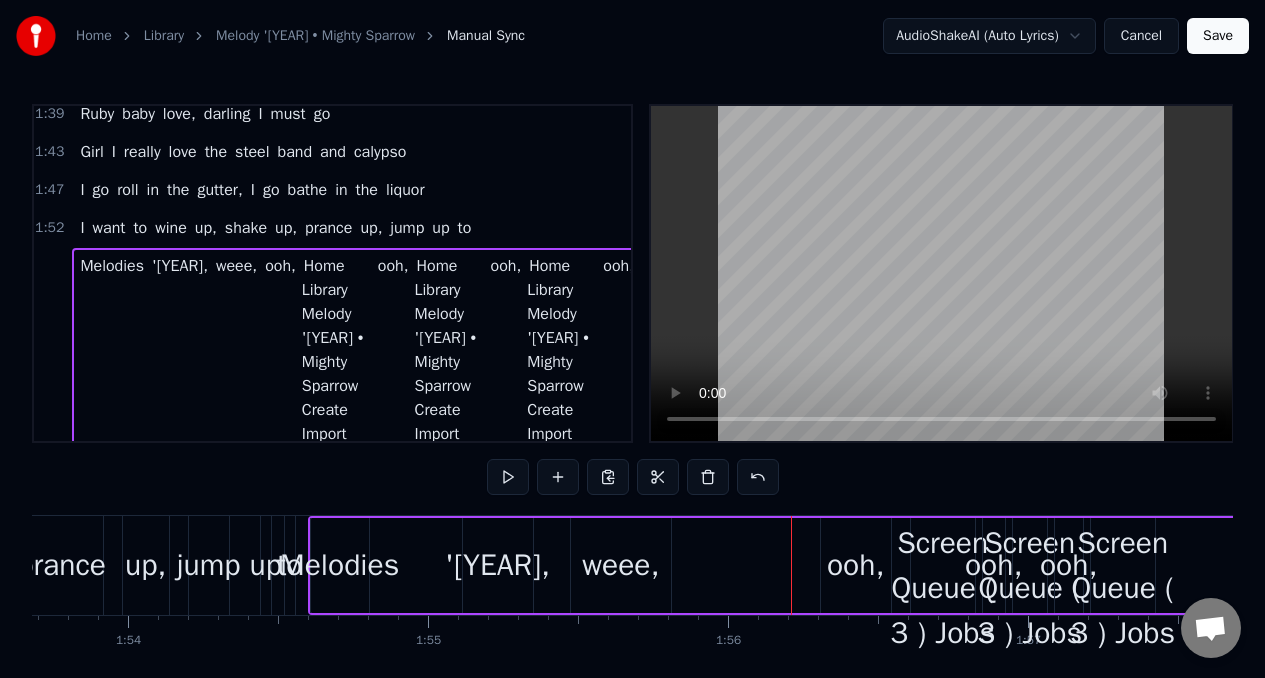 click on "ooh," at bounding box center (856, 565) 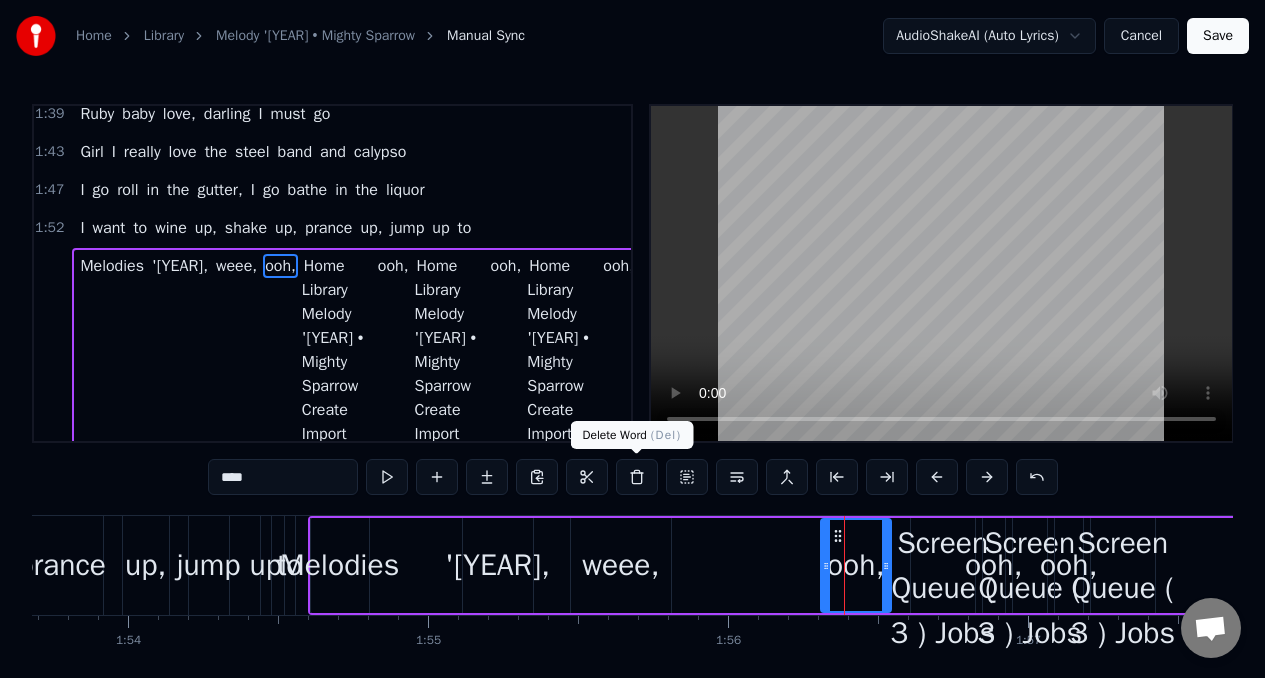 click at bounding box center [637, 477] 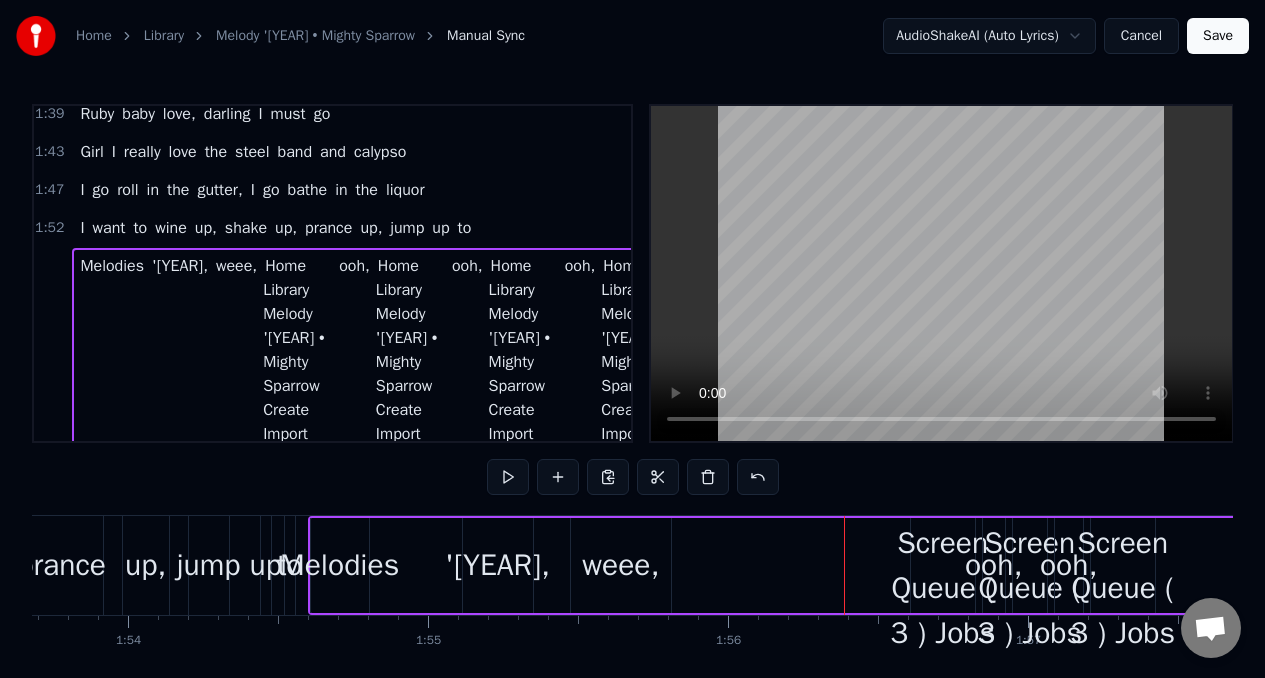 click on "weee," at bounding box center (621, 565) 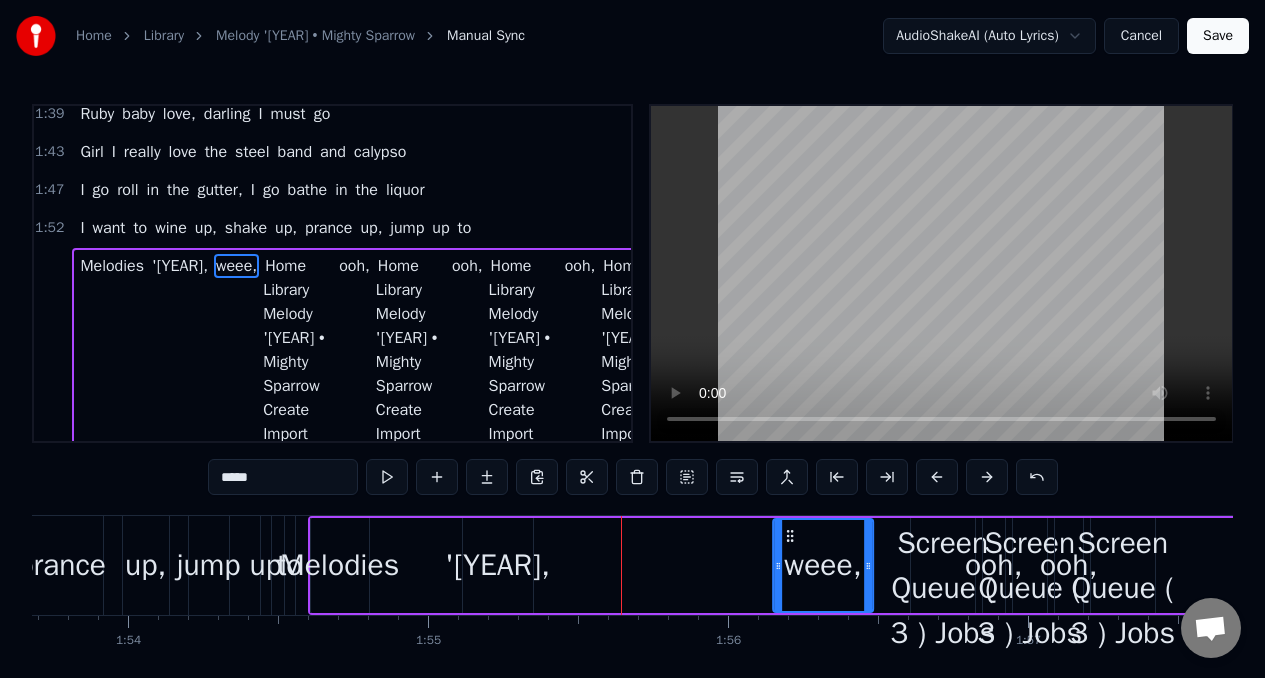 drag, startPoint x: 595, startPoint y: 537, endPoint x: 790, endPoint y: 539, distance: 195.01025 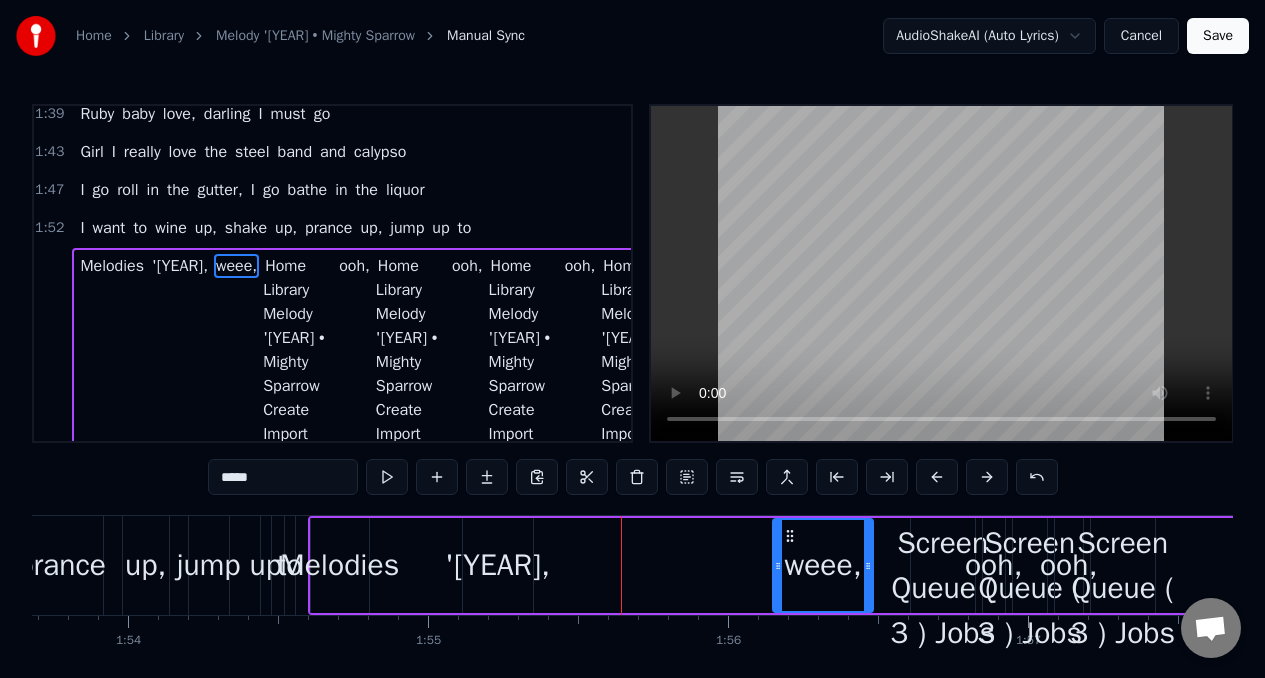 drag, startPoint x: 484, startPoint y: 538, endPoint x: 524, endPoint y: 542, distance: 40.1995 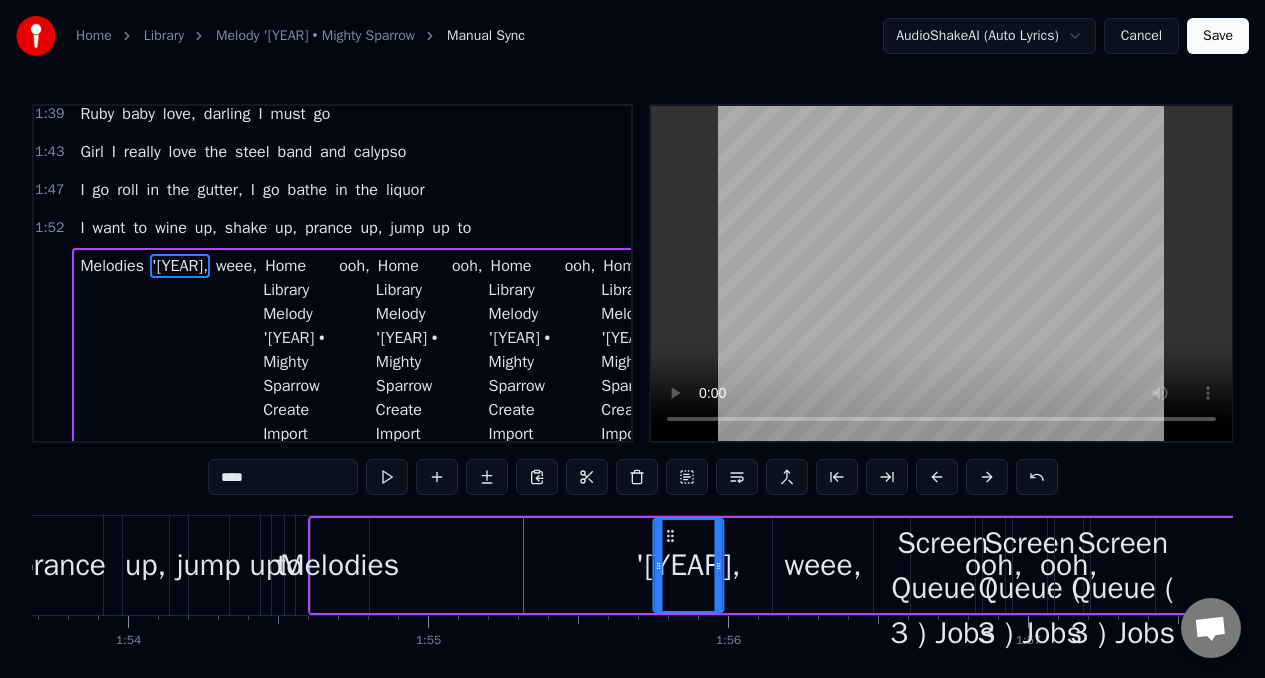 drag, startPoint x: 477, startPoint y: 534, endPoint x: 668, endPoint y: 527, distance: 191.12823 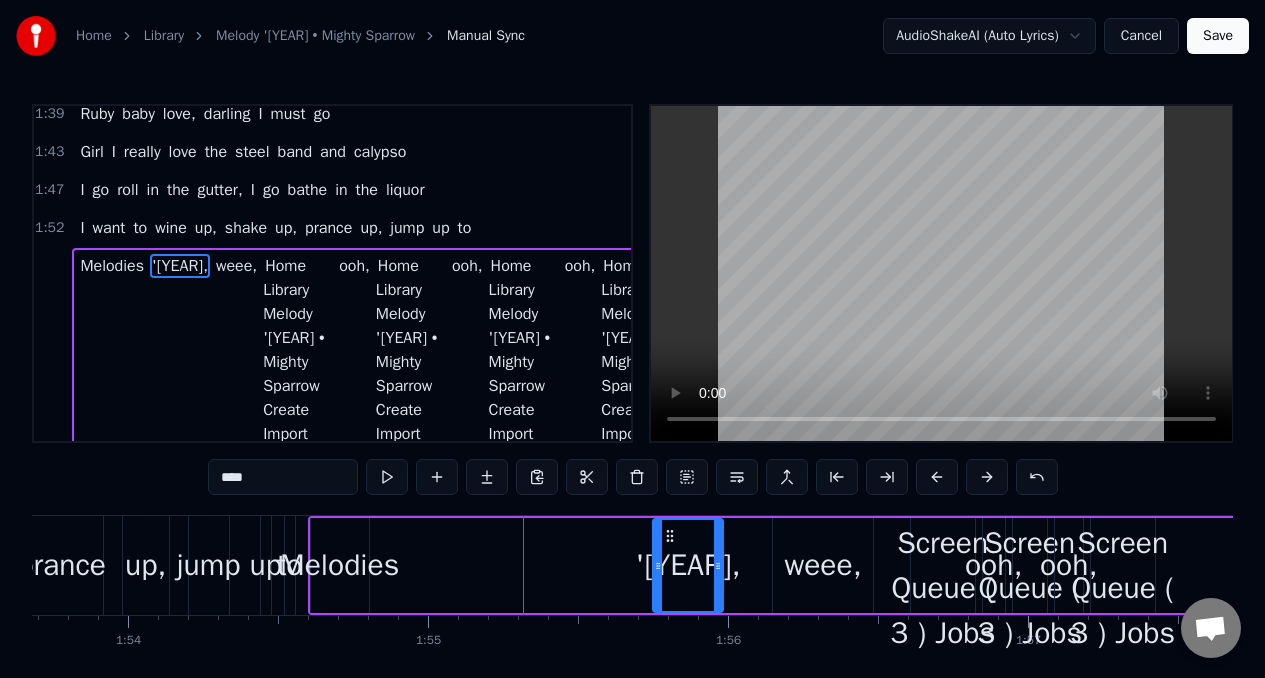 click on "Melodies" at bounding box center [340, 565] 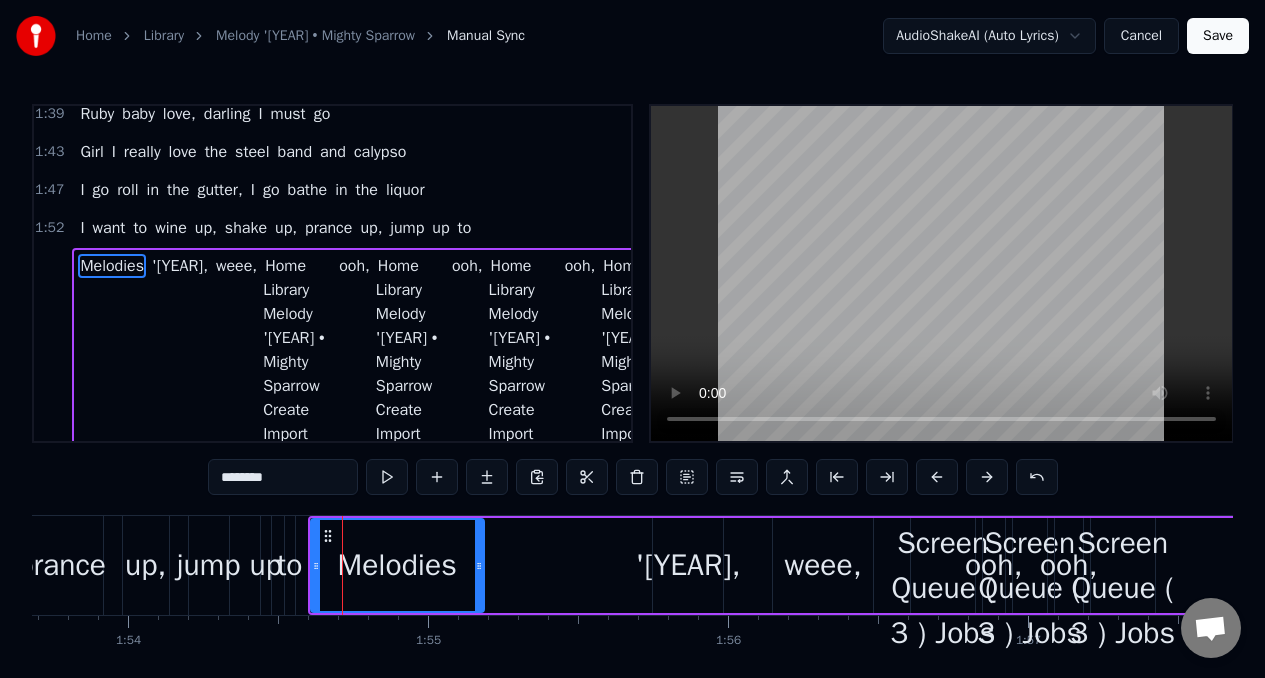 drag, startPoint x: 366, startPoint y: 545, endPoint x: 481, endPoint y: 552, distance: 115.212845 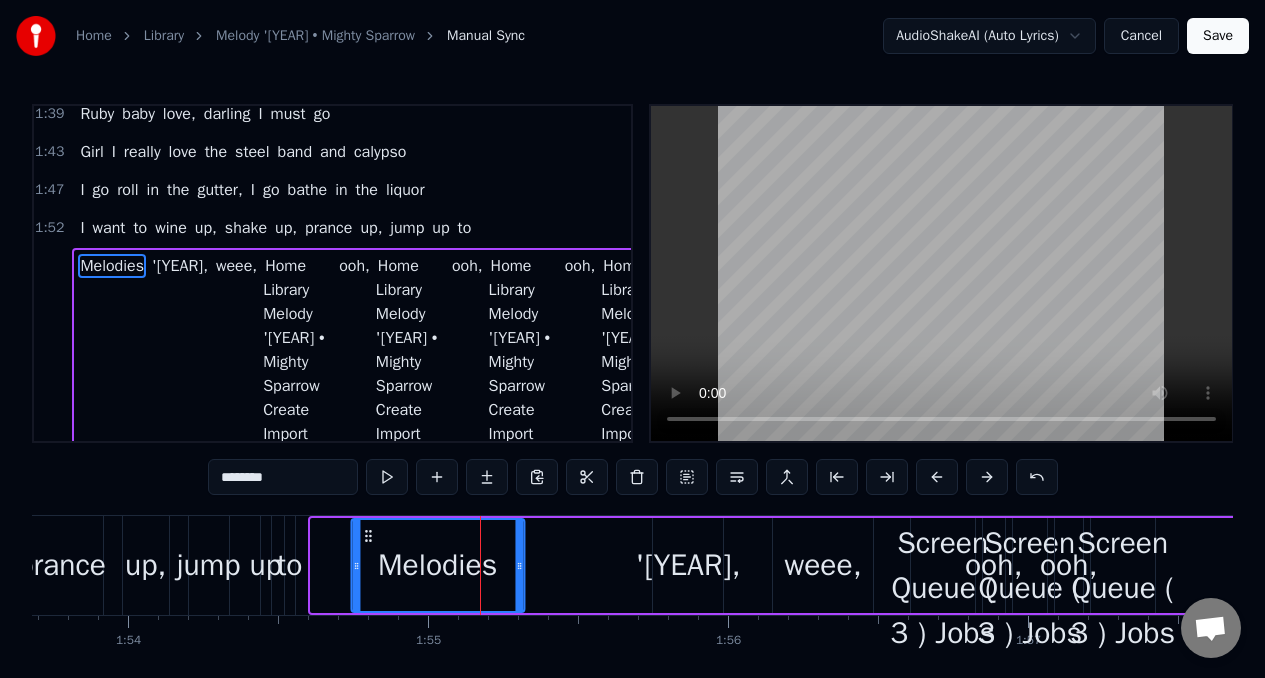 drag, startPoint x: 323, startPoint y: 535, endPoint x: 363, endPoint y: 542, distance: 40.60788 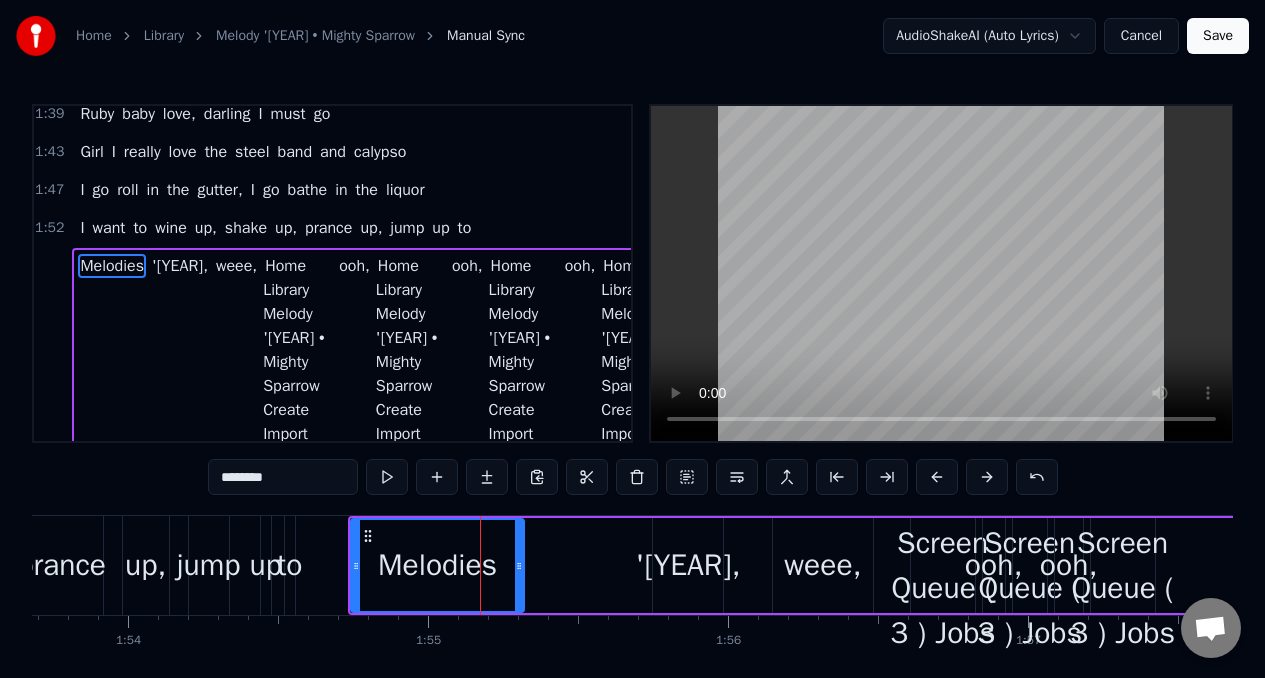 click on "prance" at bounding box center (62, 565) 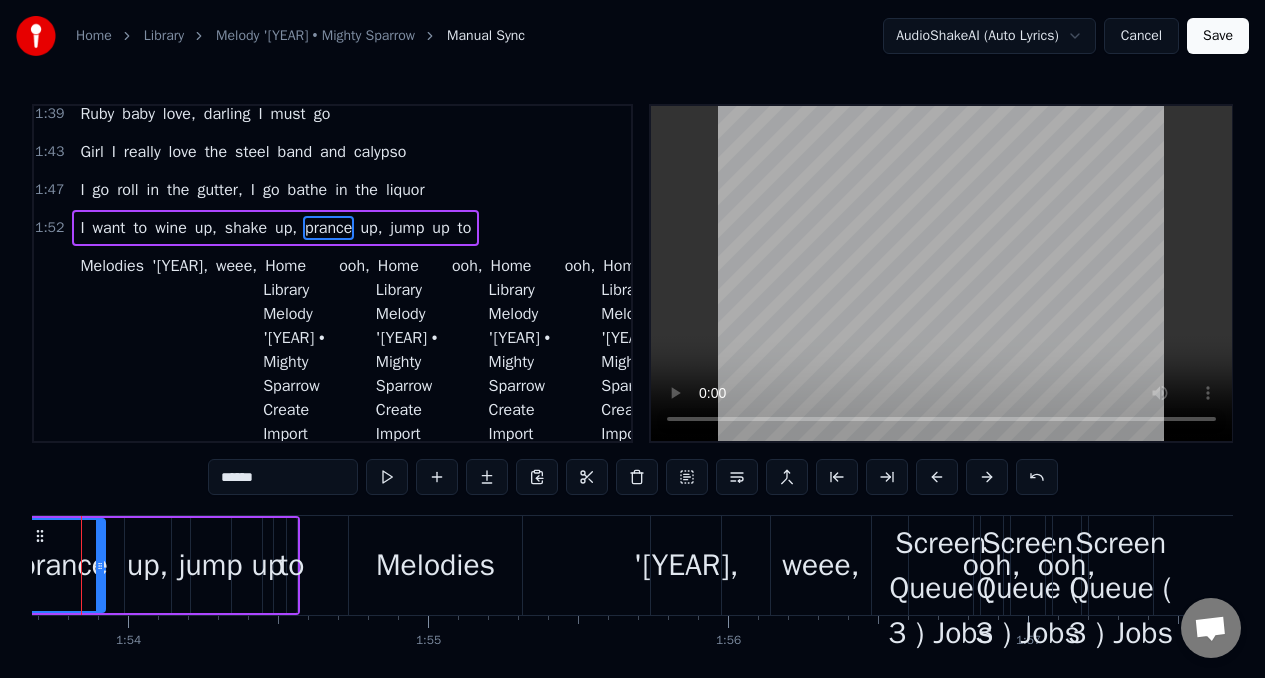 scroll, scrollTop: 709, scrollLeft: 0, axis: vertical 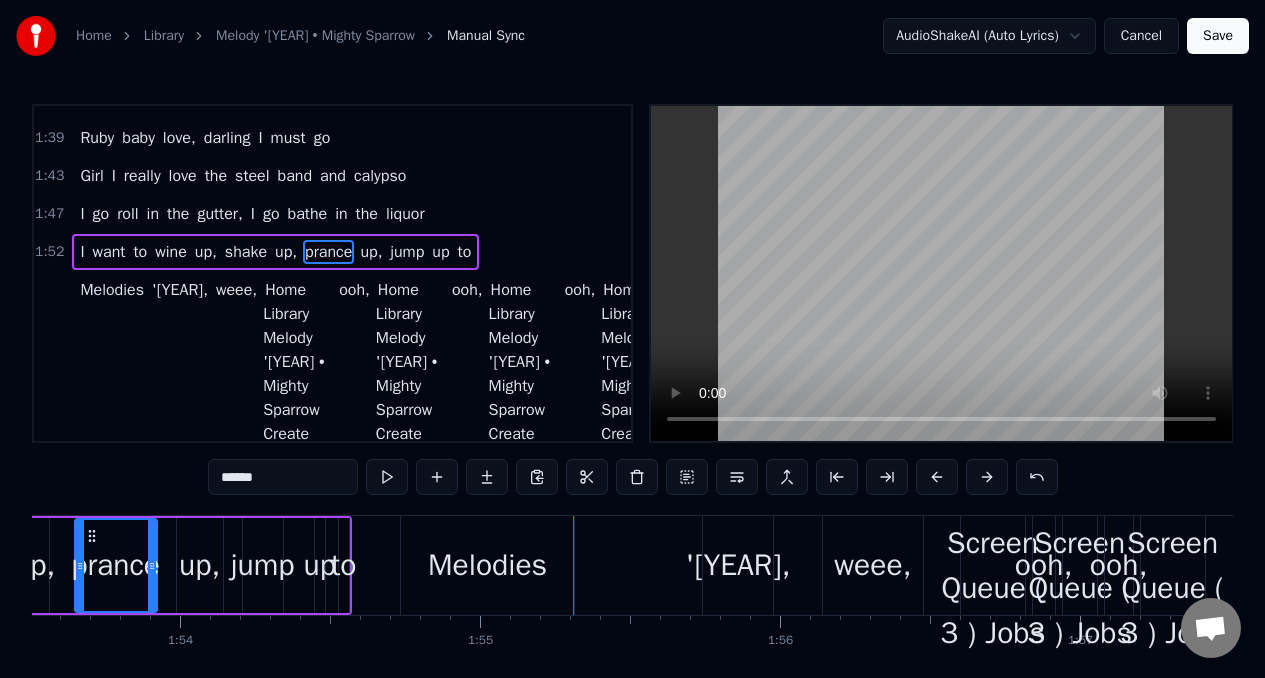 click on "Melodies" at bounding box center [487, 565] 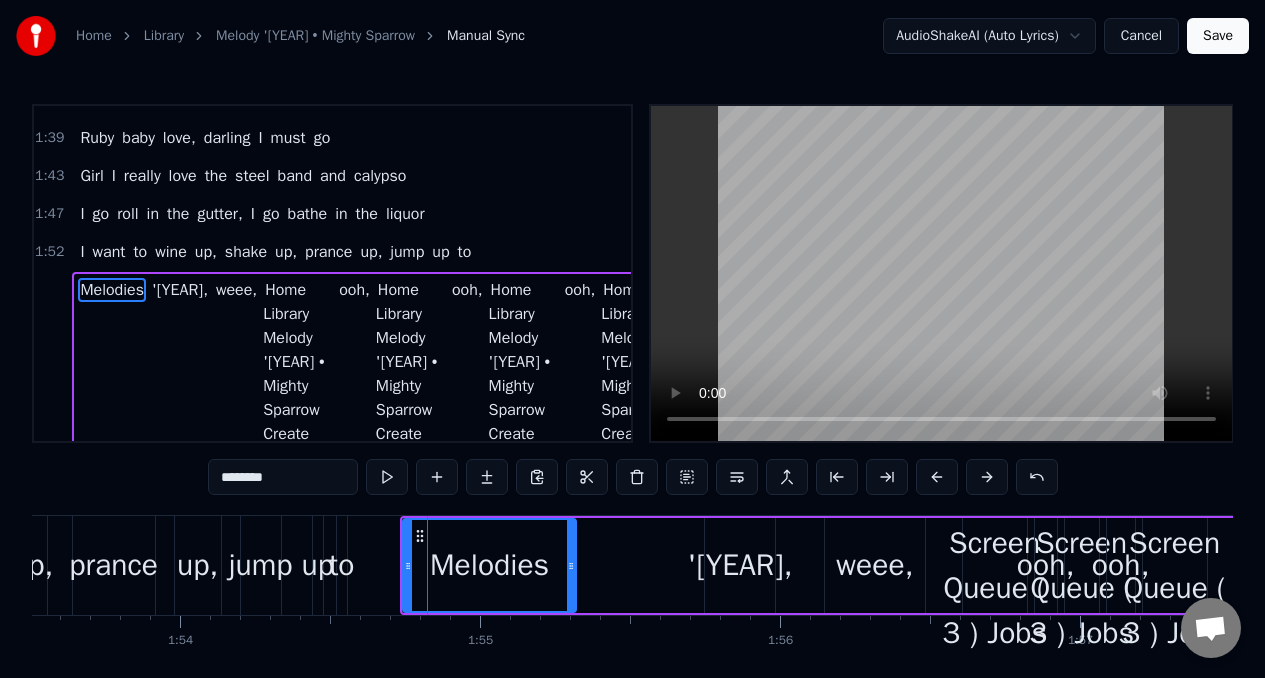 scroll, scrollTop: 733, scrollLeft: 0, axis: vertical 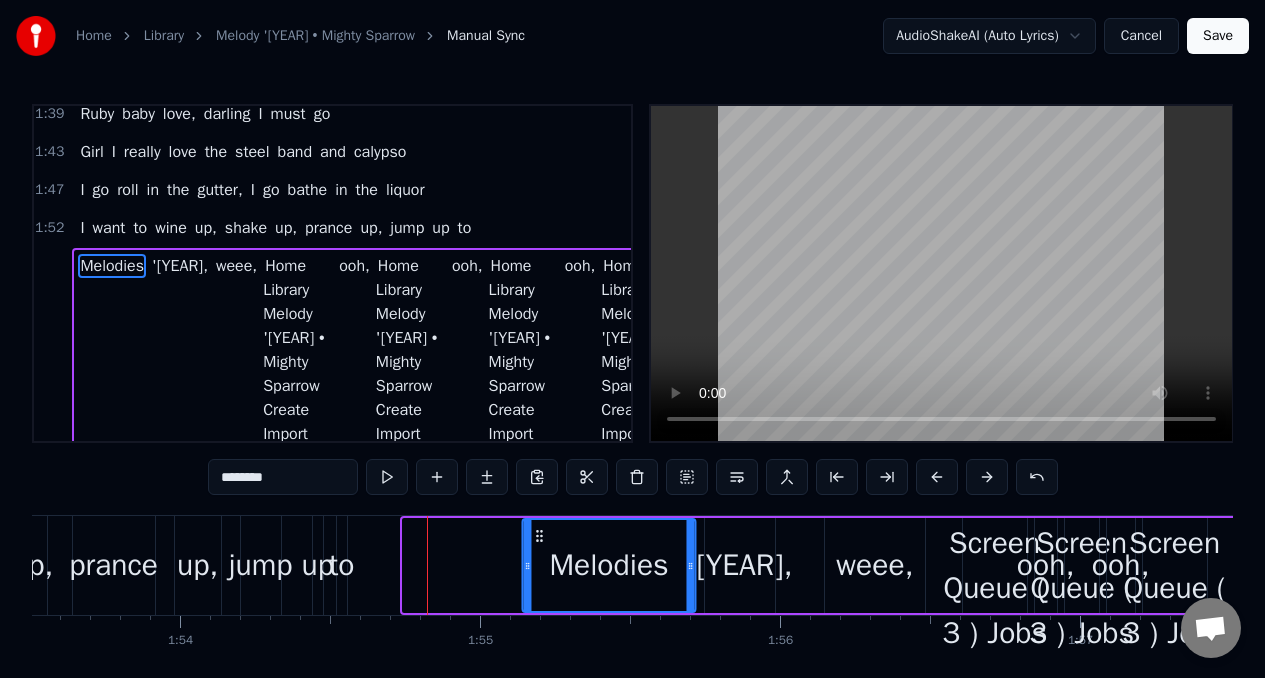 drag, startPoint x: 419, startPoint y: 534, endPoint x: 537, endPoint y: 532, distance: 118.016945 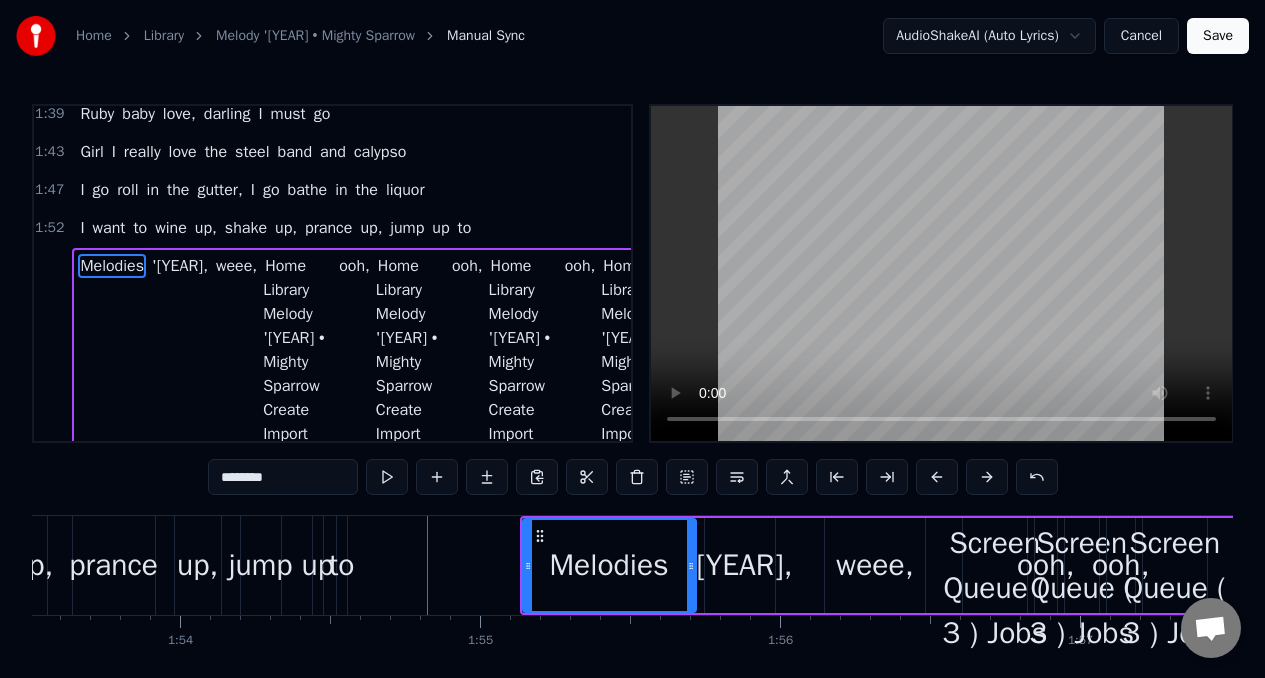 click on "to" at bounding box center [342, 565] 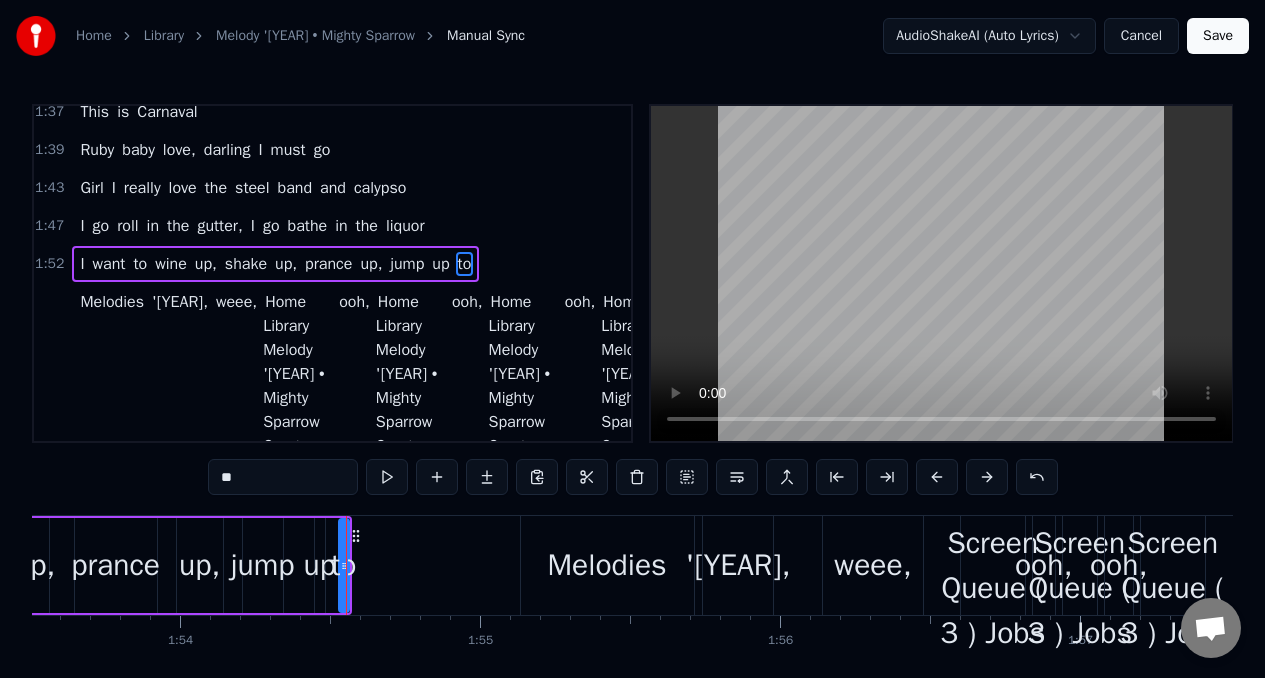 scroll, scrollTop: 695, scrollLeft: 0, axis: vertical 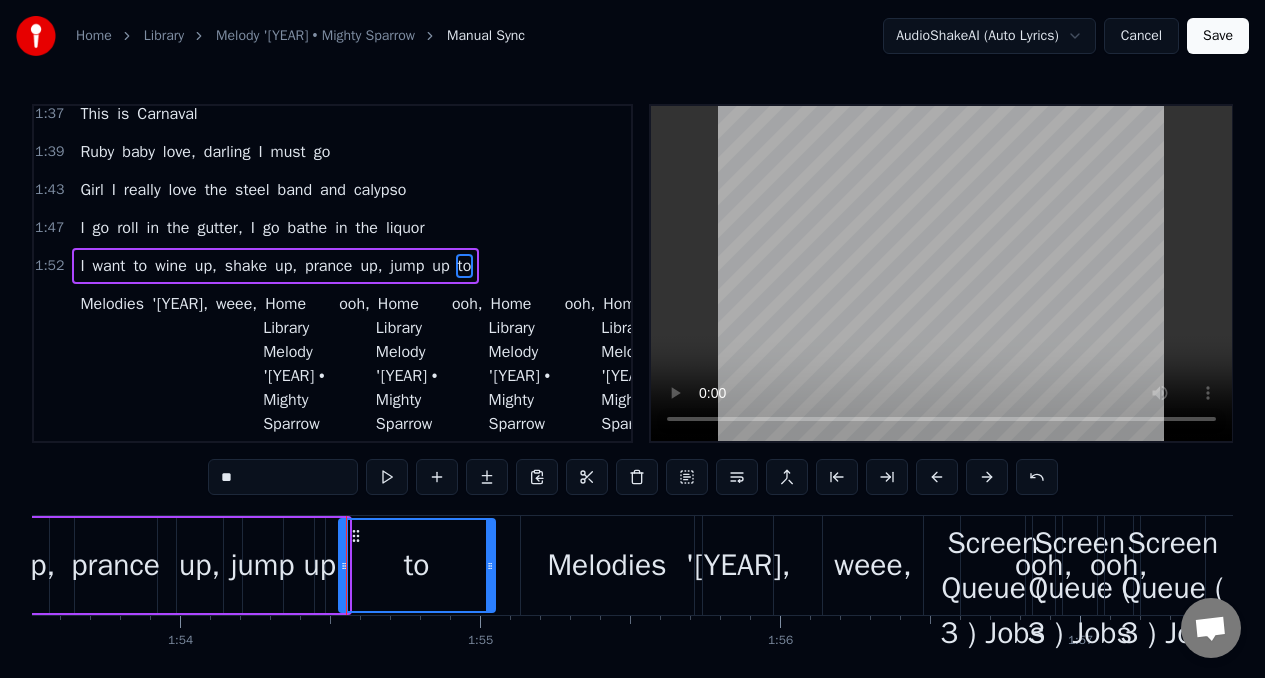 drag, startPoint x: 346, startPoint y: 550, endPoint x: 446, endPoint y: 562, distance: 100.71743 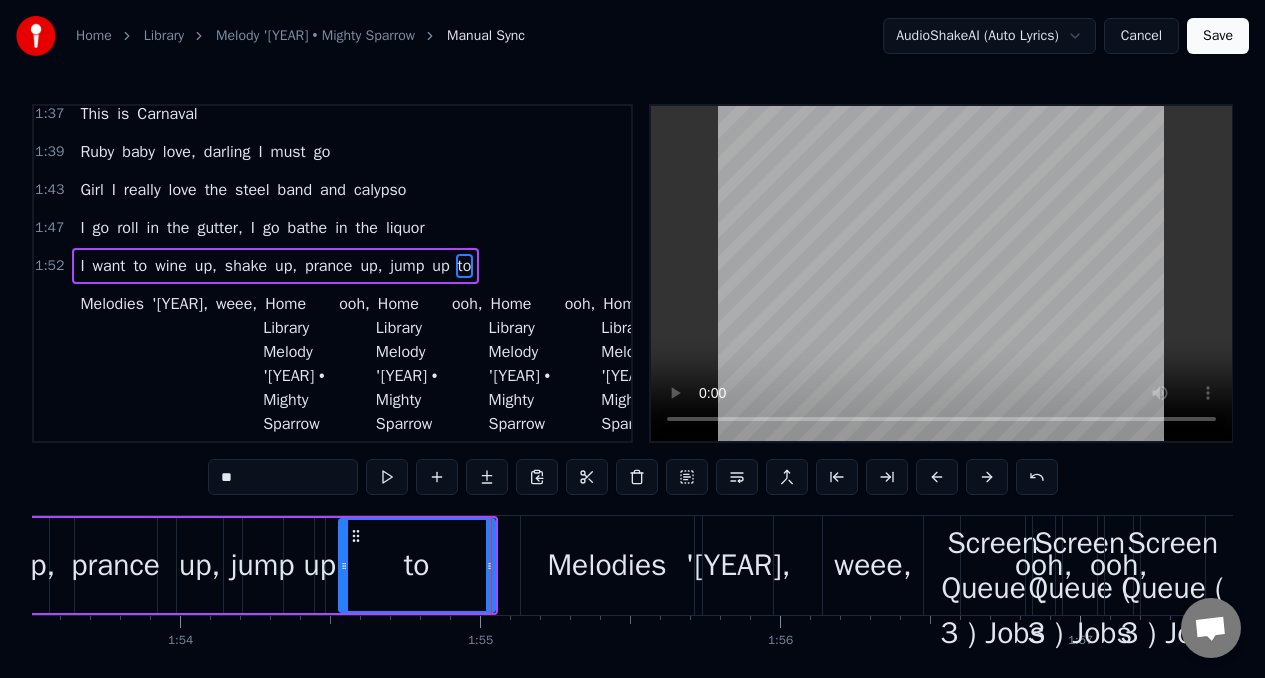 click on "prance" at bounding box center [116, 565] 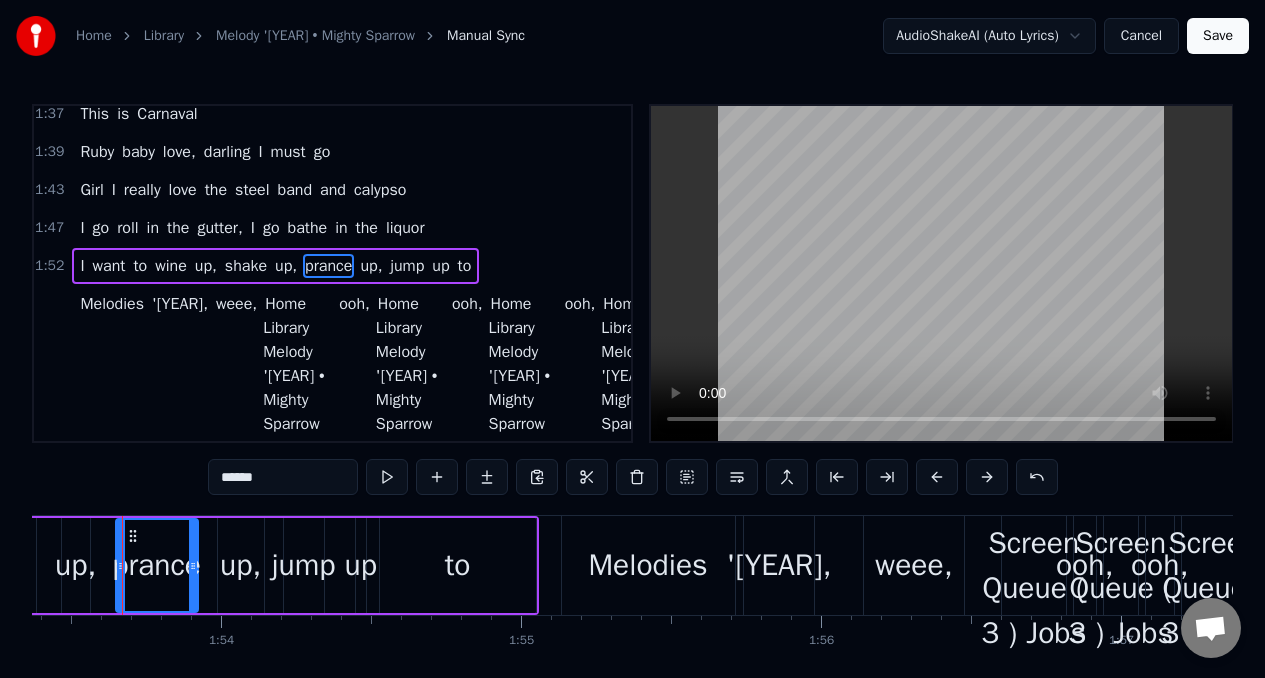 scroll, scrollTop: 0, scrollLeft: 34000, axis: horizontal 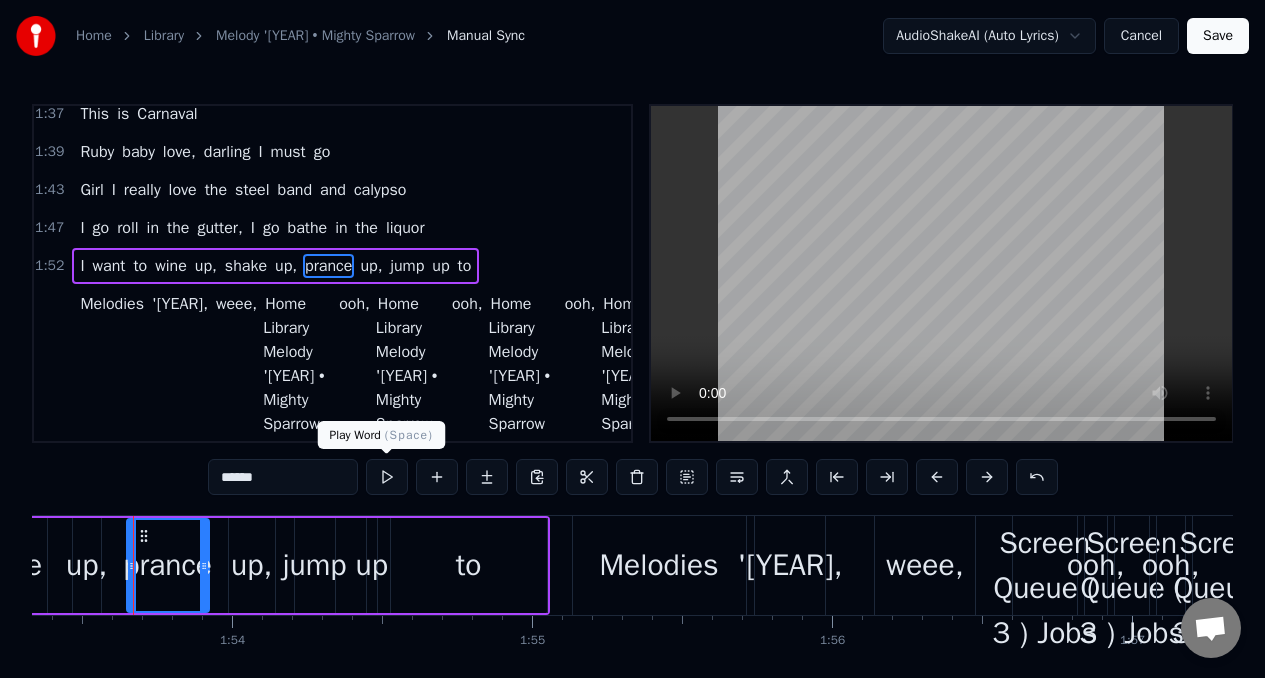 click at bounding box center (387, 477) 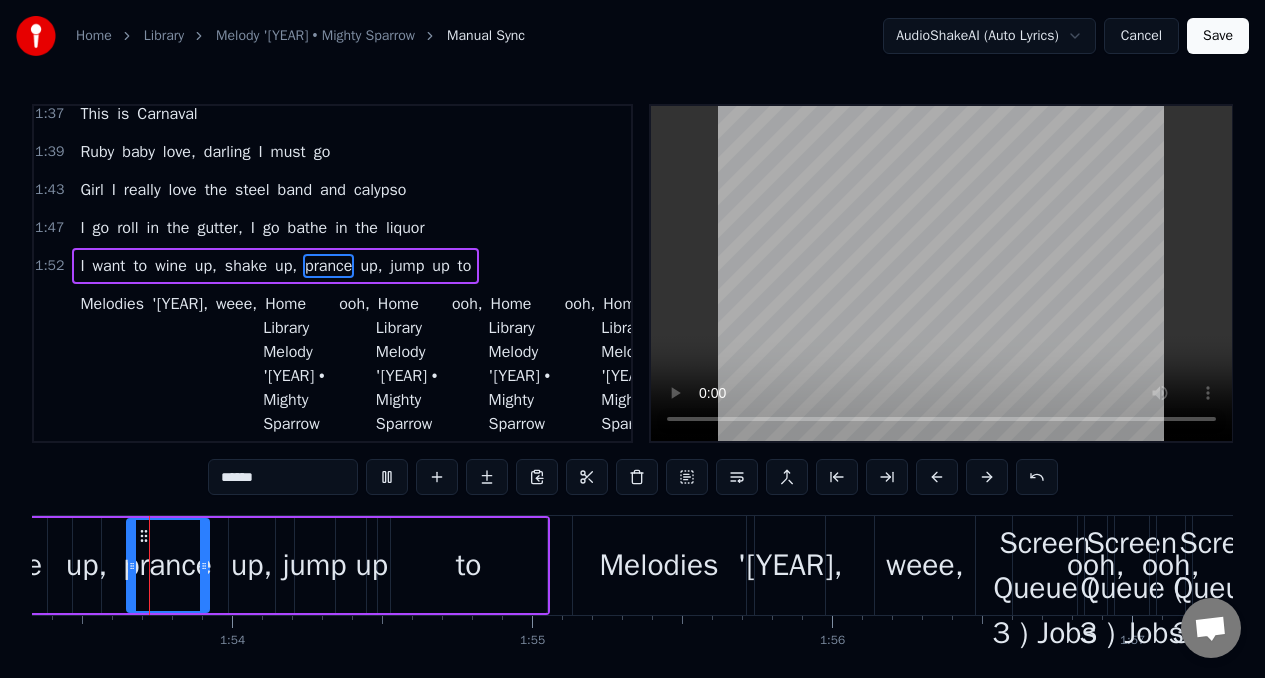 scroll, scrollTop: 0, scrollLeft: 33992, axis: horizontal 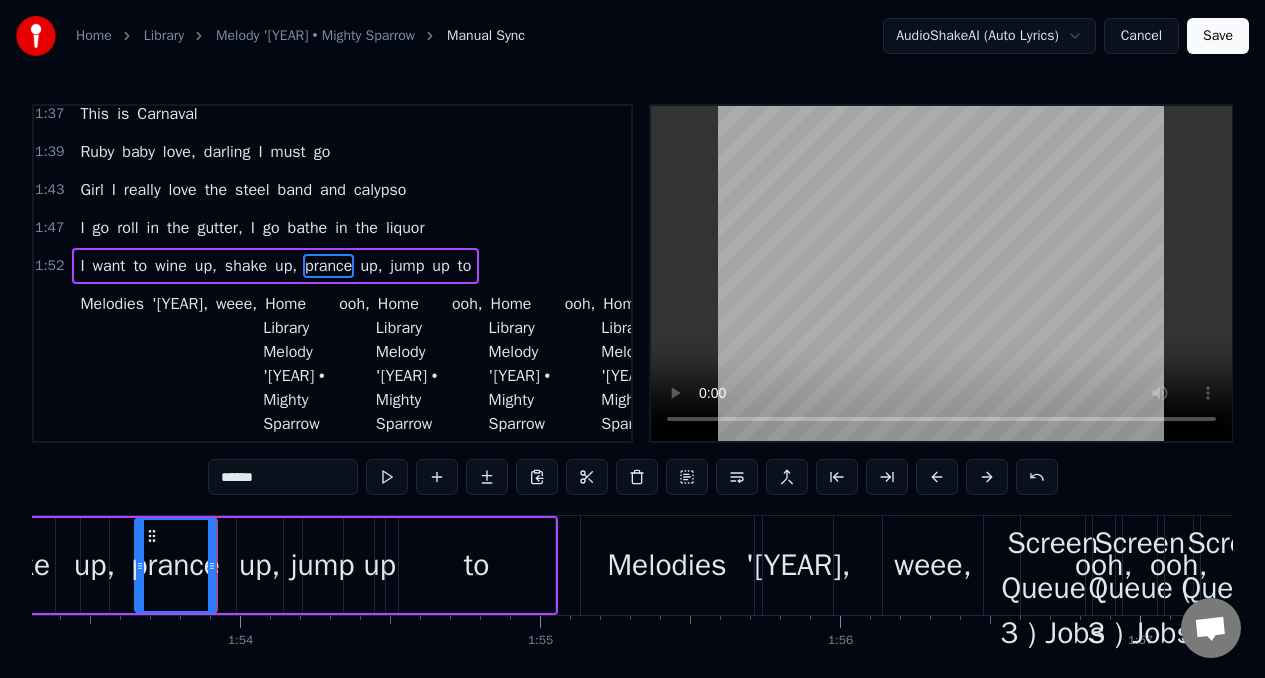 click on "up," at bounding box center [259, 565] 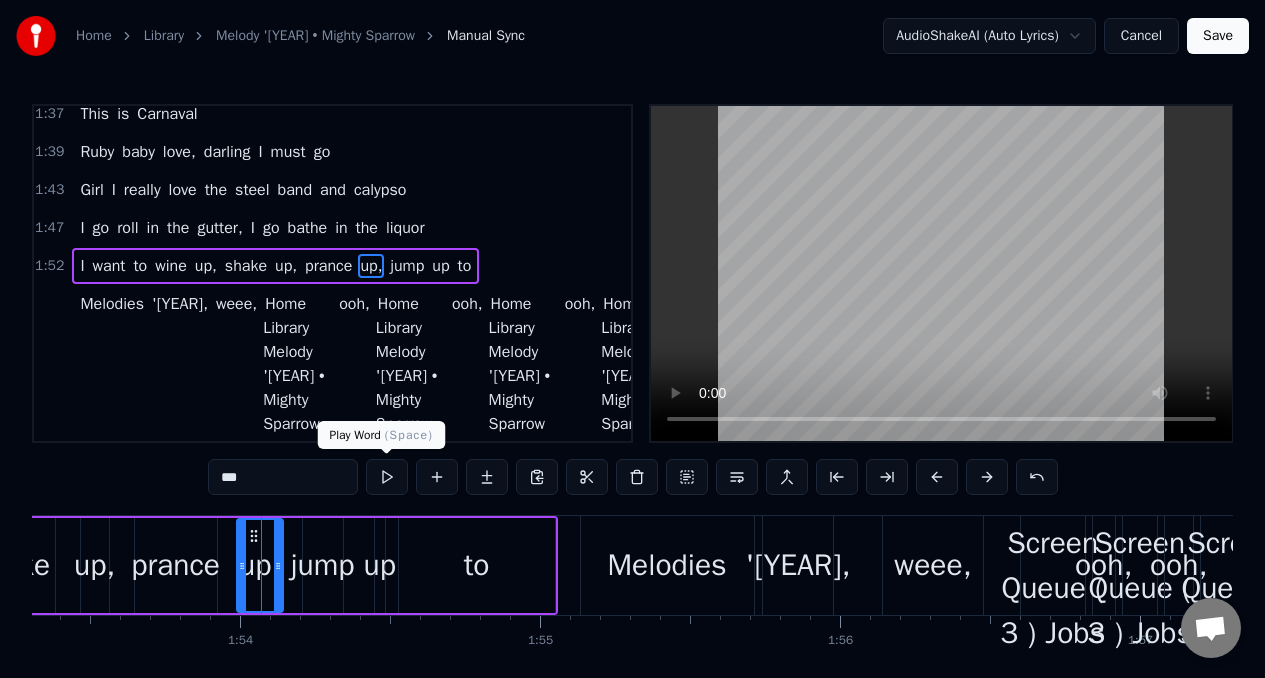 click at bounding box center [387, 477] 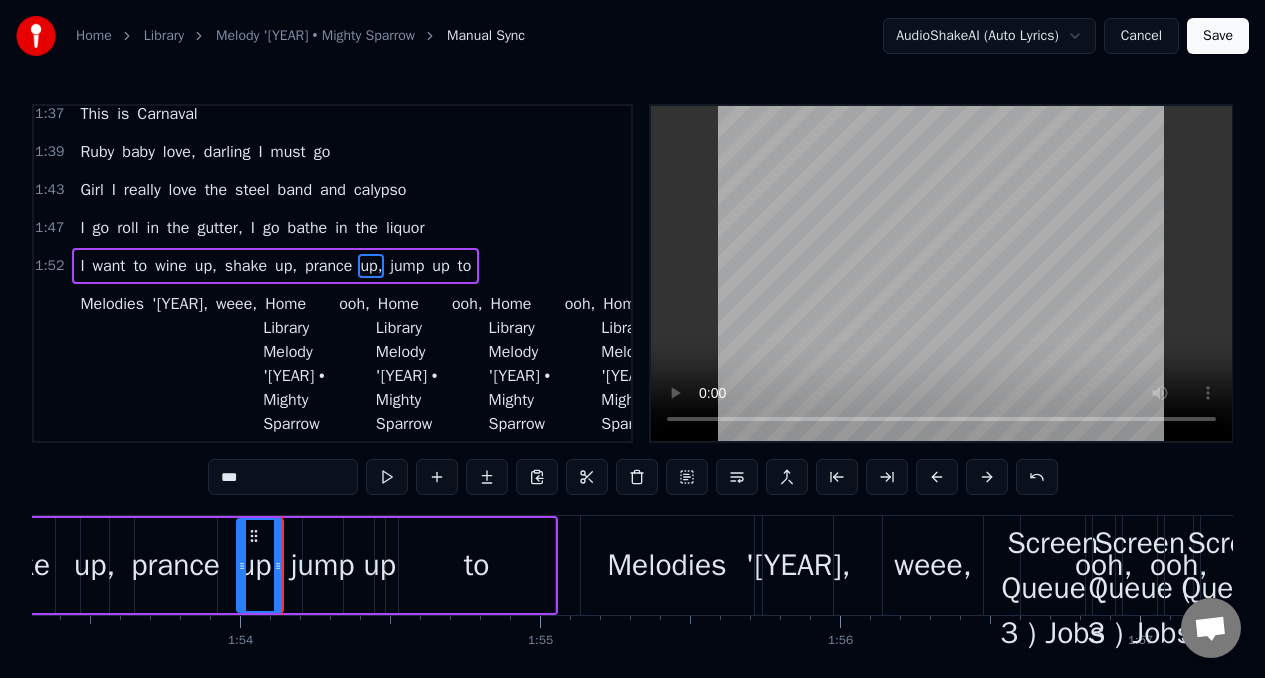 click on "jump" at bounding box center (323, 565) 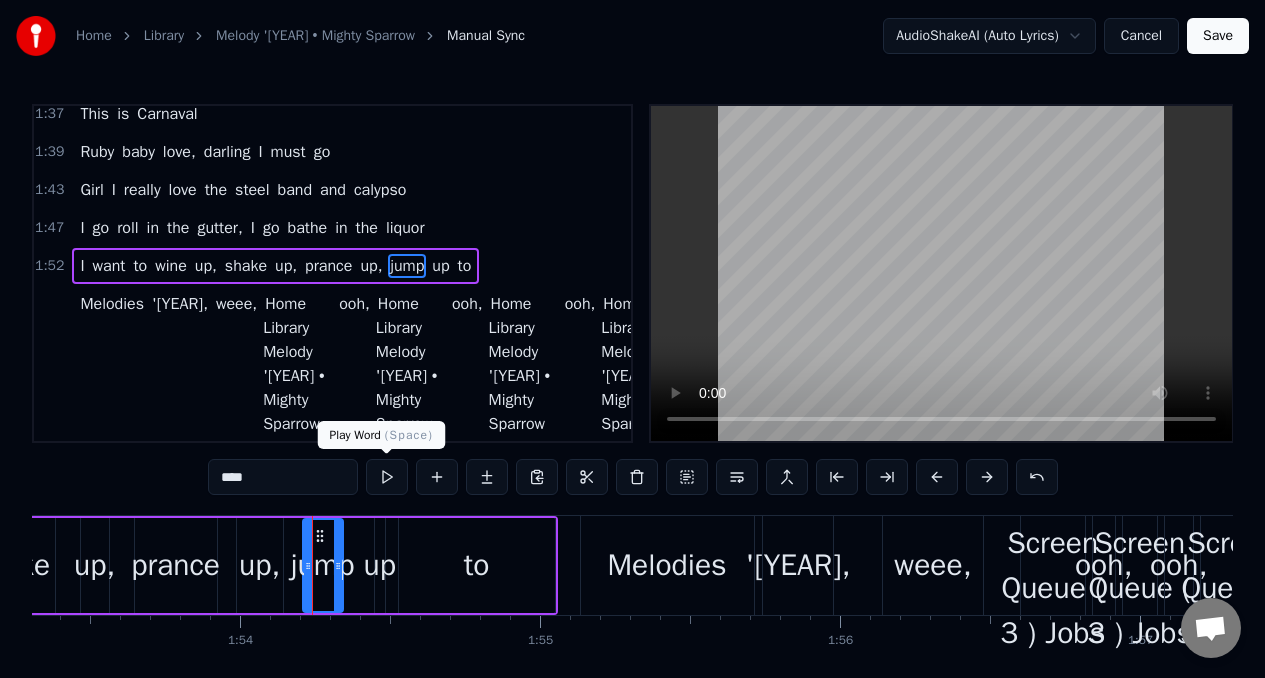 click at bounding box center (387, 477) 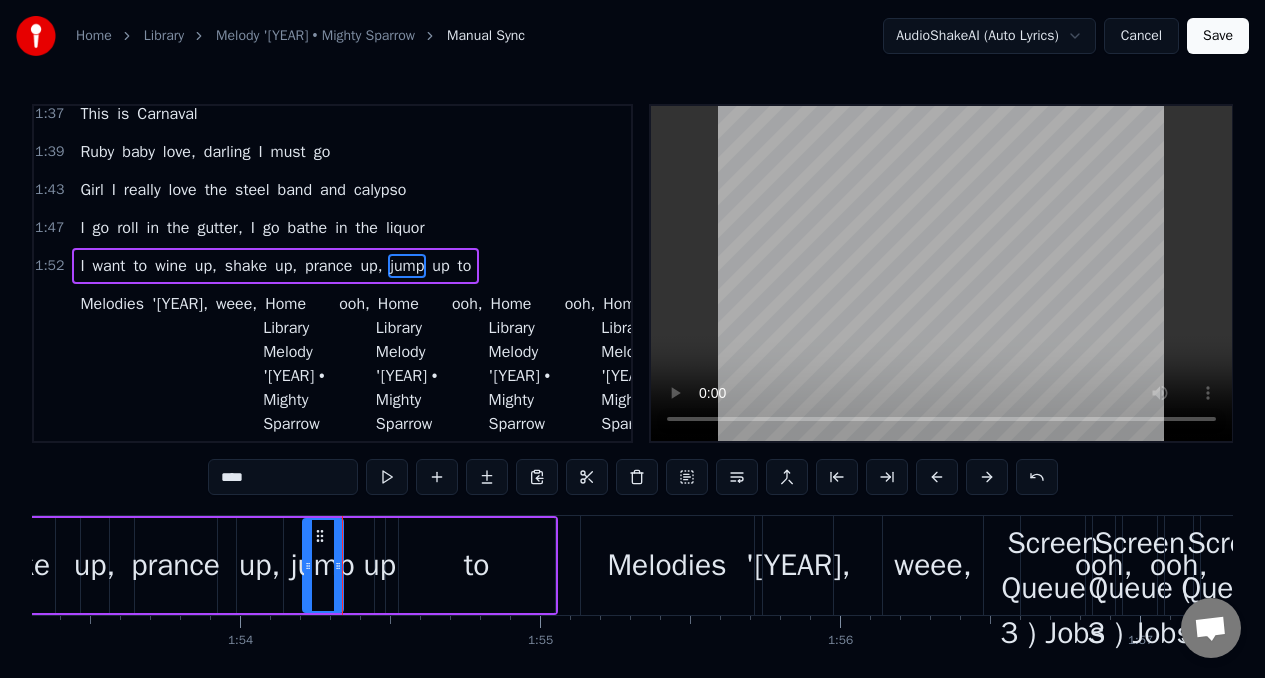 click on "up" at bounding box center (380, 565) 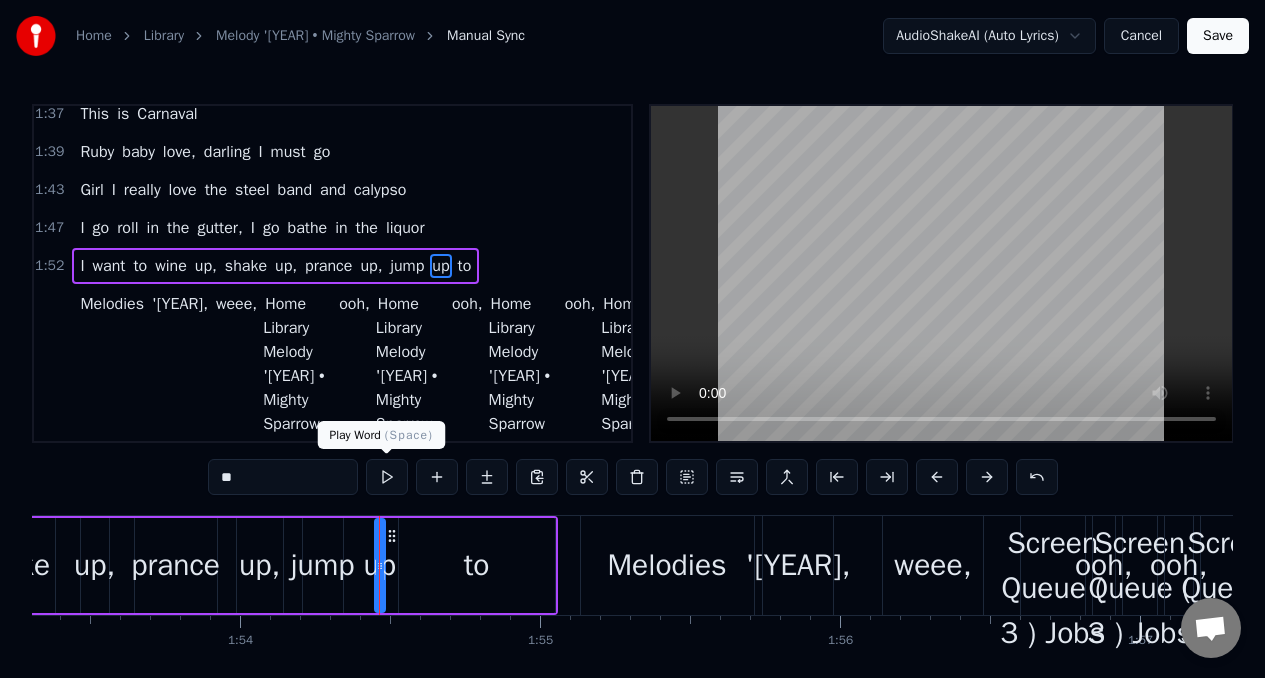 click at bounding box center [387, 477] 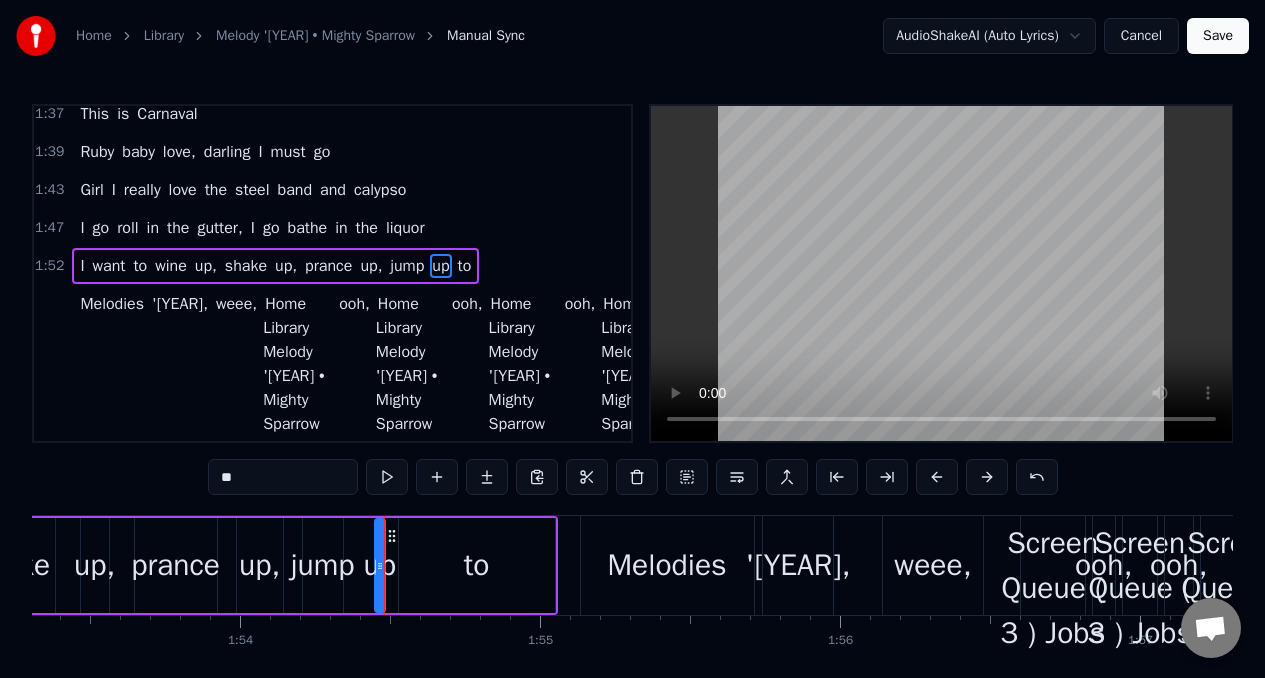 click at bounding box center [387, 477] 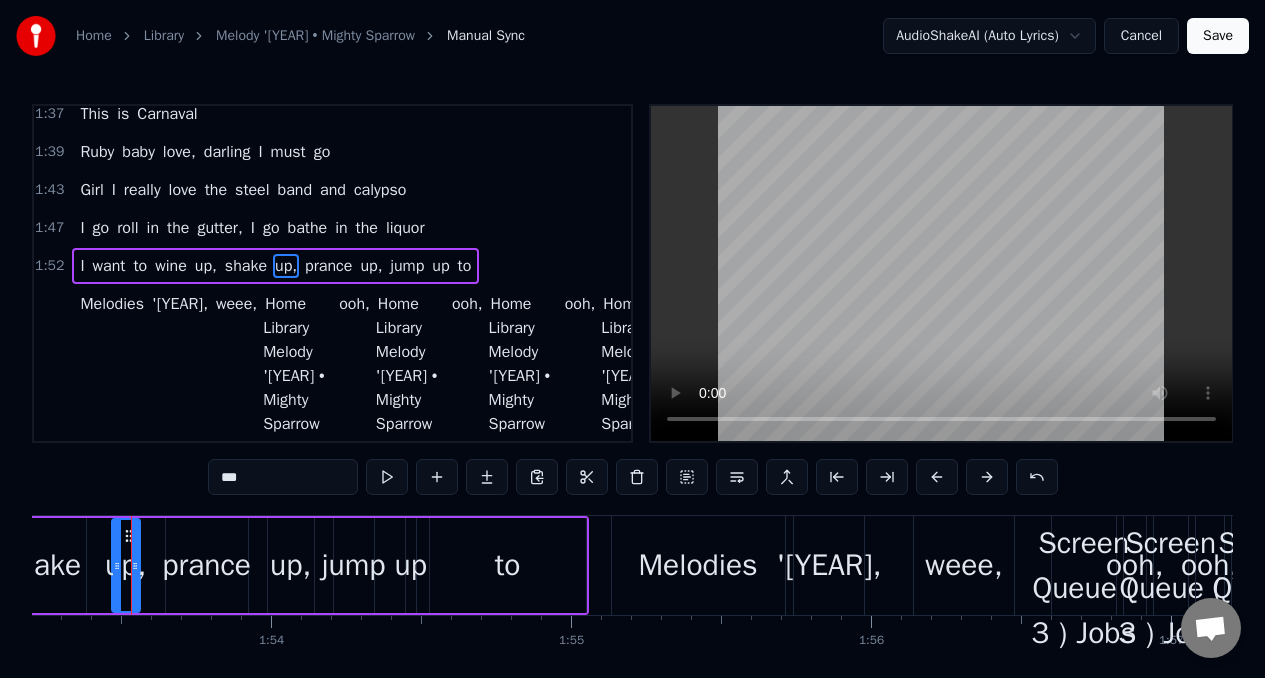 scroll, scrollTop: 0, scrollLeft: 33960, axis: horizontal 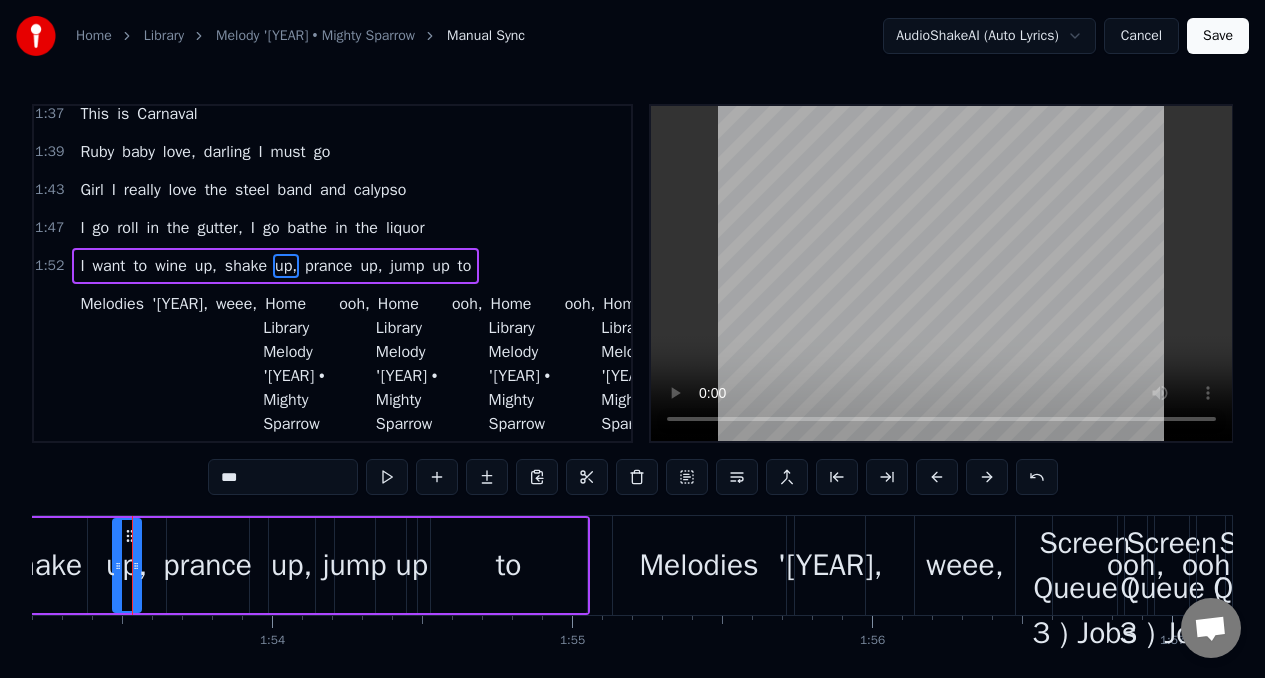 click on "I" at bounding box center (82, 266) 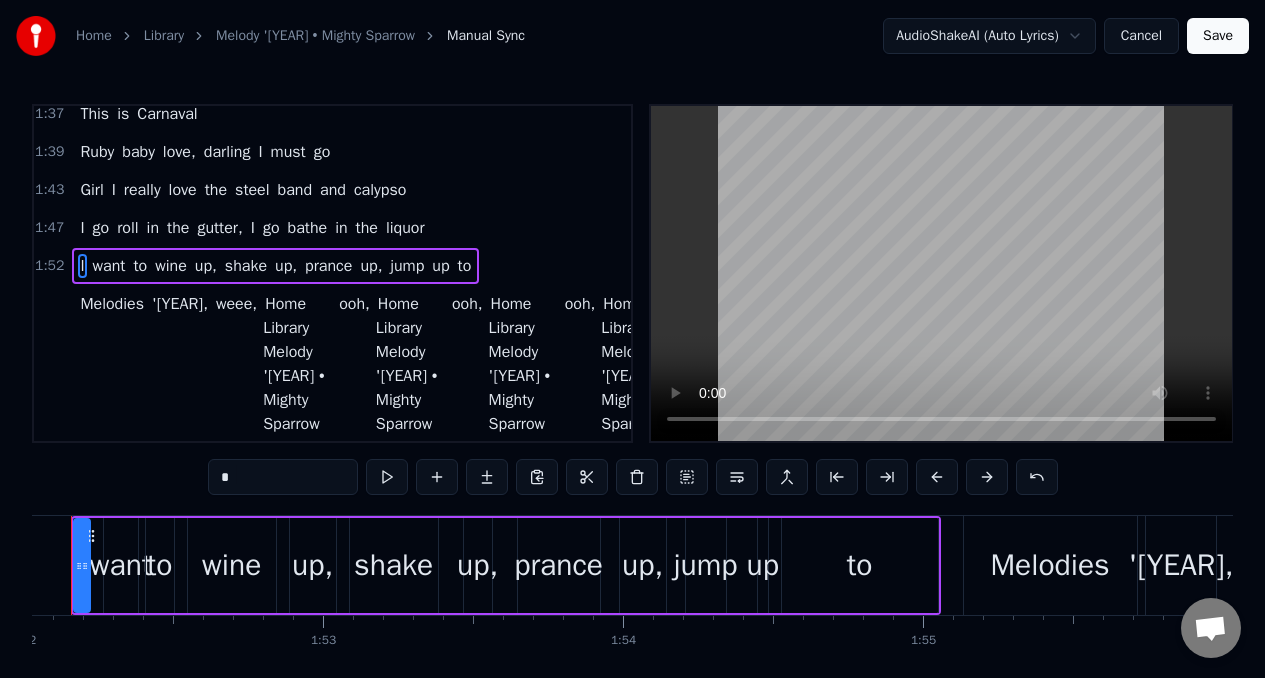 scroll, scrollTop: 0, scrollLeft: 33547, axis: horizontal 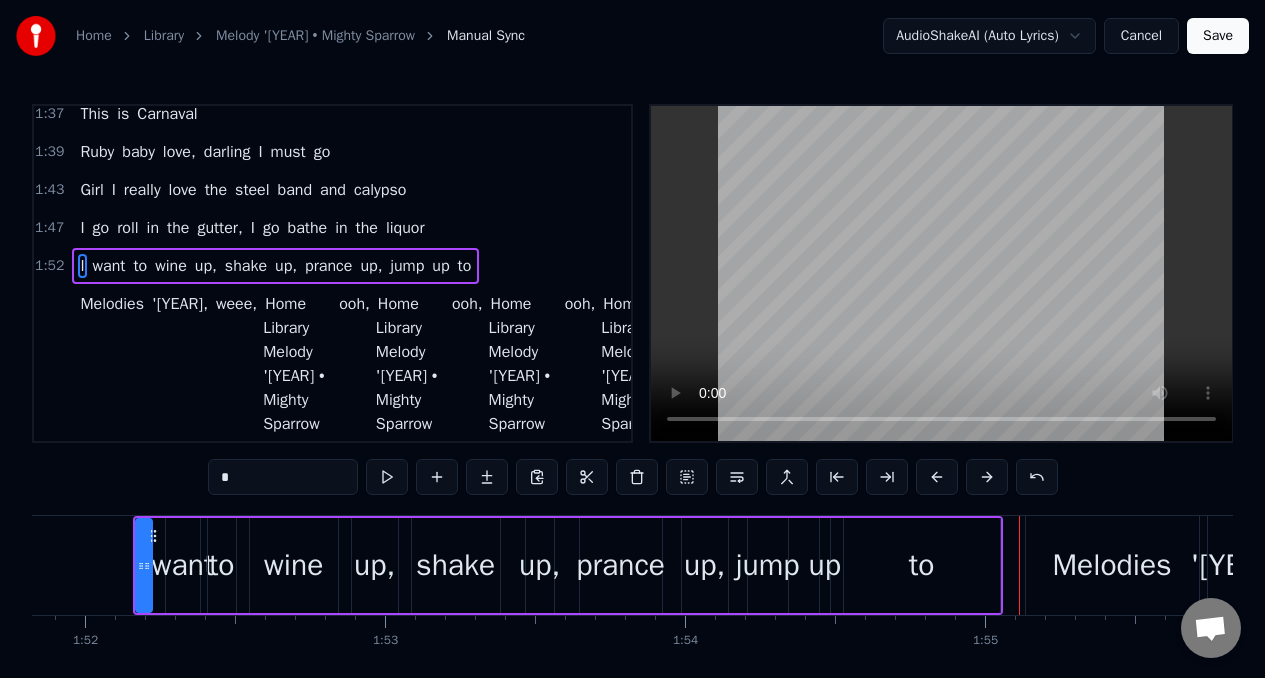 click on "up" at bounding box center [825, 565] 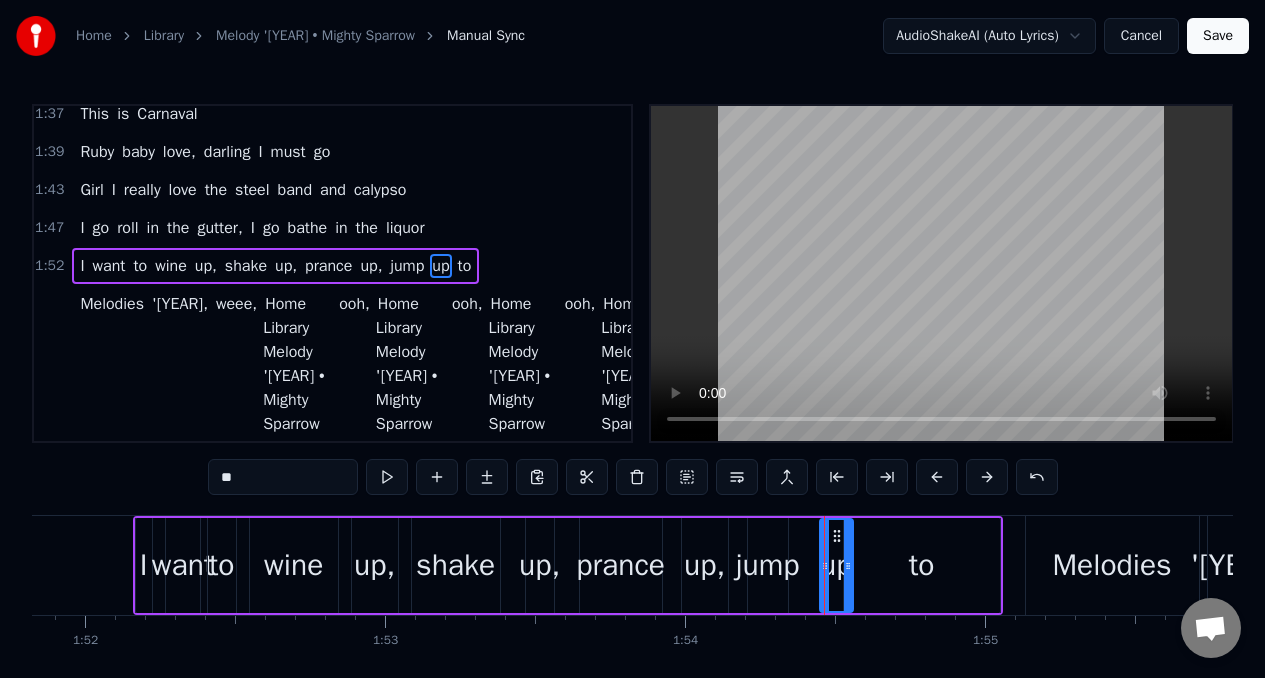 drag, startPoint x: 826, startPoint y: 555, endPoint x: 858, endPoint y: 565, distance: 33.526108 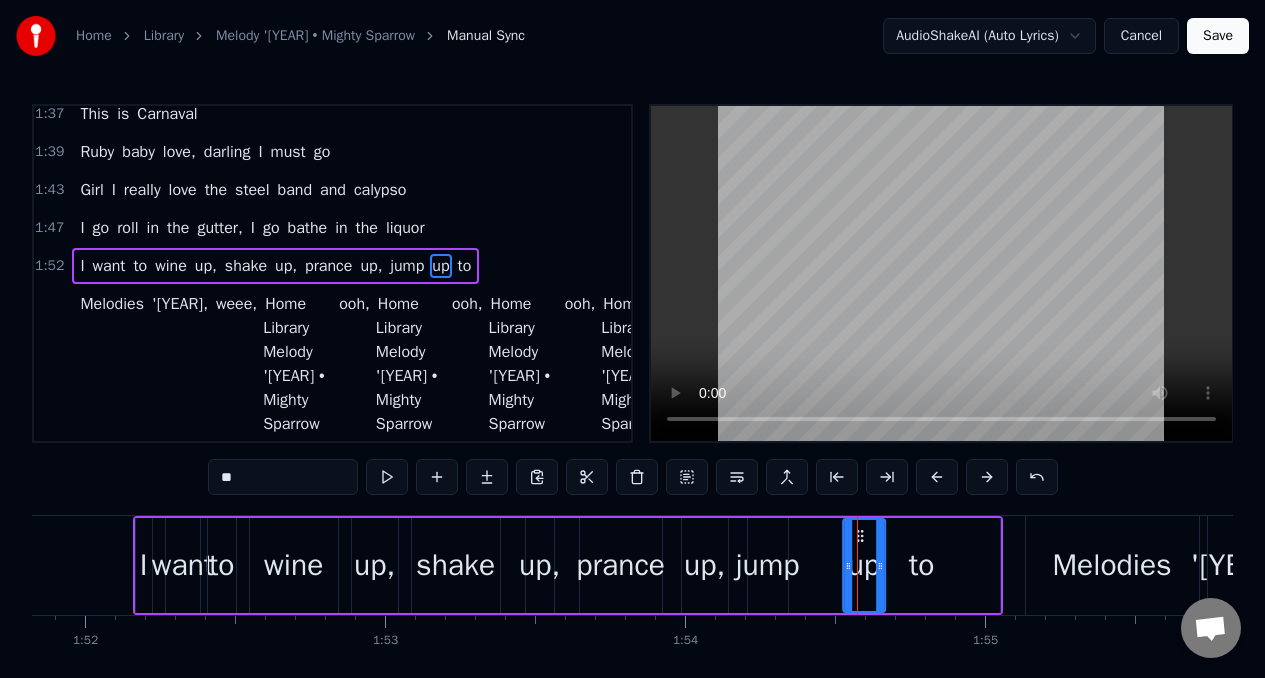 drag, startPoint x: 837, startPoint y: 543, endPoint x: 860, endPoint y: 548, distance: 23.537205 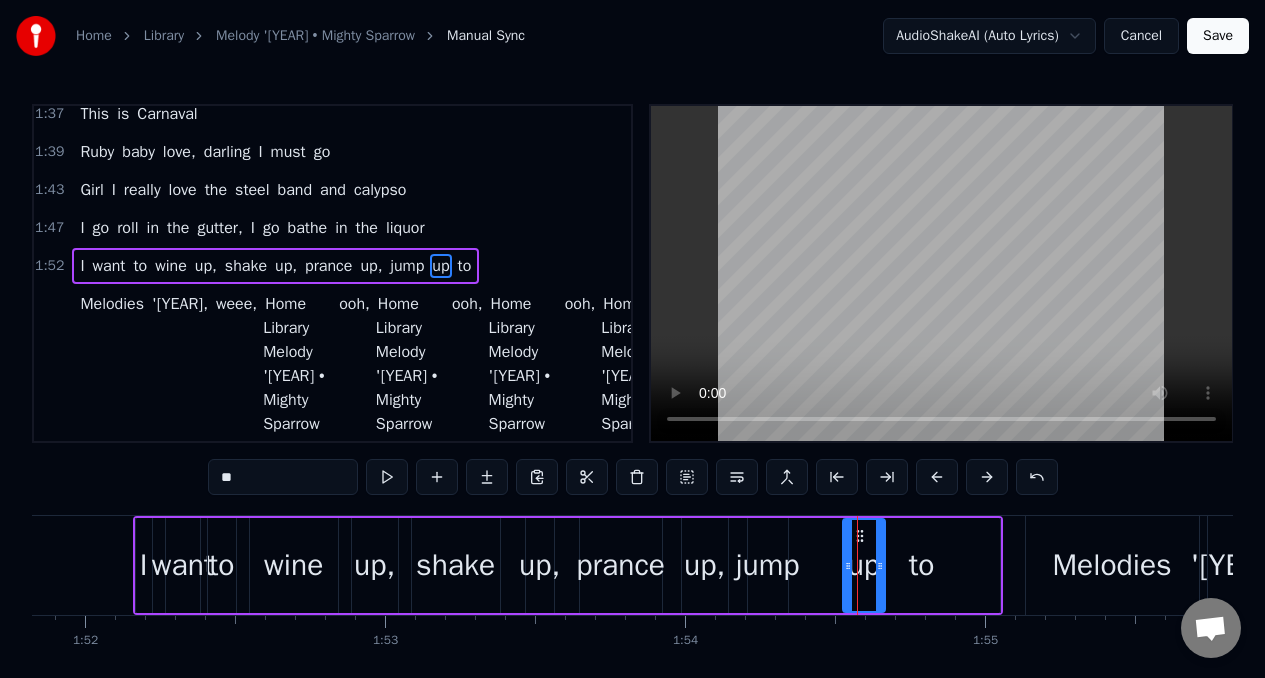 click on "jump" at bounding box center [768, 565] 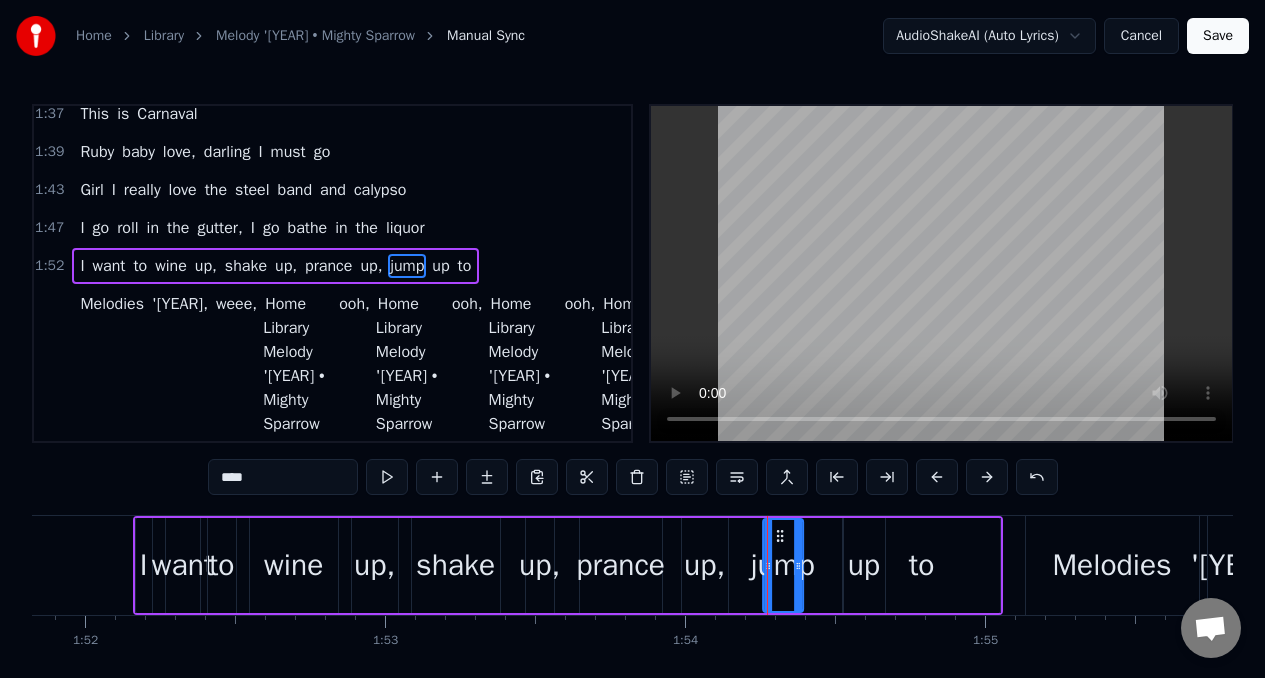 drag, startPoint x: 764, startPoint y: 538, endPoint x: 779, endPoint y: 540, distance: 15.132746 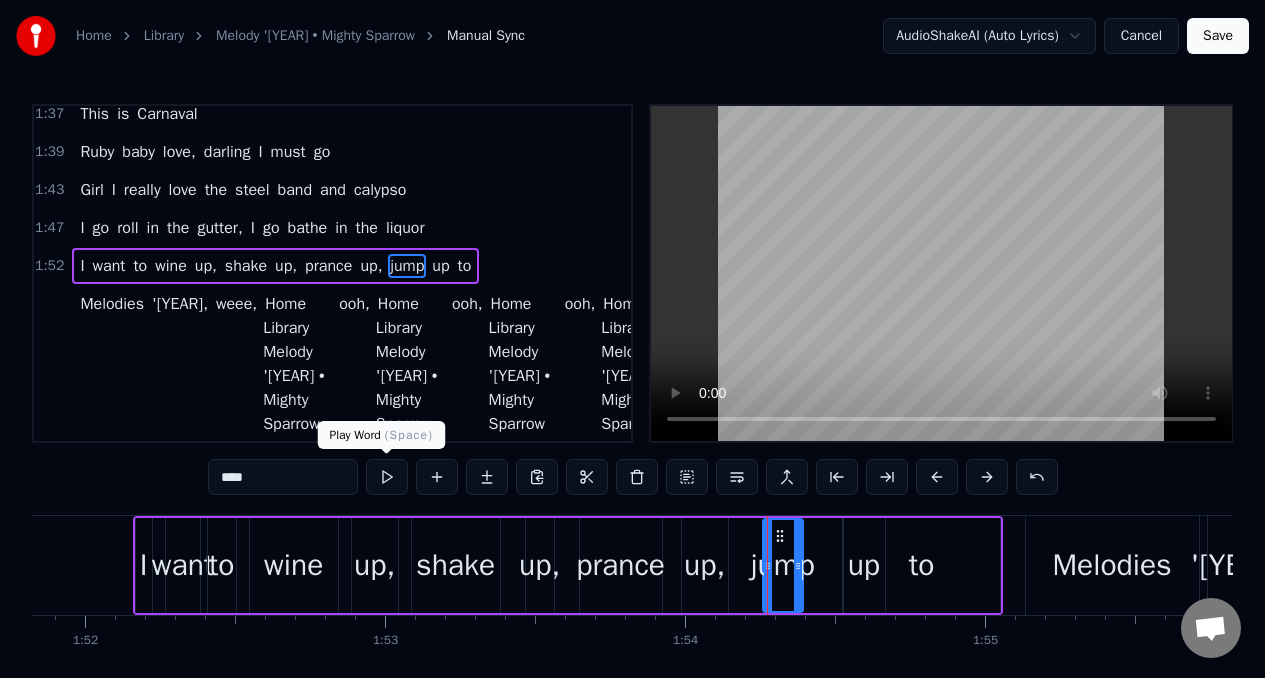 click at bounding box center (387, 477) 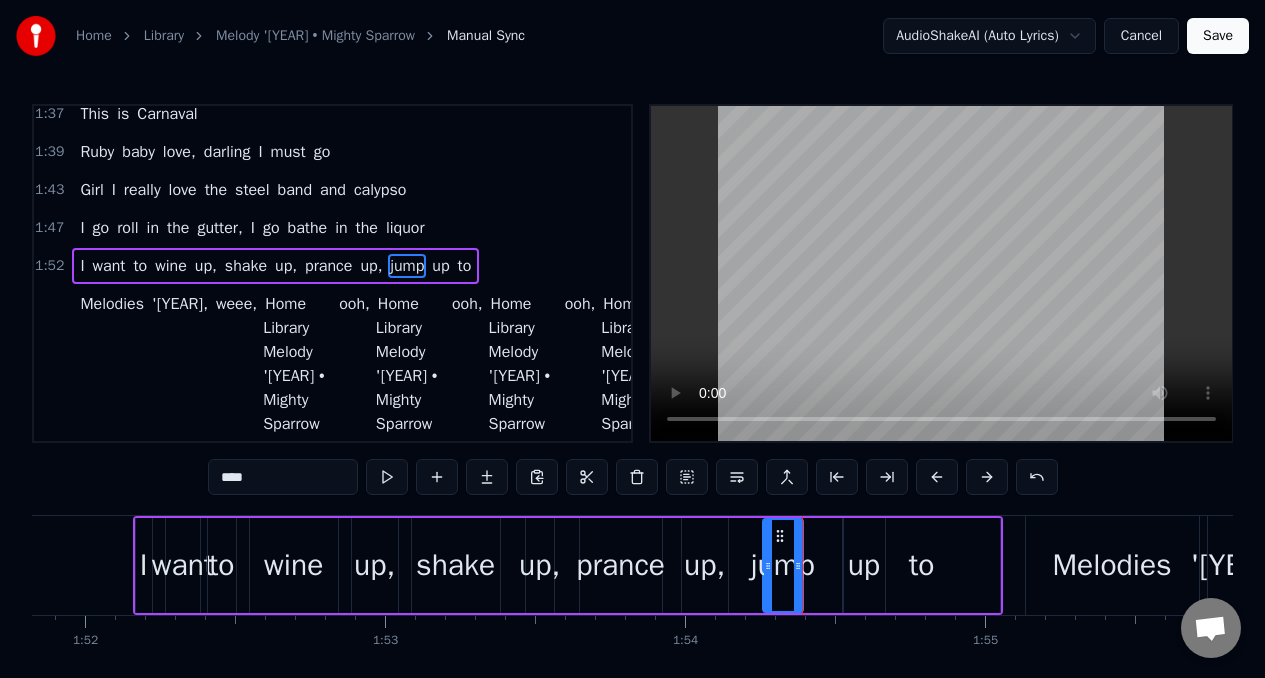 click at bounding box center (387, 477) 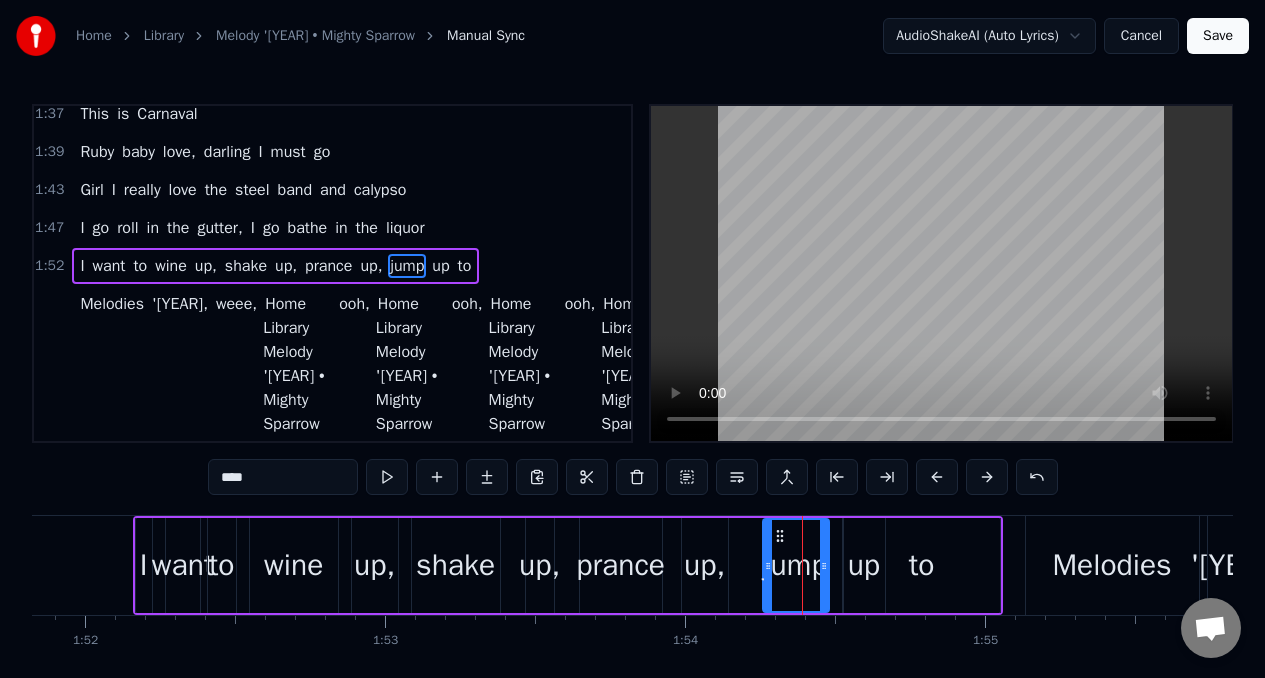 drag, startPoint x: 796, startPoint y: 548, endPoint x: 818, endPoint y: 557, distance: 23.769728 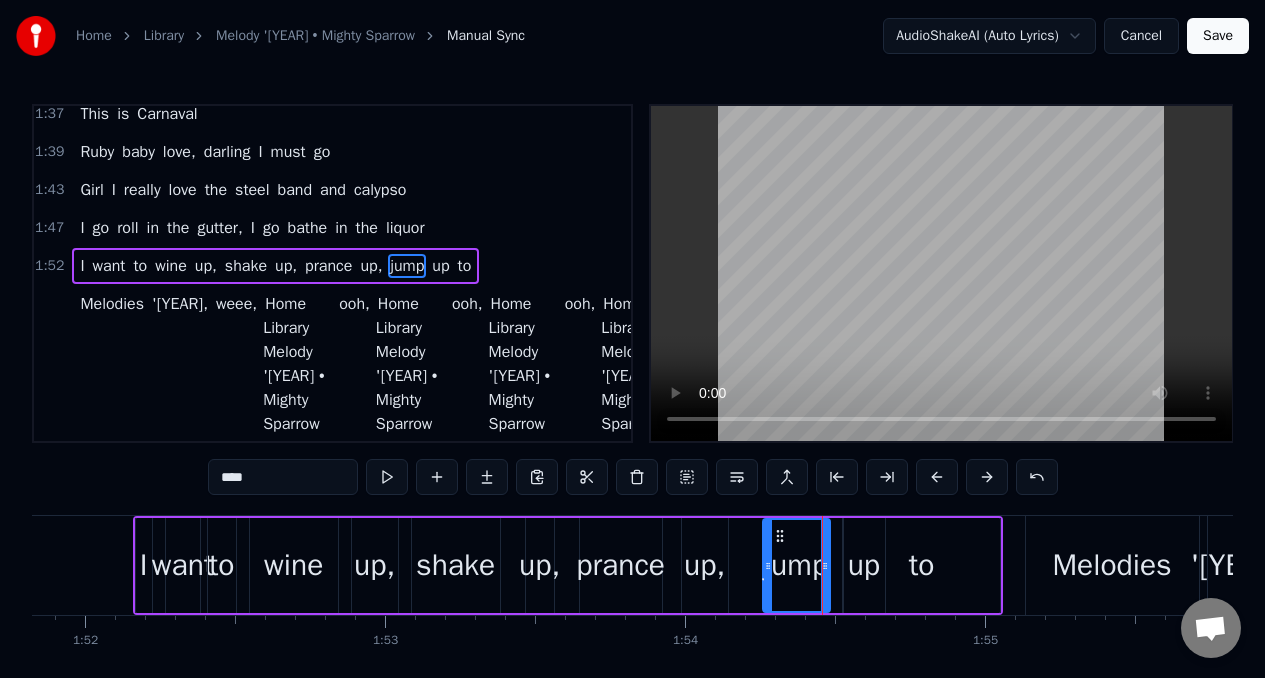click on "shake" at bounding box center (455, 565) 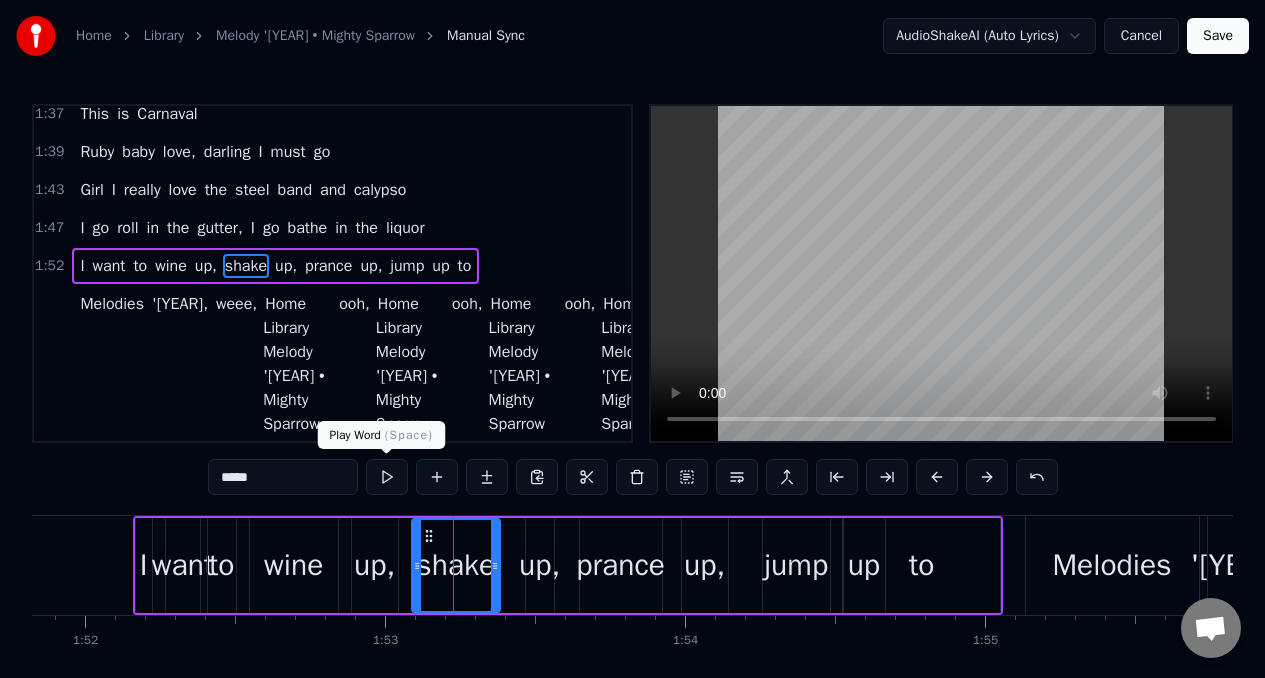 click at bounding box center (387, 477) 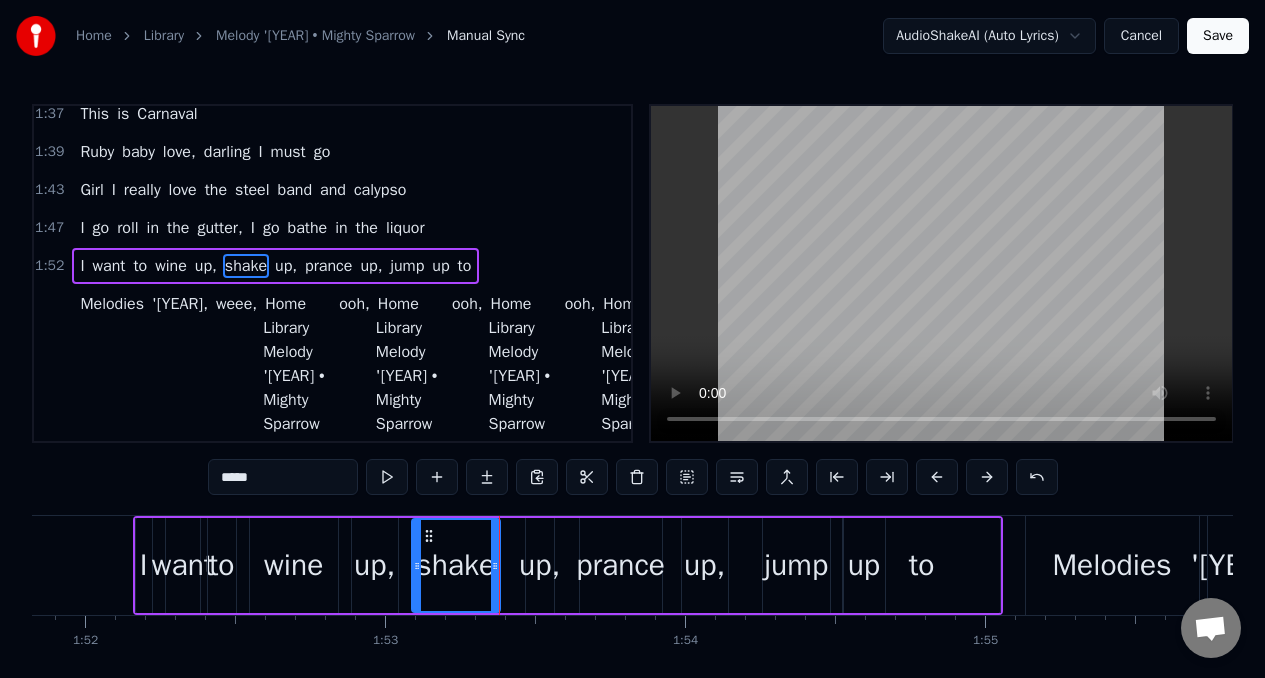 click on "up," at bounding box center (540, 565) 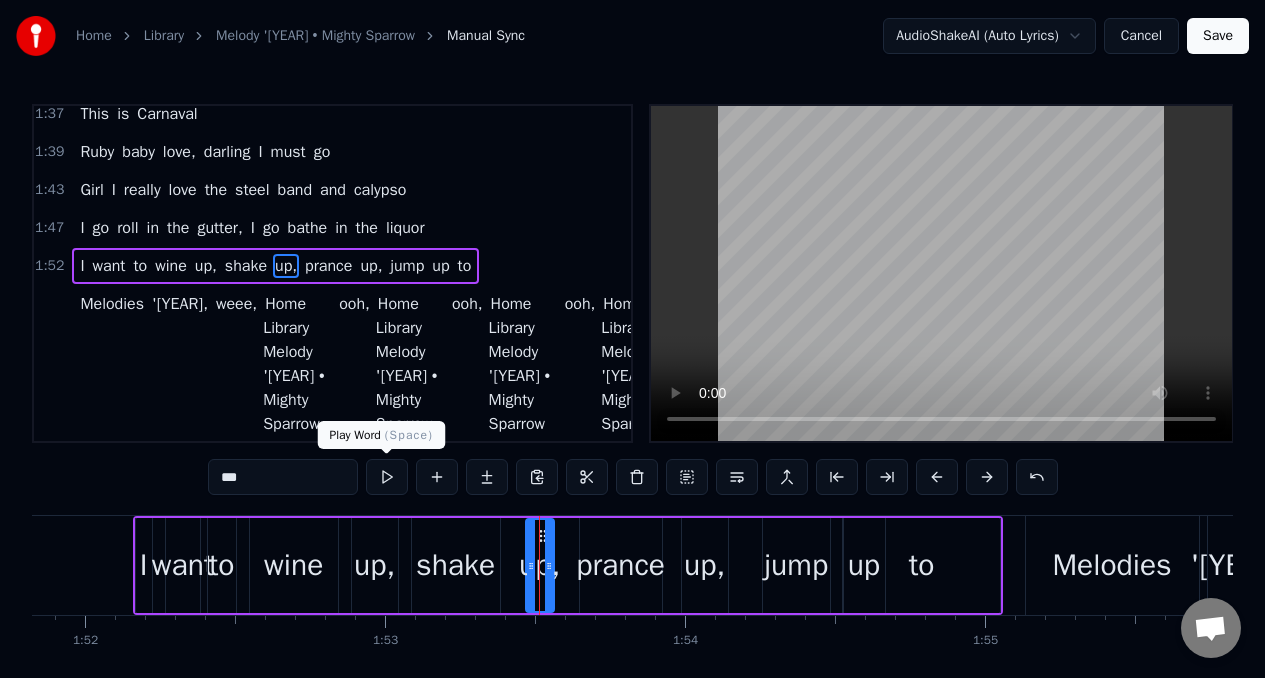 click at bounding box center (387, 477) 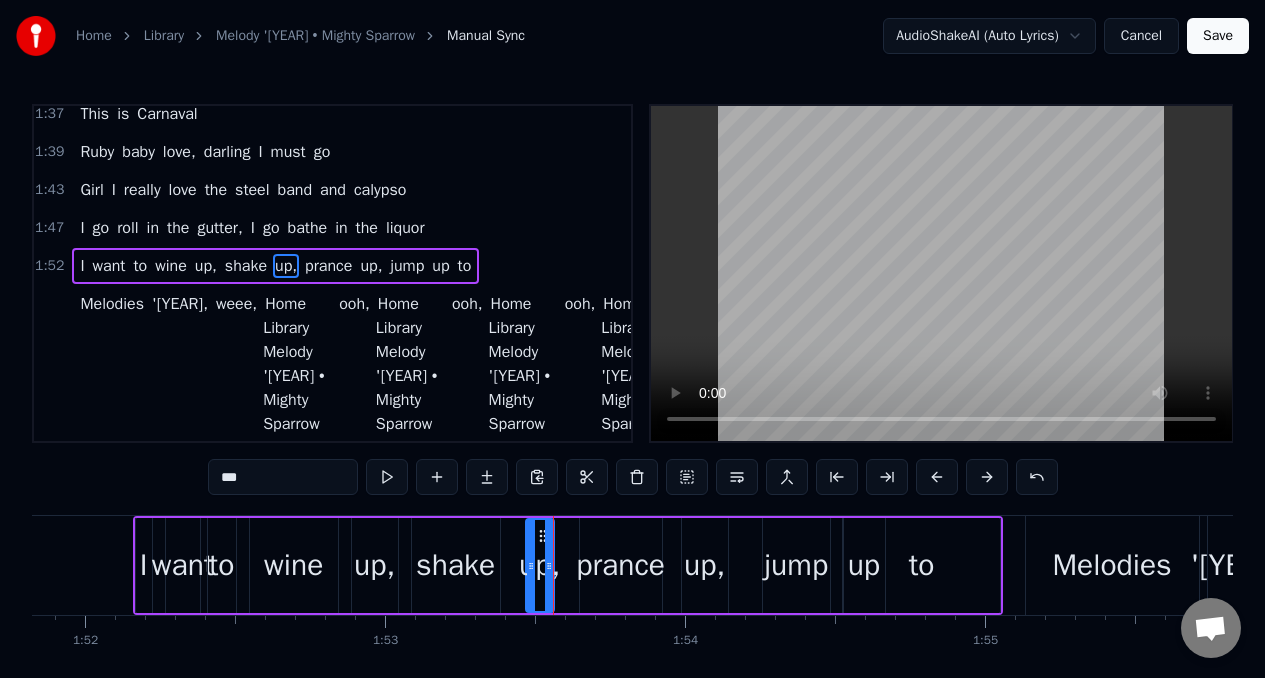 click on "prance" at bounding box center [621, 565] 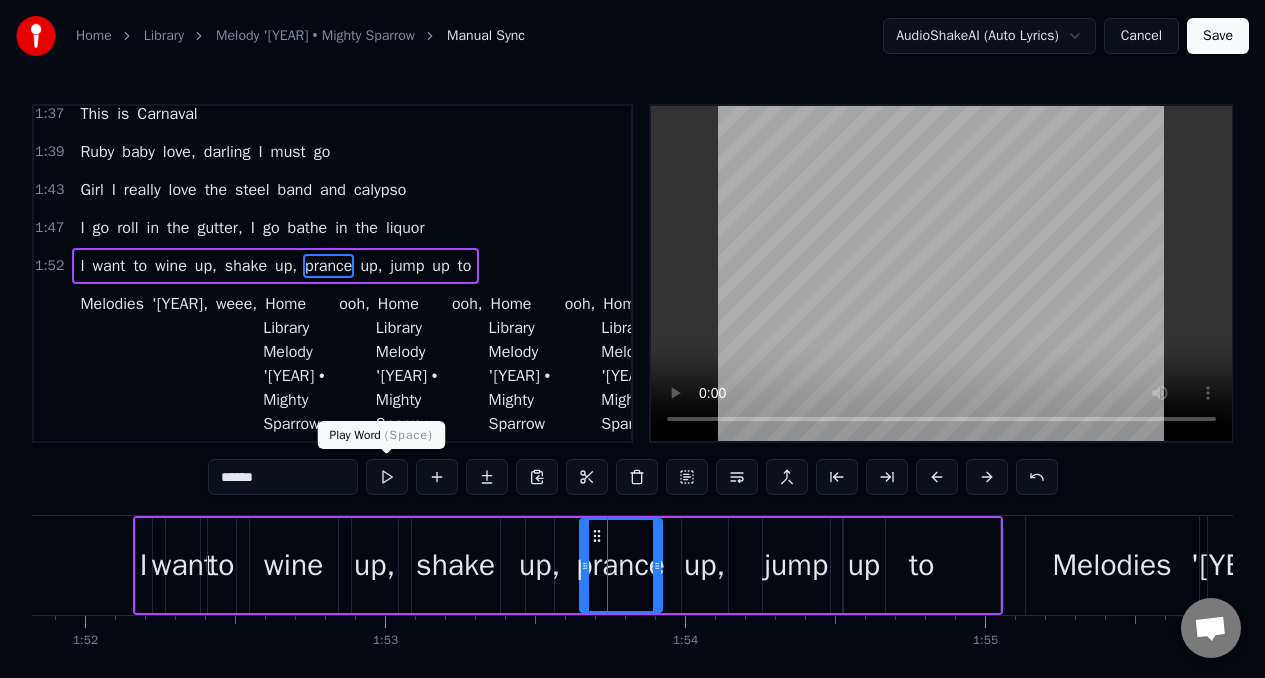 click at bounding box center (387, 477) 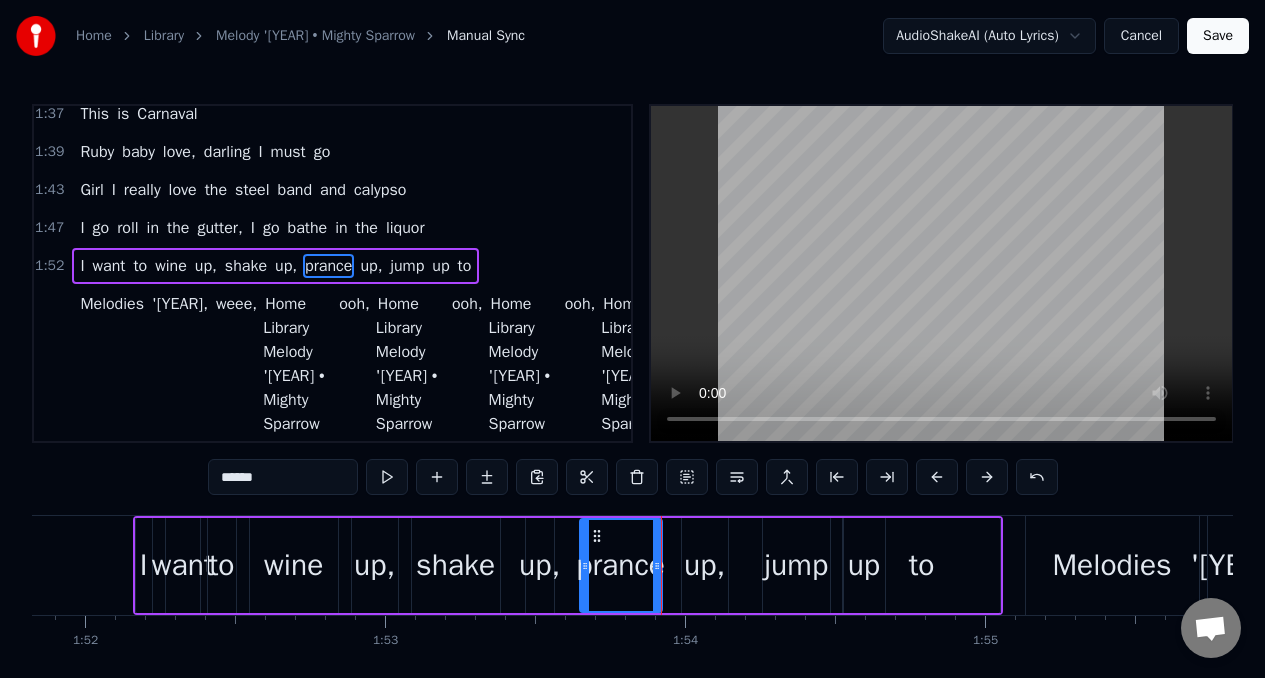 click on "up," at bounding box center [704, 565] 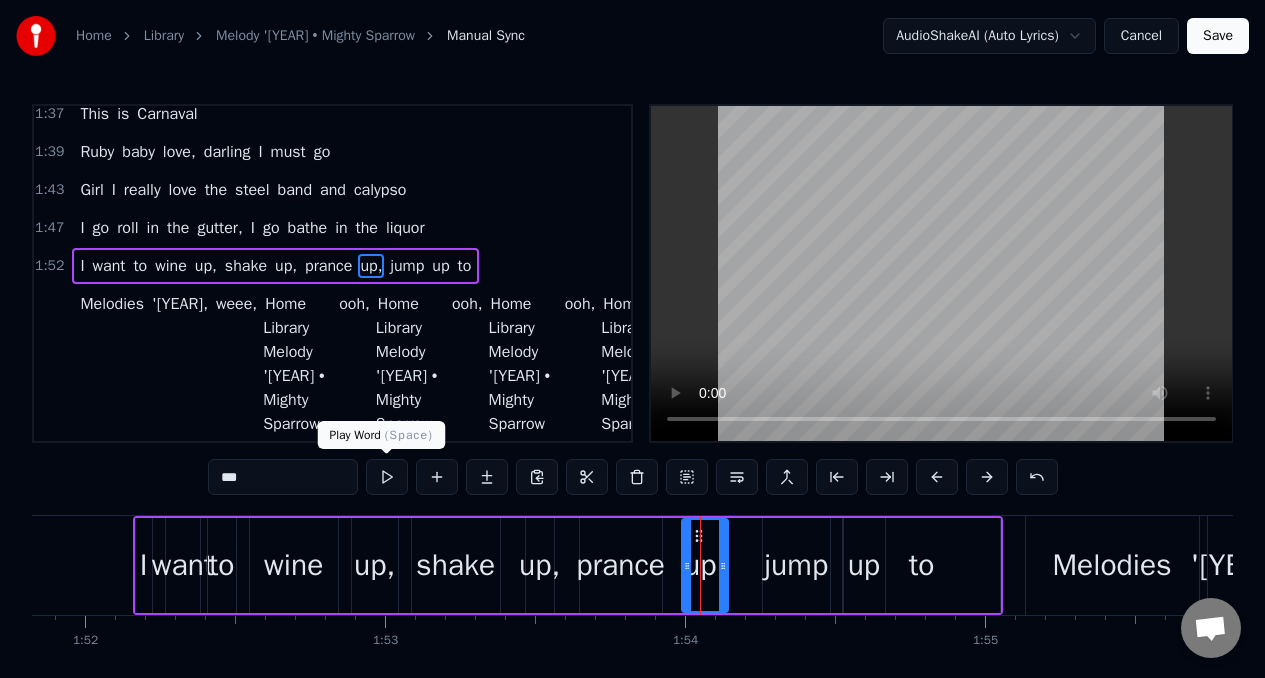 click at bounding box center (387, 477) 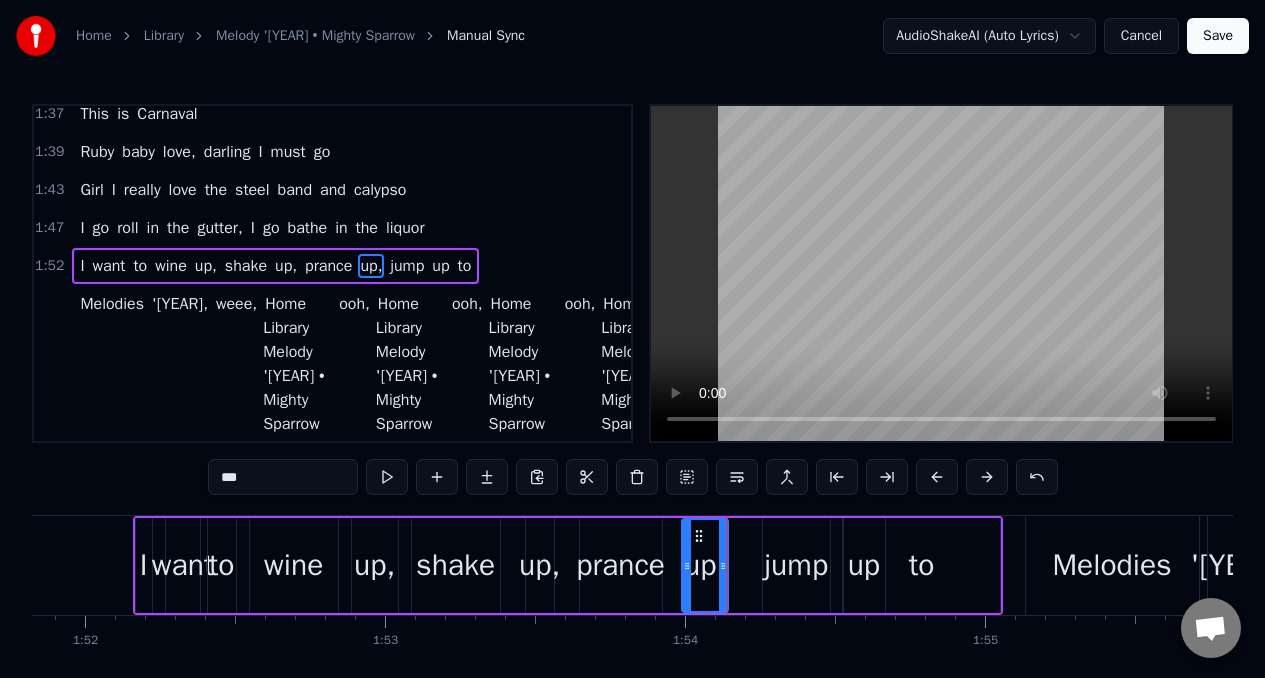 click on "jump" at bounding box center [797, 565] 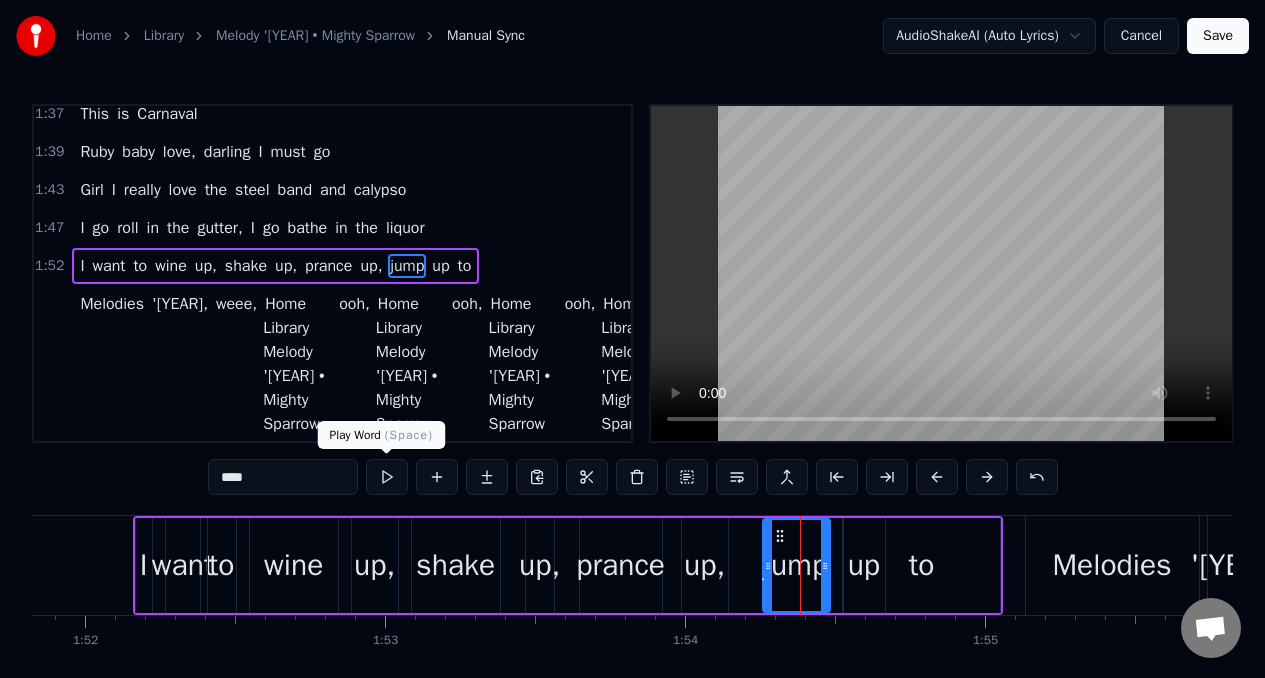 click at bounding box center [387, 477] 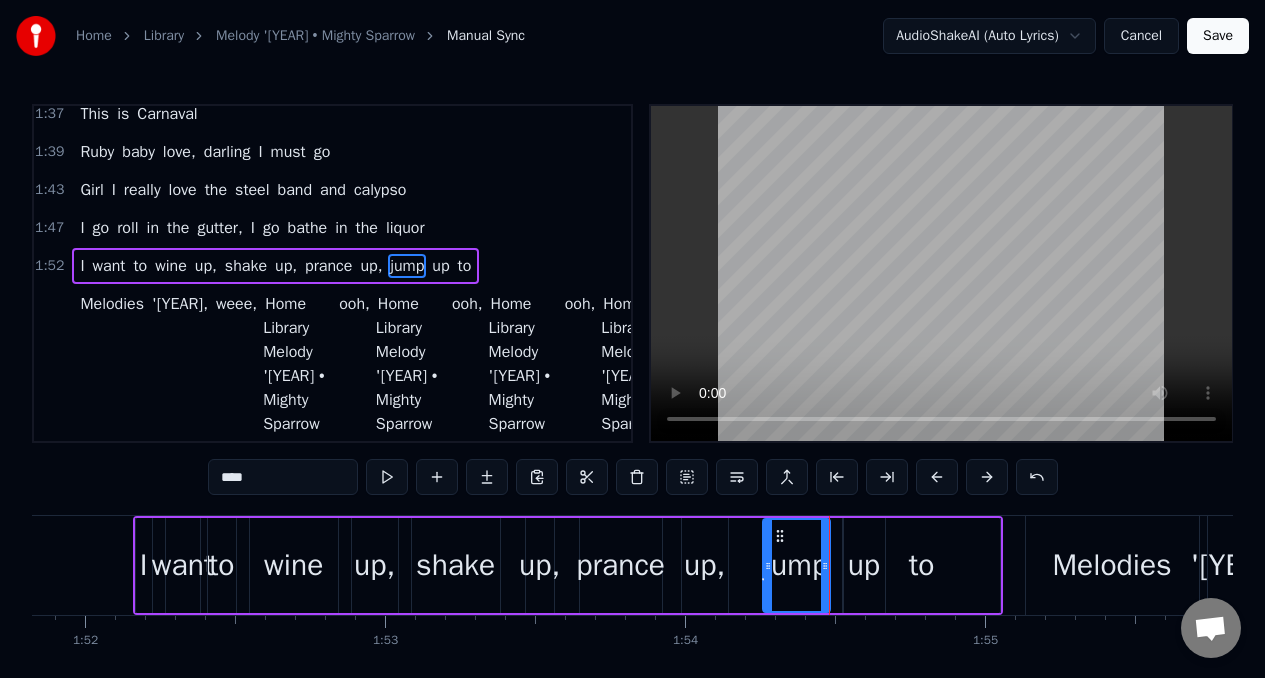 click at bounding box center (387, 477) 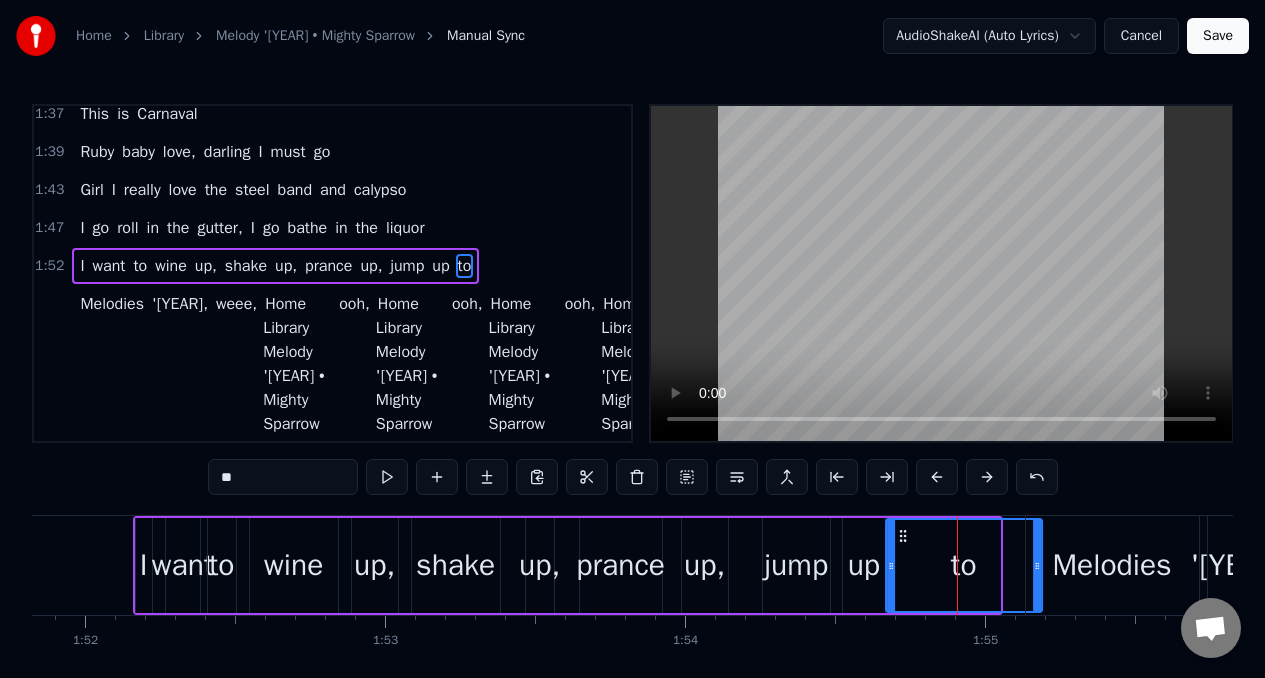 drag, startPoint x: 861, startPoint y: 537, endPoint x: 903, endPoint y: 543, distance: 42.426407 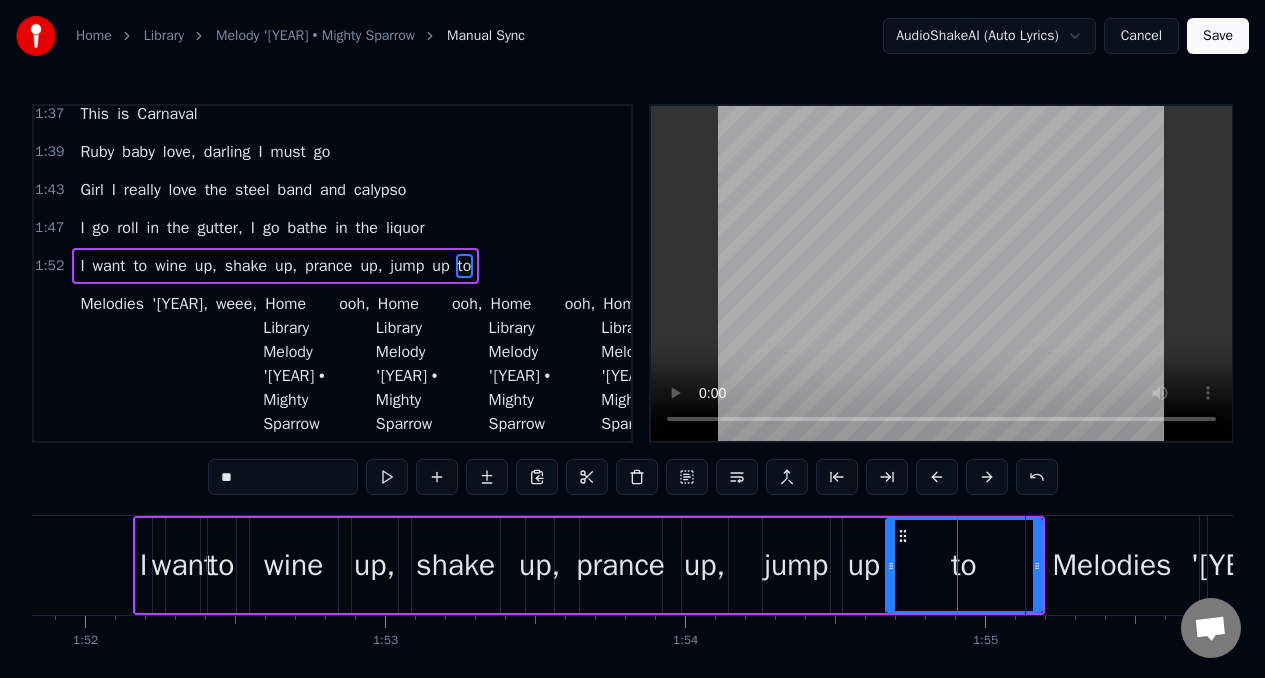 click on "up" at bounding box center [864, 565] 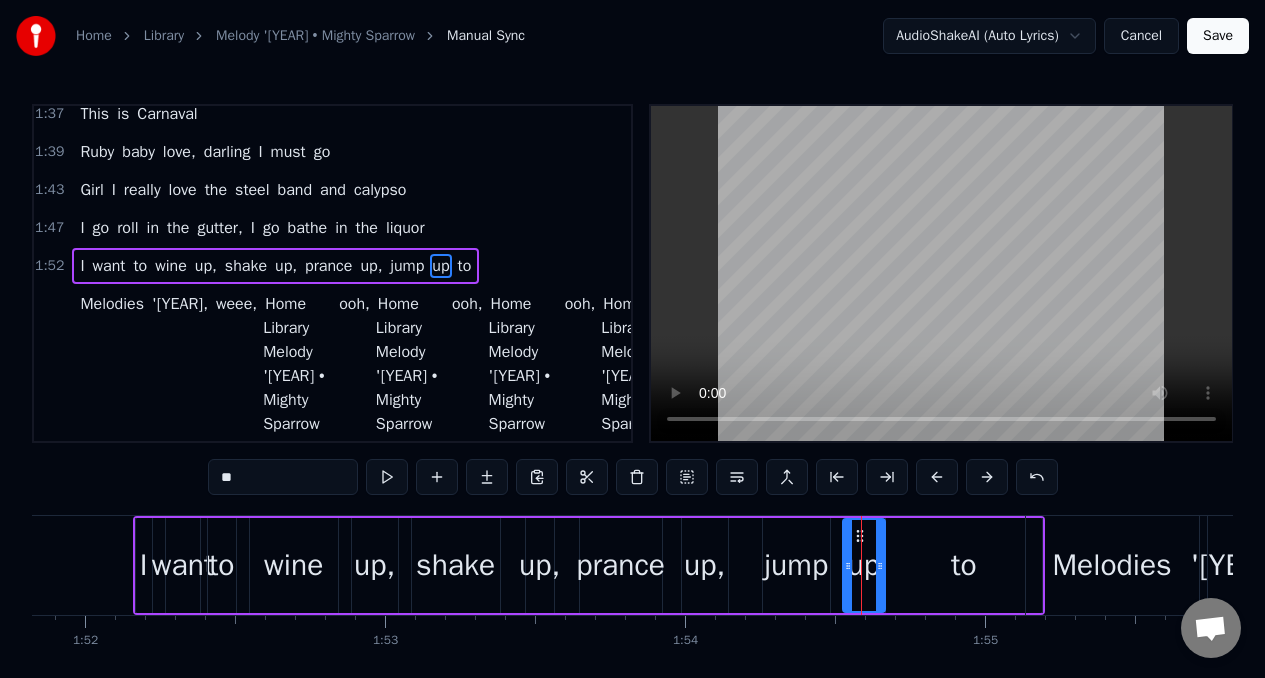 drag, startPoint x: 860, startPoint y: 538, endPoint x: 870, endPoint y: 543, distance: 11.18034 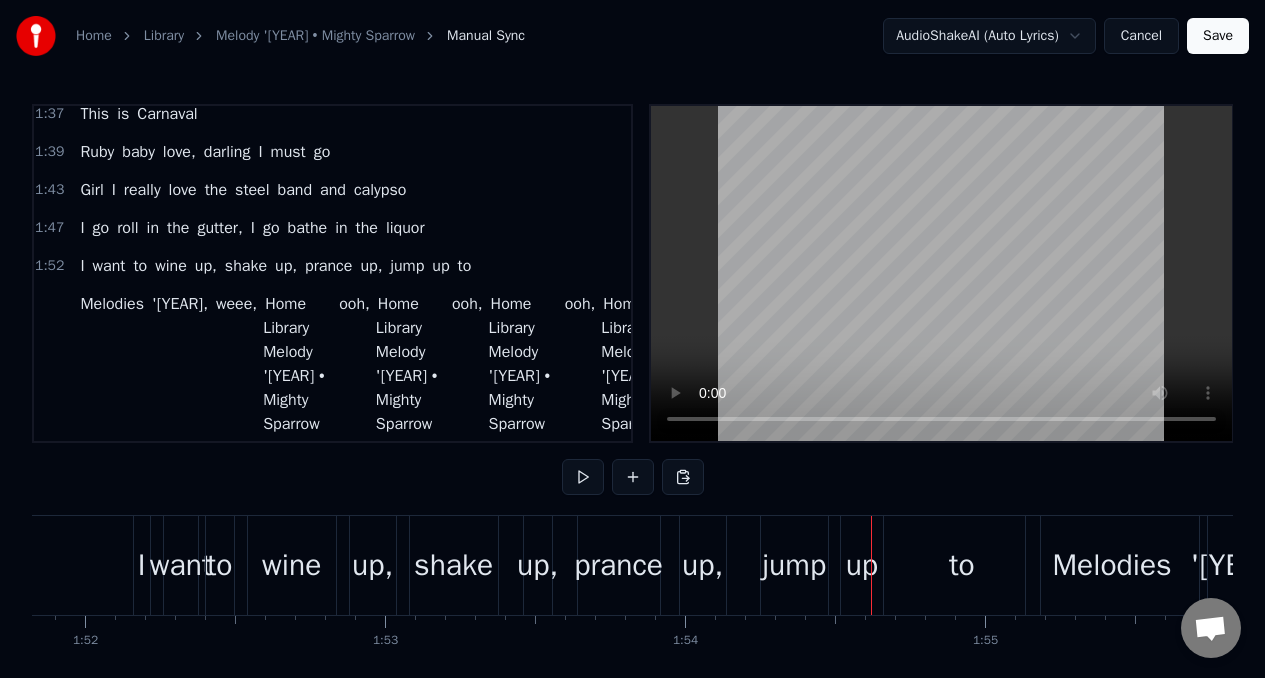 click on "up" at bounding box center (862, 565) 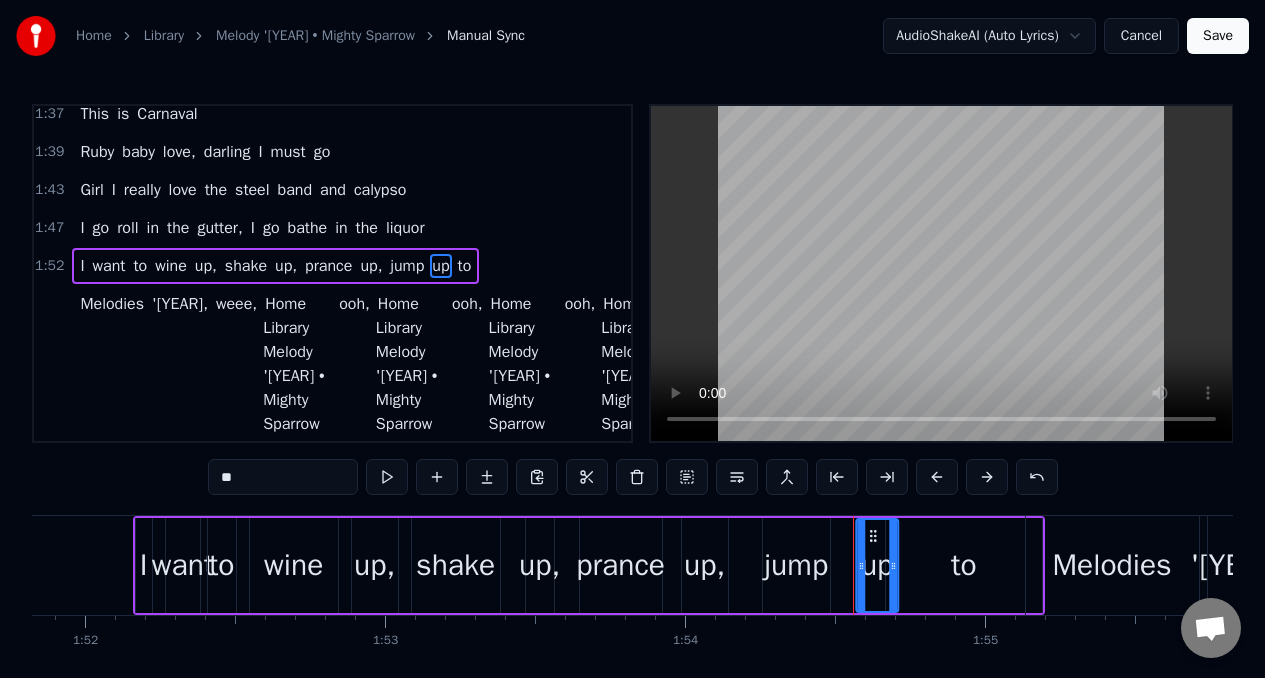 drag, startPoint x: 857, startPoint y: 539, endPoint x: 867, endPoint y: 551, distance: 15.6205 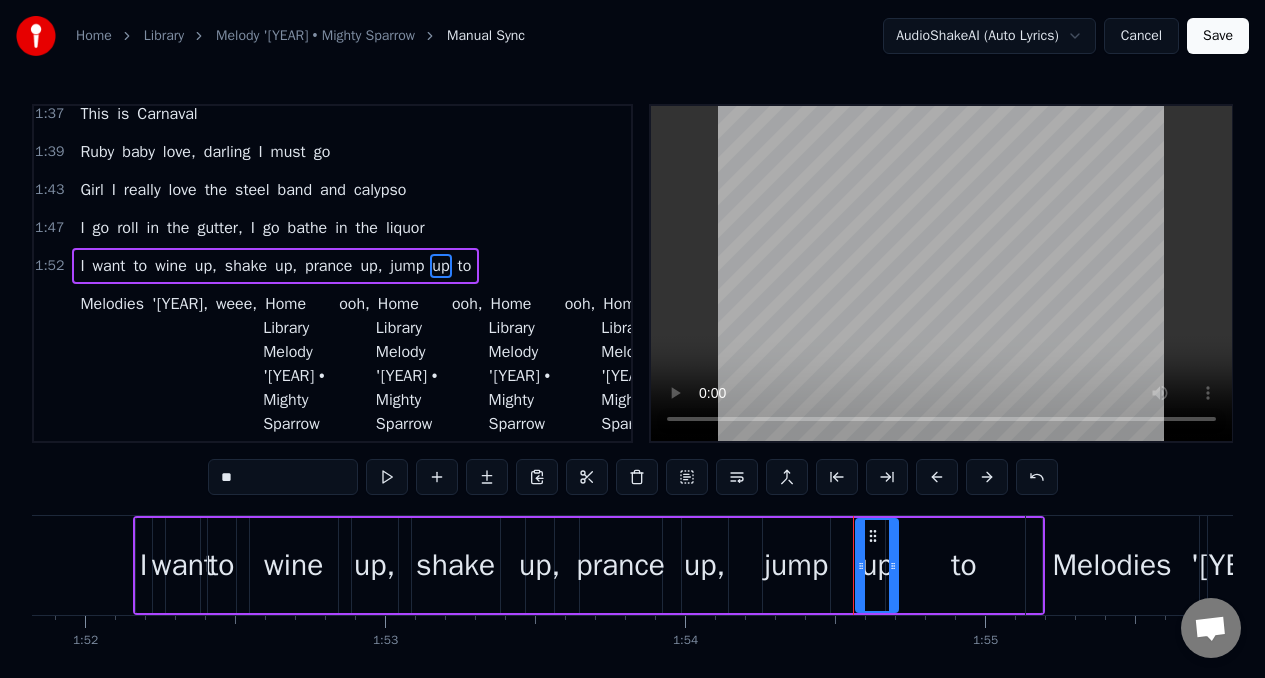 click on "jump" at bounding box center (796, 565) 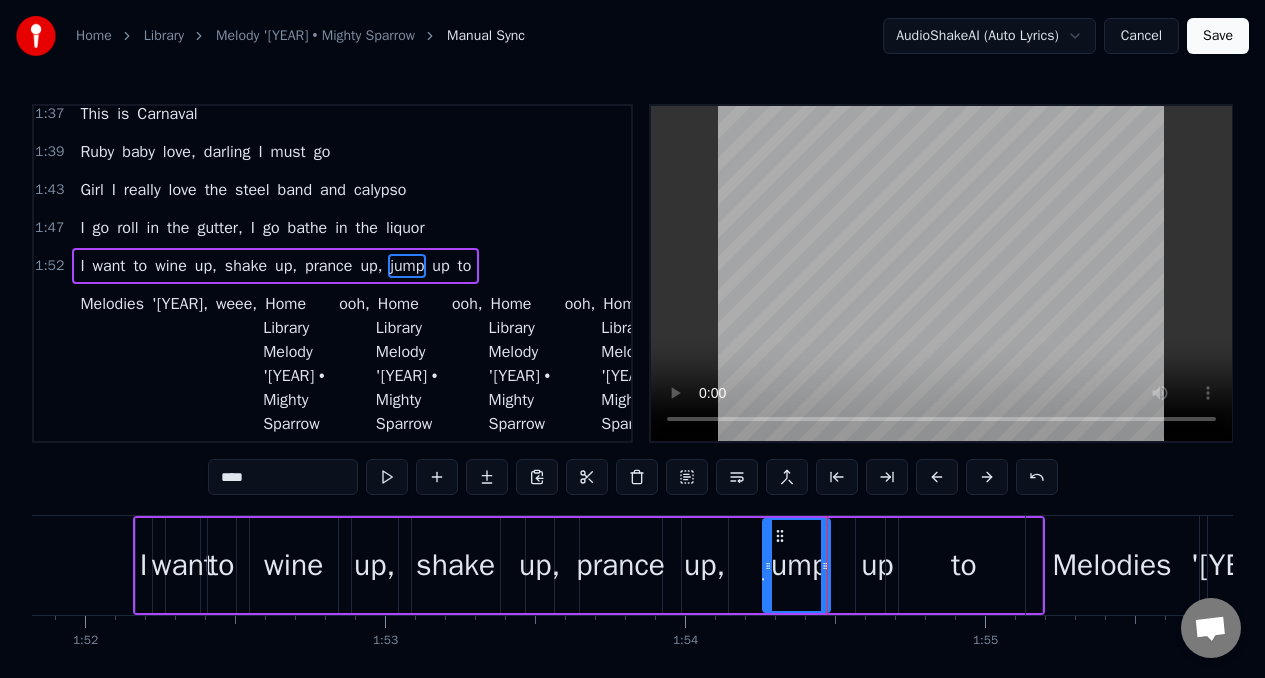 click on "I want to wine up, shake up, prance up, jump up to" at bounding box center (589, 565) 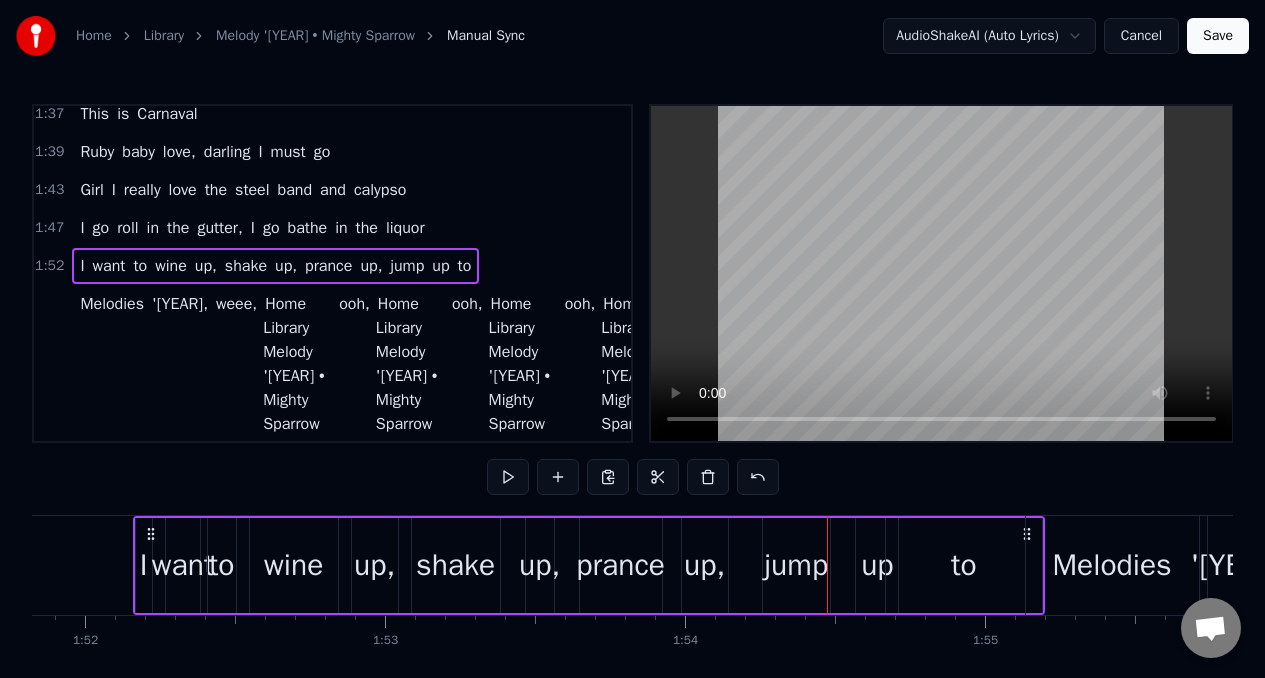 click on "jump" at bounding box center (797, 565) 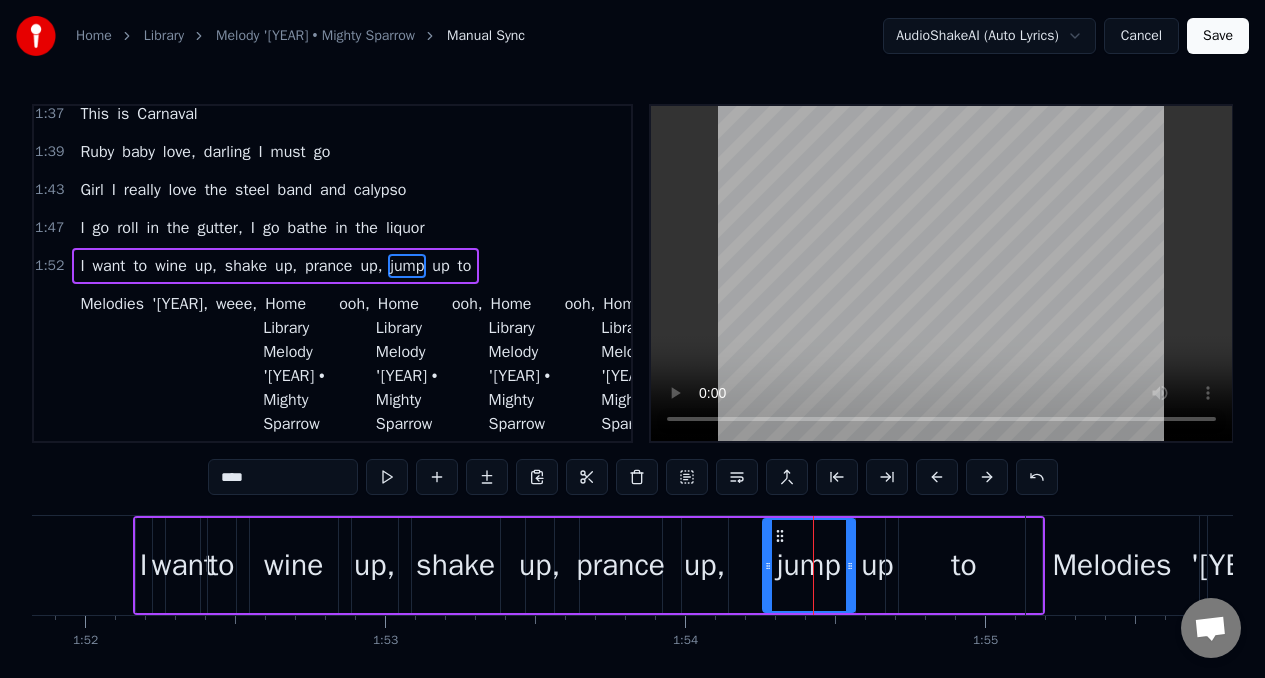 drag, startPoint x: 825, startPoint y: 551, endPoint x: 851, endPoint y: 560, distance: 27.513634 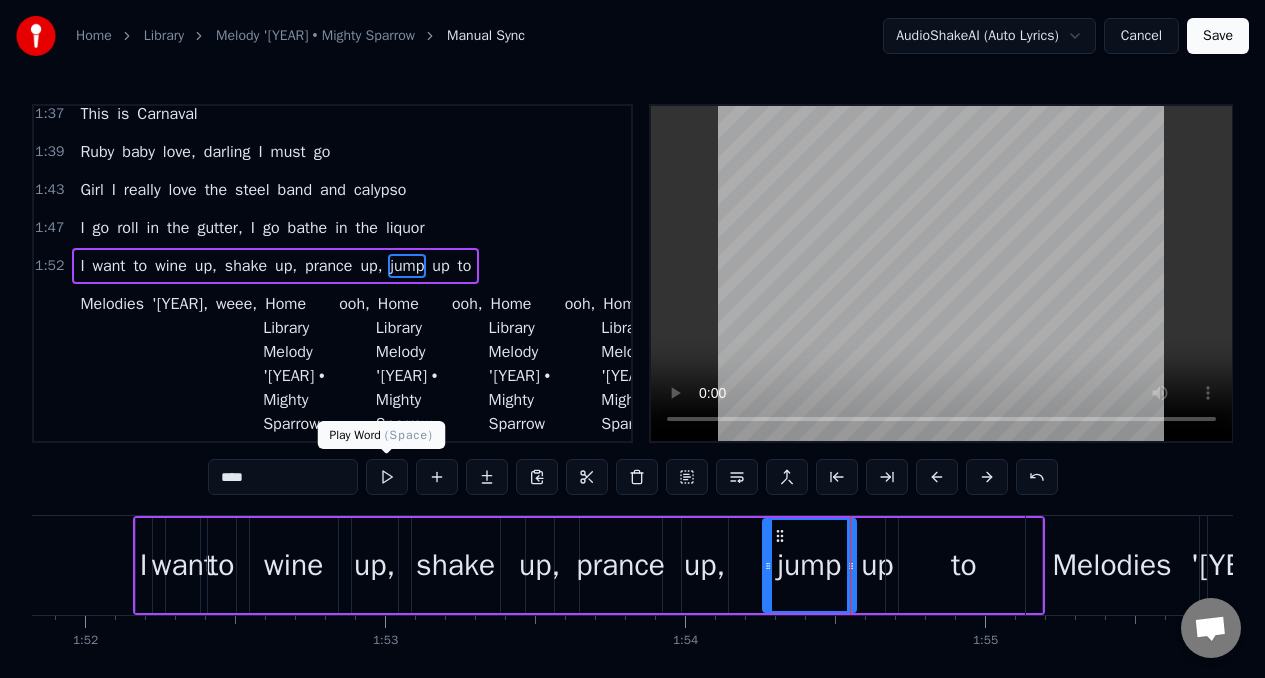 click at bounding box center [387, 477] 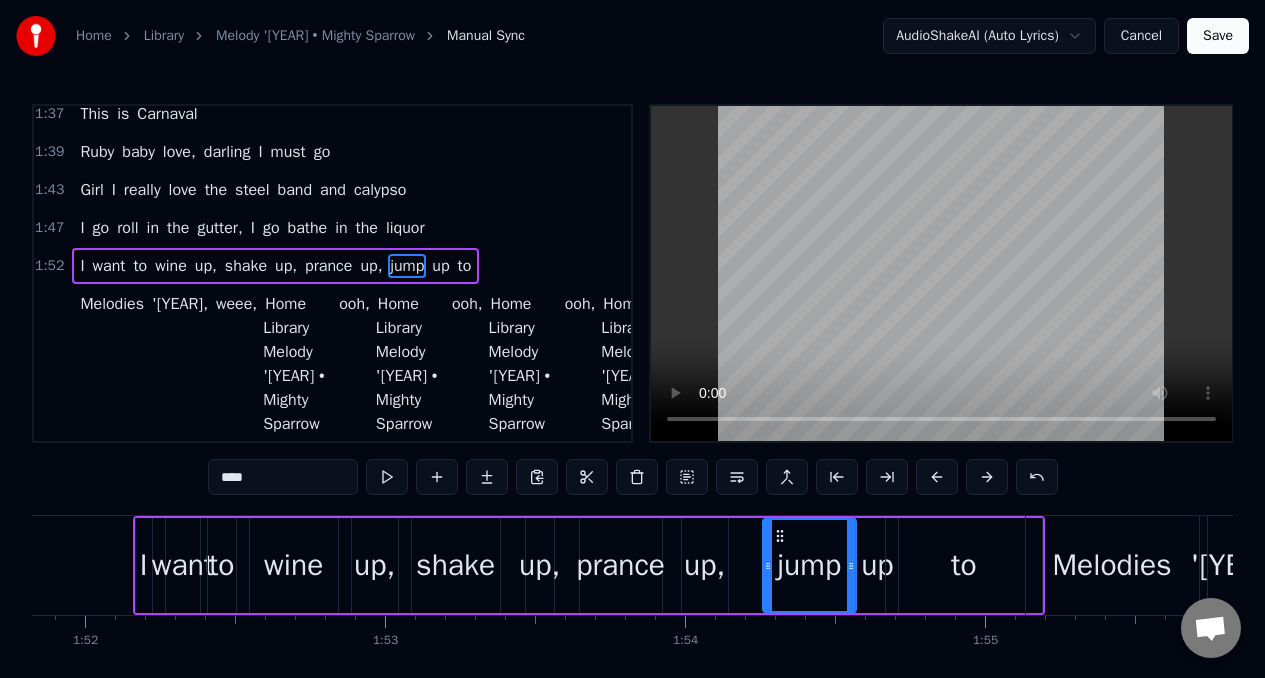 click at bounding box center [387, 477] 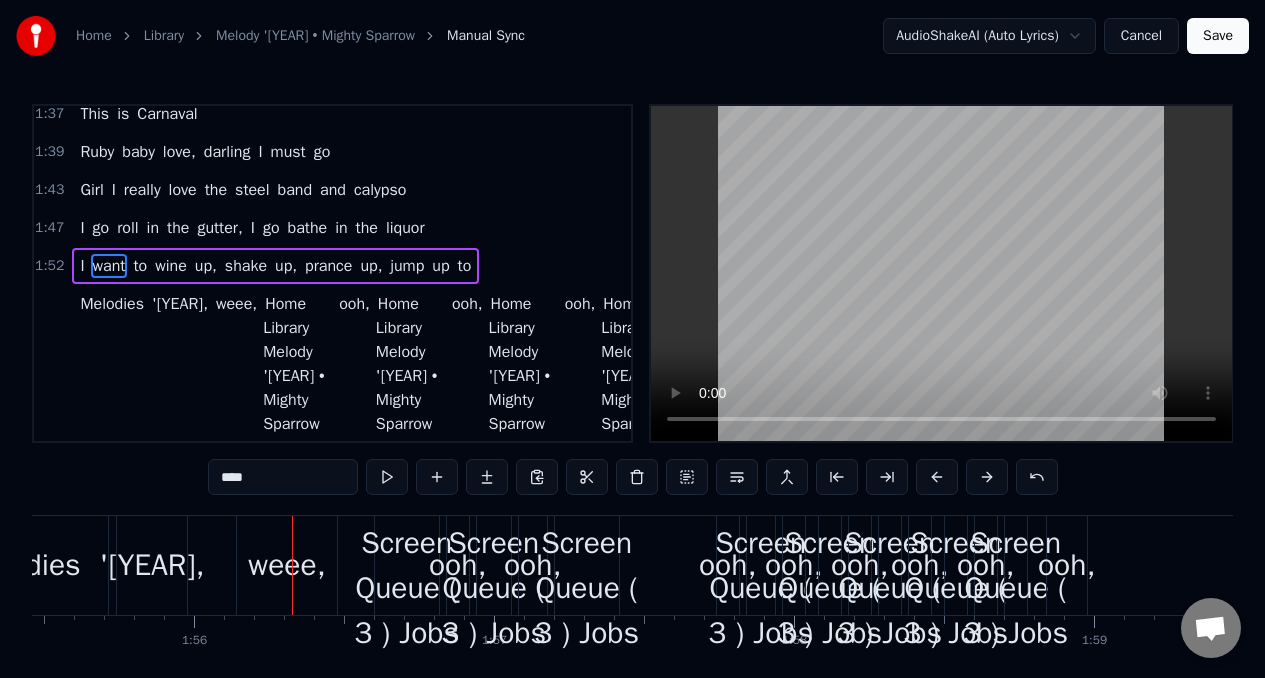 scroll, scrollTop: 0, scrollLeft: 34643, axis: horizontal 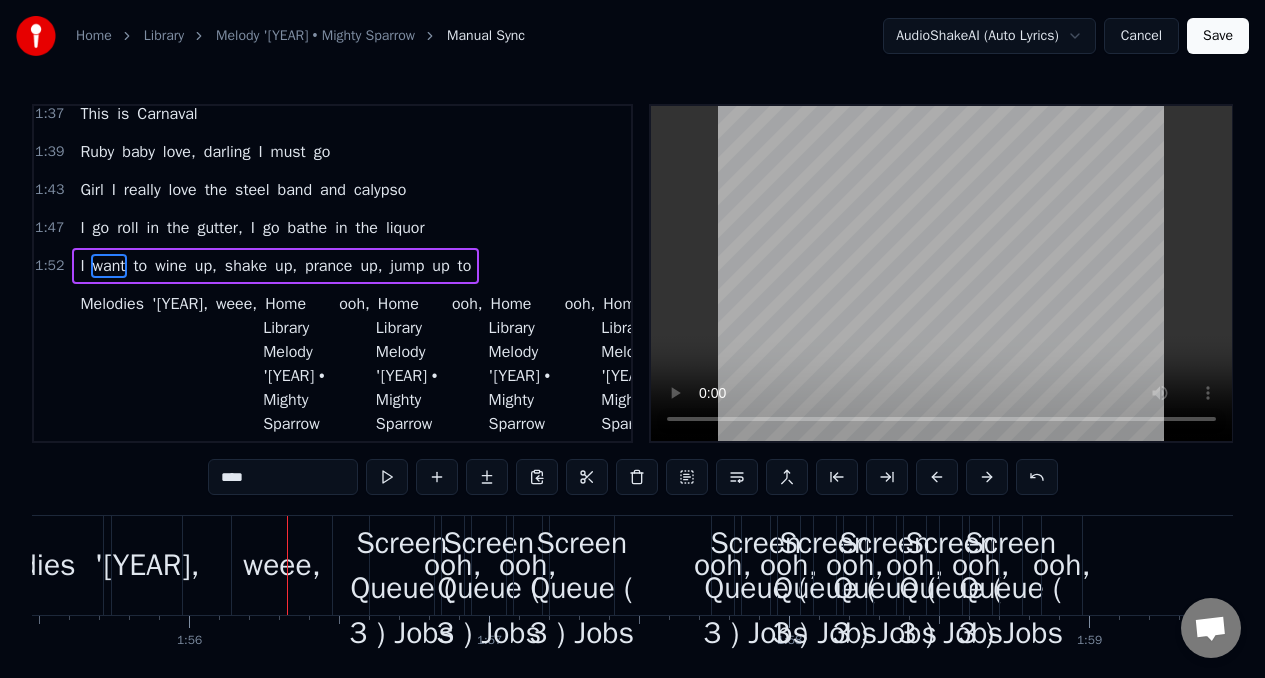 click on "Home Library Melody '[YEAR] • Mighty Sparrow Create Import FAQ Video Guides Credits 3:22  /  3:22 Melody '[YEAR] Mighty Sparrow BPM 110 Key C Edit Video Audio Subtitles Download Cloud Library Manual Sync Download Video Open Dual Screen Queue ( 3 ) Jobs Library Export [.mp4] Melody '[YEAR] Mighty Sparrow Show Create Karaoke Mighty Sparrow - Melody '[YEAR] Play Create Karaoke Mighty Sparrow - Woom Poom Play Create Karaoke Gino Soccio Try It Out Play 0 0 Lead Vocals Lead Vocals" at bounding box center (402, 566) 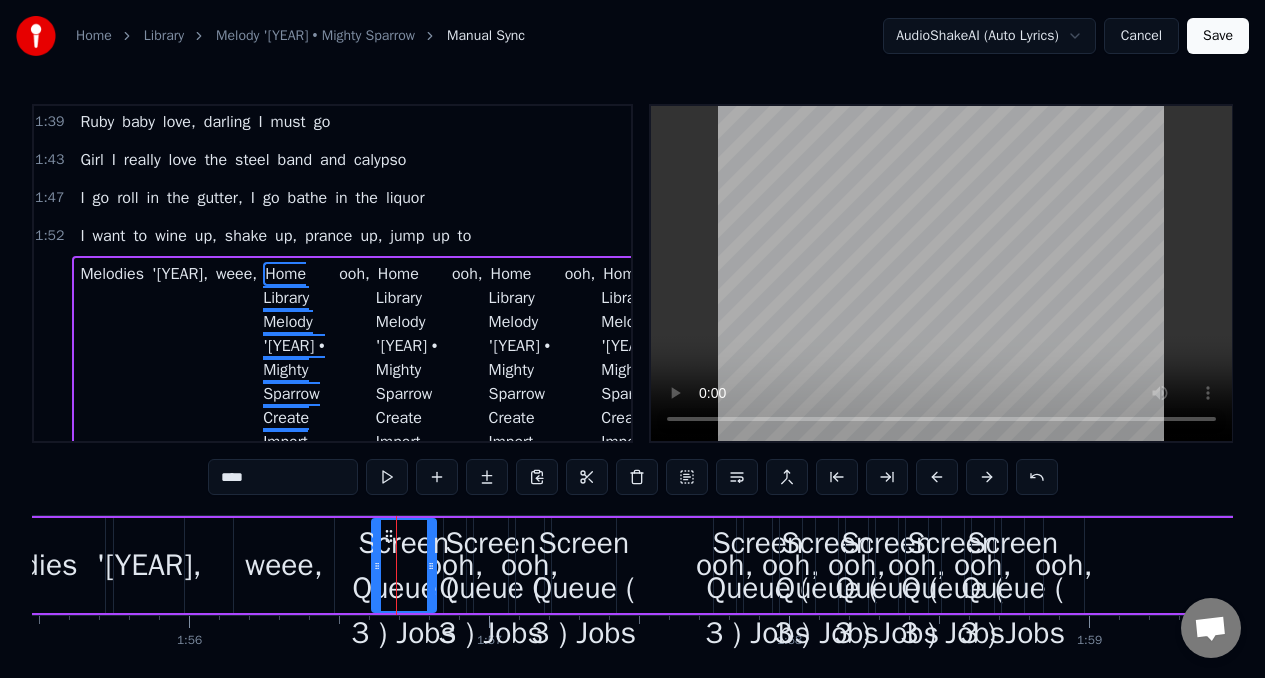scroll, scrollTop: 733, scrollLeft: 0, axis: vertical 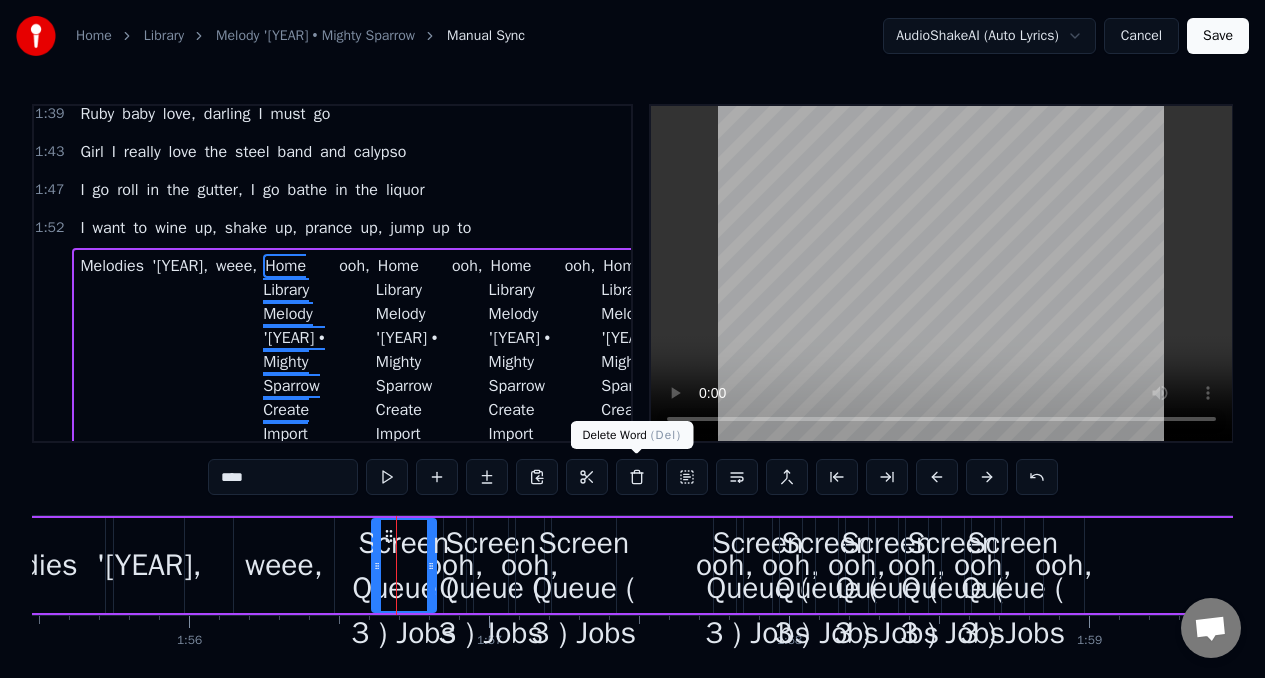 click at bounding box center (637, 477) 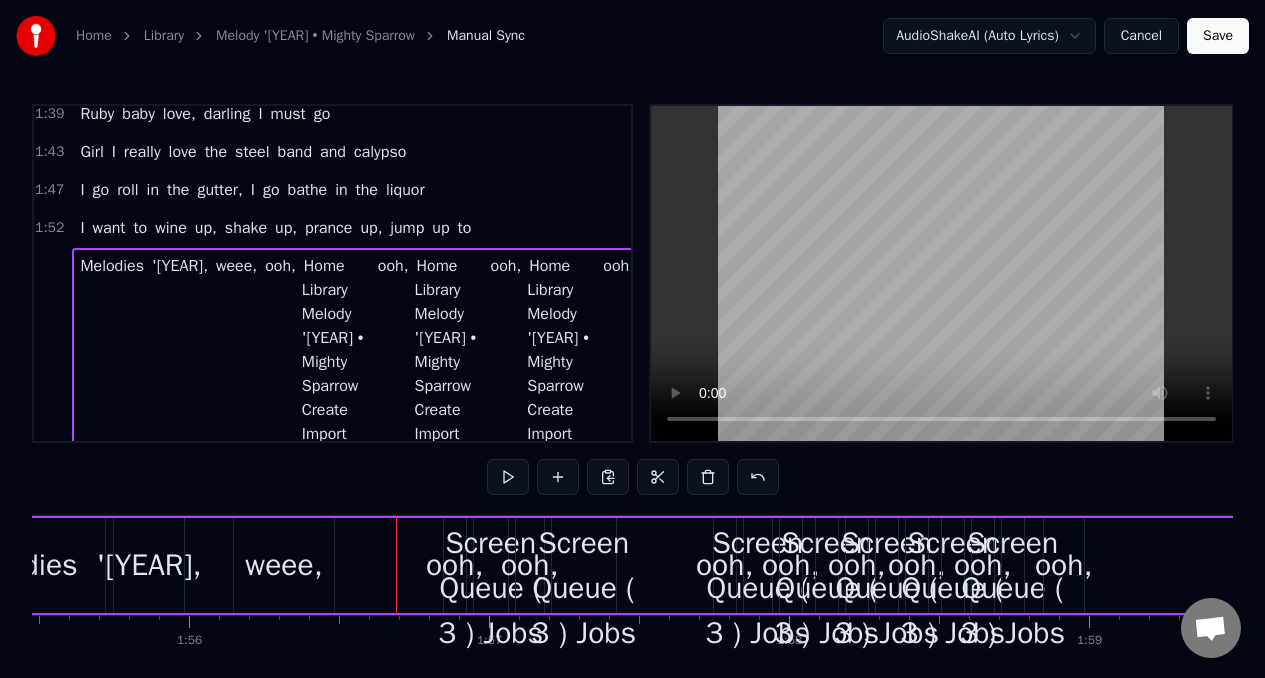 click on "ooh," at bounding box center (455, 565) 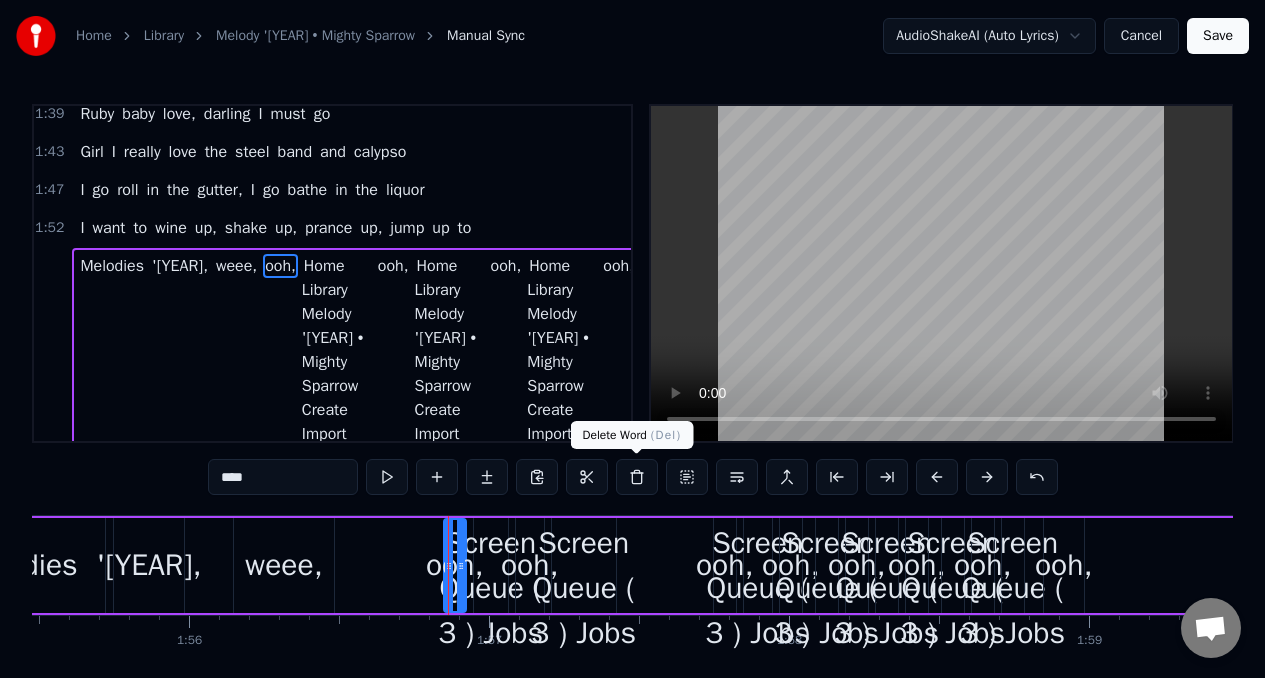 click at bounding box center (637, 477) 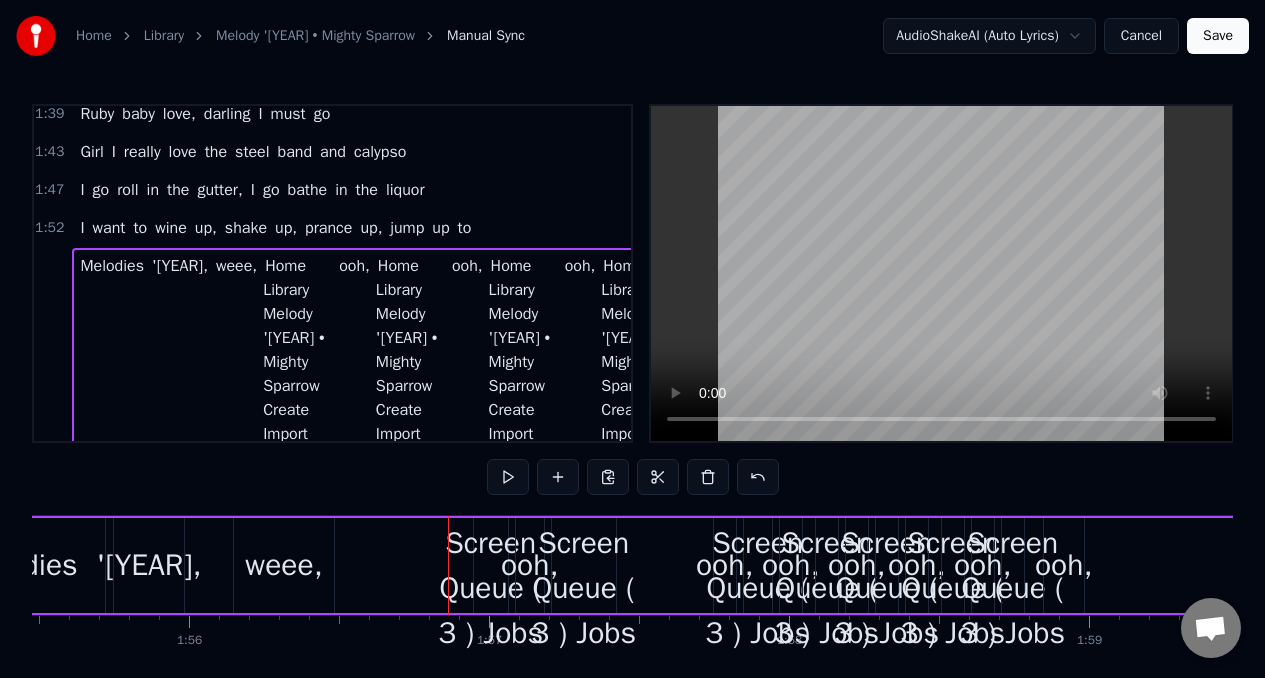 click on "Home Library Melody '[YEAR] • Mighty Sparrow Create Import FAQ Video Guides Credits 3:22  /  3:22 Melody '[YEAR] Mighty Sparrow BPM 110 Key C Edit Video Audio Subtitles Download Cloud Library Manual Sync Download Video Open Dual Screen Queue ( 3 ) Jobs Library Export [.mp4] Melody '[YEAR] Mighty Sparrow Show Create Karaoke Mighty Sparrow - Melody '[YEAR] Play Create Karaoke Mighty Sparrow - Woom Poom Play Create Karaoke Gino Soccio Try It Out Play 0 0 Lead Vocals Lead Vocals" at bounding box center [491, 566] 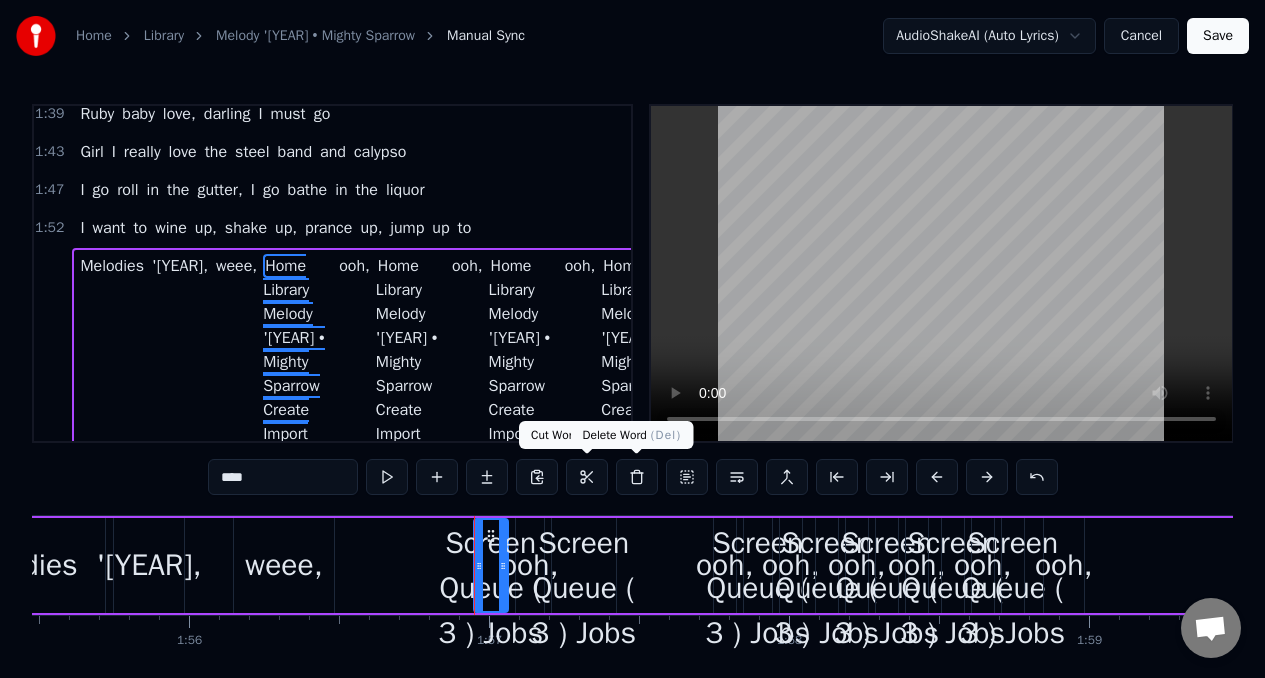 click at bounding box center (637, 477) 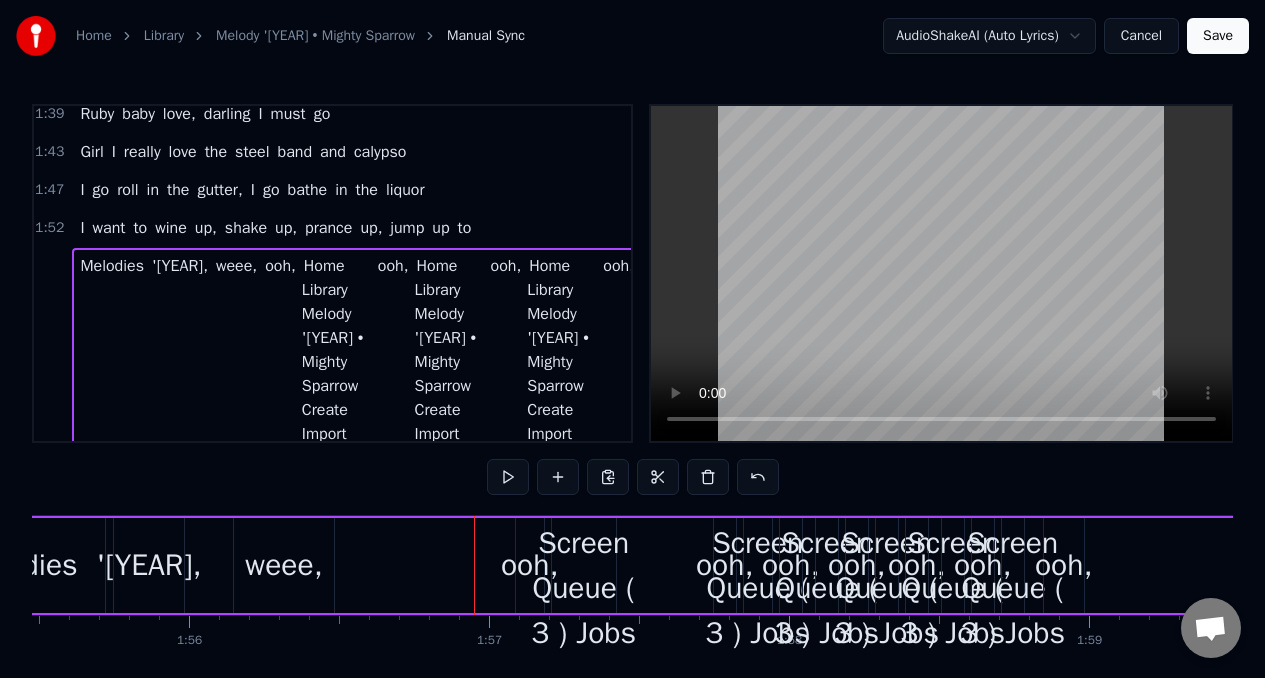 click on "ooh," at bounding box center [530, 565] 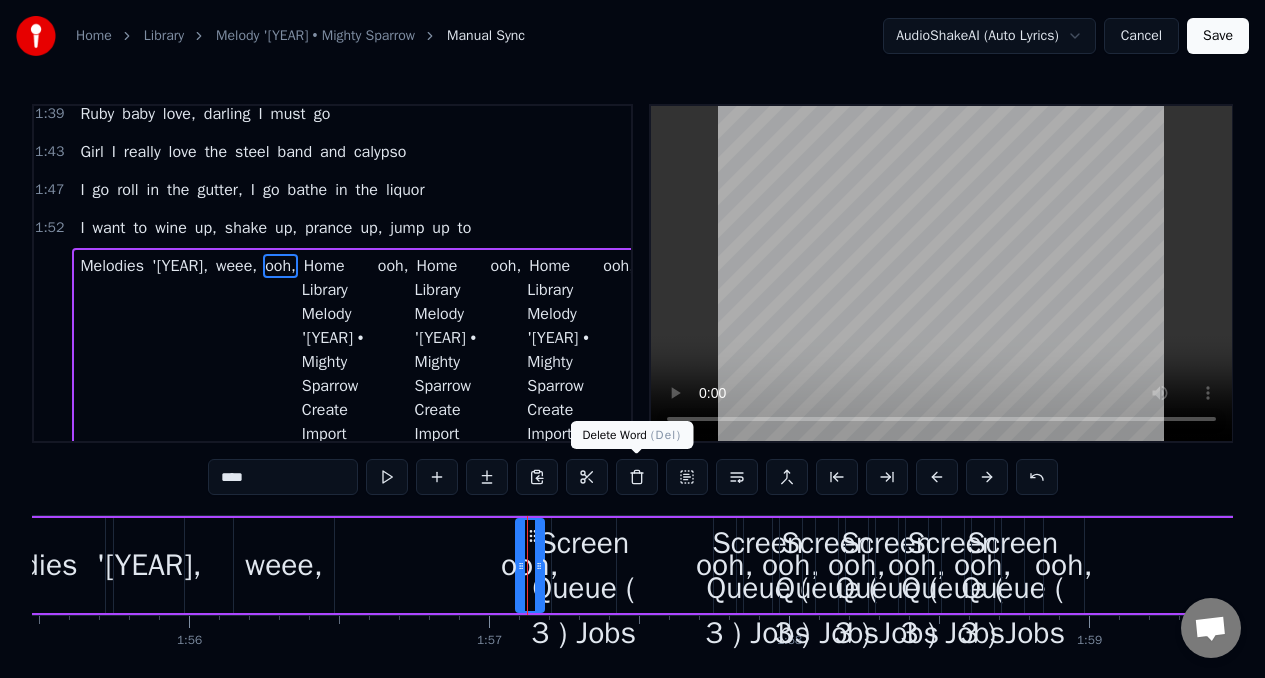 click at bounding box center [637, 477] 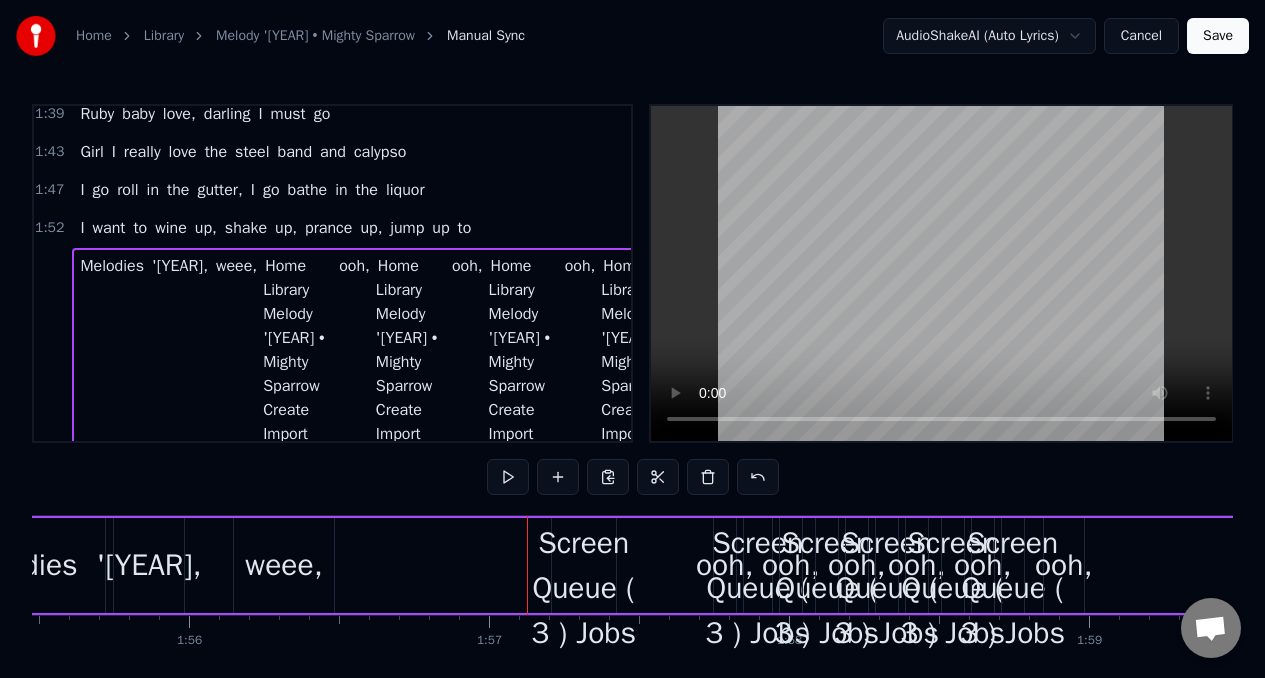 click on "weee," at bounding box center [284, 565] 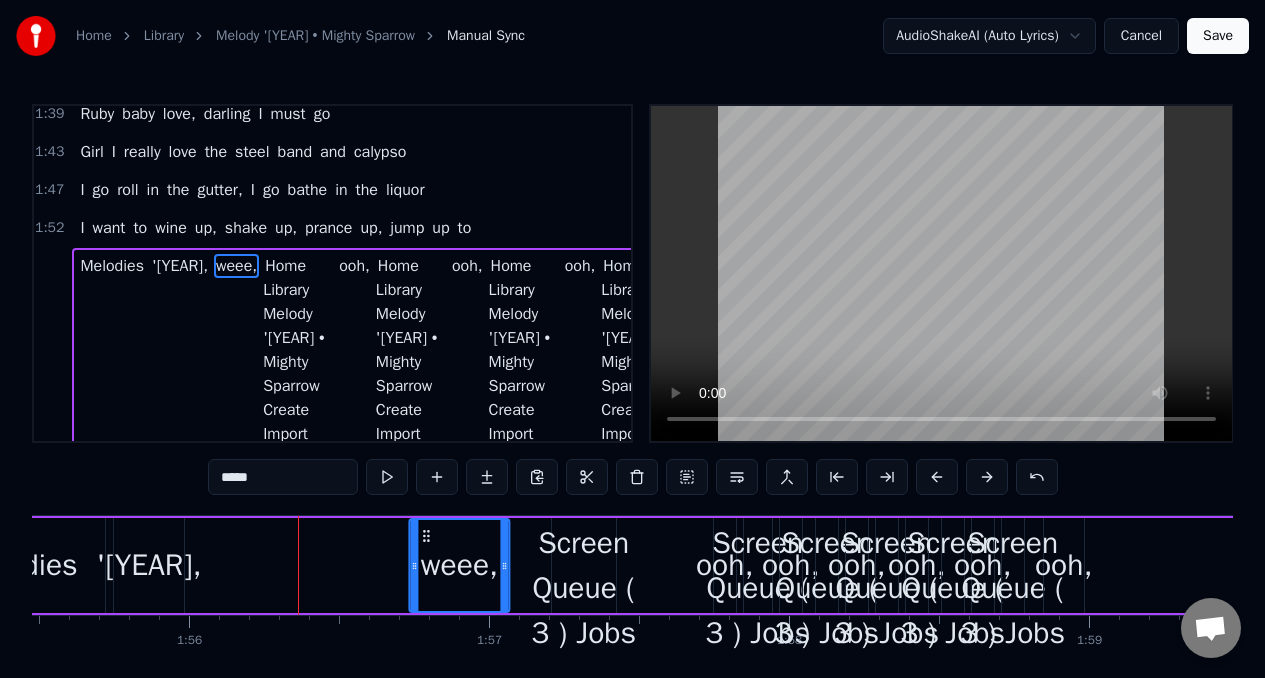 drag, startPoint x: 256, startPoint y: 536, endPoint x: 426, endPoint y: 538, distance: 170.01176 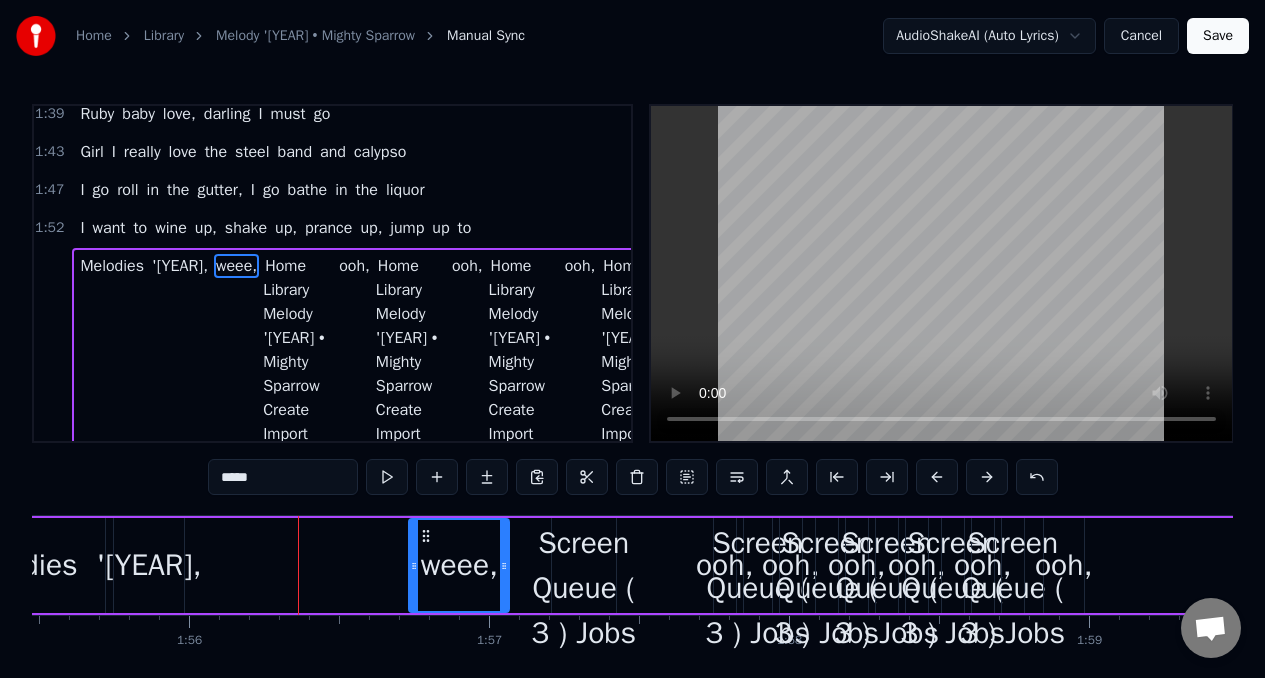 click on "'[YEAR]," at bounding box center [149, 565] 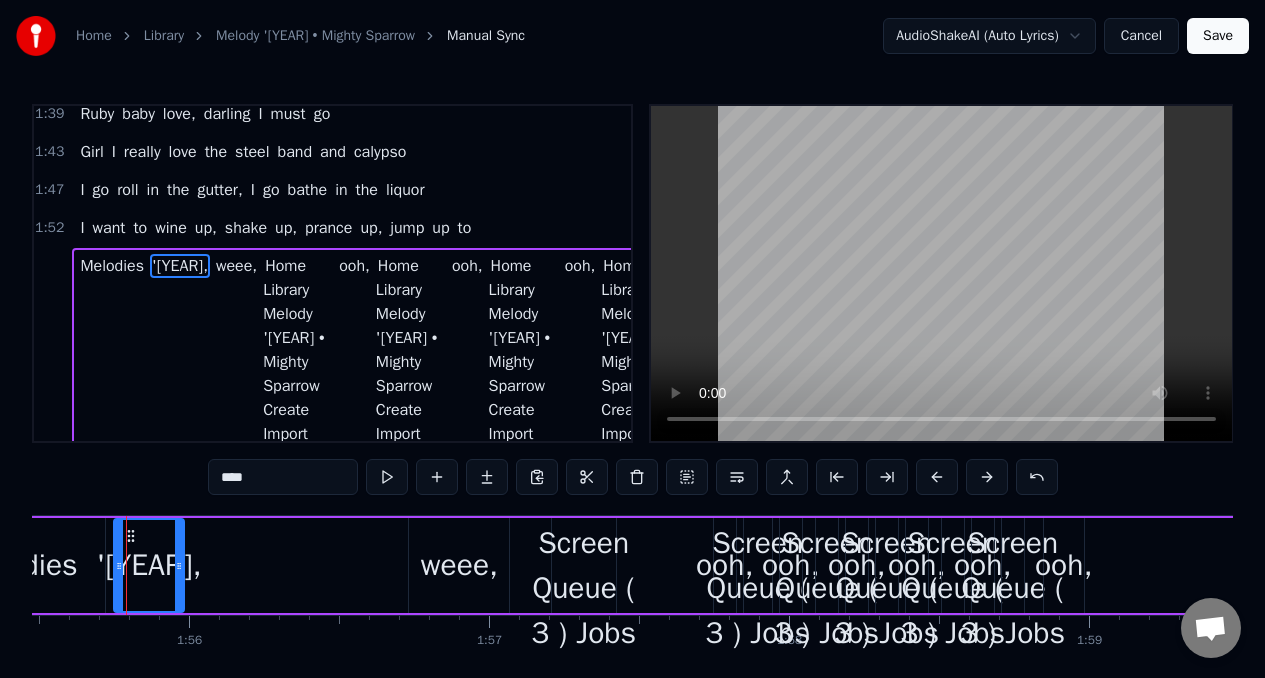 scroll, scrollTop: 0, scrollLeft: 34637, axis: horizontal 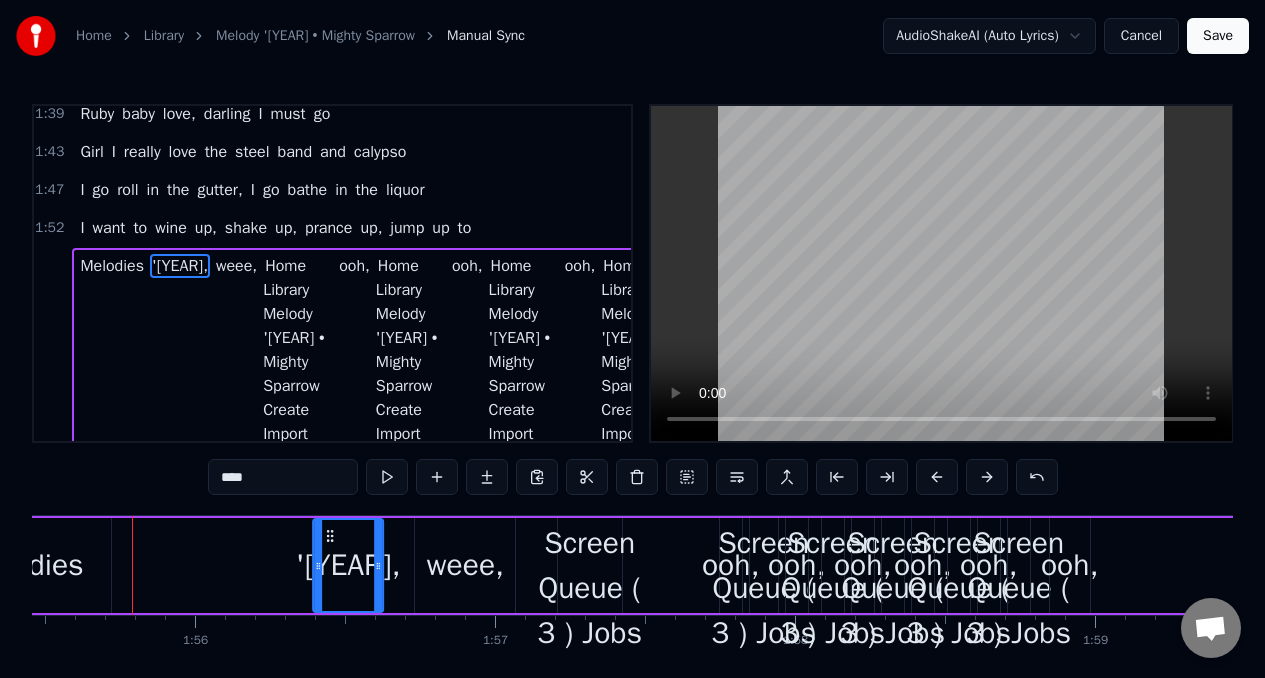 drag, startPoint x: 138, startPoint y: 538, endPoint x: 328, endPoint y: 543, distance: 190.06578 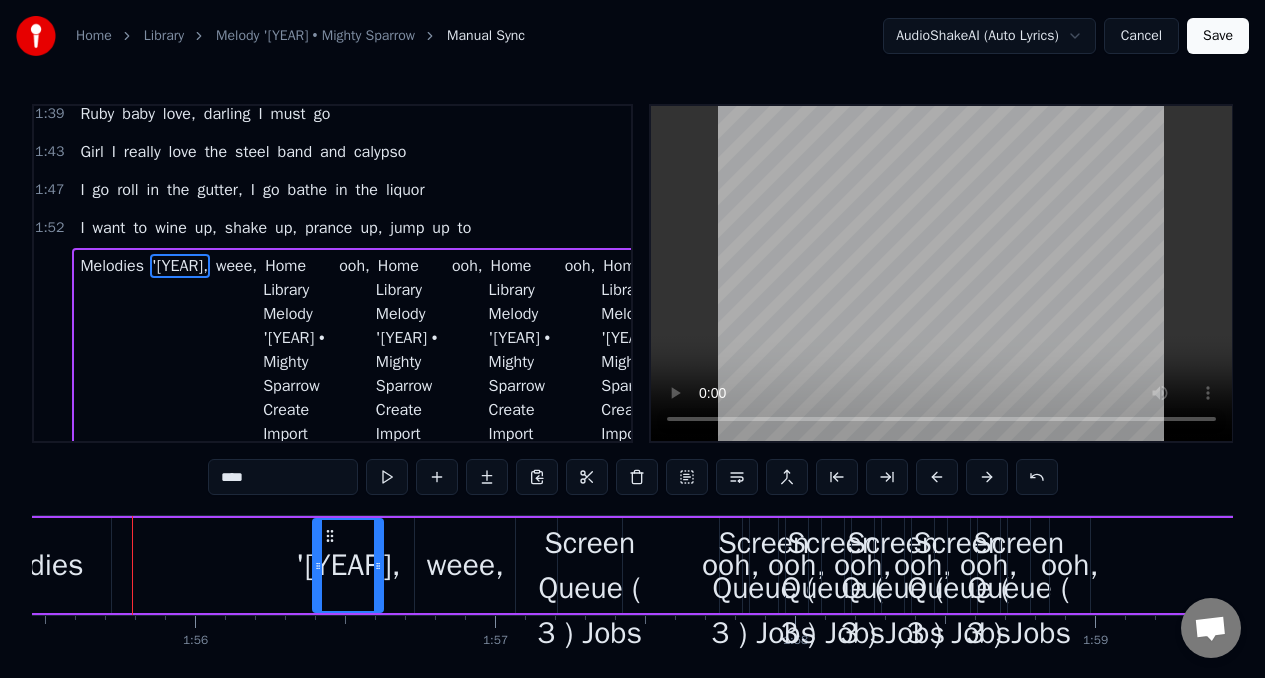 click on "Melodies" at bounding box center [24, 565] 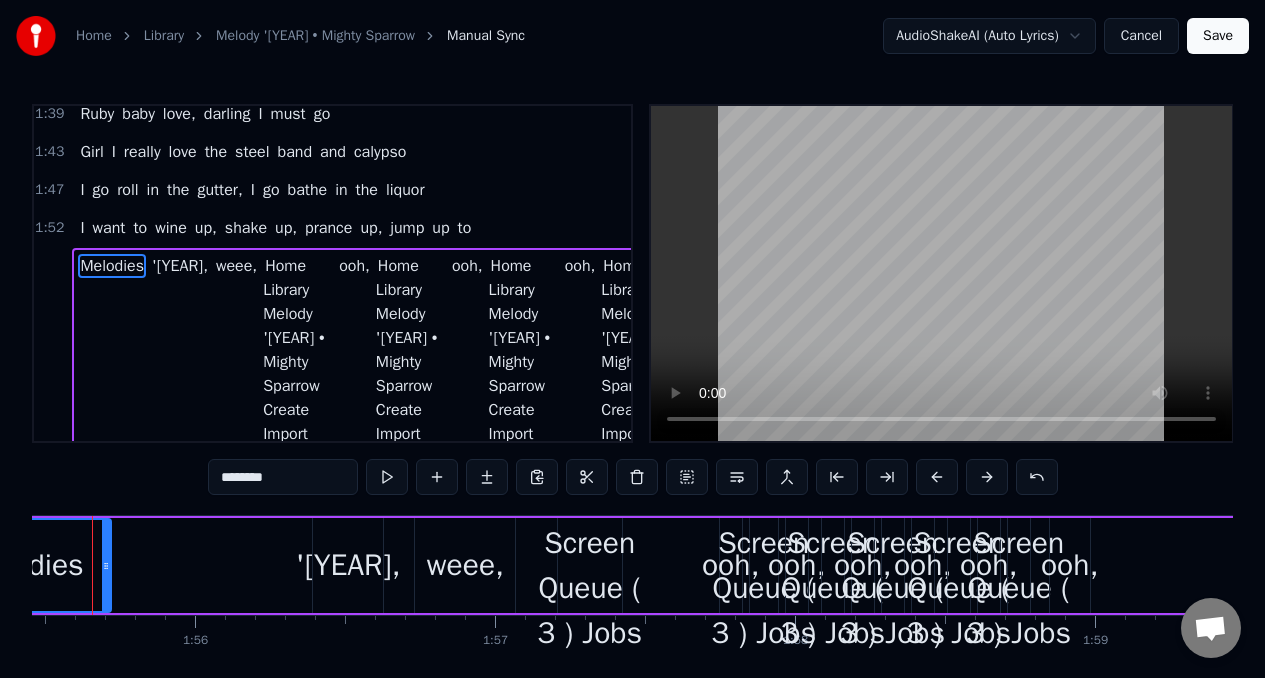 scroll, scrollTop: 0, scrollLeft: 34597, axis: horizontal 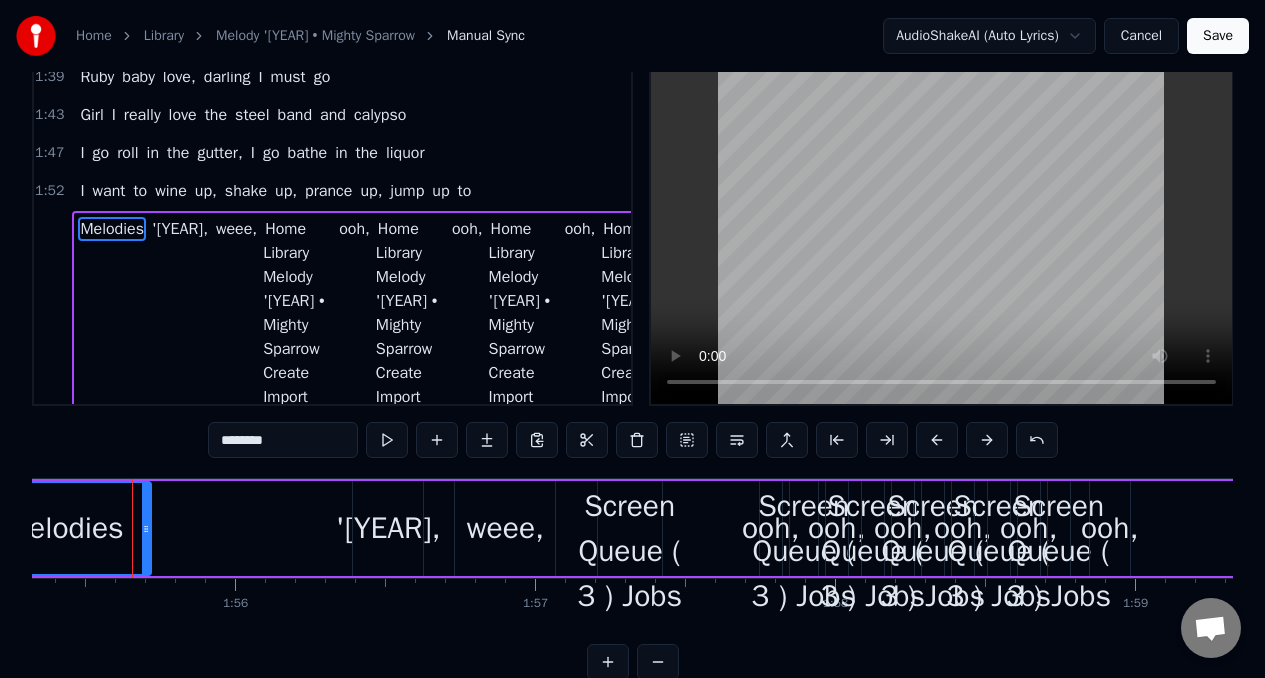 click on "Melodies" at bounding box center [112, 229] 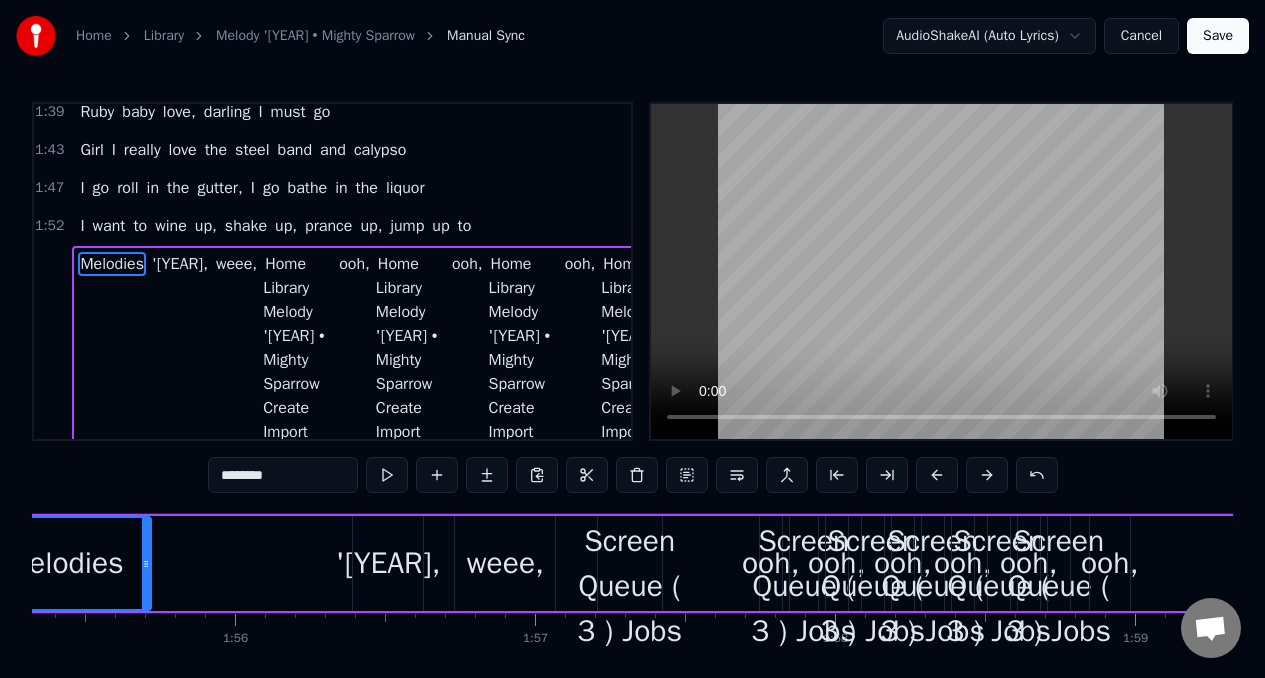 scroll, scrollTop: 0, scrollLeft: 0, axis: both 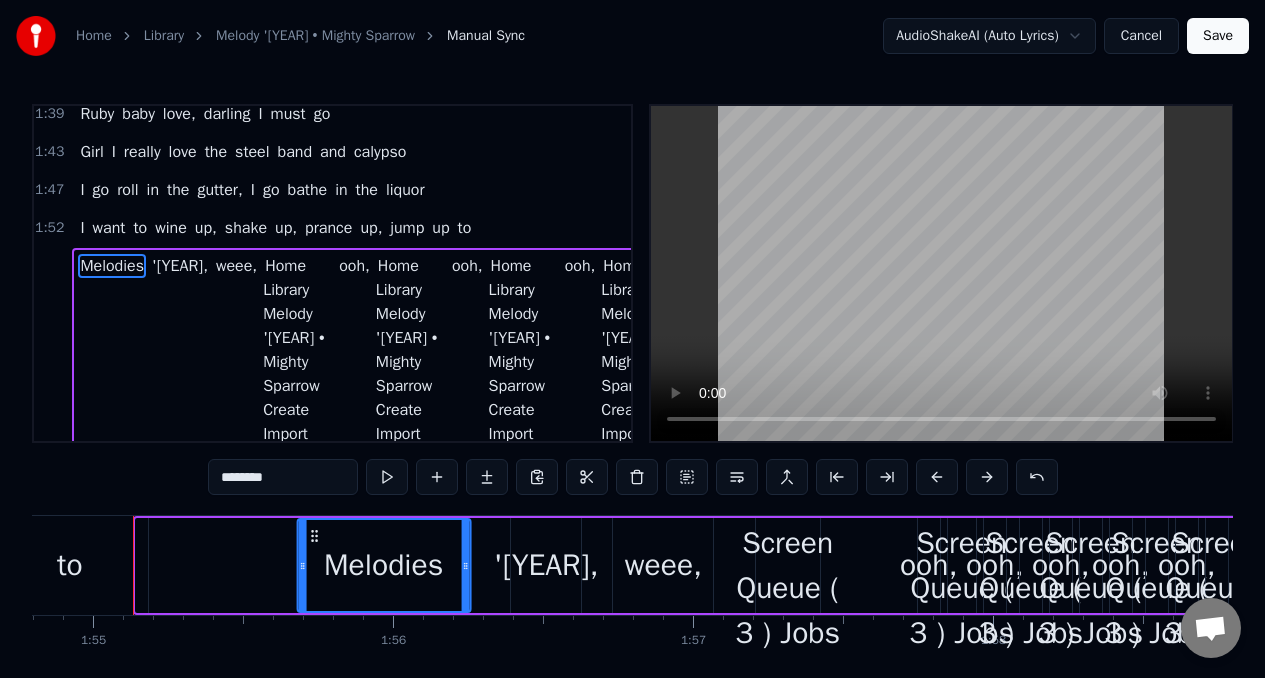 drag, startPoint x: 154, startPoint y: 537, endPoint x: 316, endPoint y: 549, distance: 162.44383 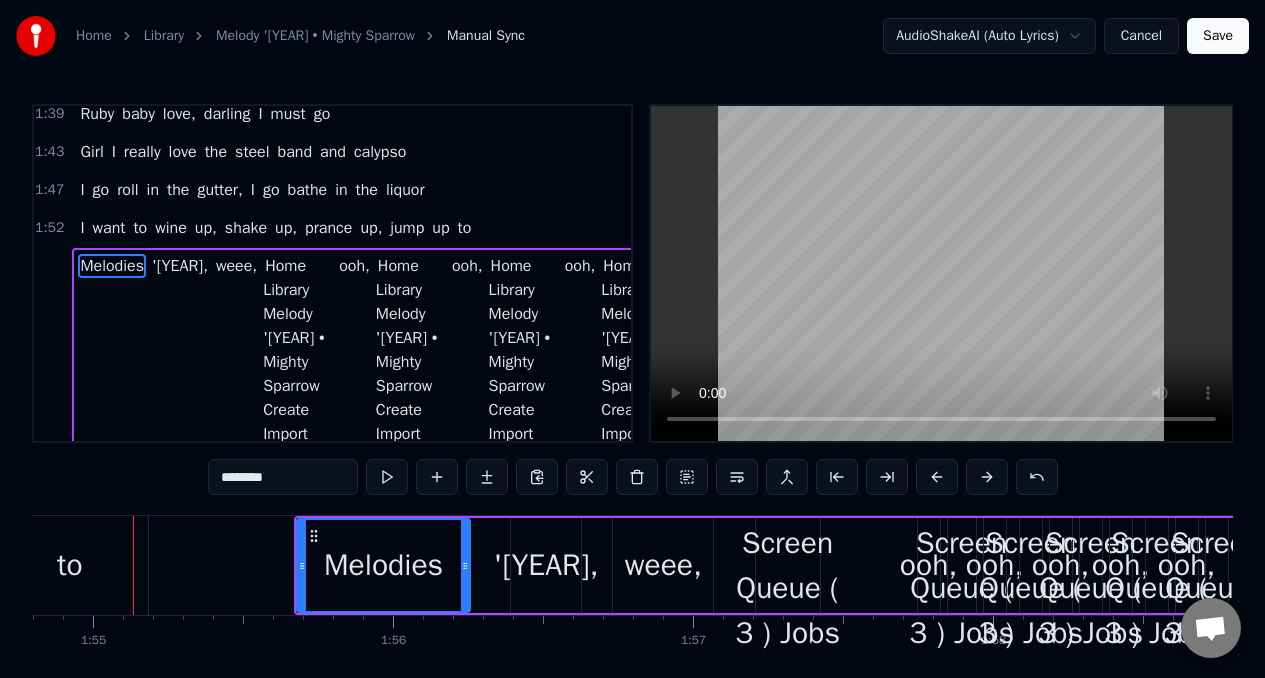 click on "prance" at bounding box center (328, 228) 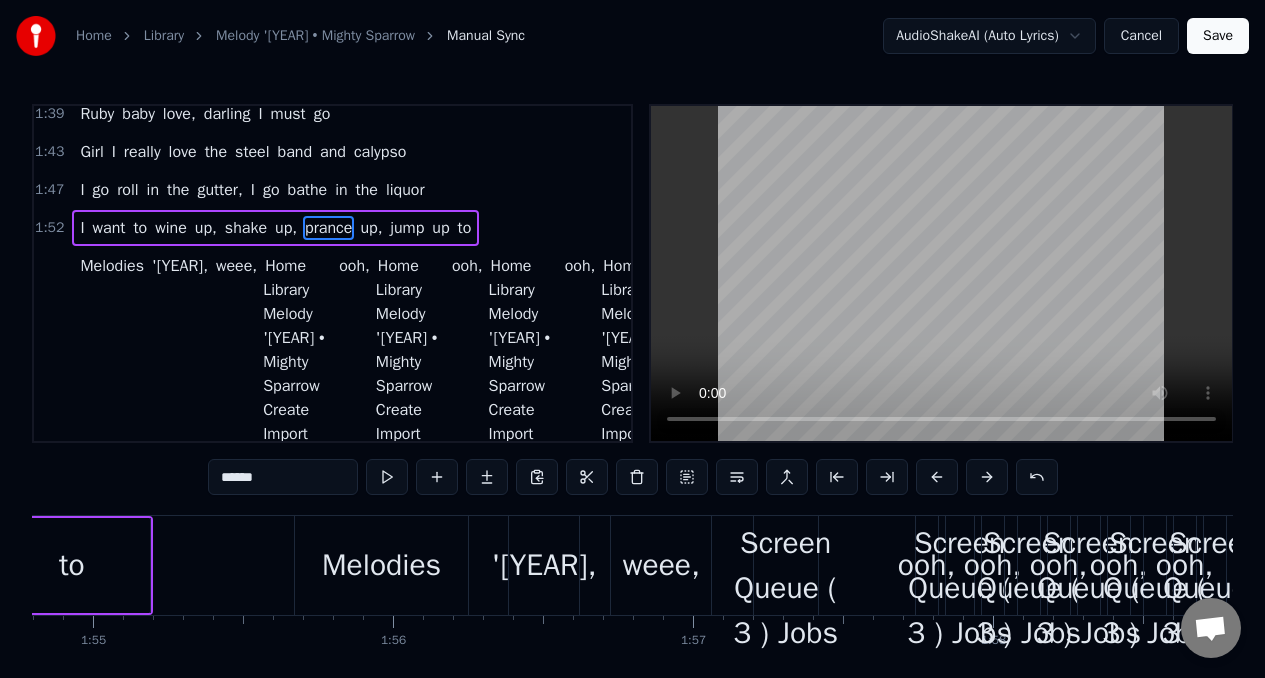 scroll, scrollTop: 716, scrollLeft: 0, axis: vertical 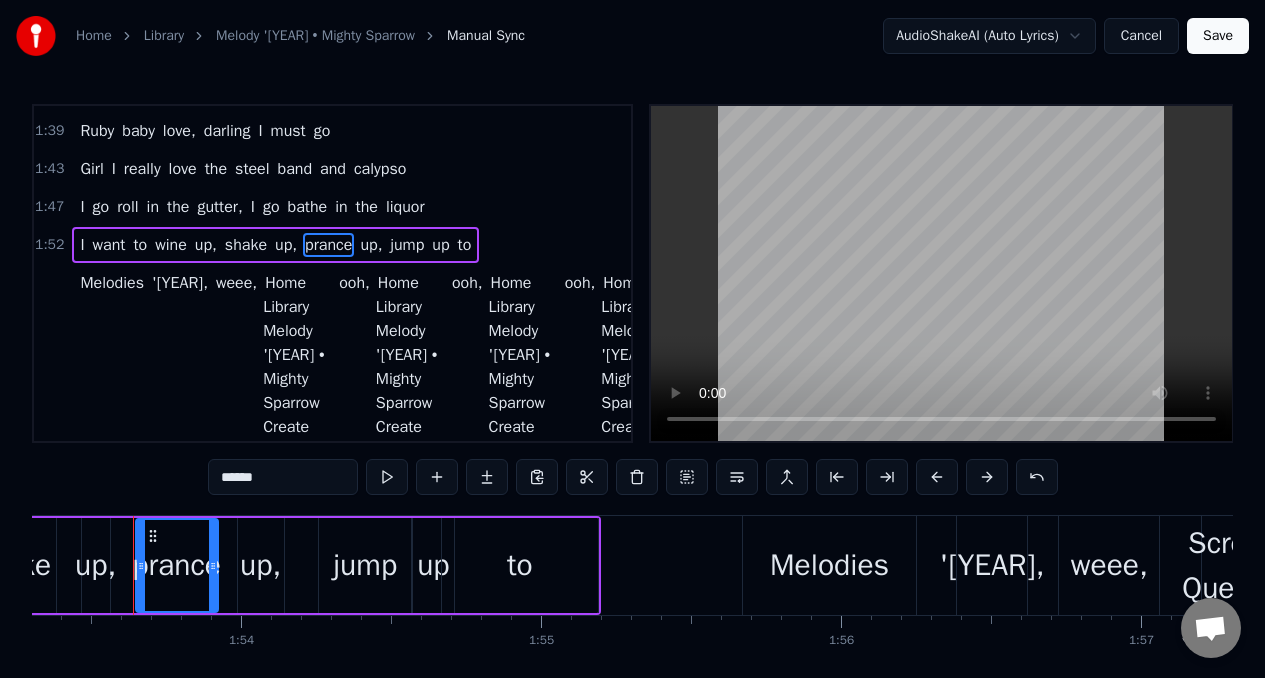 click on "to" at bounding box center (520, 565) 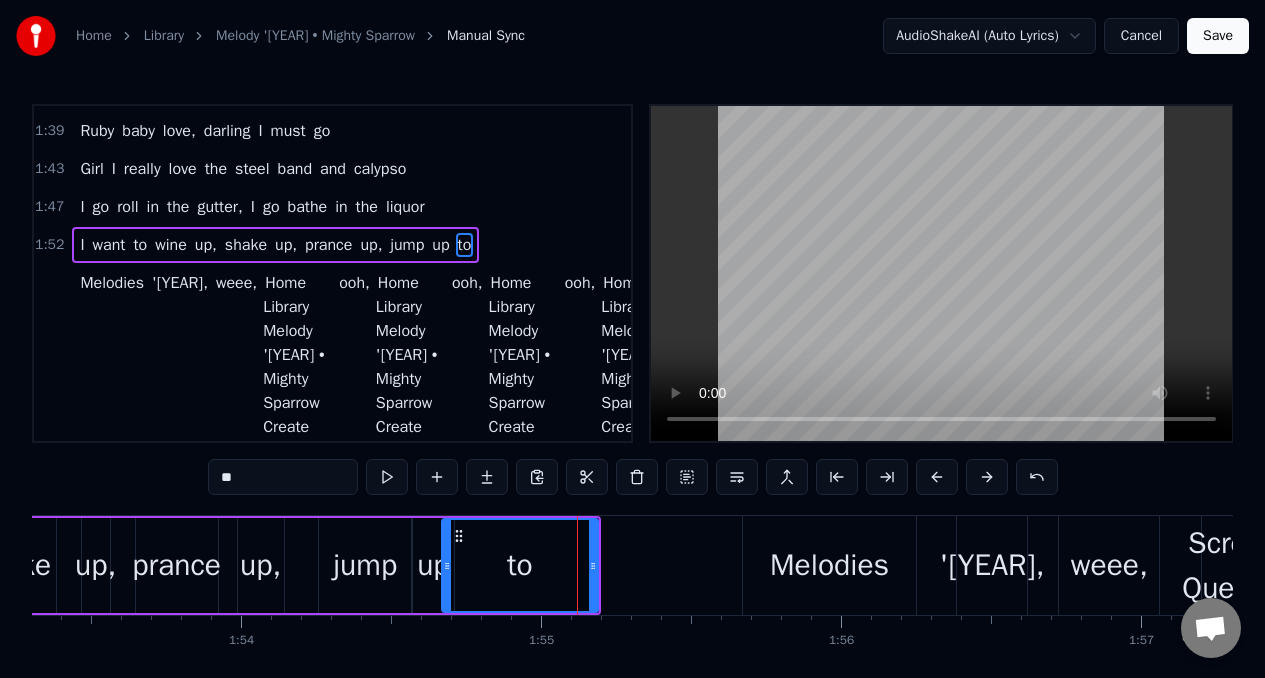 scroll, scrollTop: 695, scrollLeft: 0, axis: vertical 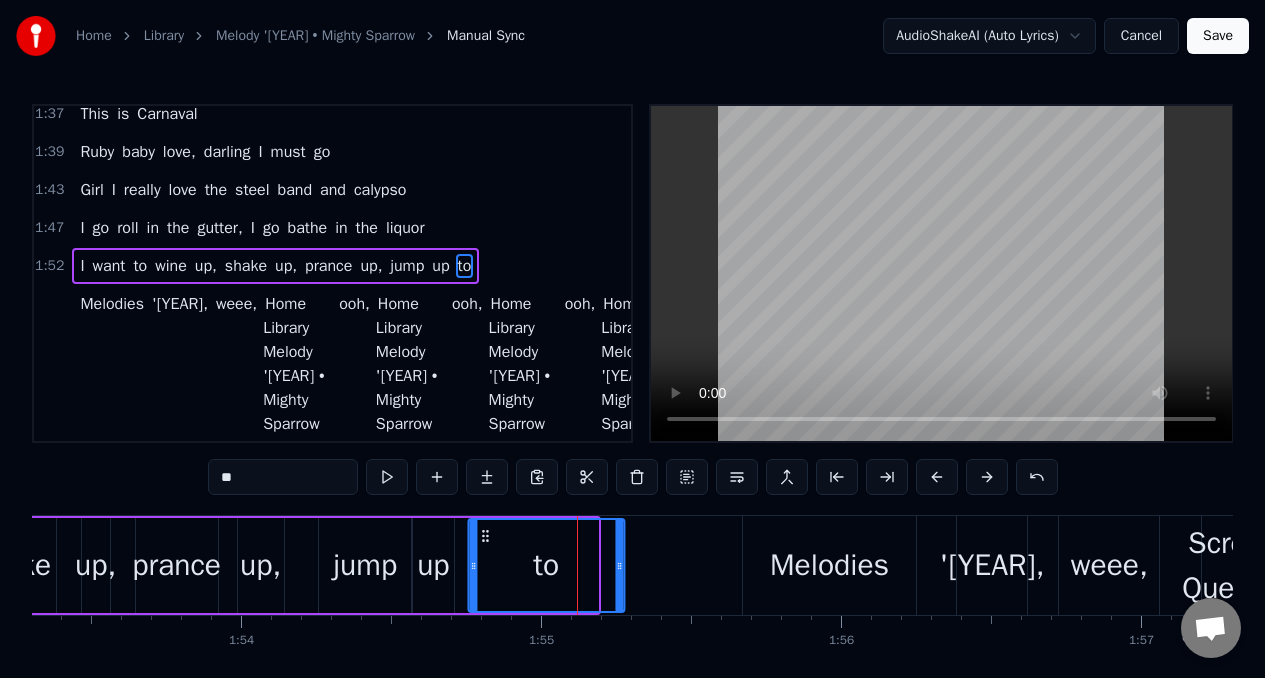 drag, startPoint x: 473, startPoint y: 540, endPoint x: 483, endPoint y: 542, distance: 10.198039 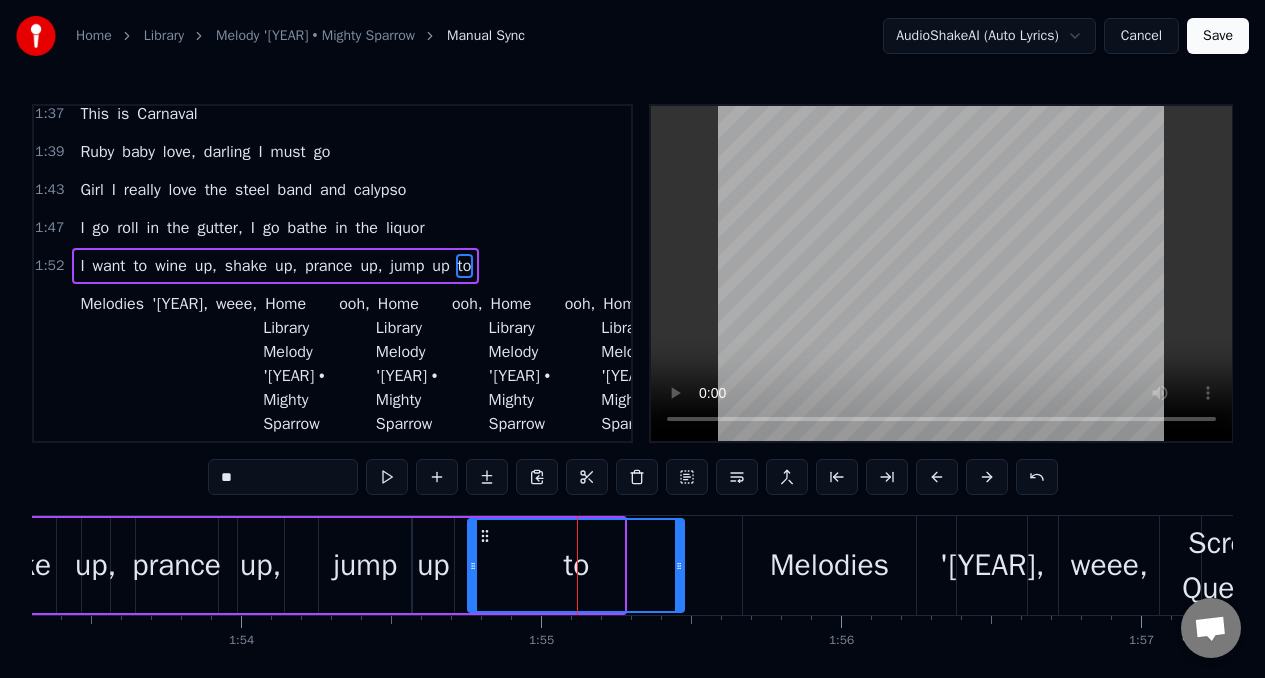 drag, startPoint x: 621, startPoint y: 565, endPoint x: 689, endPoint y: 573, distance: 68.46897 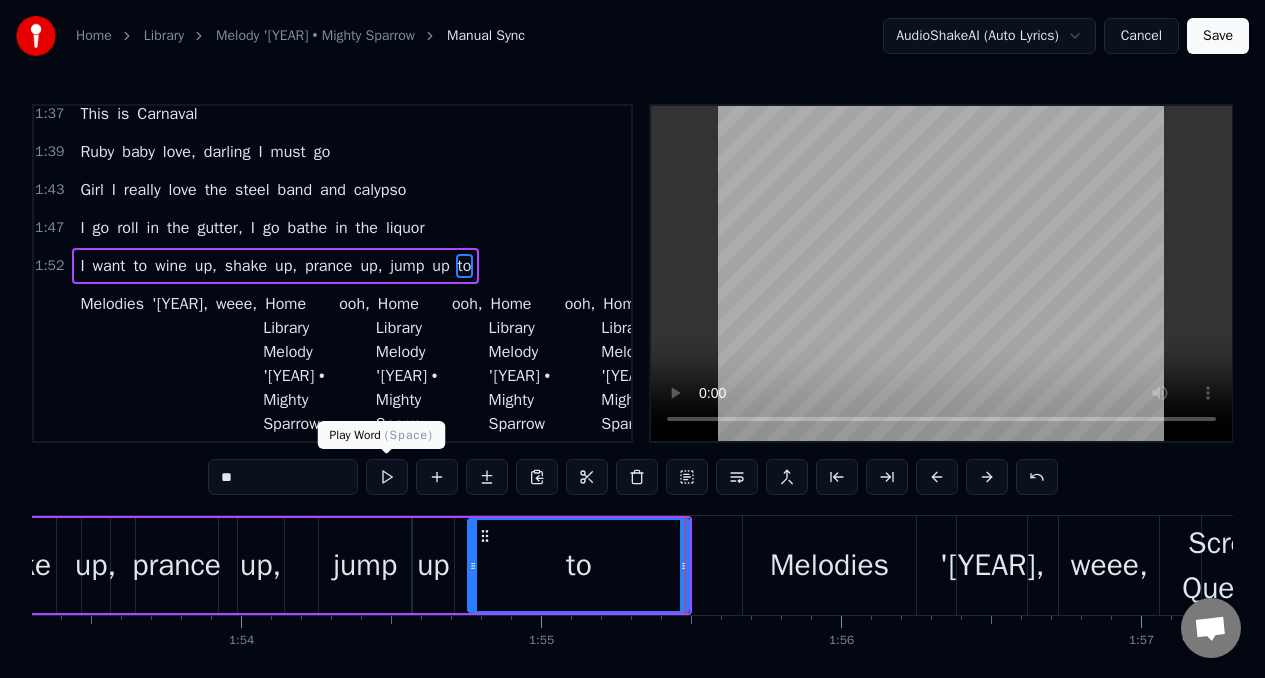 click at bounding box center [387, 477] 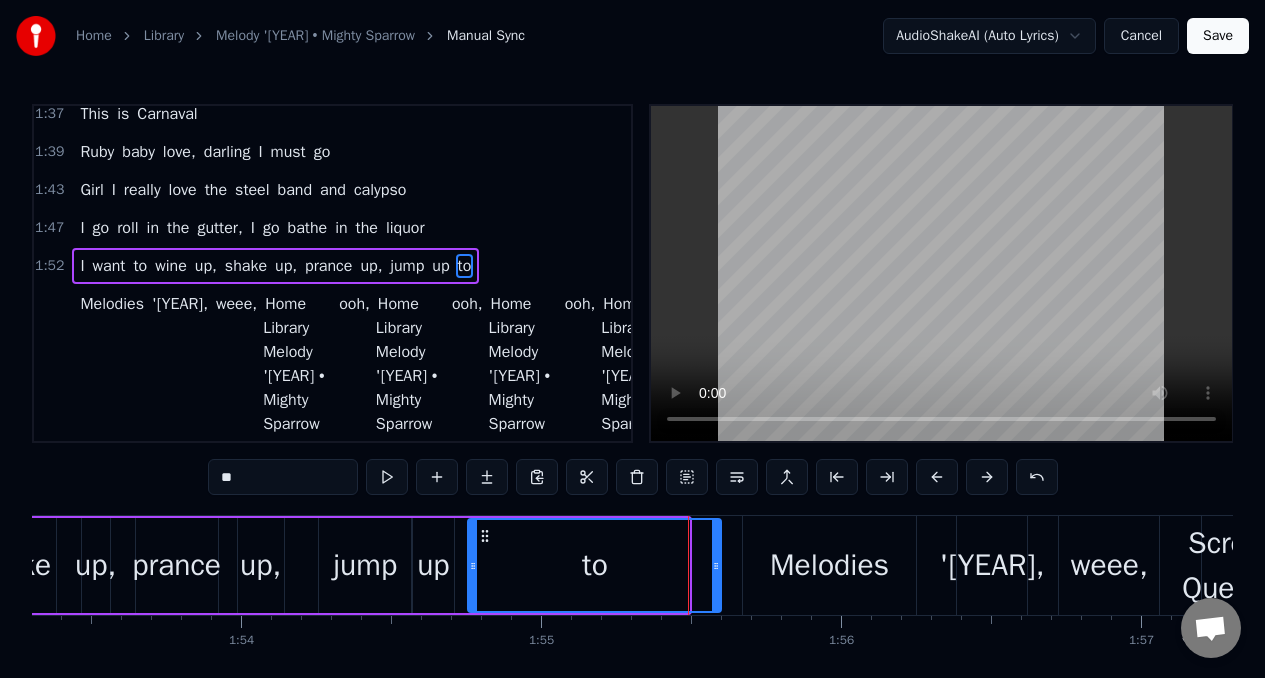 drag, startPoint x: 682, startPoint y: 570, endPoint x: 714, endPoint y: 570, distance: 32 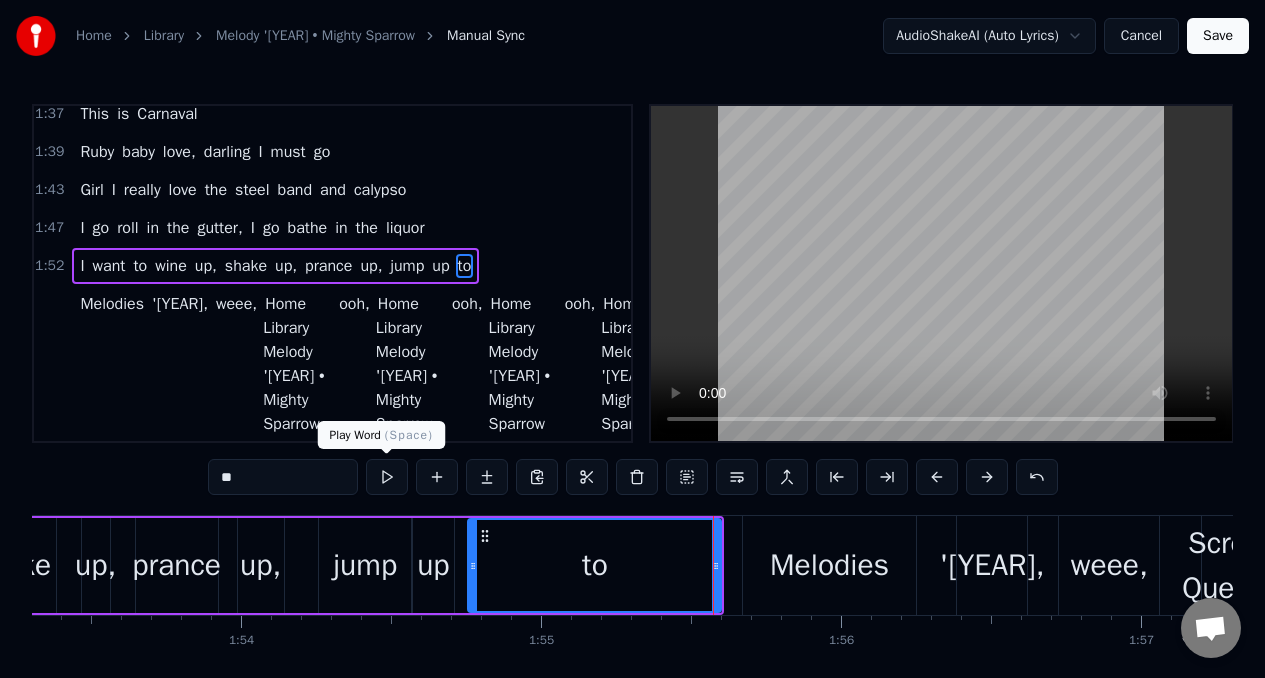 click at bounding box center (387, 477) 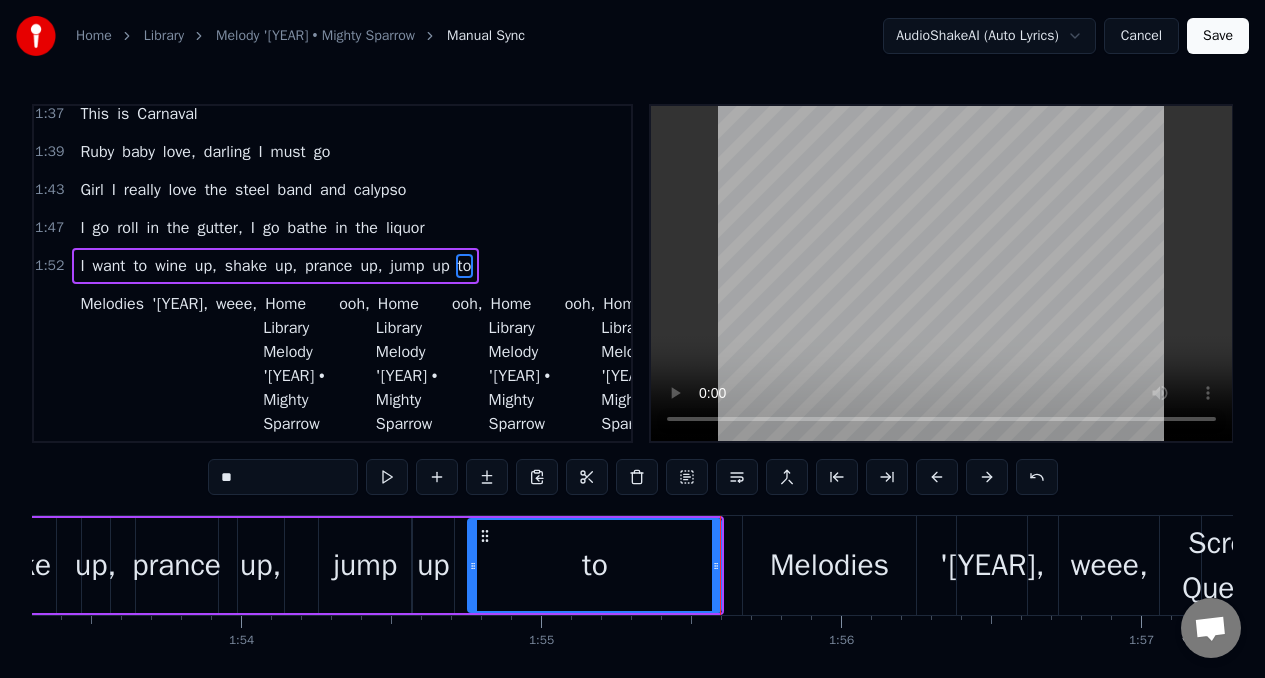click at bounding box center [387, 477] 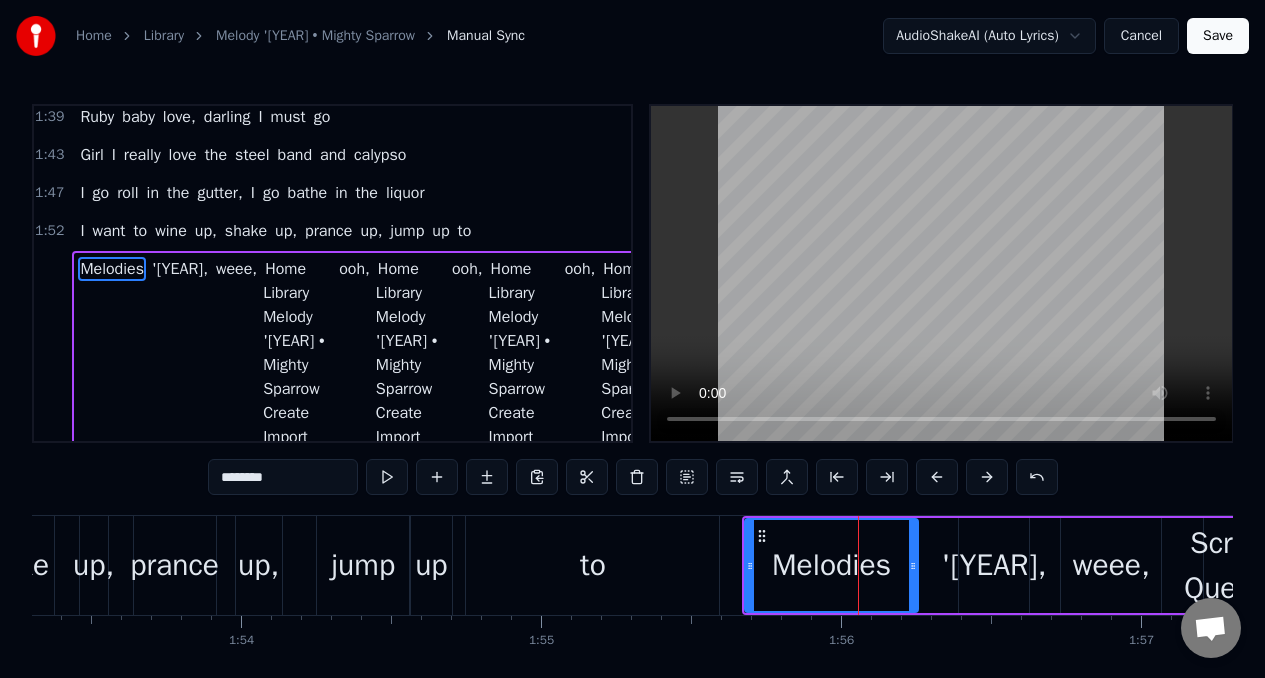 scroll, scrollTop: 733, scrollLeft: 0, axis: vertical 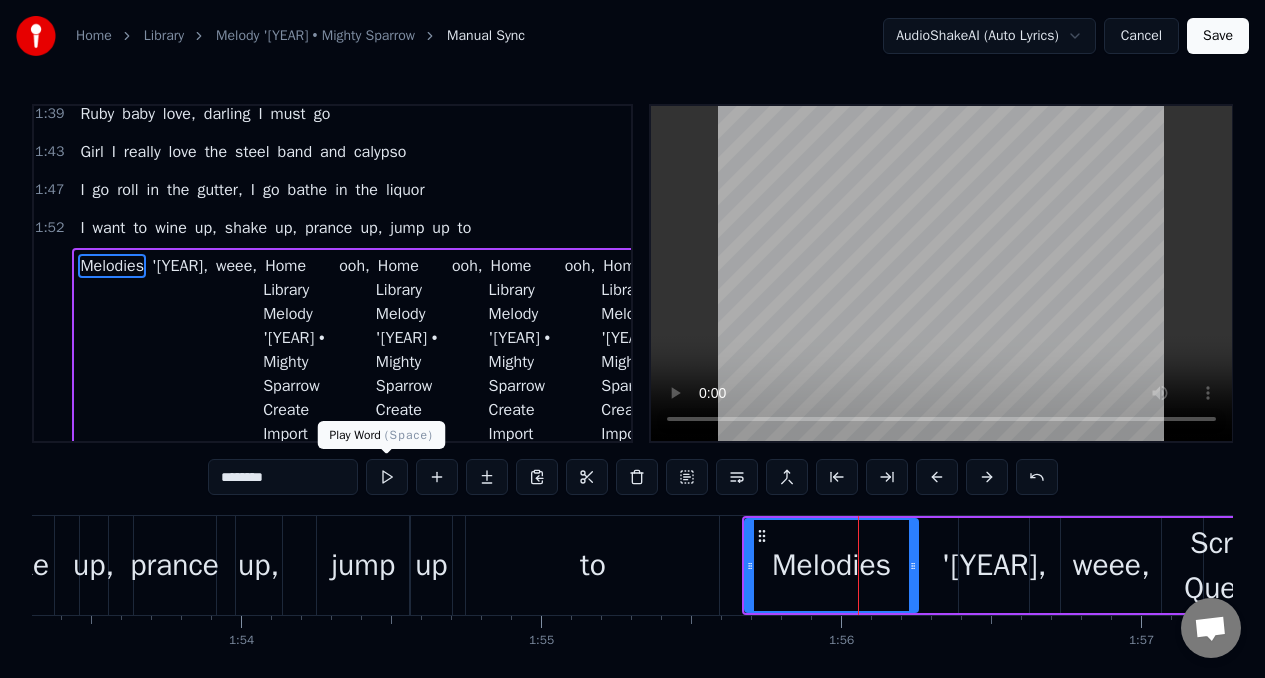 click at bounding box center (387, 477) 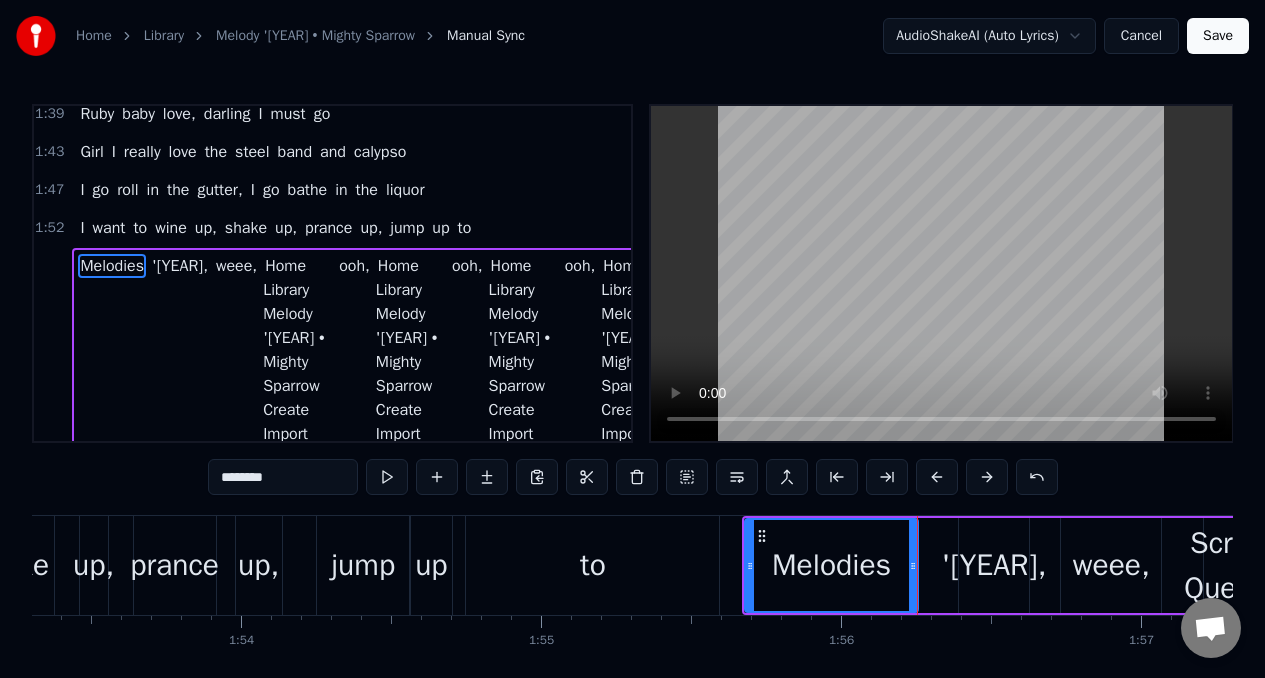 click at bounding box center (387, 477) 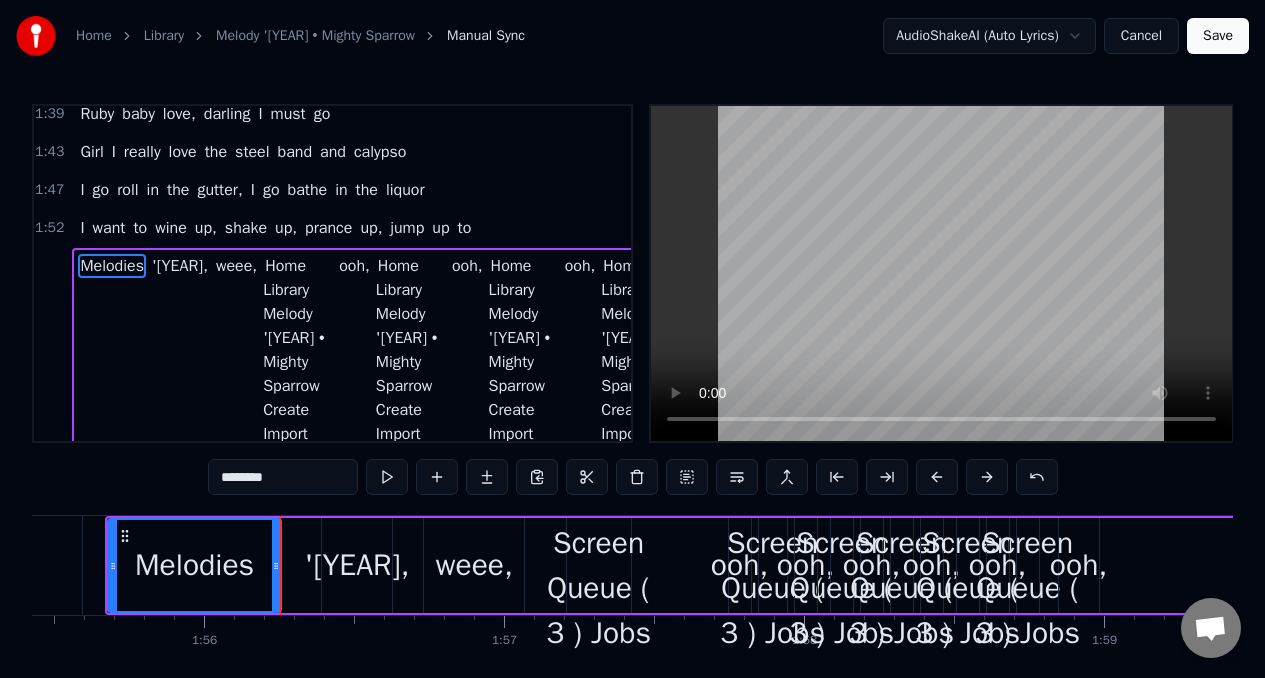 scroll, scrollTop: 0, scrollLeft: 34603, axis: horizontal 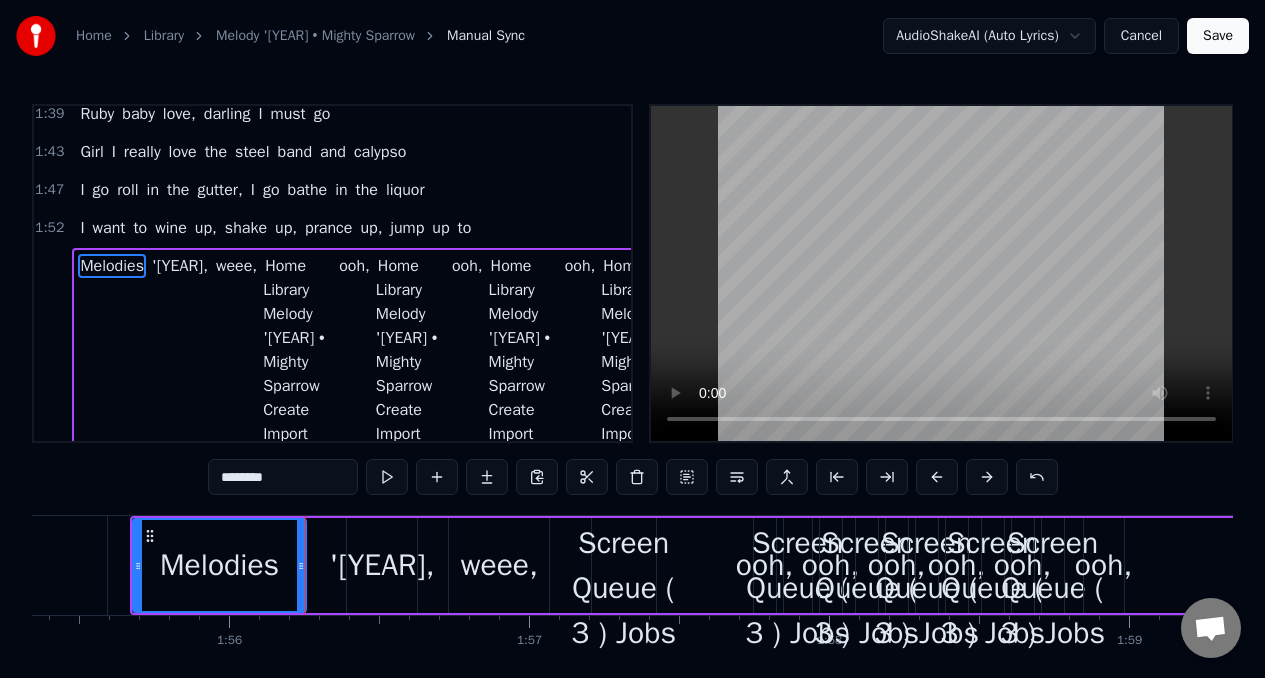 click on "Home Library Melody '[YEAR] • Mighty Sparrow Create Import FAQ Video Guides Credits 3:22  /  3:22 Melody '[YEAR] Mighty Sparrow BPM 110 Key C Edit Video Audio Subtitles Download Cloud Library Manual Sync Download Video Open Dual Screen Queue ( 3 ) Jobs Library Export [.mp4] Melody '[YEAR] Mighty Sparrow Show Create Karaoke Mighty Sparrow - Melody '[YEAR] Play Create Karaoke Mighty Sparrow - Woom Poom Play Create Karaoke Gino Soccio Try It Out Play 0 0 Lead Vocals Lead Vocals" at bounding box center (624, 566) 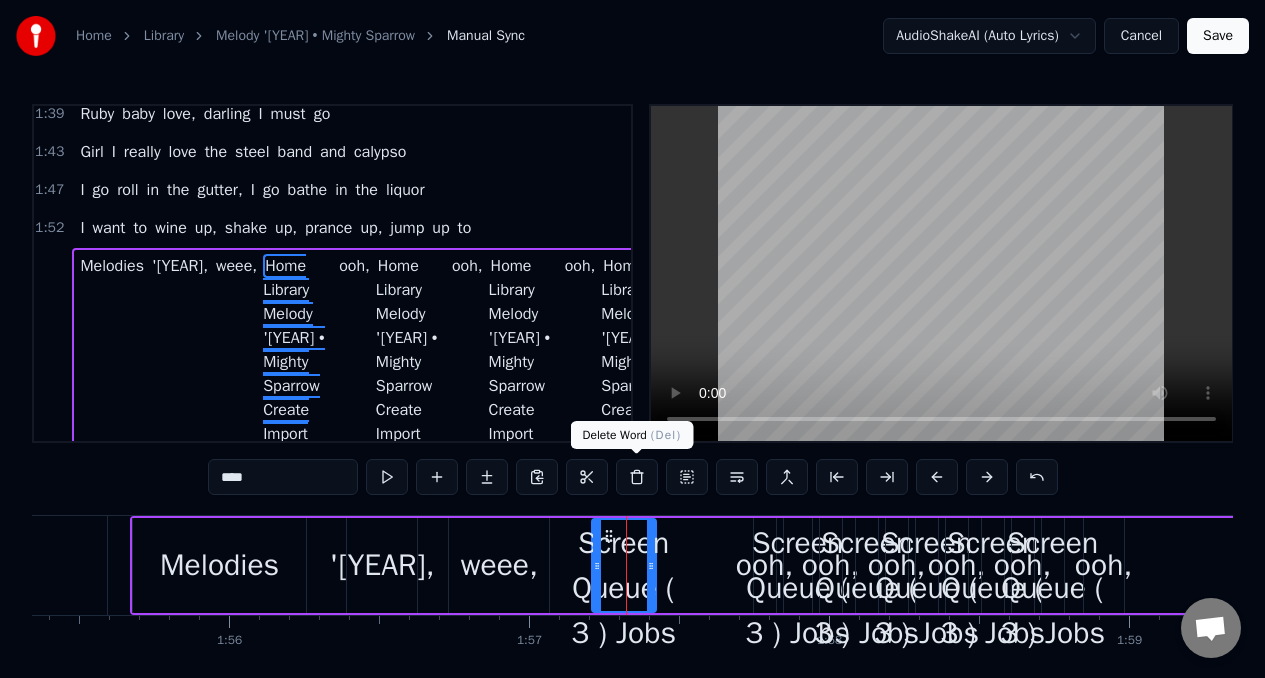 click at bounding box center [637, 477] 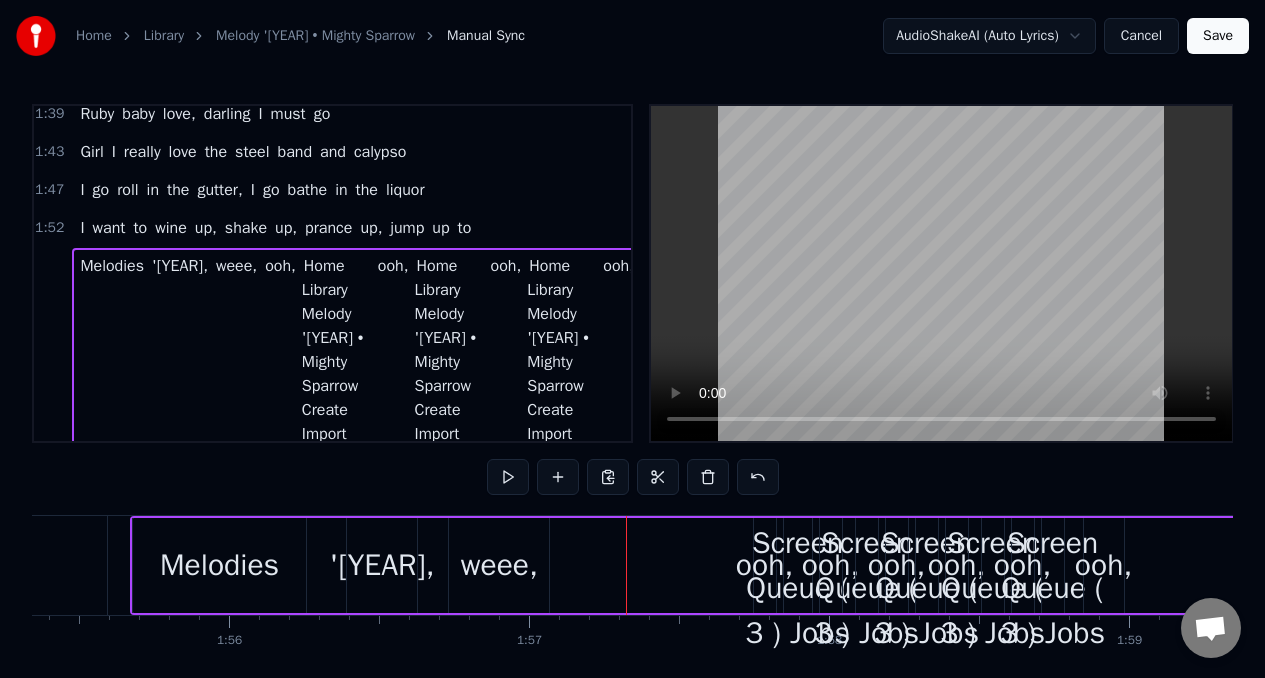 click on "weee," at bounding box center [499, 565] 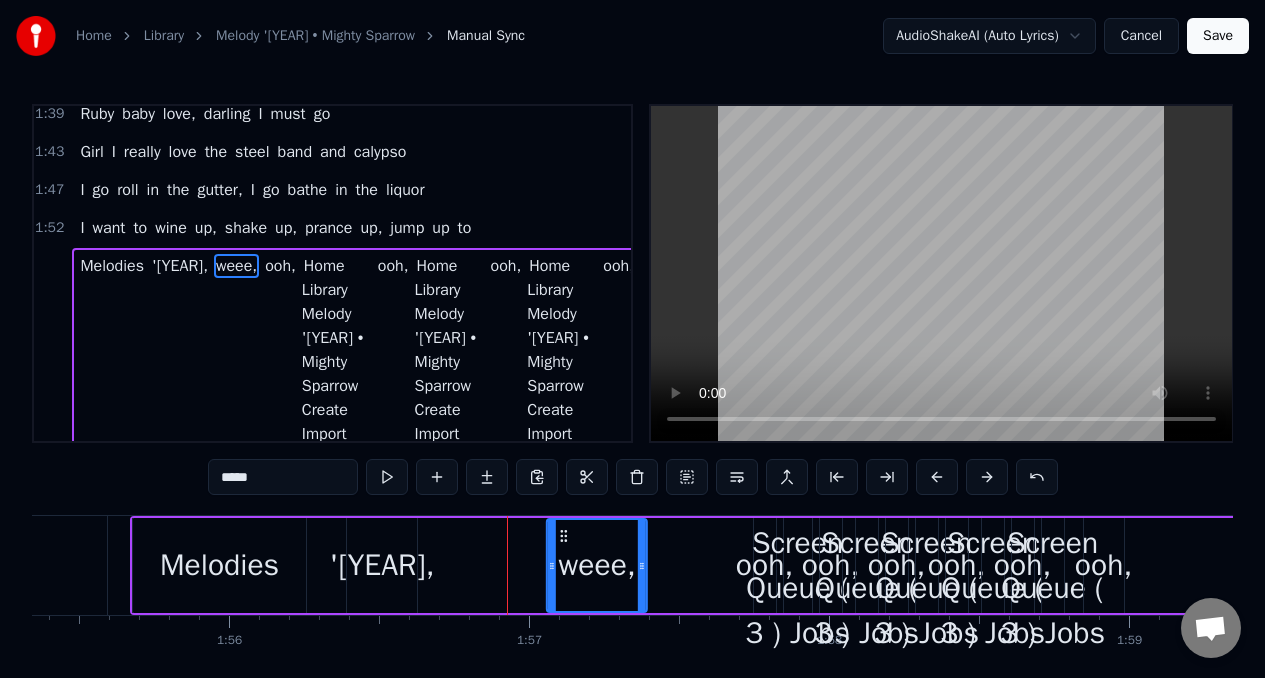 drag, startPoint x: 462, startPoint y: 536, endPoint x: 554, endPoint y: 542, distance: 92.19544 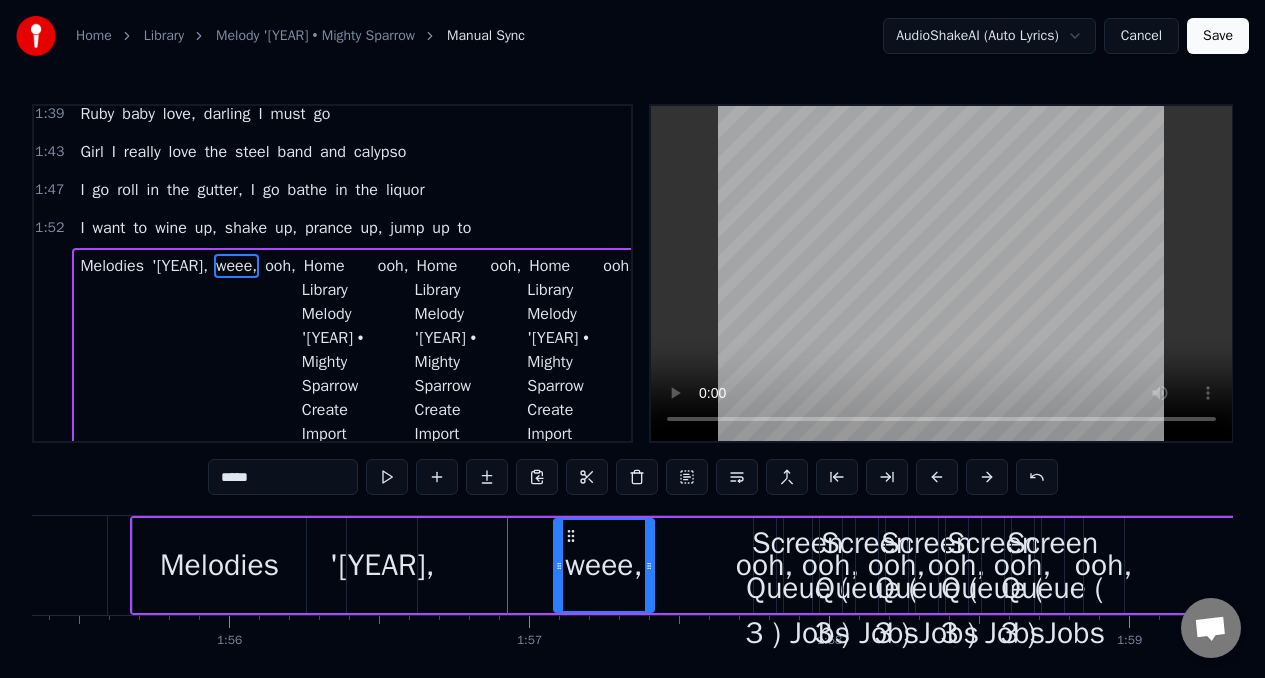 click on "'[YEAR]," at bounding box center [382, 565] 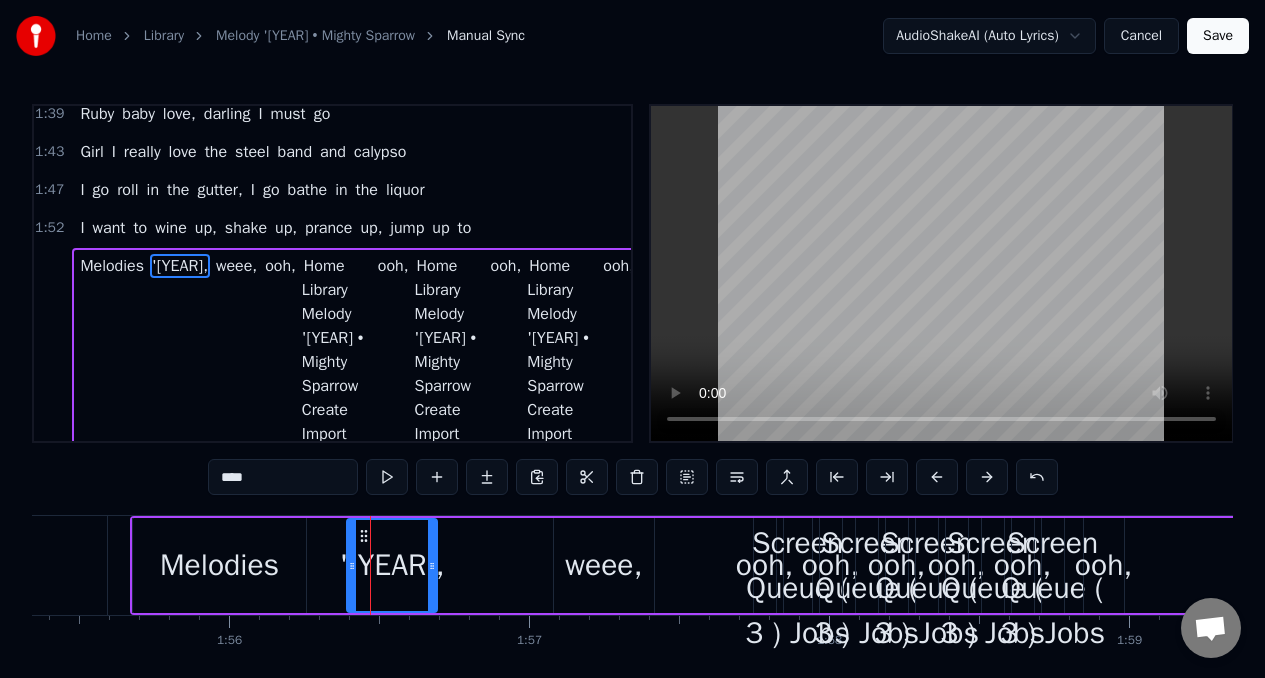 drag, startPoint x: 413, startPoint y: 549, endPoint x: 432, endPoint y: 555, distance: 19.924858 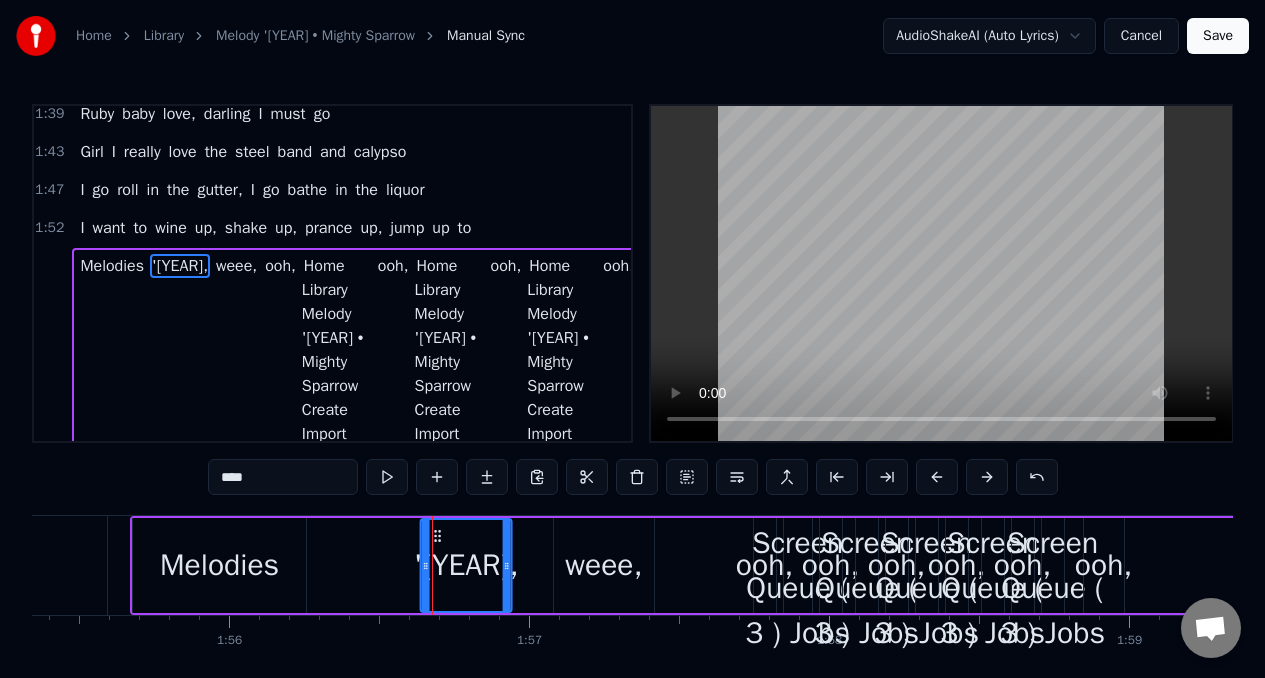 drag, startPoint x: 365, startPoint y: 539, endPoint x: 441, endPoint y: 548, distance: 76.53104 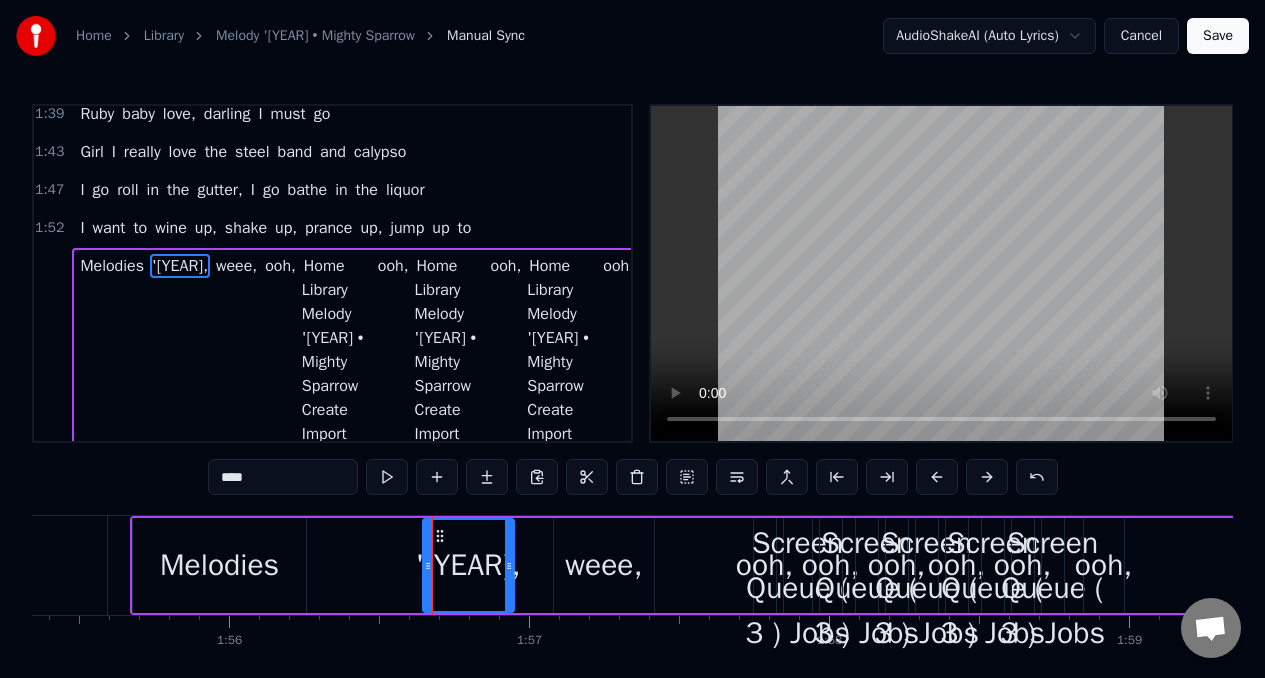 click on "Melodies" at bounding box center [219, 565] 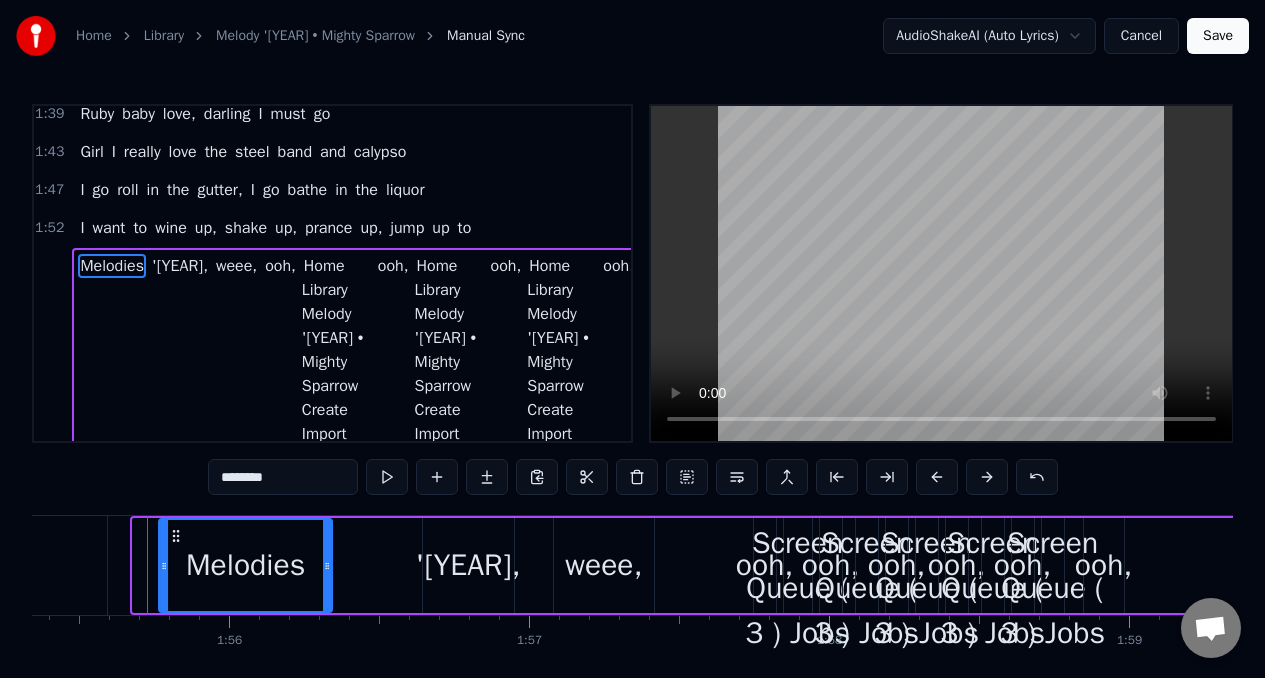 drag, startPoint x: 149, startPoint y: 537, endPoint x: 175, endPoint y: 540, distance: 26.172504 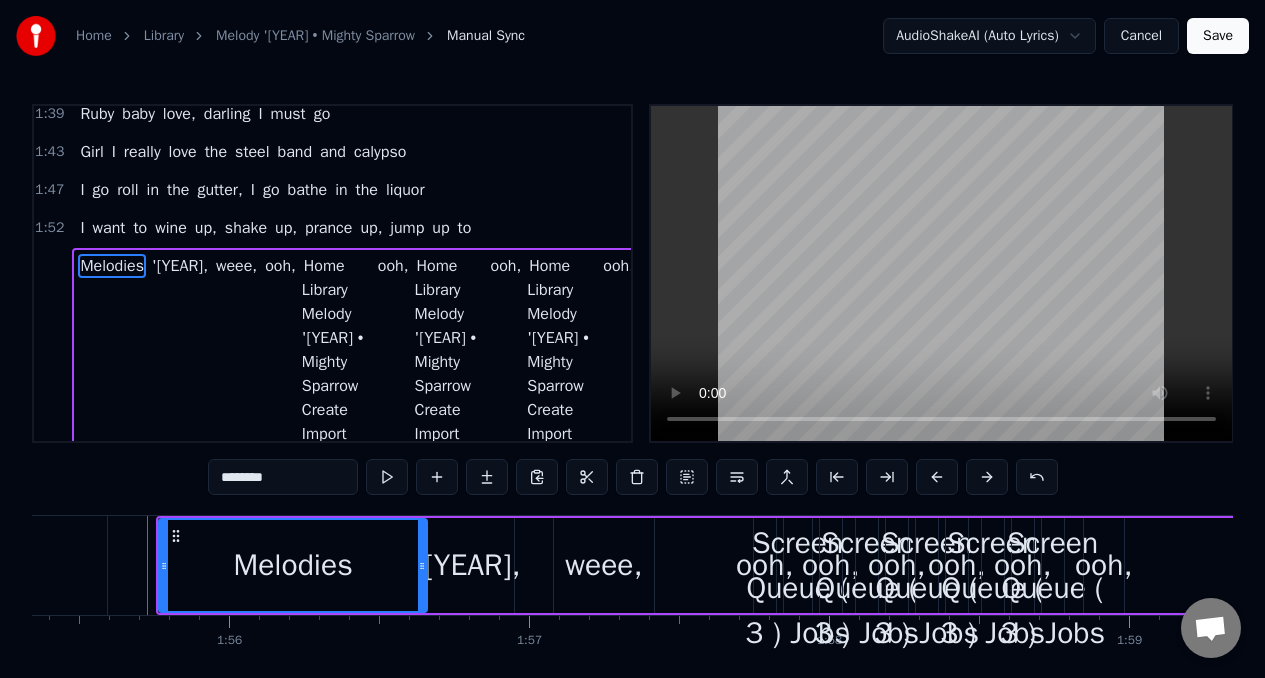 drag, startPoint x: 327, startPoint y: 549, endPoint x: 422, endPoint y: 551, distance: 95.02105 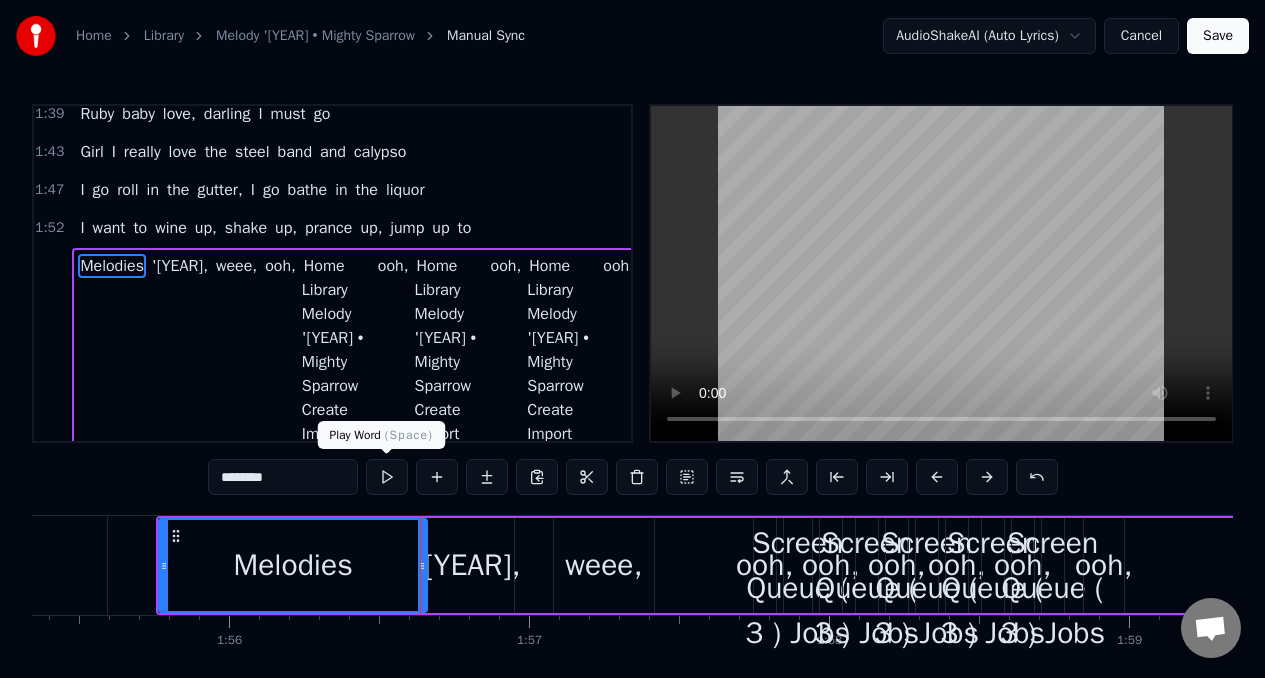 click at bounding box center (387, 477) 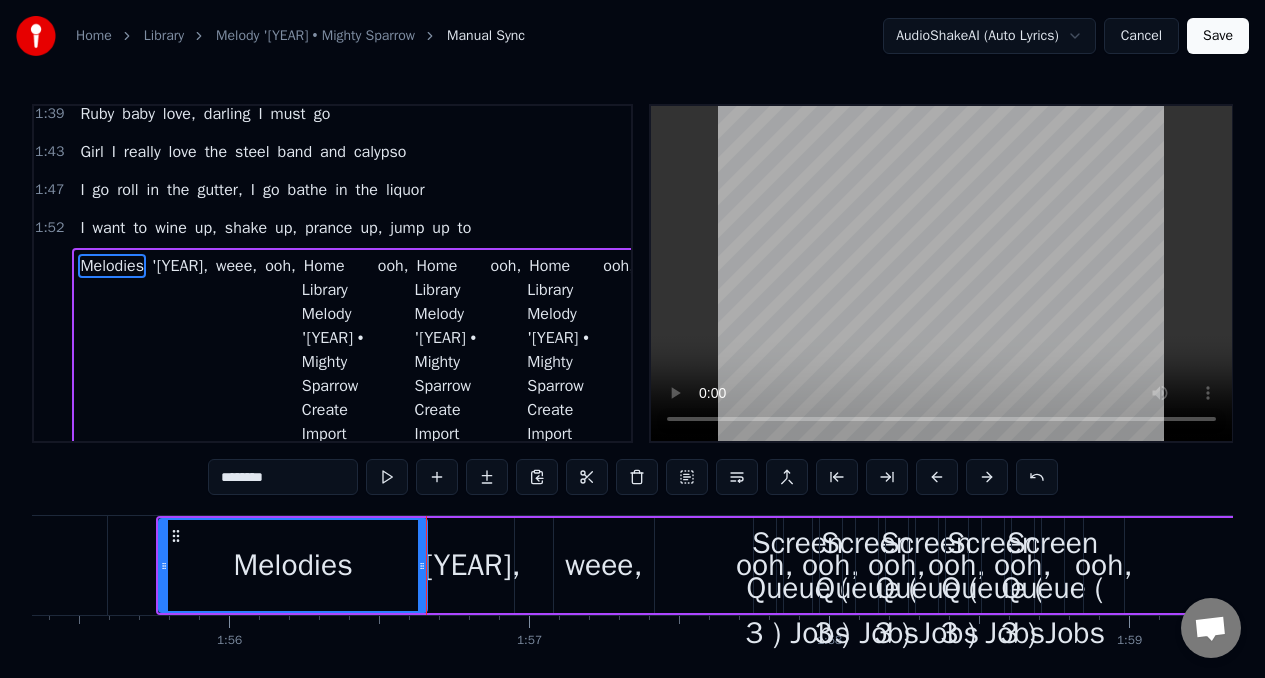 click at bounding box center (387, 477) 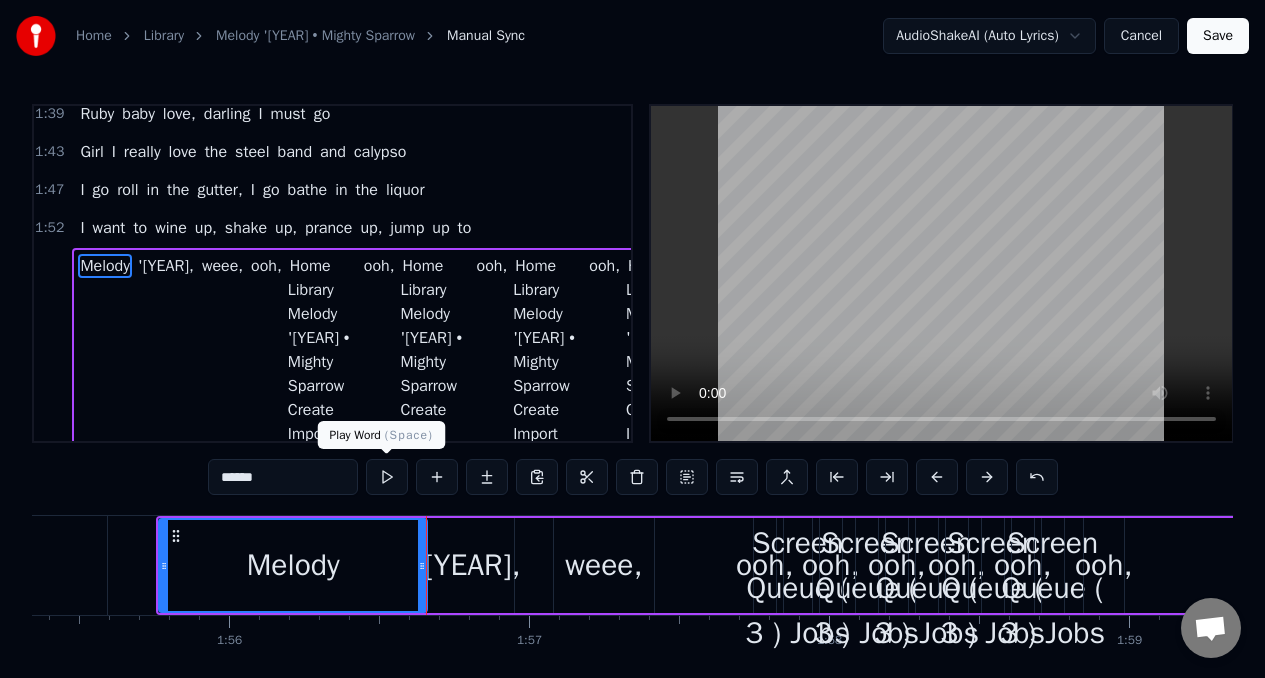 click at bounding box center [387, 477] 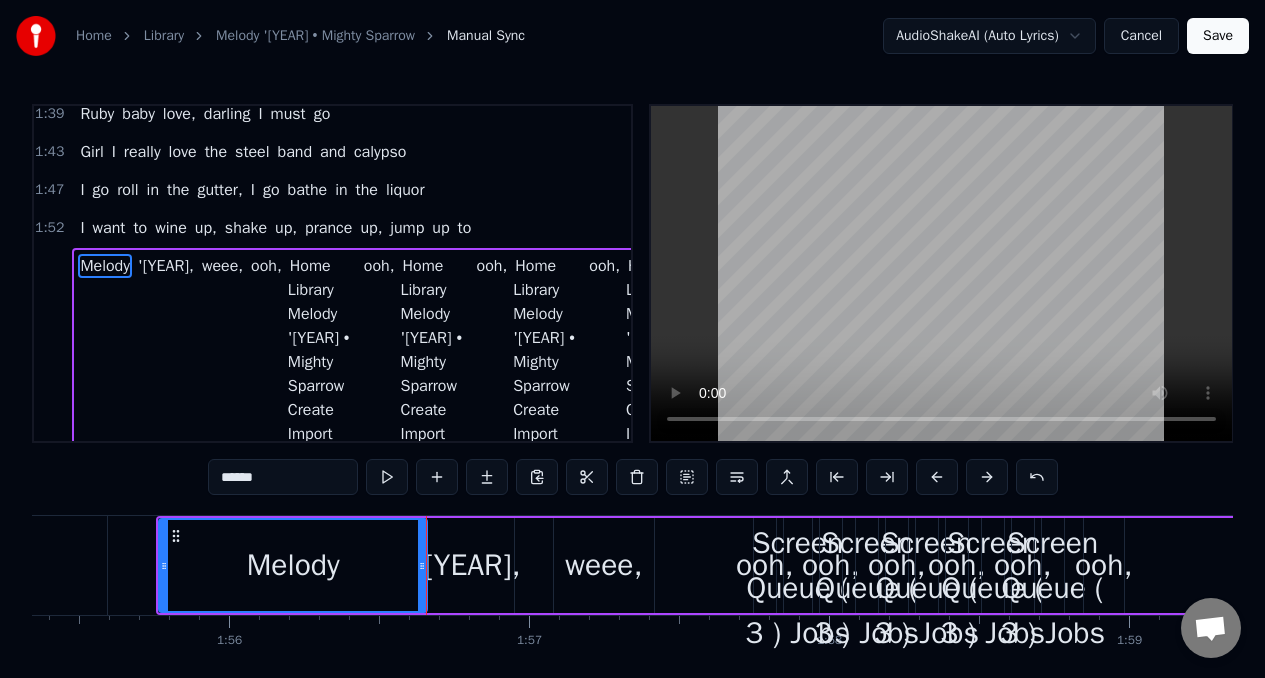 click at bounding box center (422, 565) 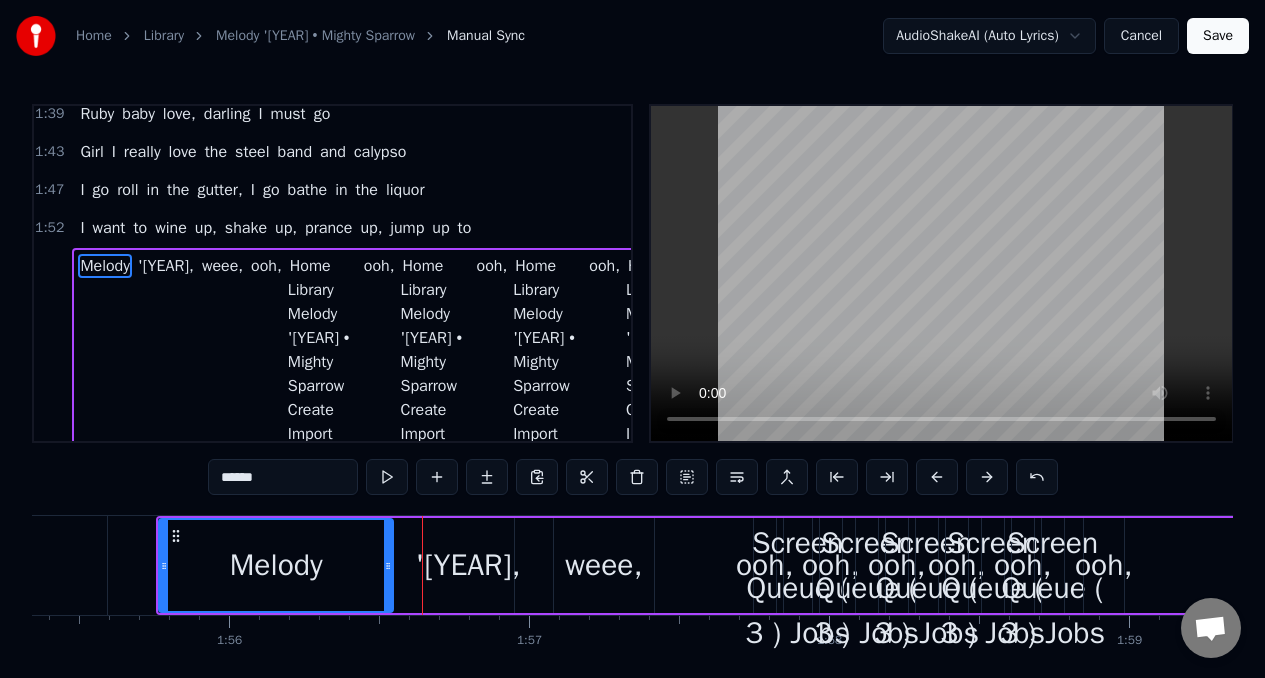drag, startPoint x: 419, startPoint y: 545, endPoint x: 385, endPoint y: 547, distance: 34.058773 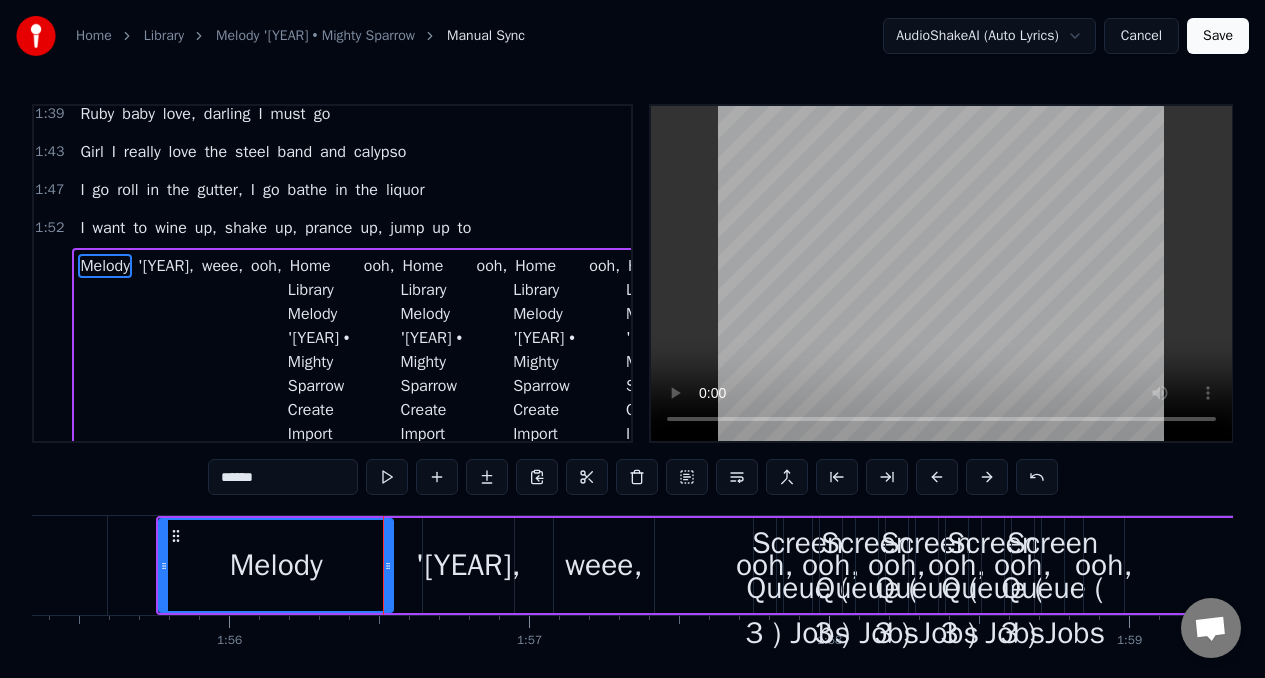 click on "'[YEAR]," at bounding box center [468, 565] 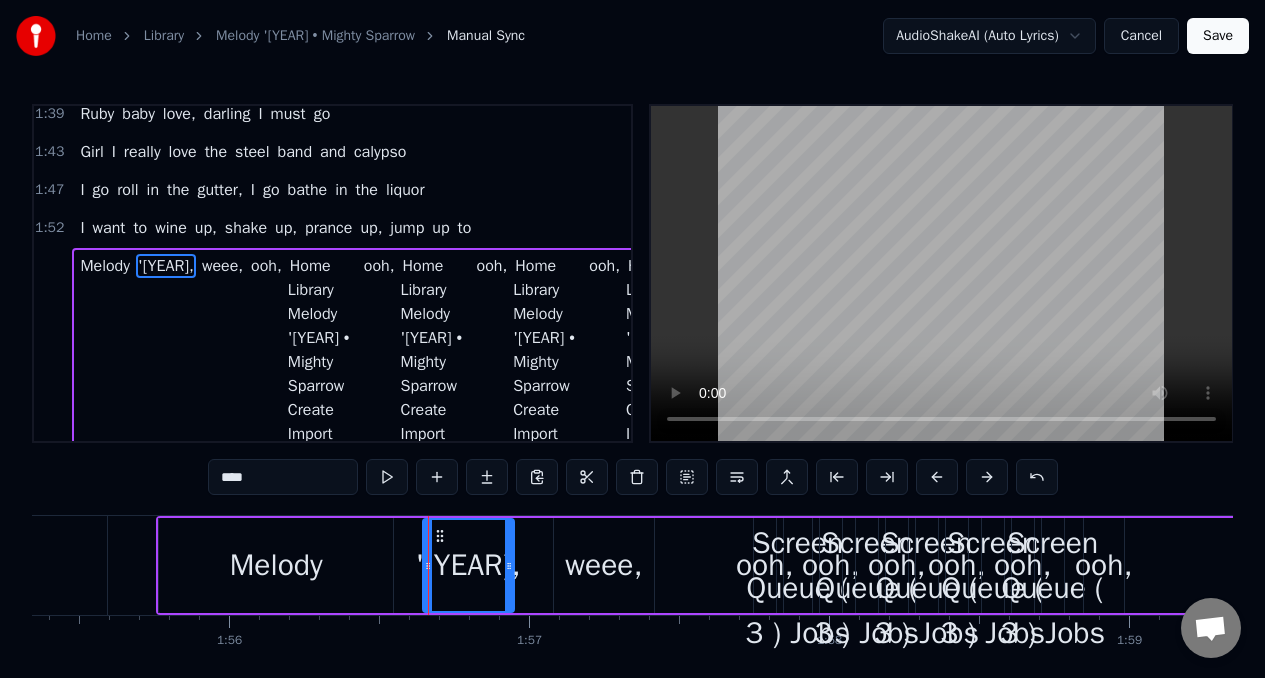 click at bounding box center (428, 565) 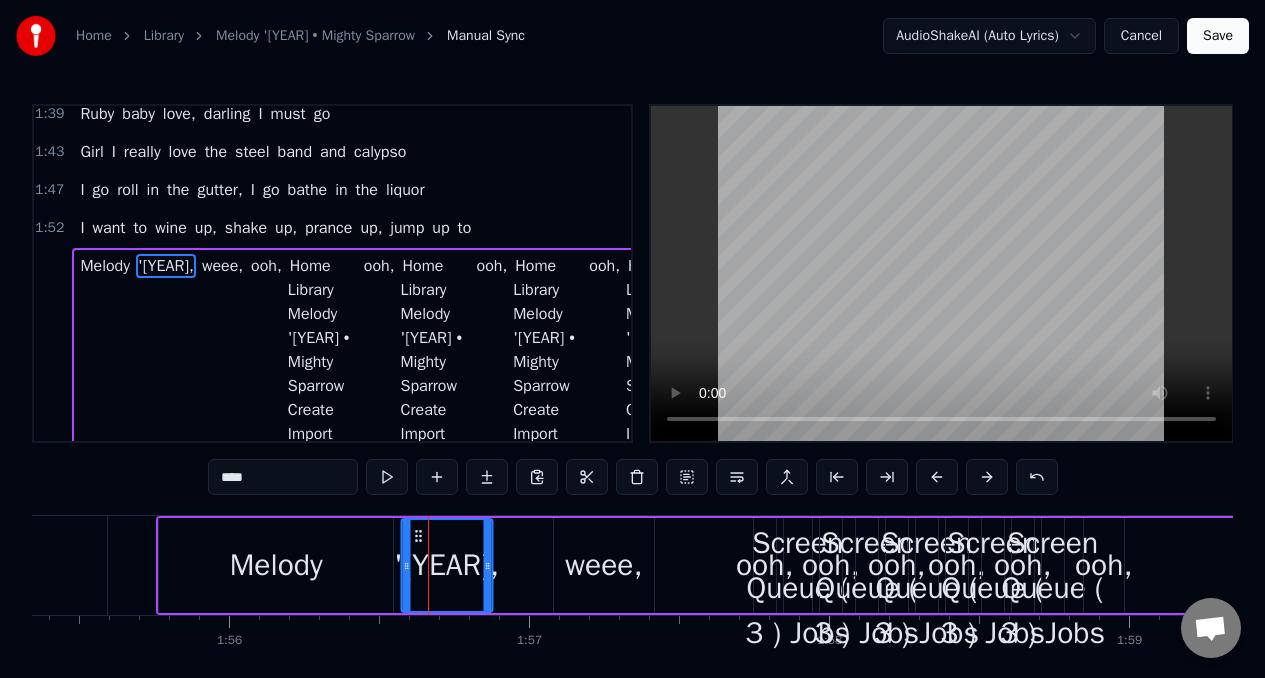 drag, startPoint x: 438, startPoint y: 536, endPoint x: 413, endPoint y: 537, distance: 25.019993 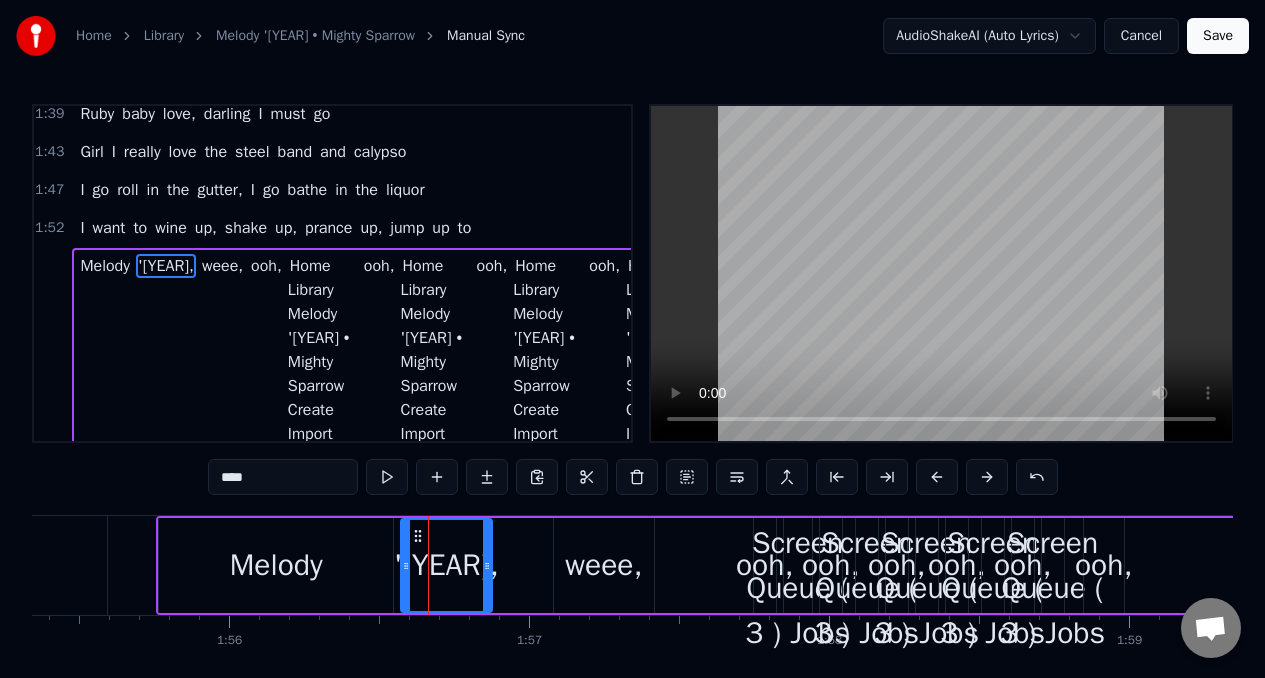 click on "Melody" at bounding box center (276, 565) 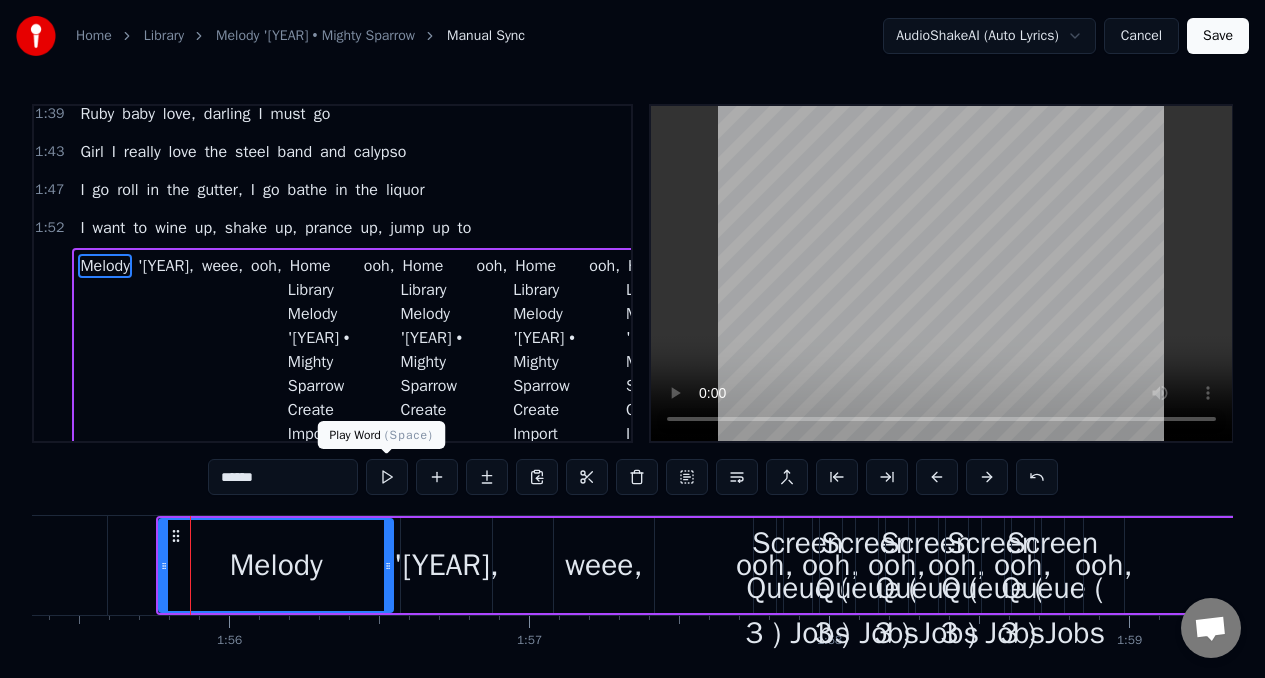 click at bounding box center (387, 477) 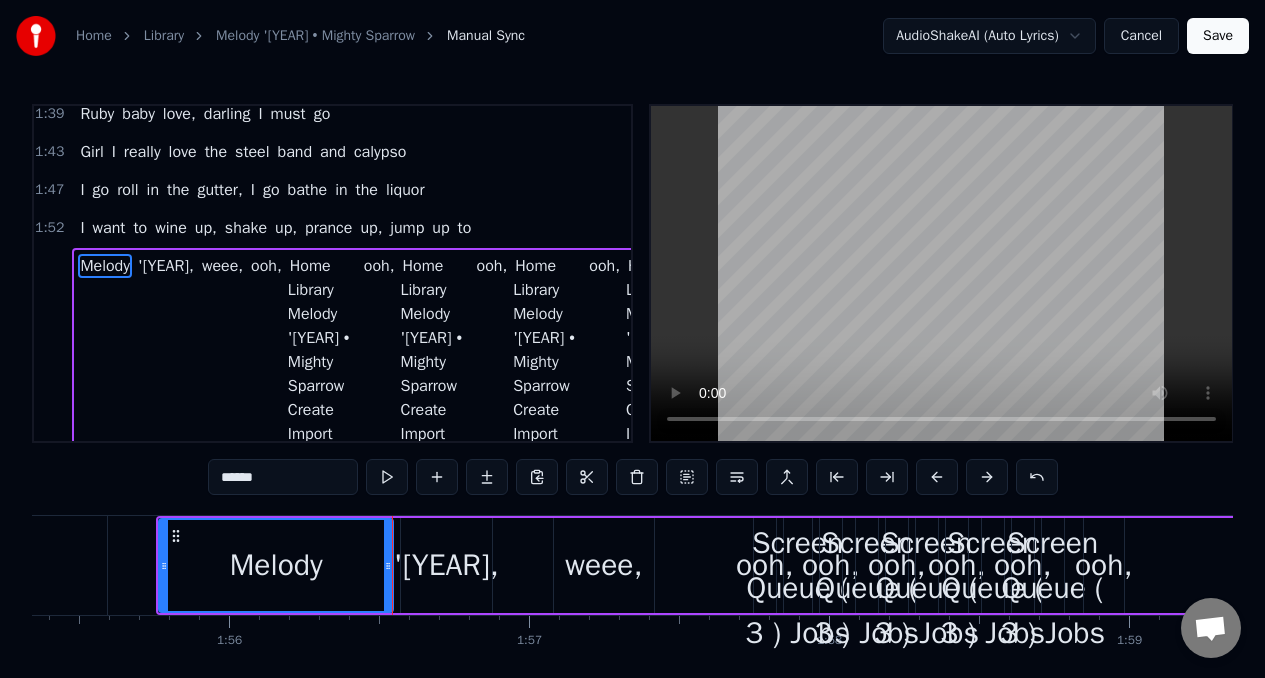 click at bounding box center [387, 477] 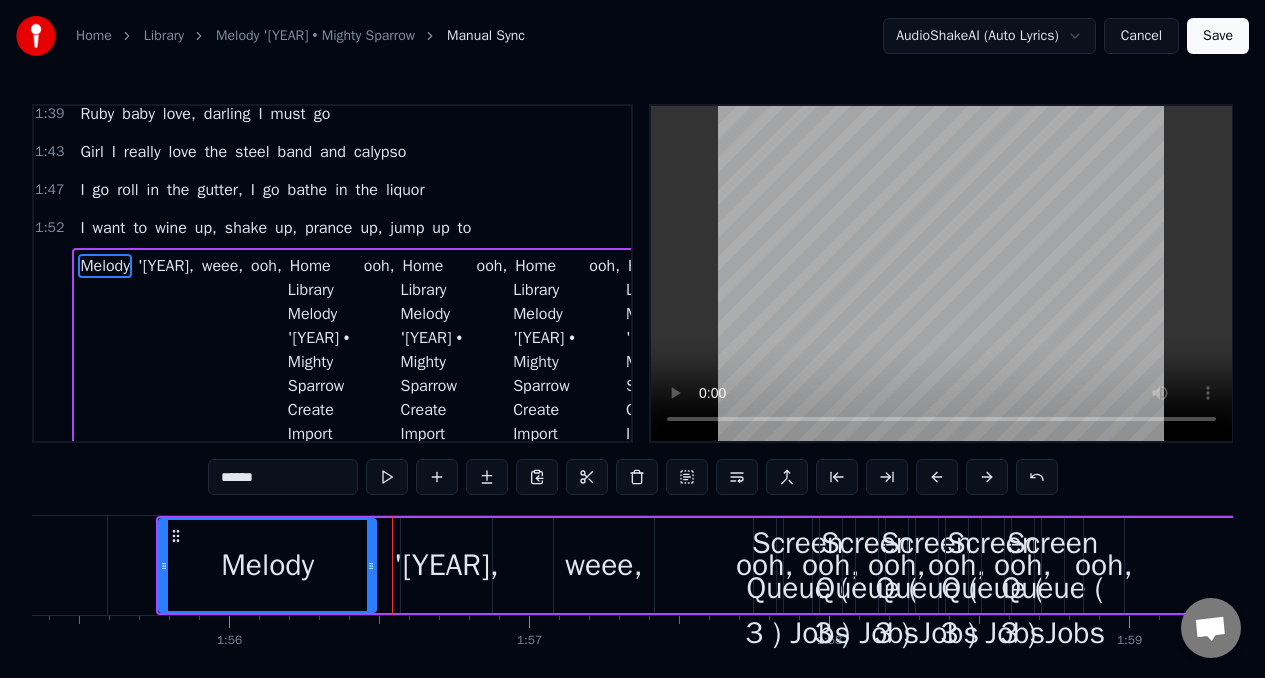 click at bounding box center [371, 565] 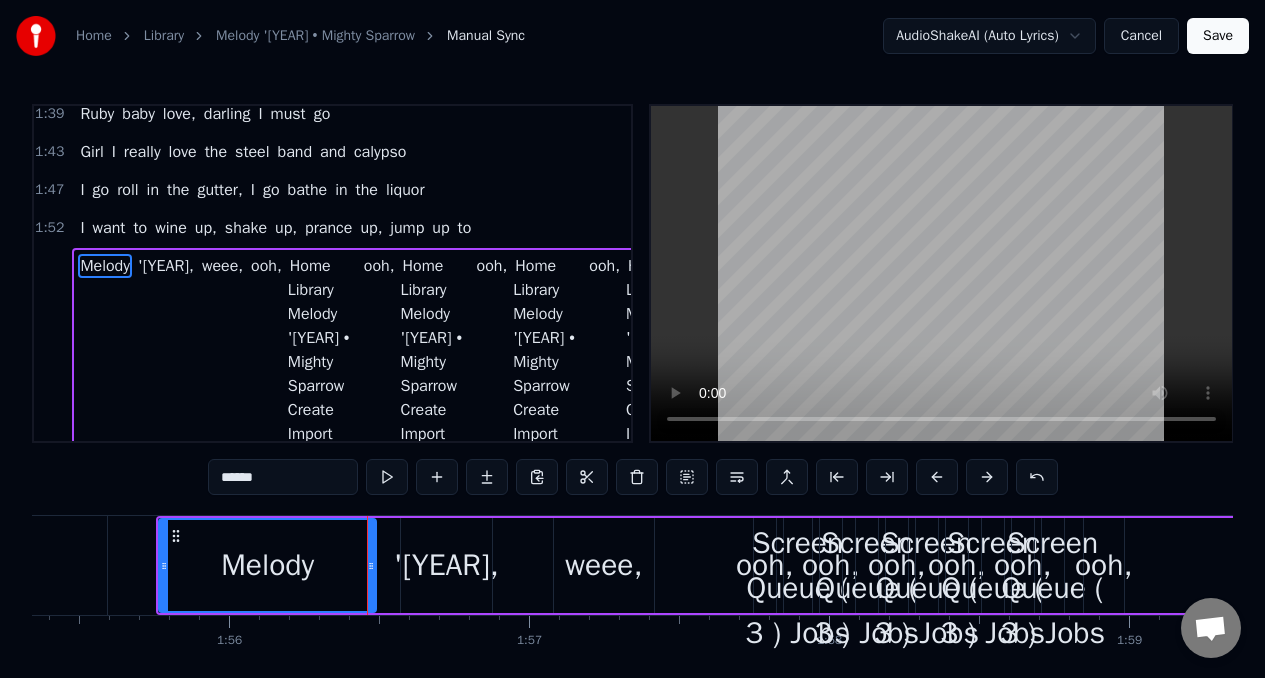 click on "'[YEAR]," at bounding box center [446, 565] 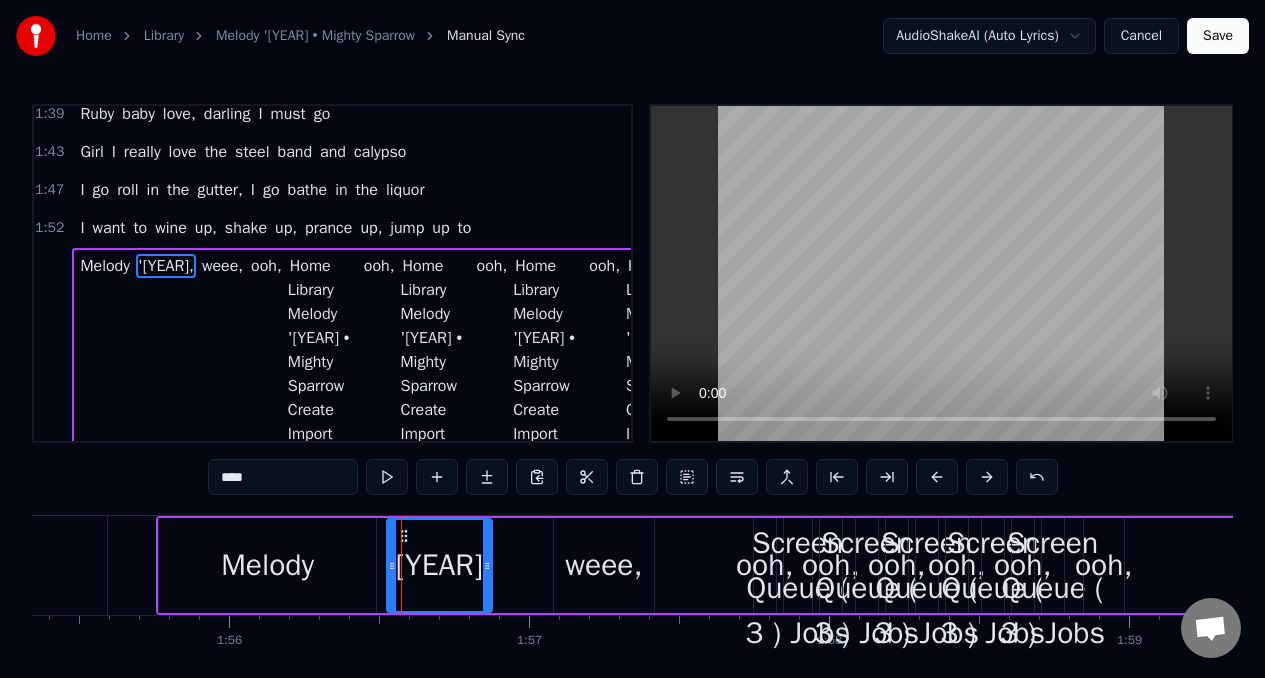 drag, startPoint x: 408, startPoint y: 542, endPoint x: 393, endPoint y: 543, distance: 15.033297 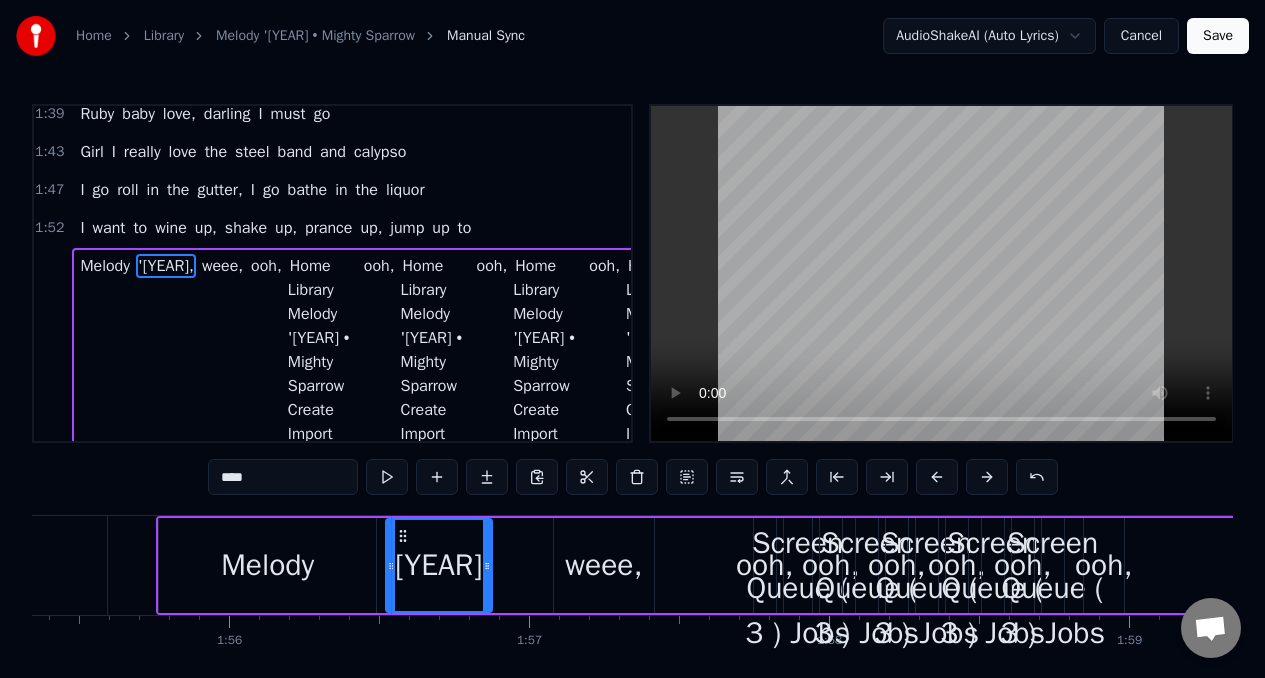 click on "Melody" at bounding box center [267, 565] 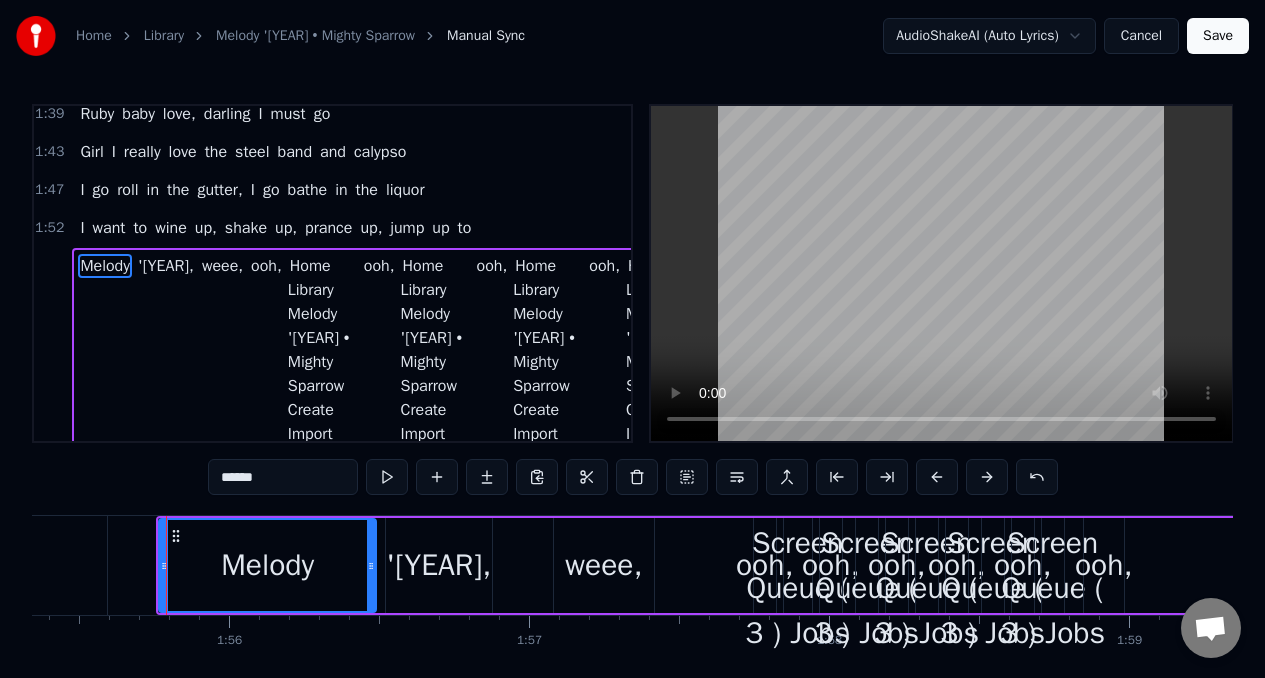 drag, startPoint x: 436, startPoint y: 550, endPoint x: 415, endPoint y: 520, distance: 36.619667 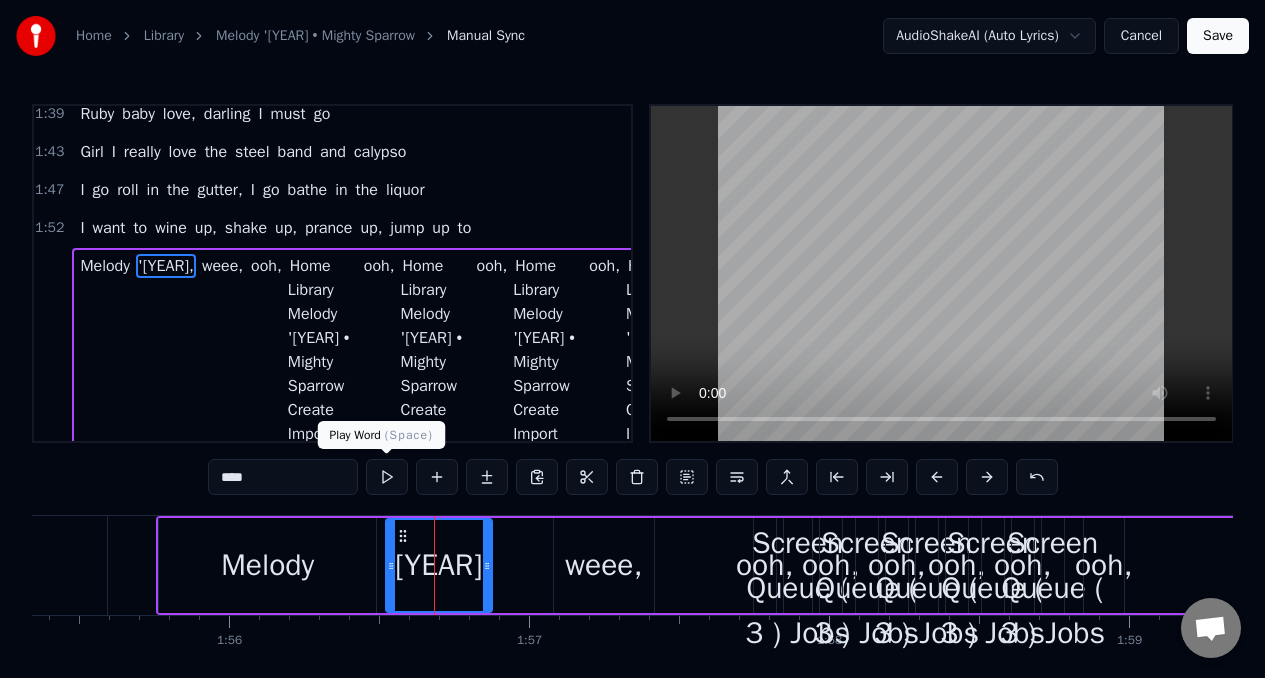 click at bounding box center (387, 477) 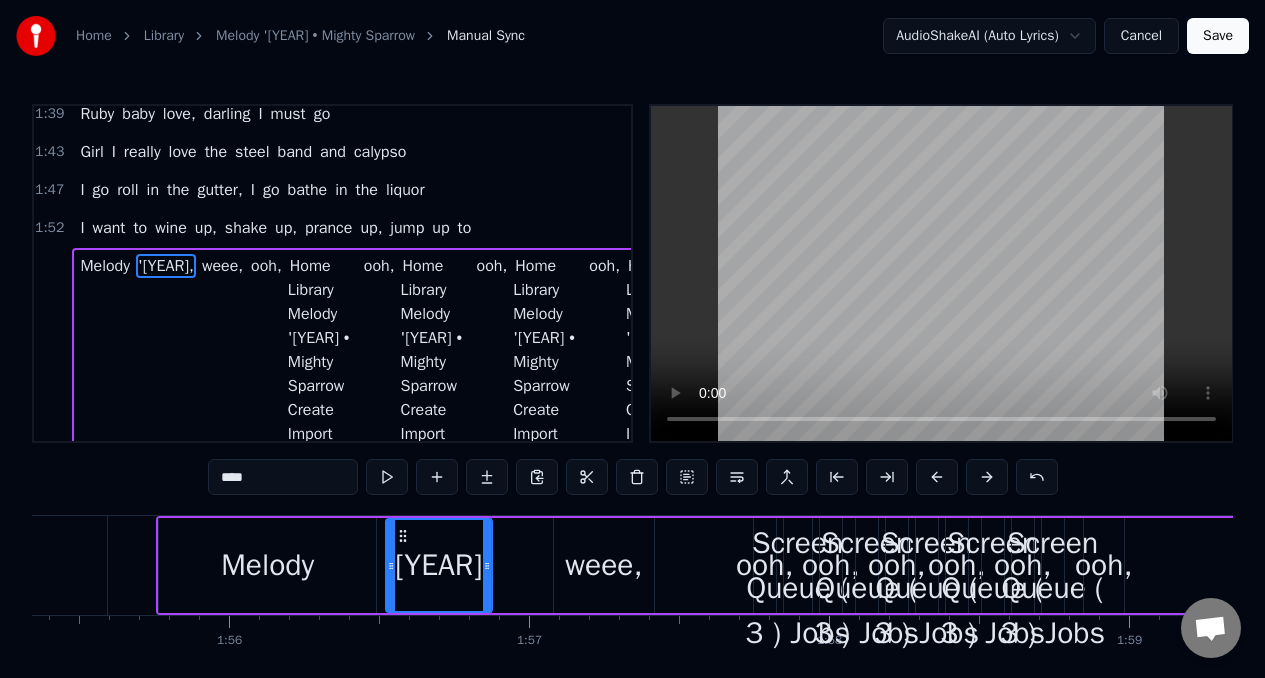 click at bounding box center [387, 477] 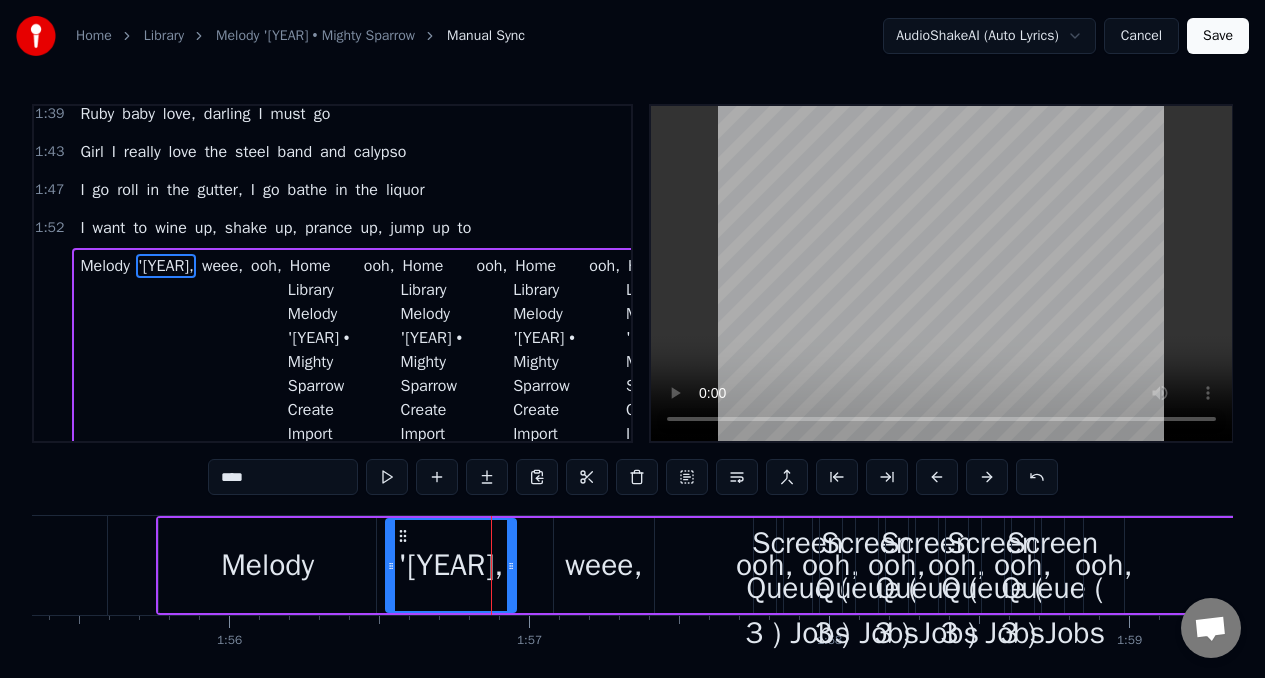 drag, startPoint x: 488, startPoint y: 563, endPoint x: 514, endPoint y: 563, distance: 26 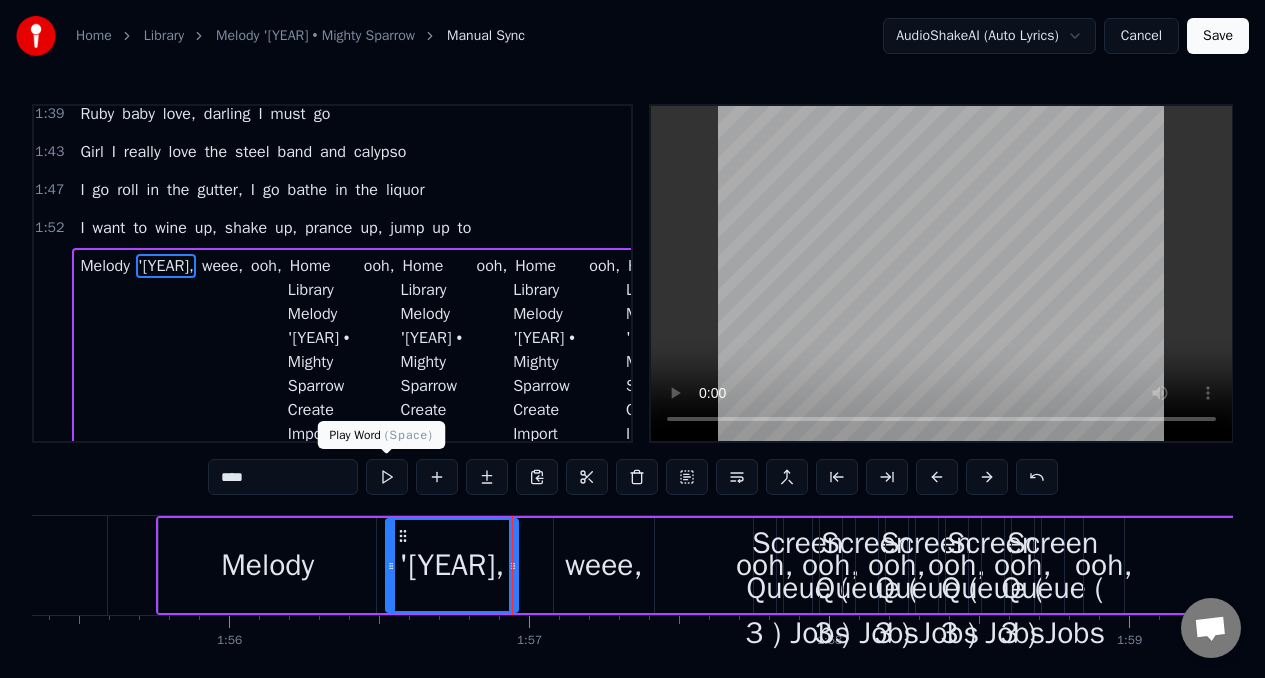 click at bounding box center (387, 477) 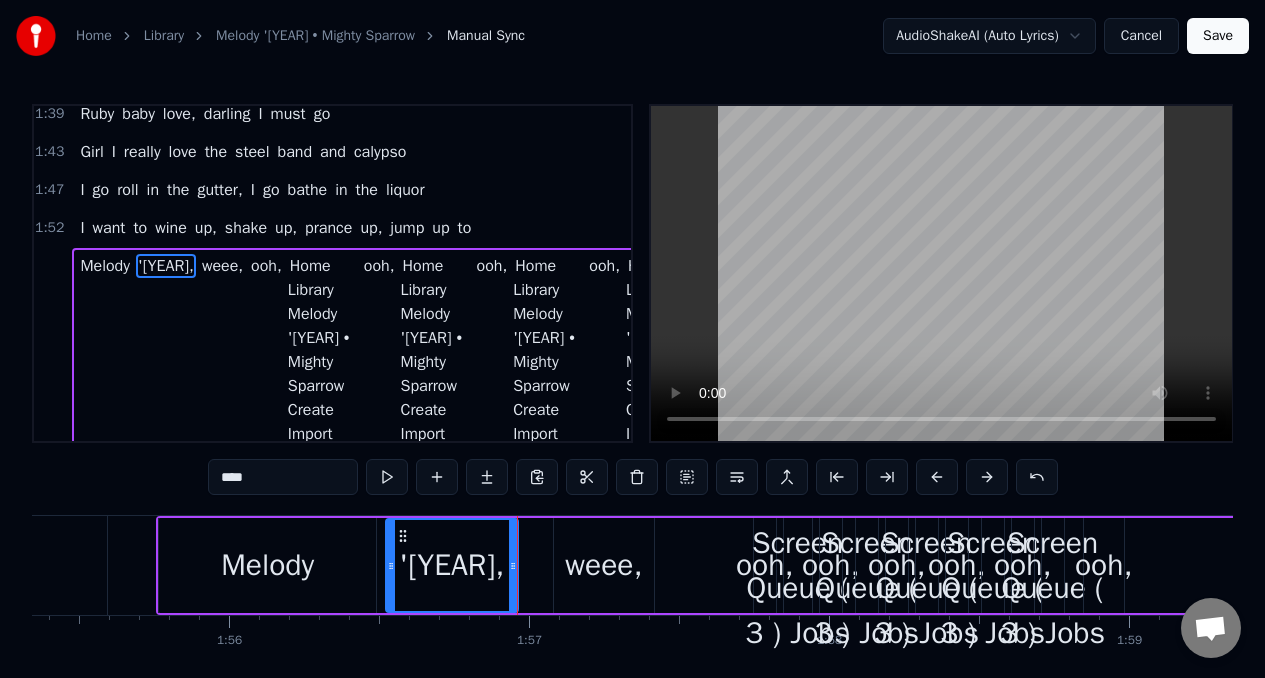 click at bounding box center [387, 477] 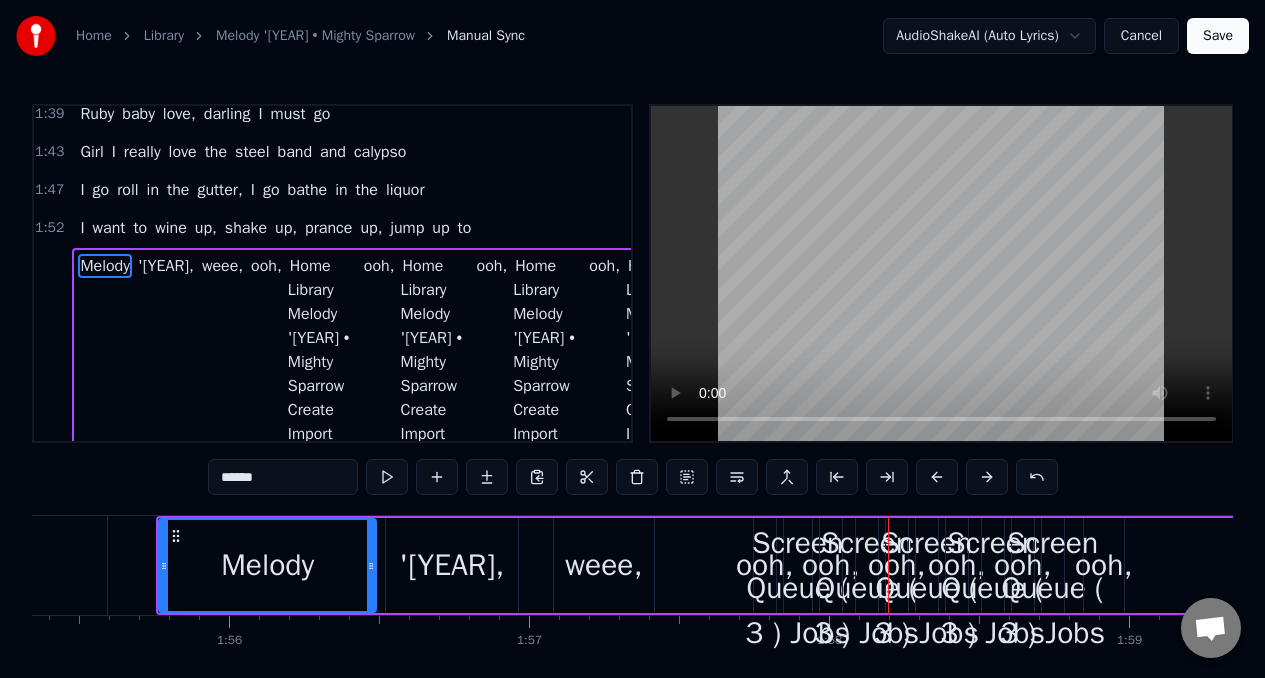 click on "ooh," at bounding box center [765, 565] 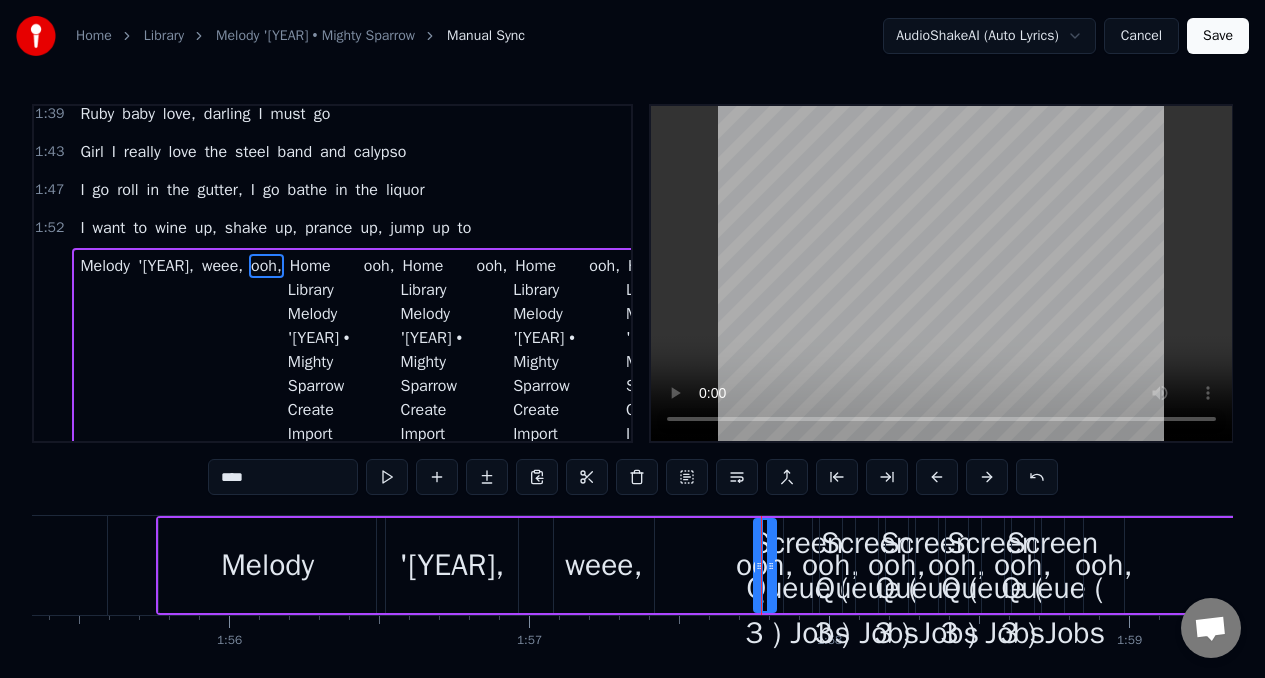 click on "****" at bounding box center (283, 477) 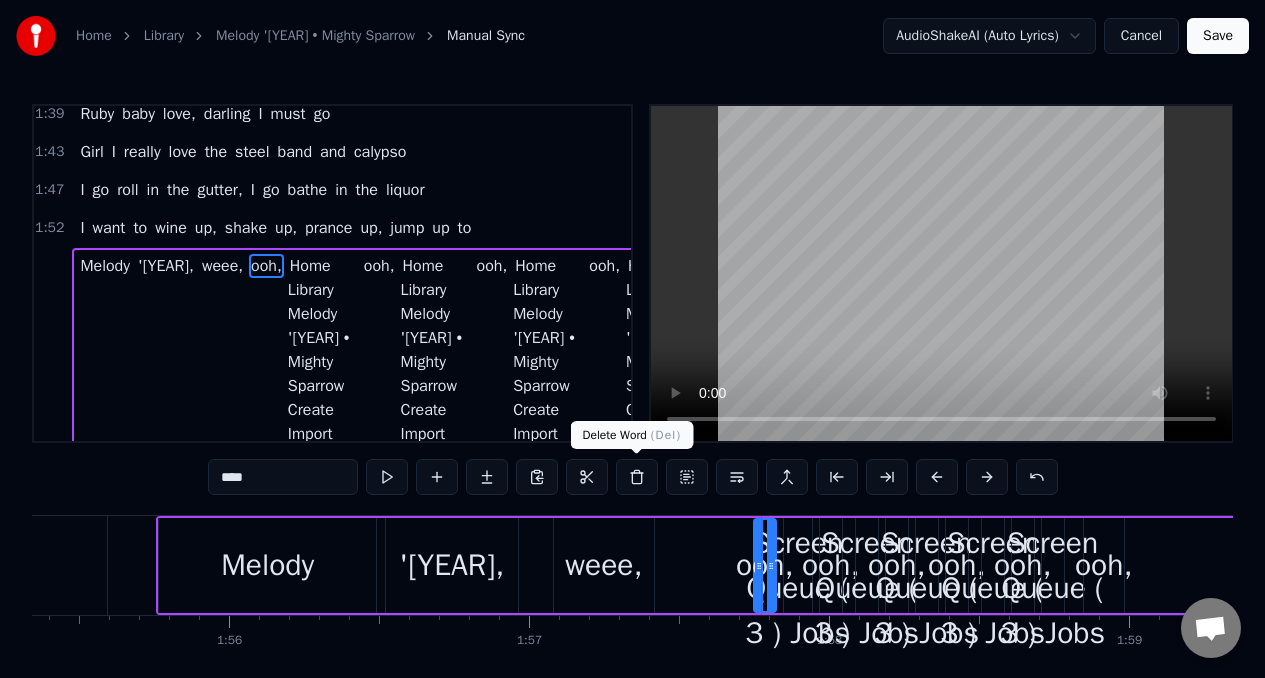 click at bounding box center (637, 477) 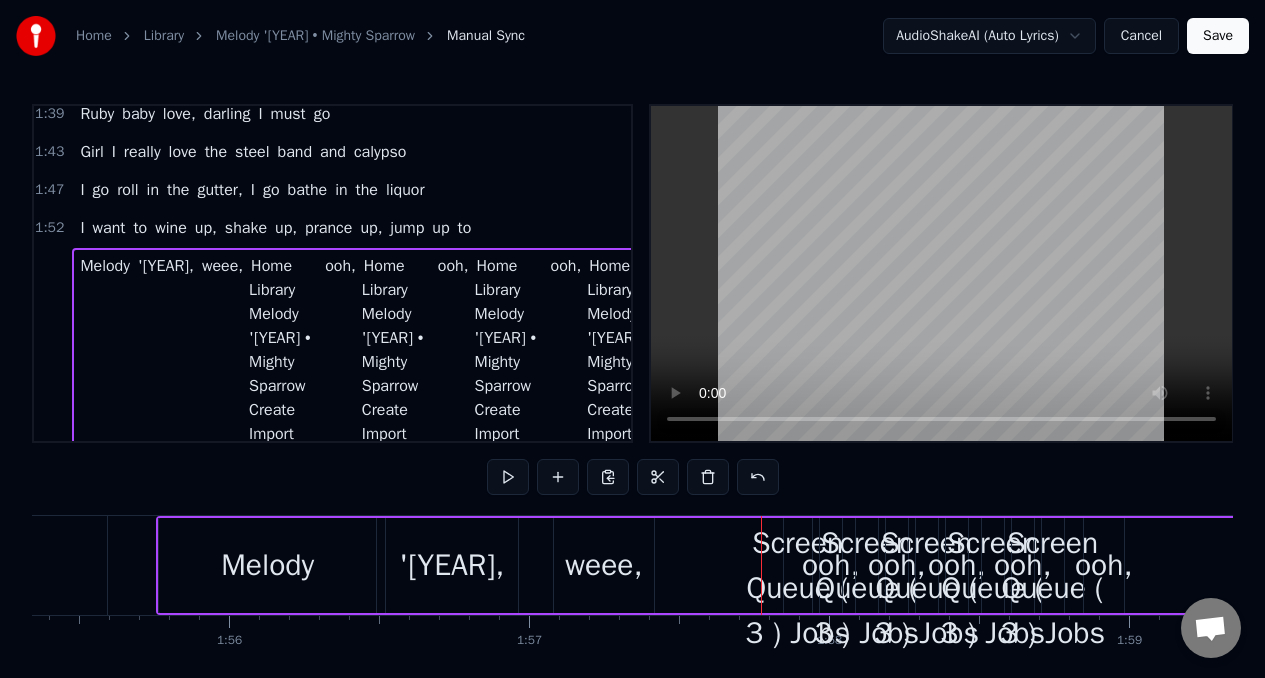 click on "Home Library Melody '[YEAR] • Mighty Sparrow Create Import FAQ Video Guides Credits 3:22  /  3:22 Melody '[YEAR] Mighty Sparrow BPM 110 Key C Edit Video Audio Subtitles Download Cloud Library Manual Sync Download Video Open Dual Screen Queue ( 3 ) Jobs Library Export [.mp4] Melody '[YEAR] Mighty Sparrow Show Create Karaoke Mighty Sparrow - Melody '[YEAR] Play Create Karaoke Mighty Sparrow - Woom Poom Play Create Karaoke Gino Soccio Try It Out Play 0 0 Lead Vocals Lead Vocals" at bounding box center [798, 566] 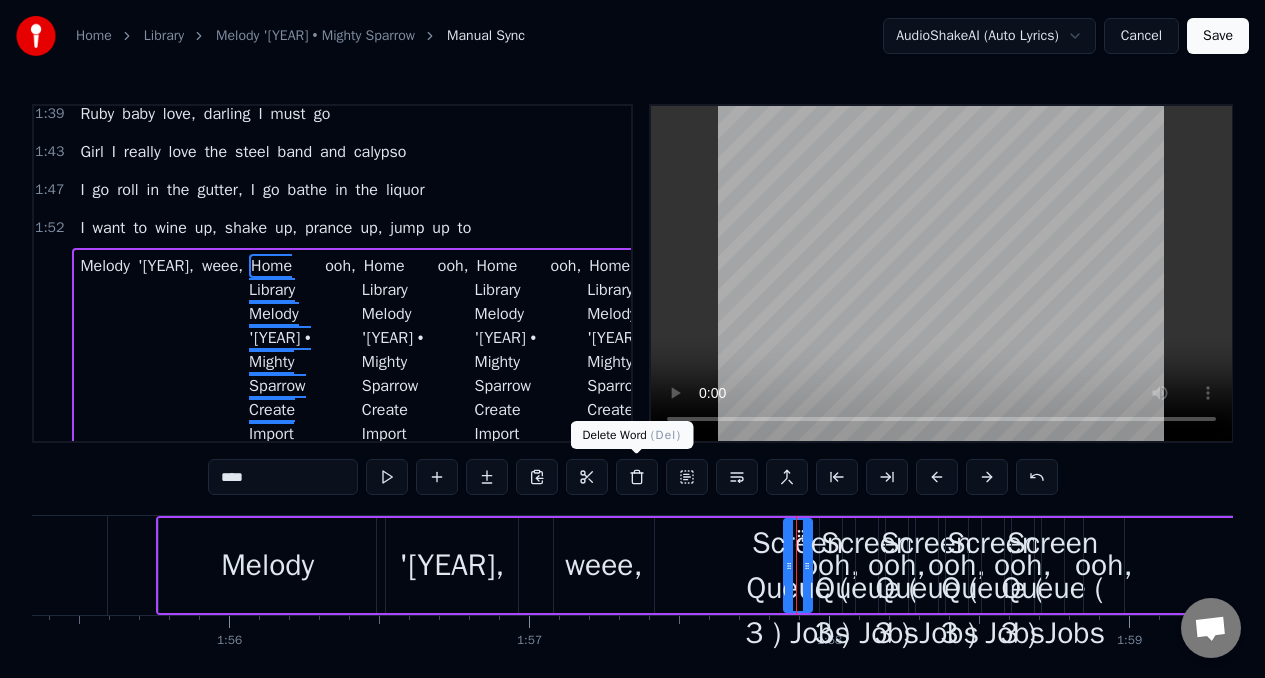 click at bounding box center (637, 477) 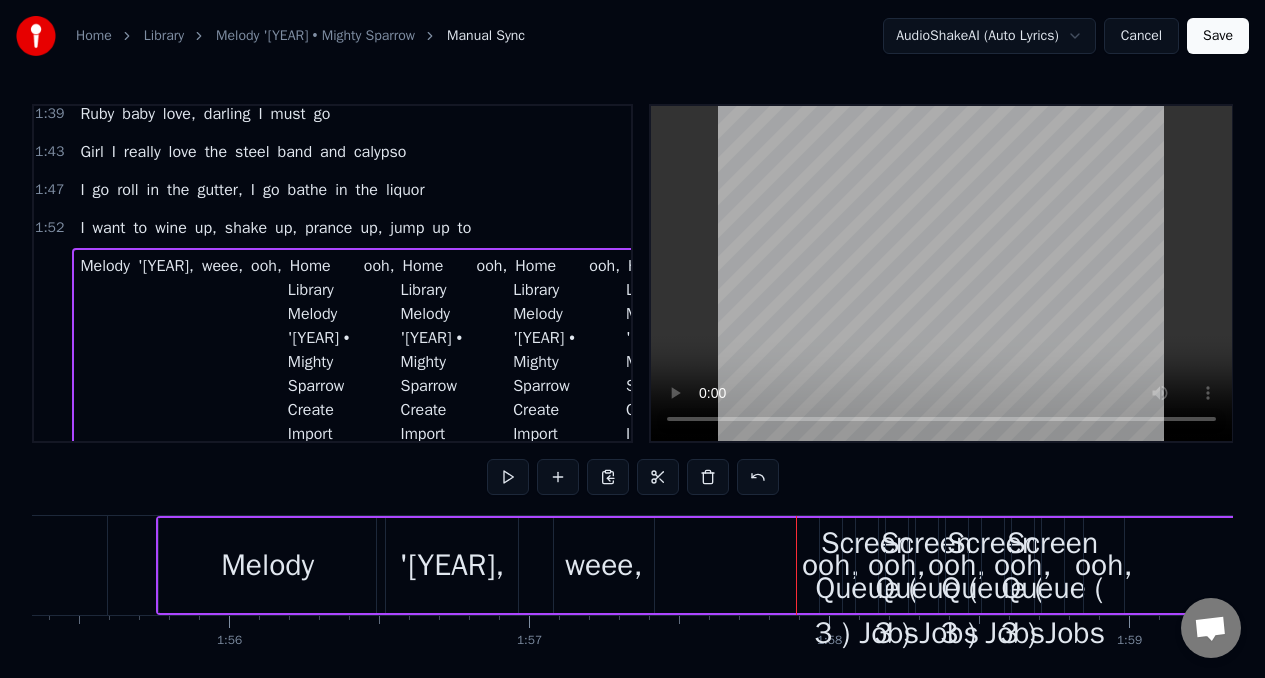 click on "weee," at bounding box center (604, 565) 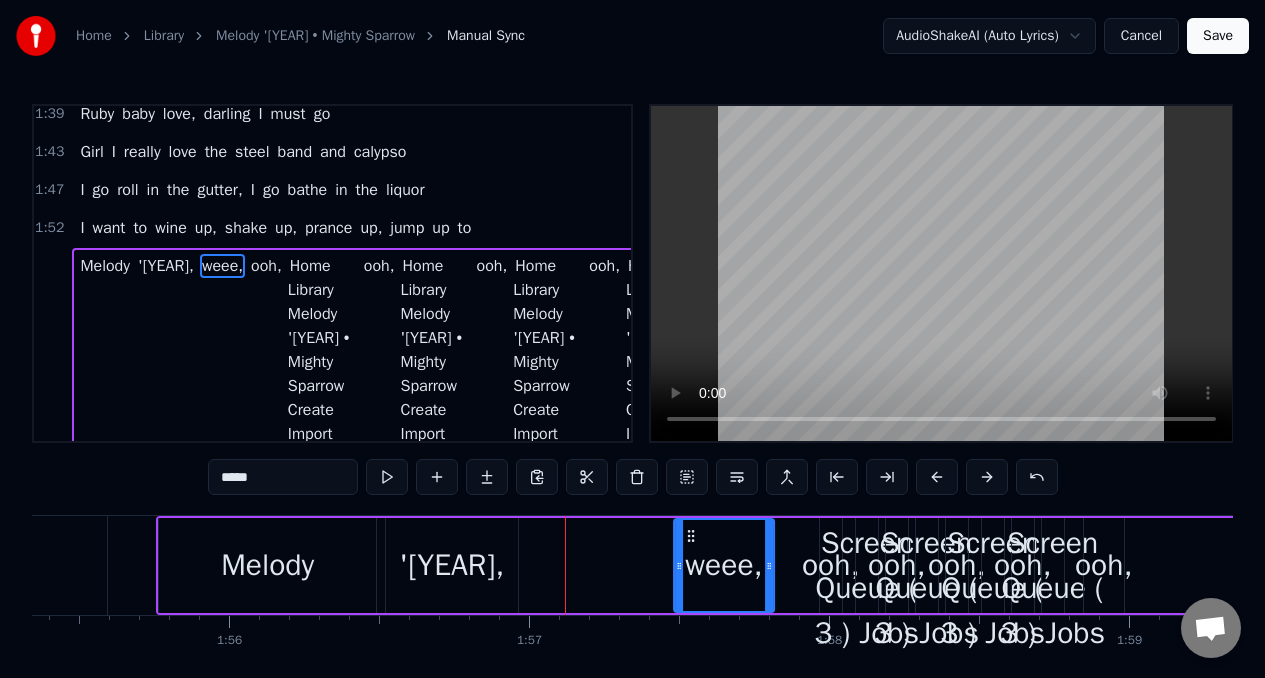 drag, startPoint x: 570, startPoint y: 534, endPoint x: 690, endPoint y: 540, distance: 120.14991 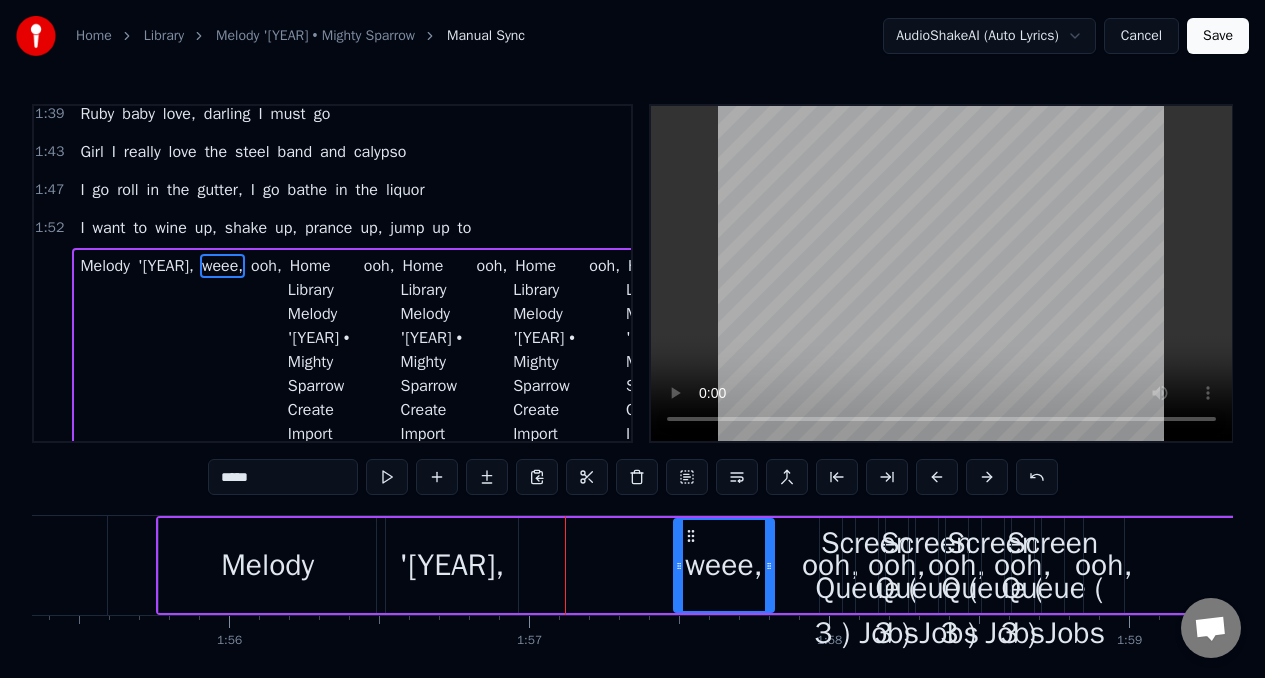 click on "Melody '[YEAR], weee, ooh- ooh, ooh- ooh, ooh- ooh, ooh- ooh, ooh- ooh, ooh- ooh, ooh- ooh, ooh- ooh, ooh- ooh, ooh- ooh, ooh- ooh, ooh- ooh, ooh- ooh" at bounding box center (3800, 565) 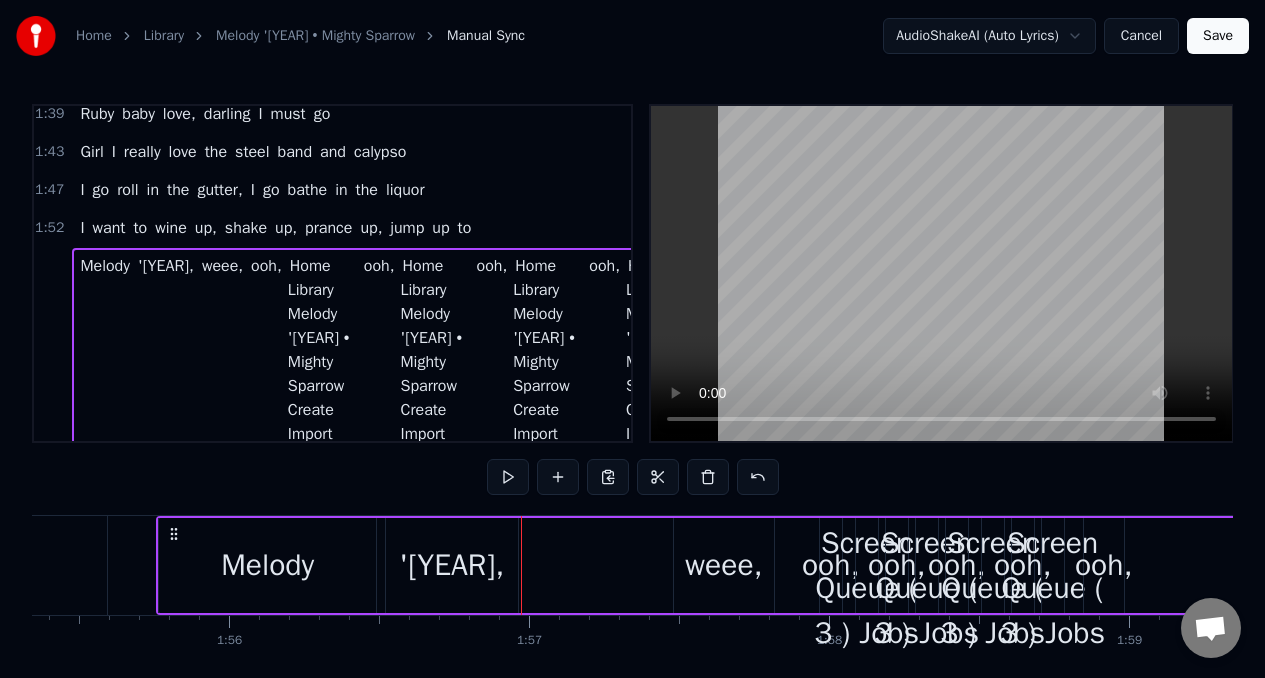click on "'[YEAR]," at bounding box center (452, 565) 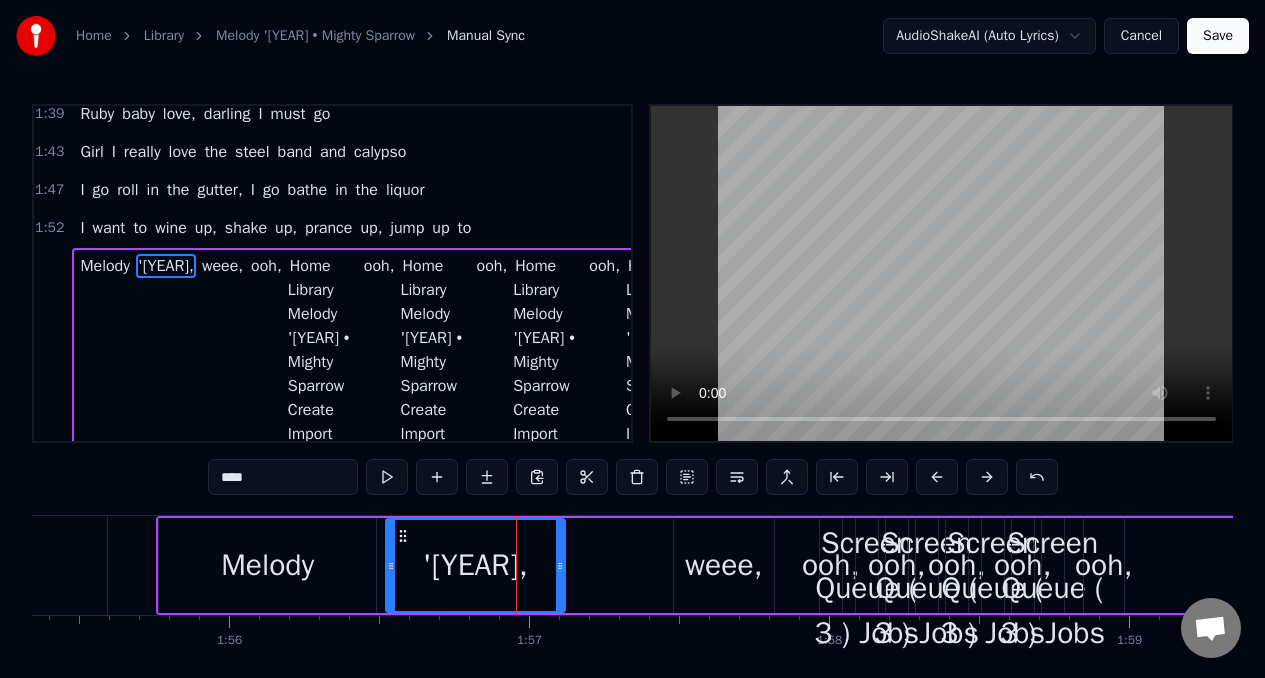 drag, startPoint x: 514, startPoint y: 568, endPoint x: 561, endPoint y: 572, distance: 47.169907 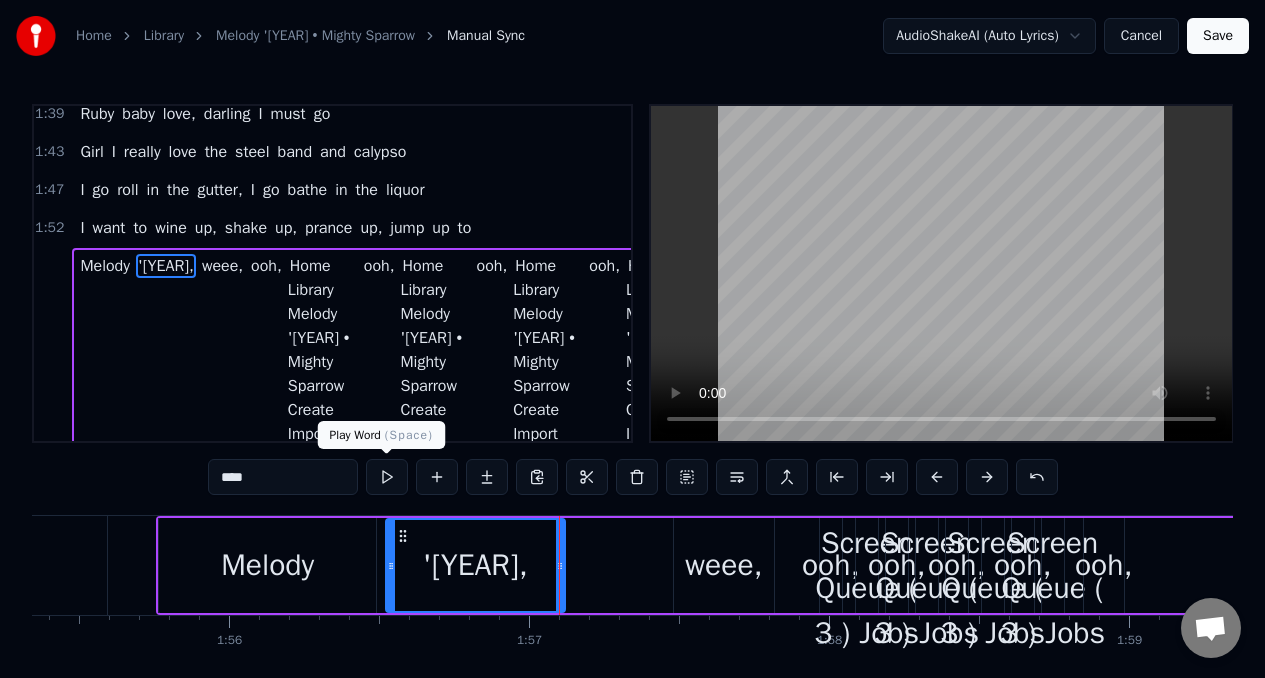 click at bounding box center [387, 477] 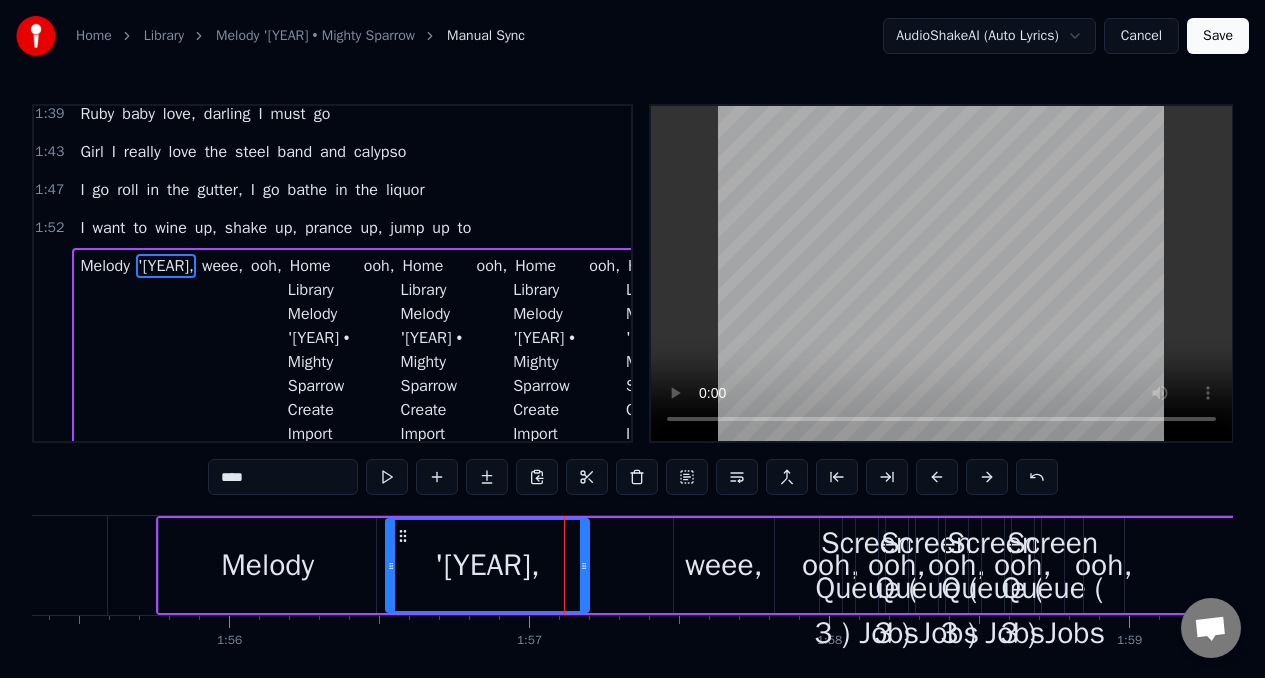 drag, startPoint x: 560, startPoint y: 565, endPoint x: 586, endPoint y: 571, distance: 26.683329 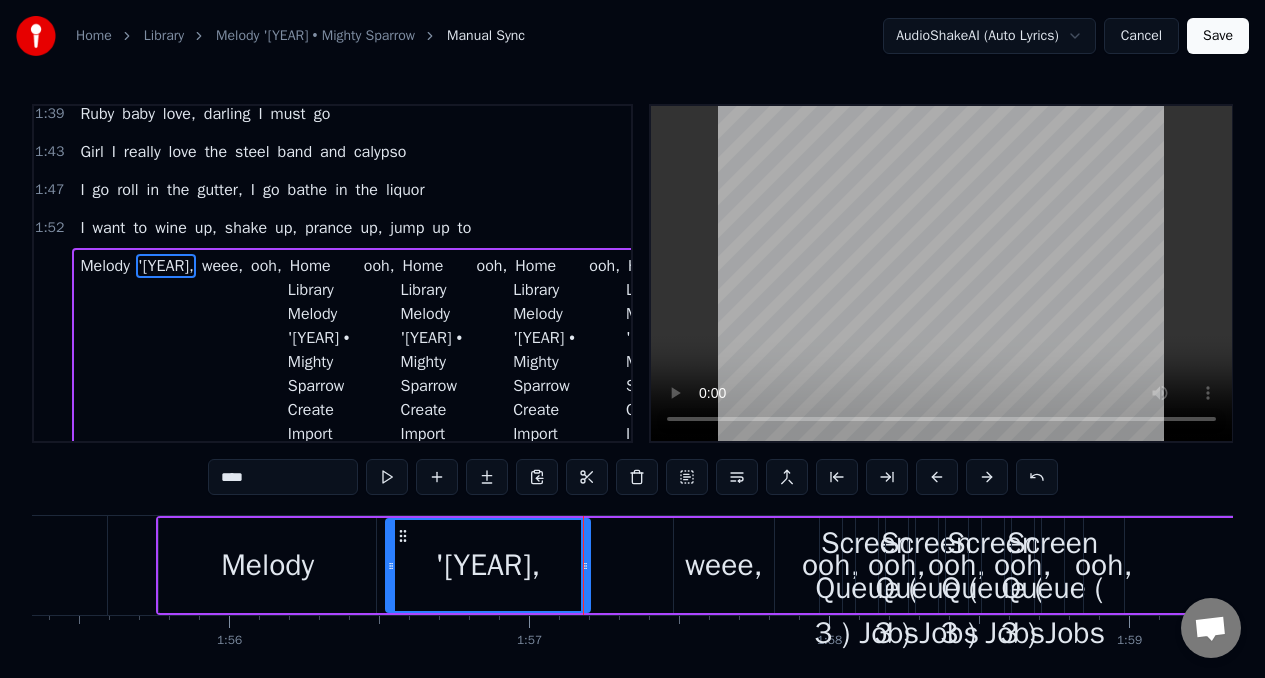click on "Melody" at bounding box center [267, 565] 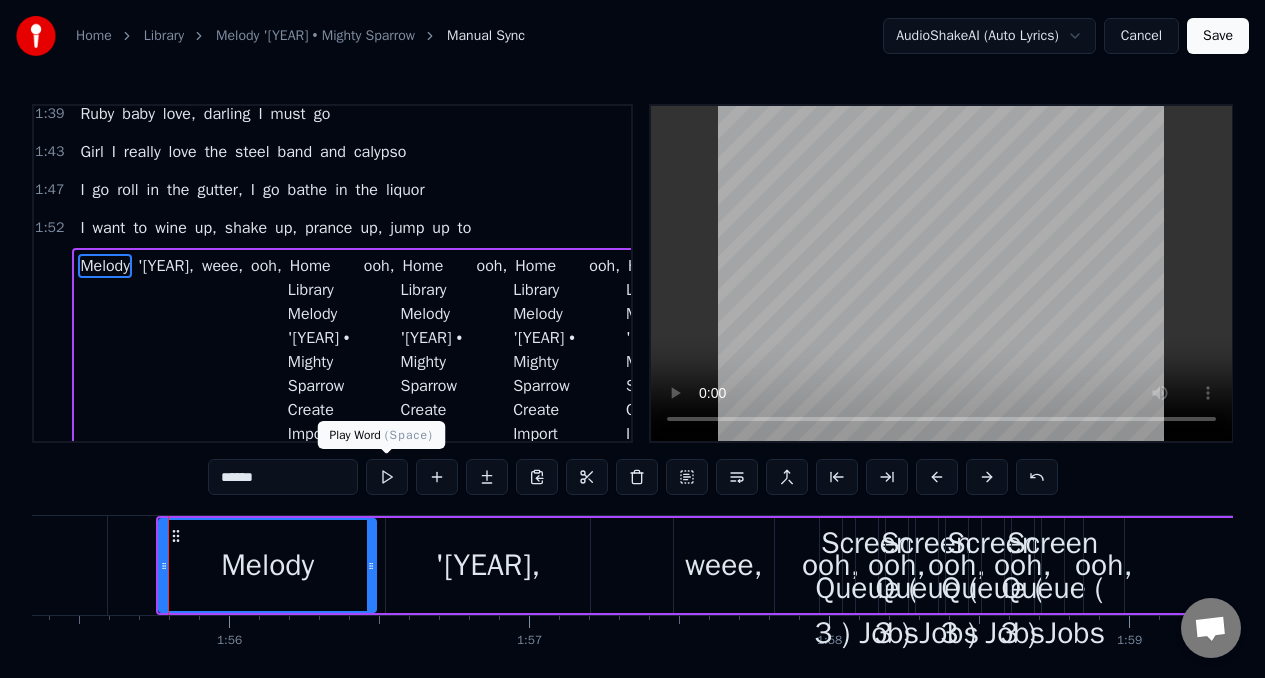 click at bounding box center [387, 477] 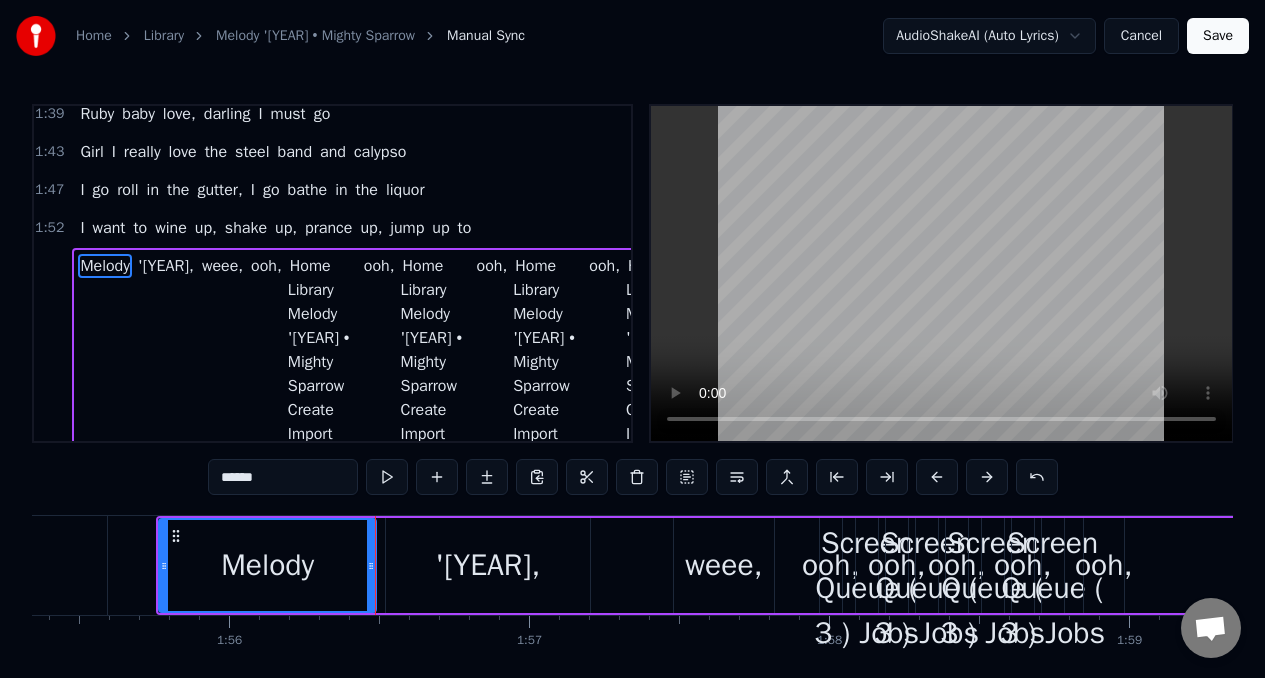 click at bounding box center (387, 477) 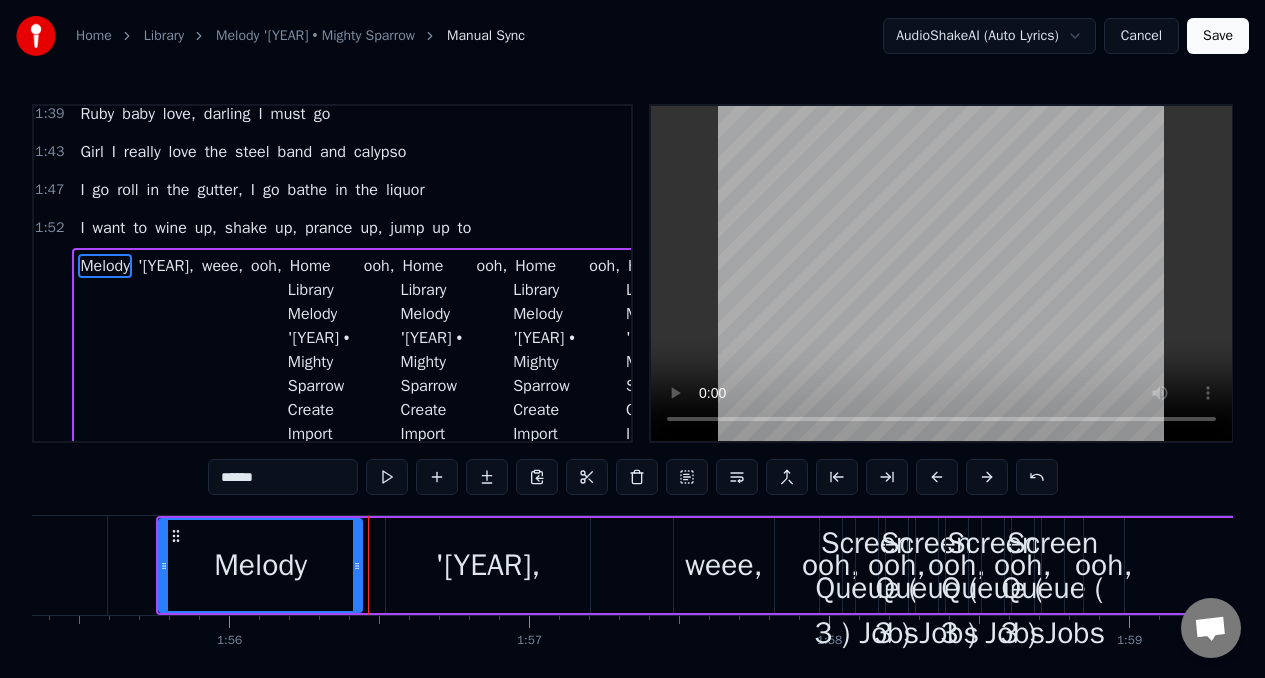 drag, startPoint x: 373, startPoint y: 566, endPoint x: 359, endPoint y: 569, distance: 14.3178215 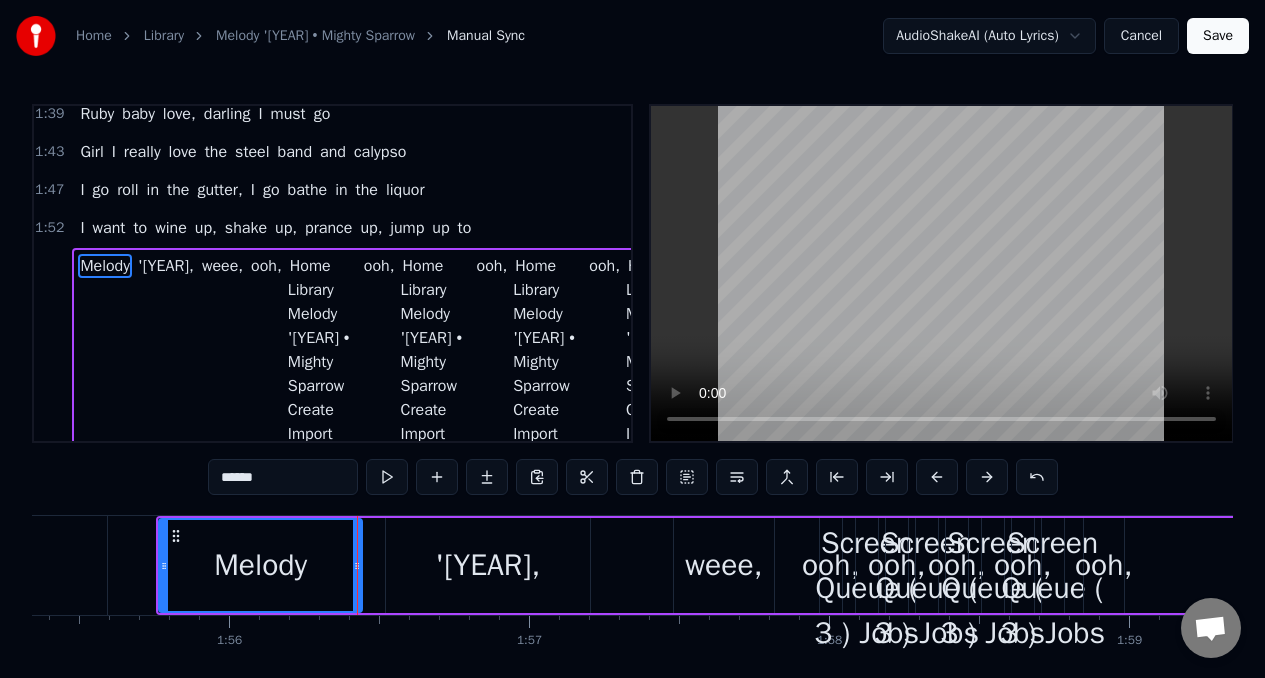 click on "'[YEAR]," at bounding box center (488, 565) 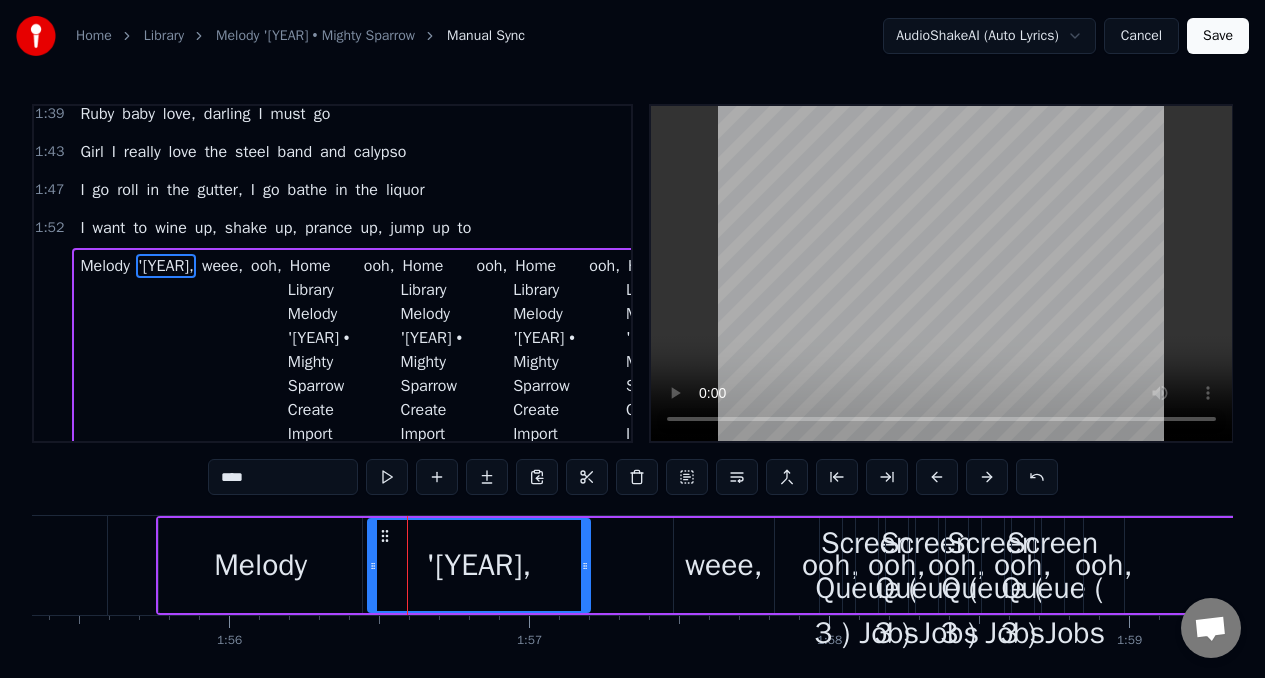 drag, startPoint x: 389, startPoint y: 546, endPoint x: 371, endPoint y: 548, distance: 18.110771 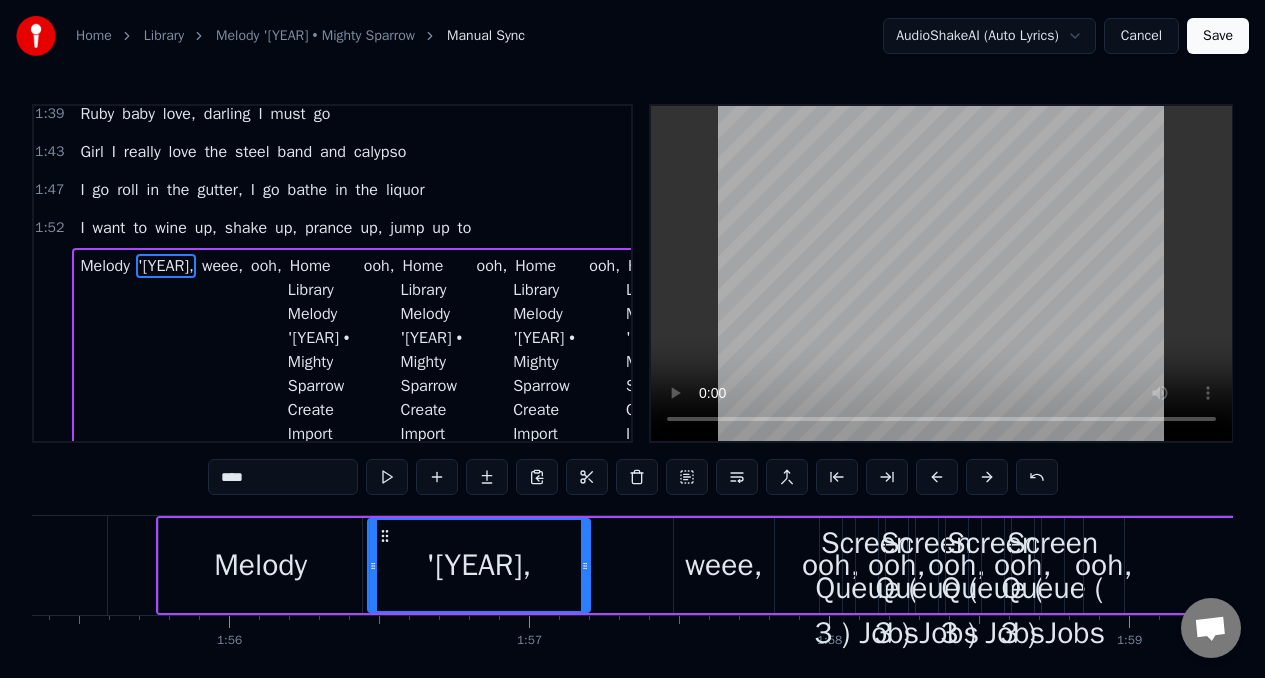 click on "Melody" at bounding box center (260, 565) 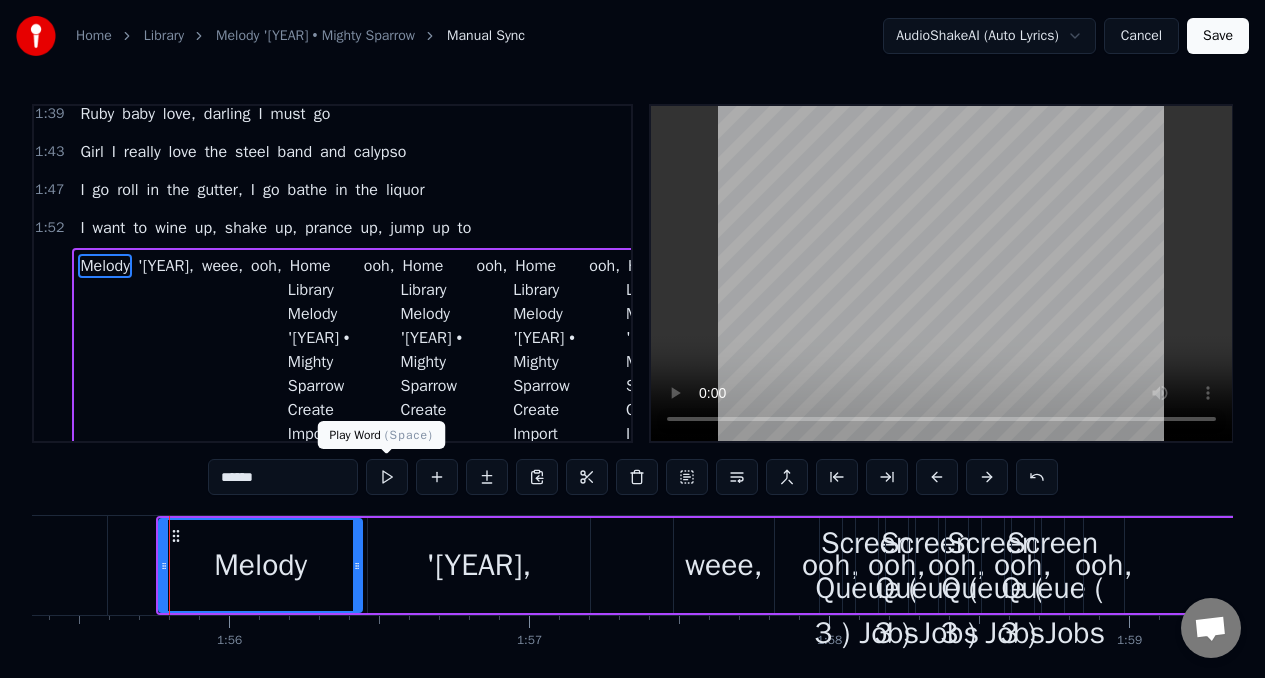 click at bounding box center [387, 477] 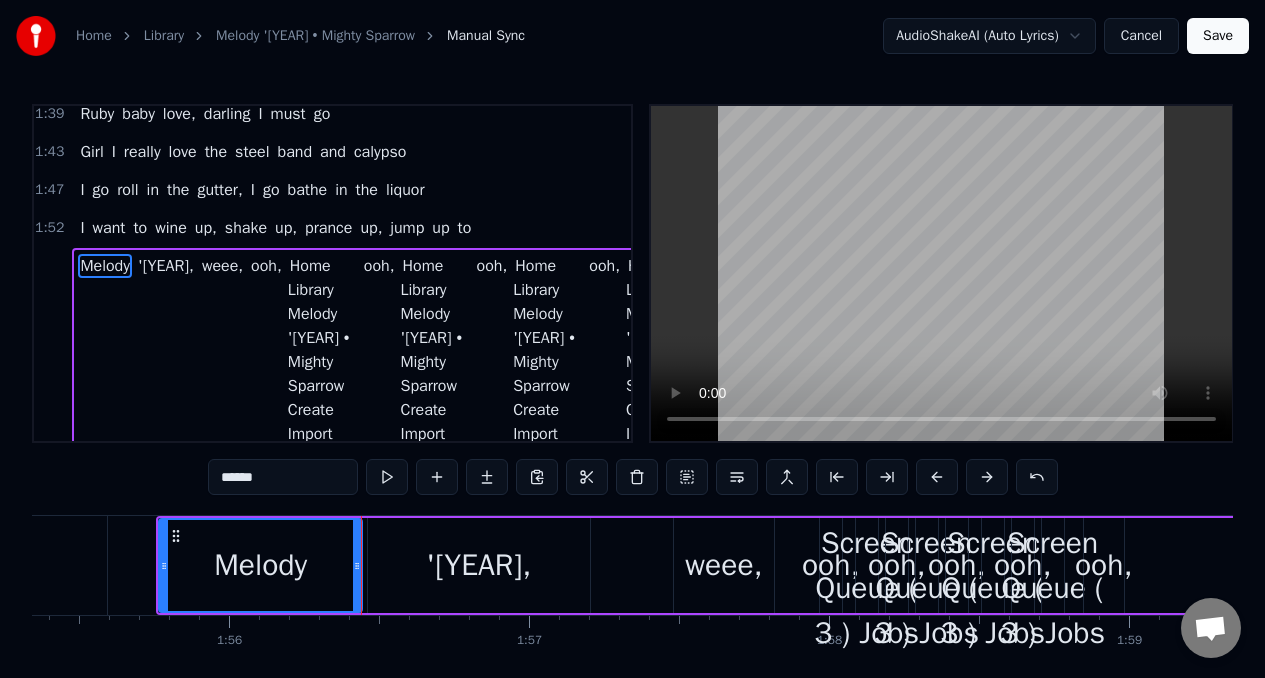 click on "'[YEAR]," at bounding box center (479, 565) 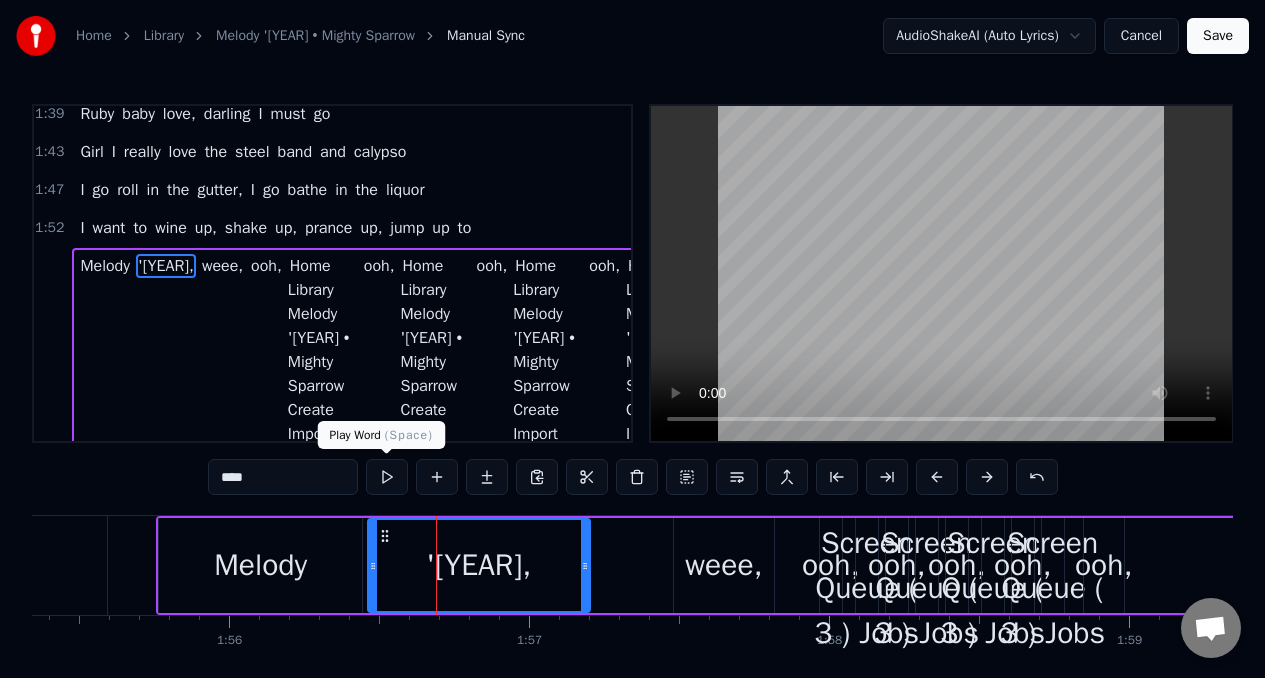 click at bounding box center (387, 477) 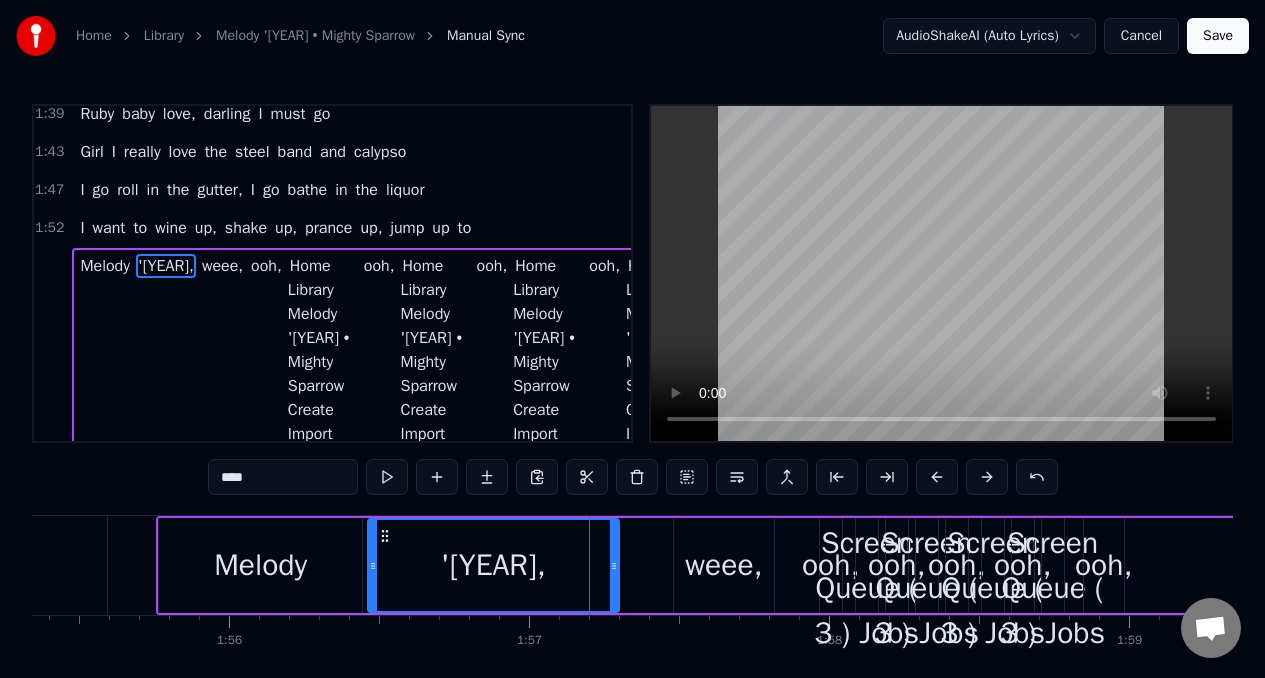 drag, startPoint x: 586, startPoint y: 566, endPoint x: 618, endPoint y: 578, distance: 34.176014 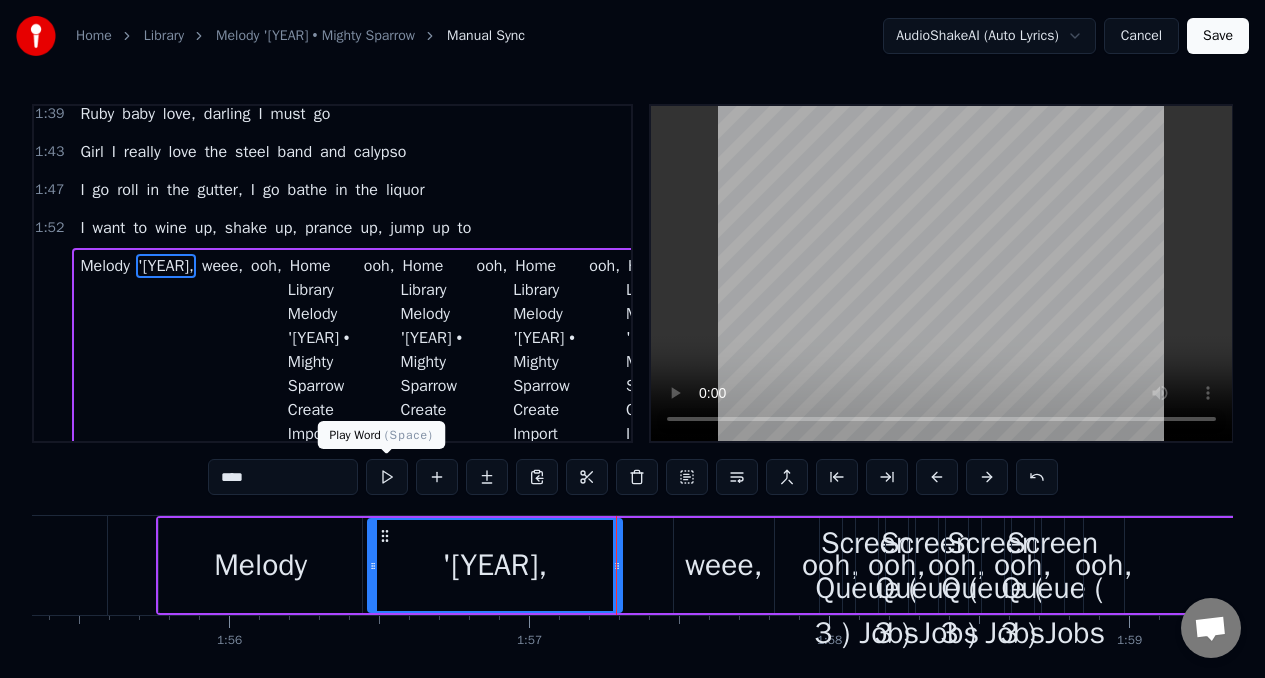 click at bounding box center (387, 477) 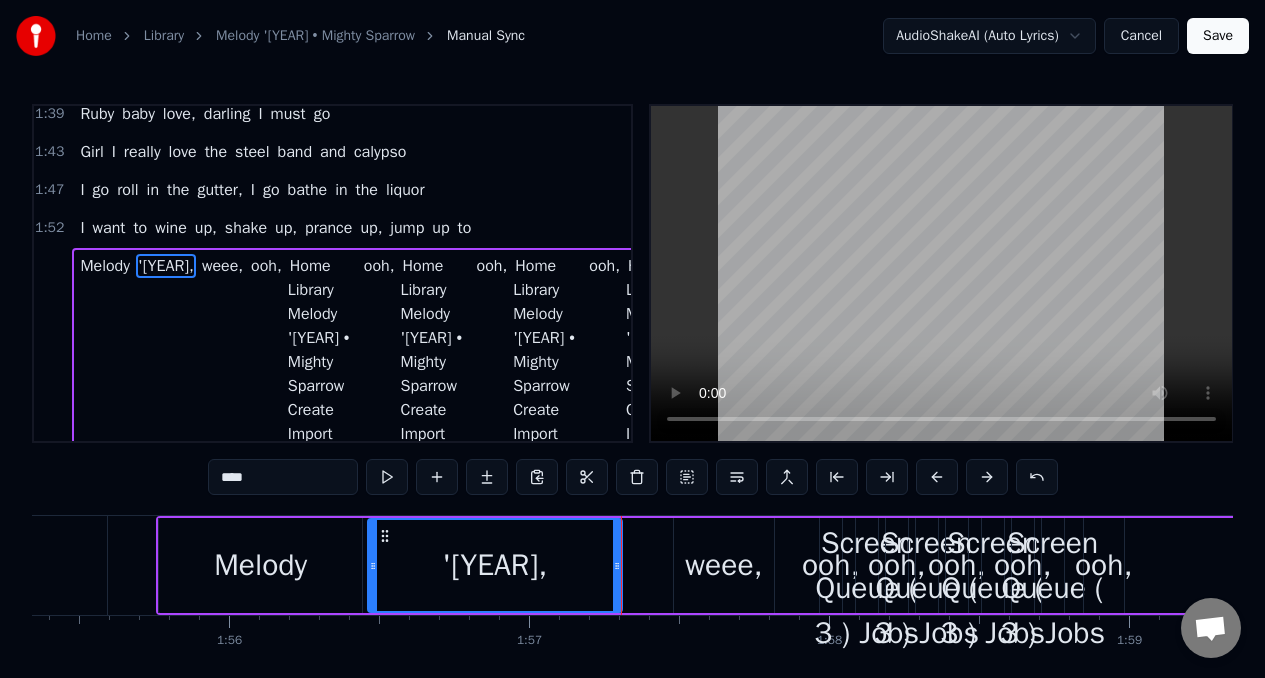 click on "Melody" at bounding box center (260, 565) 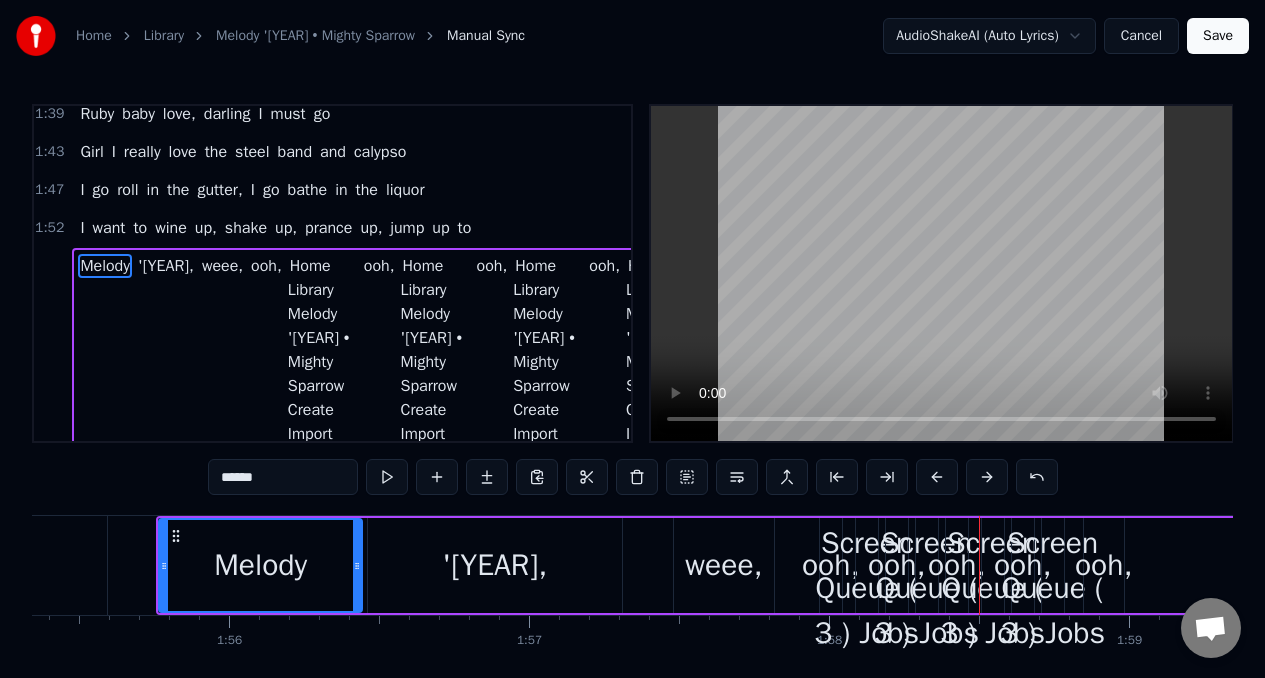 click on "ooh," at bounding box center (831, 565) 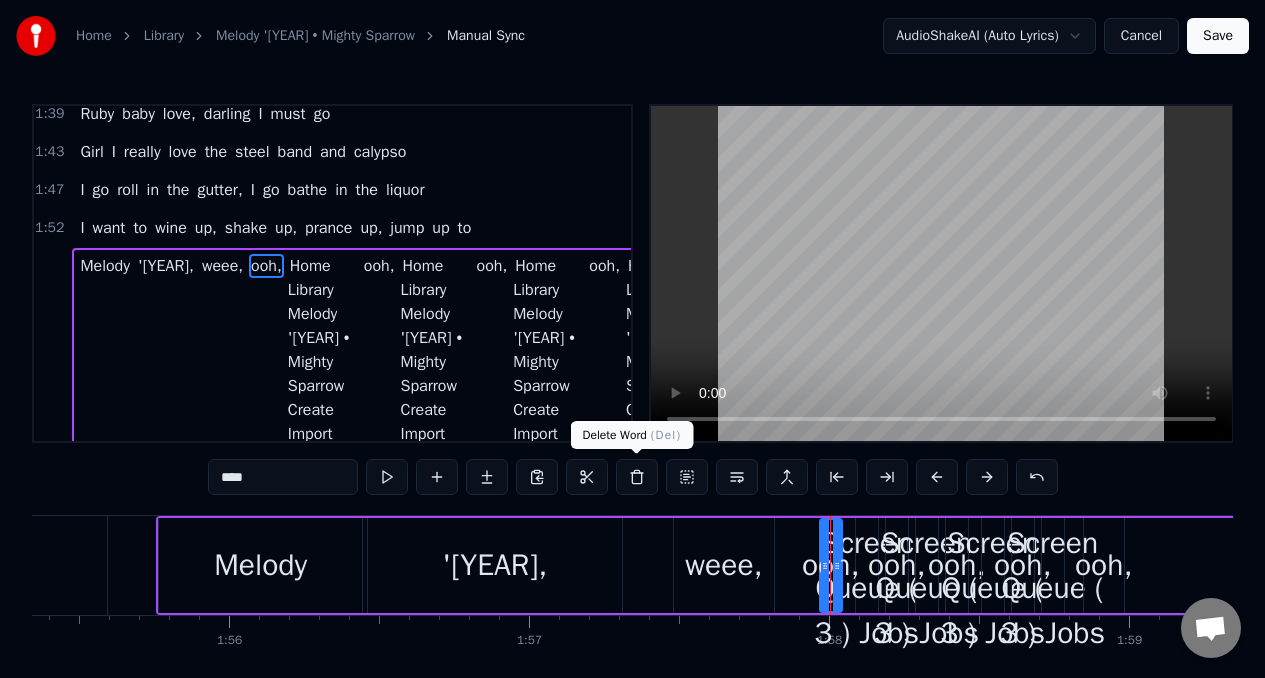 click at bounding box center (637, 477) 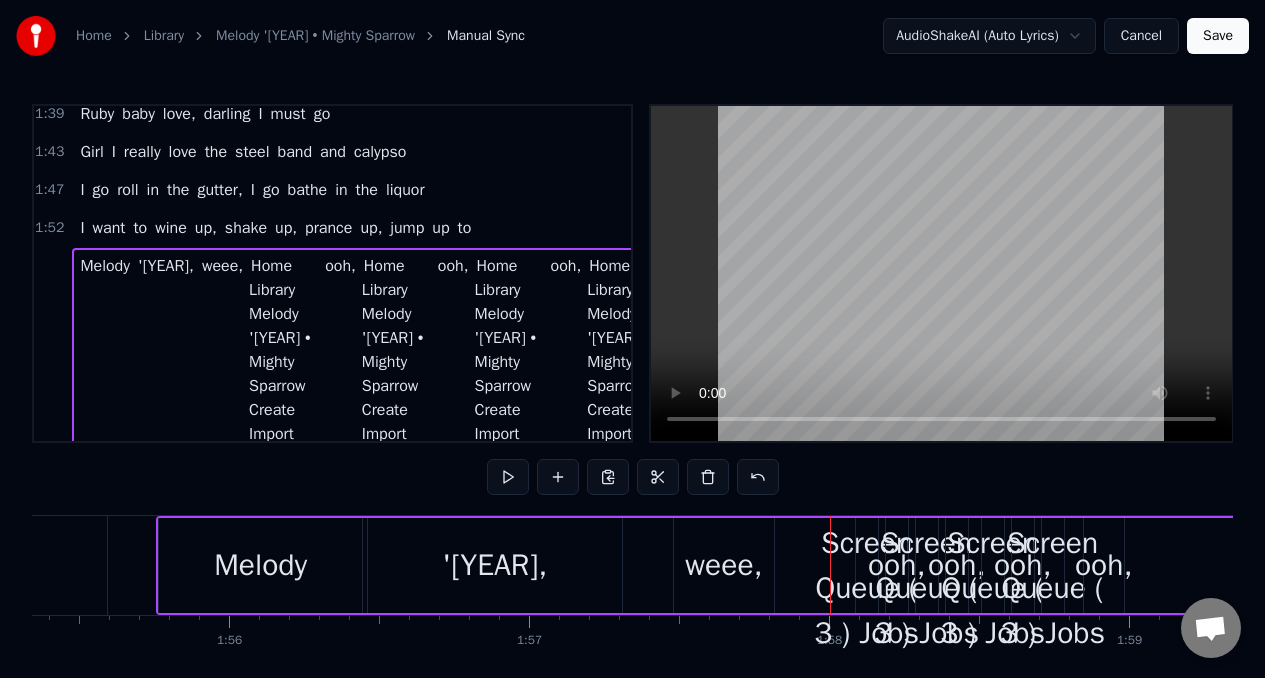 click on "Home Library Melody '[YEAR] • Mighty Sparrow Create Import FAQ Video Guides Credits 3:22  /  3:22 Melody '[YEAR] Mighty Sparrow BPM 110 Key C Edit Video Audio Subtitles Download Cloud Library Manual Sync Download Video Open Dual Screen Queue ( 3 ) Jobs Library Export [.mp4] Melody '[YEAR] Mighty Sparrow Show Create Karaoke Mighty Sparrow - Melody '[YEAR] Play Create Karaoke Mighty Sparrow - Woom Poom Play Create Karaoke Gino Soccio Try It Out Play 0 0 Lead Vocals Lead Vocals" at bounding box center (867, 566) 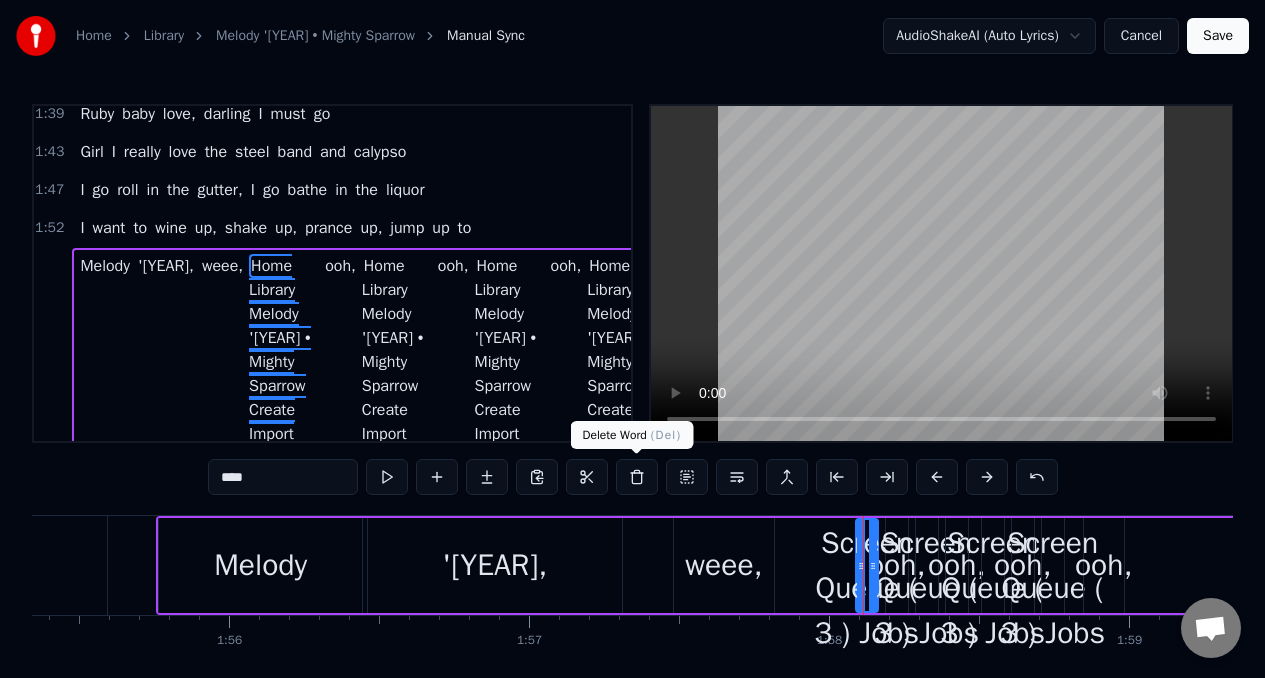 click at bounding box center (637, 477) 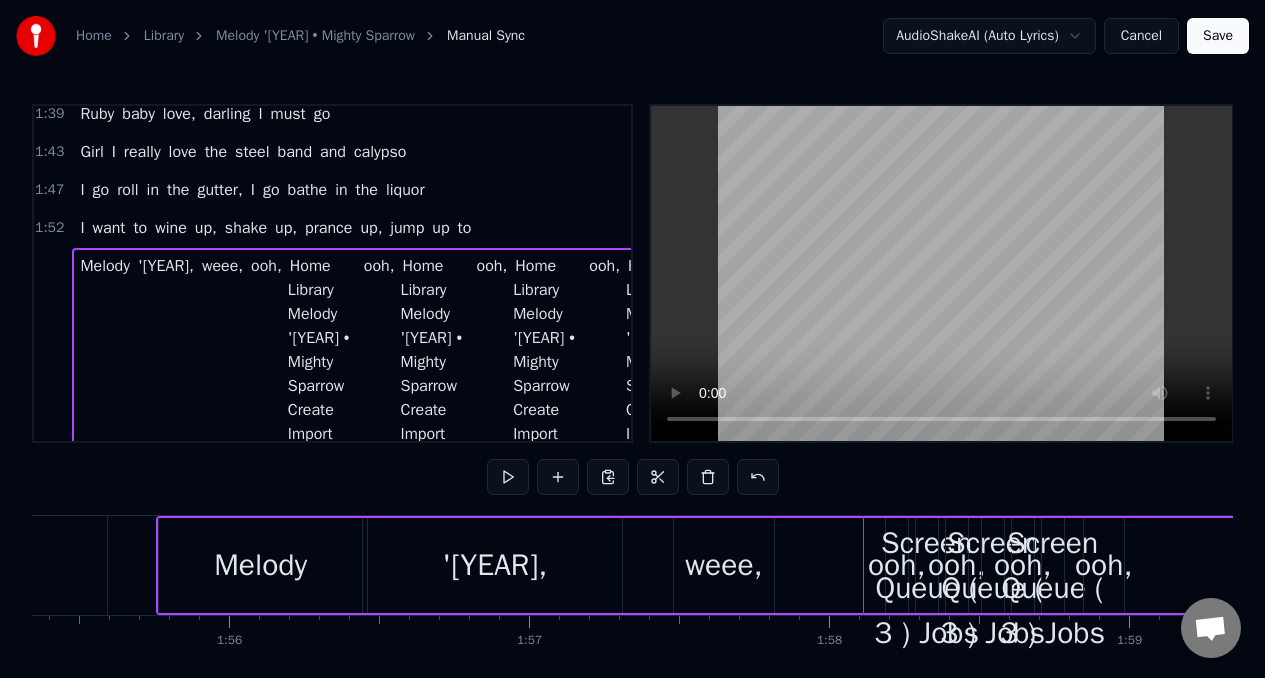 click on "ooh," at bounding box center (897, 565) 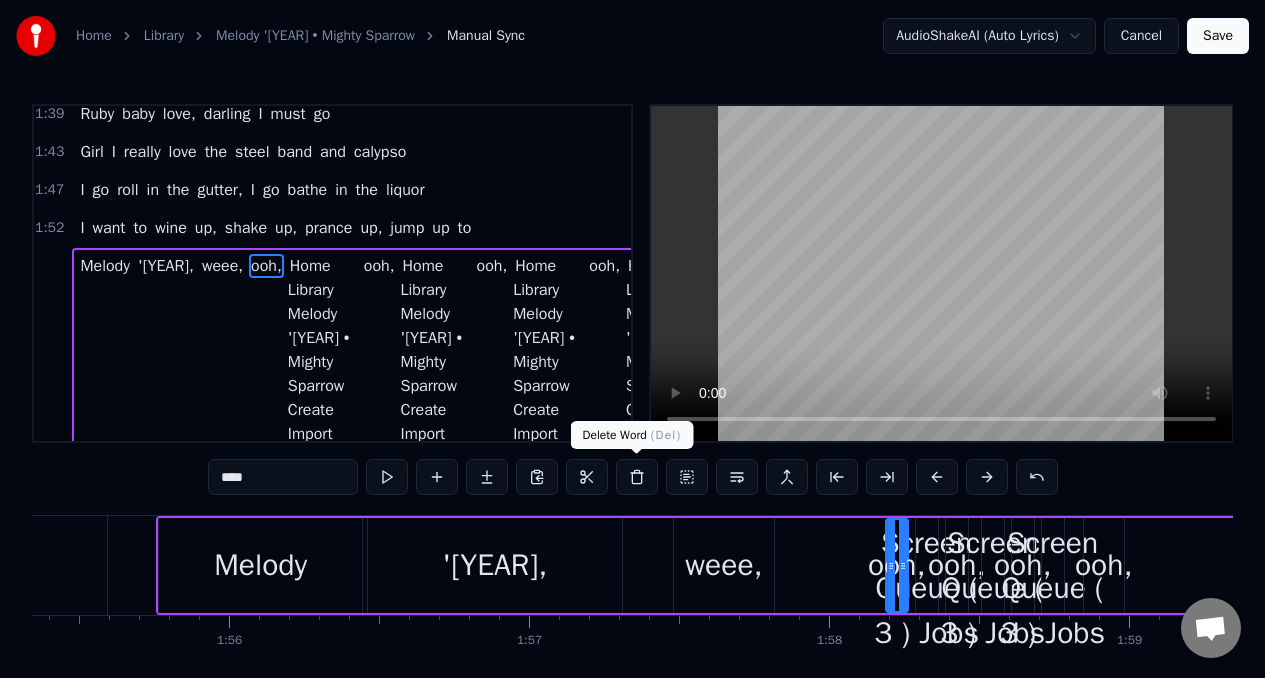 click at bounding box center [637, 477] 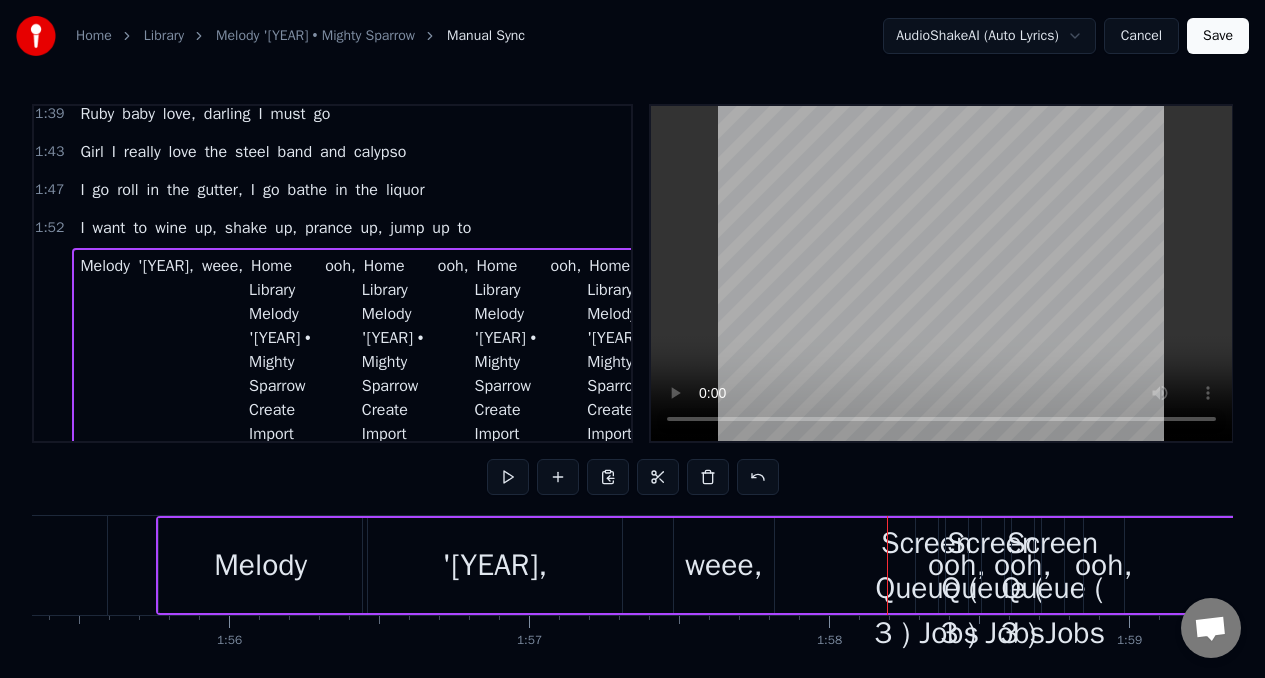 click on "Home Library Melody '[YEAR] • Mighty Sparrow Create Import FAQ Video Guides Credits 3:22  /  3:22 Melody '[YEAR] Mighty Sparrow BPM 110 Key C Edit Video Audio Subtitles Download Cloud Library Manual Sync Download Video Open Dual Screen Queue ( 3 ) Jobs Library Export [.mp4] Melody '[YEAR] Mighty Sparrow Show Create Karaoke Mighty Sparrow - Melody '[YEAR] Play Create Karaoke Mighty Sparrow - Woom Poom Play Create Karaoke Gino Soccio Try It Out Play 0 0 Lead Vocals Lead Vocals" at bounding box center [927, 566] 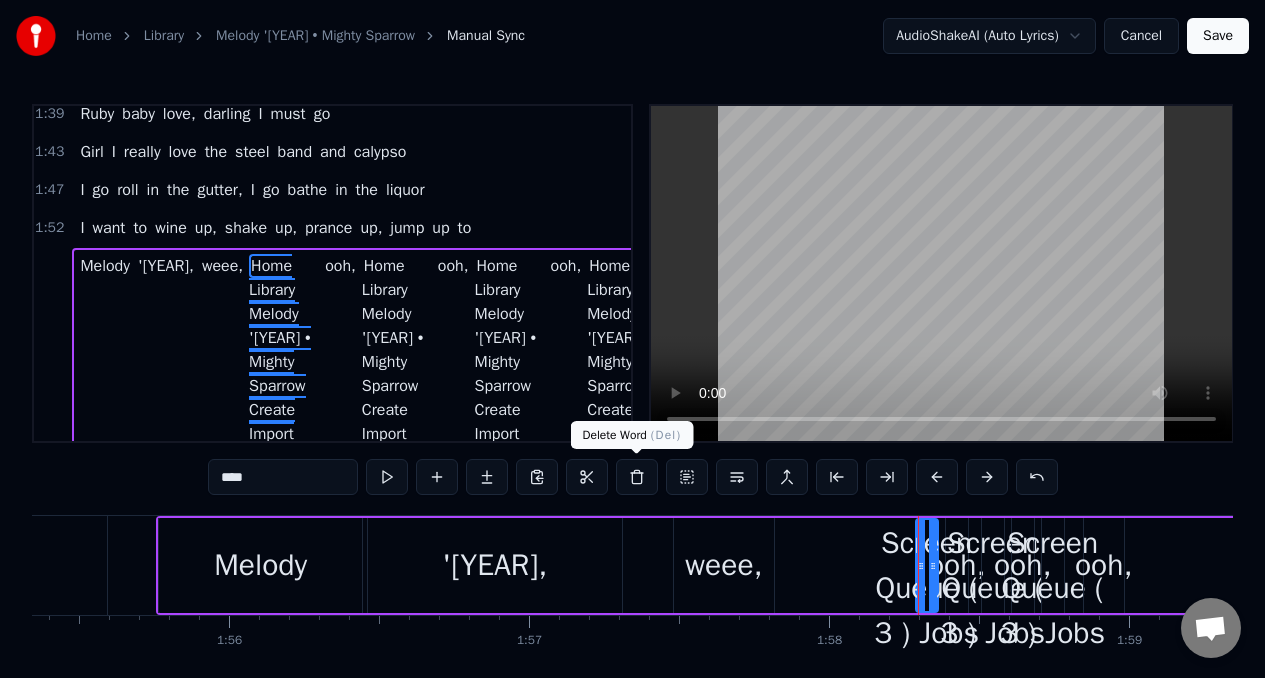 click at bounding box center (637, 477) 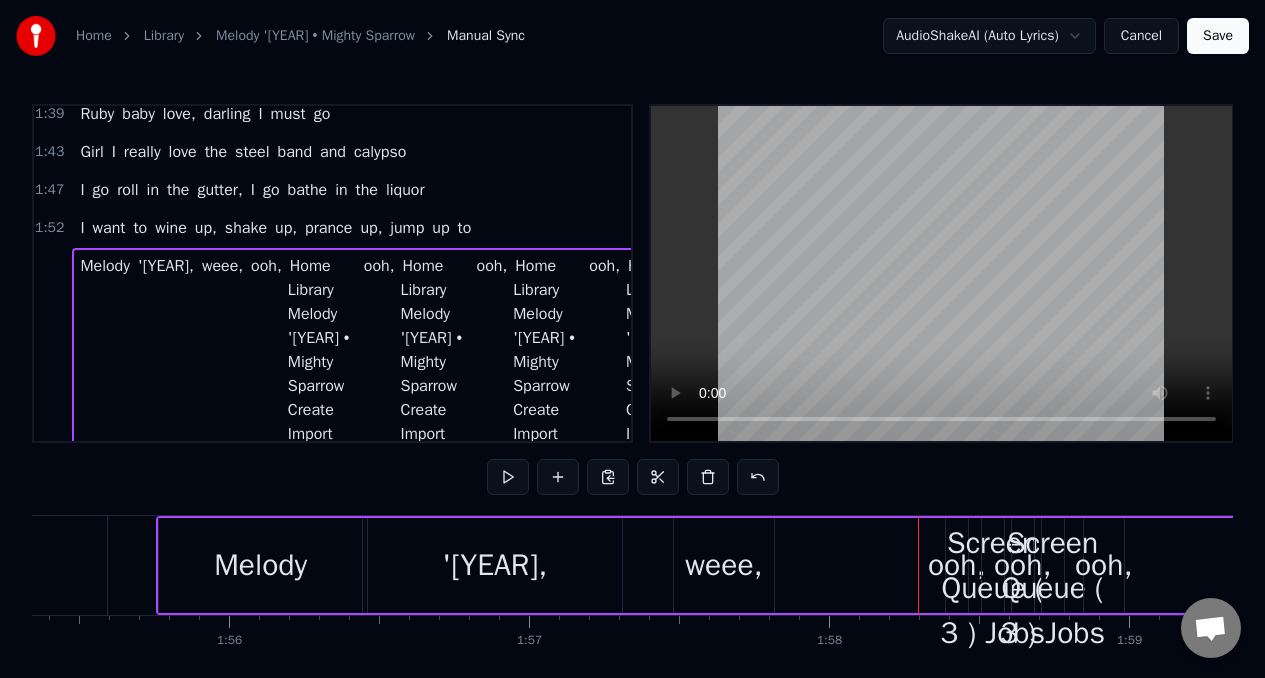 click on "ooh," at bounding box center [957, 565] 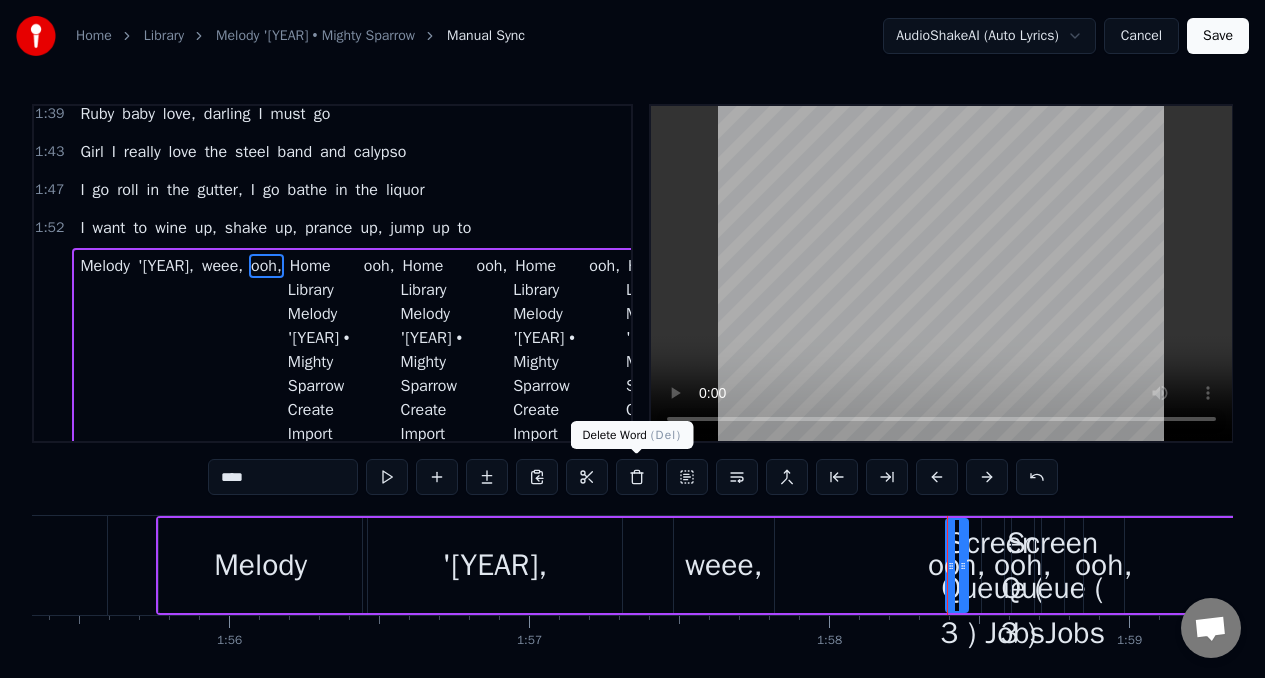click at bounding box center [637, 477] 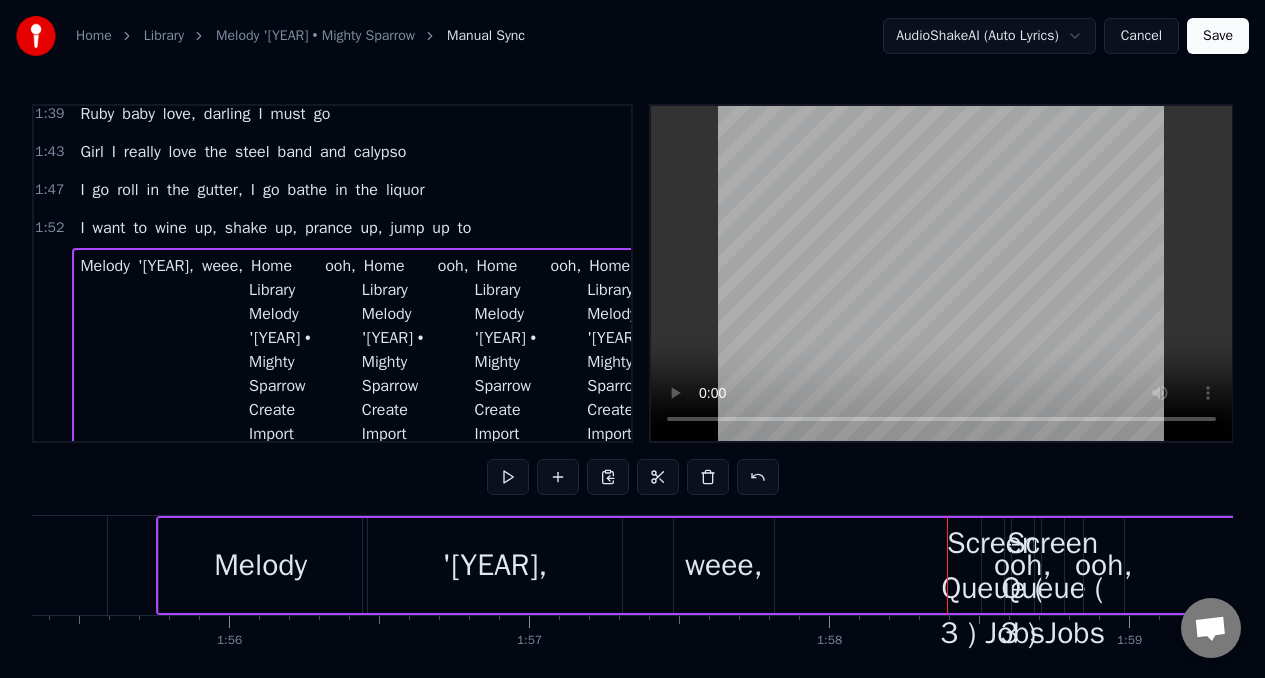 click on "weee," at bounding box center (723, 565) 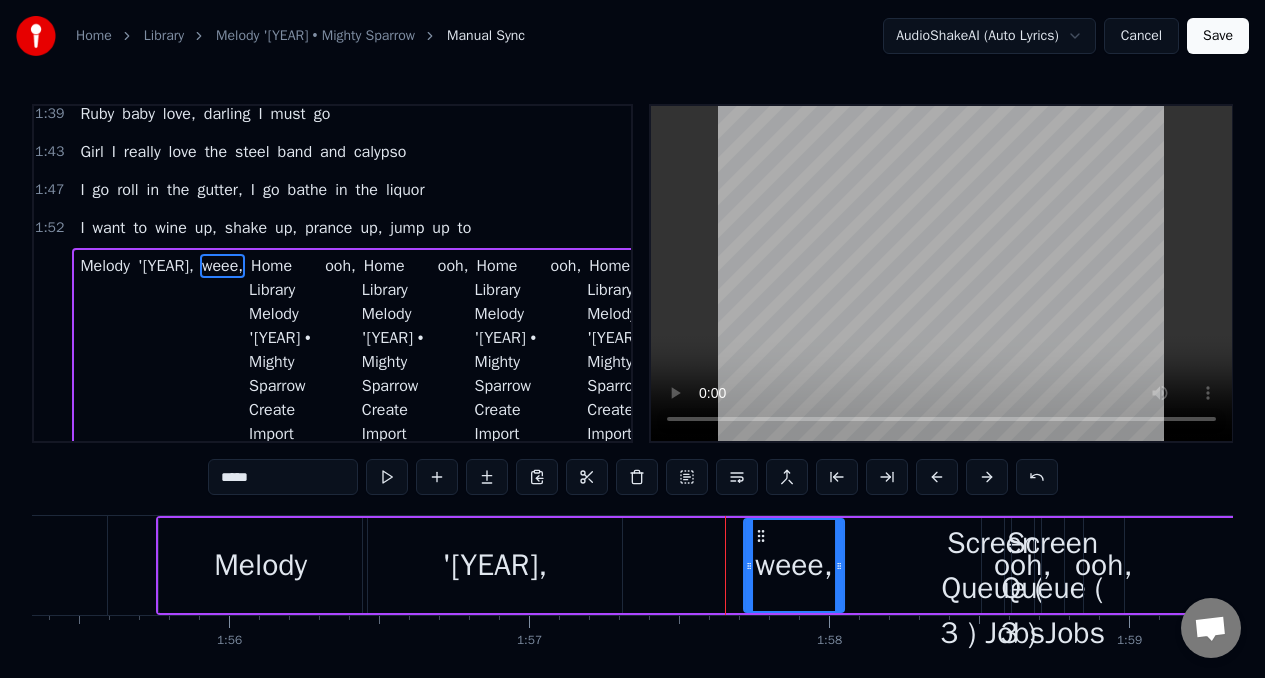 drag, startPoint x: 691, startPoint y: 533, endPoint x: 761, endPoint y: 545, distance: 71.021126 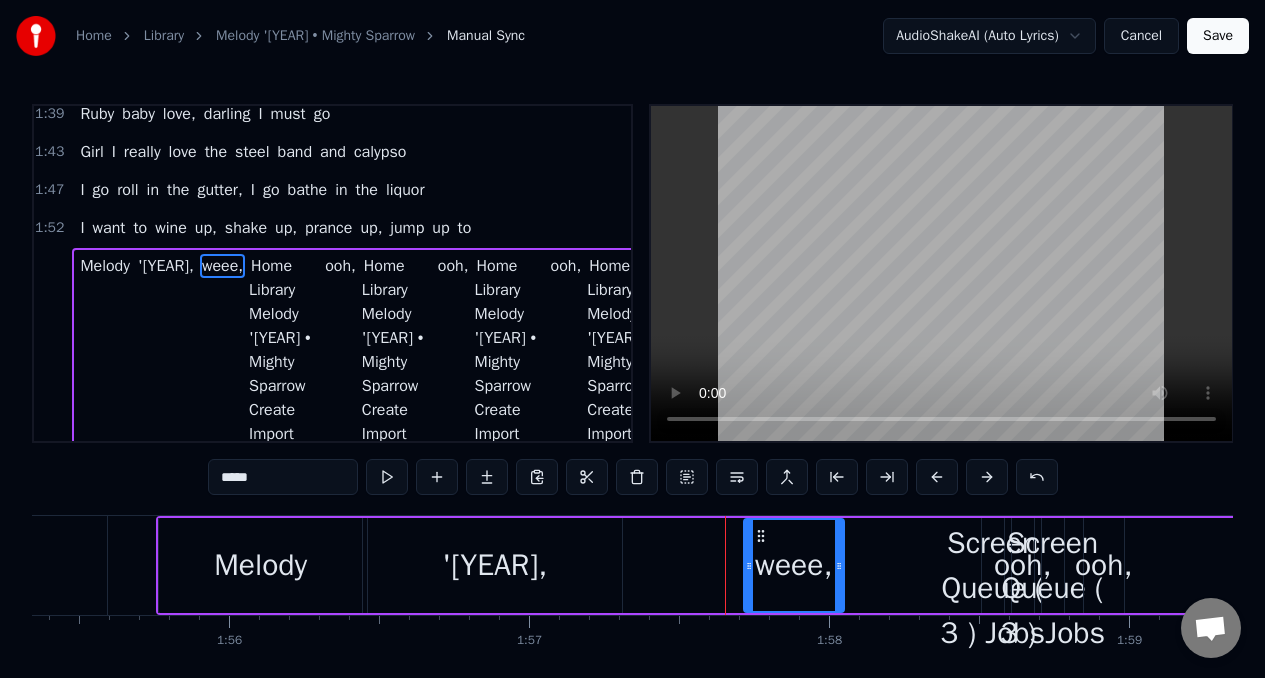click on "Melody" at bounding box center (260, 565) 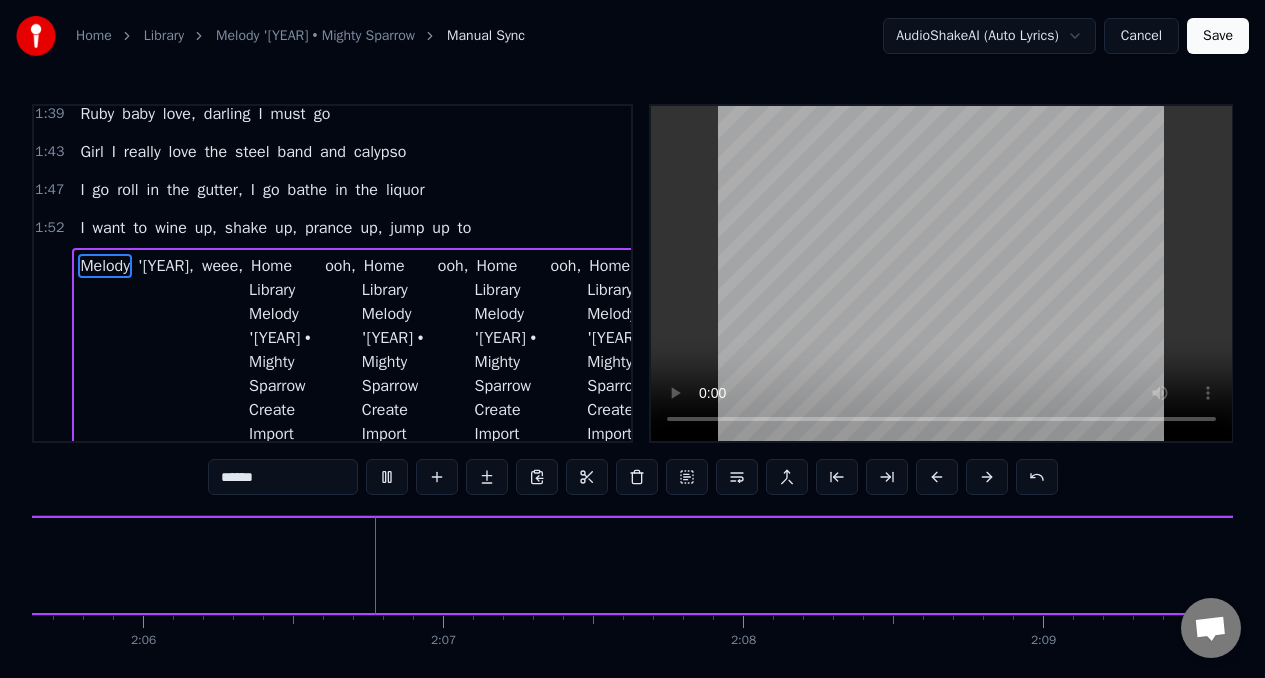 scroll, scrollTop: 0, scrollLeft: 37732, axis: horizontal 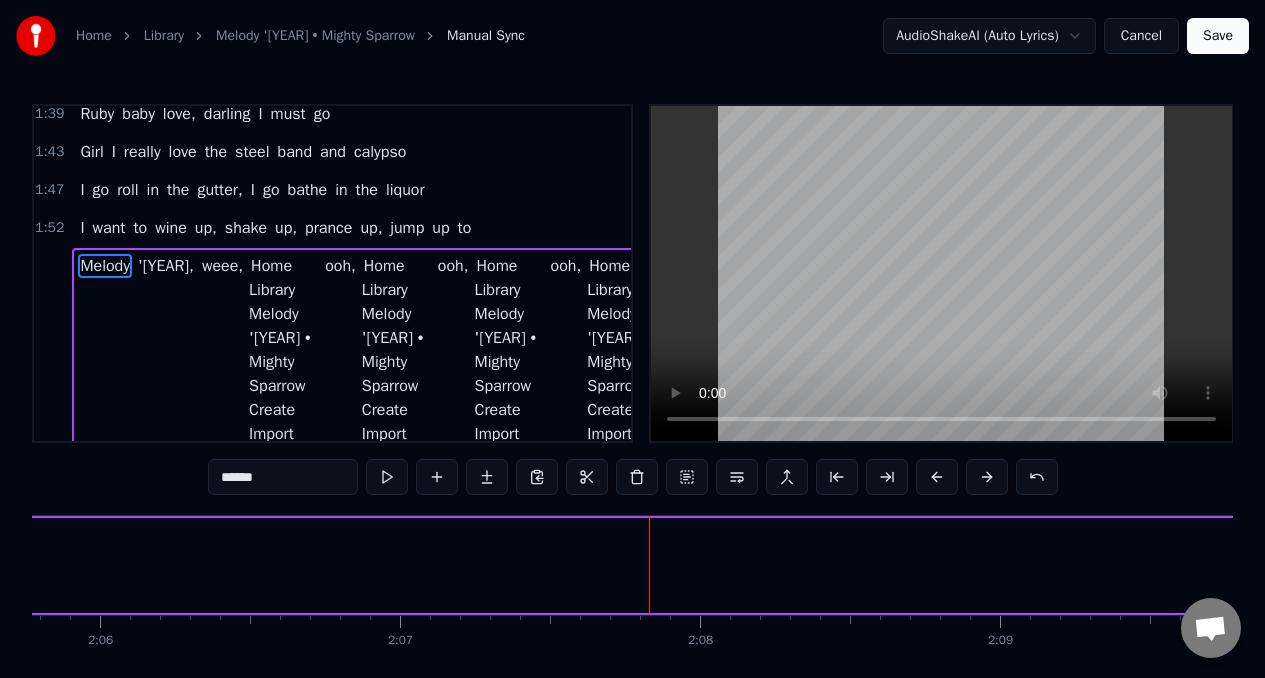 click on "Melody" at bounding box center [105, 266] 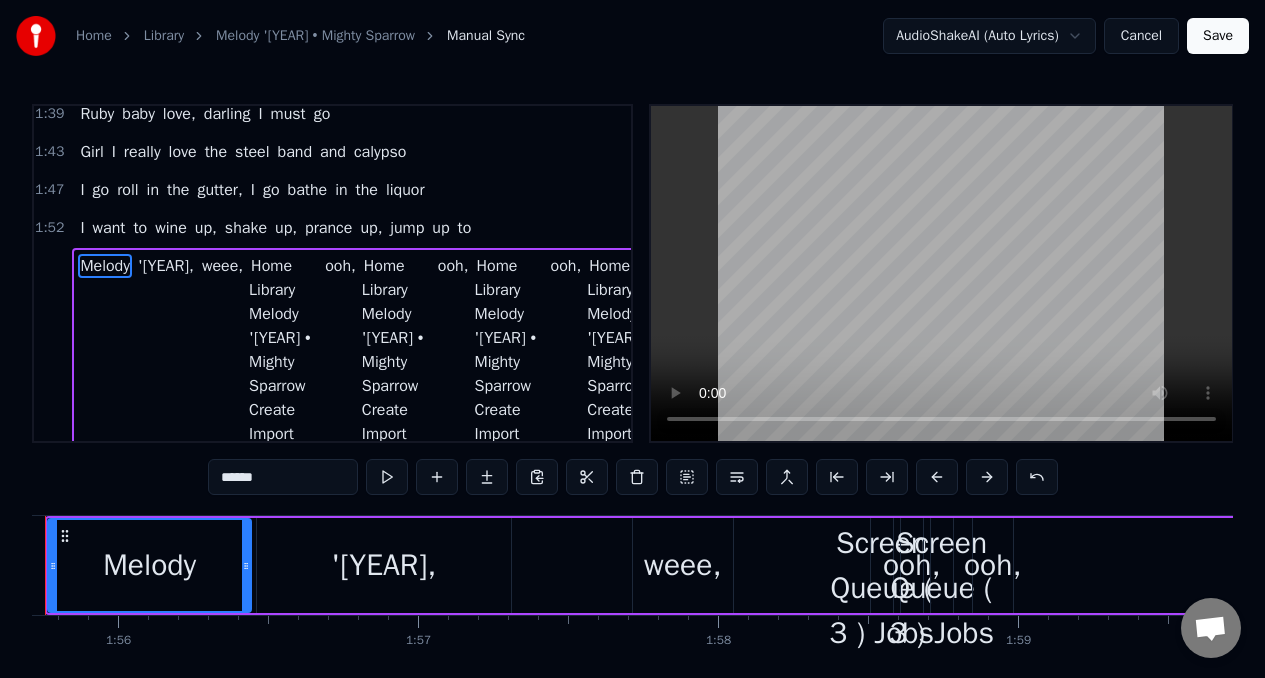 scroll, scrollTop: 0, scrollLeft: 34627, axis: horizontal 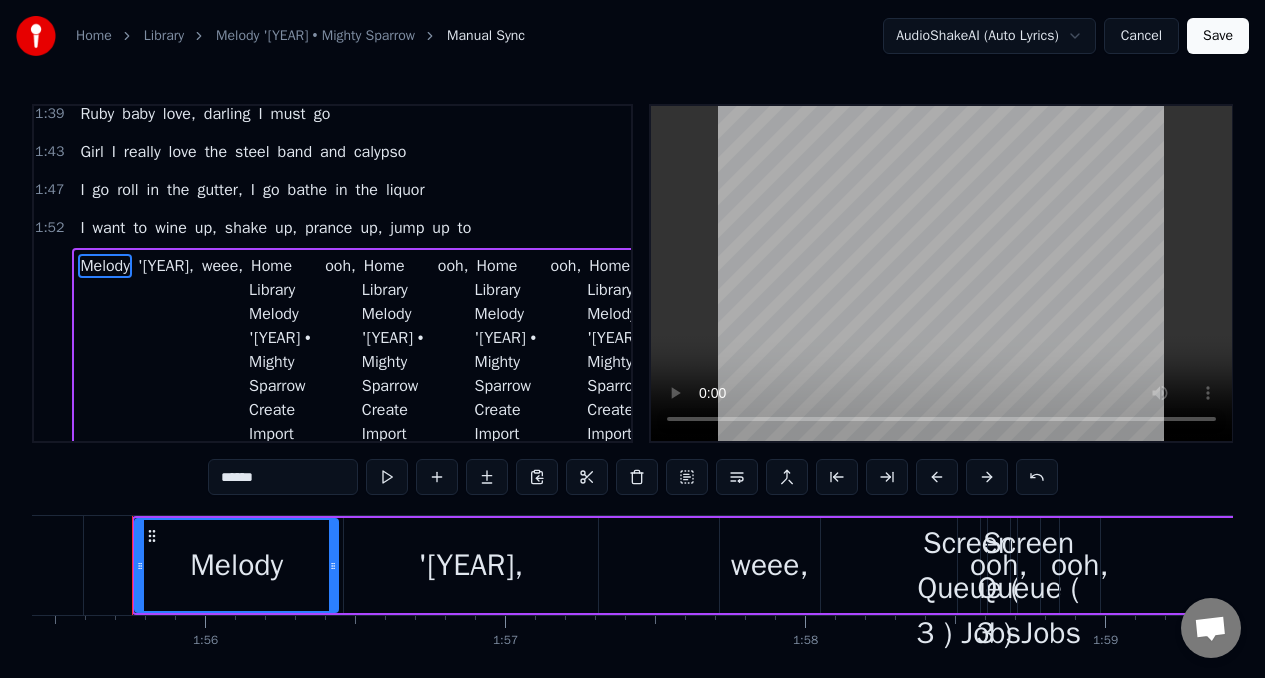 click on "ooh," at bounding box center (1080, 565) 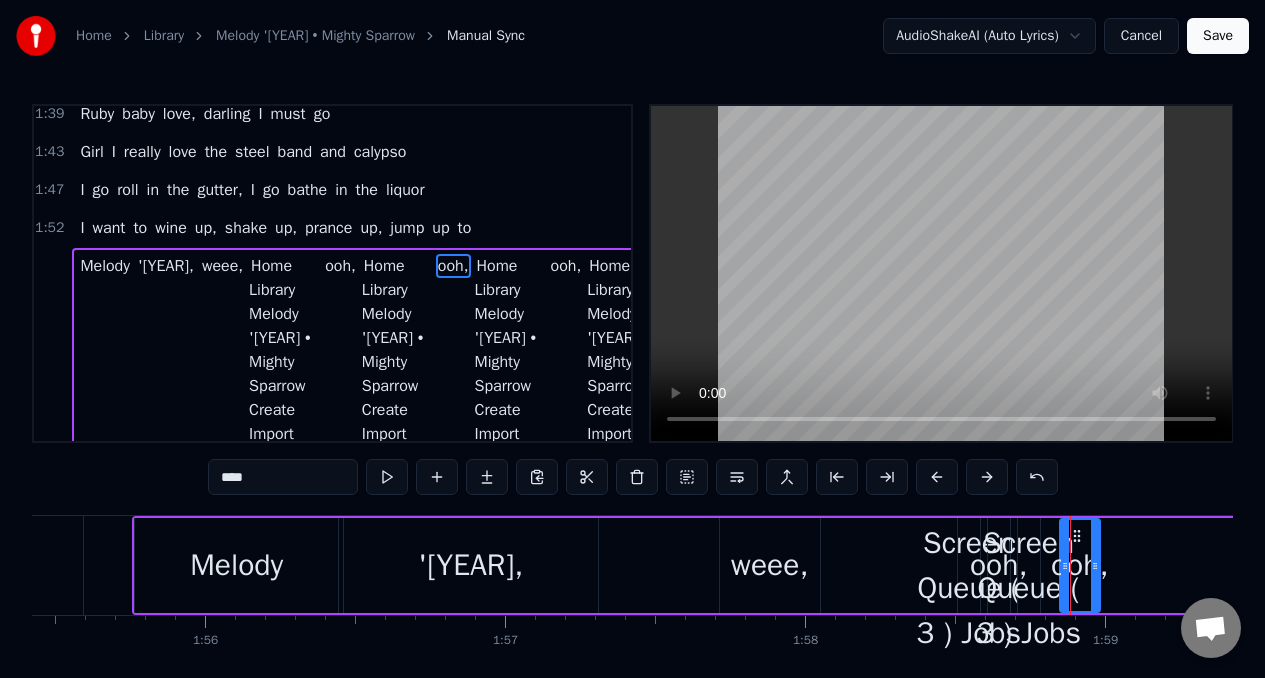 click on "Melody" at bounding box center [105, 266] 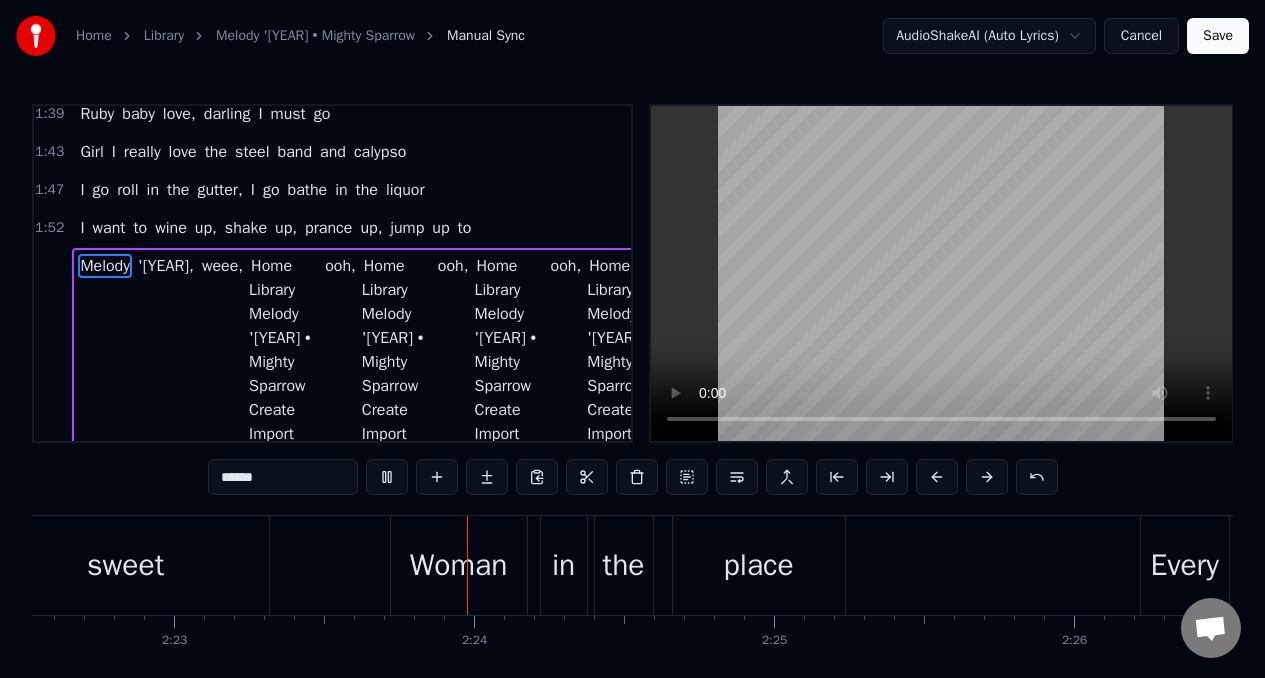 scroll, scrollTop: 0, scrollLeft: 42852, axis: horizontal 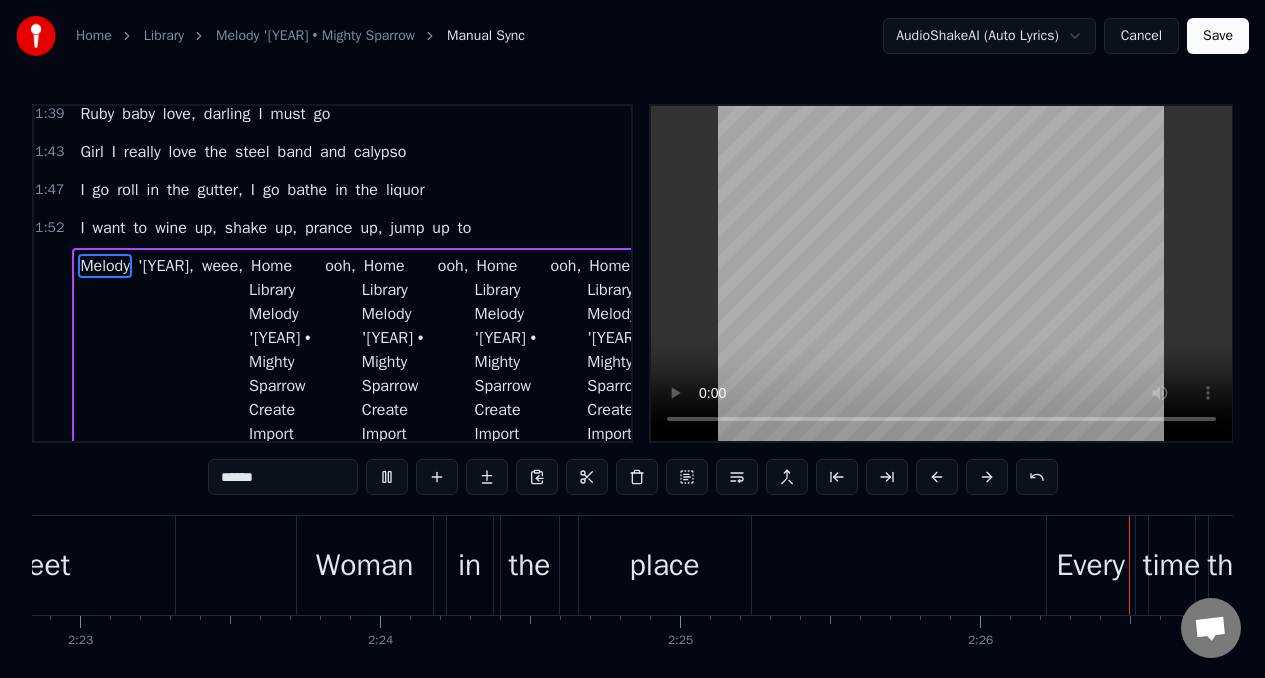 click on "Melody" at bounding box center (105, 266) 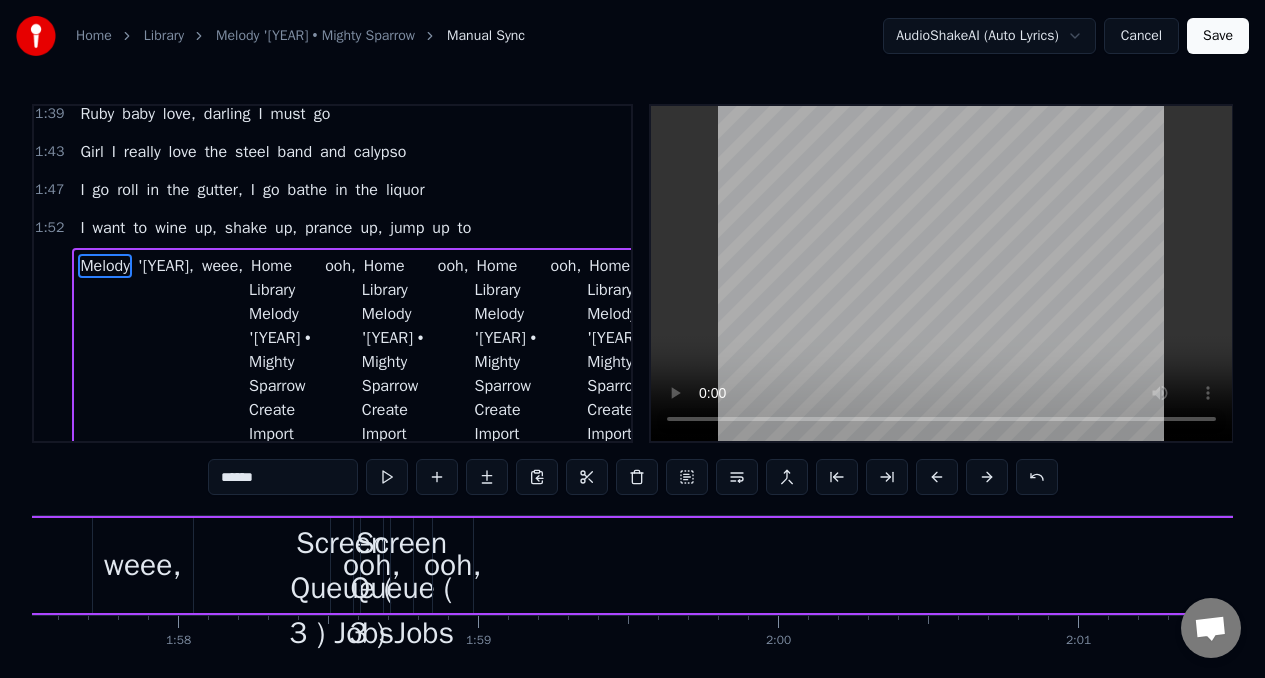 scroll, scrollTop: 0, scrollLeft: 34627, axis: horizontal 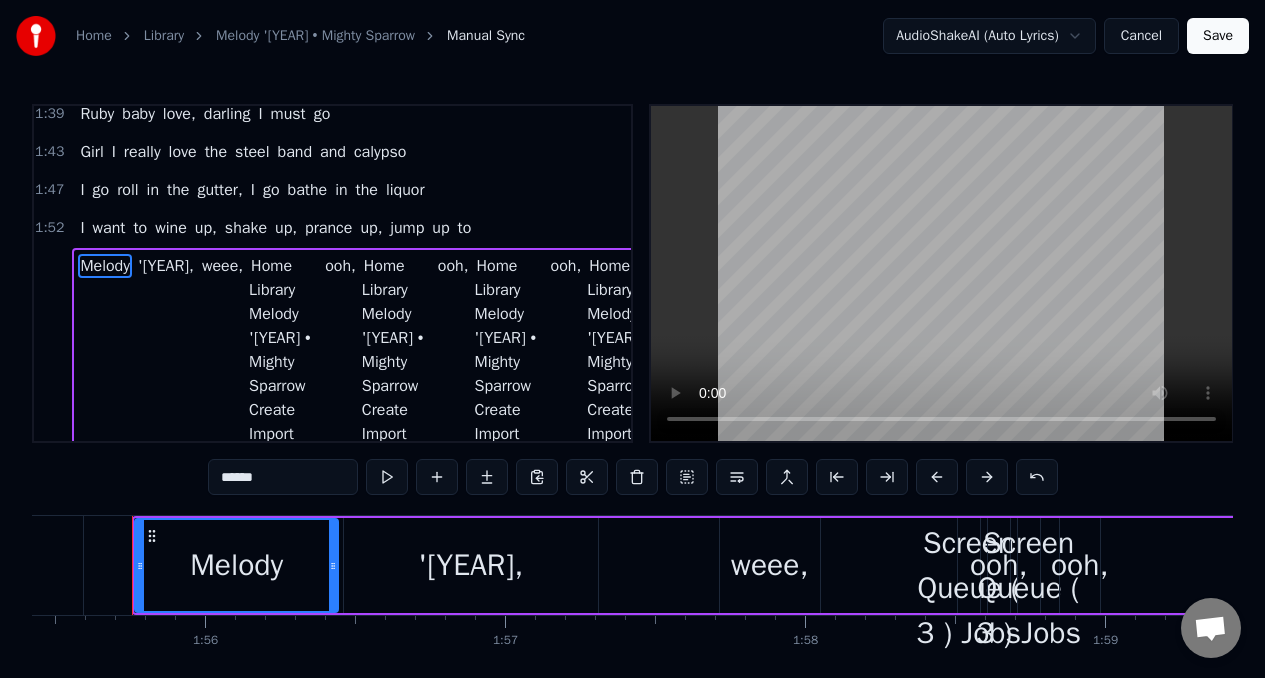 click on "ooh," at bounding box center [1080, 565] 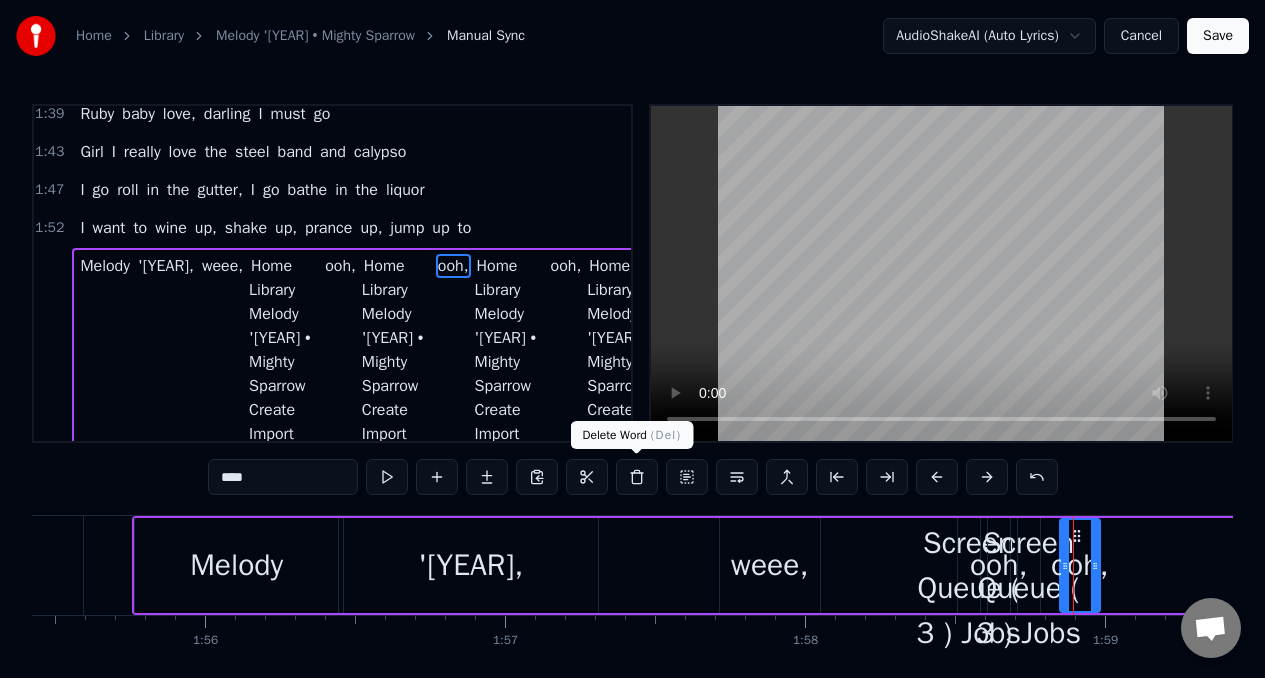 click at bounding box center (637, 477) 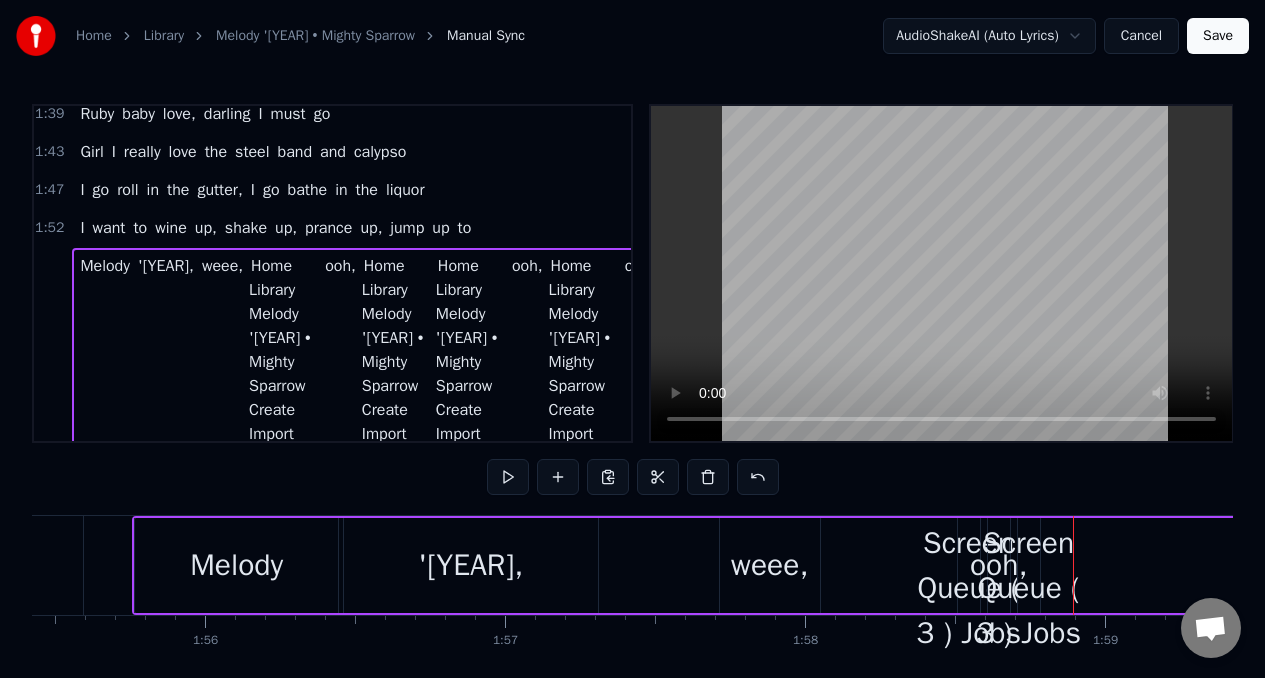click on "Home Library Melody '[YEAR] • Mighty Sparrow Create Import FAQ Video Guides Credits 3:22  /  3:22 Melody '[YEAR] Mighty Sparrow BPM 110 Key C Edit Video Audio Subtitles Download Cloud Library Manual Sync Download Video Open Dual Screen Queue ( 3 ) Jobs Library Export [.mp4] Melody '[YEAR] Mighty Sparrow Show Create Karaoke Mighty Sparrow - Melody '[YEAR] Play Create Karaoke Mighty Sparrow - Woom Poom Play Create Karaoke Gino Soccio Try It Out Play 0 0 Lead Vocals Lead Vocals" at bounding box center (1029, 566) 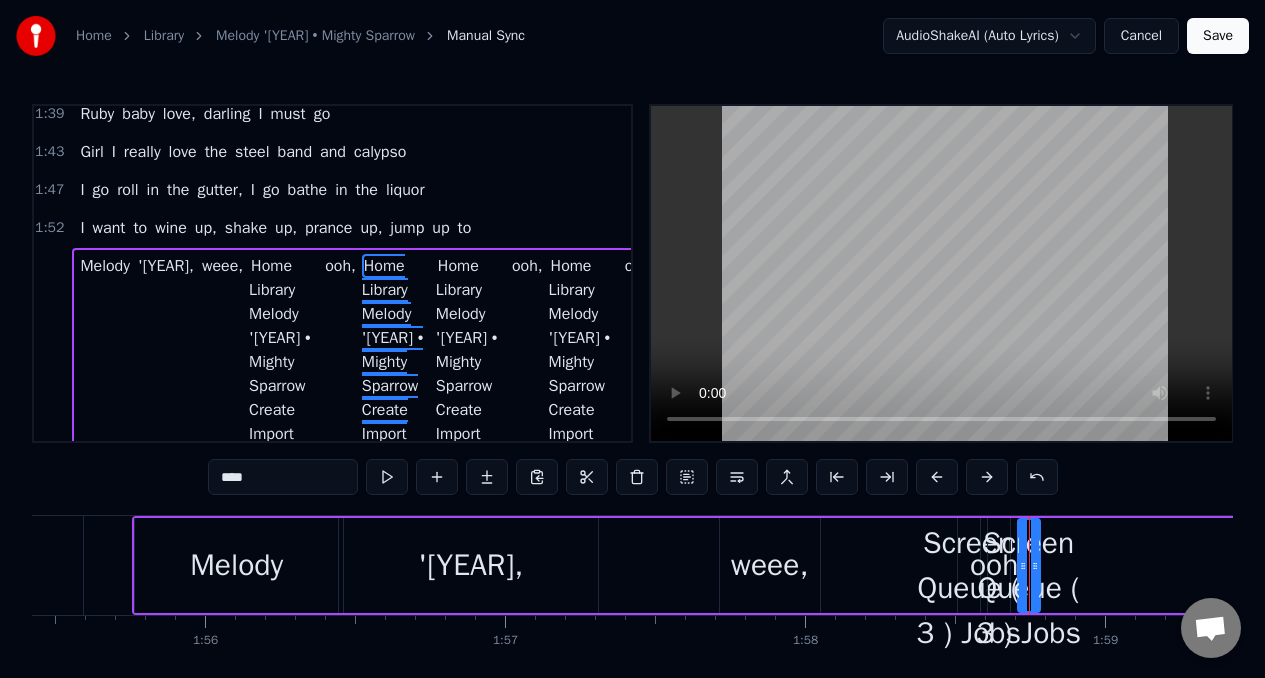 scroll, scrollTop: 725, scrollLeft: 0, axis: vertical 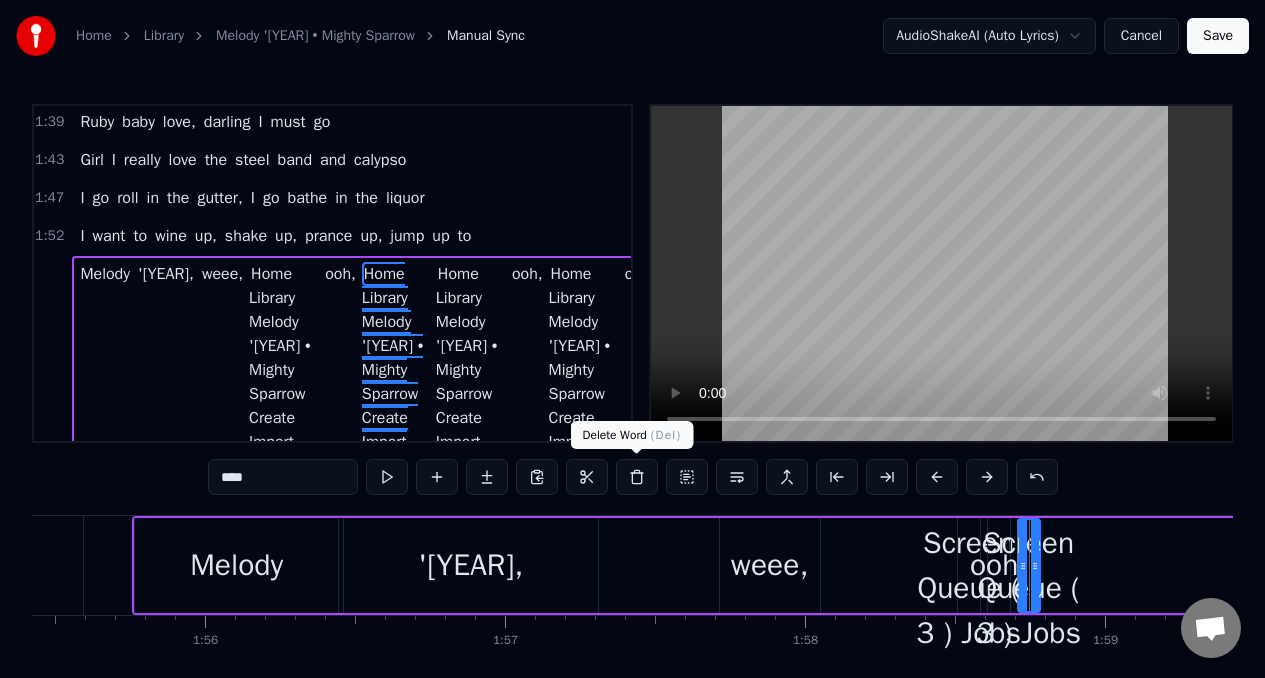 click at bounding box center [637, 477] 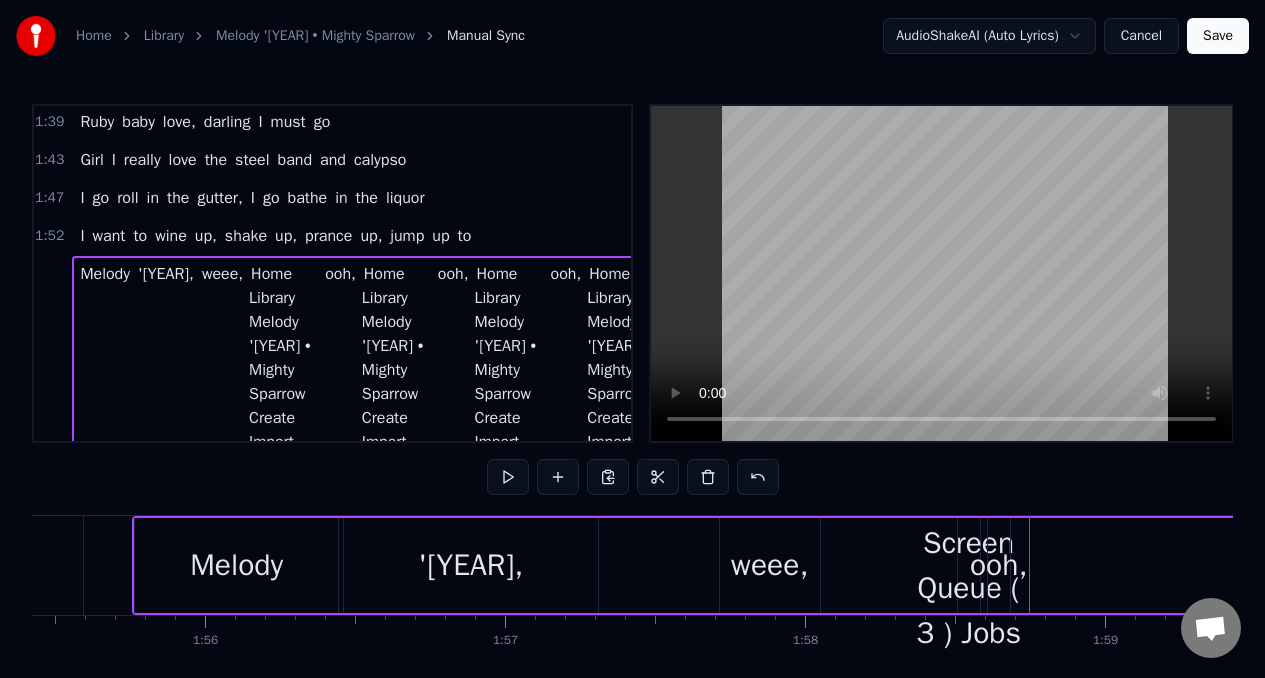 click on "Home Library Melody '[YEAR] • Mighty Sparrow Create Import FAQ Video Guides Credits 3:22  /  3:22 Melody '[YEAR] Mighty Sparrow BPM 110 Key C Edit Video Audio Subtitles Download Cloud Library Manual Sync Download Video Open Dual Screen Queue ( 3 ) Jobs Library Export [.mp4] Melody '[YEAR] Mighty Sparrow Show Create Karaoke Mighty Sparrow - Melody '[YEAR] Play Create Karaoke Mighty Sparrow - Woom Poom Play Create Karaoke Gino Soccio Try It Out Play 0 0 Lead Vocals Lead Vocals" at bounding box center [969, 566] 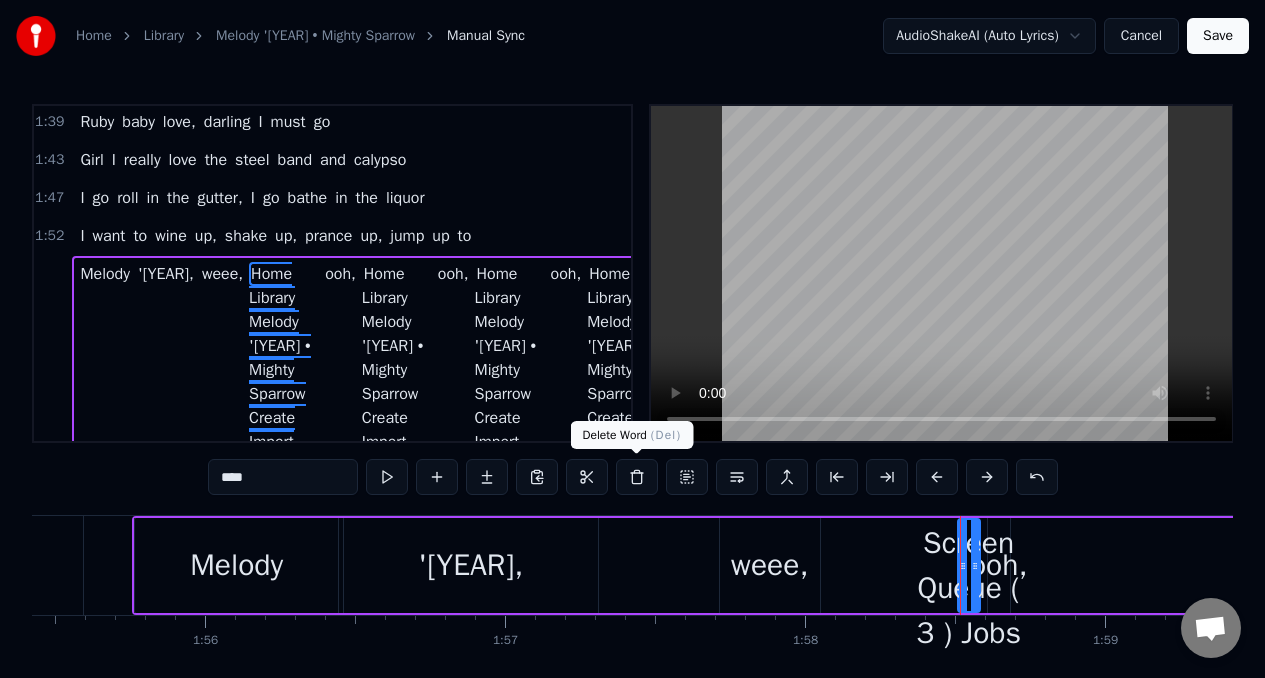 click at bounding box center (637, 477) 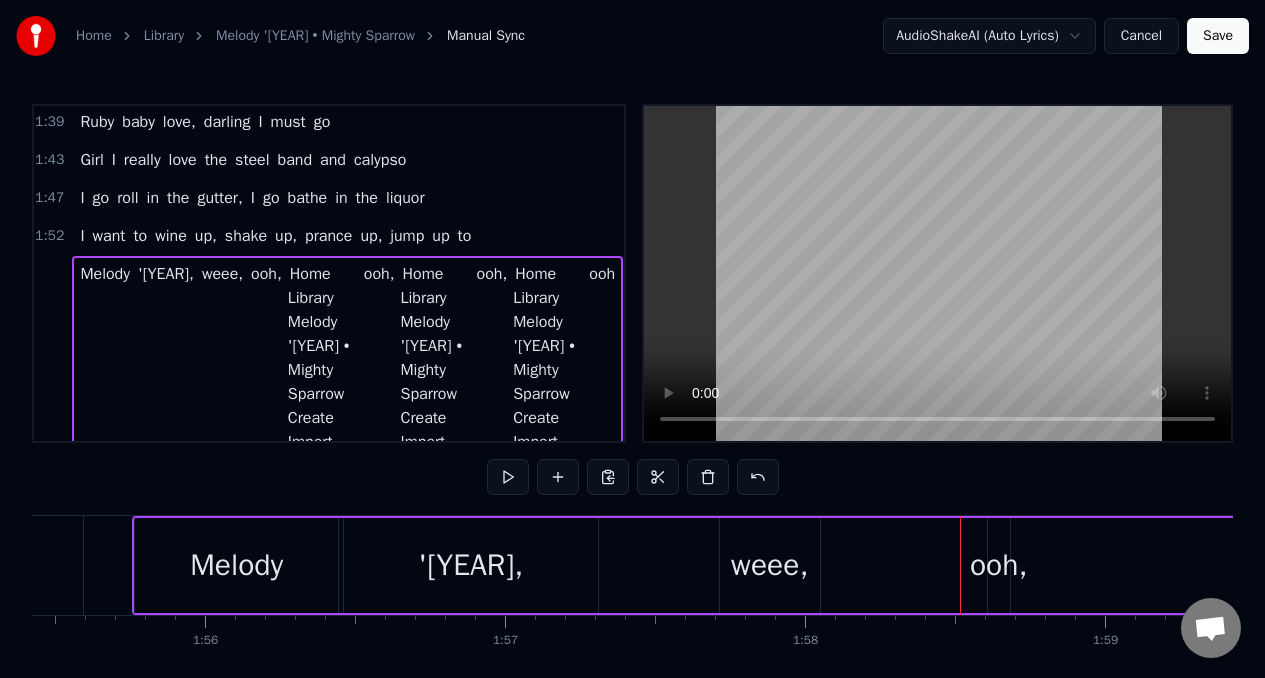 click on "ooh," at bounding box center (999, 565) 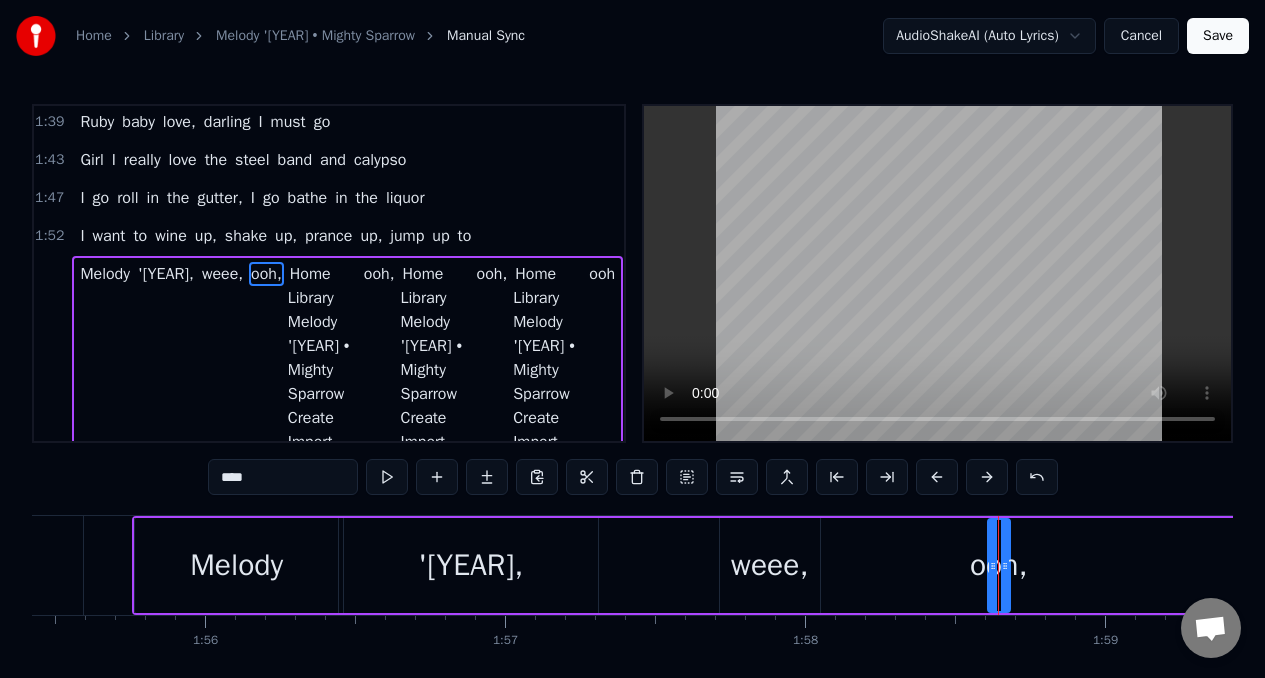 click at bounding box center (637, 477) 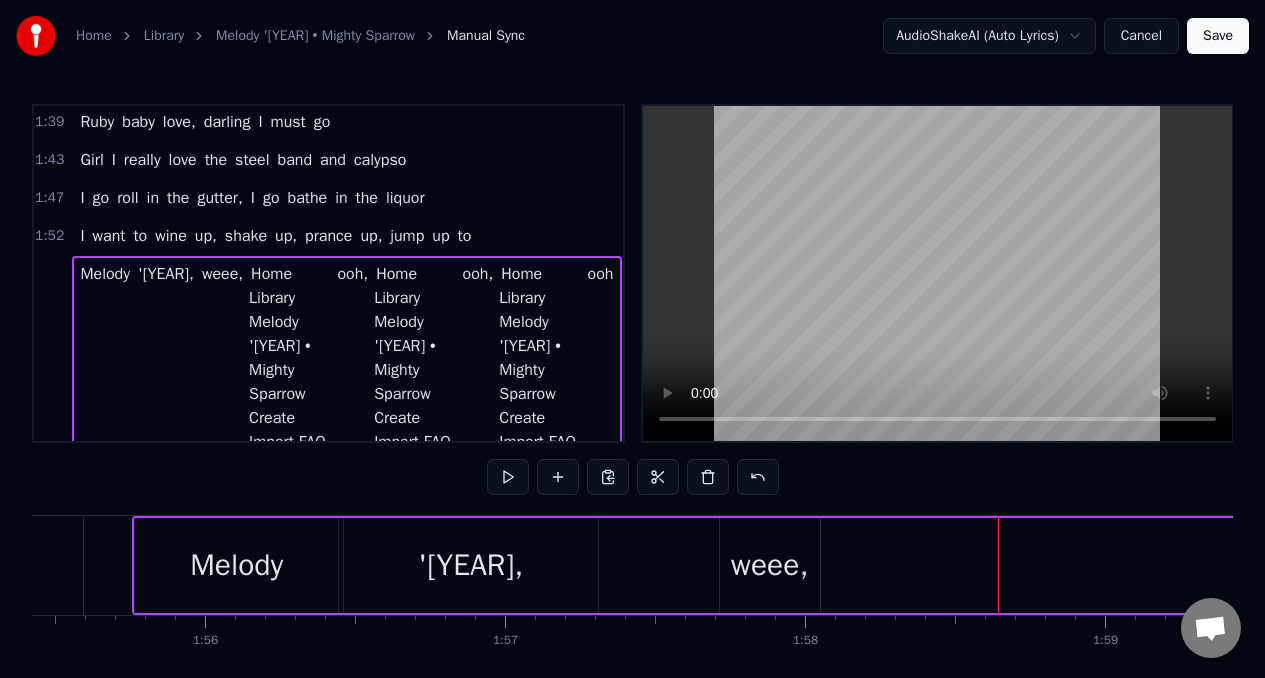 click on "weee," at bounding box center (770, 565) 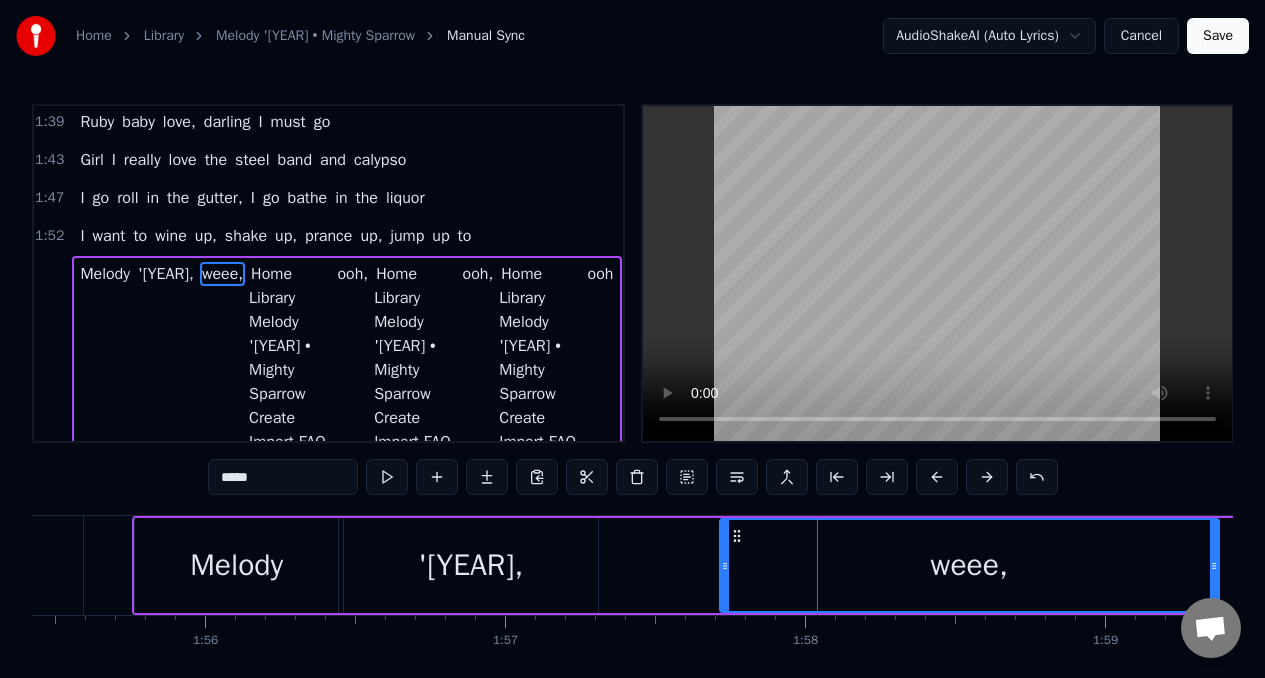 drag, startPoint x: 818, startPoint y: 566, endPoint x: 1219, endPoint y: 569, distance: 401.01123 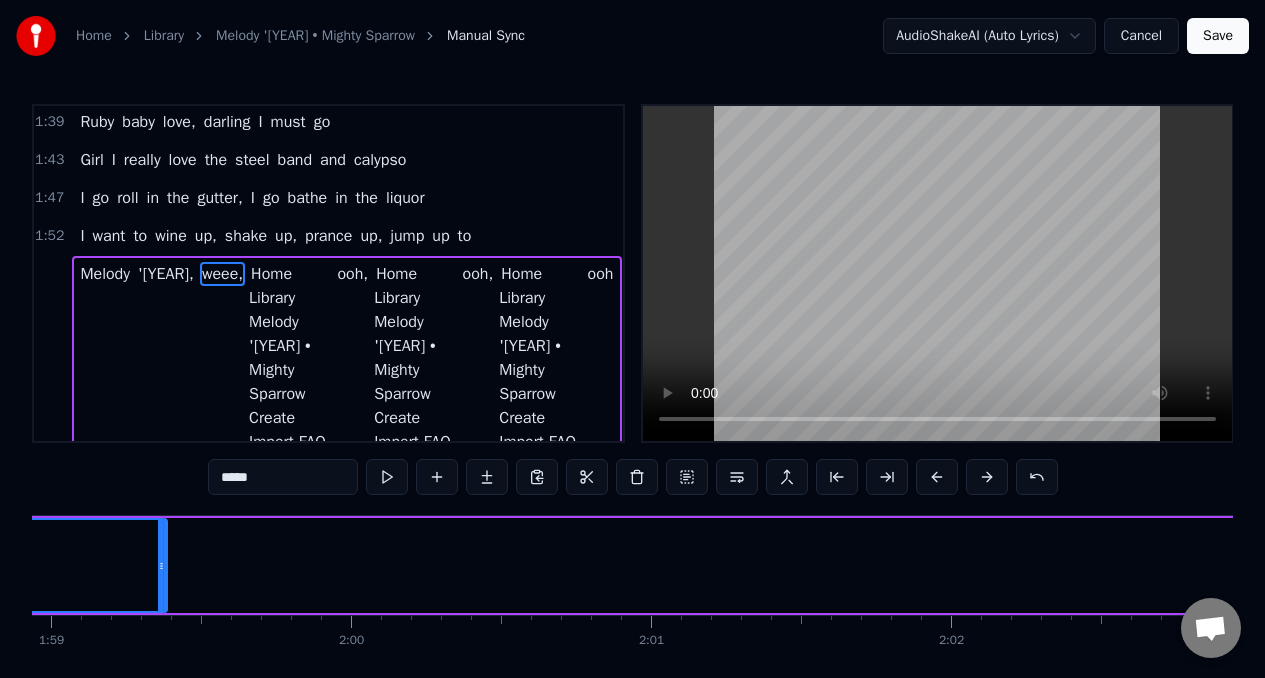 scroll, scrollTop: 0, scrollLeft: 35712, axis: horizontal 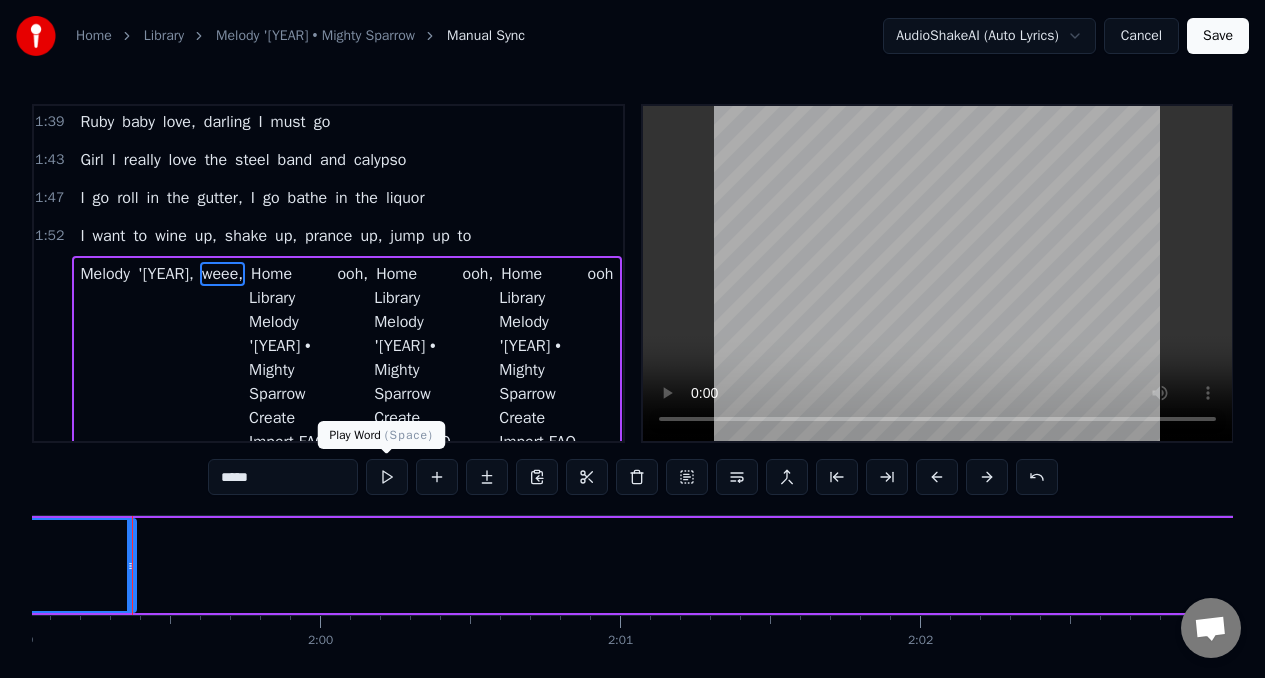click at bounding box center (387, 477) 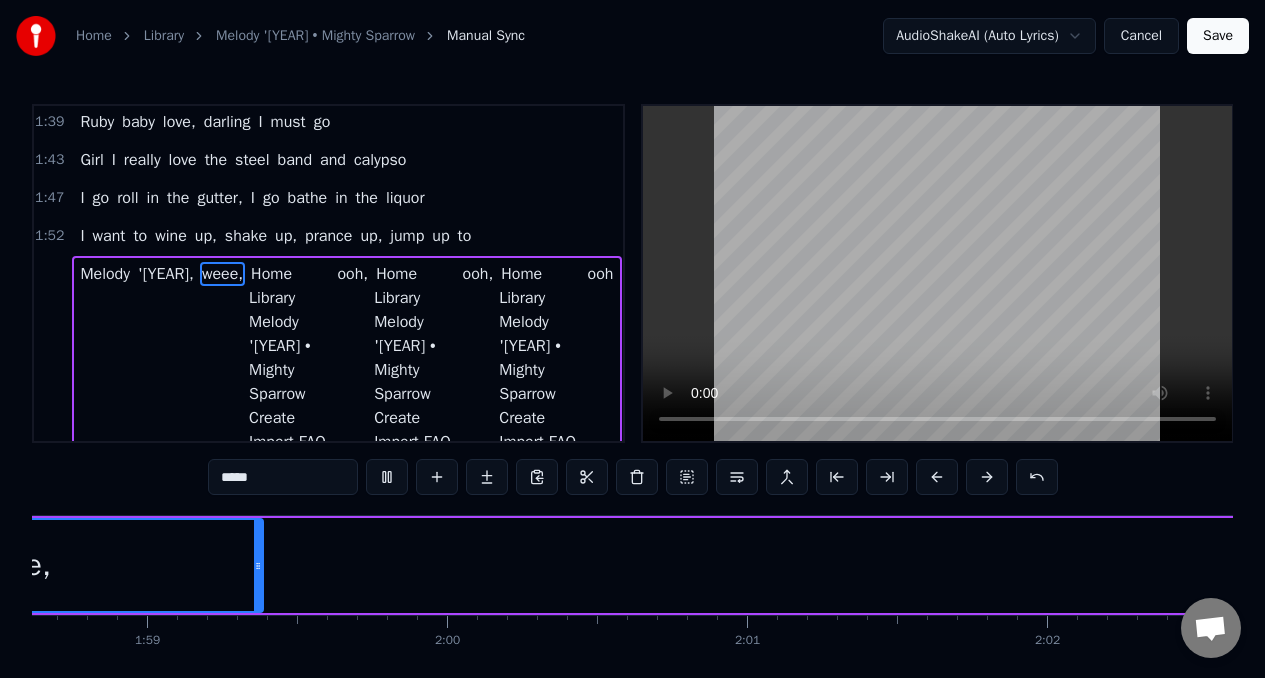 scroll, scrollTop: 0, scrollLeft: 35325, axis: horizontal 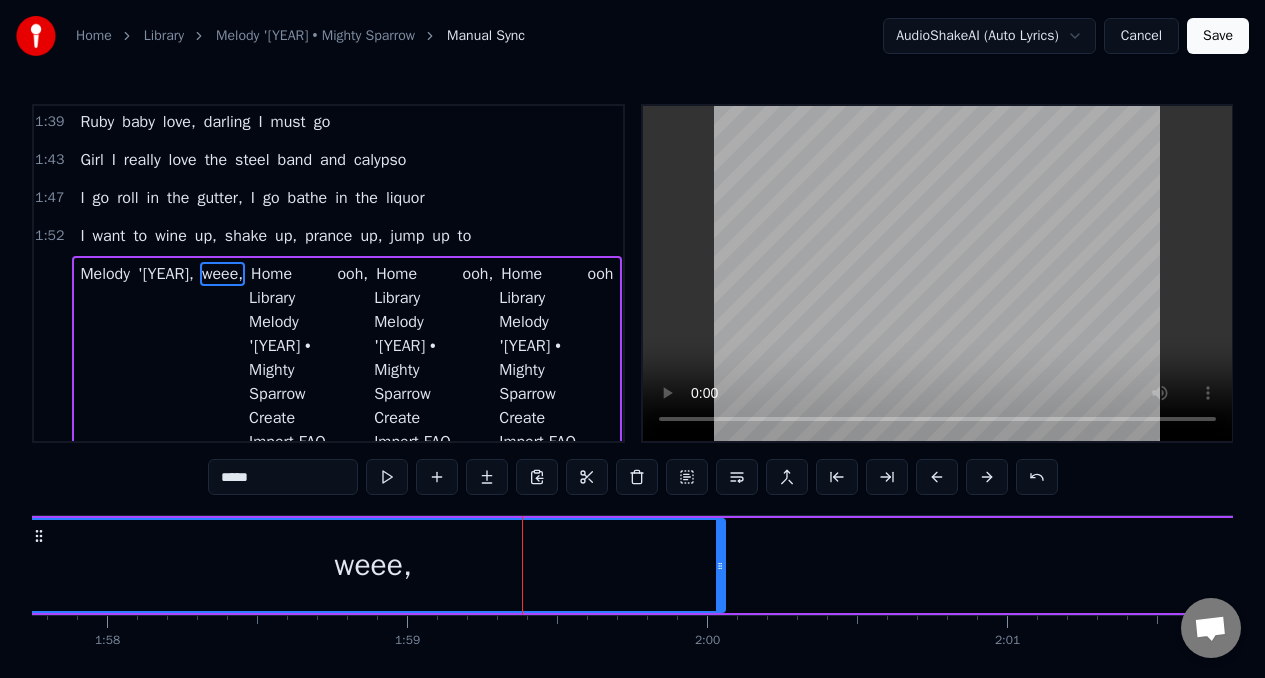drag, startPoint x: 516, startPoint y: 566, endPoint x: 730, endPoint y: 570, distance: 214.03738 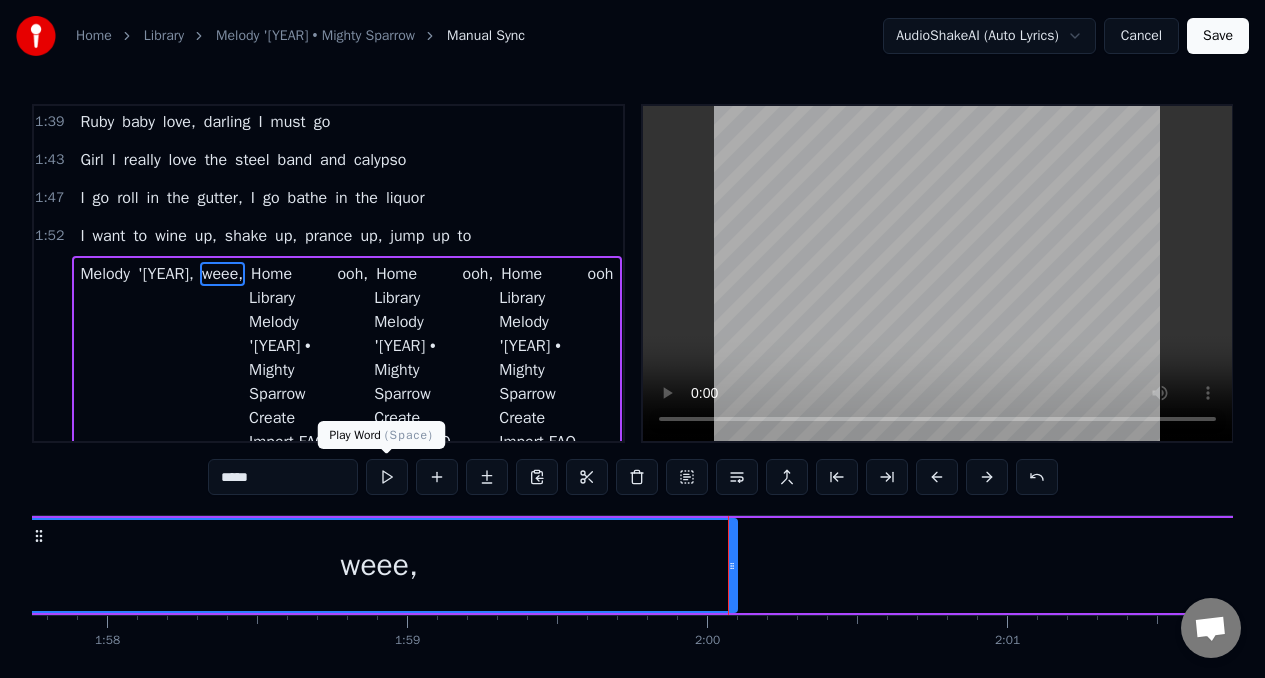 click at bounding box center [387, 477] 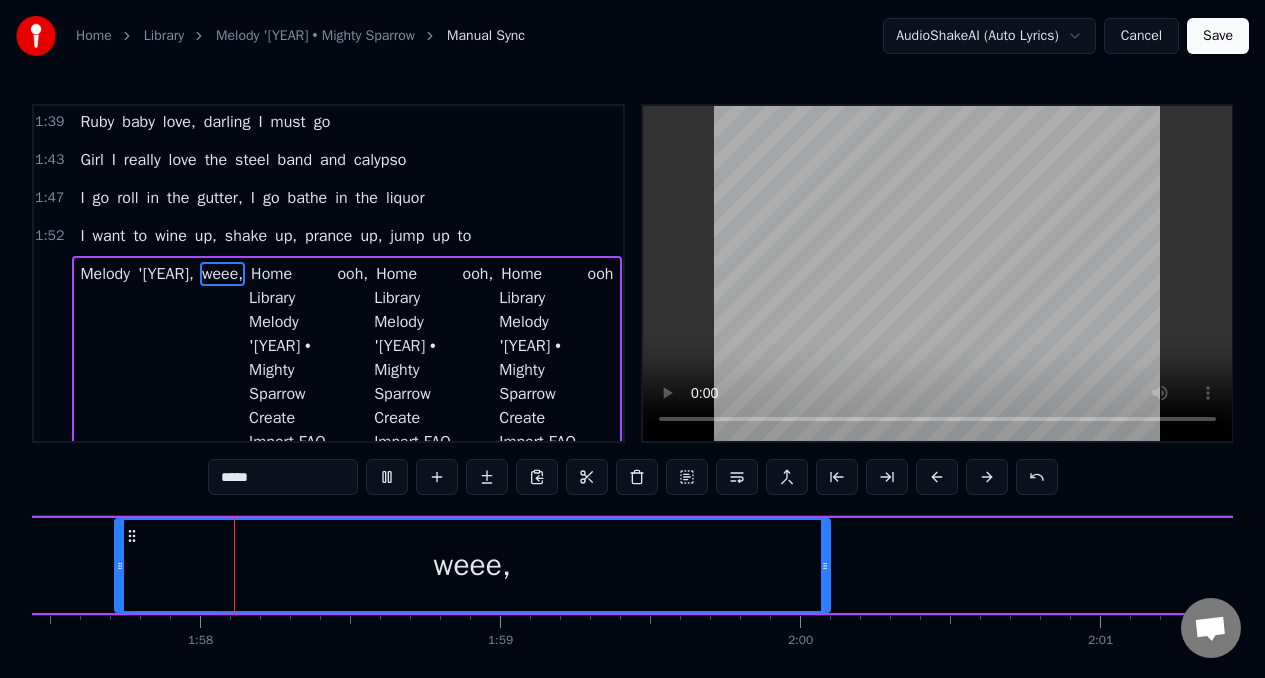 scroll, scrollTop: 0, scrollLeft: 35218, axis: horizontal 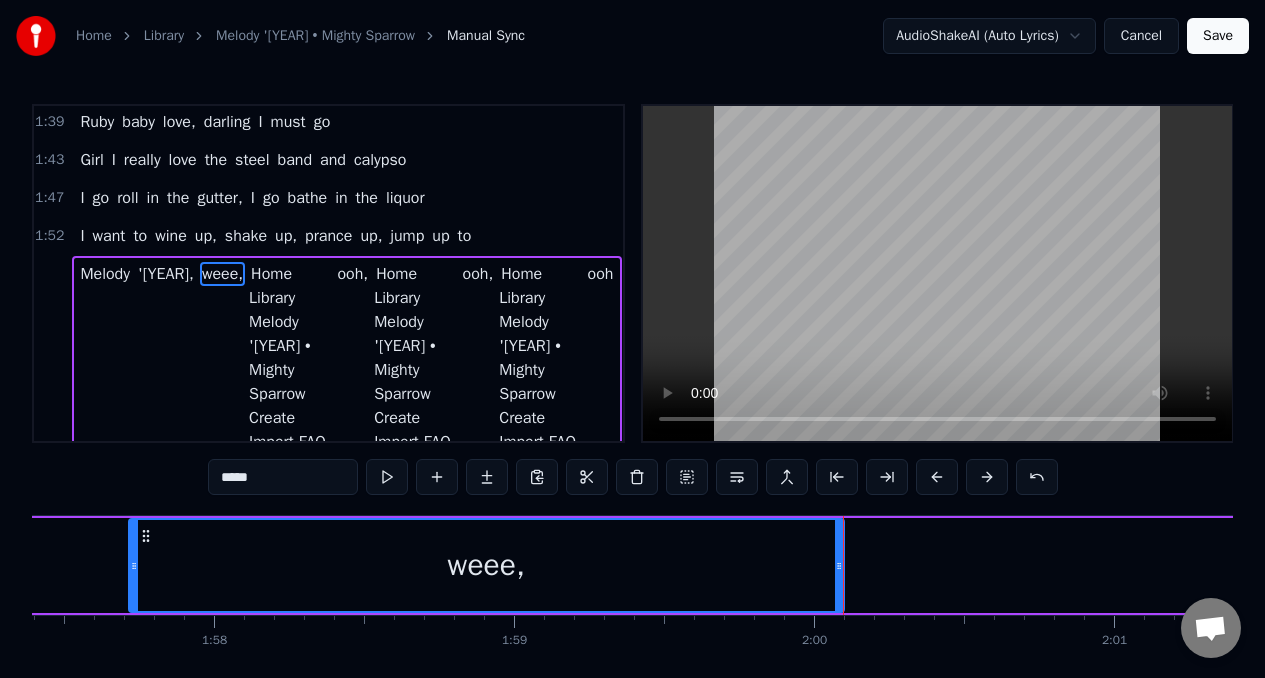 click at bounding box center [387, 477] 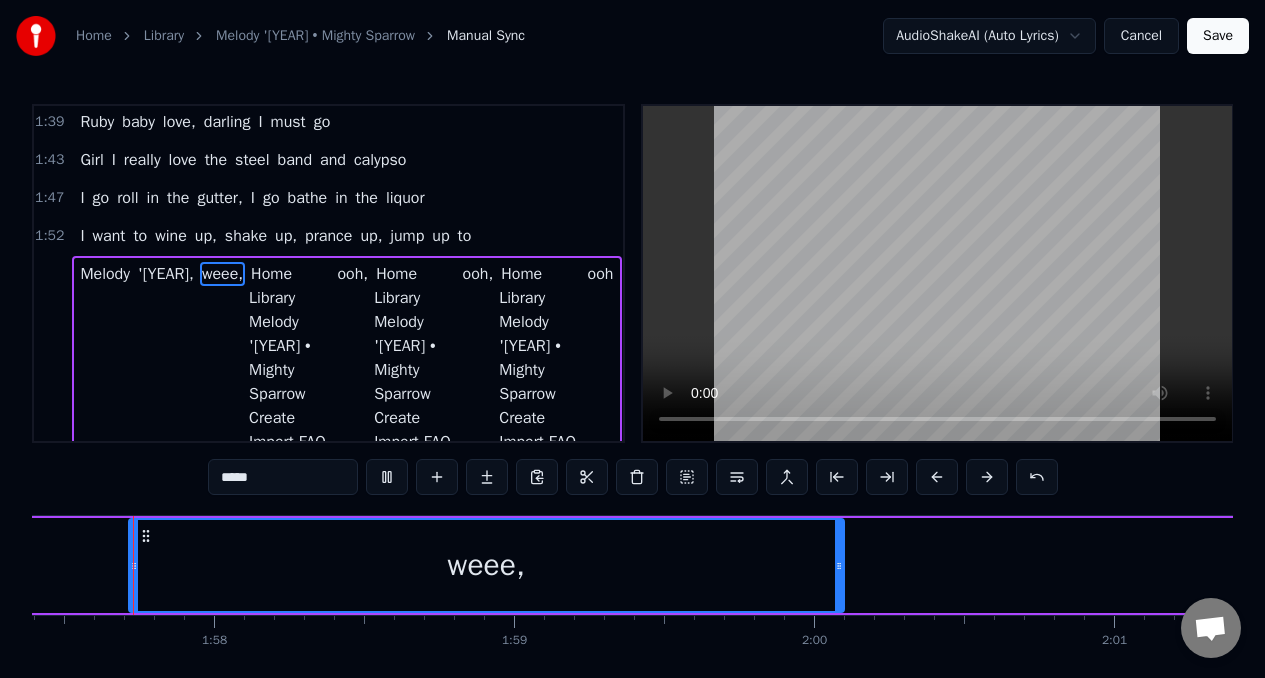 scroll, scrollTop: 0, scrollLeft: 35212, axis: horizontal 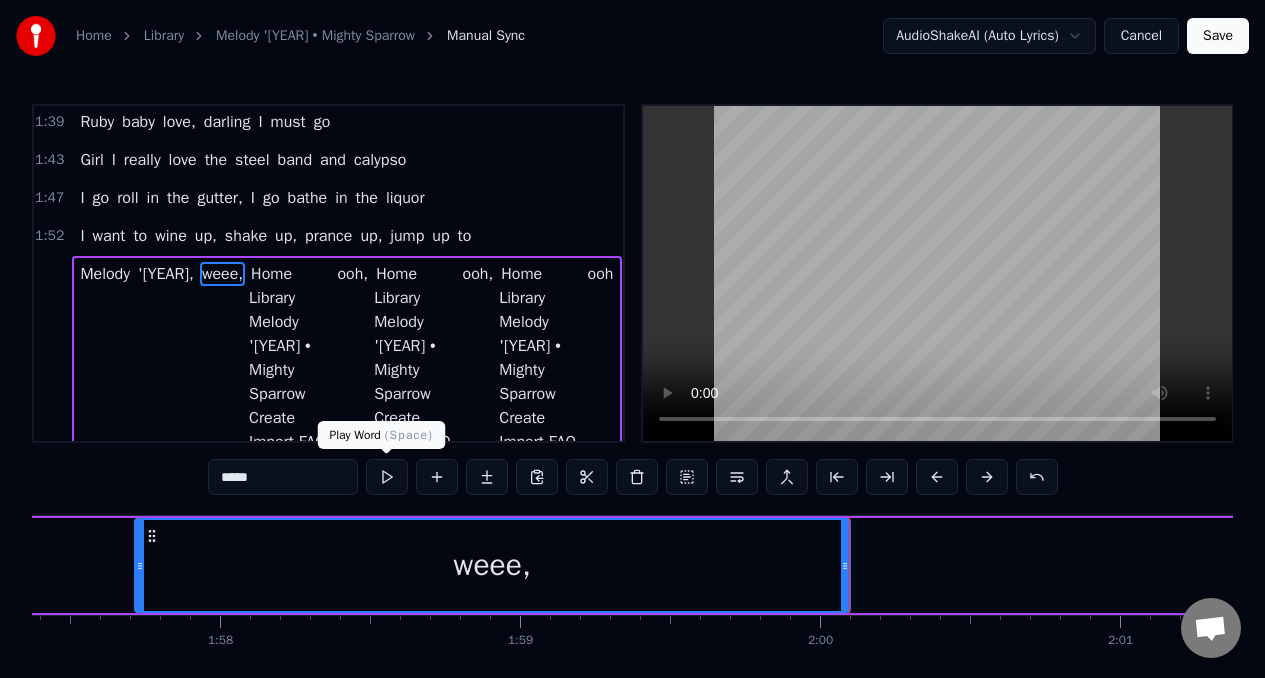 click at bounding box center (387, 477) 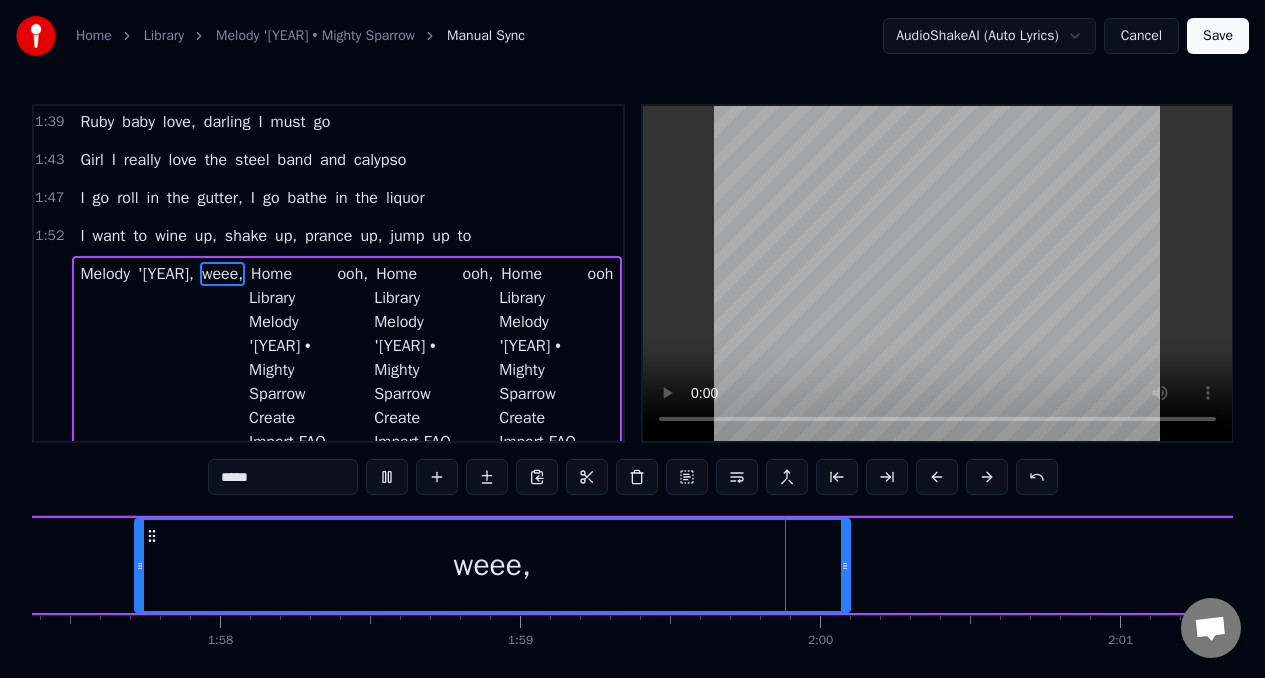 click at bounding box center (387, 477) 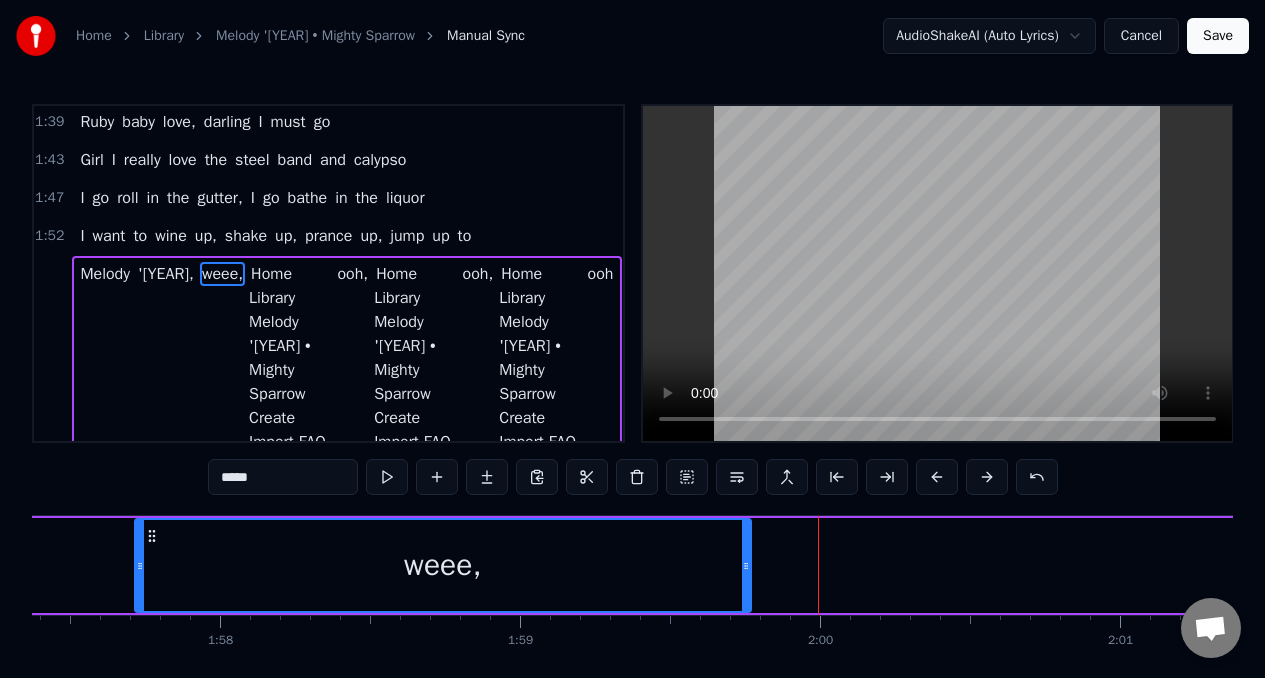 drag, startPoint x: 845, startPoint y: 569, endPoint x: 746, endPoint y: 574, distance: 99.12618 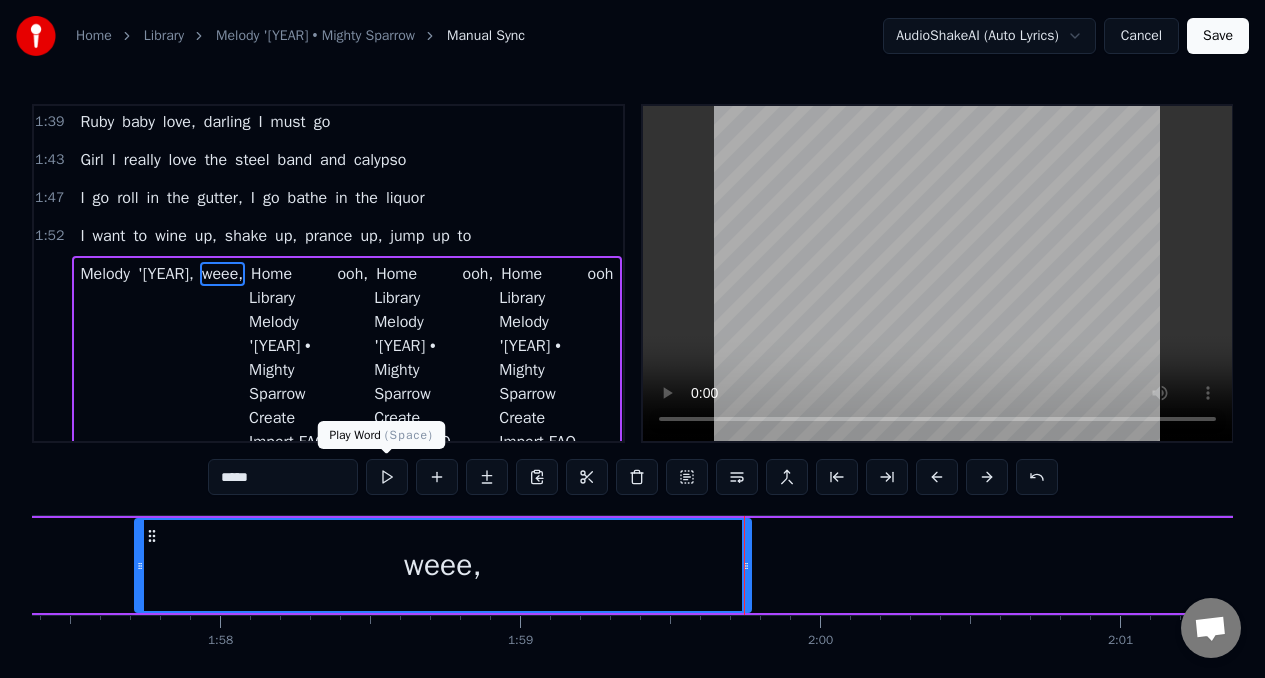 click at bounding box center [387, 477] 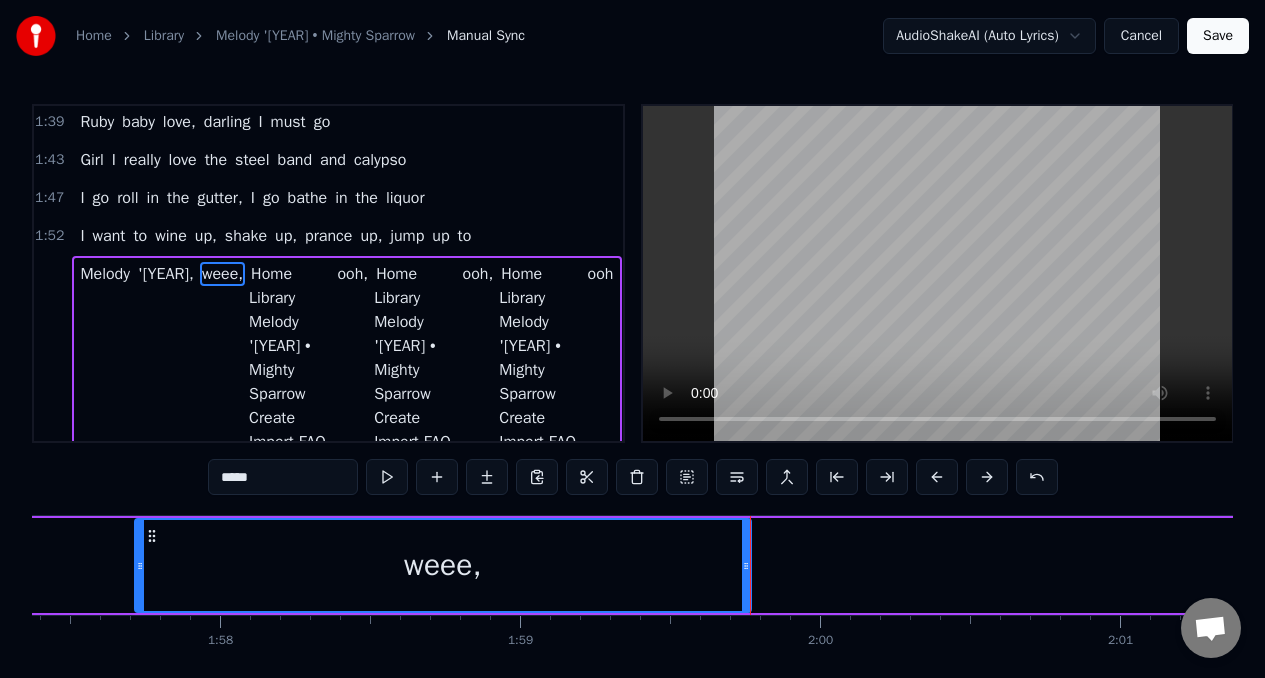 click on "Home Library Melody '[YEAR] • Mighty Sparrow Create Import FAQ Video Guides Credits 3:22  /  3:22 Melody '[YEAR] Mighty Sparrow BPM 110 Key C Edit Video Audio Subtitles Download Cloud Library Manual Sync Download Video Open Dual Screen Queue ( 3 ) Jobs Library Export [.mp4] Melody '[YEAR] Mighty Sparrow Show Create Karaoke Mighty Sparrow - Melody '[YEAR] Play Create Karaoke Mighty Sparrow - Woom Poom Play Create Karaoke Gino Soccio Try It Out Play 0 0 Lead Vocals Lead Vocals" at bounding box center (290, 994) 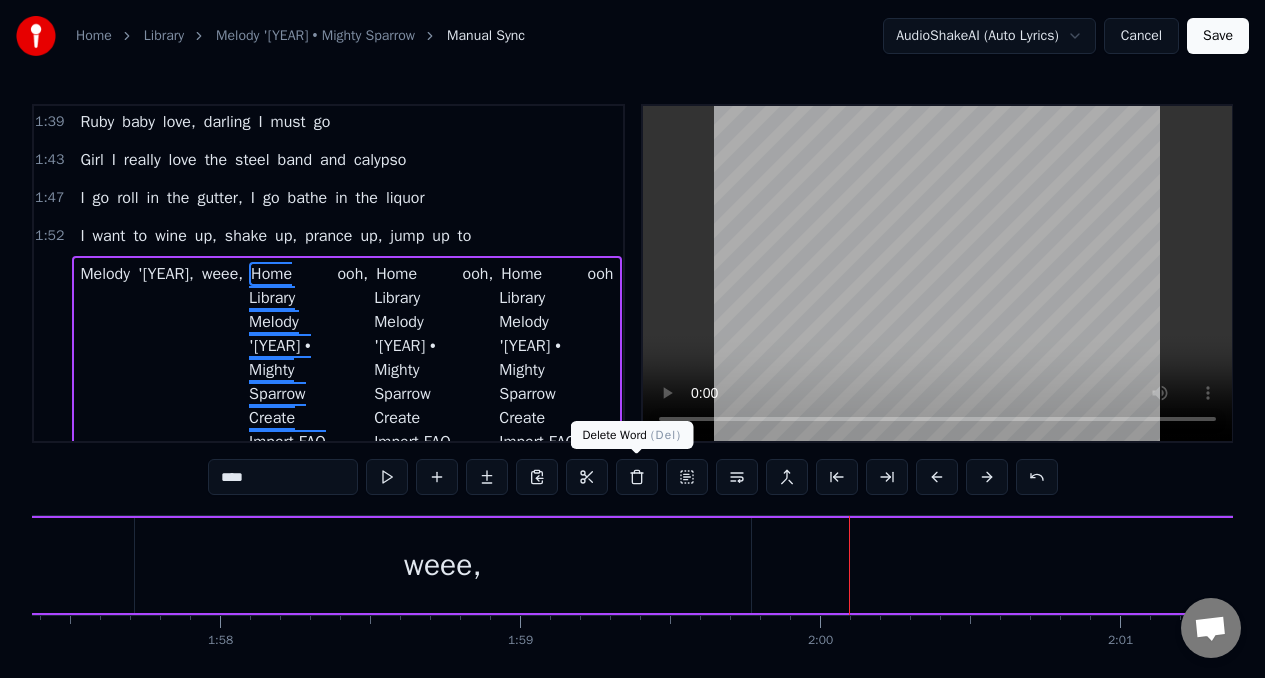 click at bounding box center (637, 477) 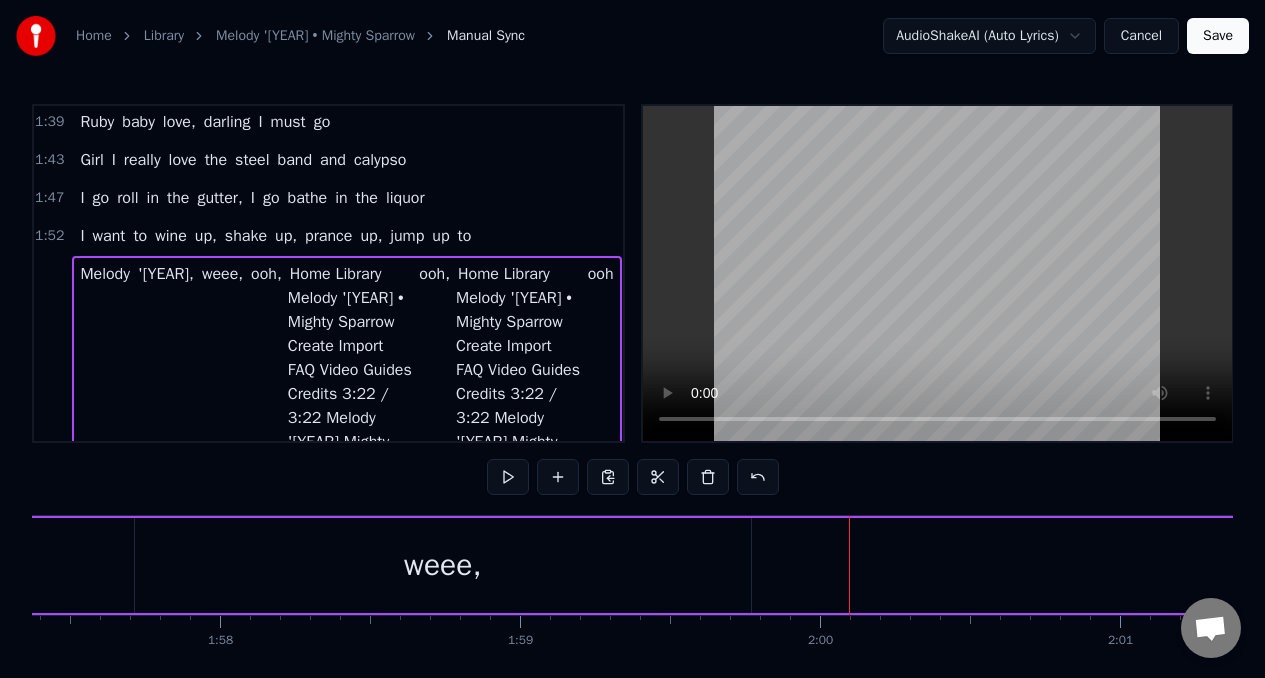 click on "ooh" at bounding box center [601, 274] 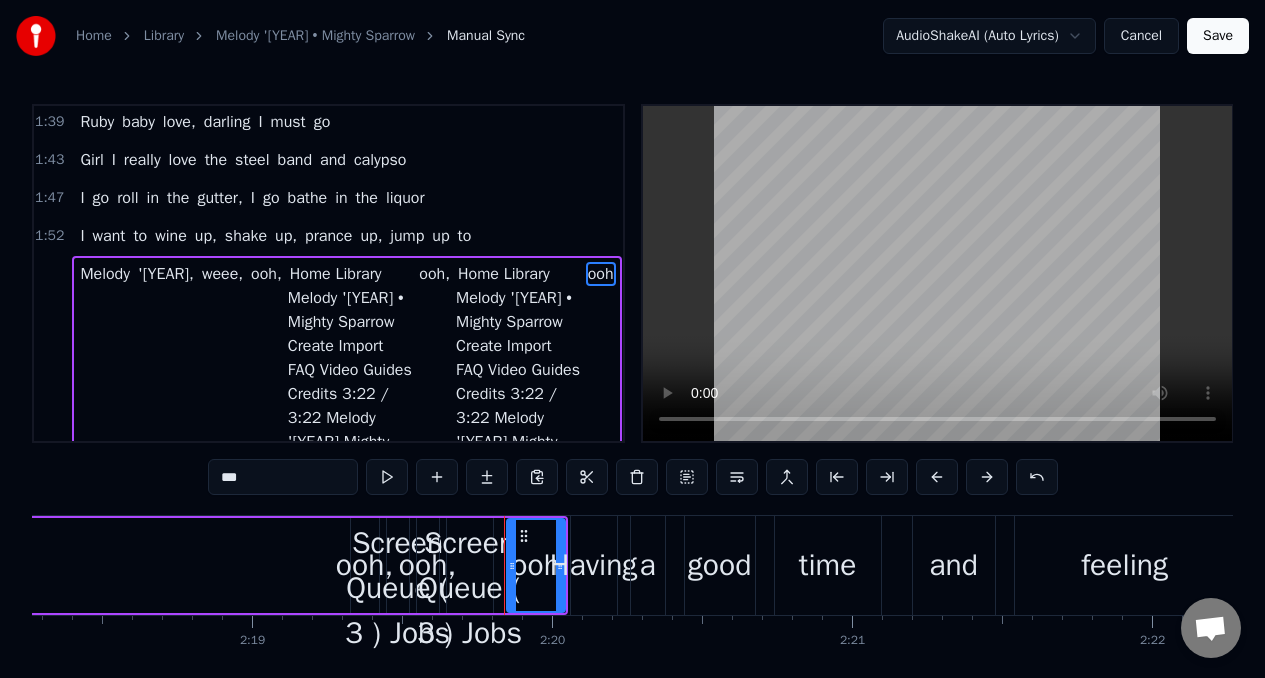 scroll, scrollTop: 0, scrollLeft: 41851, axis: horizontal 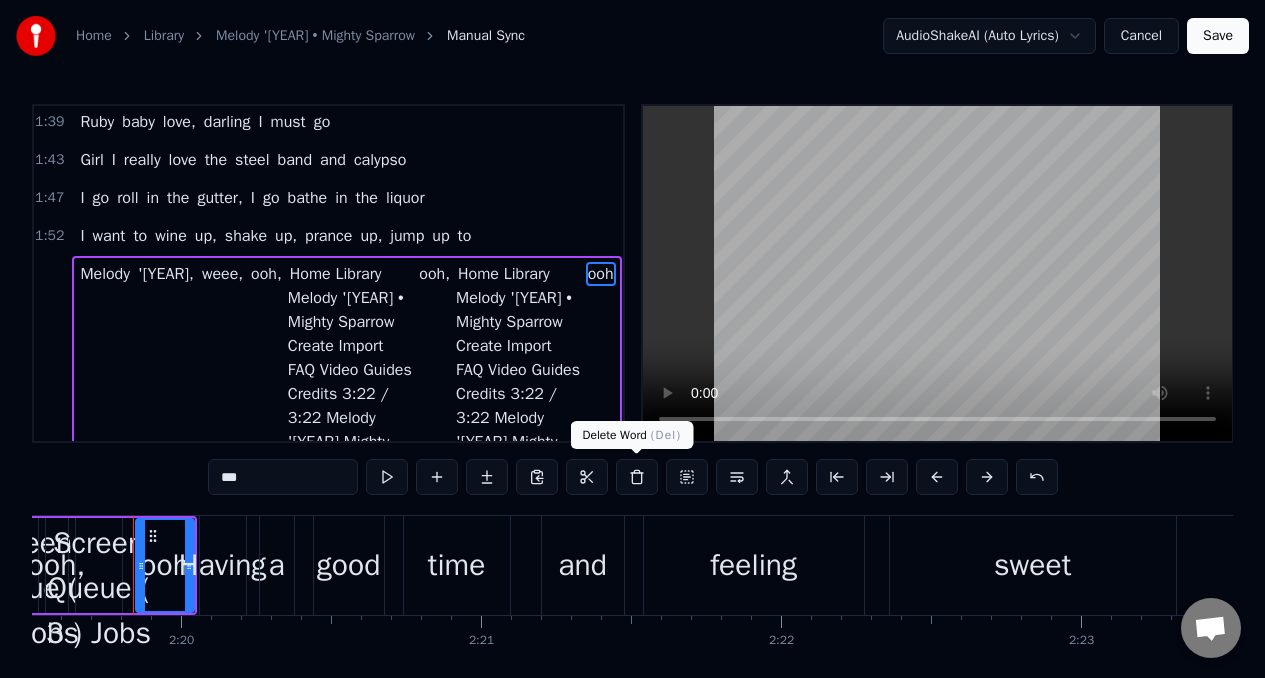 click at bounding box center (637, 477) 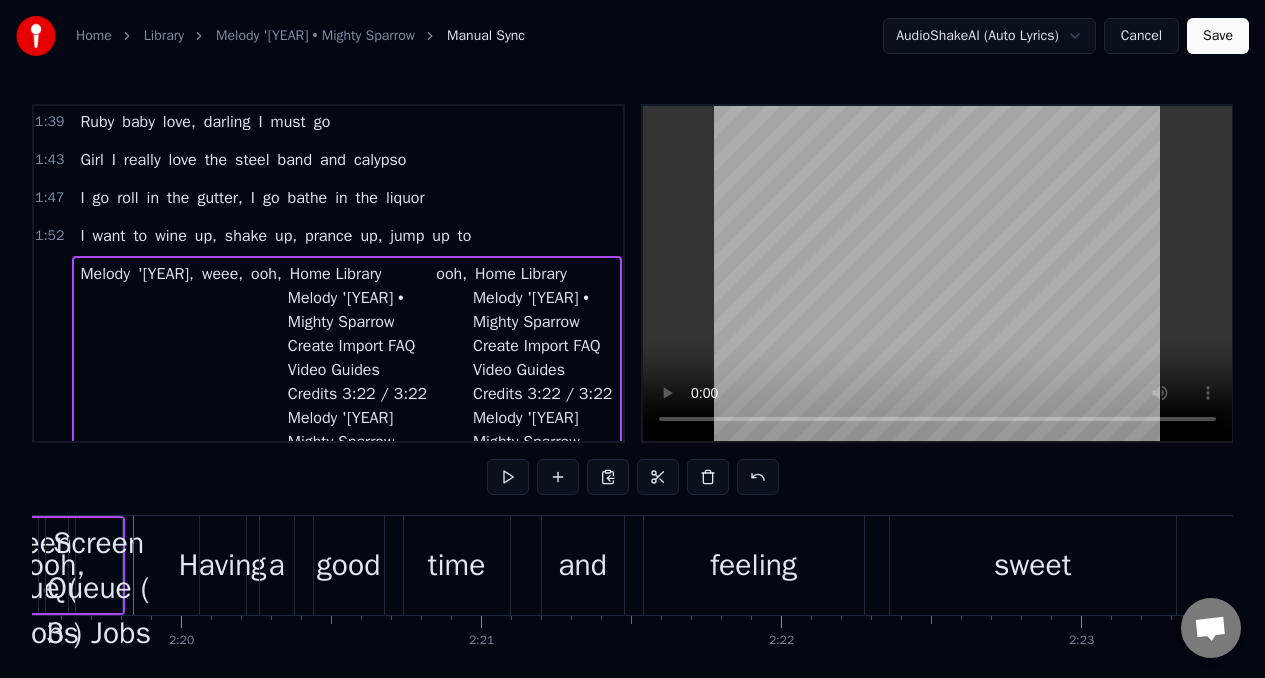 click on "Home Library Melody '[YEAR] • Mighty Sparrow Create Import FAQ Video Guides Credits 3:22  /  3:22 Melody '[YEAR] Mighty Sparrow BPM 110 Key C Edit Video Audio Subtitles Download Cloud Library Manual Sync Download Video Open Dual Screen Queue ( 3 ) Jobs Library Export [.mp4] Melody '[YEAR] Mighty Sparrow Show Create Karaoke Mighty Sparrow - Melody '[YEAR] Play Create Karaoke Mighty Sparrow - Woom Poom Play Create Karaoke Gino Soccio Try It Out Play 0 0 Lead Vocals Lead Vocals" at bounding box center [544, 622] 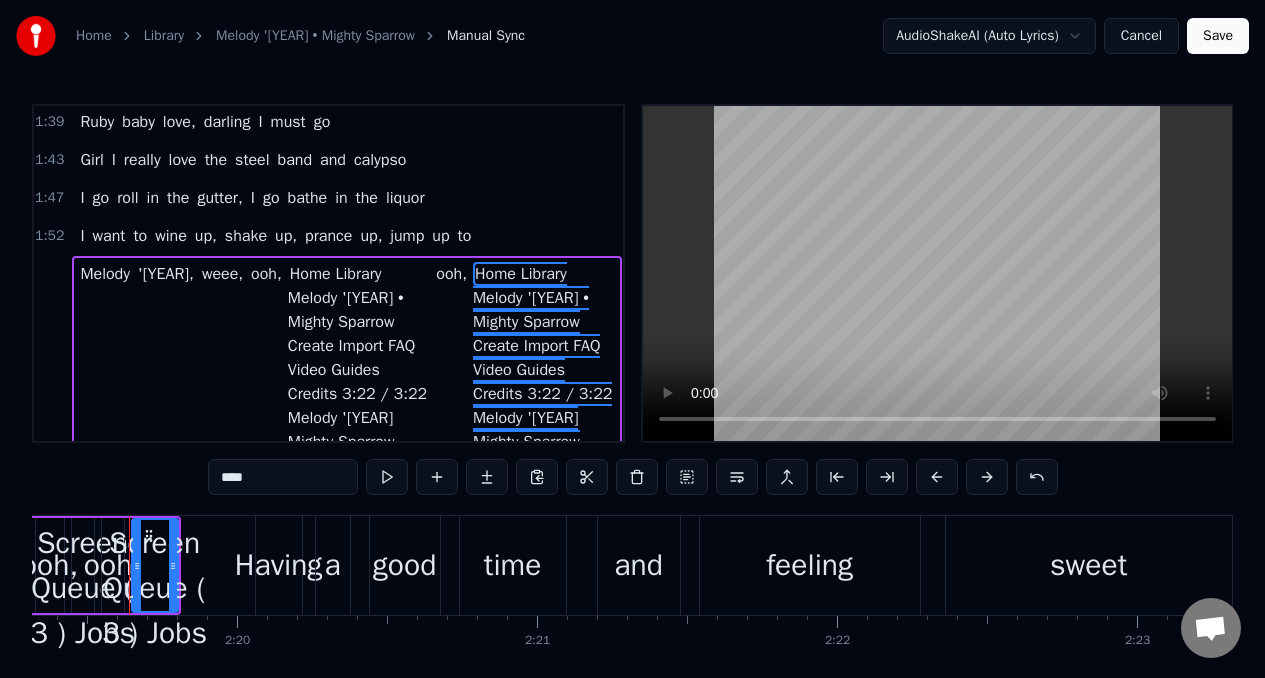 scroll, scrollTop: 0, scrollLeft: 41791, axis: horizontal 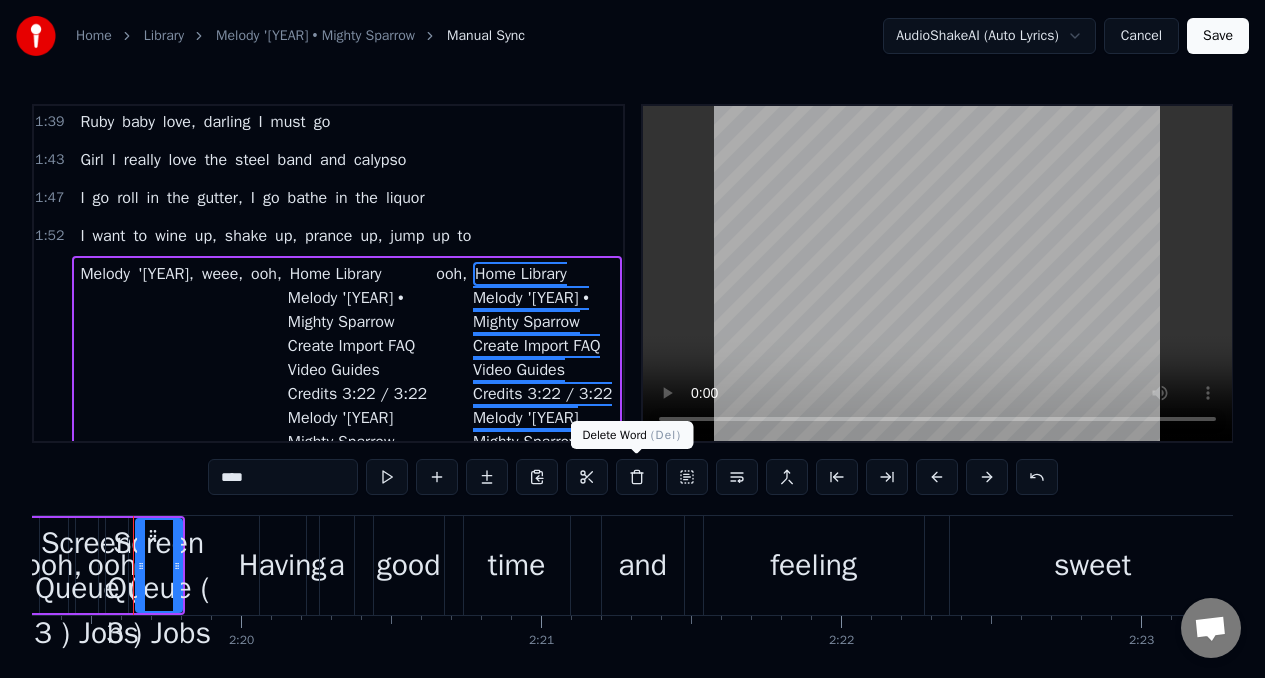 click at bounding box center [637, 477] 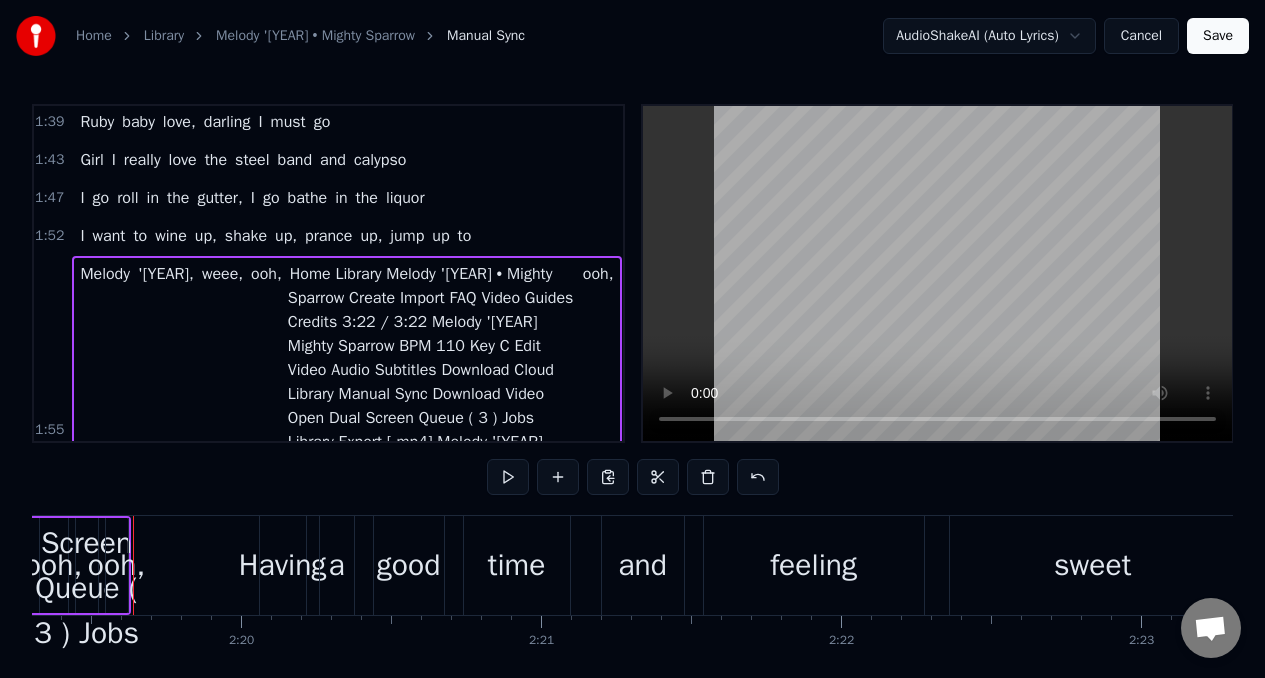 click on "ooh," at bounding box center (598, 274) 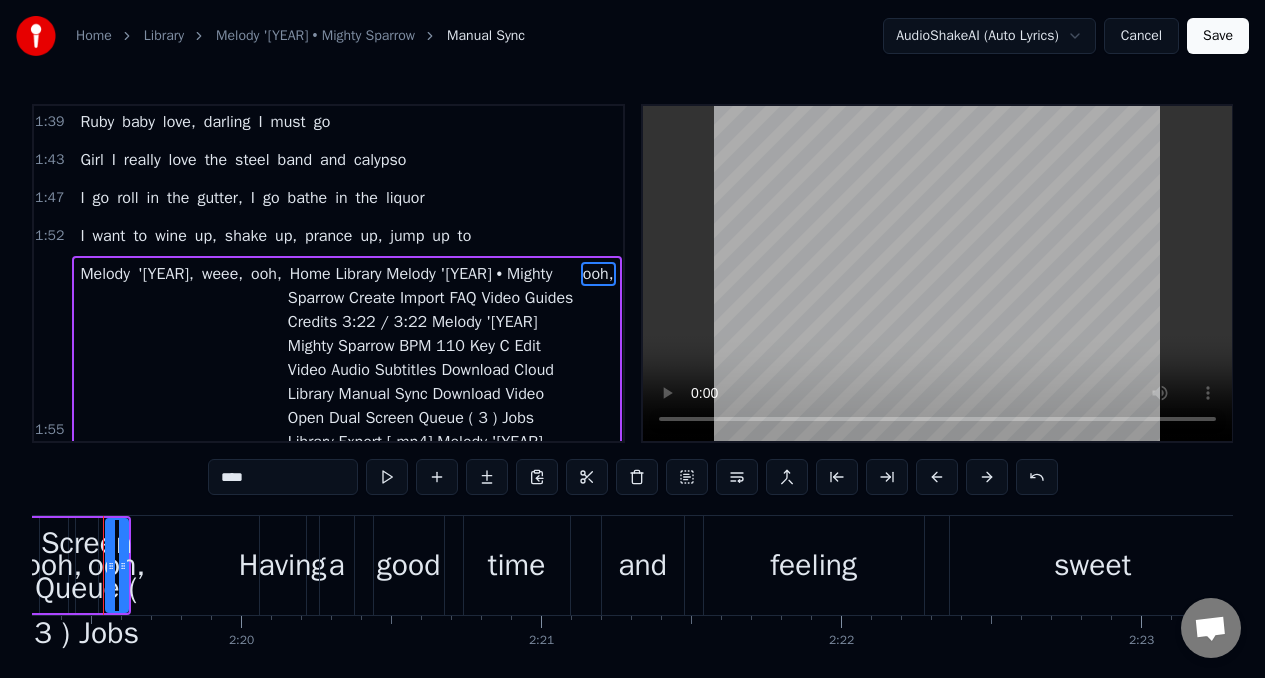 scroll, scrollTop: 0, scrollLeft: 41761, axis: horizontal 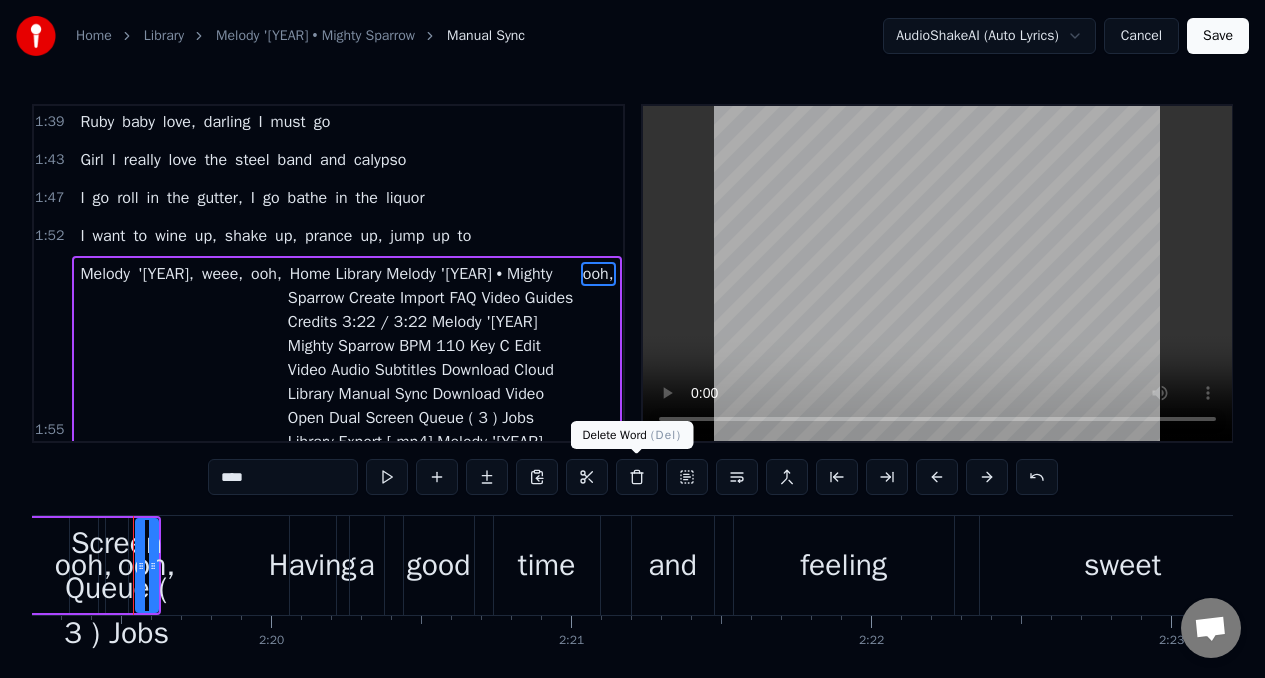 click at bounding box center (637, 477) 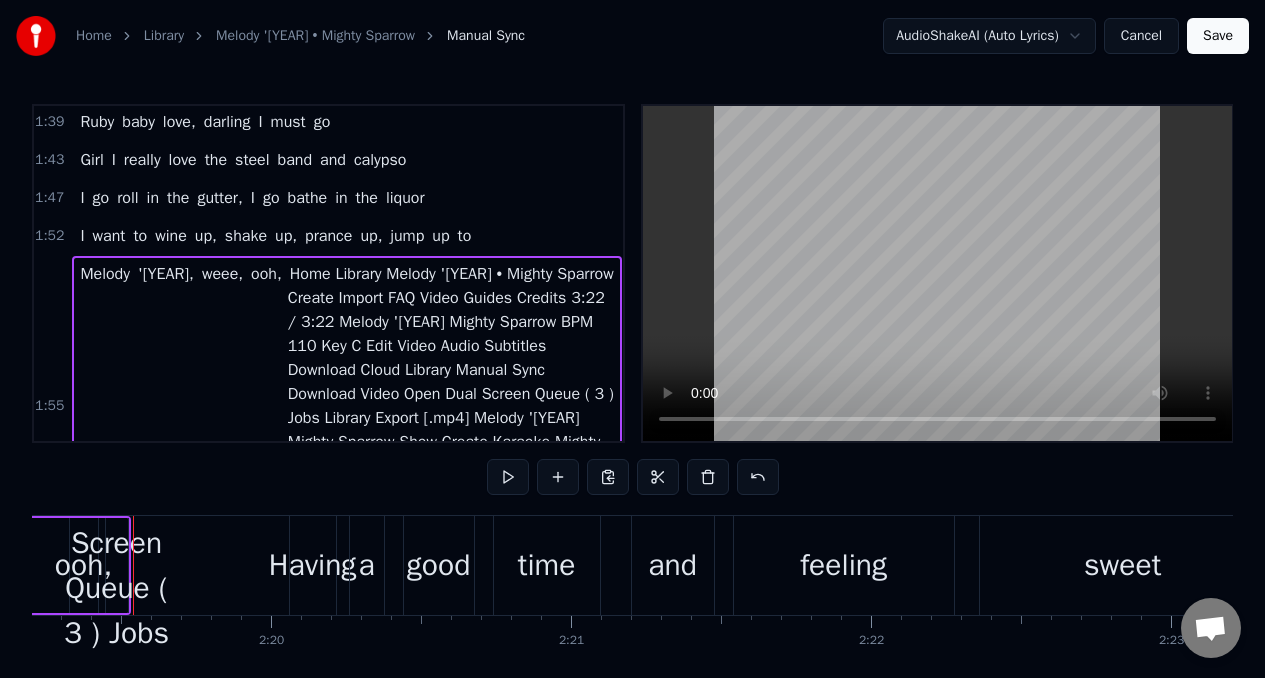 click on "Melody" at bounding box center [105, 274] 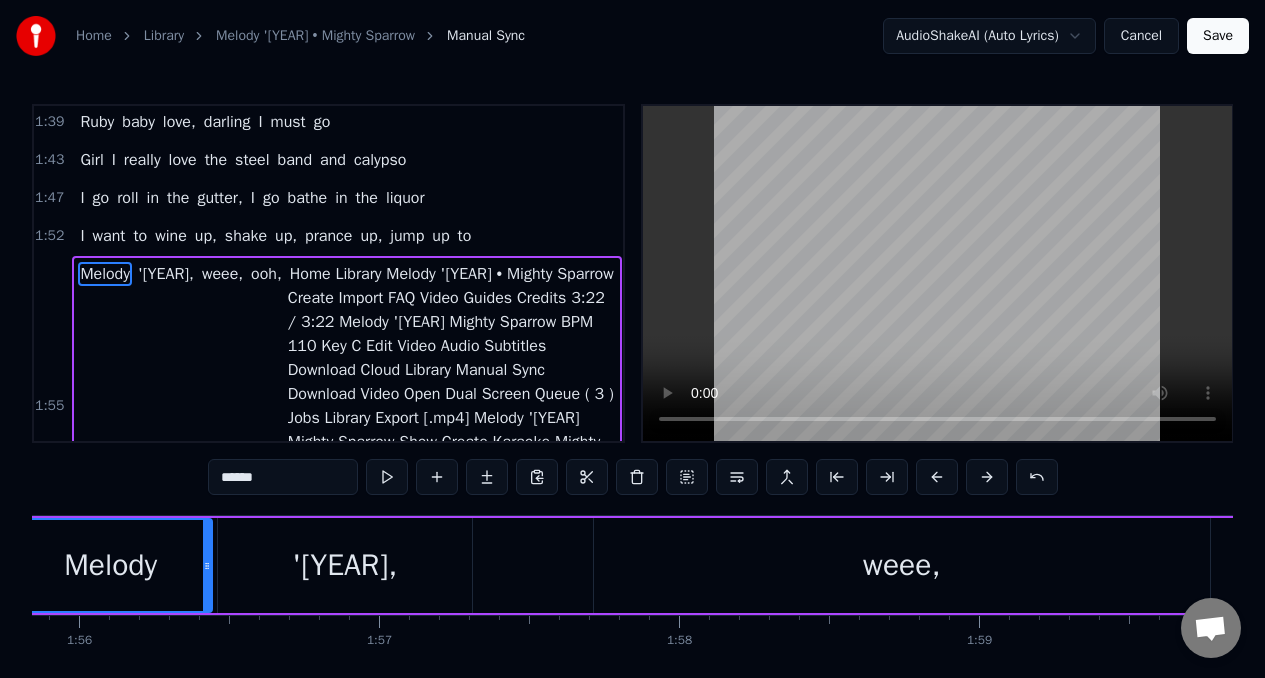 scroll, scrollTop: 0, scrollLeft: 34627, axis: horizontal 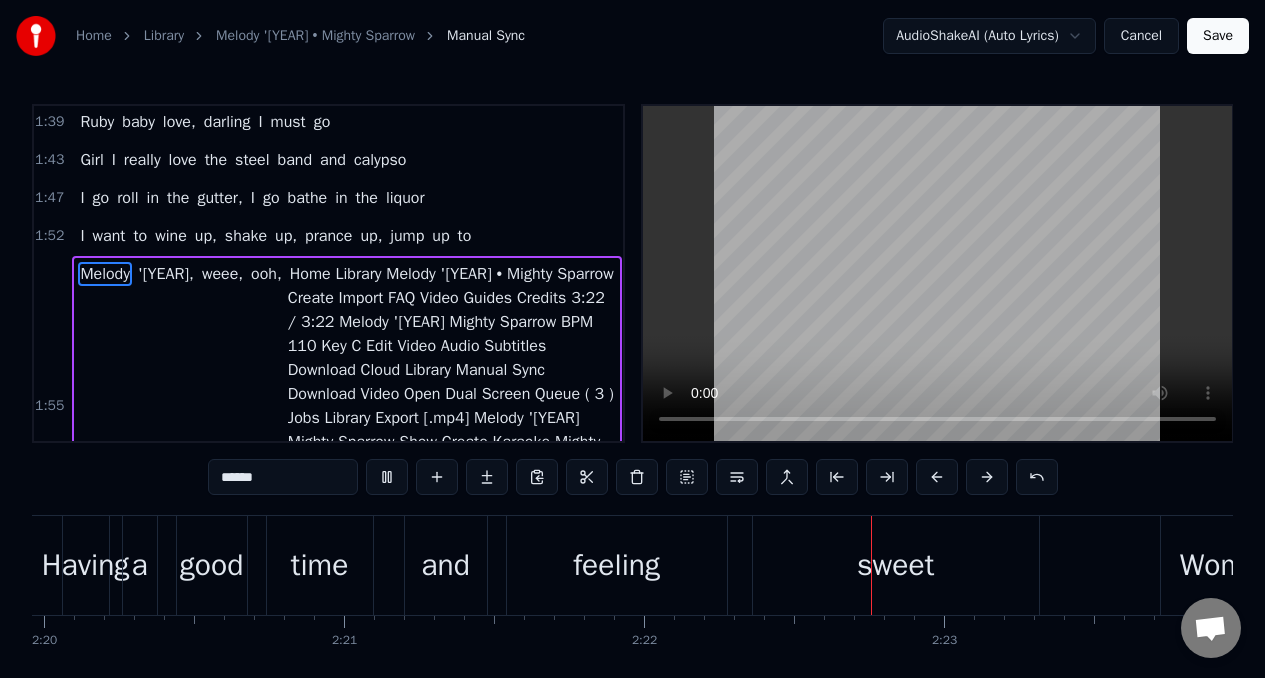 click on "Home Library Melody '[YEAR] • Mighty Sparrow Create Import FAQ Video Guides Credits 3:22  /  3:22 Melody '[YEAR] Mighty Sparrow BPM 110 Key C Edit Video Audio Subtitles Download Cloud Library Manual Sync Download Video Open Dual Screen Queue ( 3 ) Jobs Library Export [.mp4] Melody '[YEAR] Mighty Sparrow Show Create Karaoke Mighty Sparrow - Melody '[YEAR] Play Create Karaoke Mighty Sparrow - Woom Poom Play Create Karaoke Gino Soccio Try It Out Play 0 0 Lead Vocals Lead Vocals" at bounding box center (451, 406) 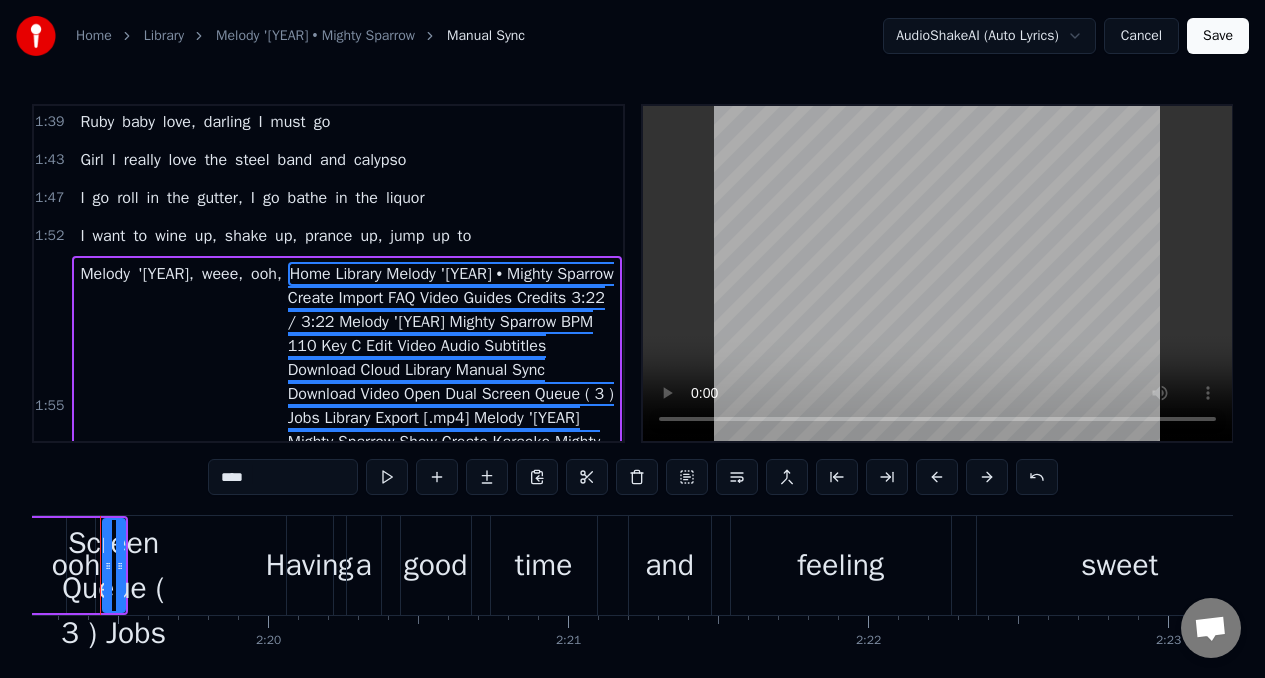 scroll, scrollTop: 0, scrollLeft: 41731, axis: horizontal 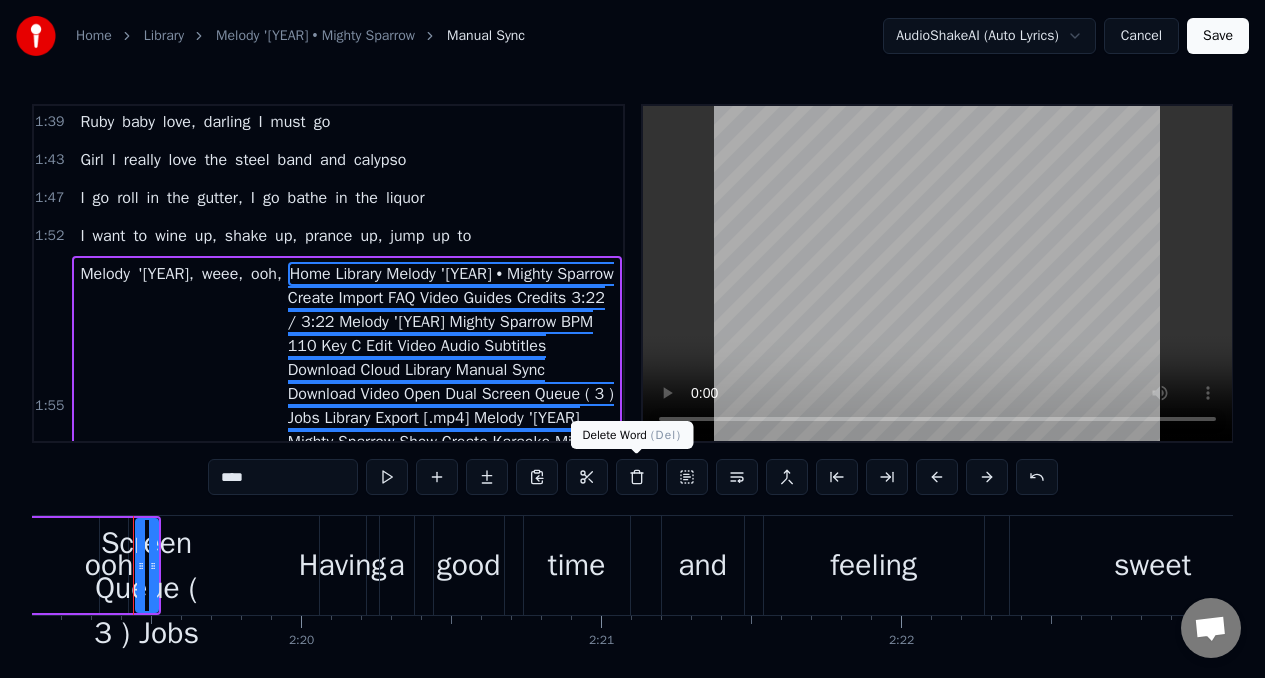 click at bounding box center [637, 477] 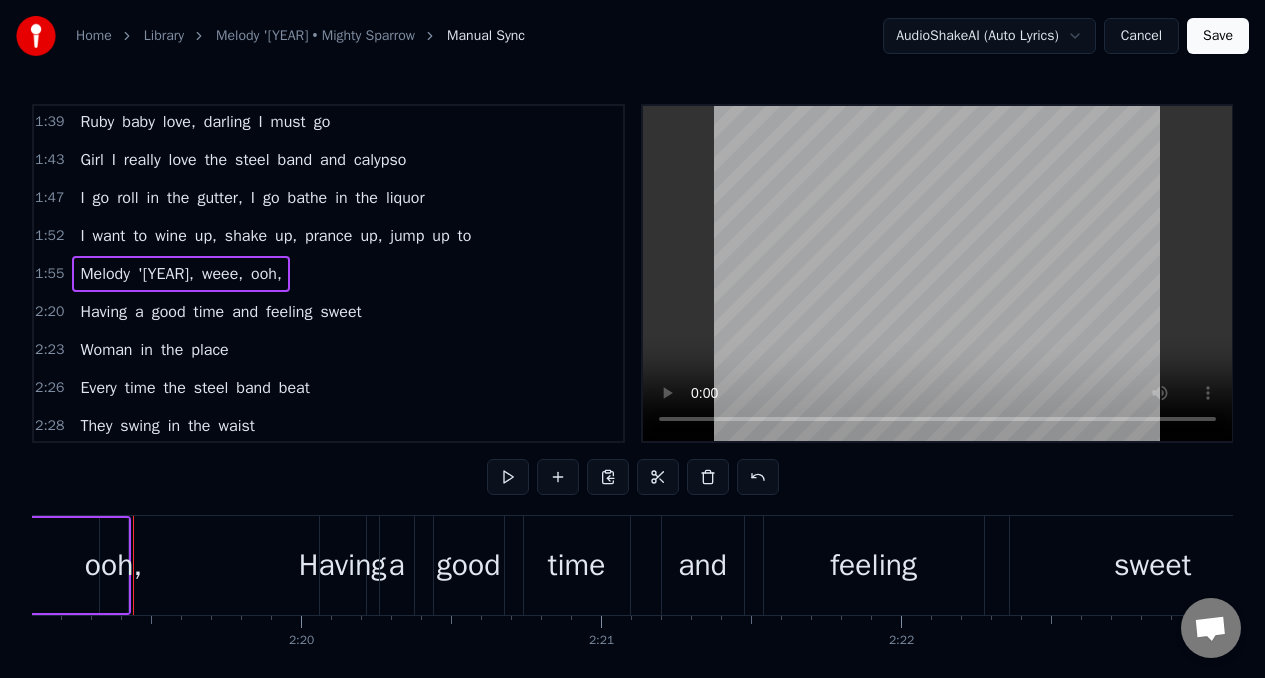 click on "ooh," at bounding box center (266, 274) 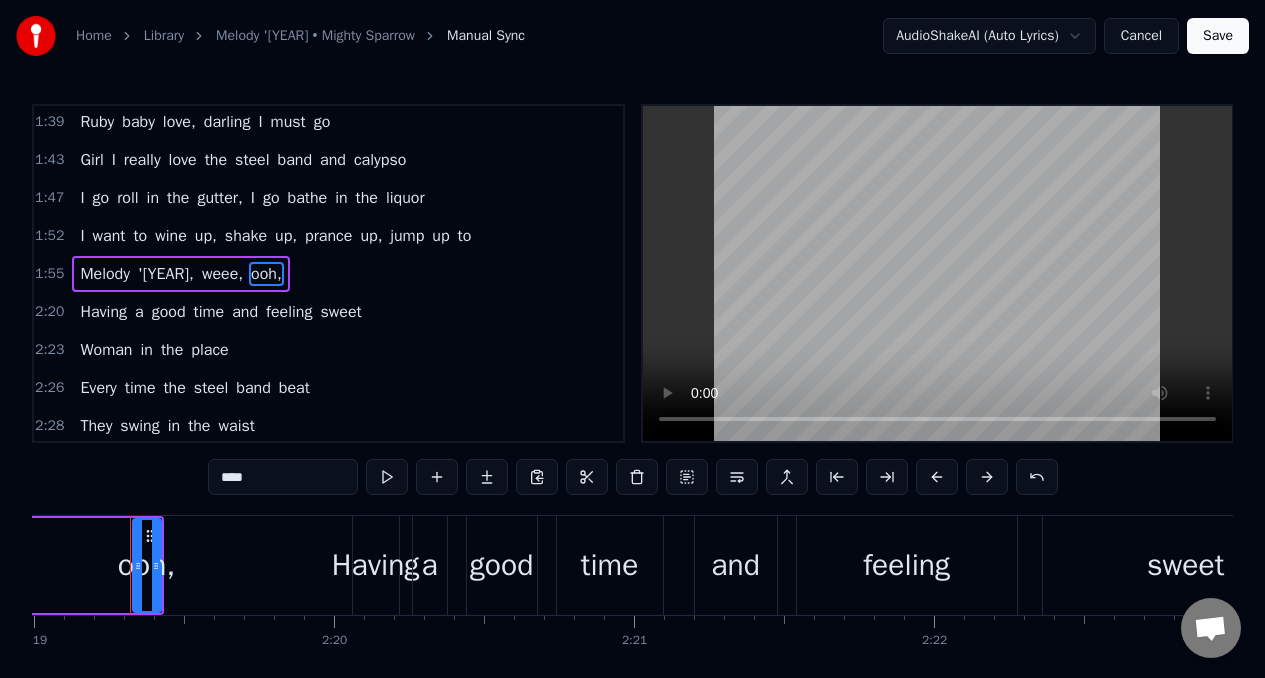 scroll, scrollTop: 0, scrollLeft: 41695, axis: horizontal 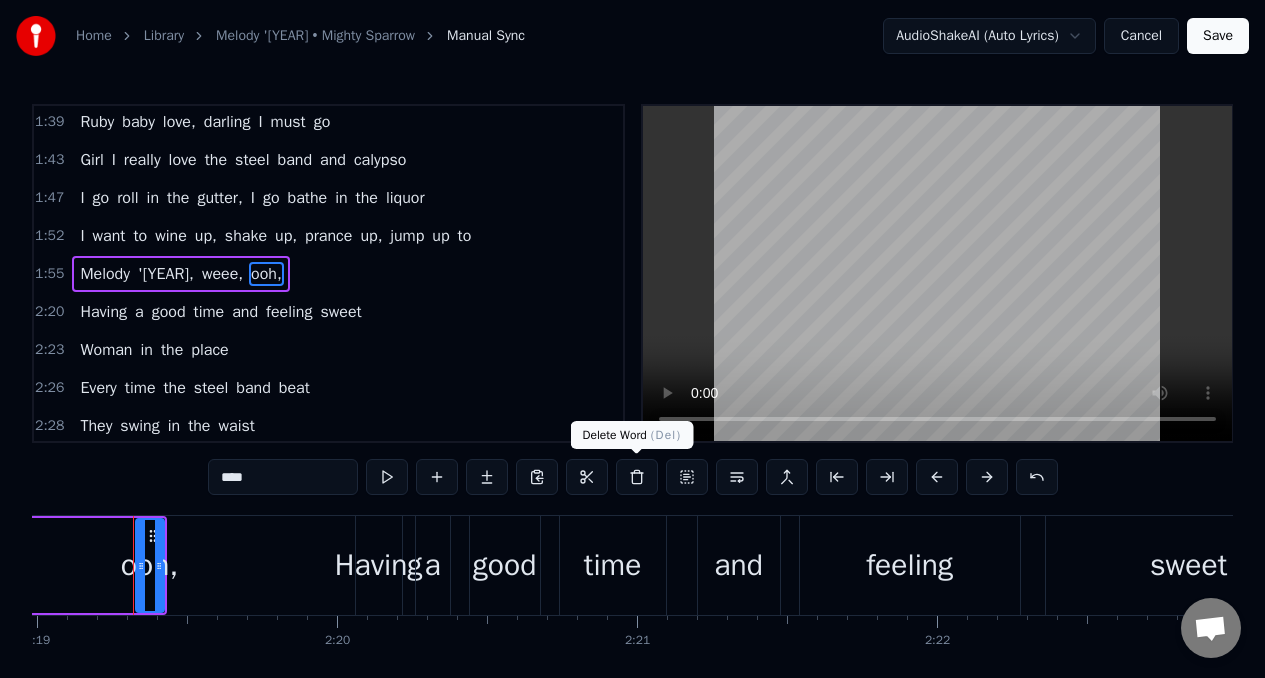 click at bounding box center [637, 477] 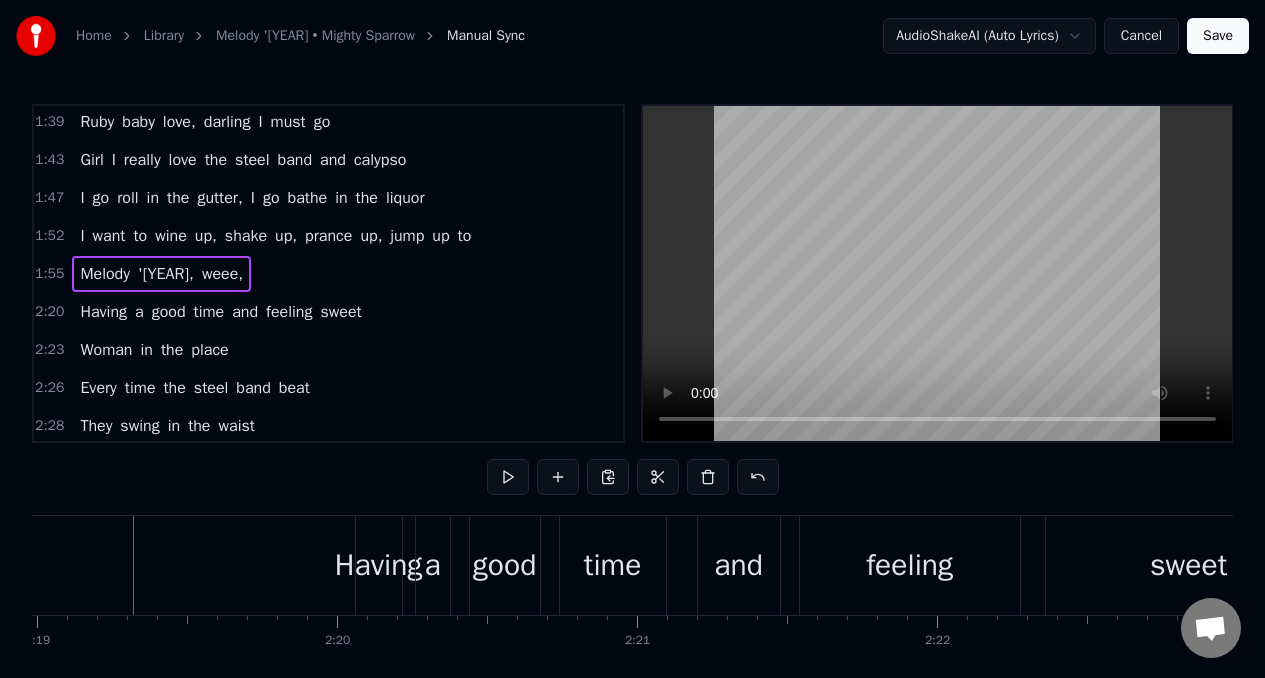 click on "Melody" at bounding box center [105, 274] 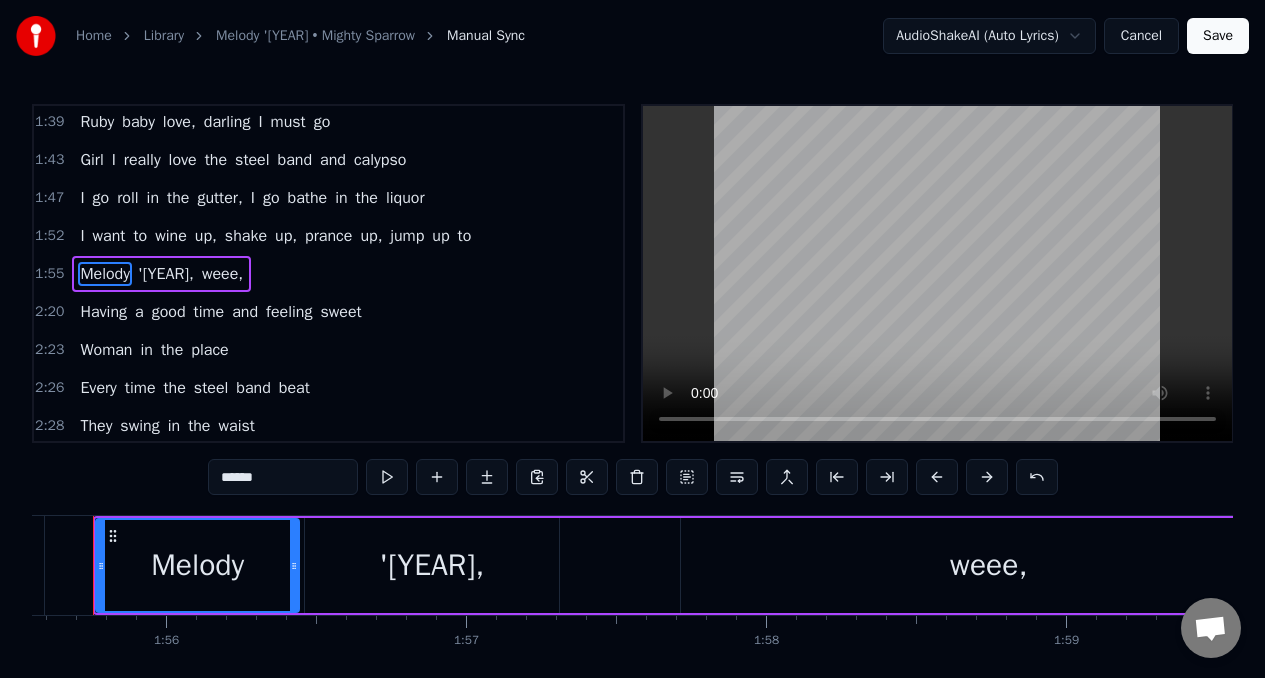 scroll, scrollTop: 0, scrollLeft: 34627, axis: horizontal 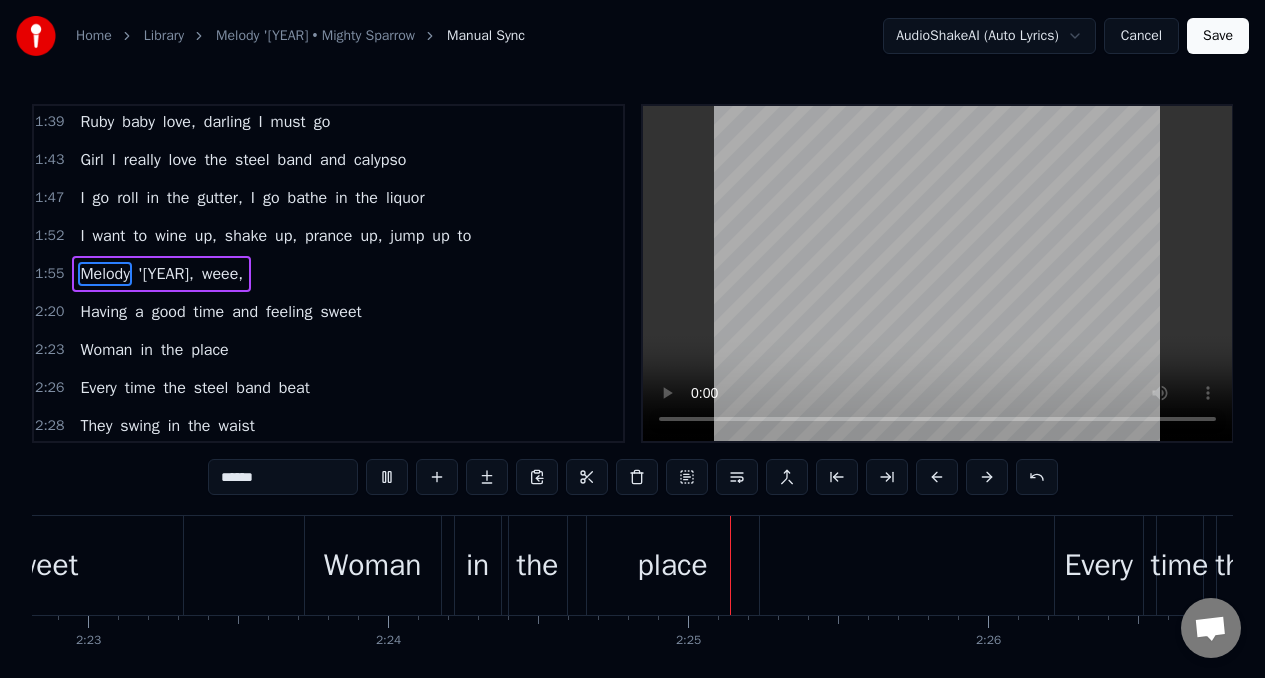 click on "Having" at bounding box center [103, 312] 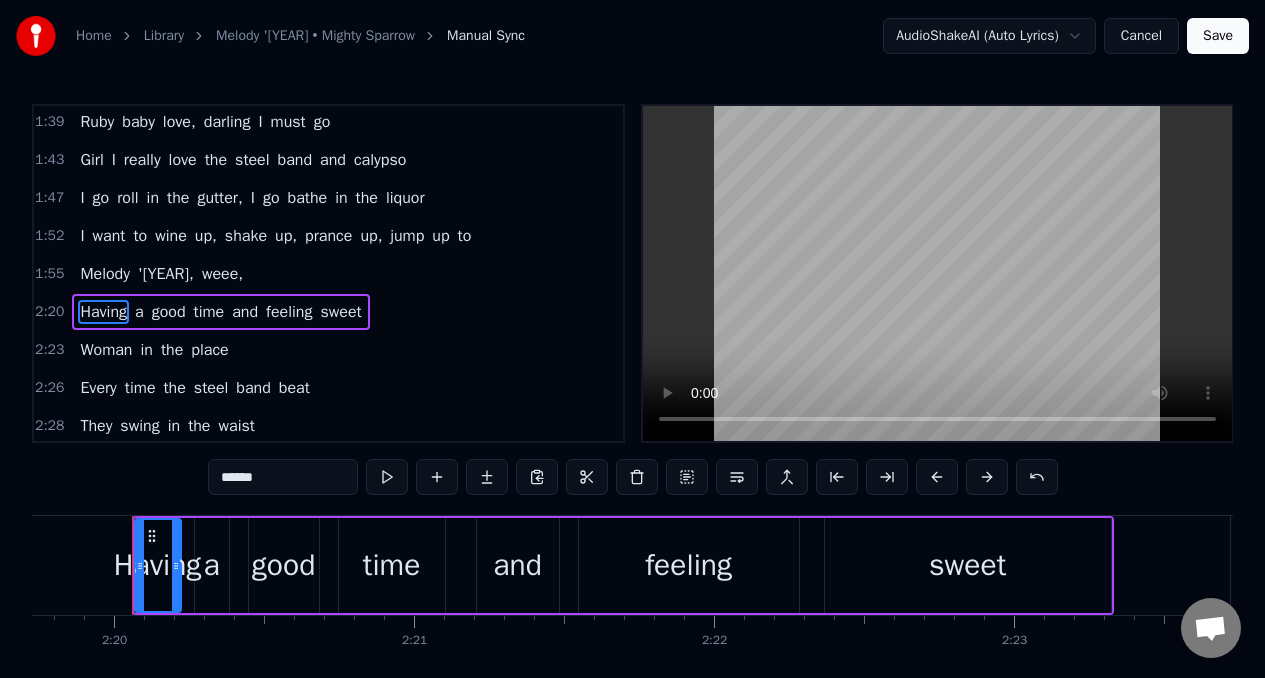scroll, scrollTop: 0, scrollLeft: 41917, axis: horizontal 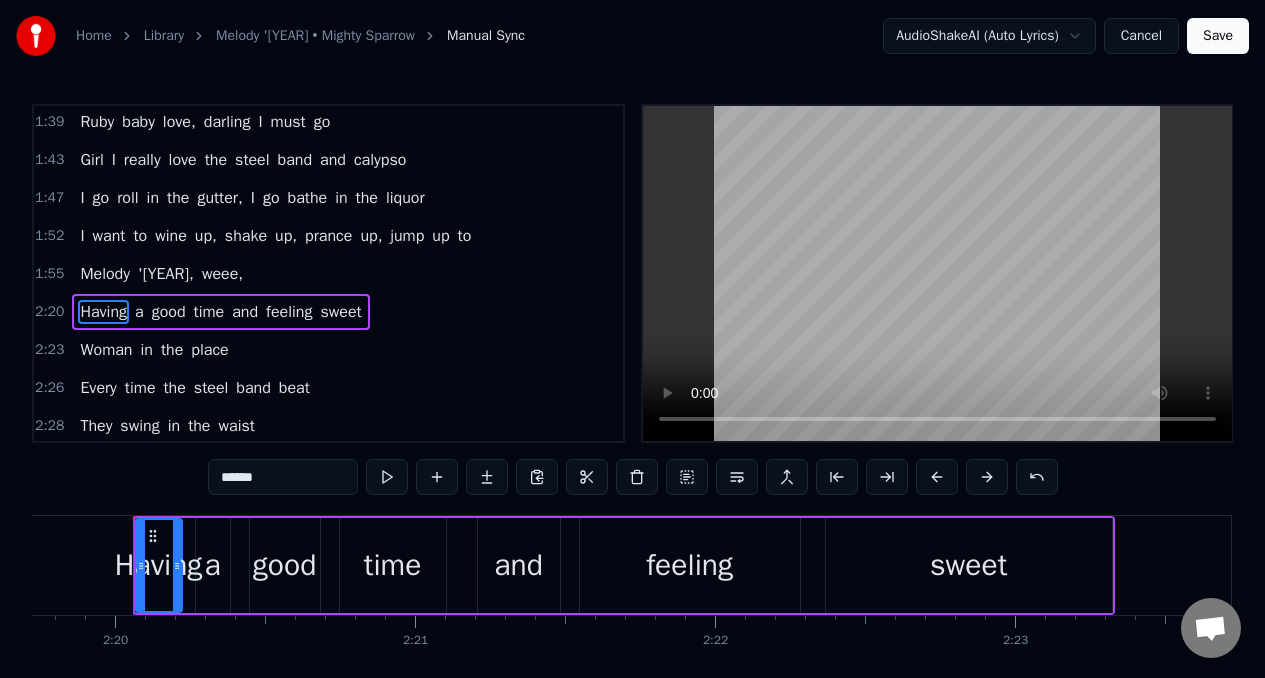 click on "a" at bounding box center [212, 565] 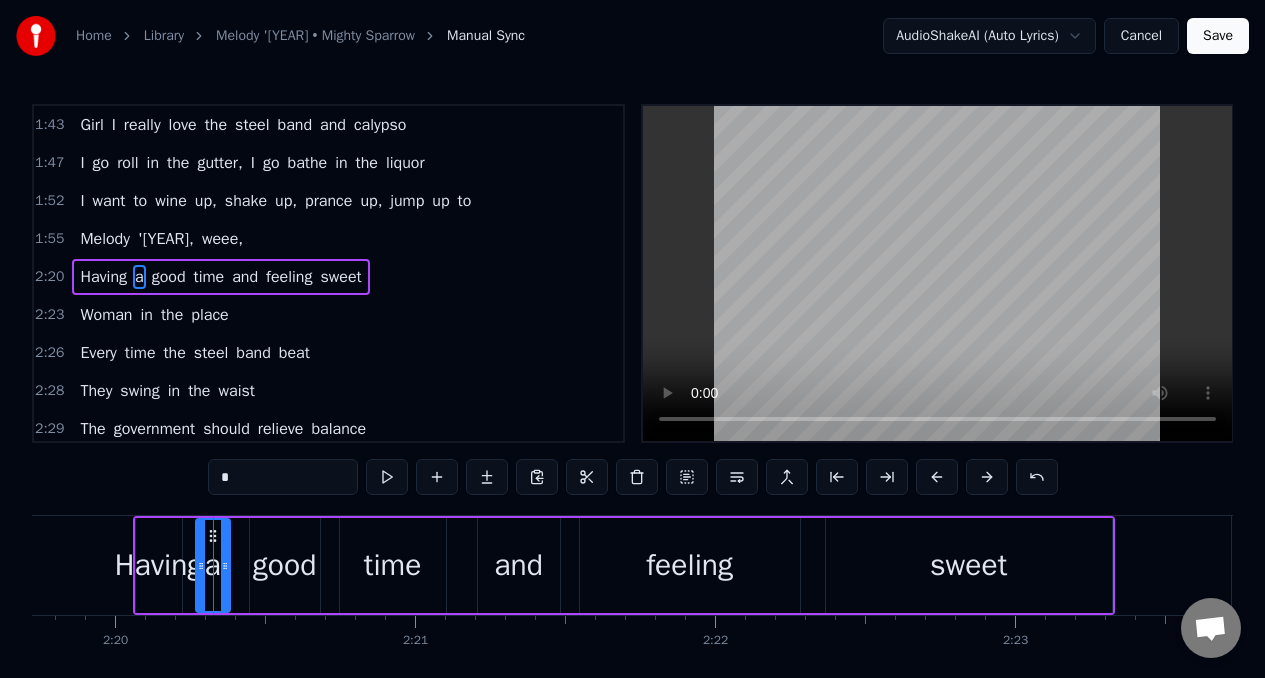 scroll, scrollTop: 763, scrollLeft: 0, axis: vertical 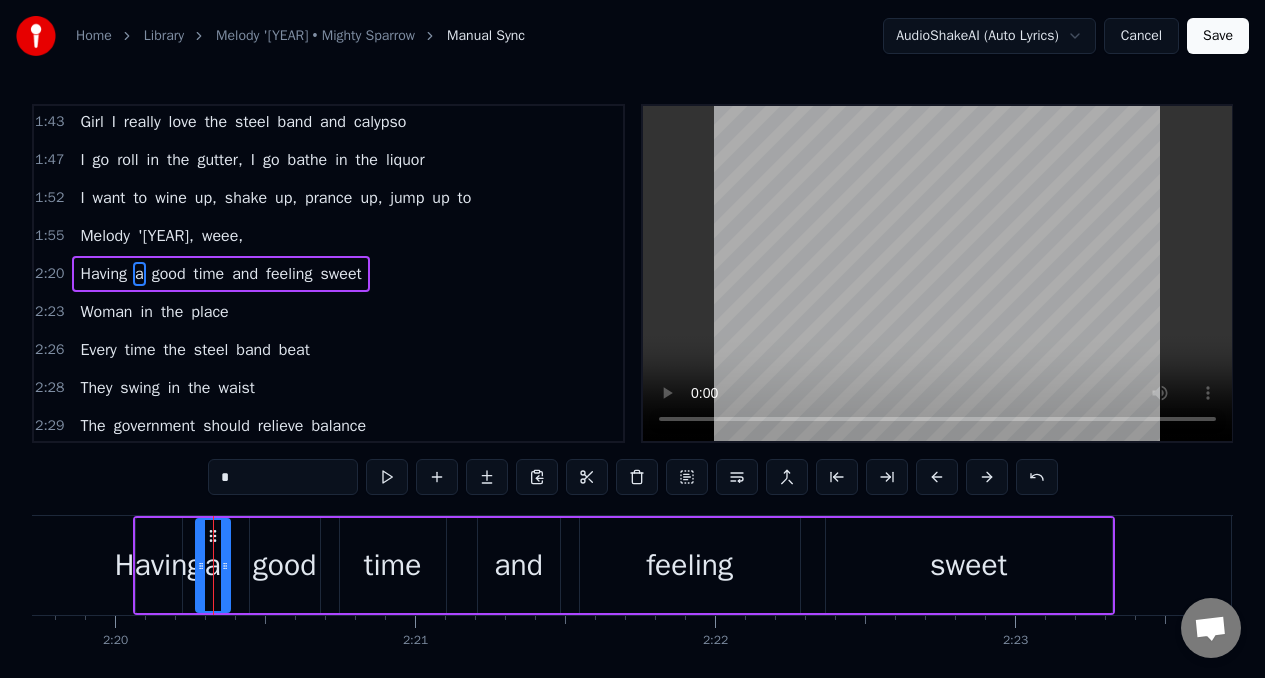 click on "*" at bounding box center [283, 477] 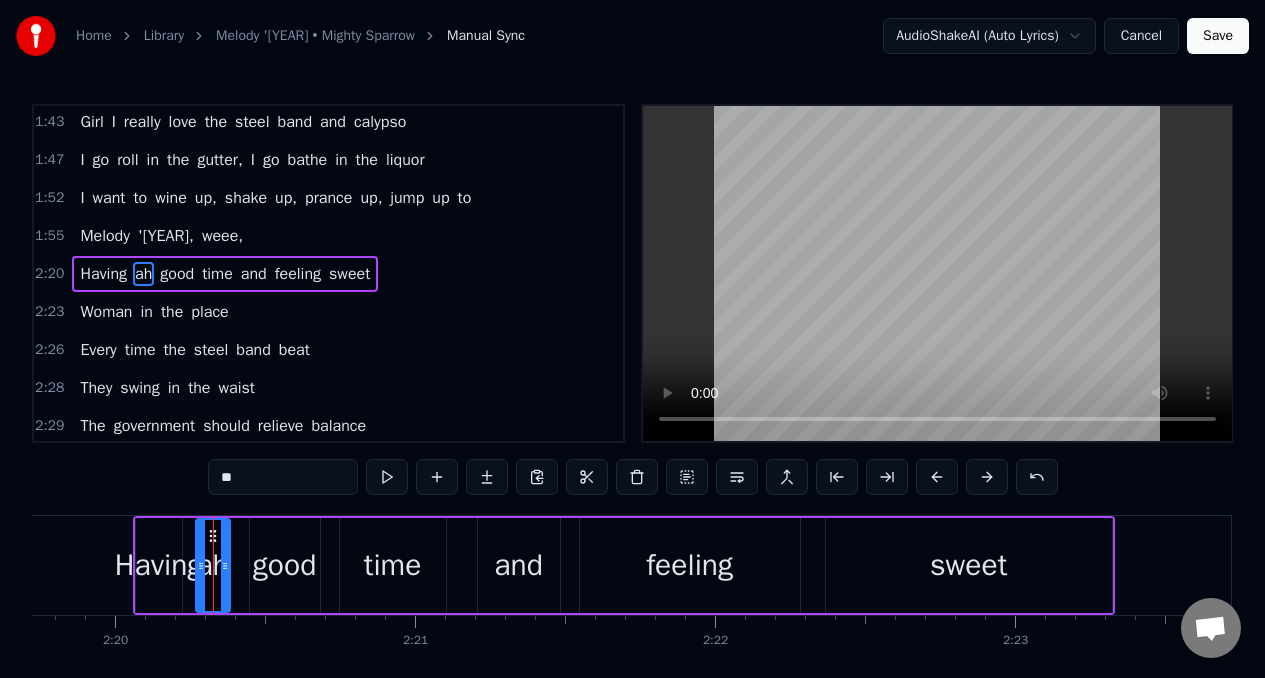 click on "Having" at bounding box center (103, 274) 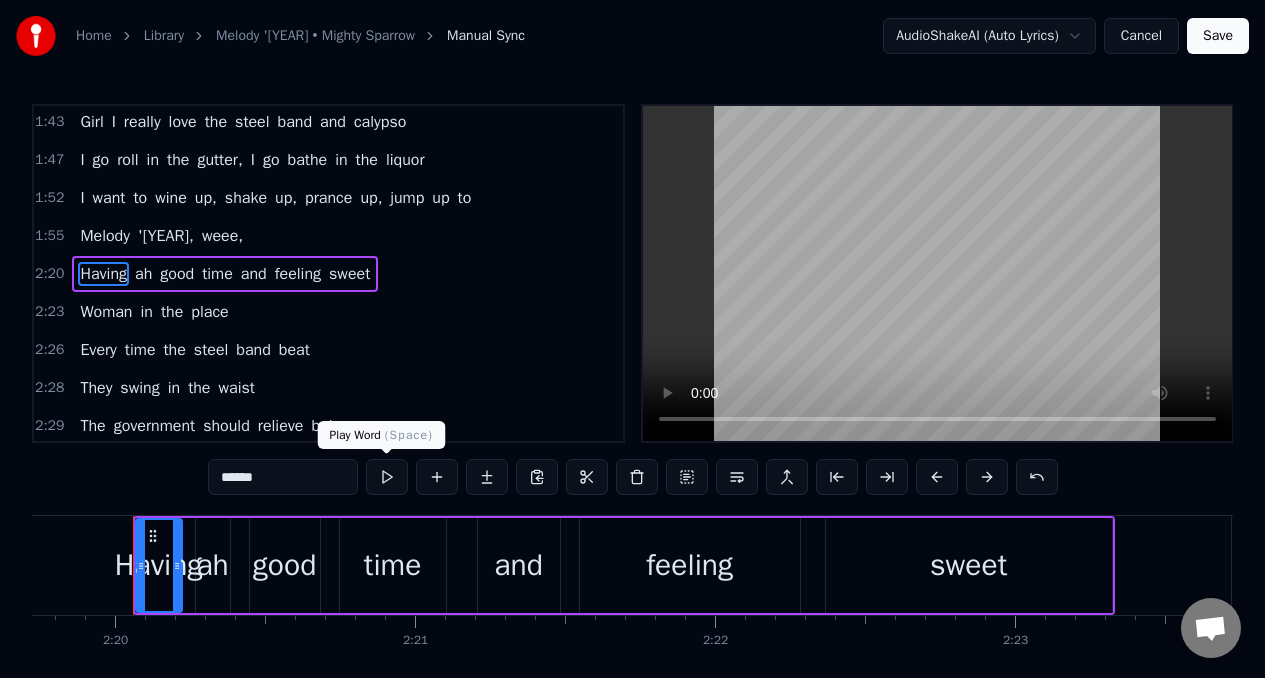 click at bounding box center (387, 477) 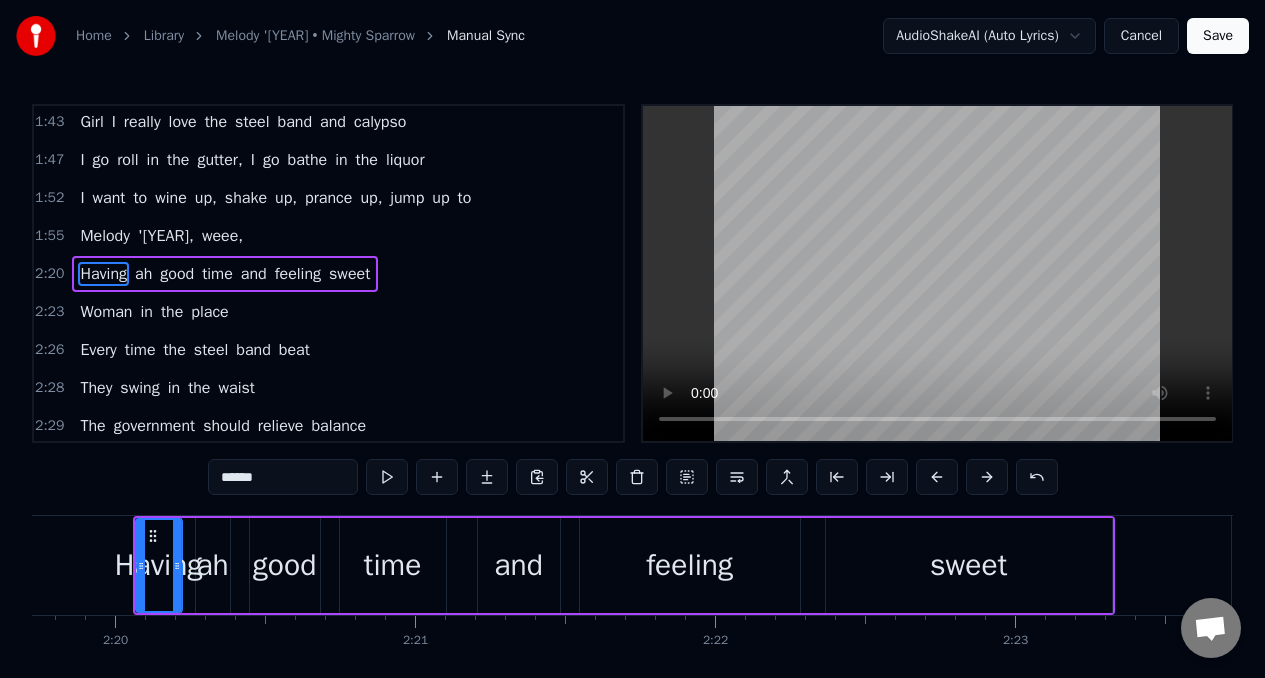 click at bounding box center [387, 477] 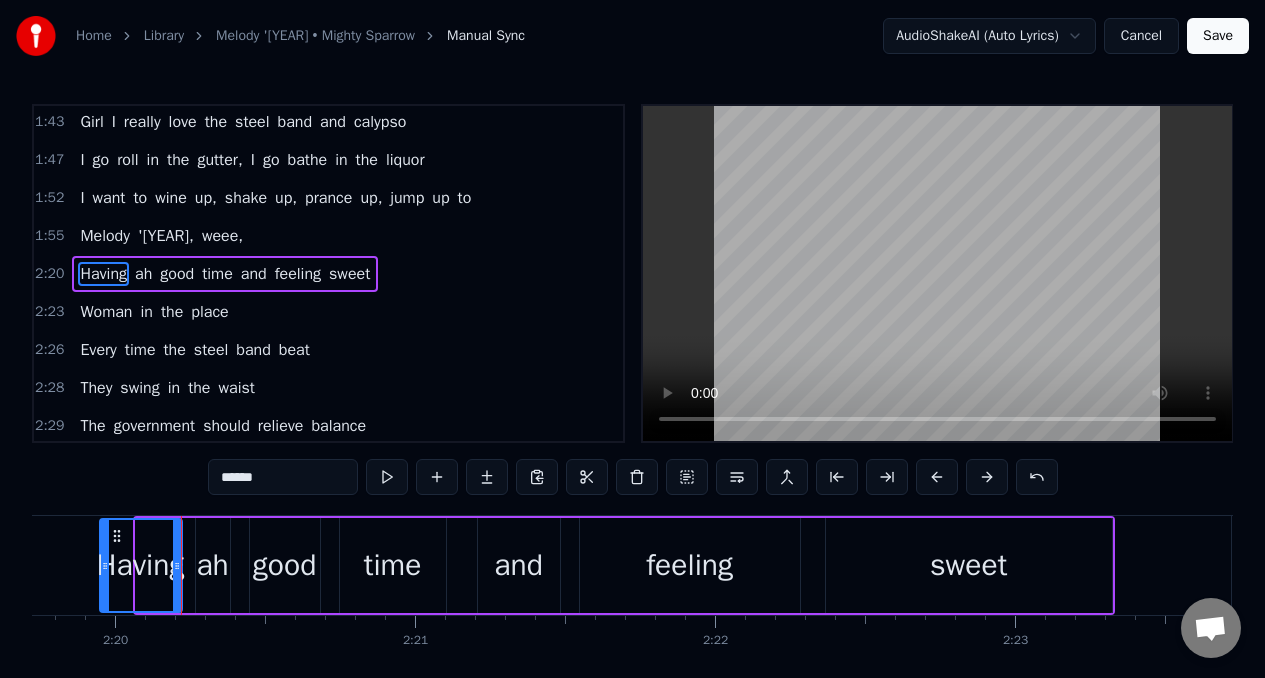 drag, startPoint x: 138, startPoint y: 542, endPoint x: 102, endPoint y: 547, distance: 36.345562 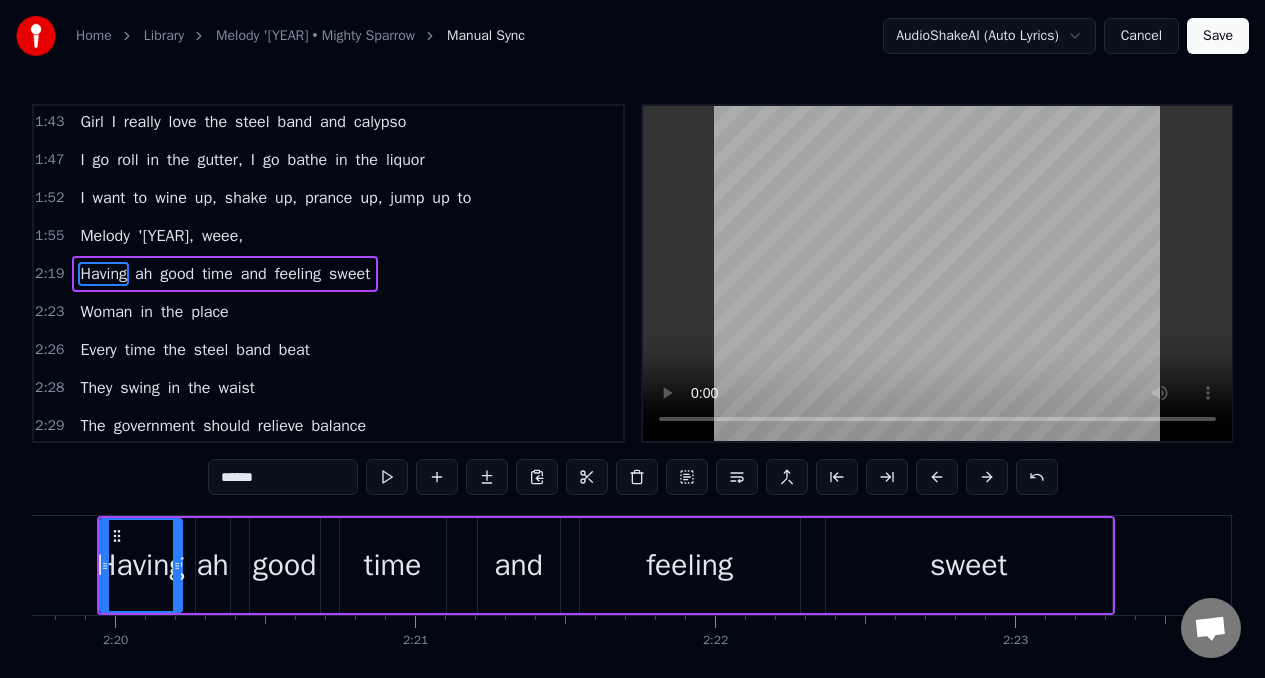 scroll, scrollTop: 0, scrollLeft: 41885, axis: horizontal 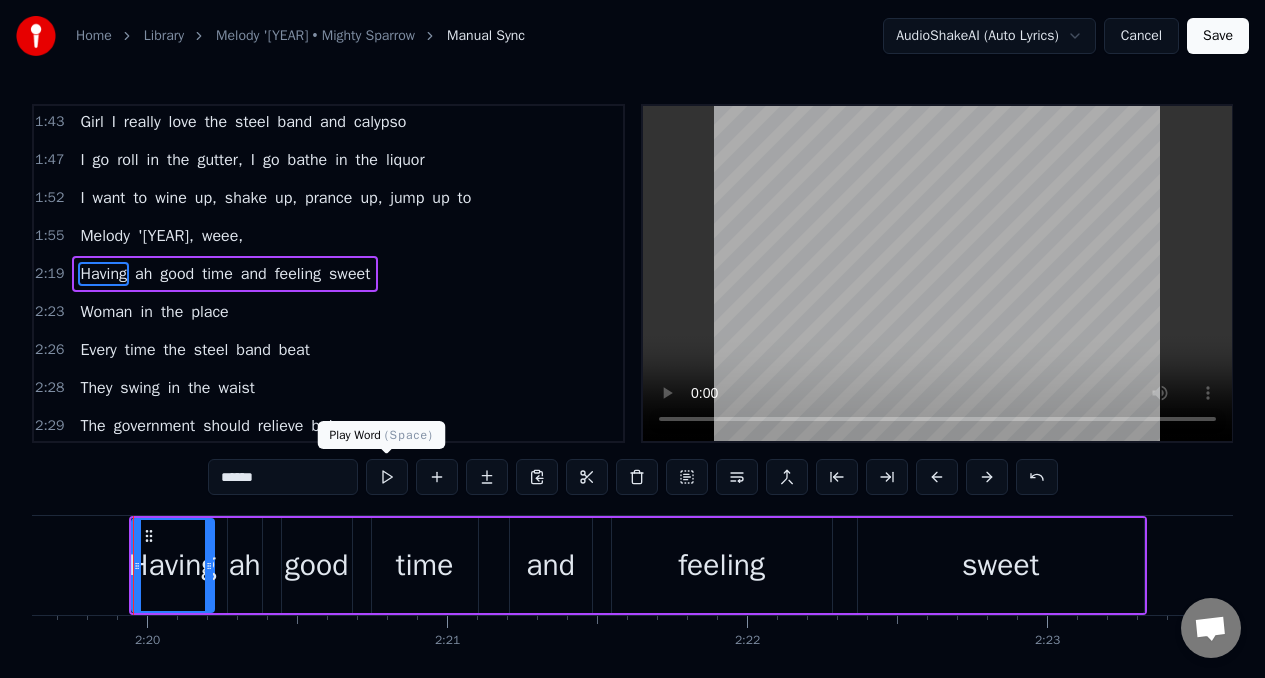 click at bounding box center [387, 477] 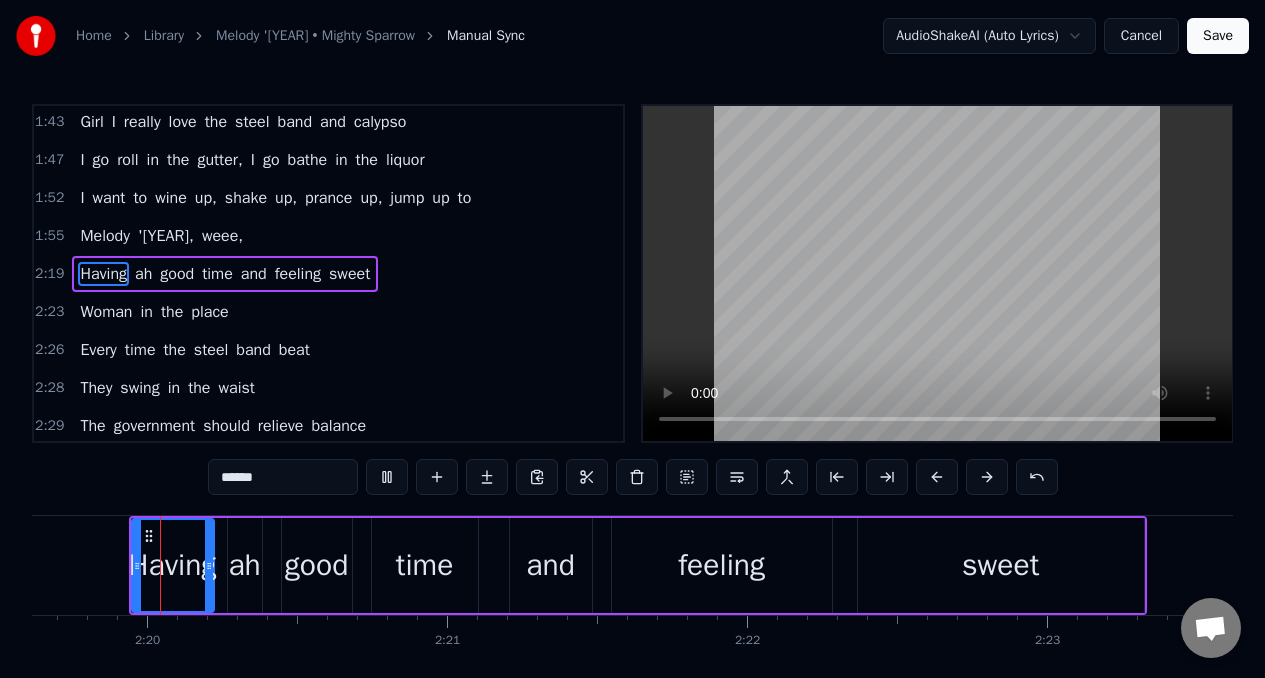 scroll, scrollTop: 0, scrollLeft: 41882, axis: horizontal 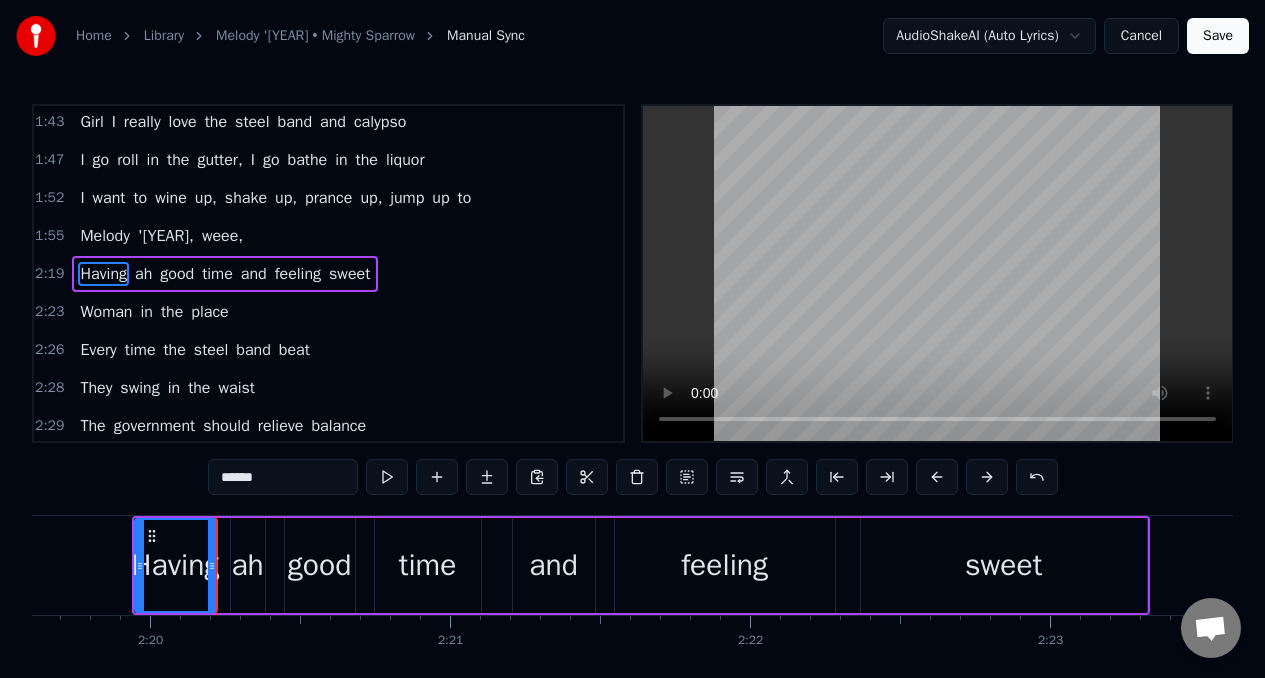 click at bounding box center [387, 477] 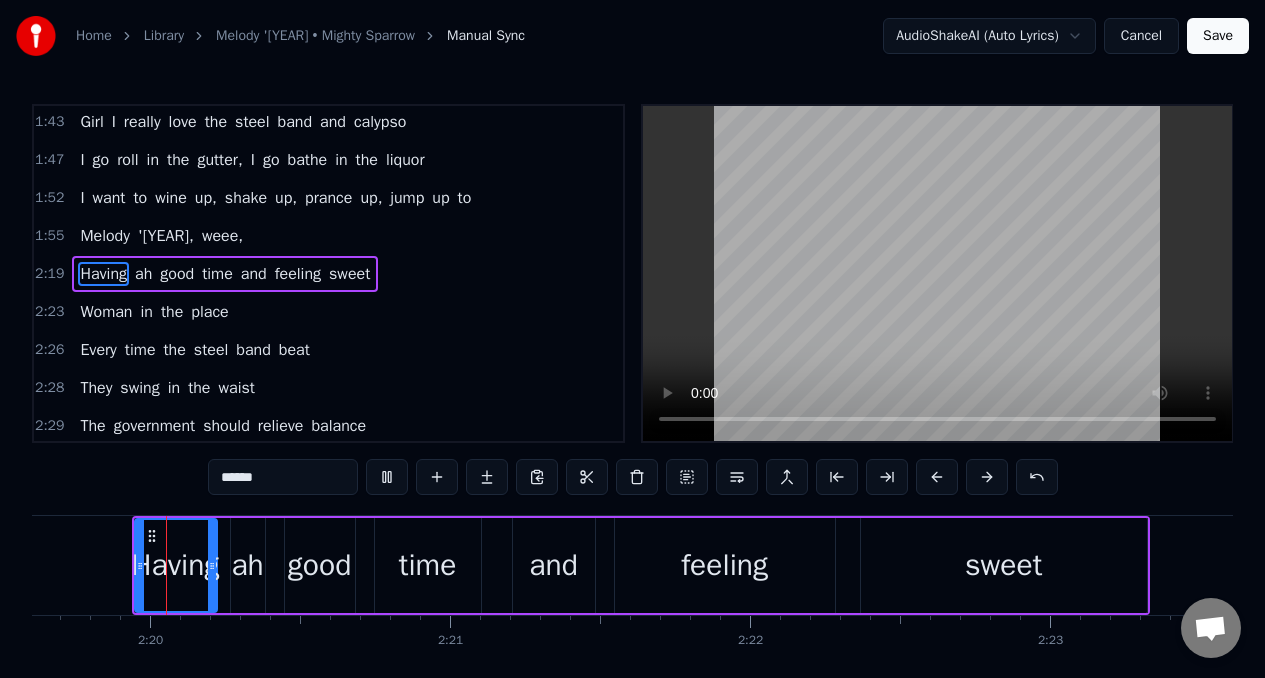 scroll, scrollTop: 0, scrollLeft: 41881, axis: horizontal 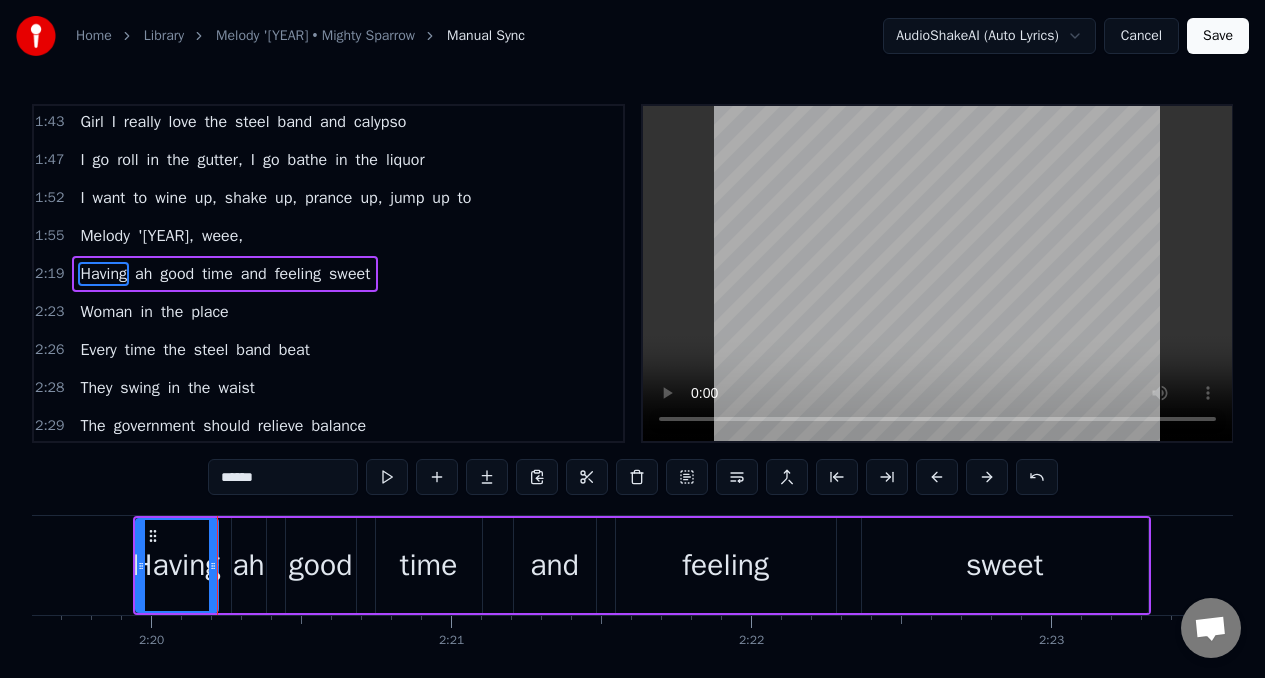 click on "Melody" at bounding box center (105, 236) 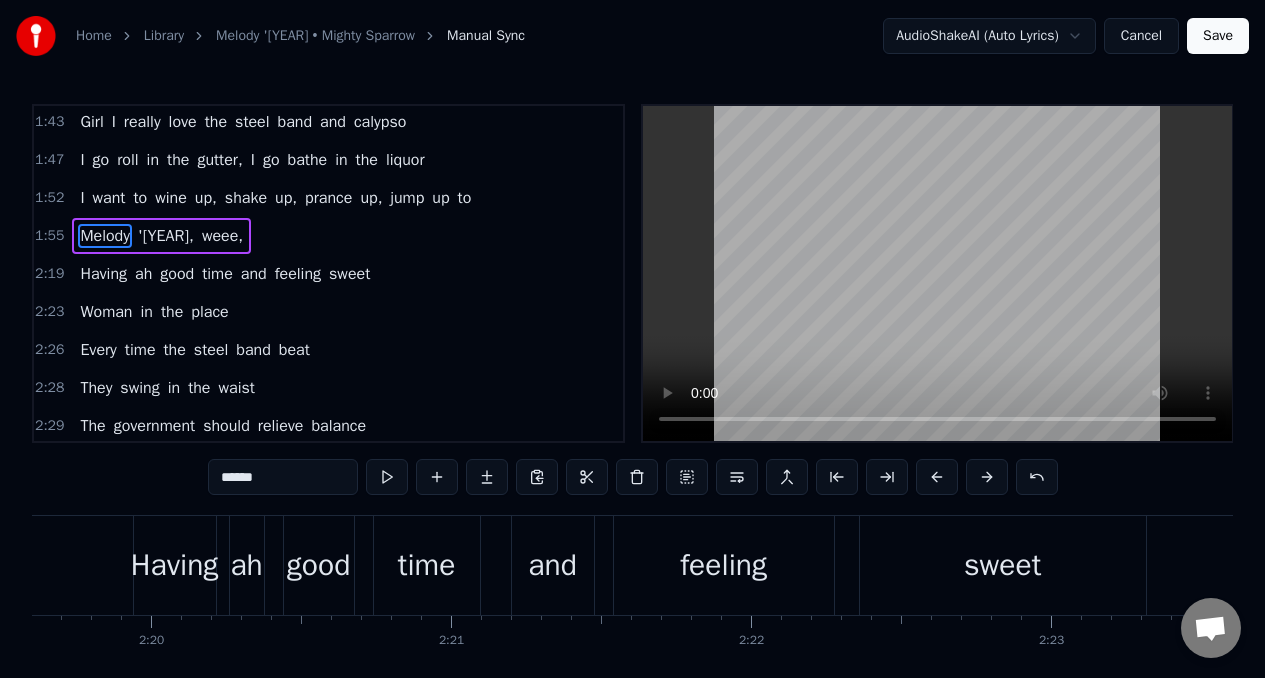 scroll, scrollTop: 725, scrollLeft: 0, axis: vertical 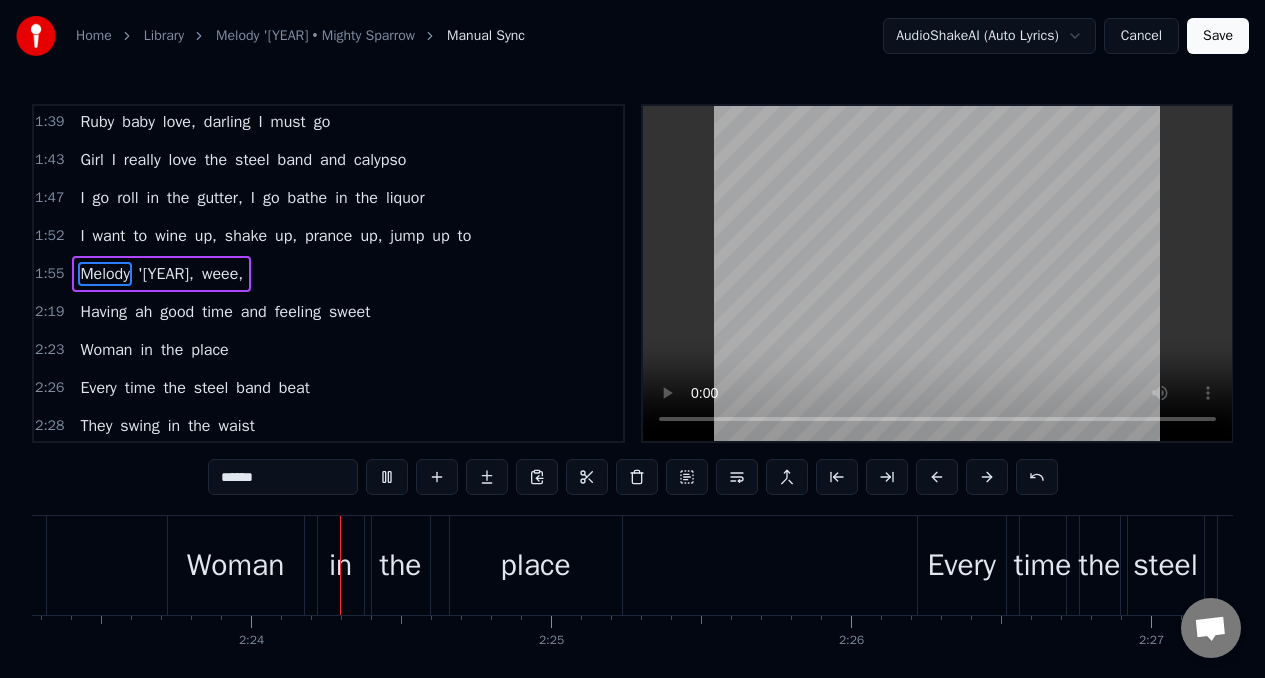click on "Melody" at bounding box center (105, 274) 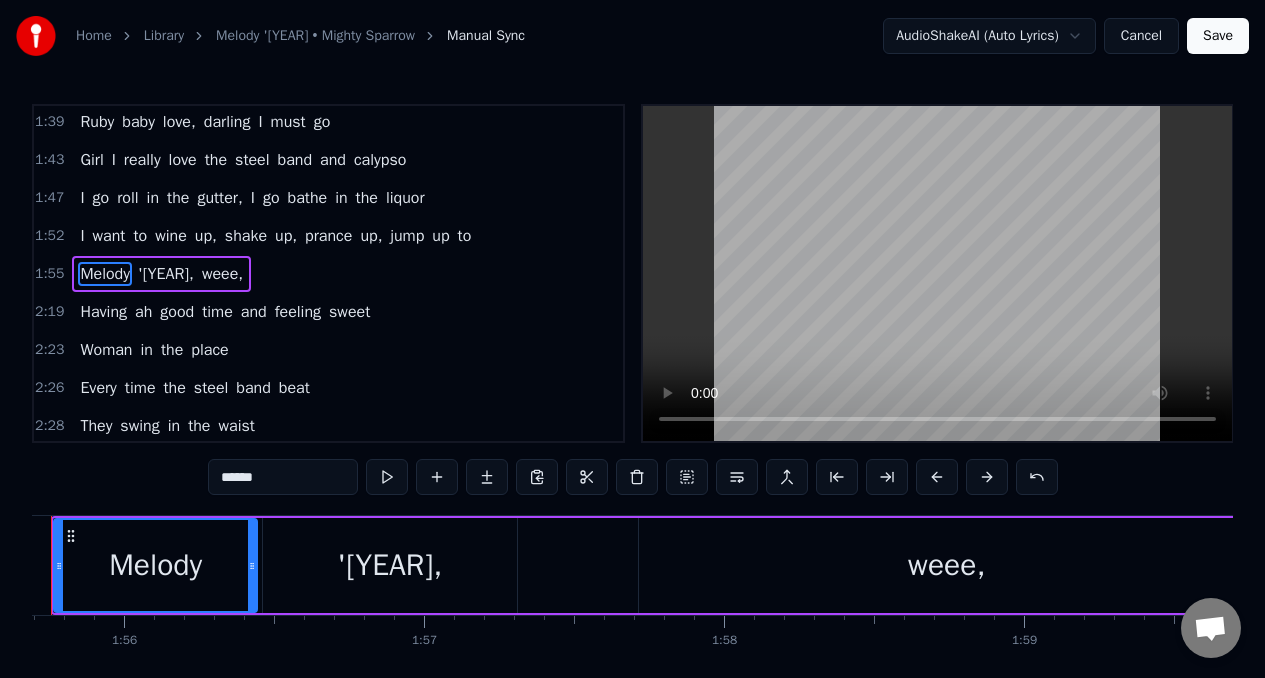 scroll, scrollTop: 0, scrollLeft: 34627, axis: horizontal 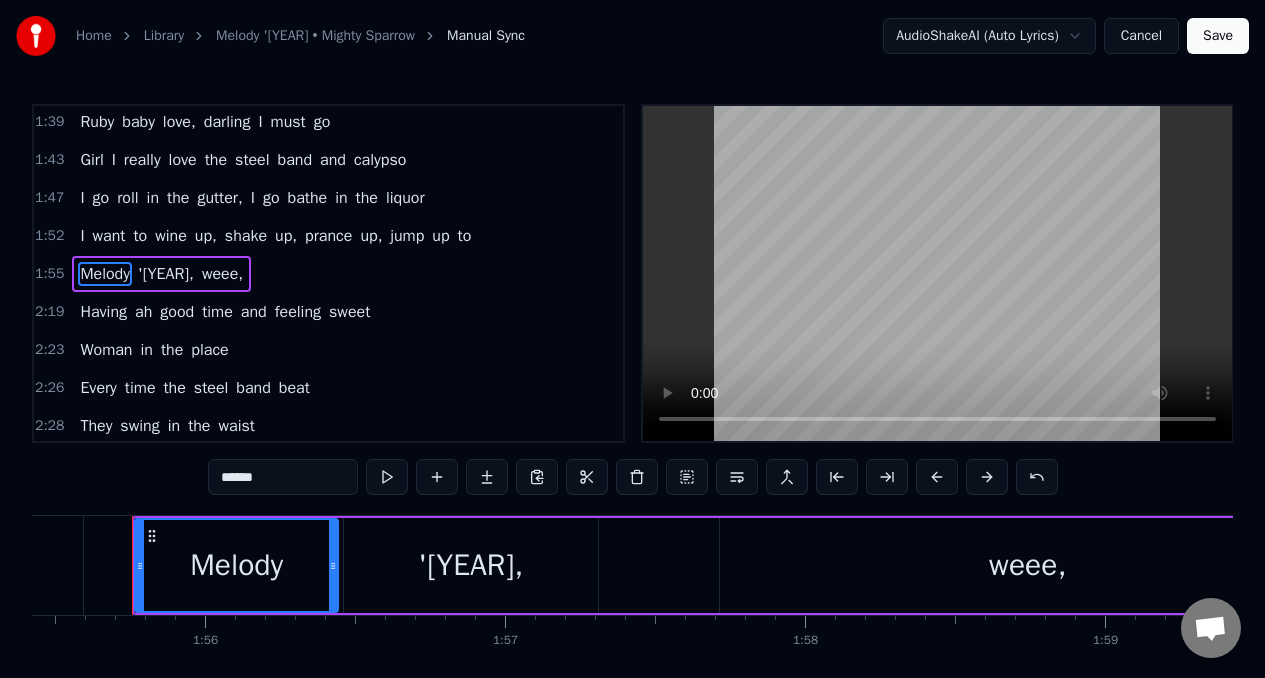 click on "Having" at bounding box center [103, 312] 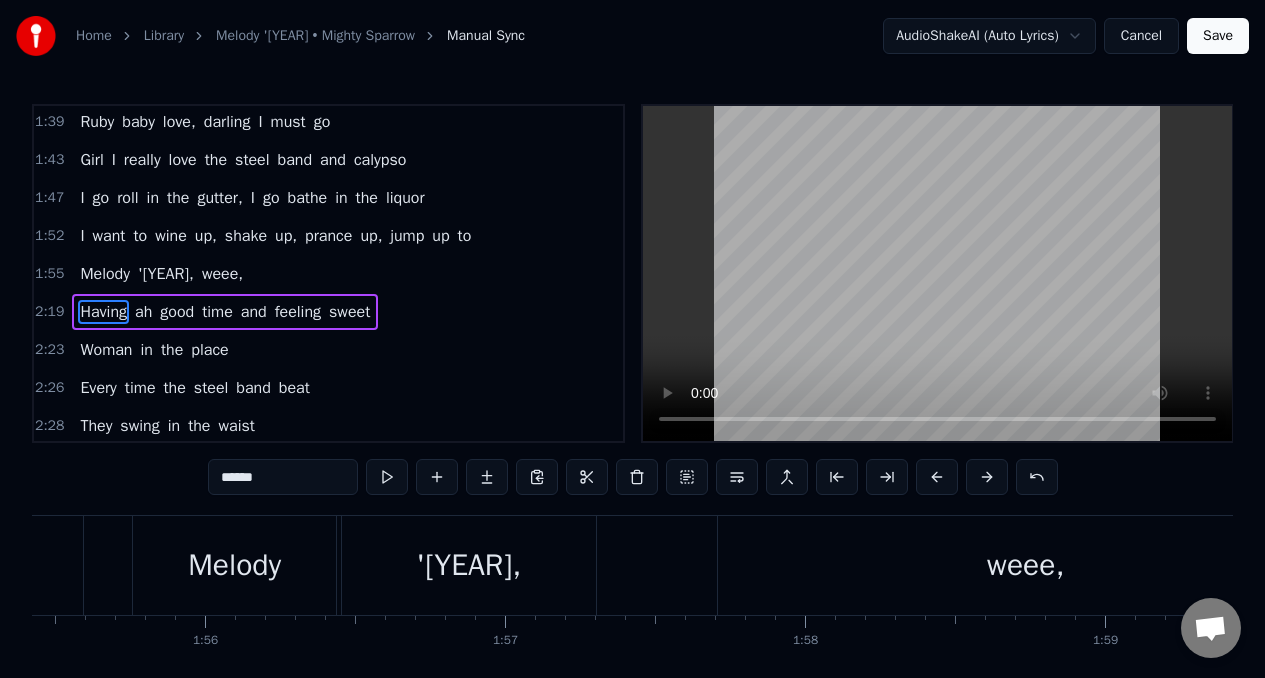 scroll, scrollTop: 741, scrollLeft: 0, axis: vertical 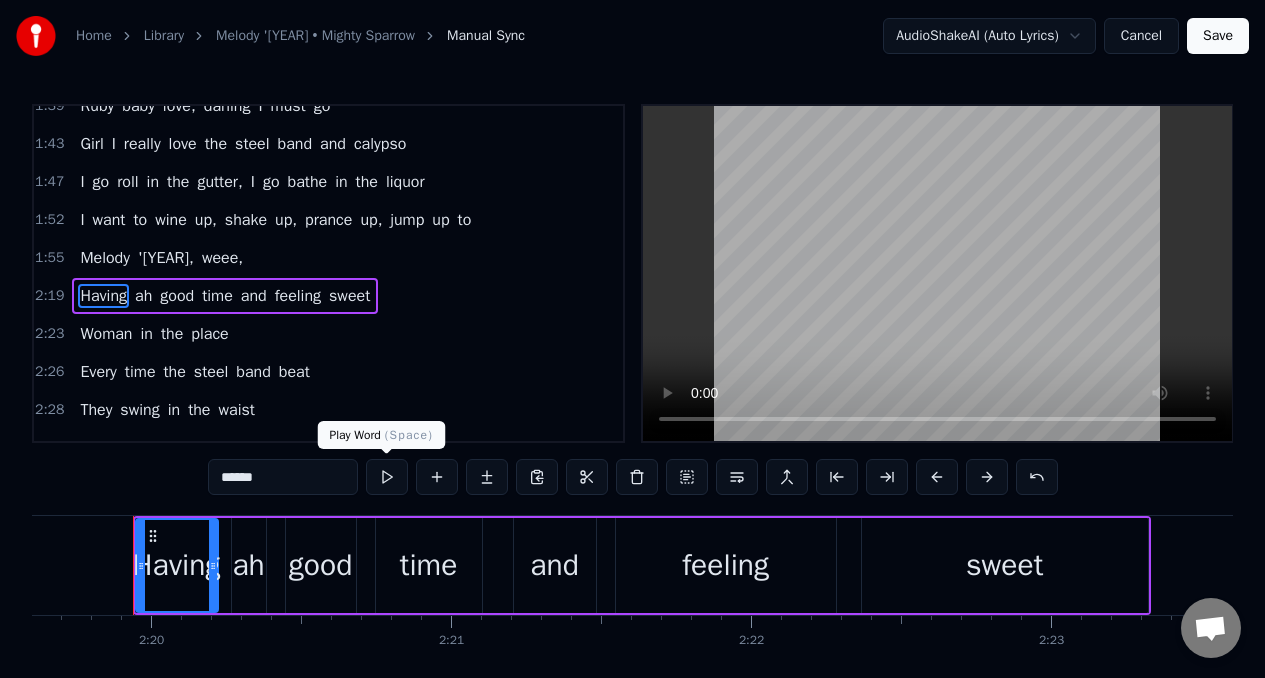 click at bounding box center [387, 477] 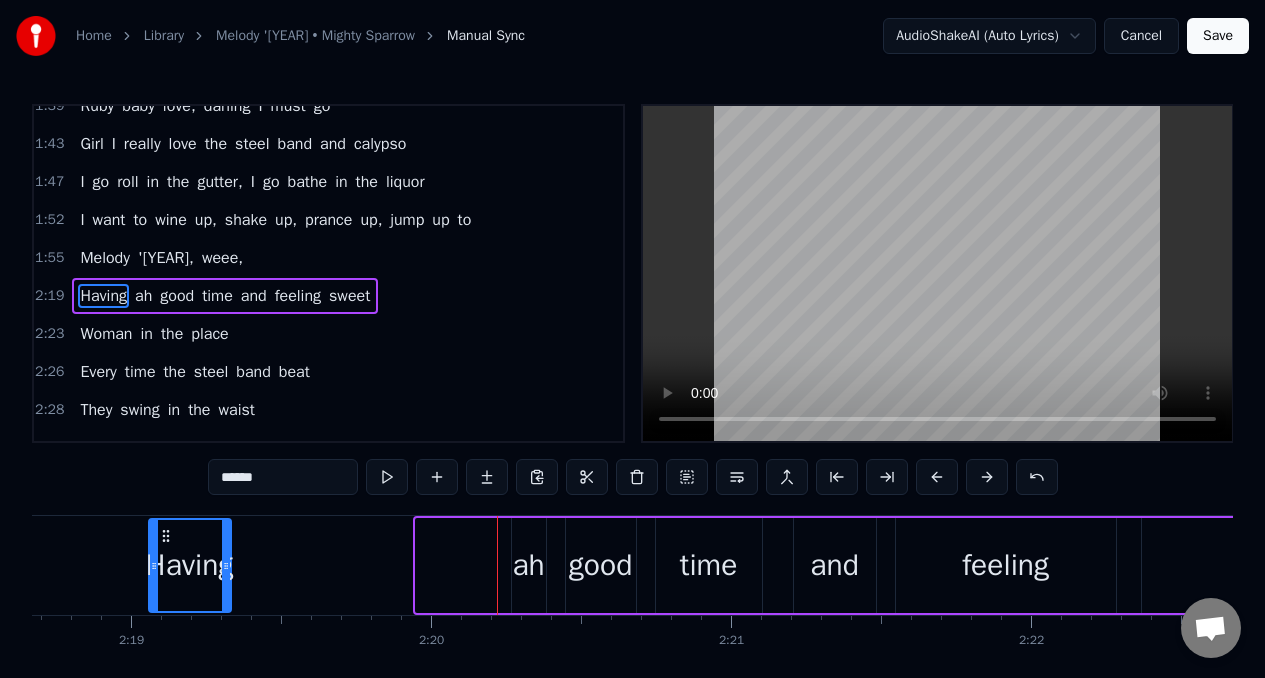 click 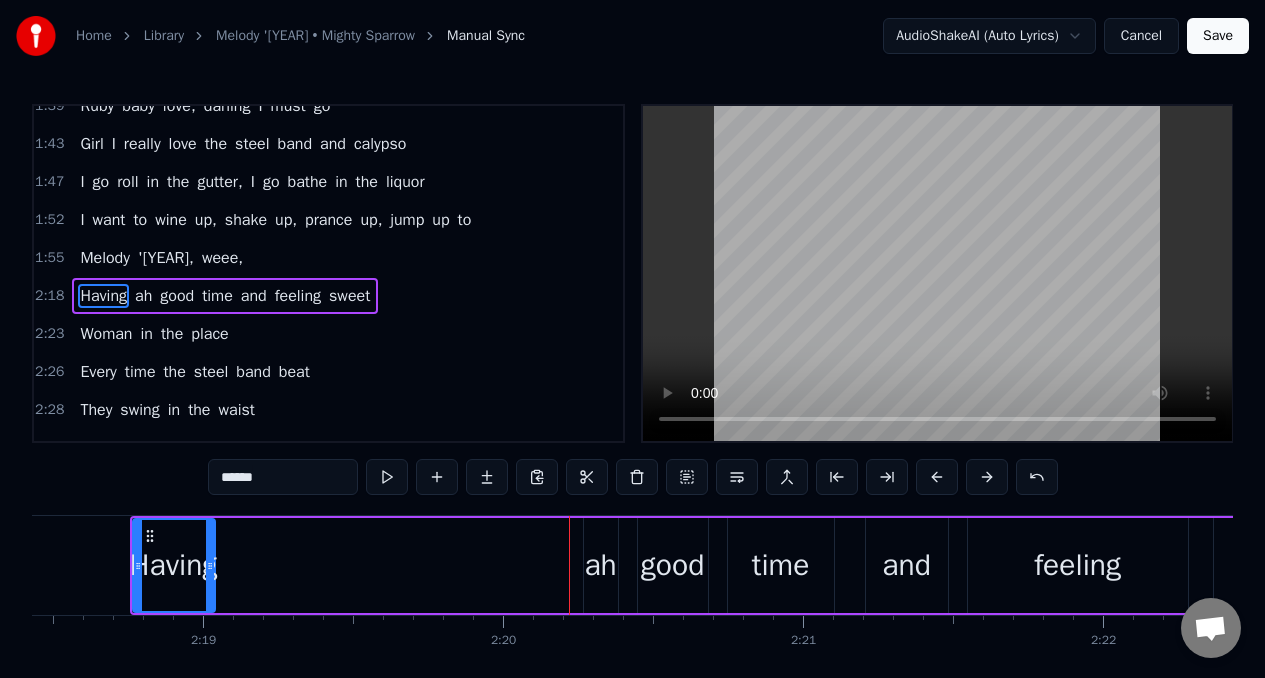 drag, startPoint x: 161, startPoint y: 545, endPoint x: 175, endPoint y: 552, distance: 15.652476 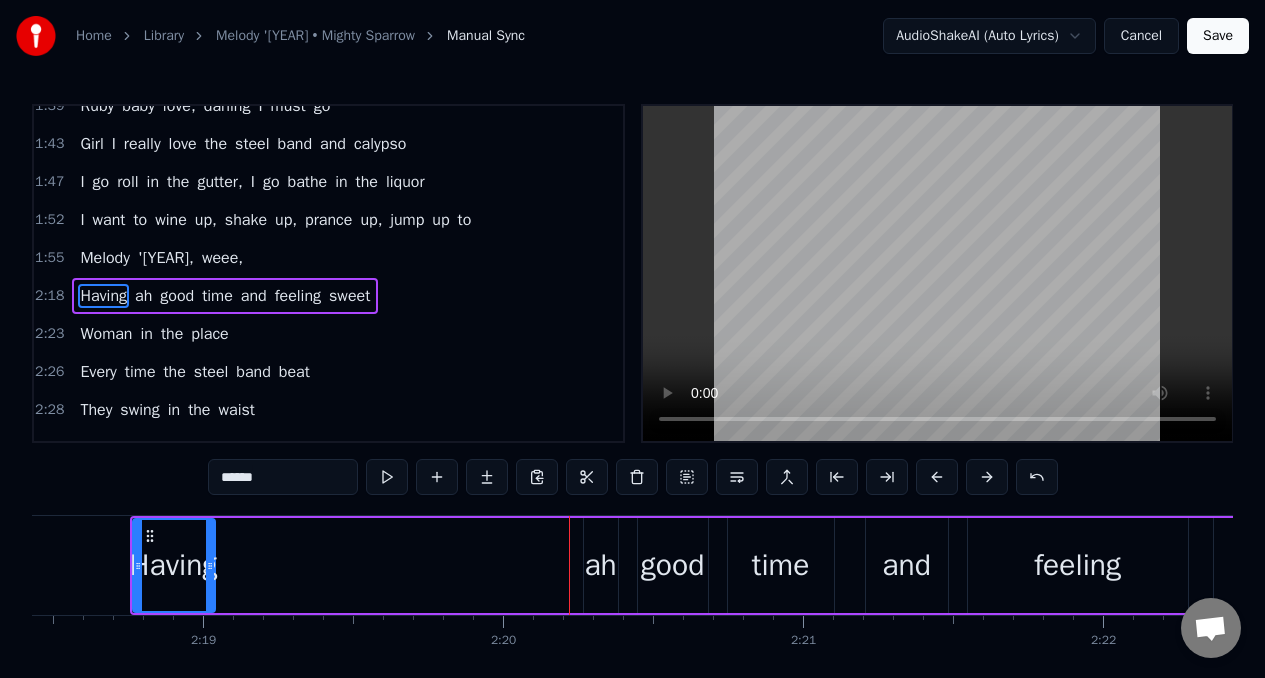 click on "Having" at bounding box center [174, 565] 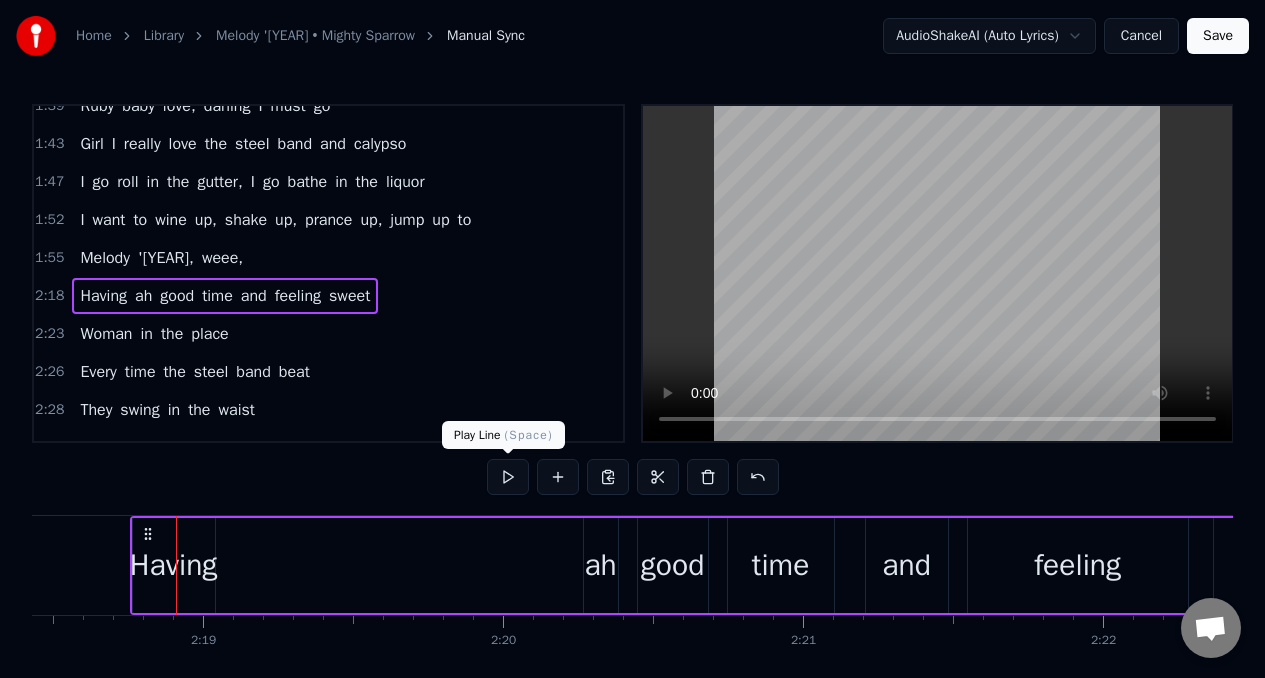 click at bounding box center (508, 477) 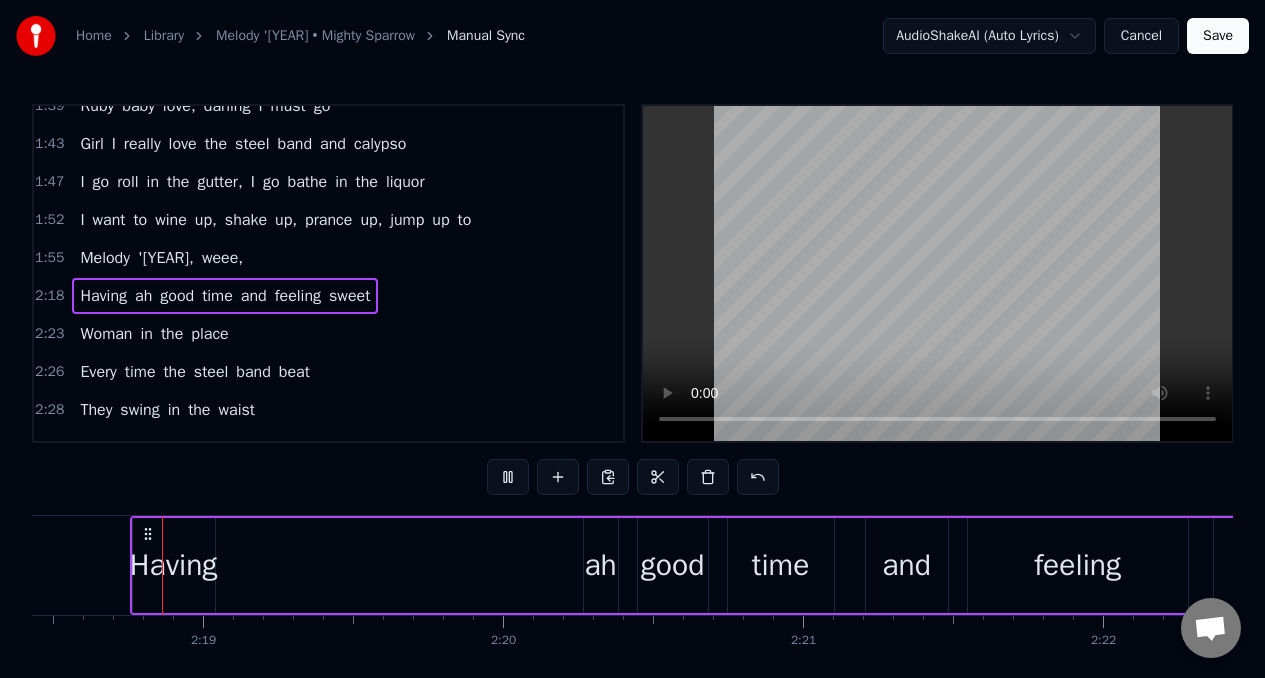 scroll, scrollTop: 0, scrollLeft: 41526, axis: horizontal 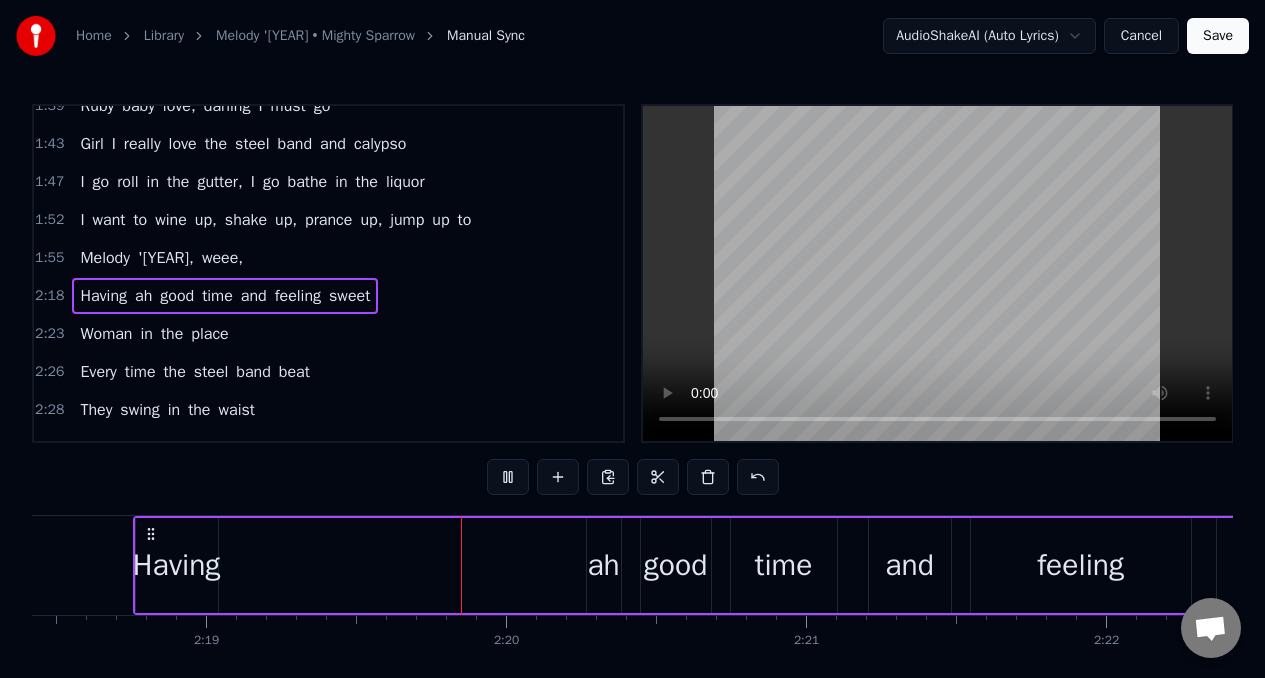 click at bounding box center (508, 477) 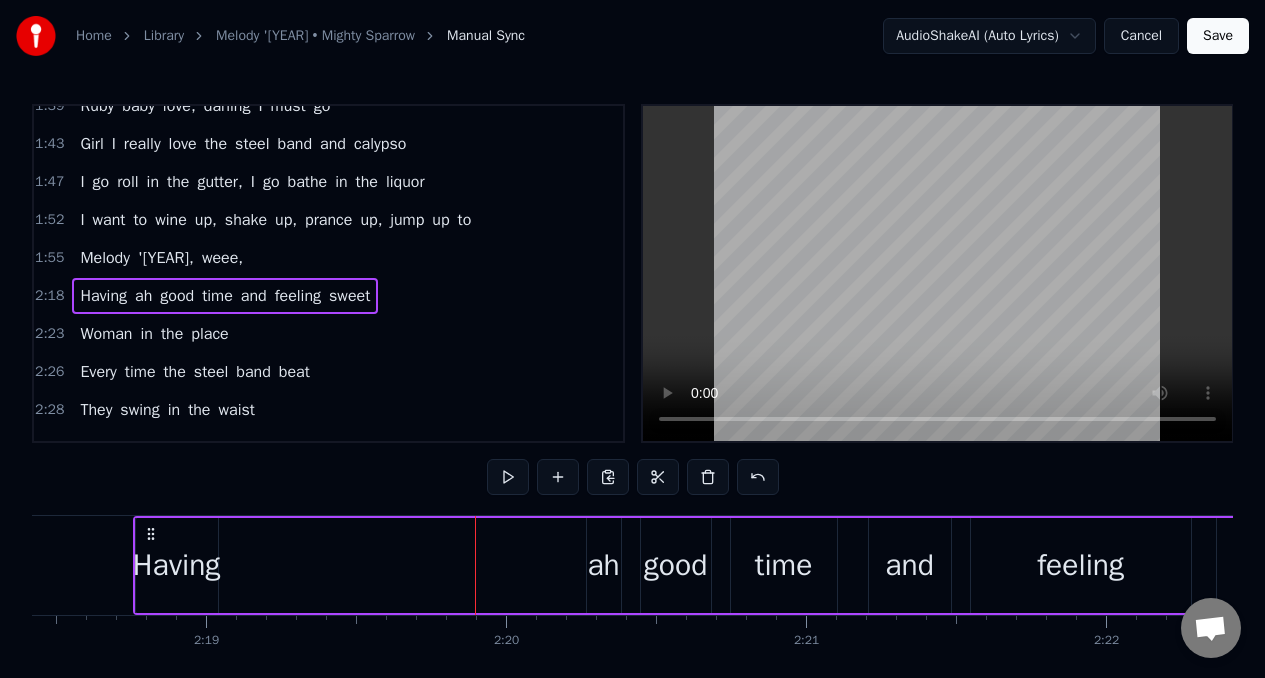 click on "Having" at bounding box center [176, 565] 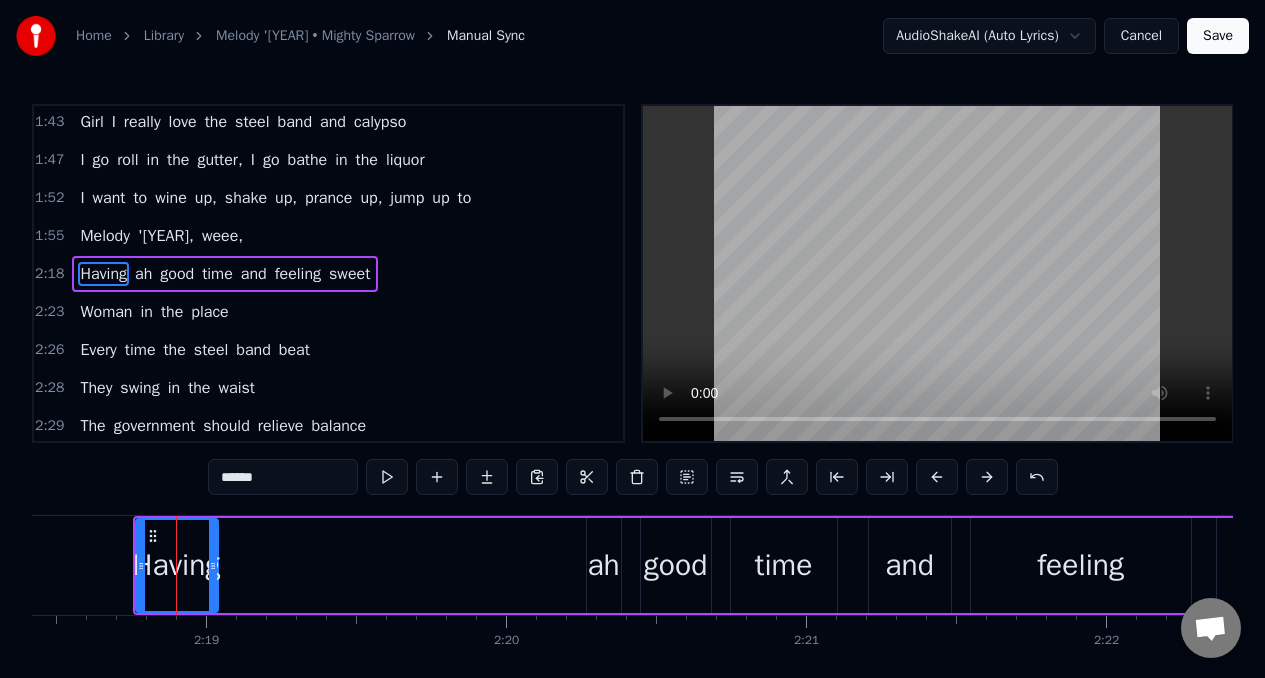 scroll, scrollTop: 763, scrollLeft: 0, axis: vertical 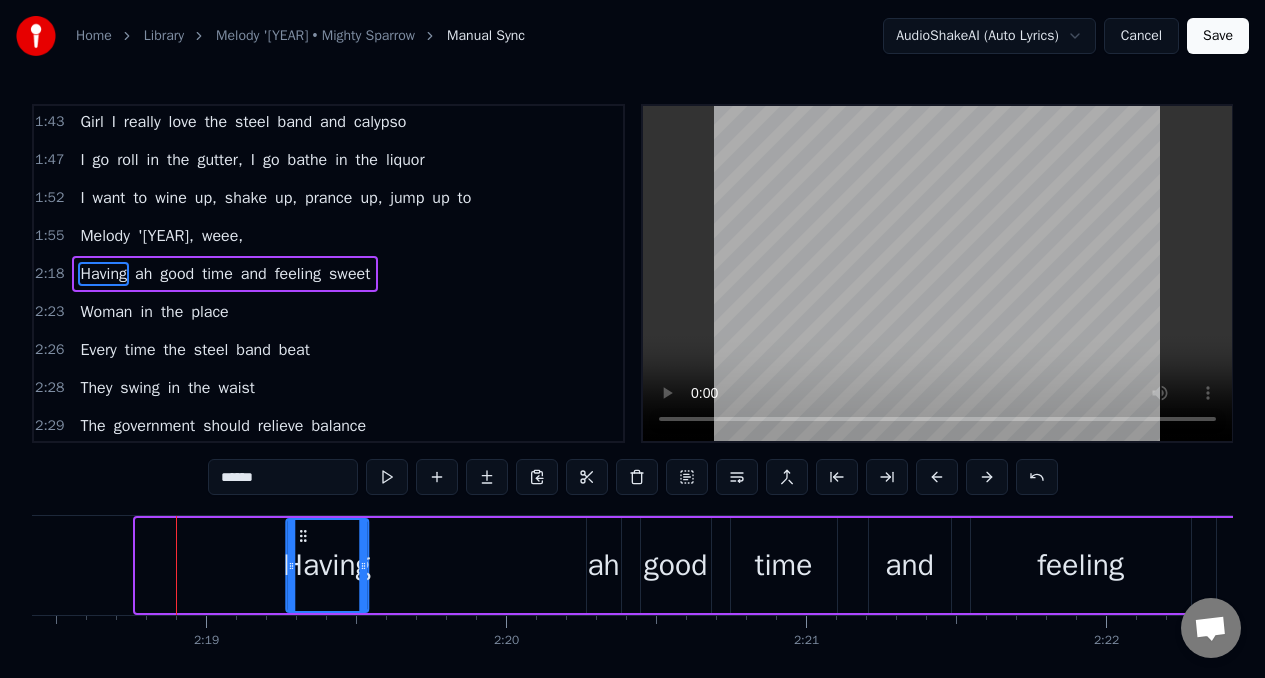 drag, startPoint x: 153, startPoint y: 537, endPoint x: 304, endPoint y: 535, distance: 151.01324 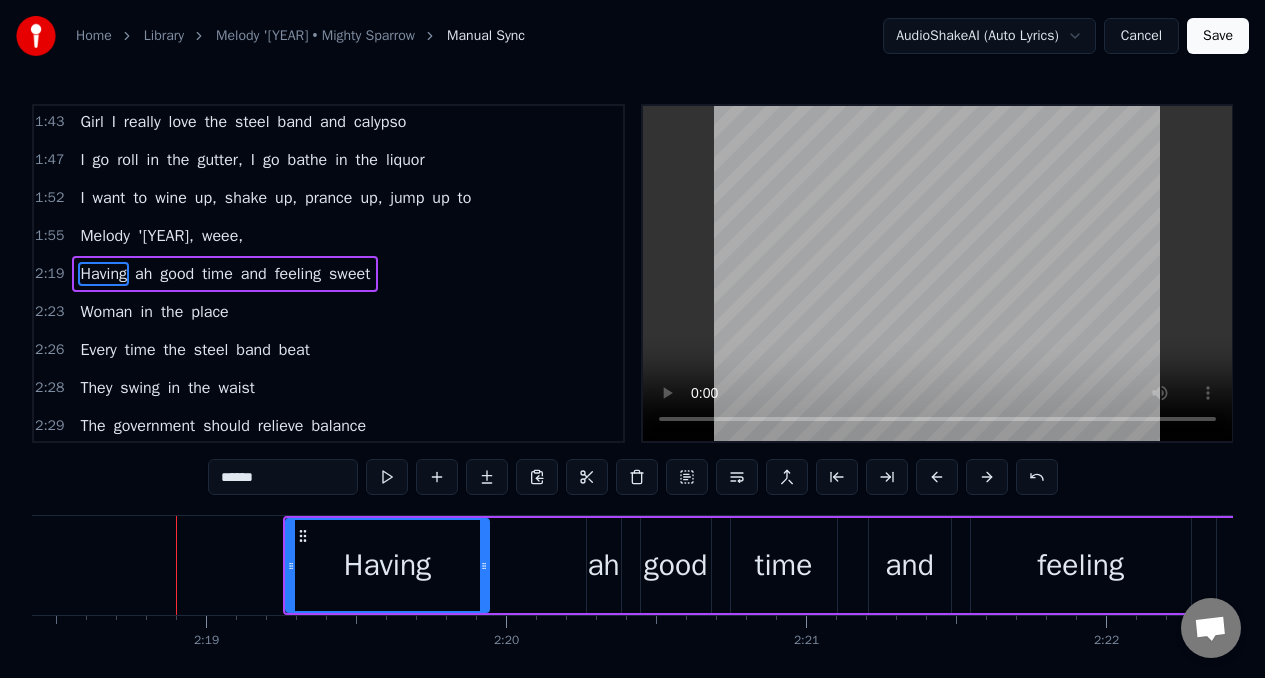drag, startPoint x: 363, startPoint y: 554, endPoint x: 481, endPoint y: 562, distance: 118.270874 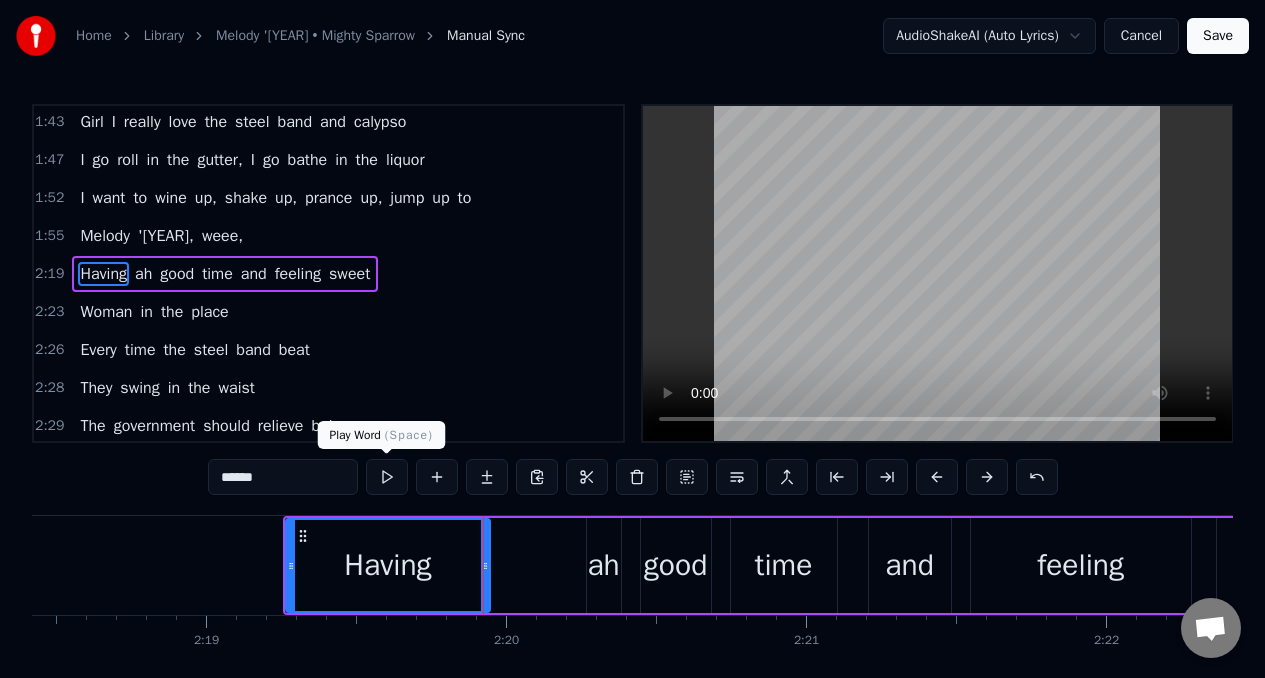 click at bounding box center (387, 477) 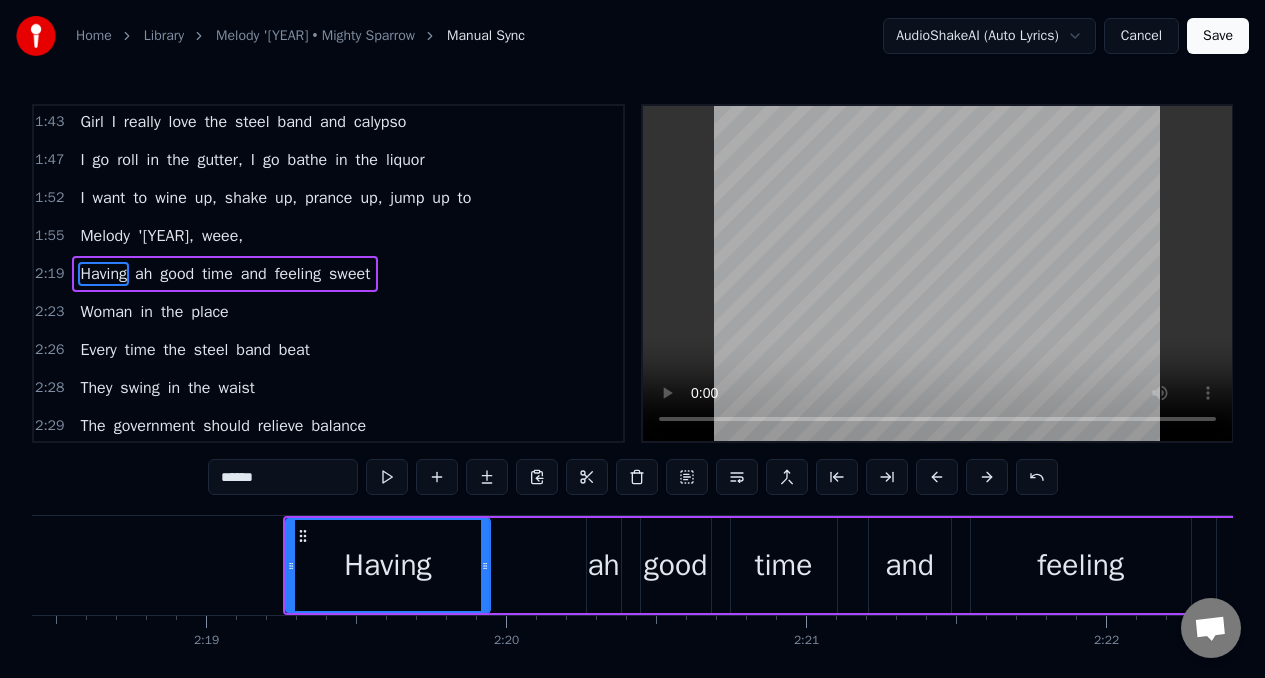 click at bounding box center [387, 477] 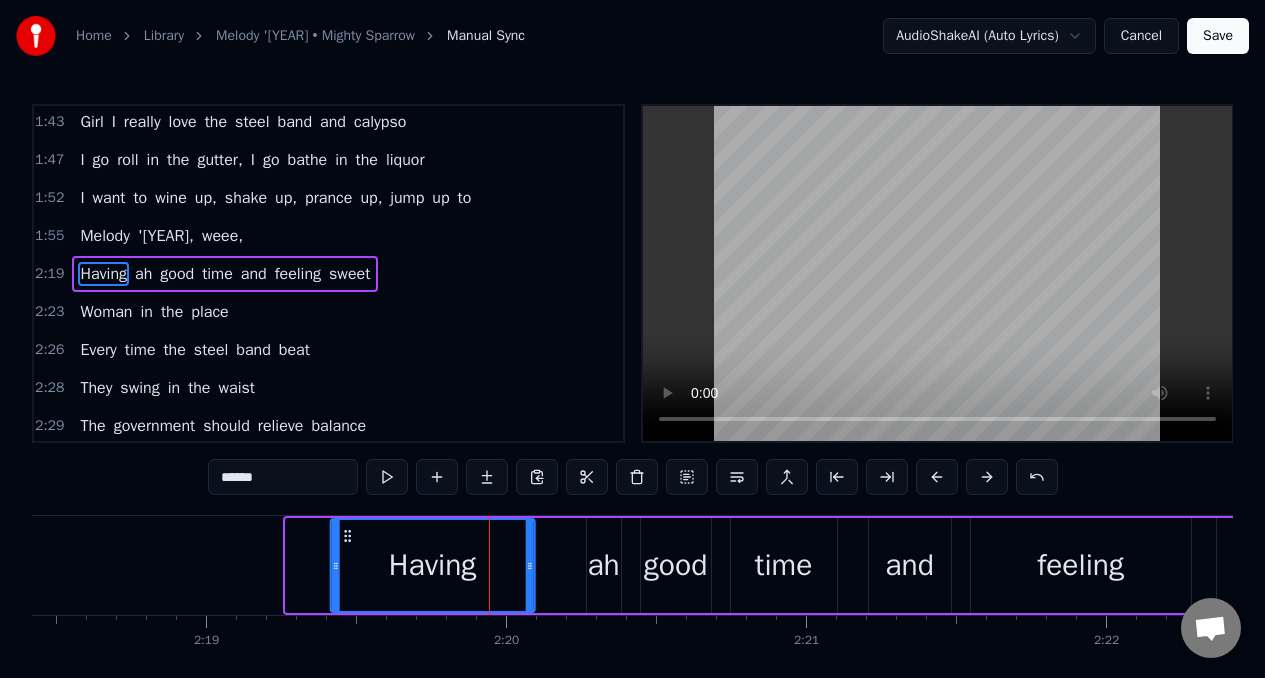 drag, startPoint x: 301, startPoint y: 536, endPoint x: 343, endPoint y: 545, distance: 42.953465 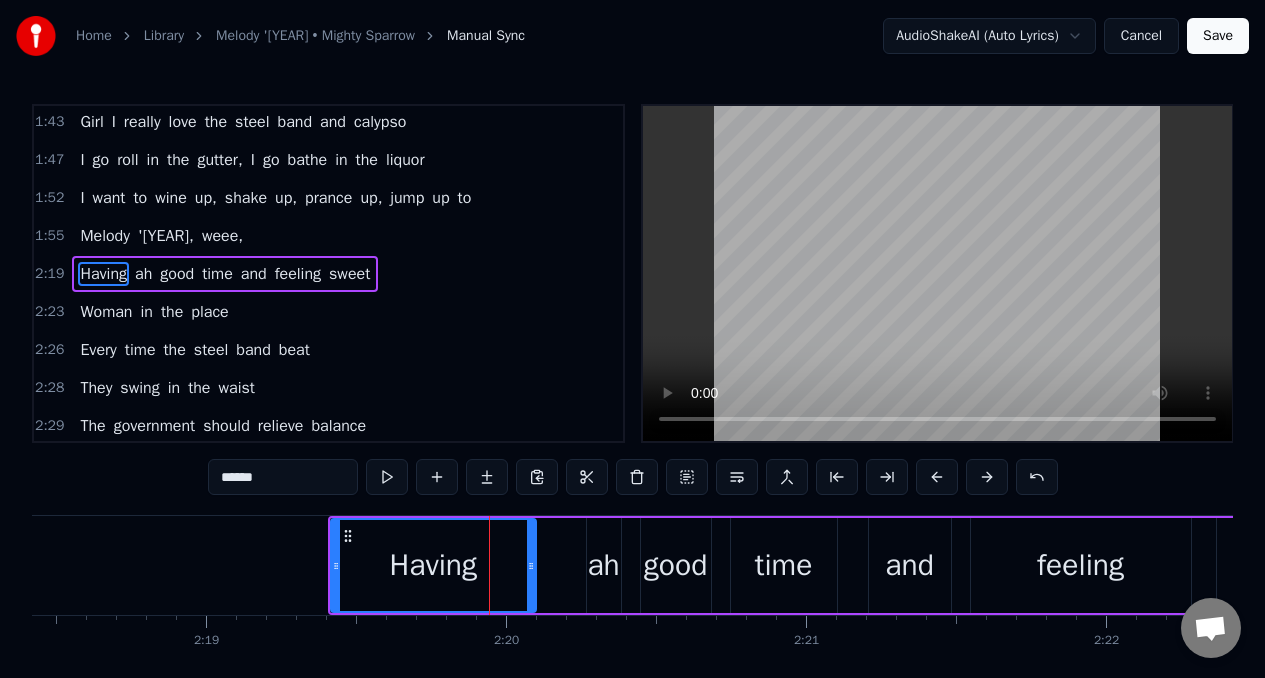 click 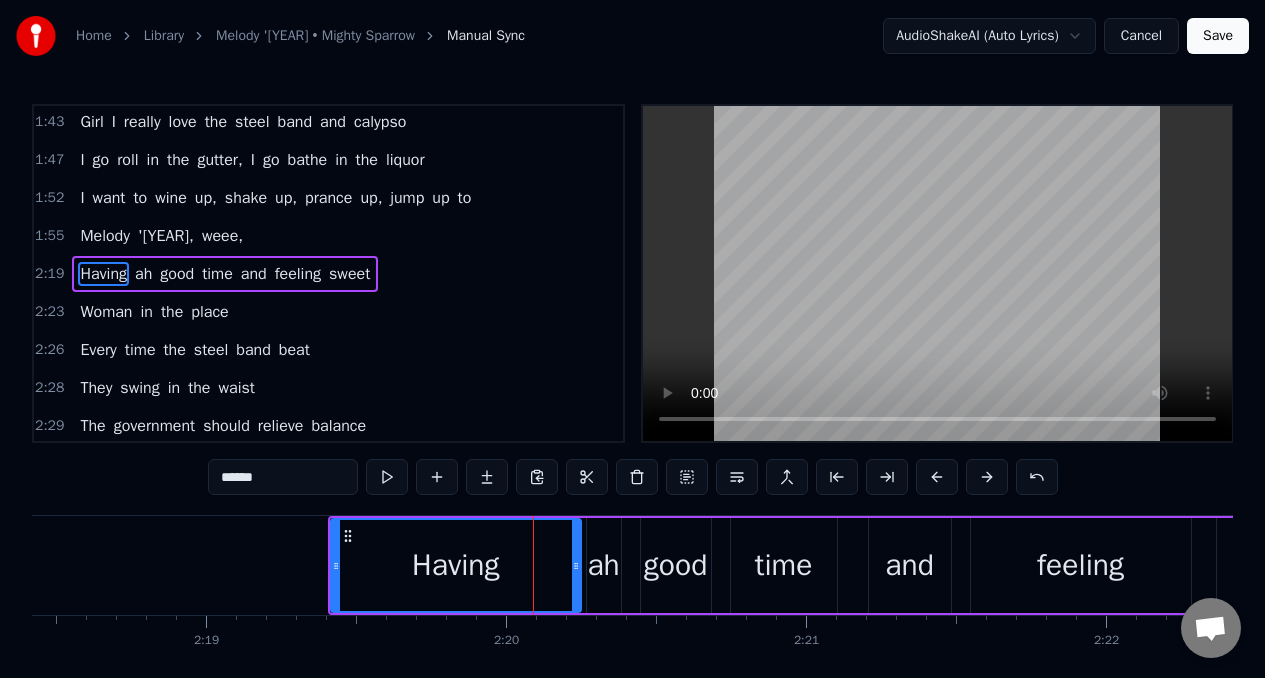 drag, startPoint x: 530, startPoint y: 568, endPoint x: 575, endPoint y: 569, distance: 45.01111 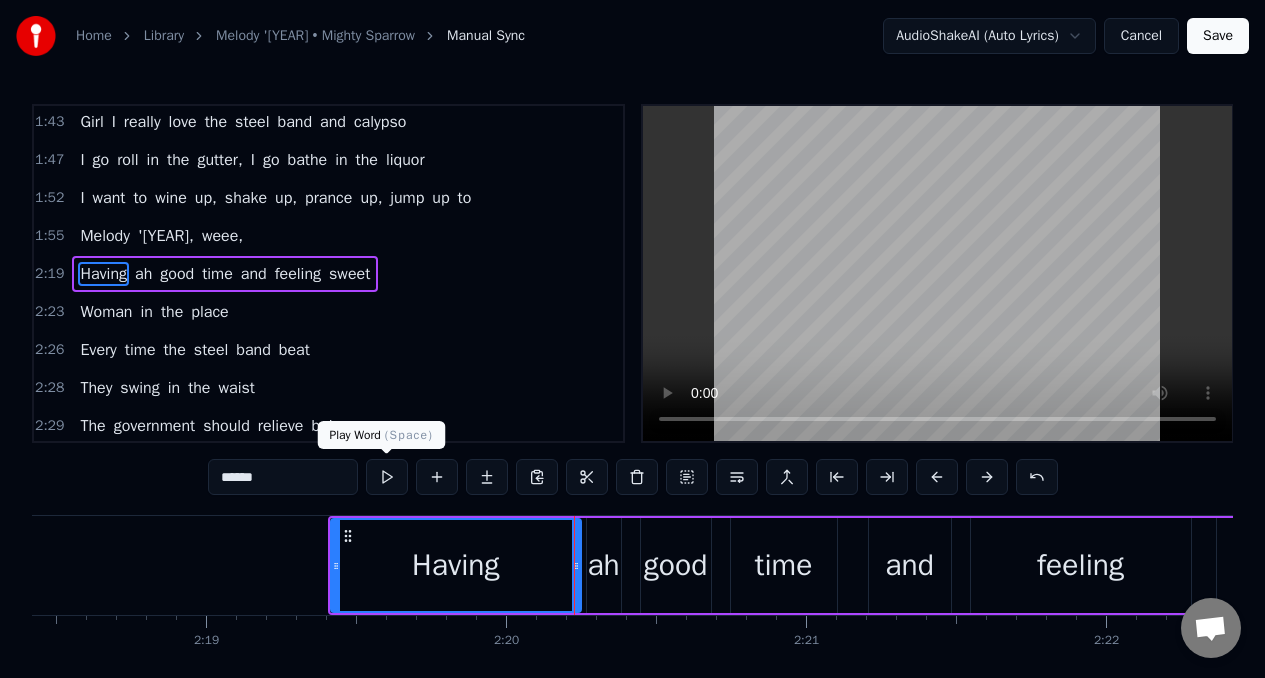 click at bounding box center (387, 477) 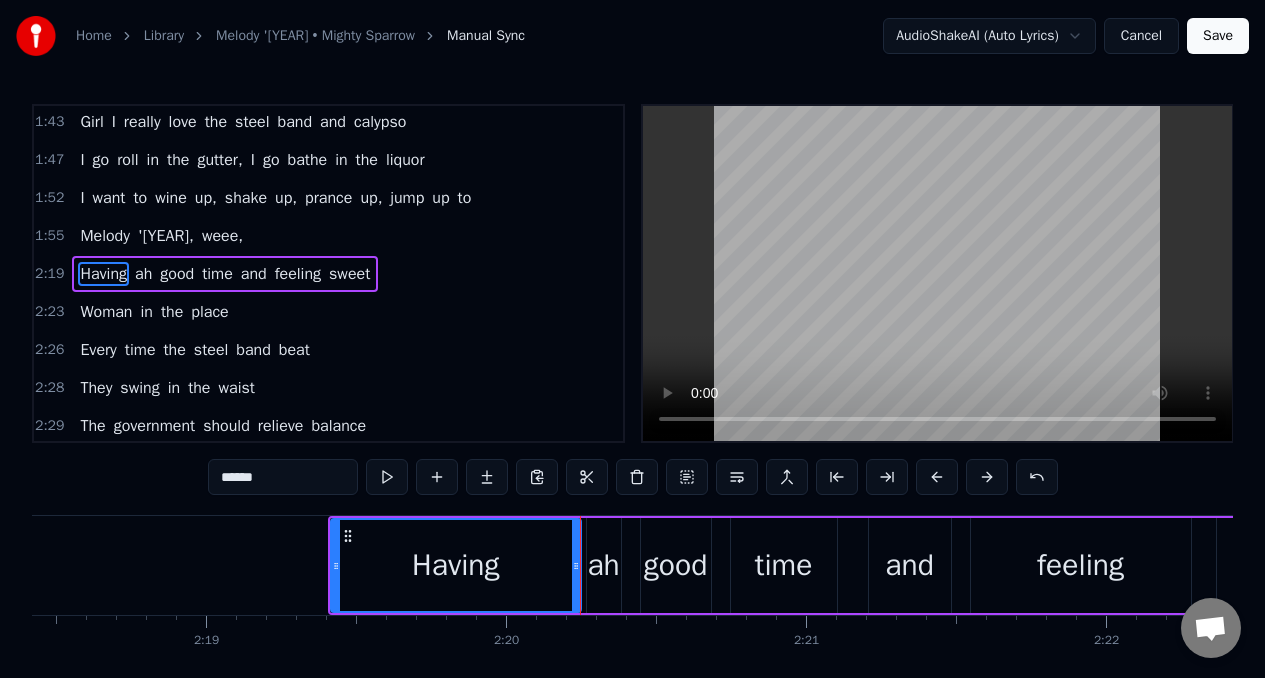 click at bounding box center (387, 477) 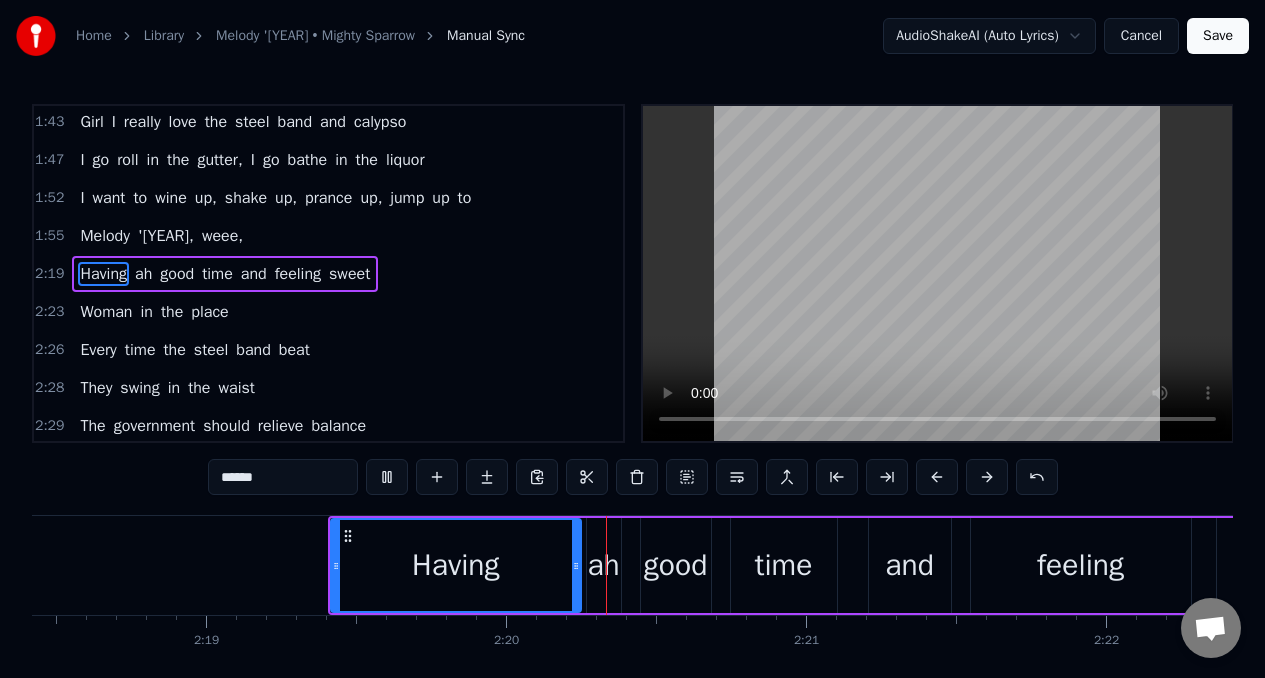 click at bounding box center (387, 477) 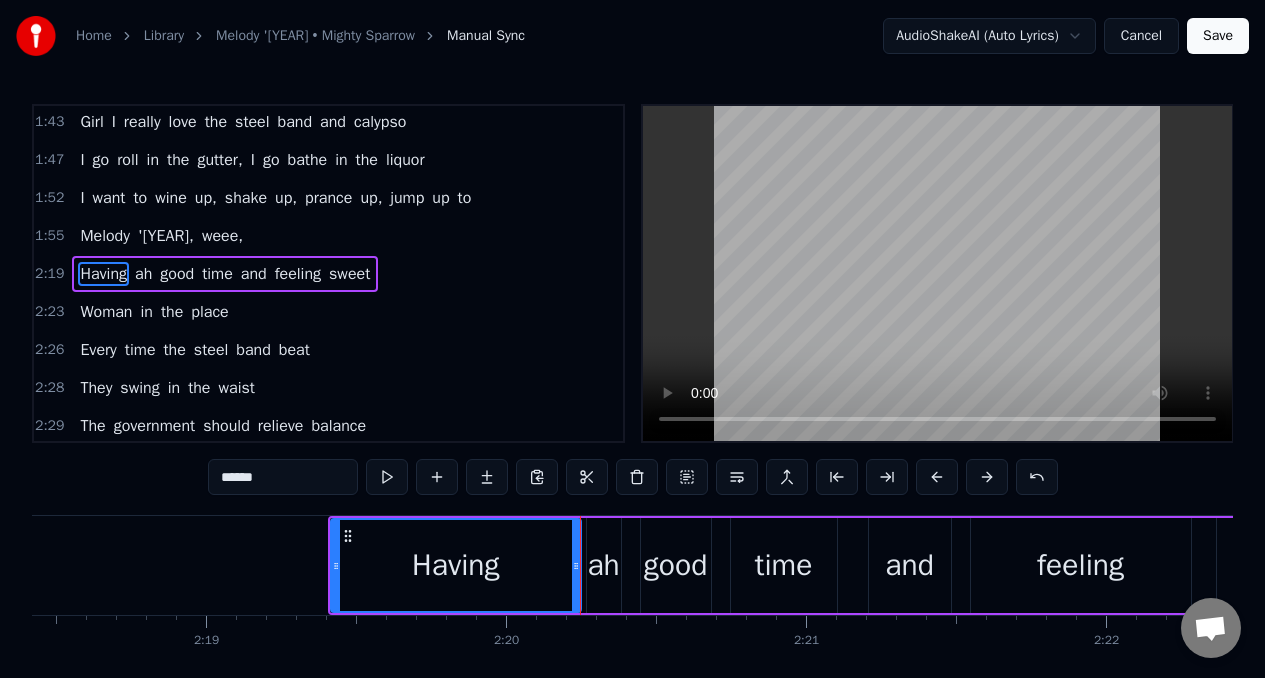 click at bounding box center (387, 477) 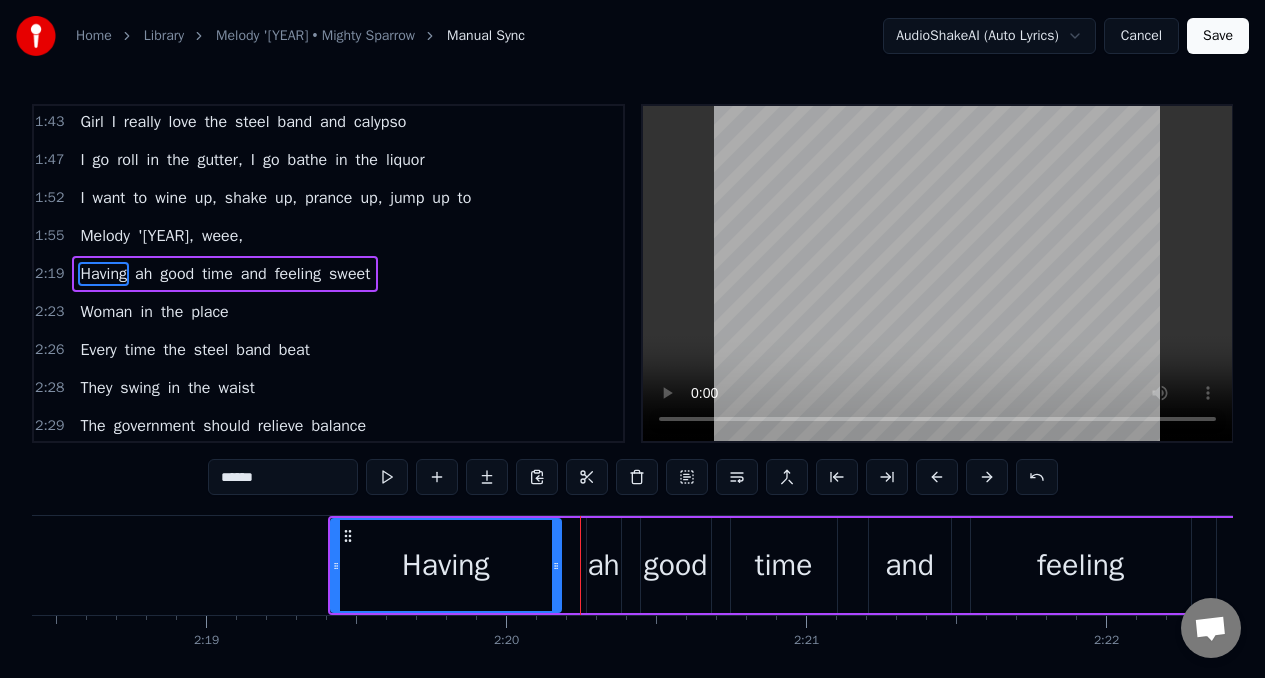 drag, startPoint x: 576, startPoint y: 545, endPoint x: 556, endPoint y: 546, distance: 20.024984 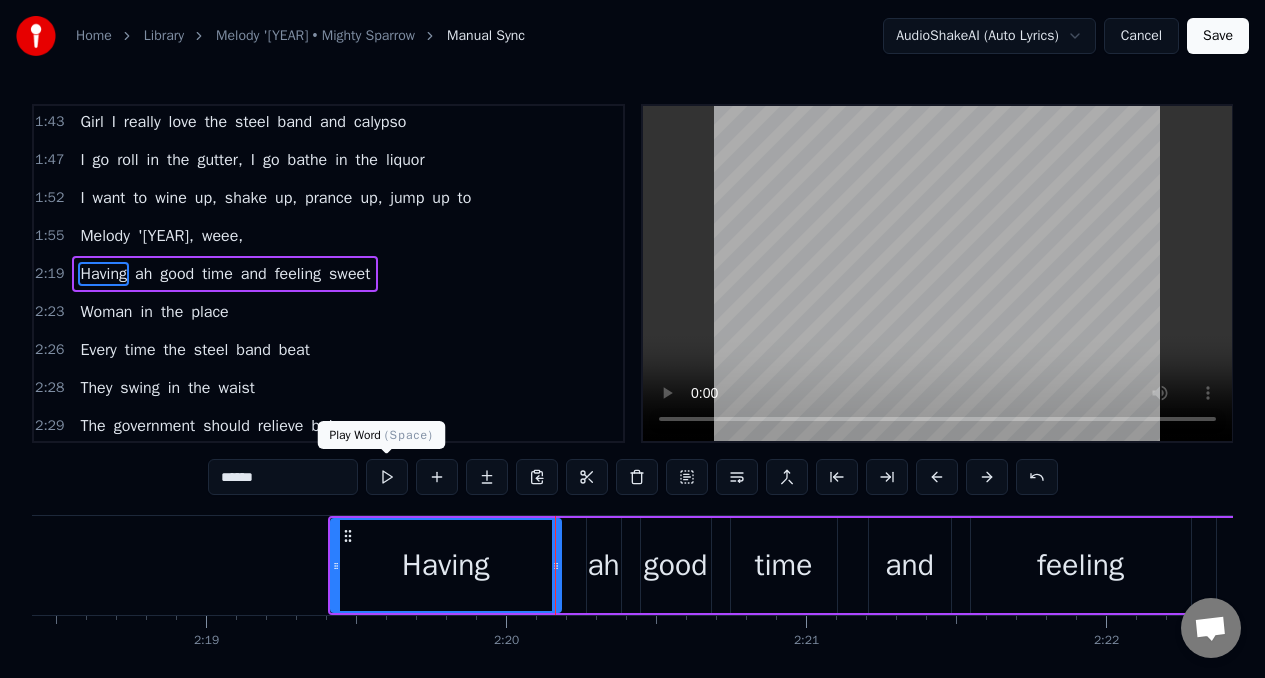 click at bounding box center [387, 477] 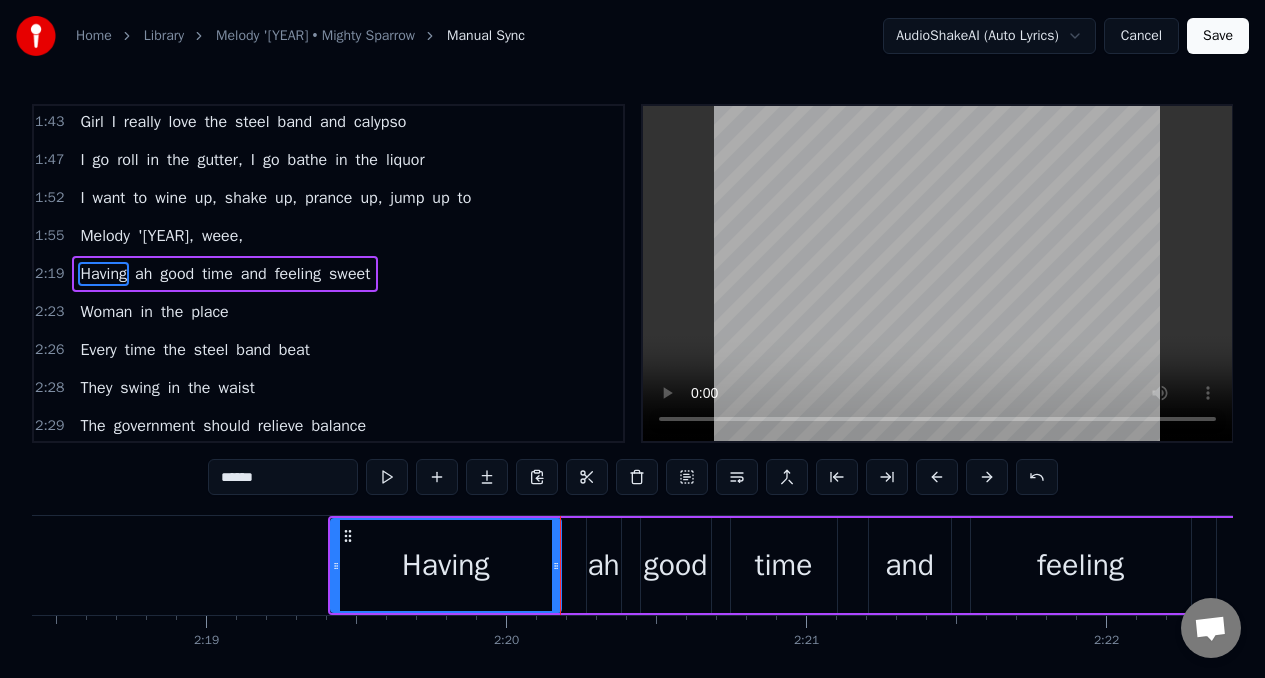 click at bounding box center [387, 477] 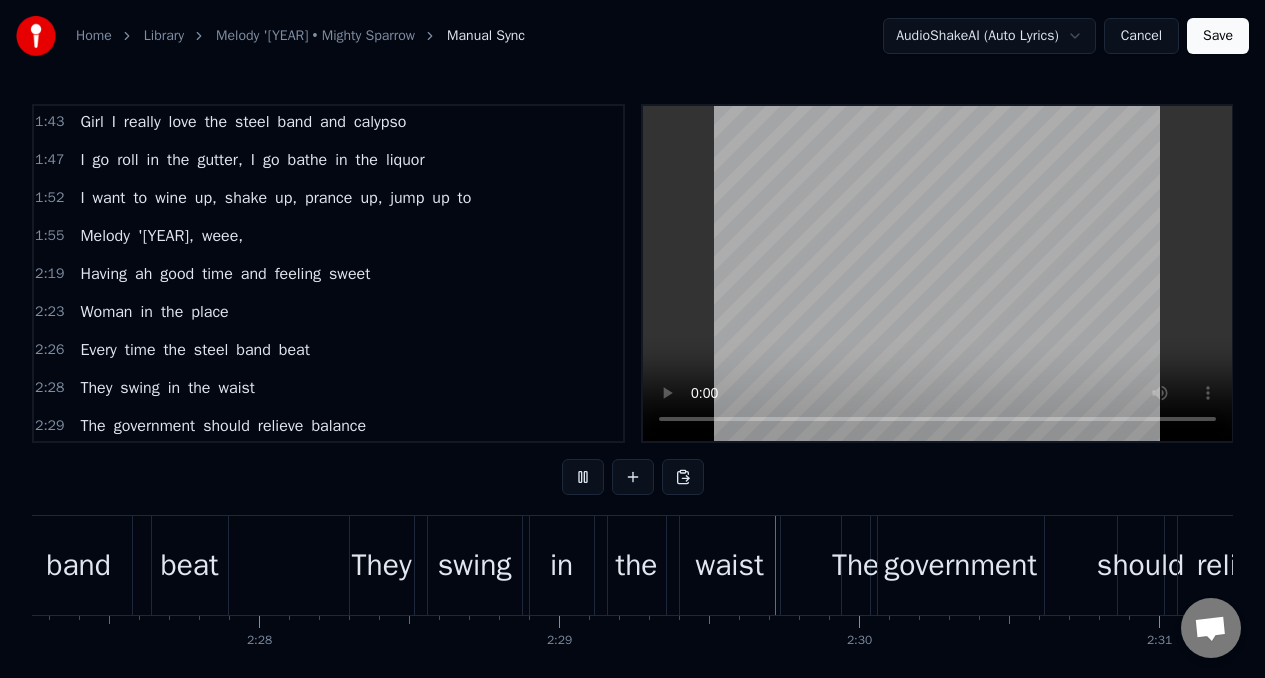 scroll, scrollTop: 0, scrollLeft: 44653, axis: horizontal 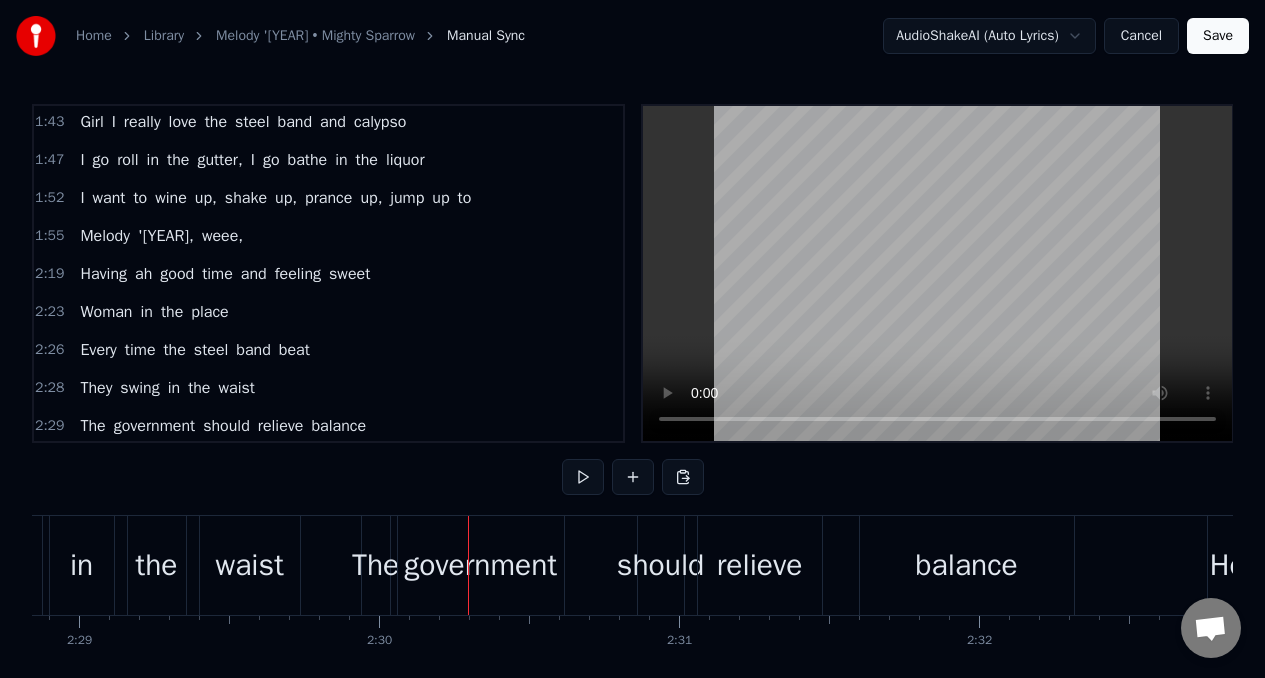 click on "They" at bounding box center (96, 388) 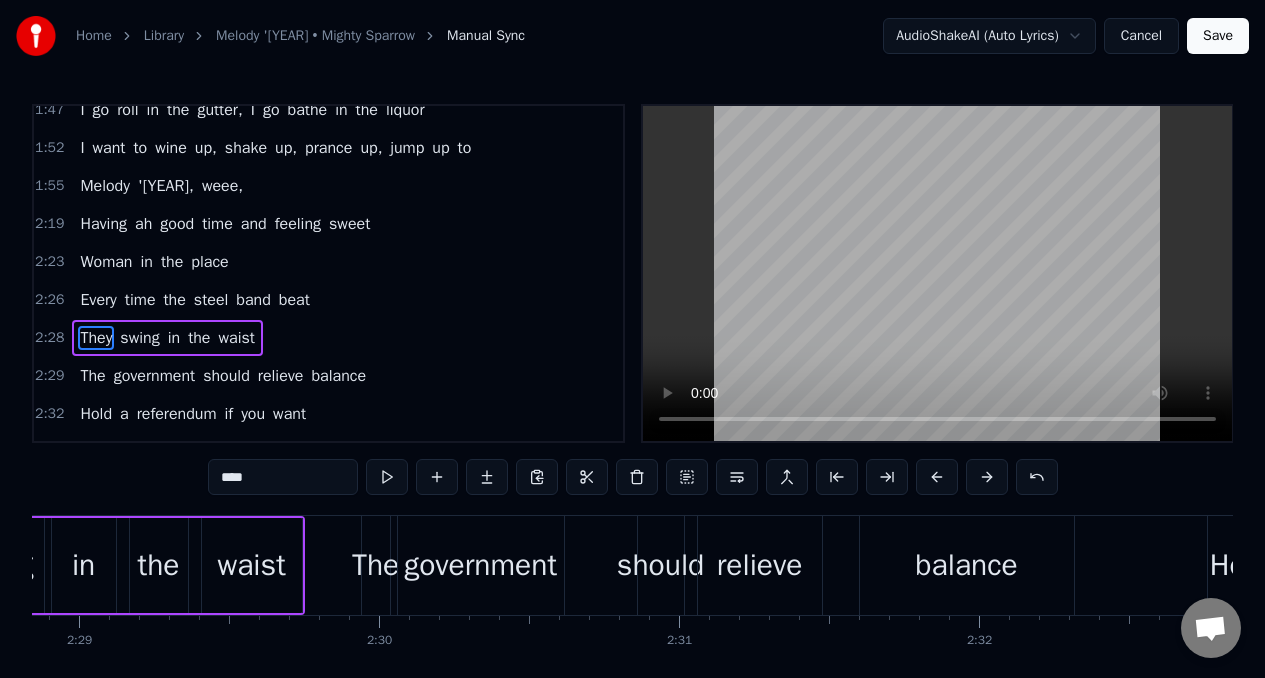 scroll, scrollTop: 850, scrollLeft: 0, axis: vertical 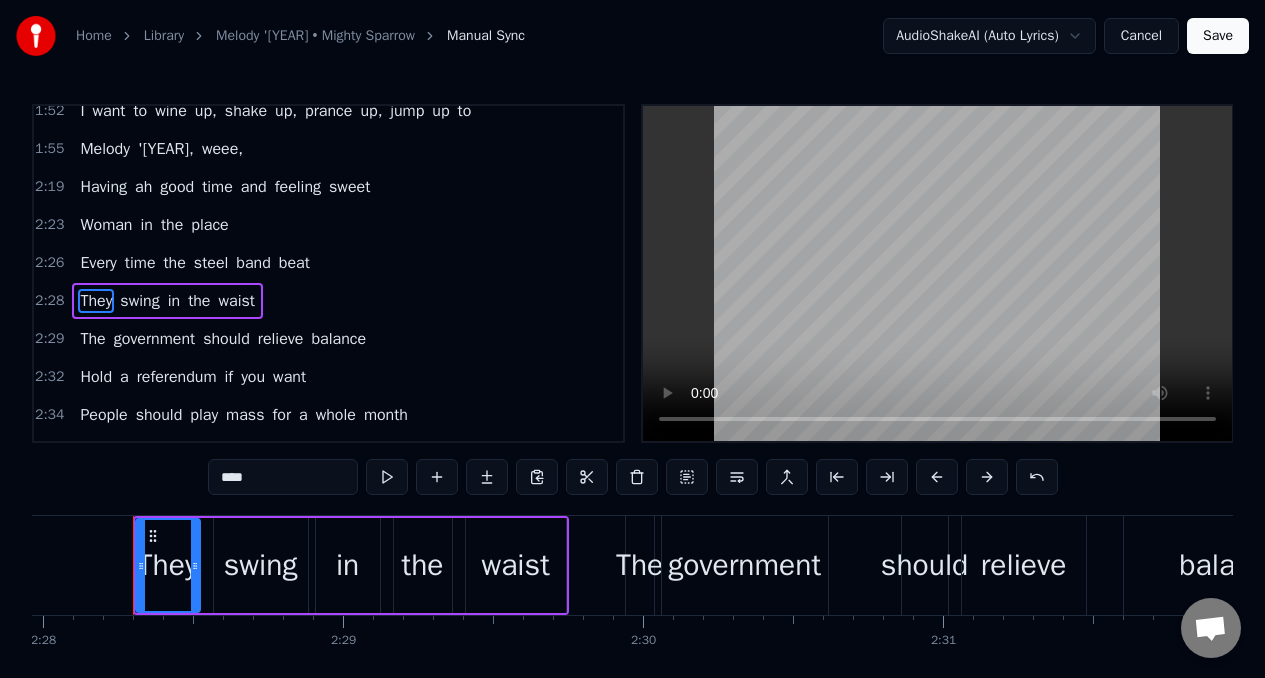 click on "swing" at bounding box center (261, 565) 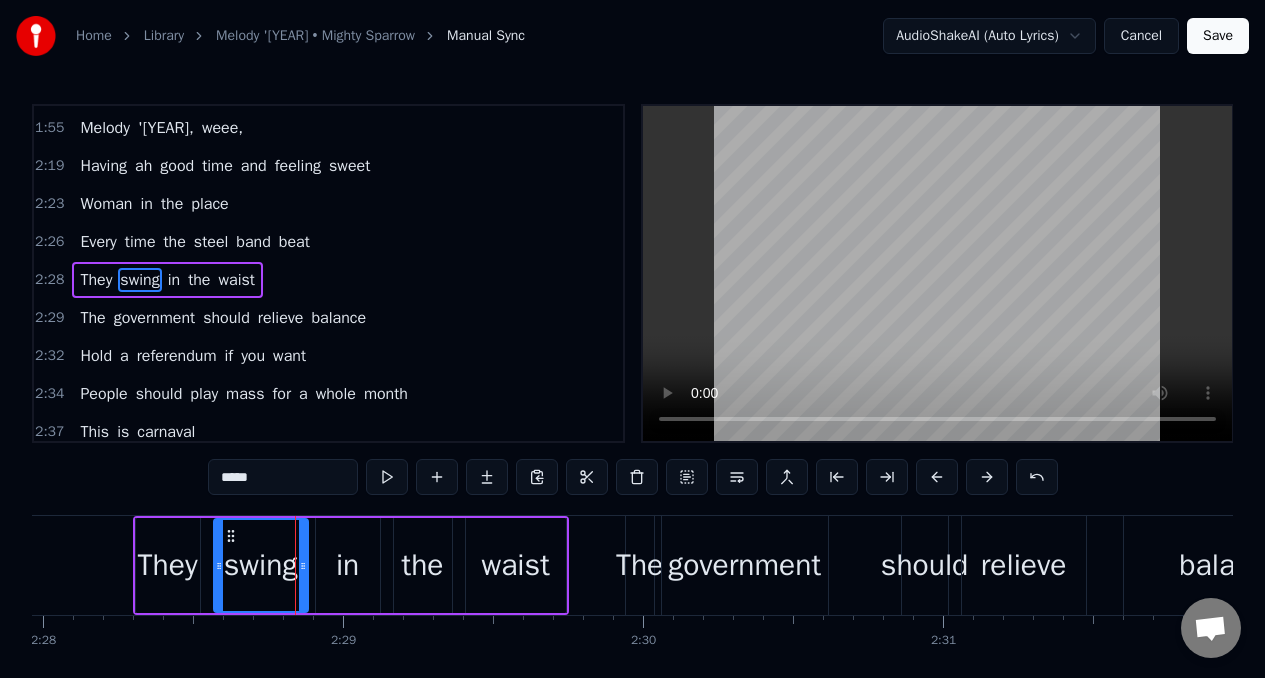 scroll, scrollTop: 877, scrollLeft: 0, axis: vertical 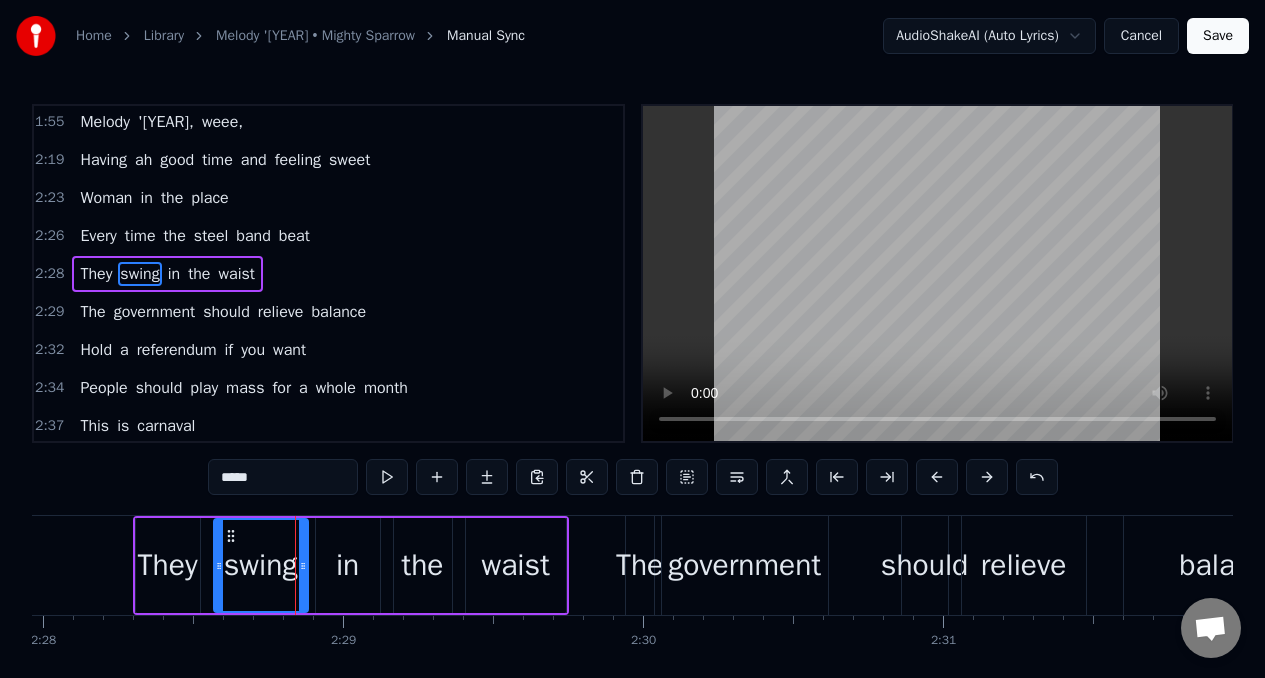 click on "*****" at bounding box center (283, 477) 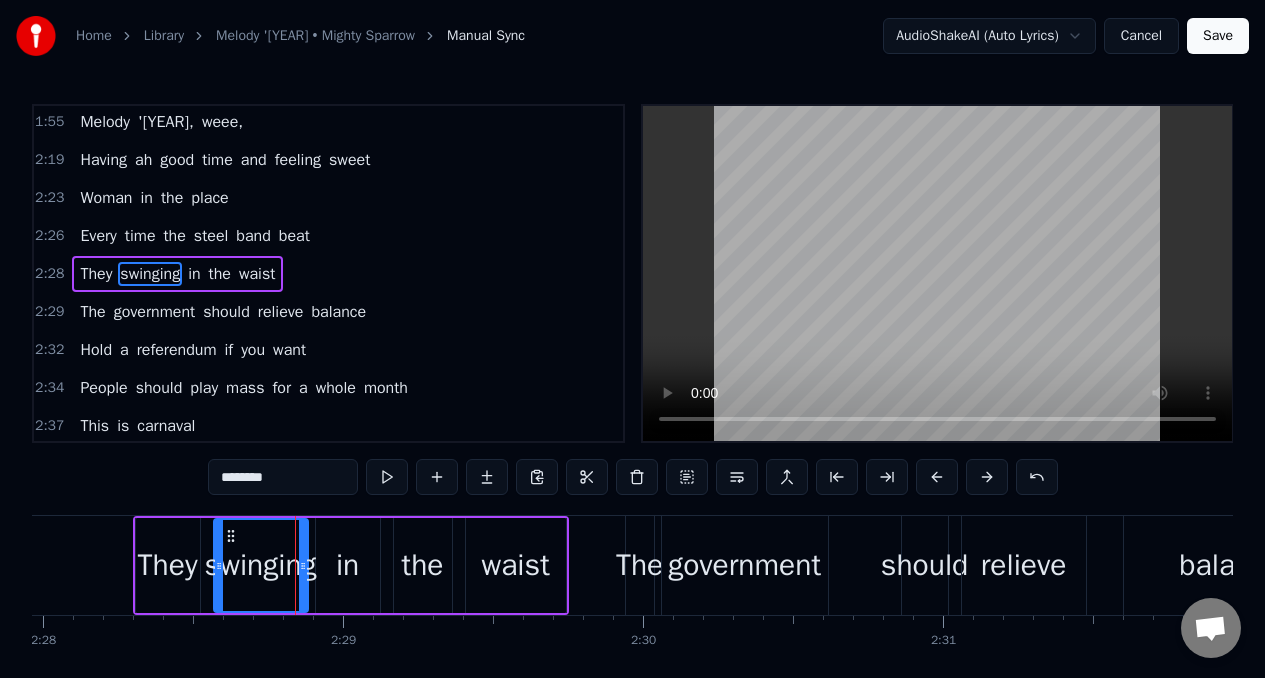 click on "in" at bounding box center [347, 565] 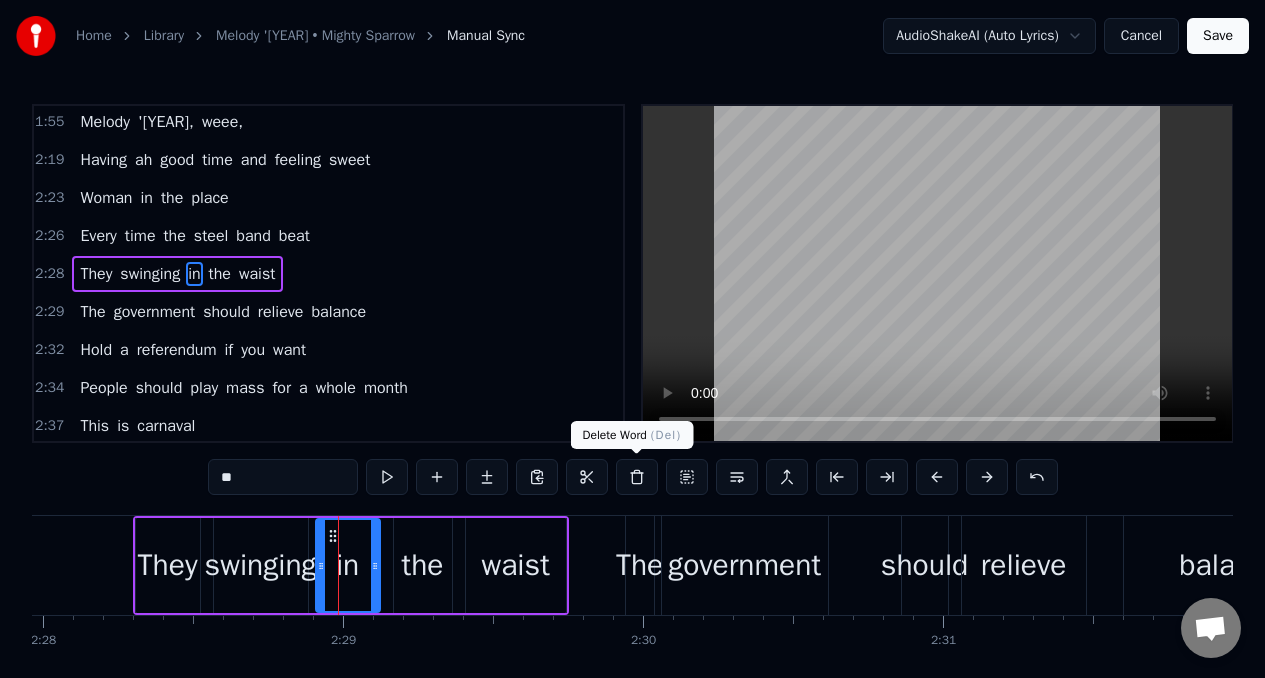 click at bounding box center (637, 477) 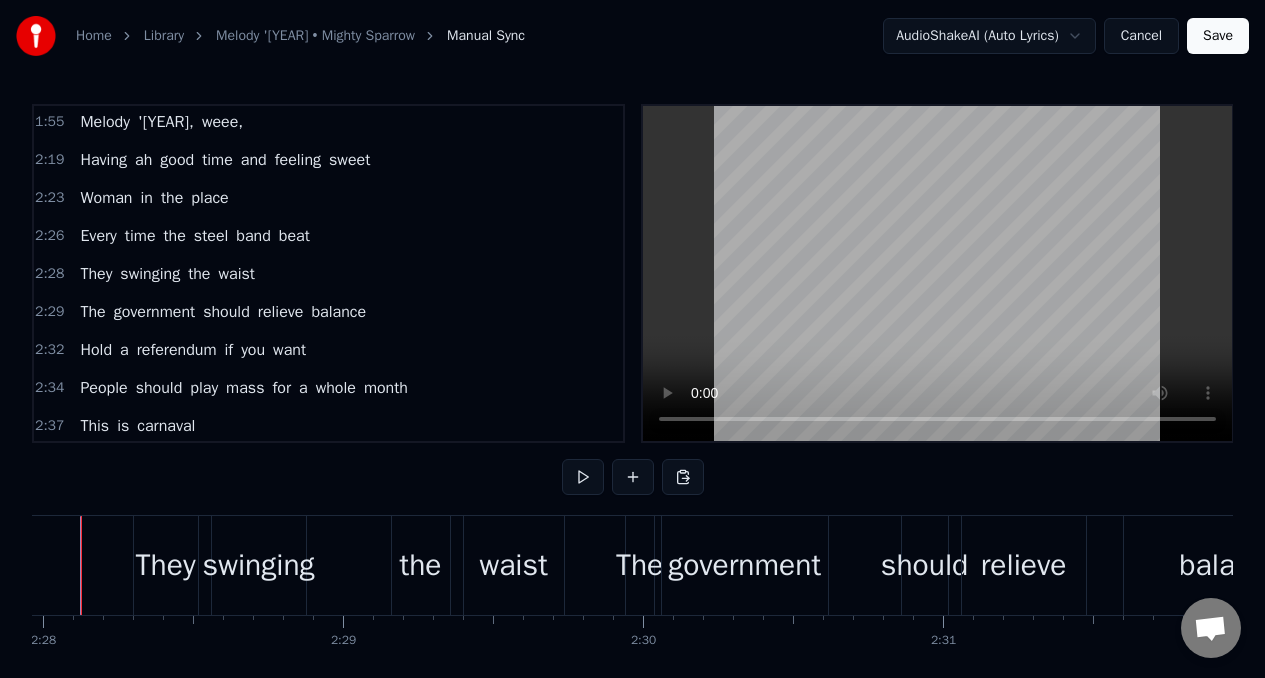 scroll, scrollTop: 0, scrollLeft: 44337, axis: horizontal 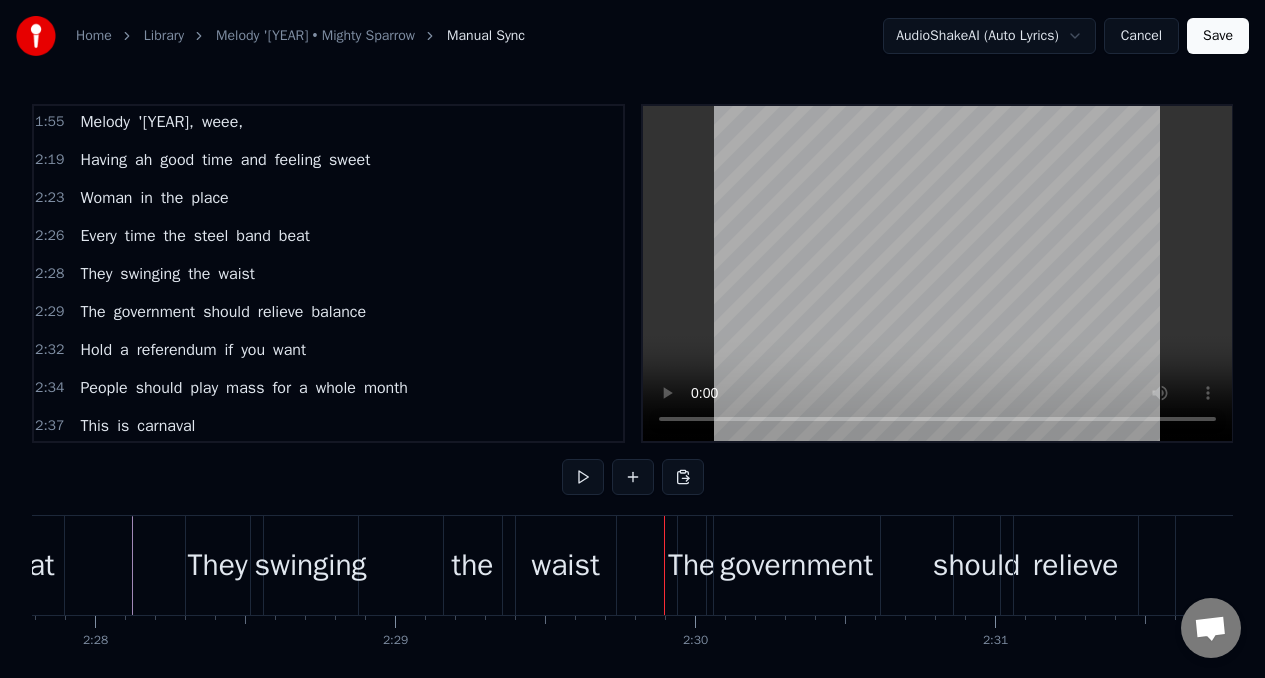 click on "swinging" at bounding box center (311, 565) 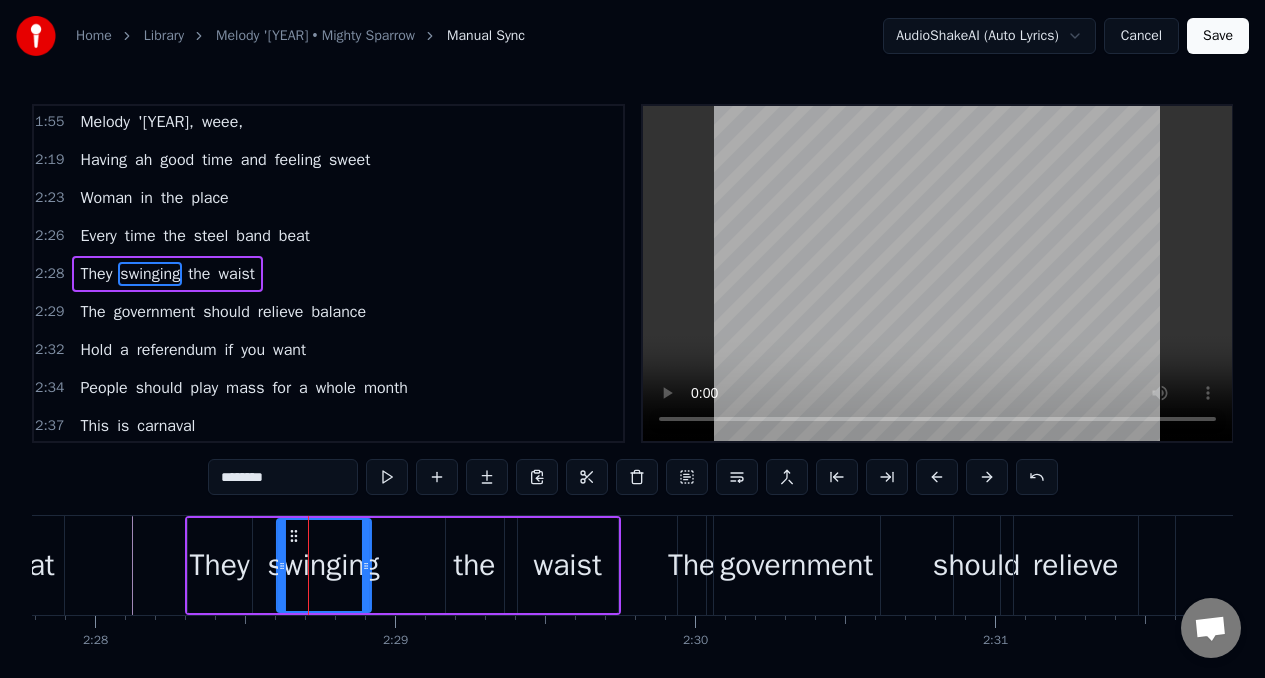 click 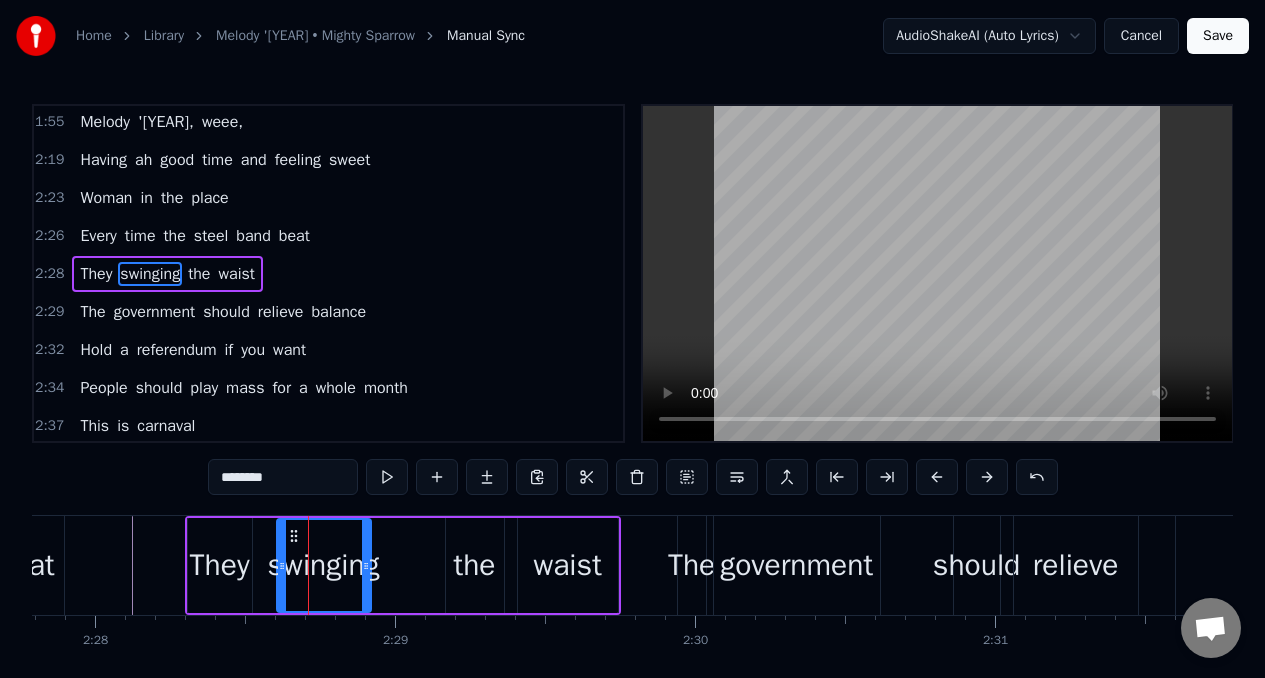 click on "the" at bounding box center [475, 565] 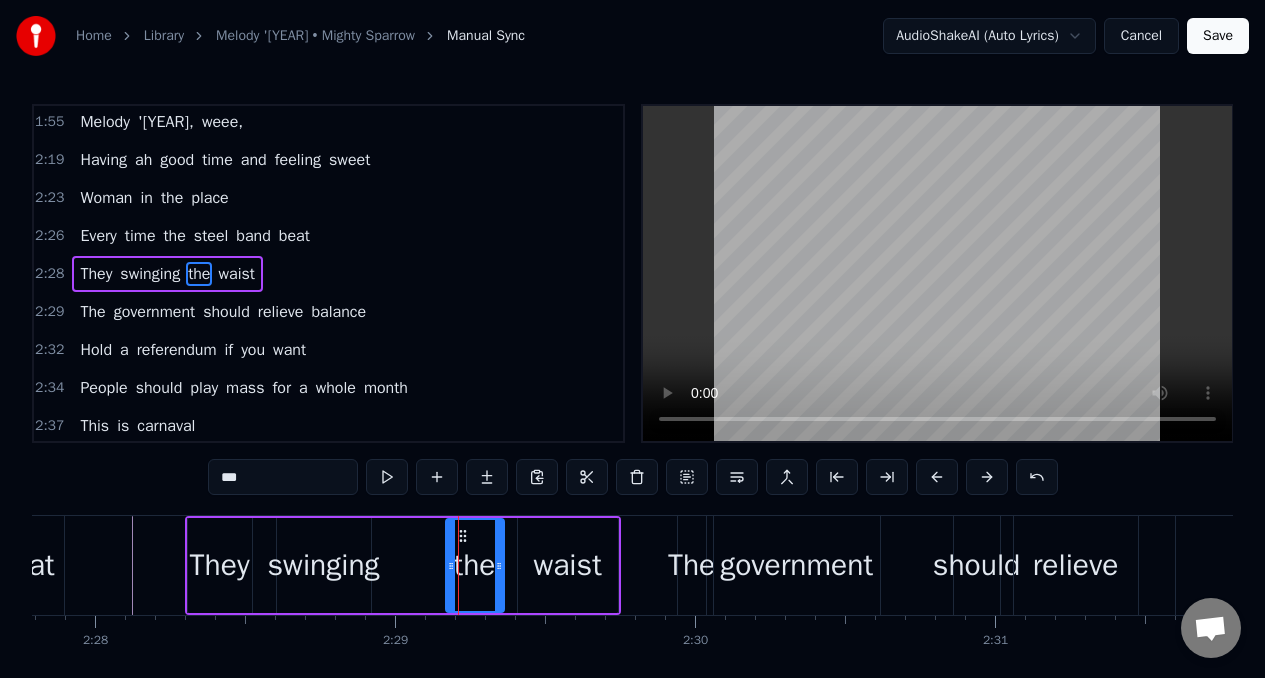 click on "***" at bounding box center (283, 477) 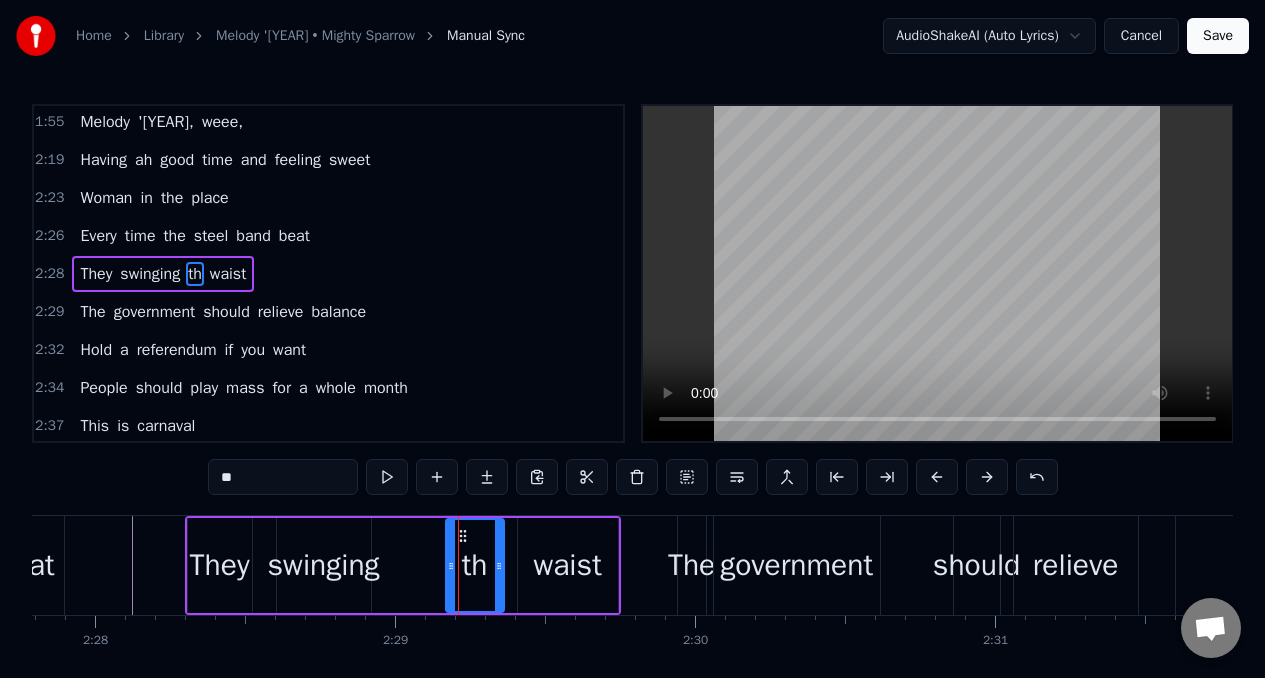 type on "*" 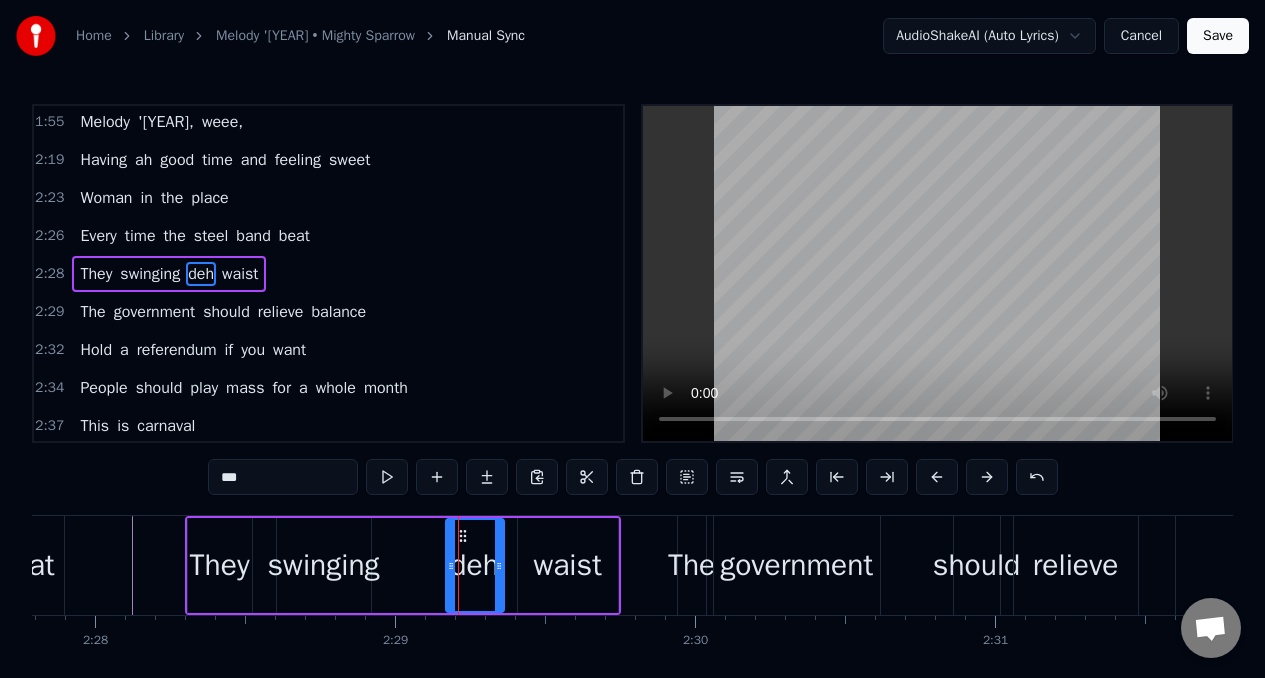 type on "***" 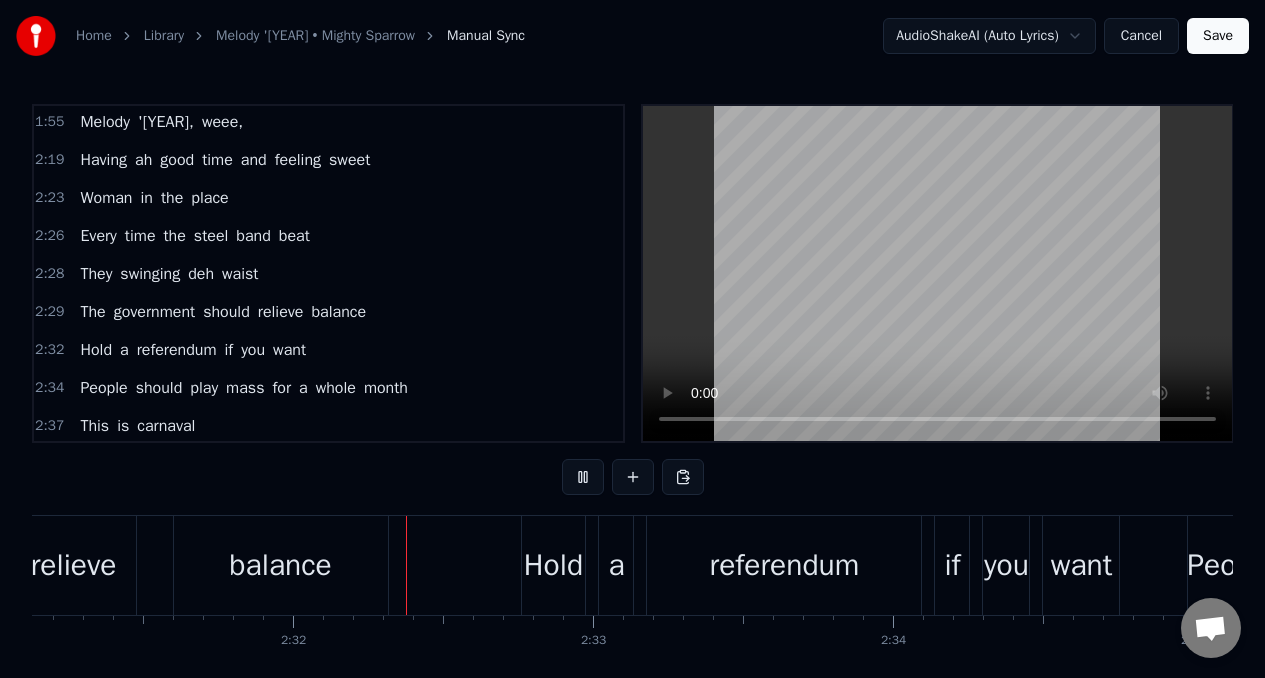 scroll, scrollTop: 0, scrollLeft: 45343, axis: horizontal 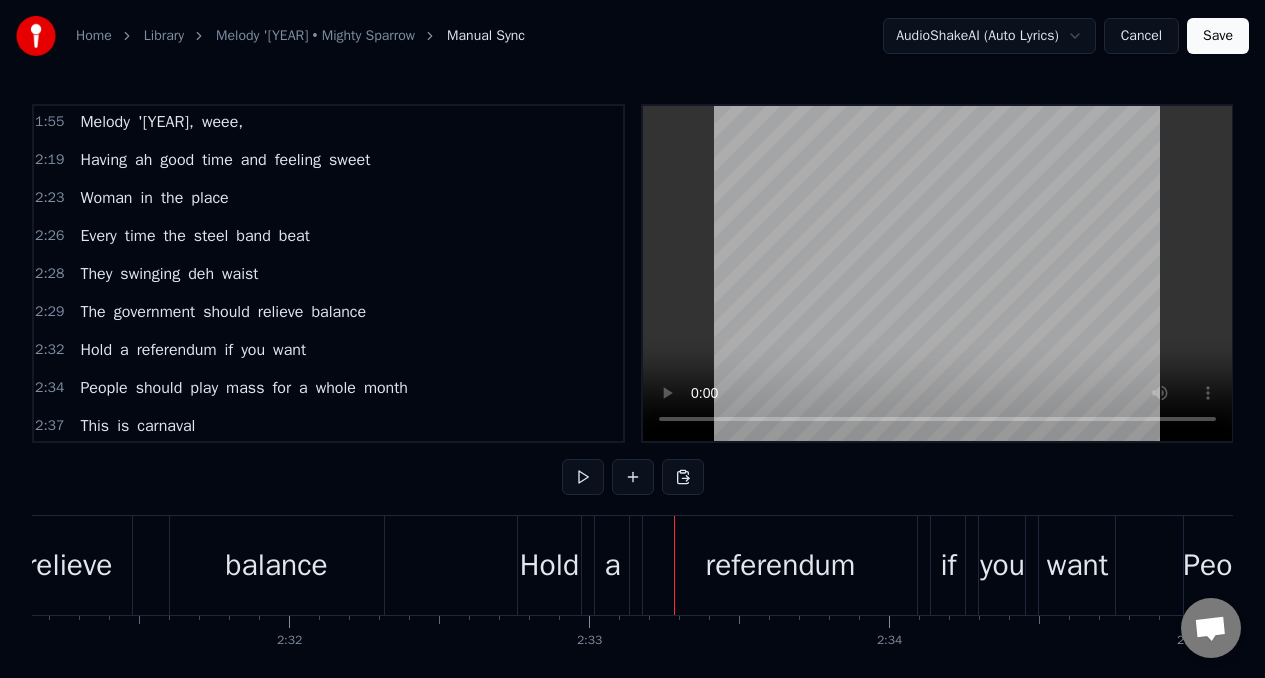 click on "The" at bounding box center [92, 312] 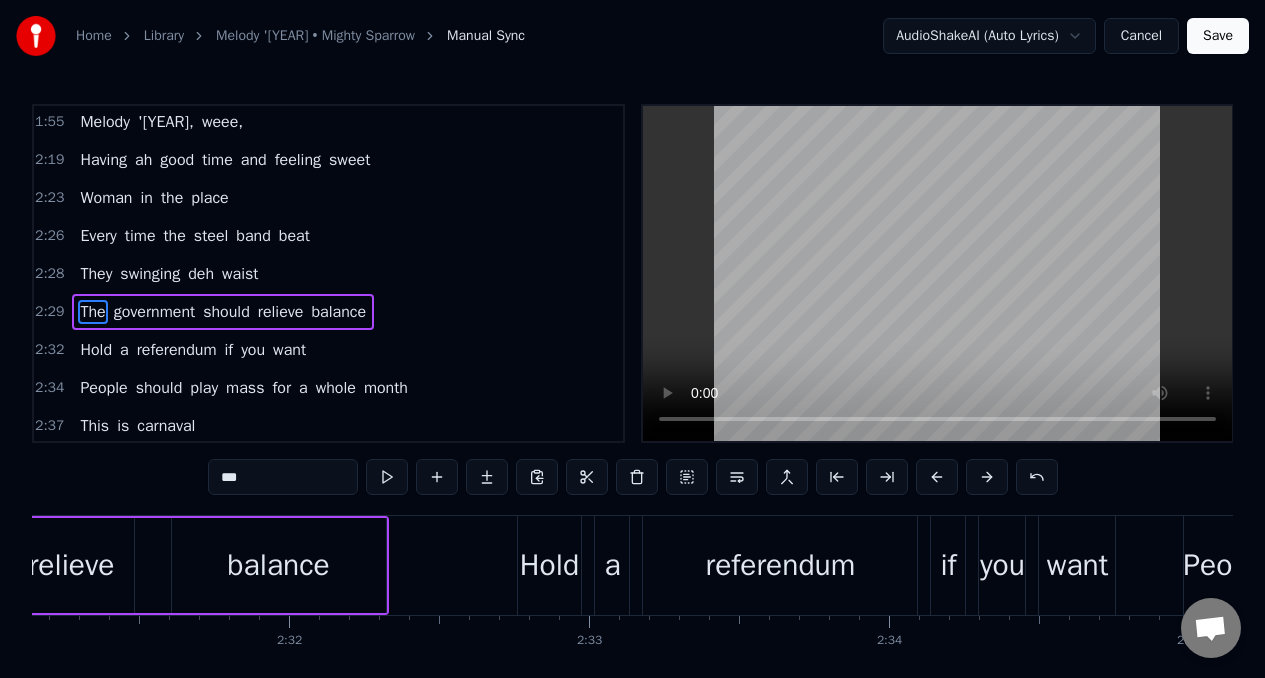 scroll, scrollTop: 878, scrollLeft: 0, axis: vertical 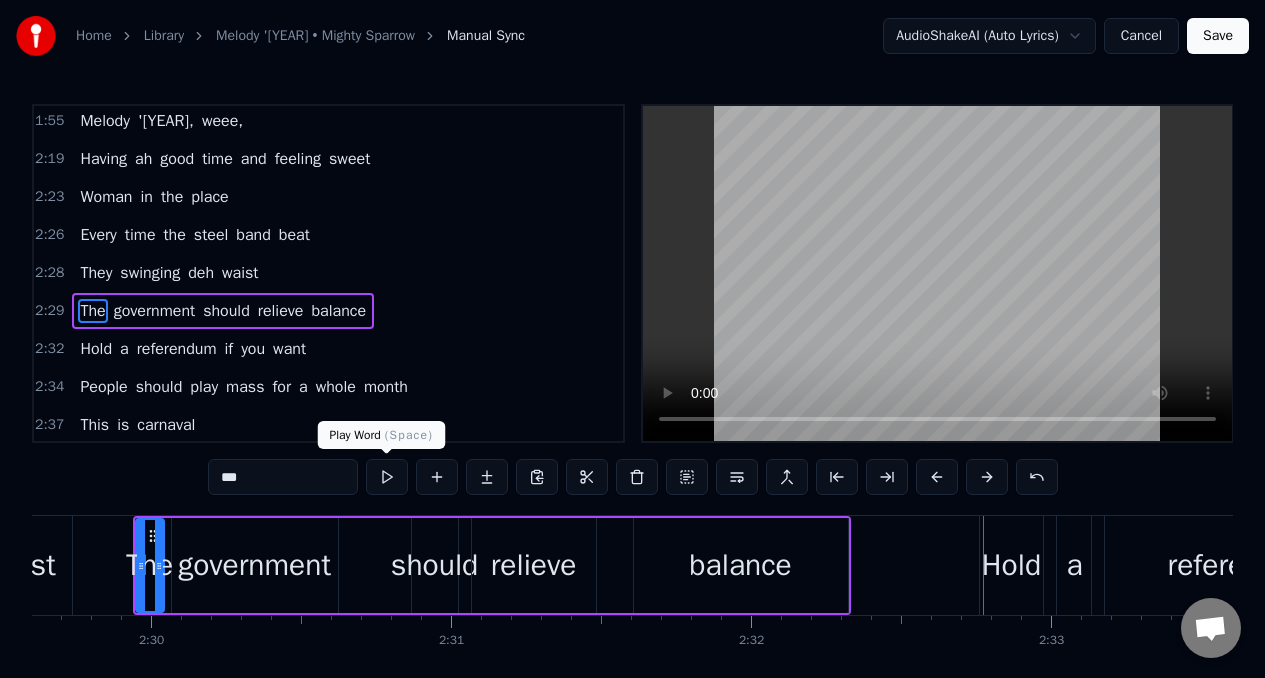 click at bounding box center (387, 477) 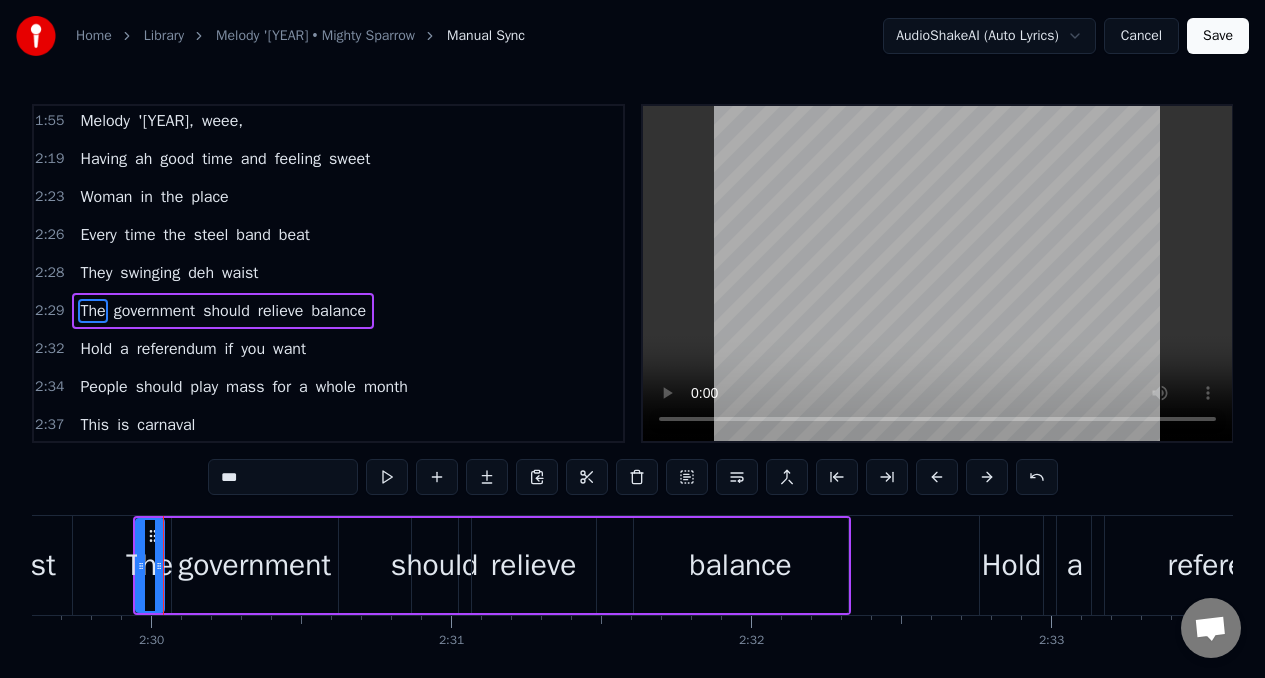 click on "government" at bounding box center (254, 565) 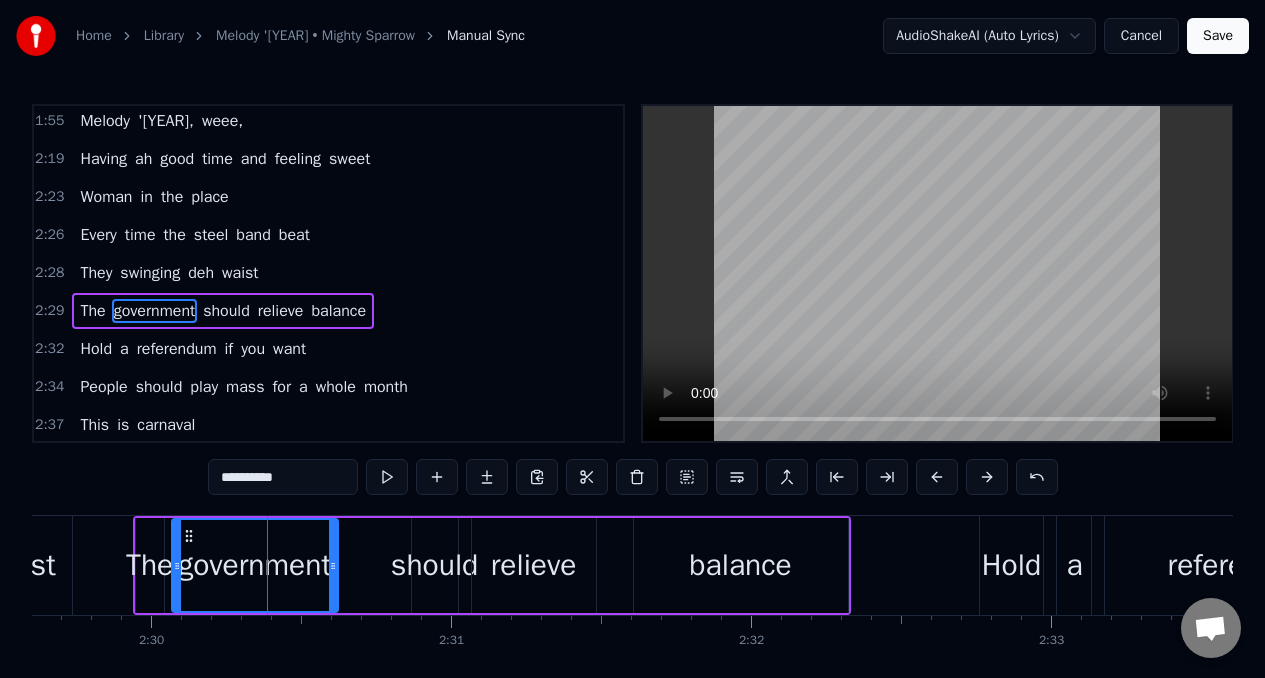 scroll, scrollTop: 915, scrollLeft: 0, axis: vertical 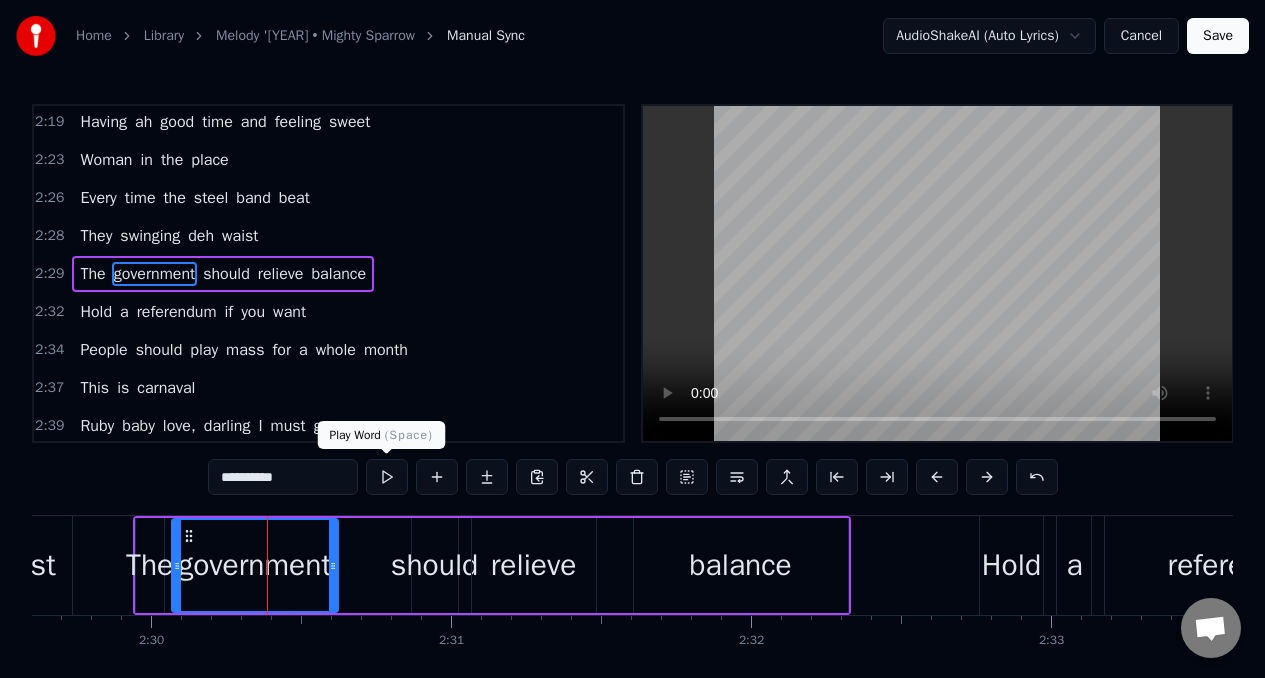 click at bounding box center [387, 477] 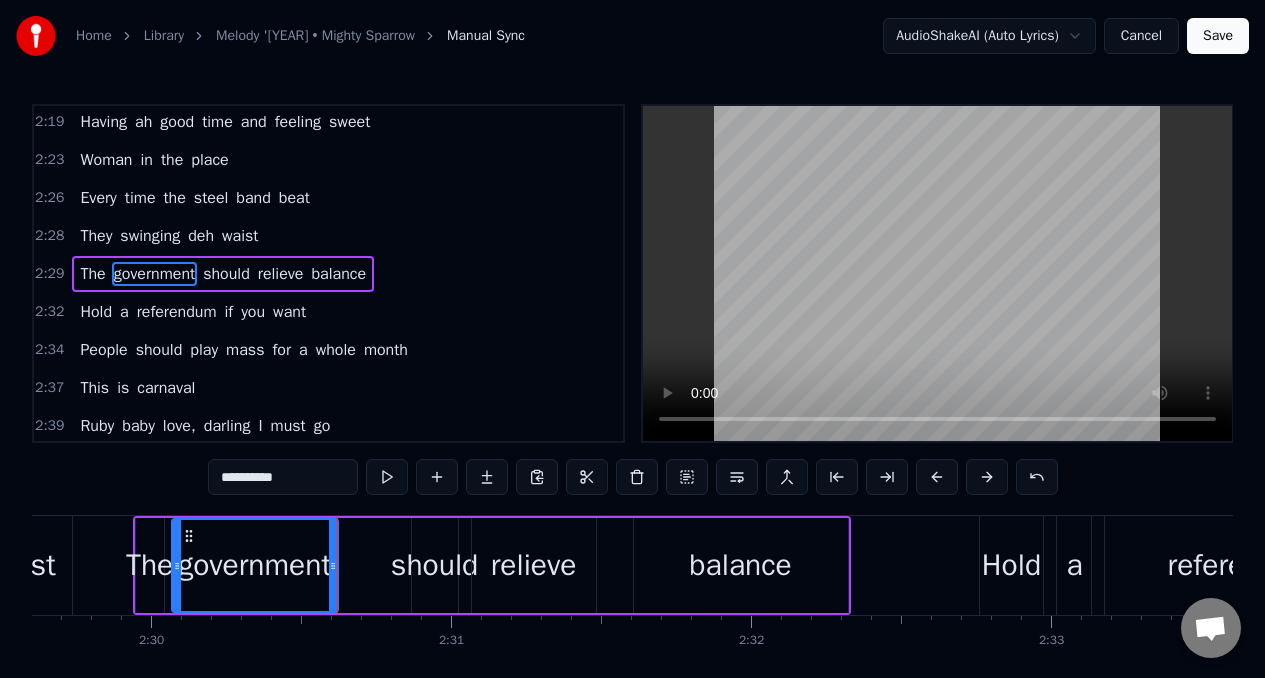 click on "should" at bounding box center [434, 565] 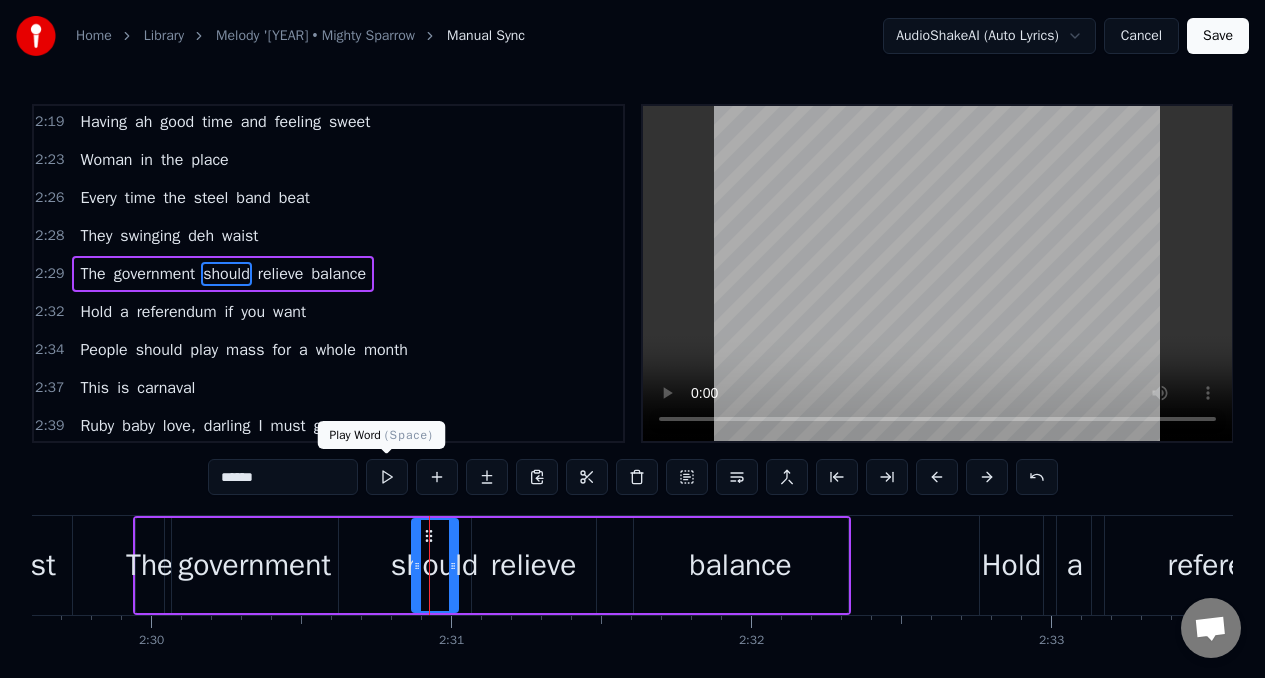 click at bounding box center (387, 477) 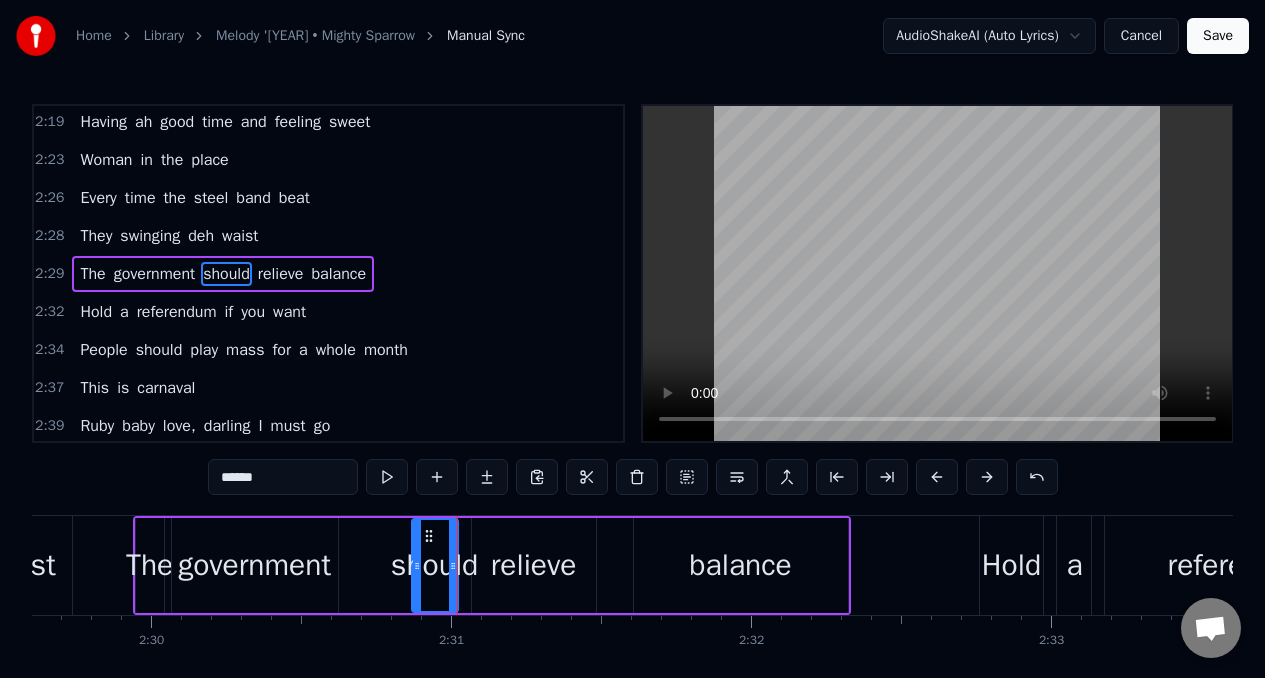 click at bounding box center (387, 477) 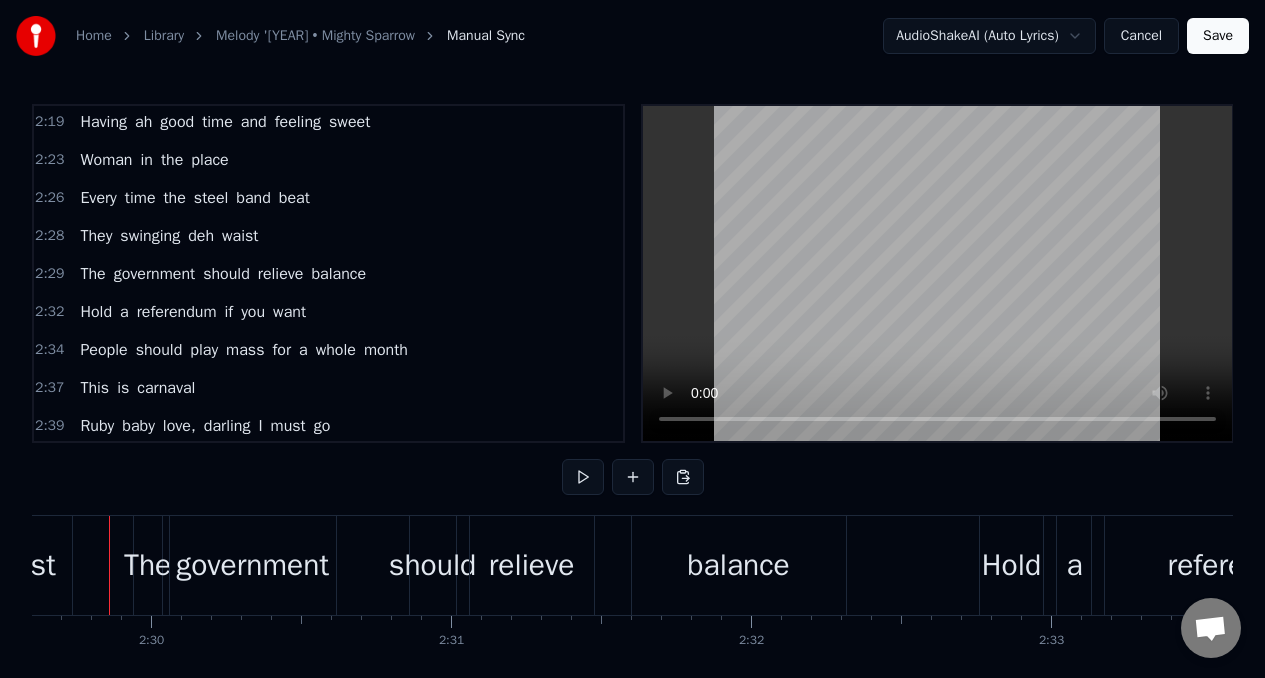 scroll, scrollTop: 0, scrollLeft: 44857, axis: horizontal 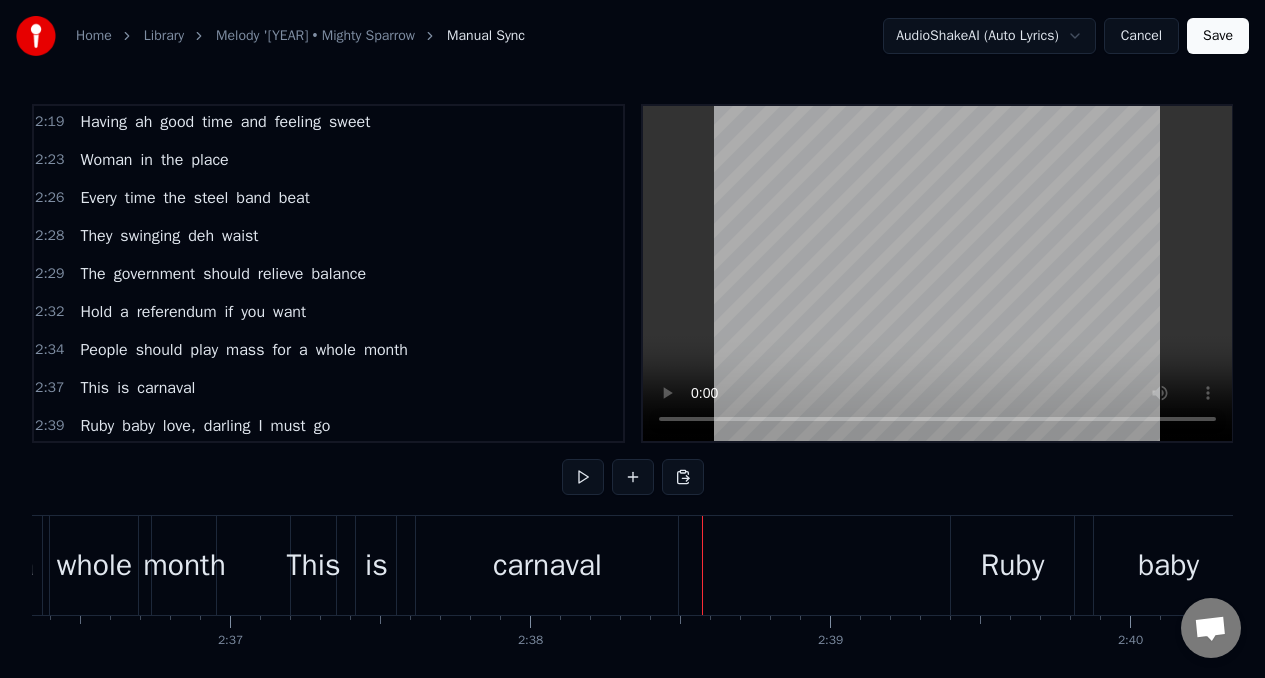 click on "carnaval" at bounding box center (547, 565) 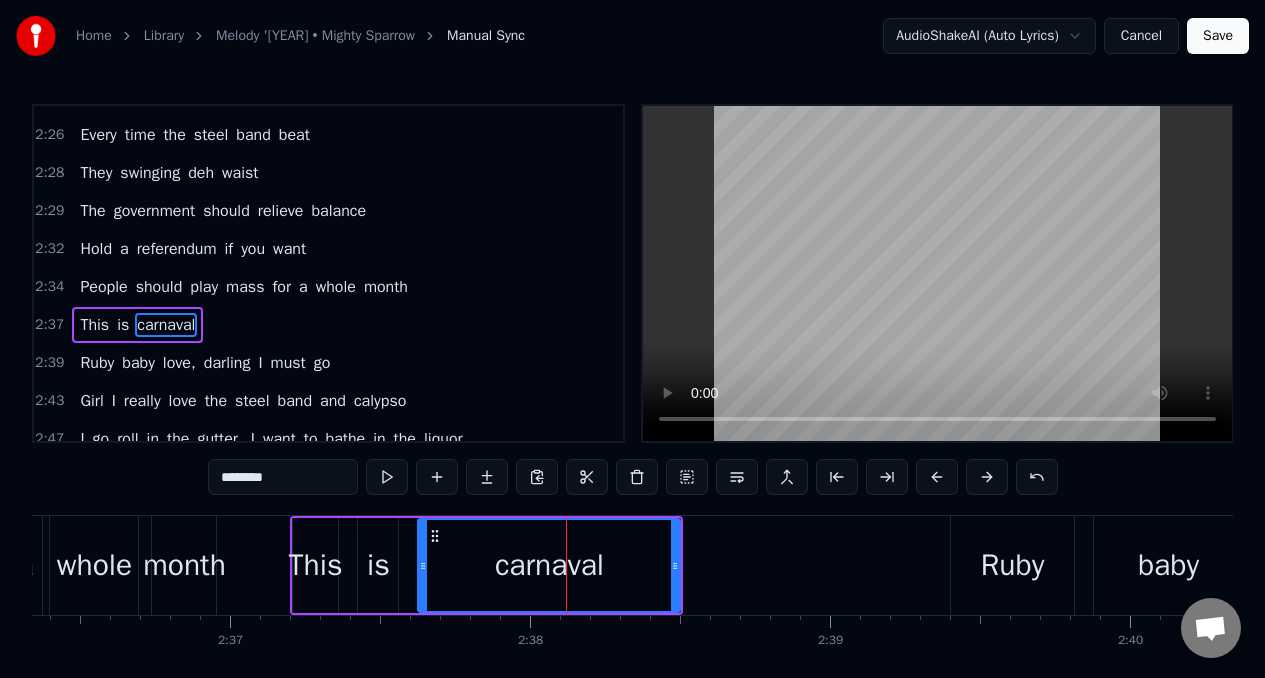 scroll, scrollTop: 1029, scrollLeft: 0, axis: vertical 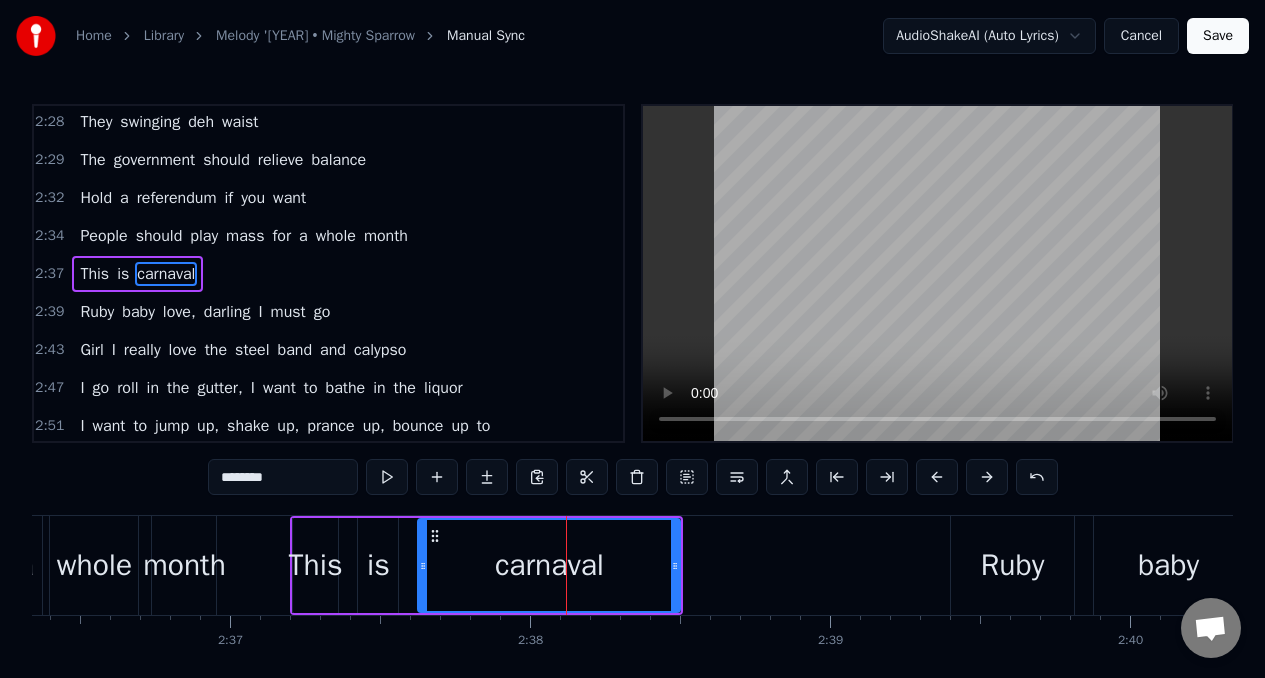 click on "********" at bounding box center (283, 477) 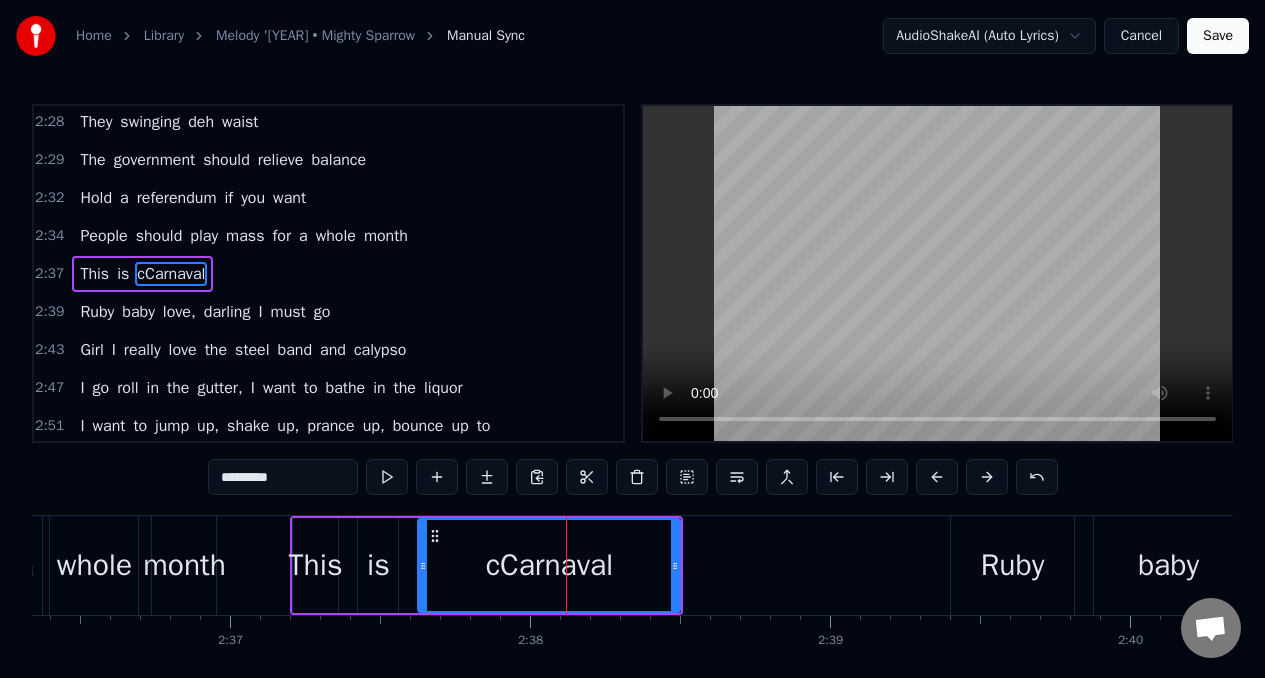 click on "*********" at bounding box center (283, 477) 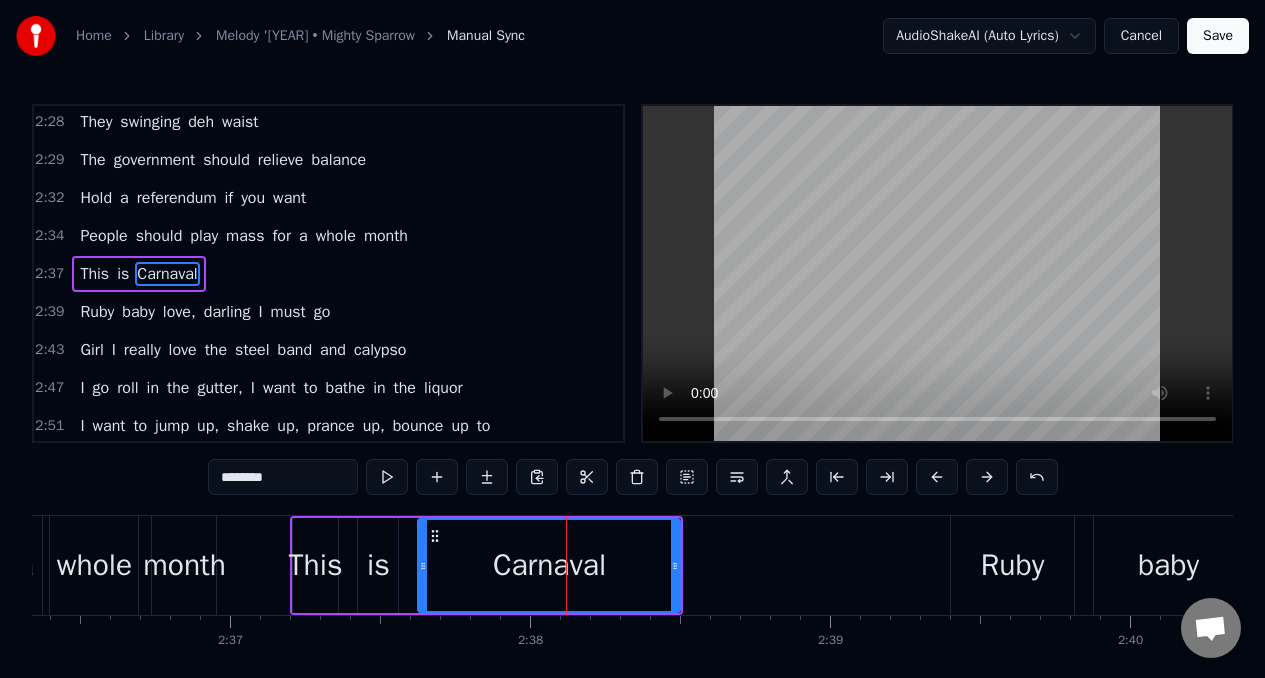 click on "People" at bounding box center [103, 236] 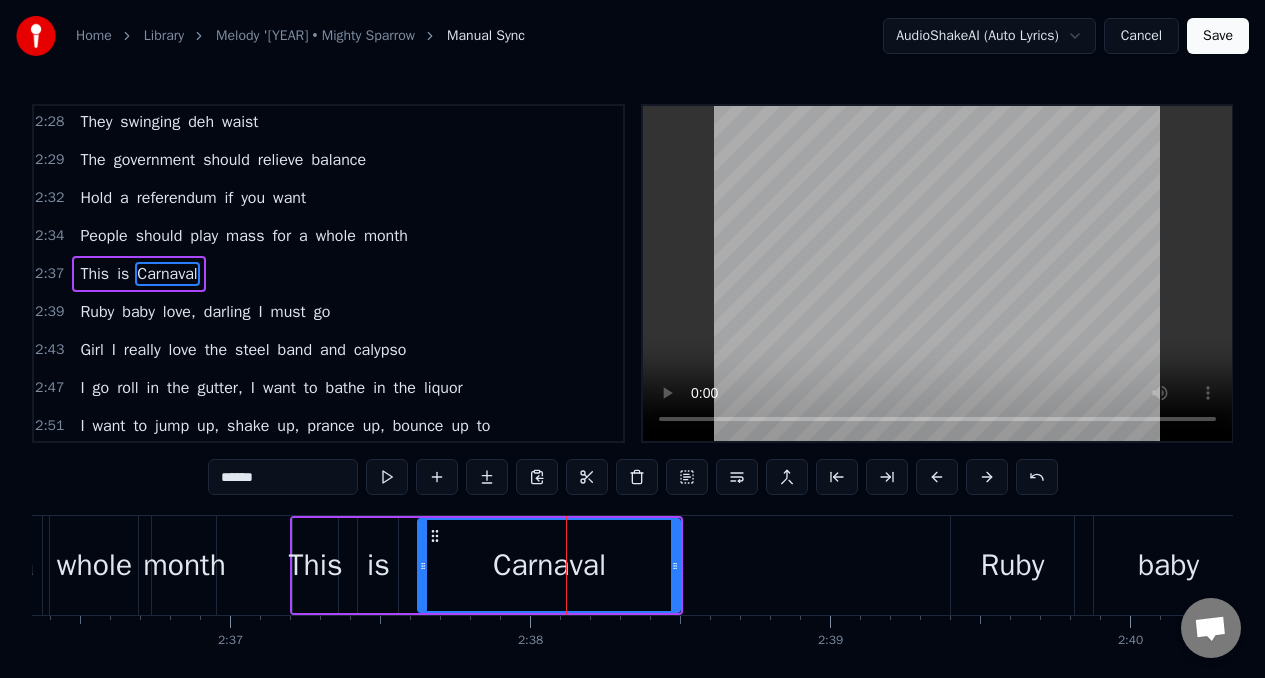 scroll, scrollTop: 1020, scrollLeft: 0, axis: vertical 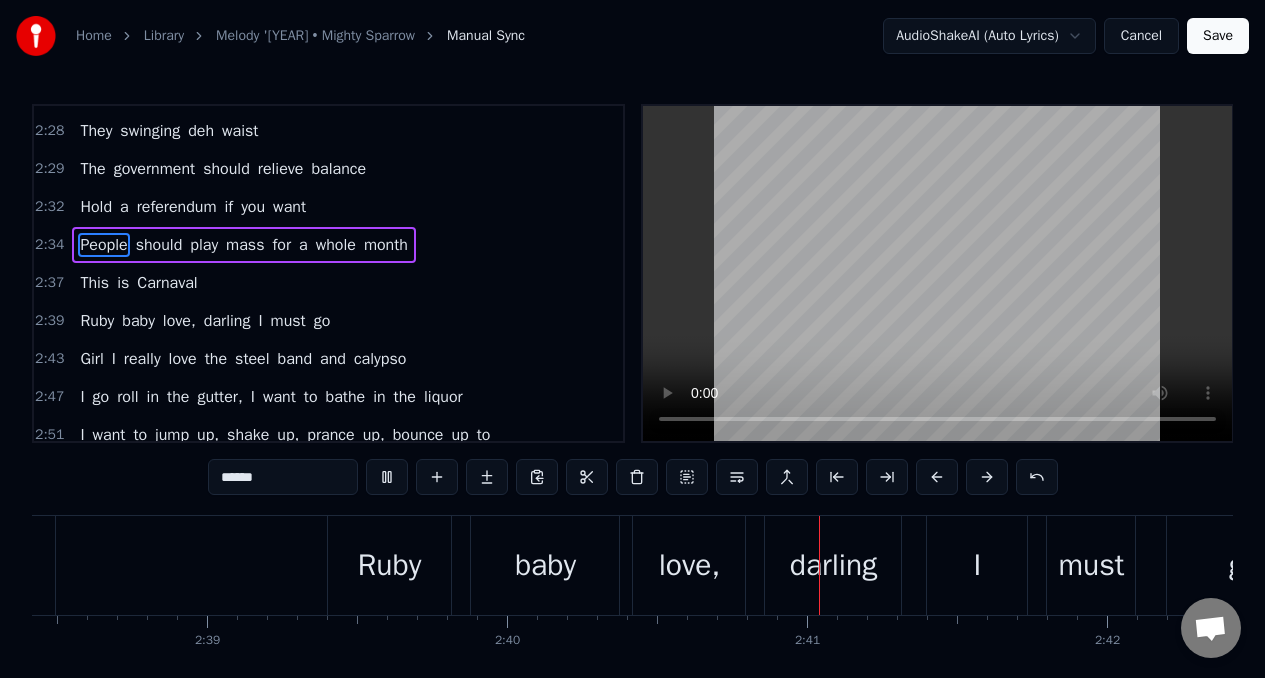 click on "mass" at bounding box center (245, 245) 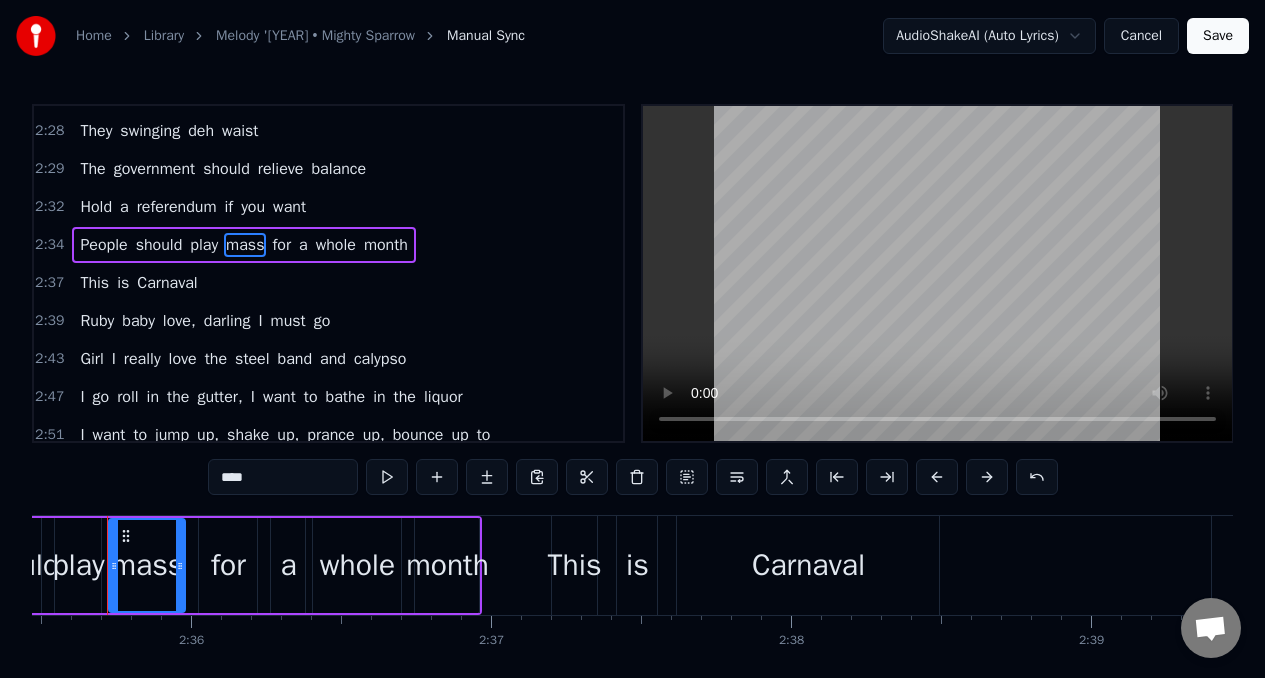scroll, scrollTop: 0, scrollLeft: 46615, axis: horizontal 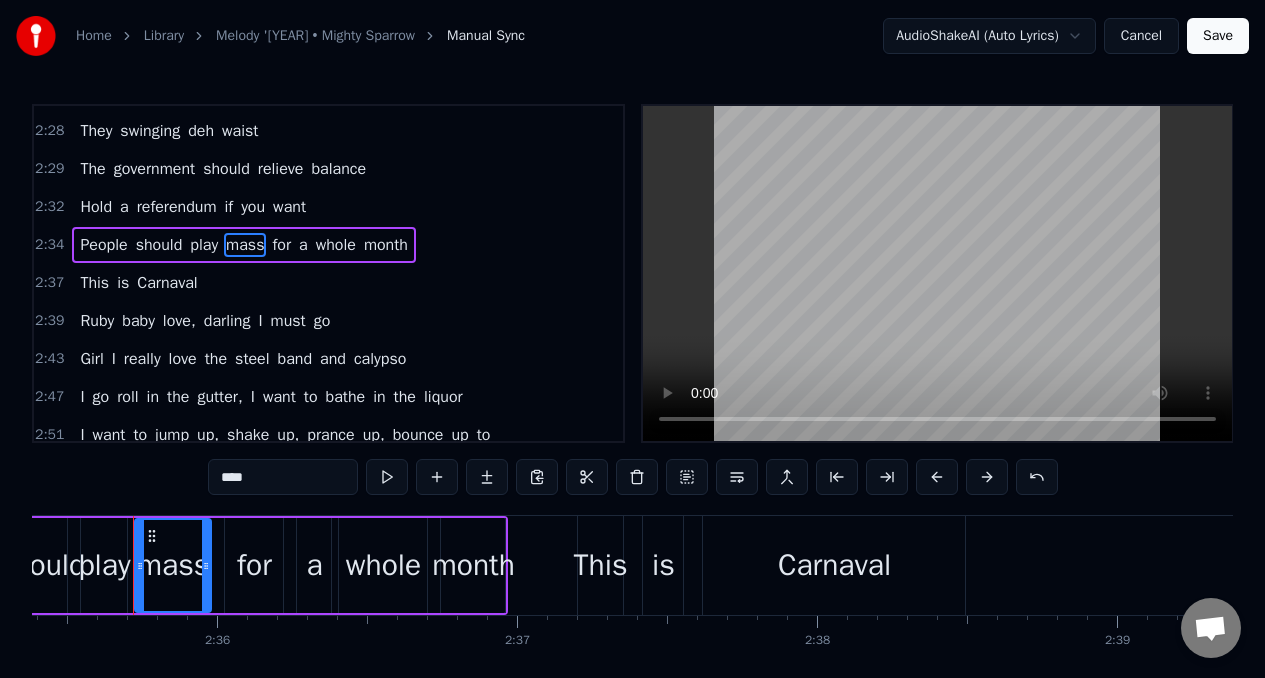 click on "****" at bounding box center (283, 477) 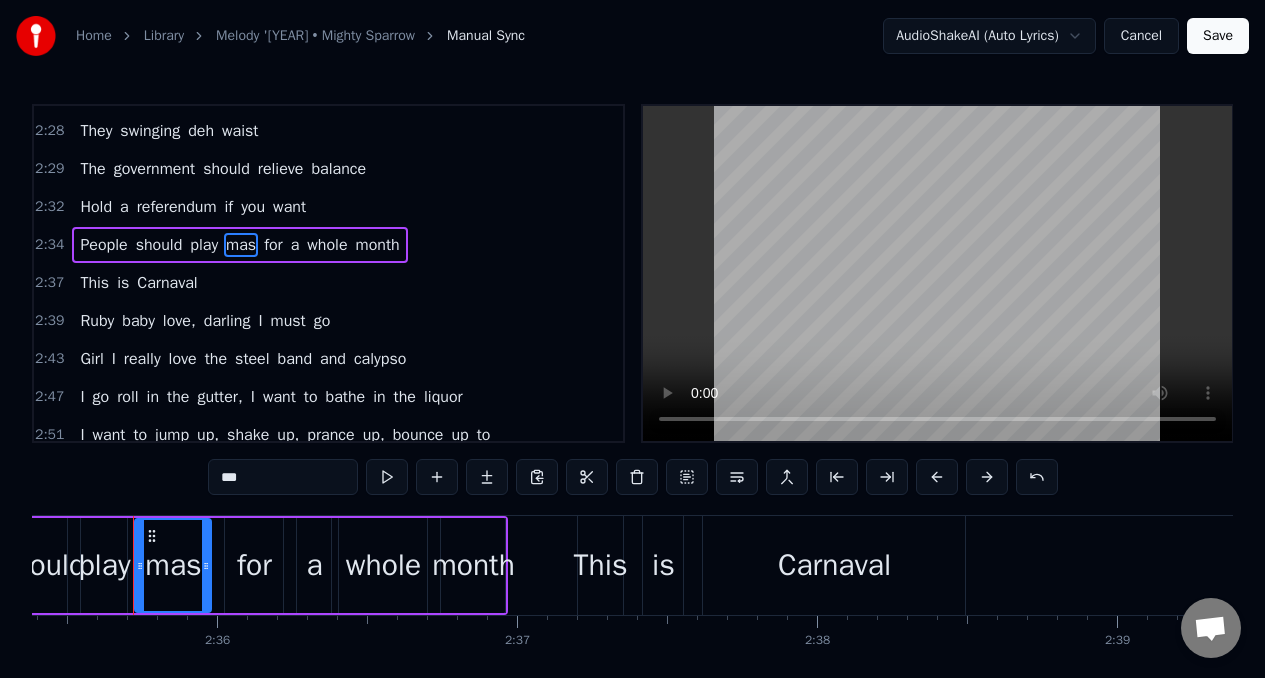 click on "a" at bounding box center (314, 565) 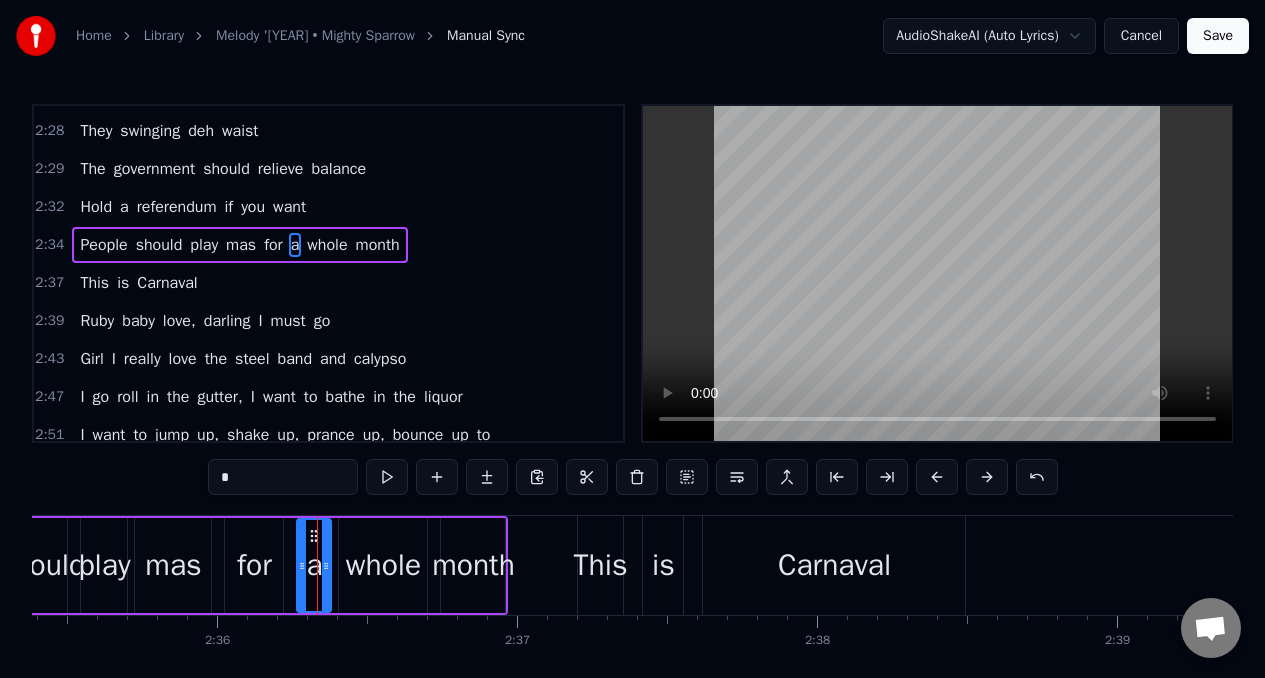 scroll, scrollTop: 991, scrollLeft: 0, axis: vertical 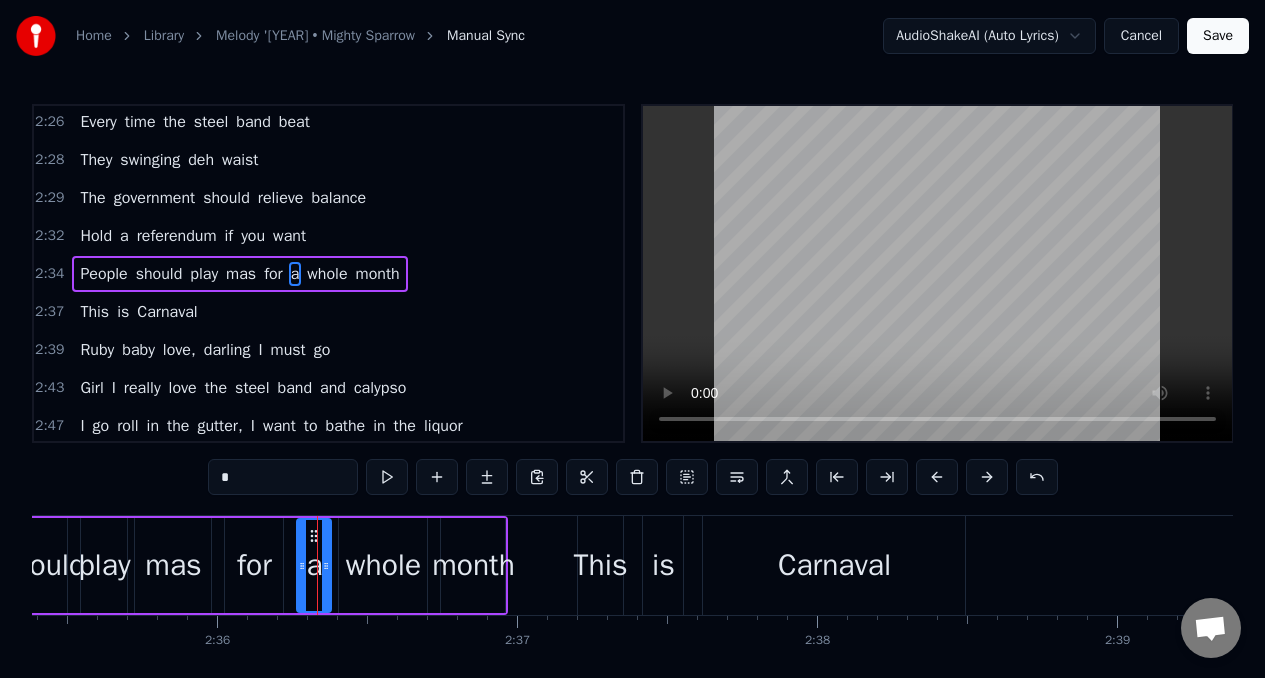 click on "*" at bounding box center [283, 477] 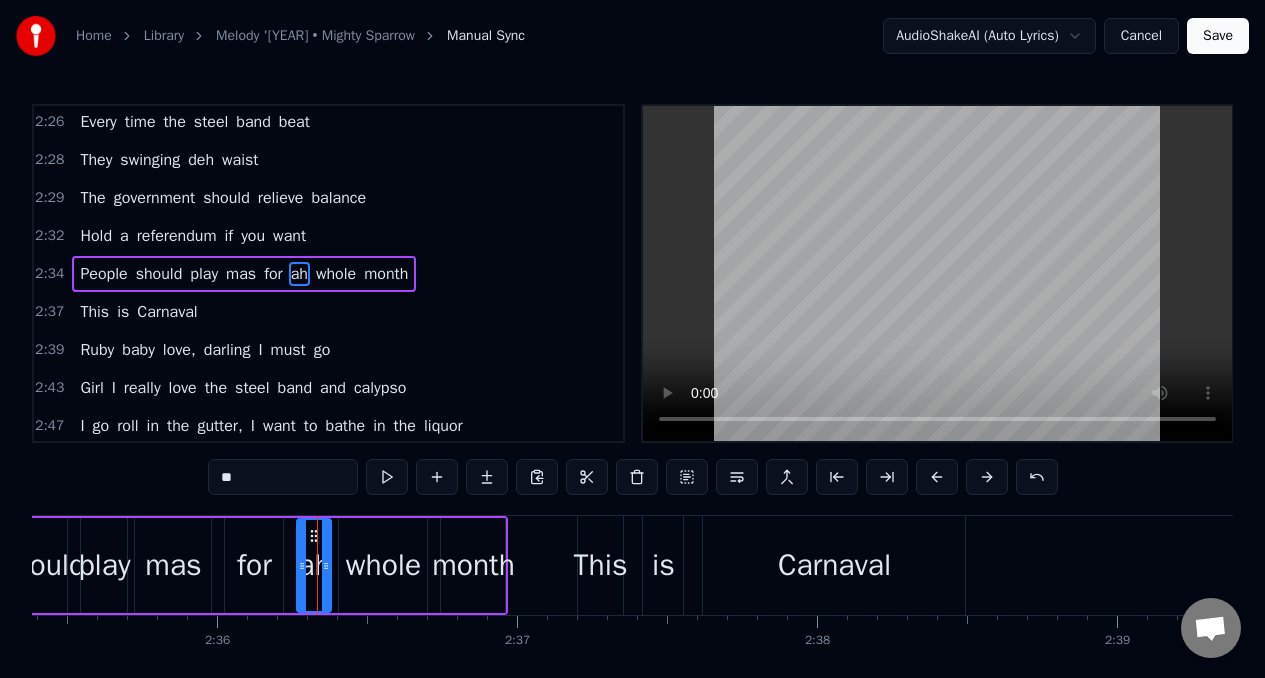 click on "government" at bounding box center (154, 198) 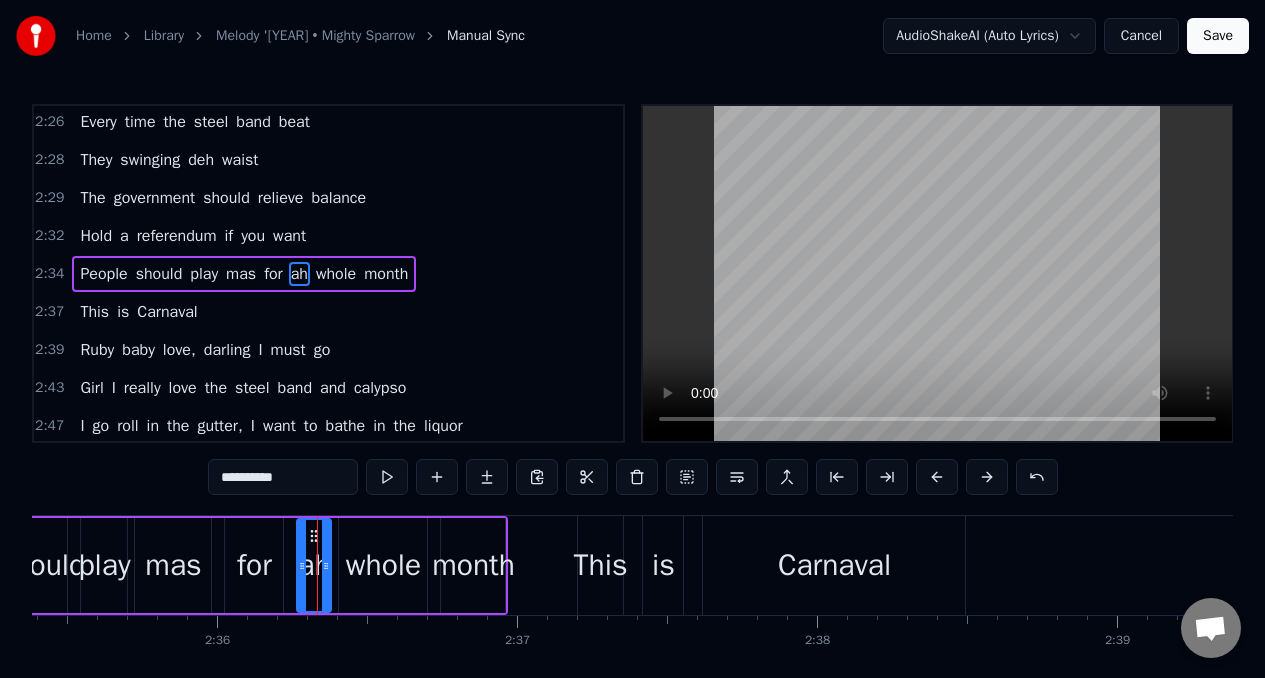 scroll, scrollTop: 982, scrollLeft: 0, axis: vertical 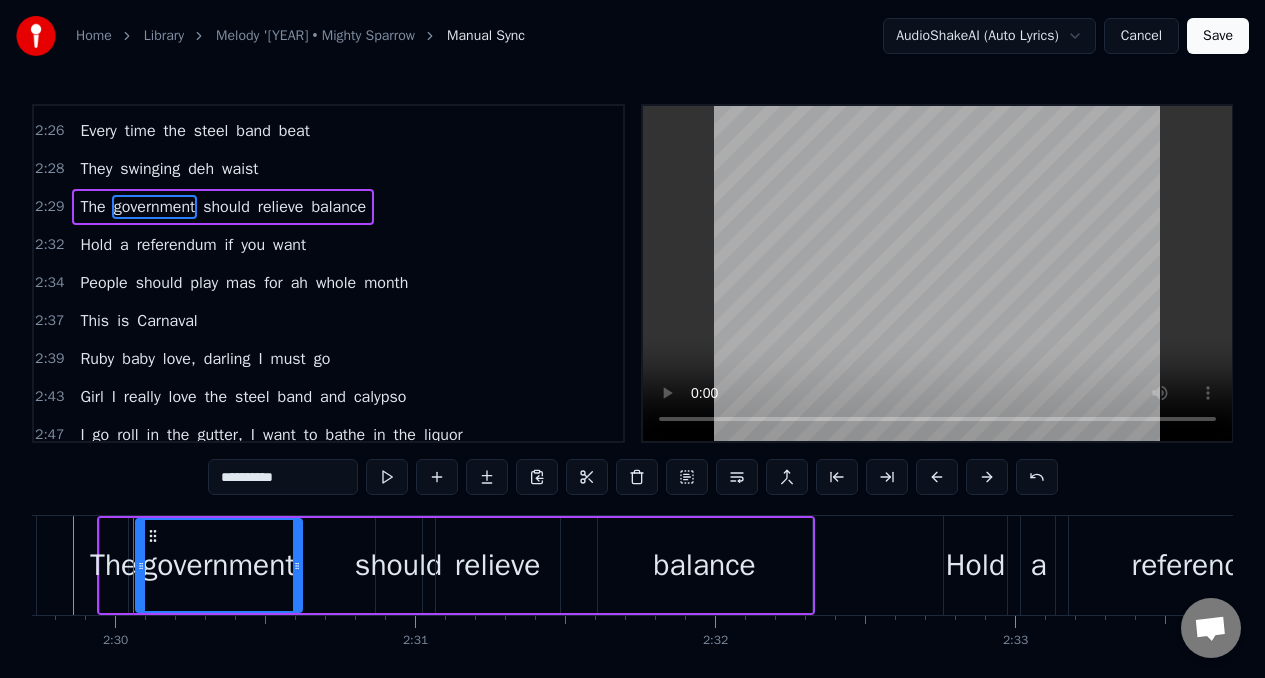 click on "The" at bounding box center (92, 207) 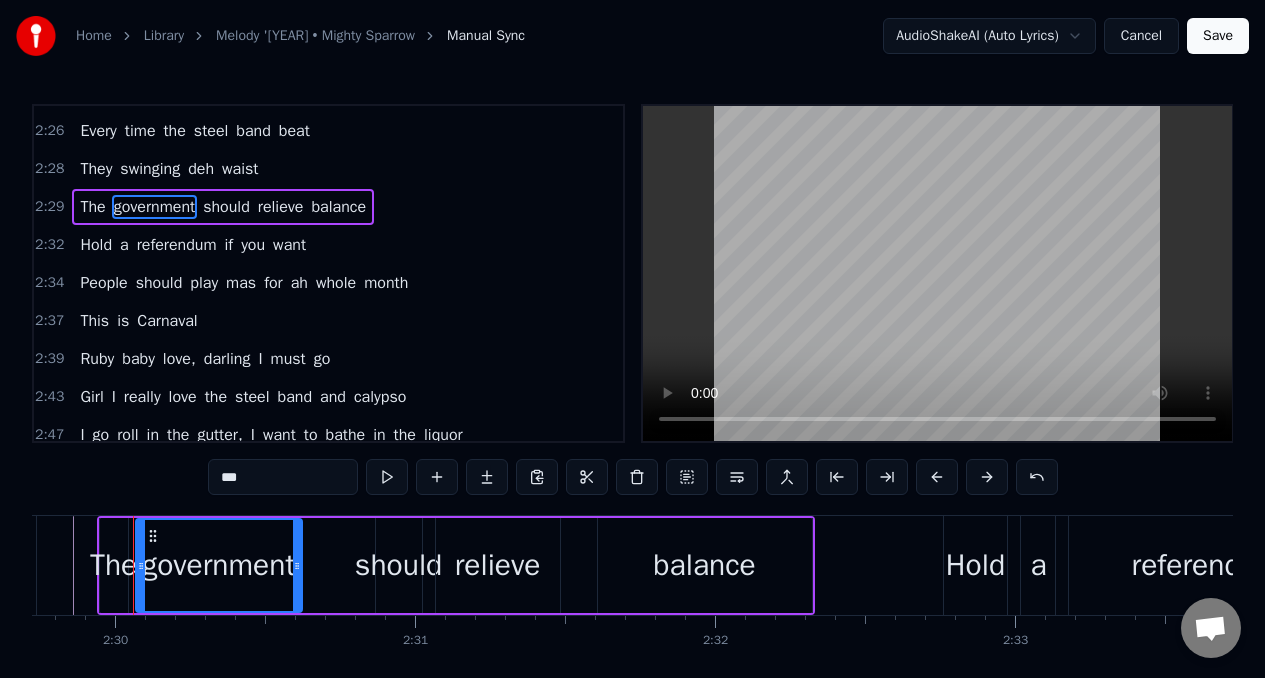 scroll, scrollTop: 977, scrollLeft: 0, axis: vertical 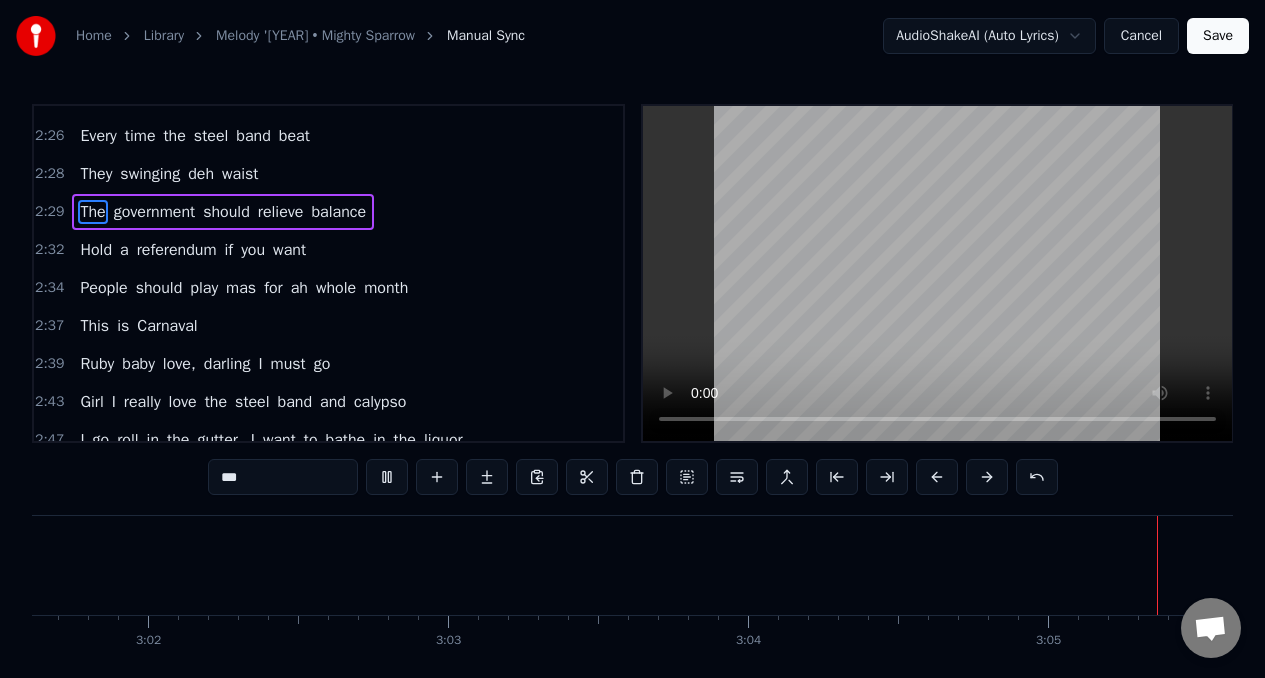 click on "This is Carnaval" at bounding box center [138, 326] 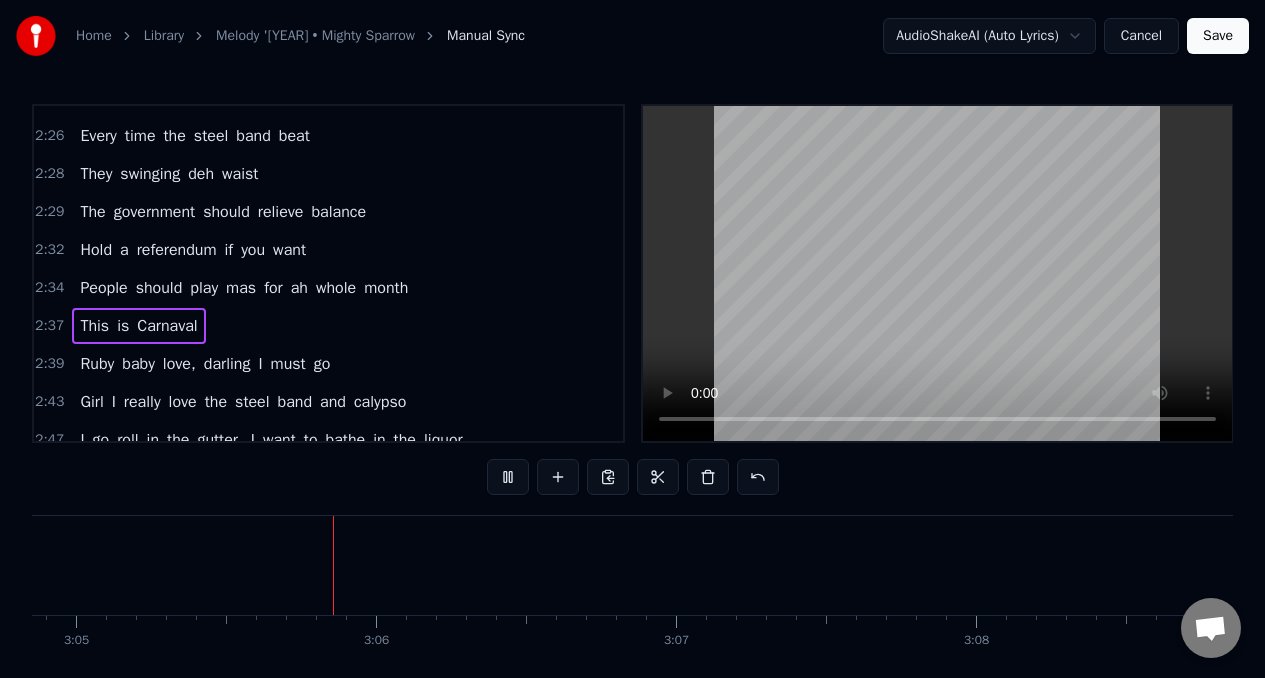 scroll, scrollTop: 0, scrollLeft: 55475, axis: horizontal 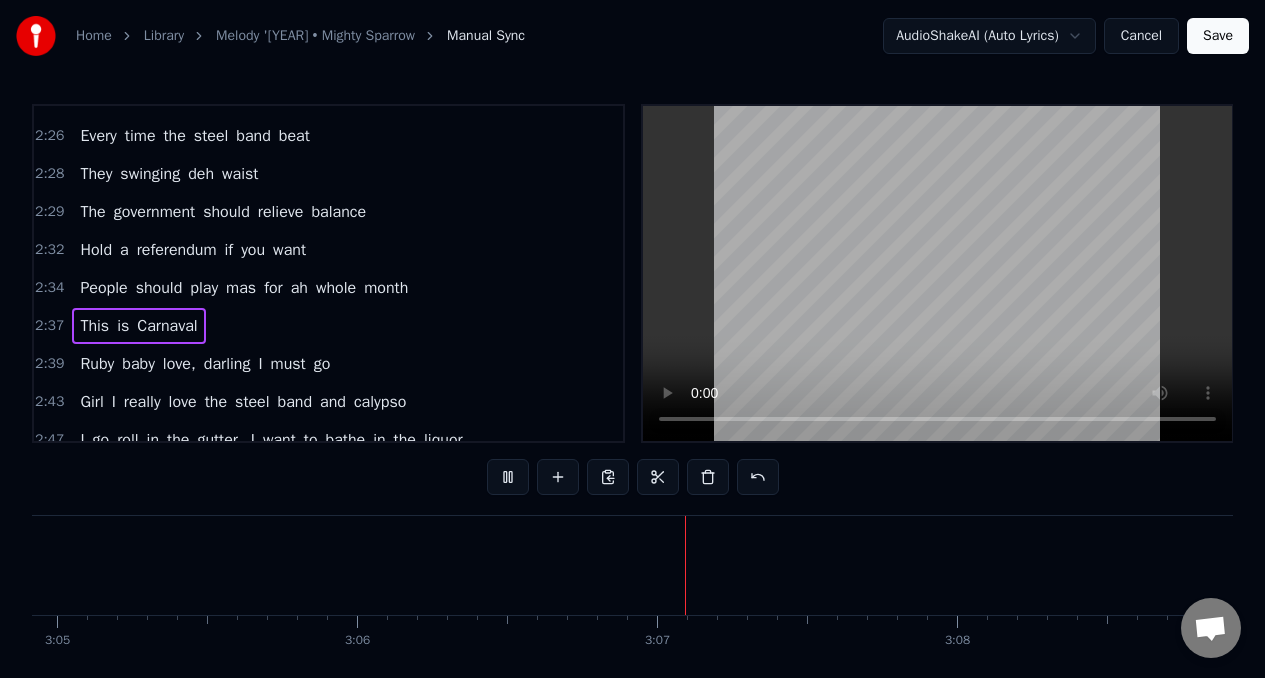 click on "This" at bounding box center [94, 326] 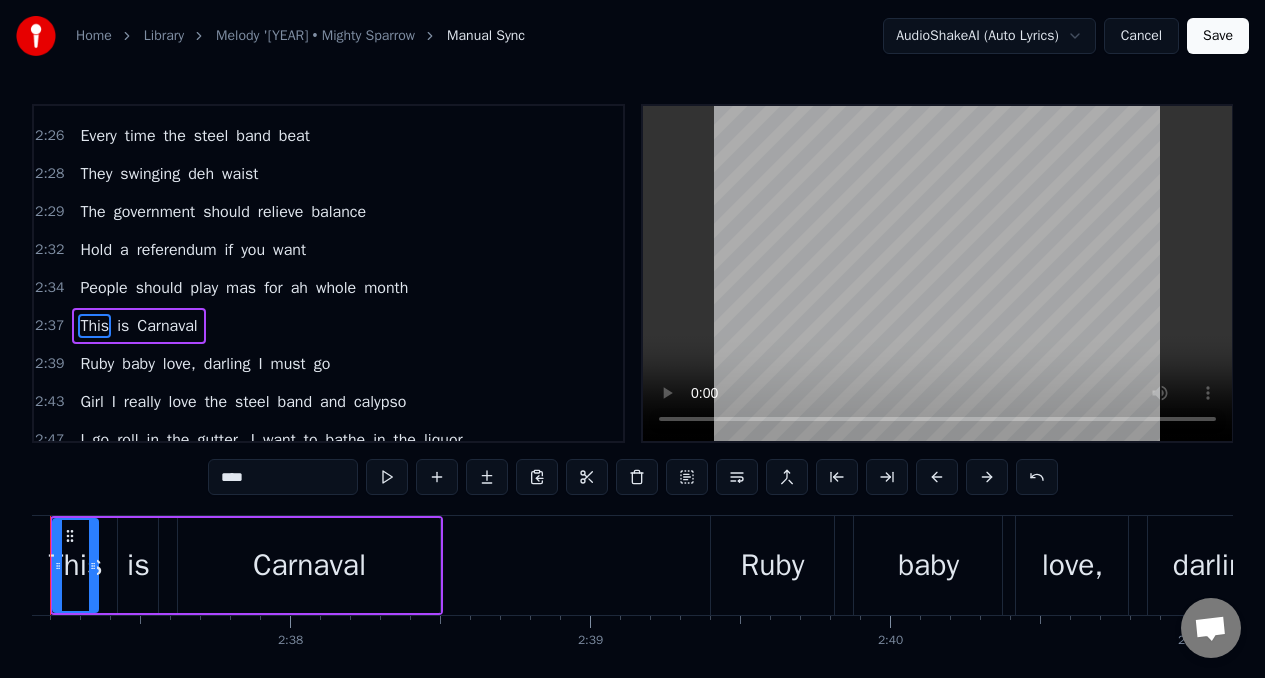 scroll, scrollTop: 0, scrollLeft: 47059, axis: horizontal 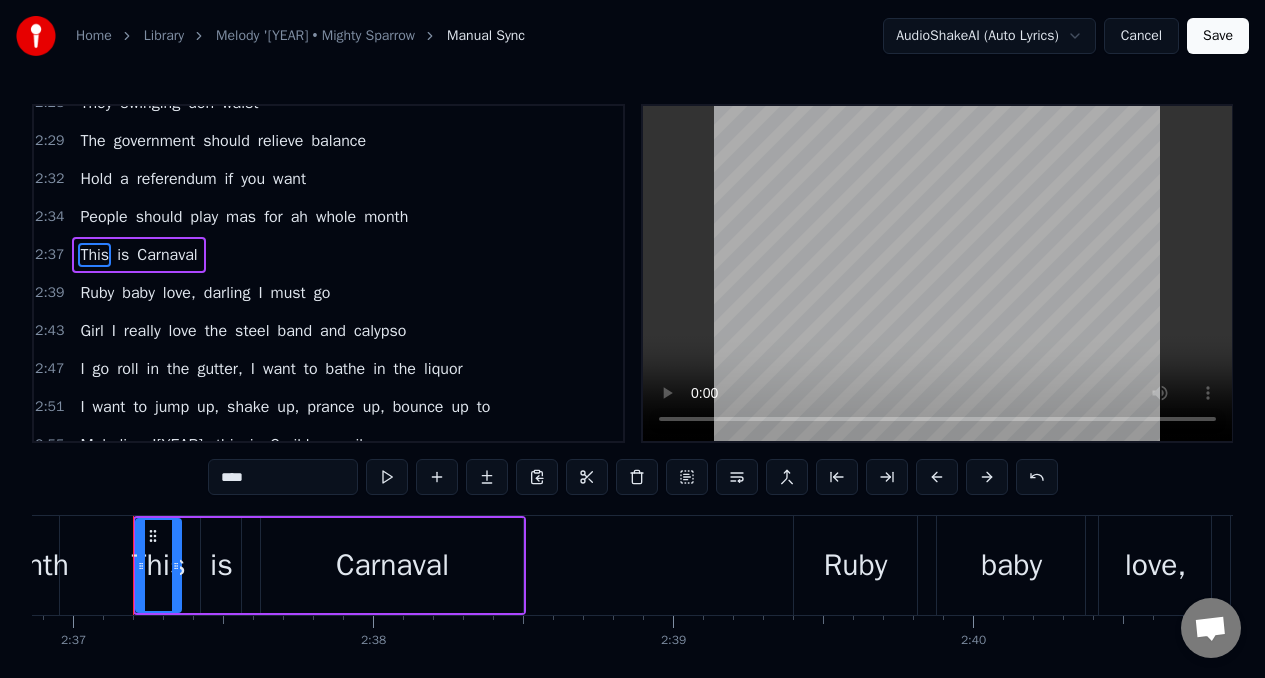 click on "Girl" at bounding box center [91, 331] 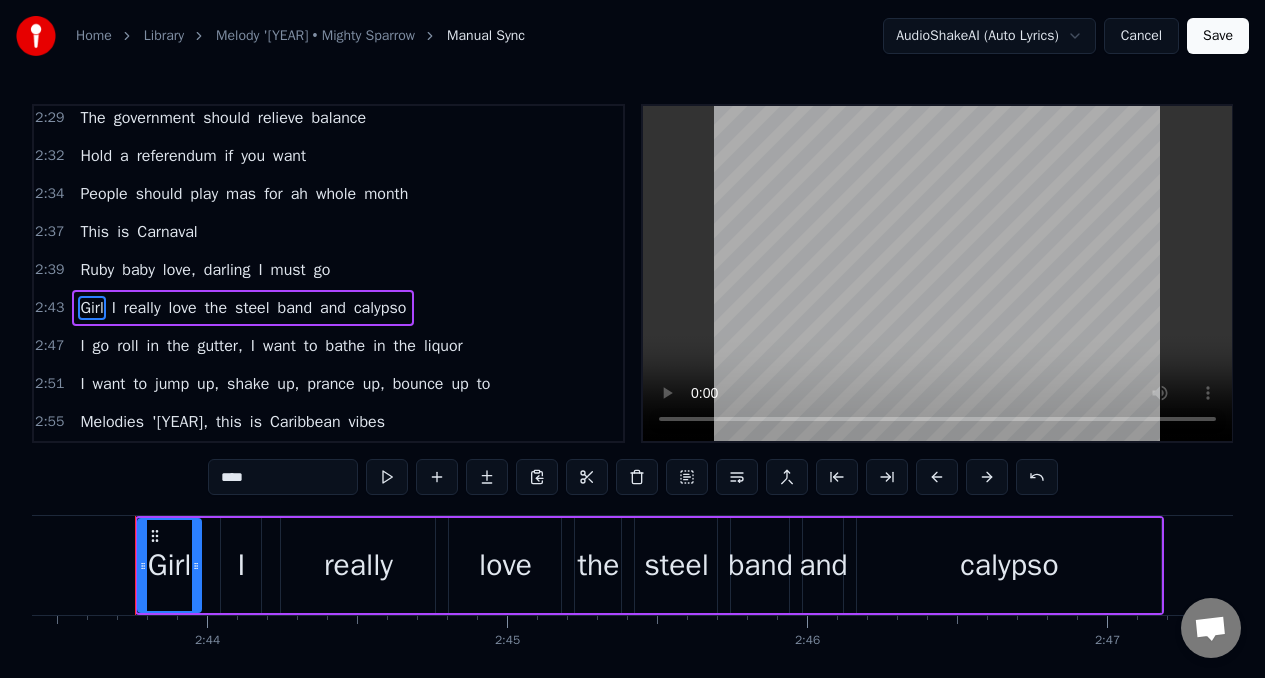 scroll, scrollTop: 0, scrollLeft: 49027, axis: horizontal 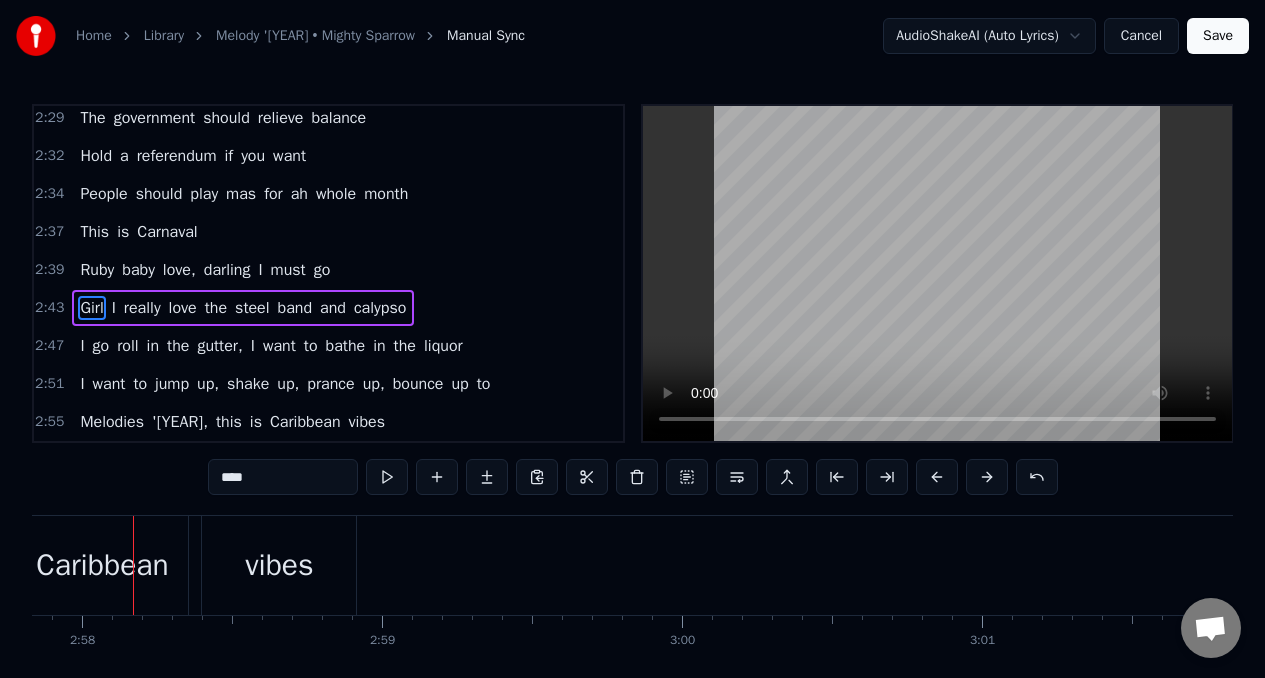 click on "Melodies" at bounding box center (112, 422) 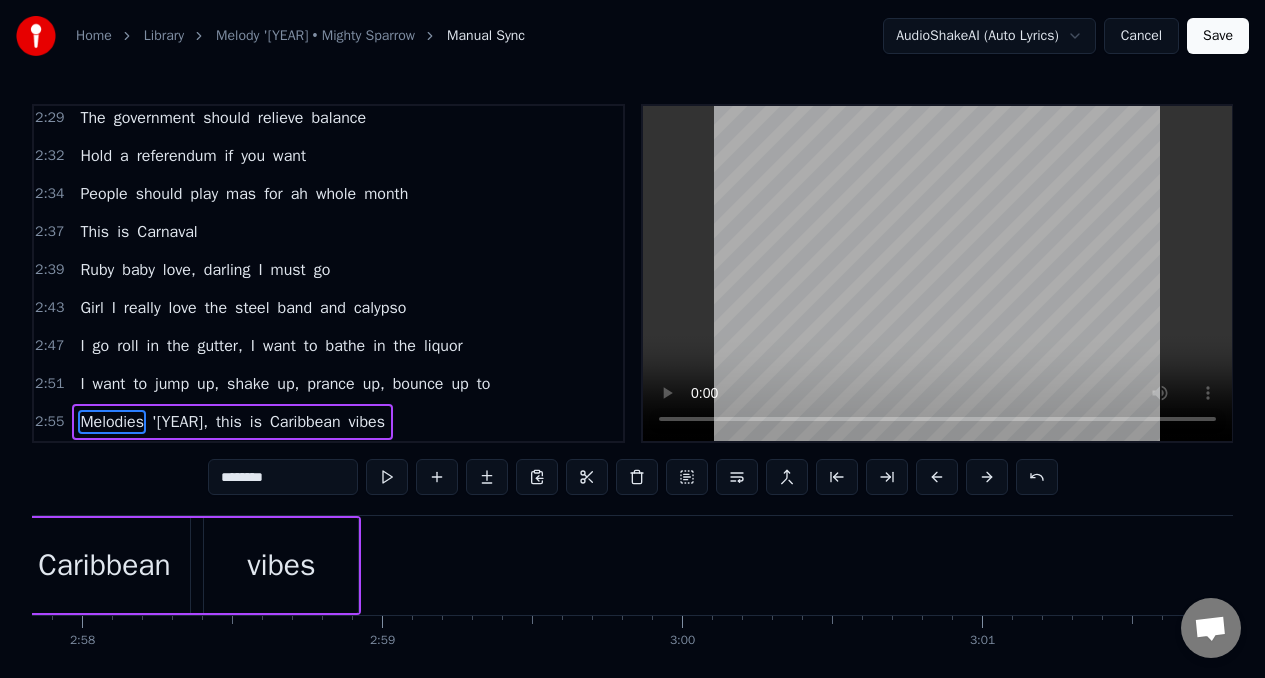 scroll, scrollTop: 0, scrollLeft: 0, axis: both 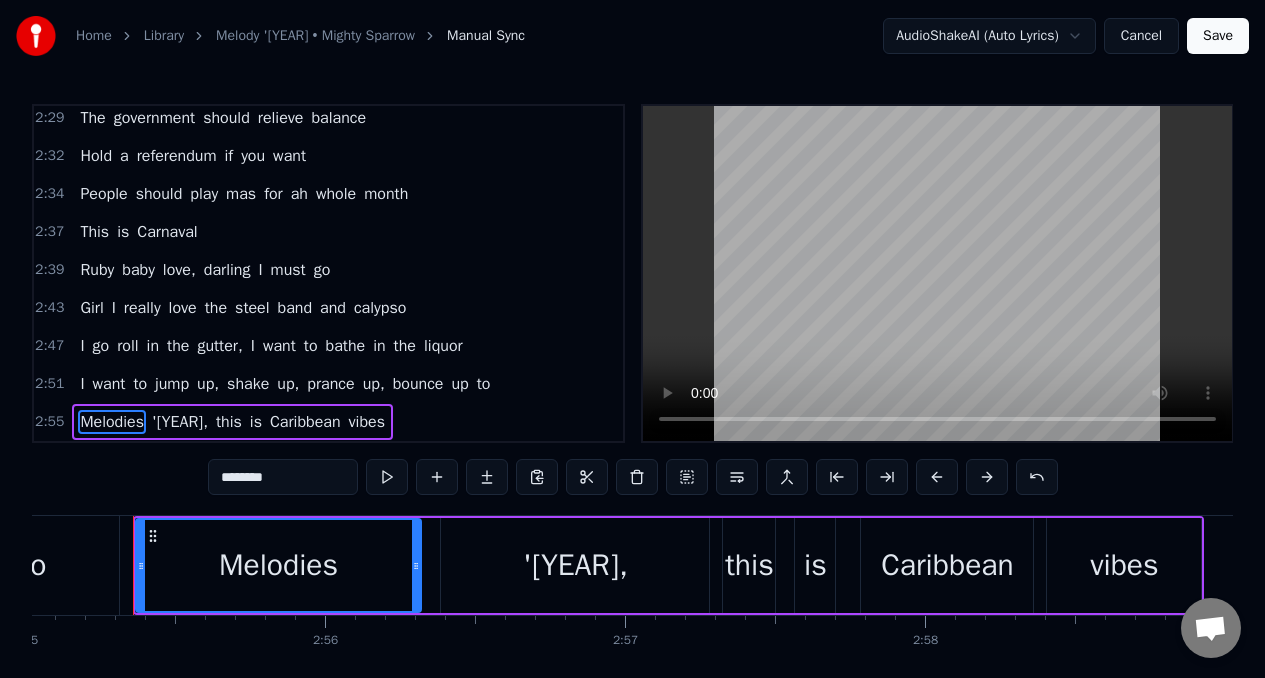 click on "********" at bounding box center [283, 477] 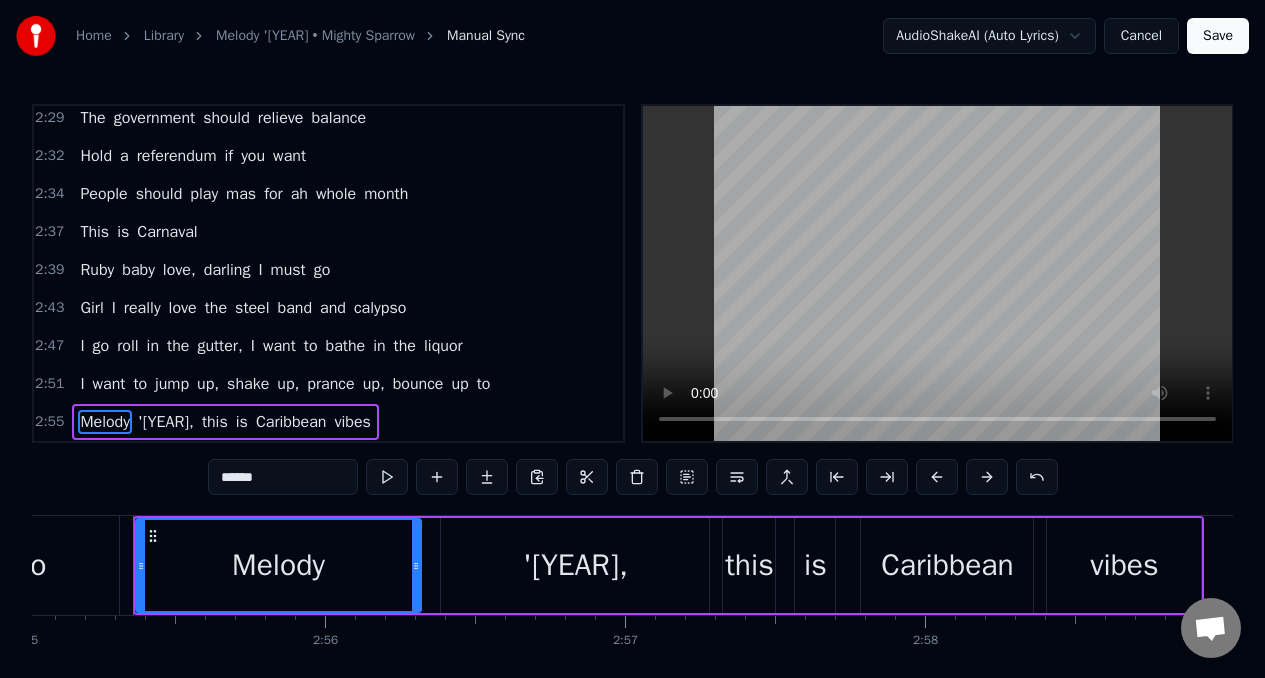 click on "vibes" at bounding box center [352, 422] 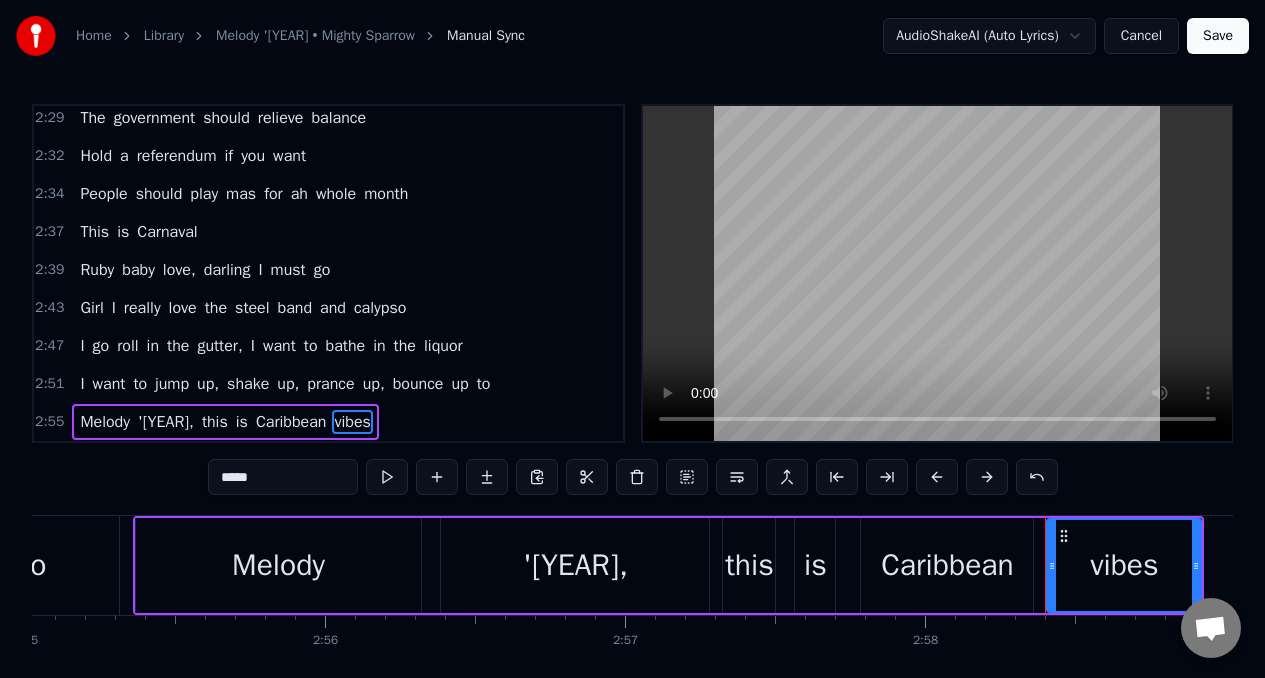 scroll, scrollTop: 83, scrollLeft: 0, axis: vertical 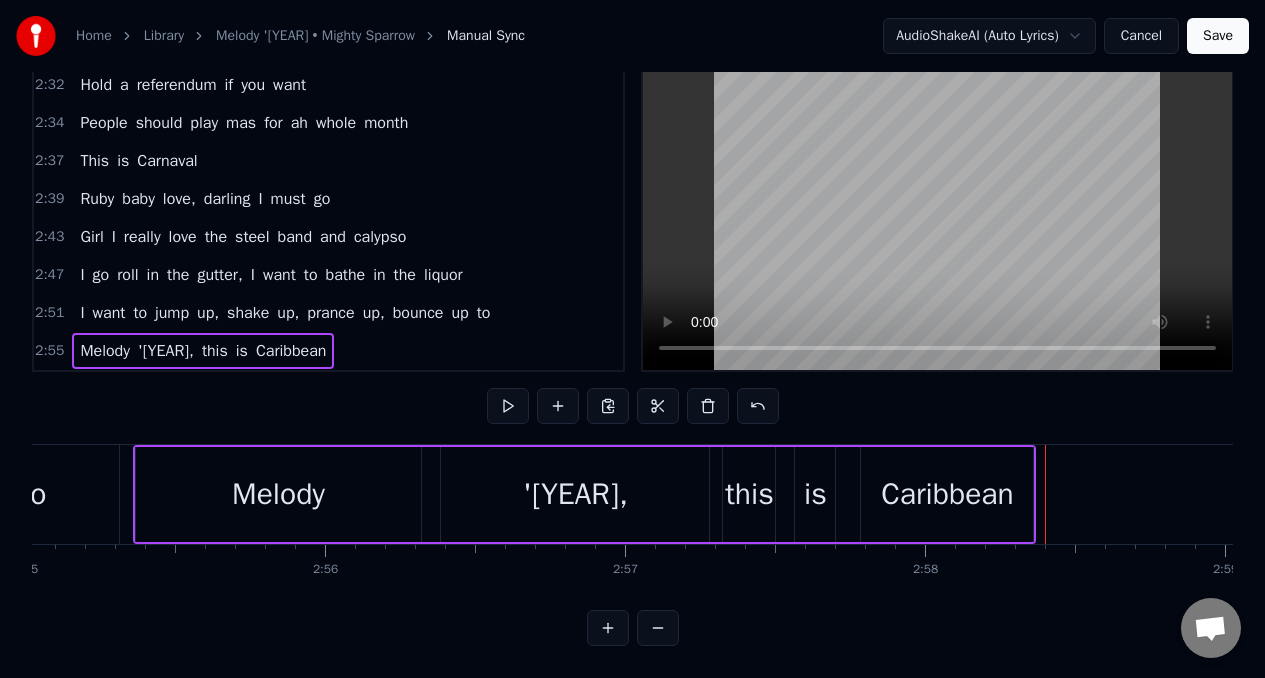 click on "Caribbean" at bounding box center [291, 351] 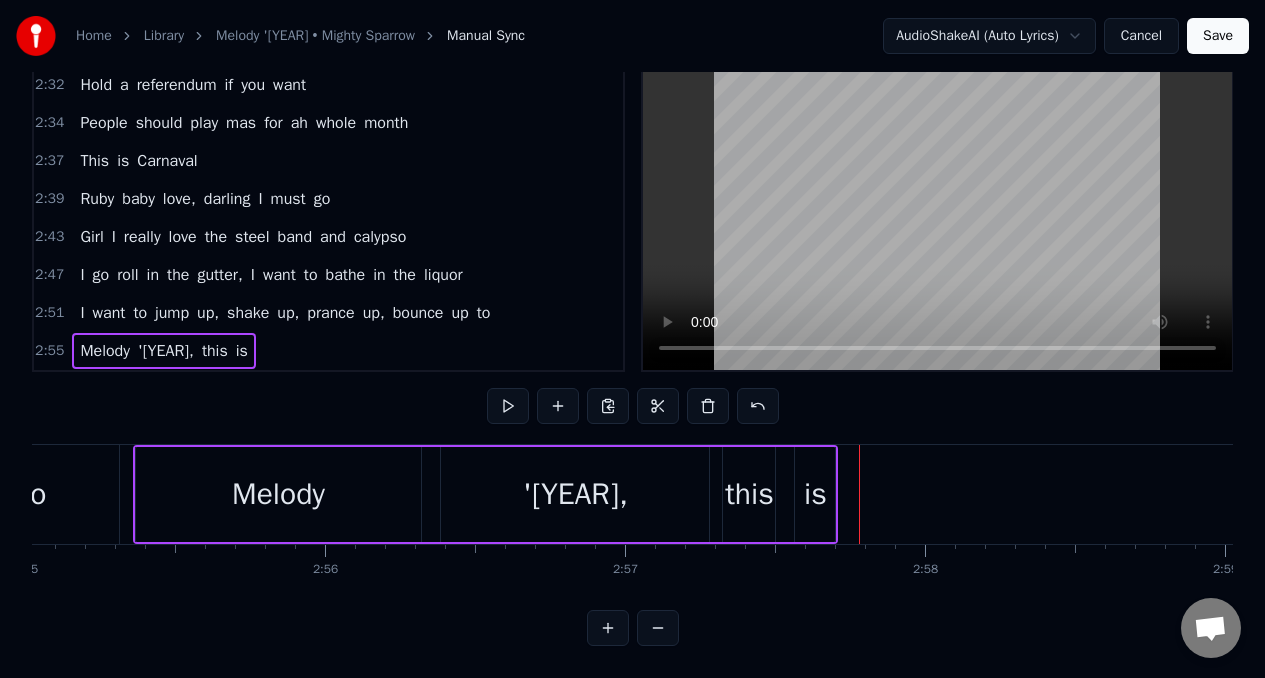 click on "is" at bounding box center (242, 351) 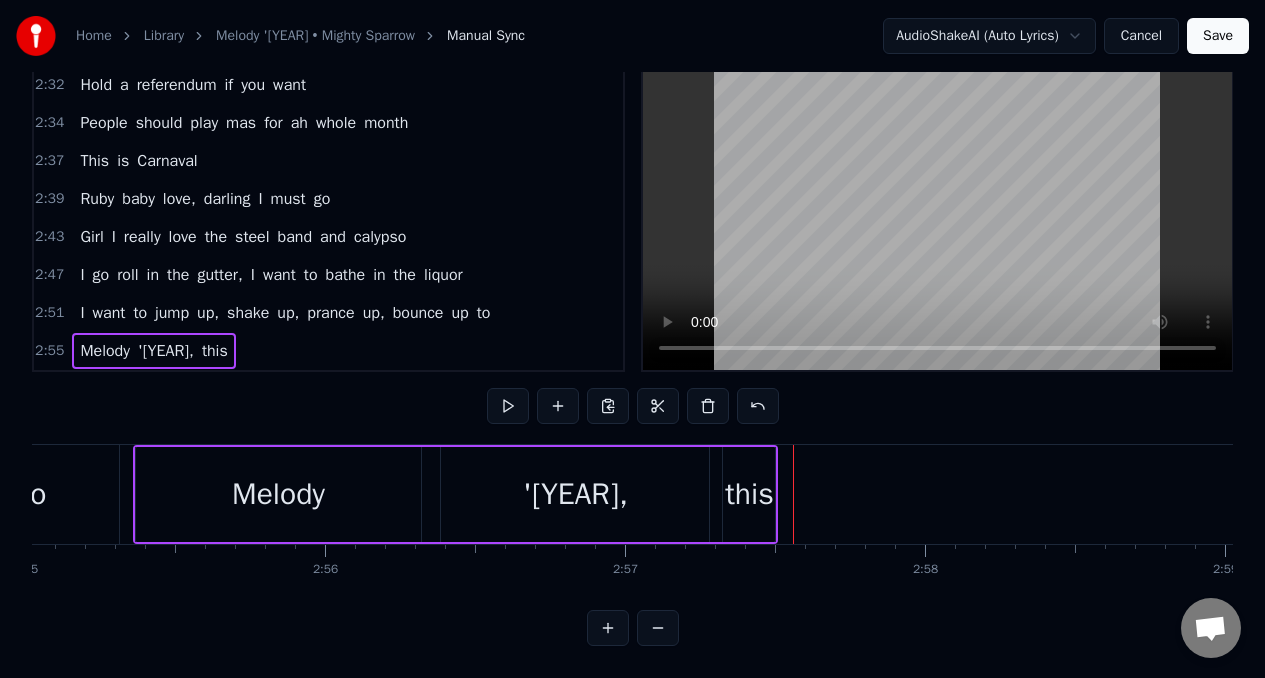 click on "this" at bounding box center (215, 351) 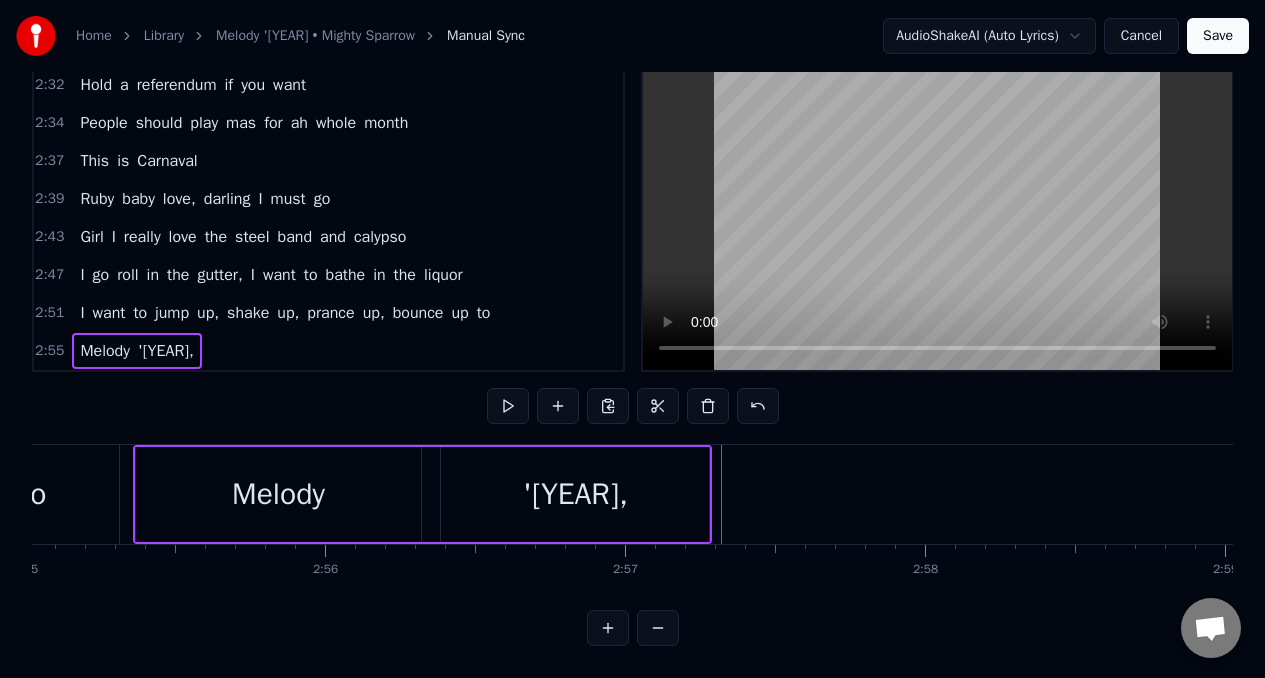 click on "to" at bounding box center [33, 494] 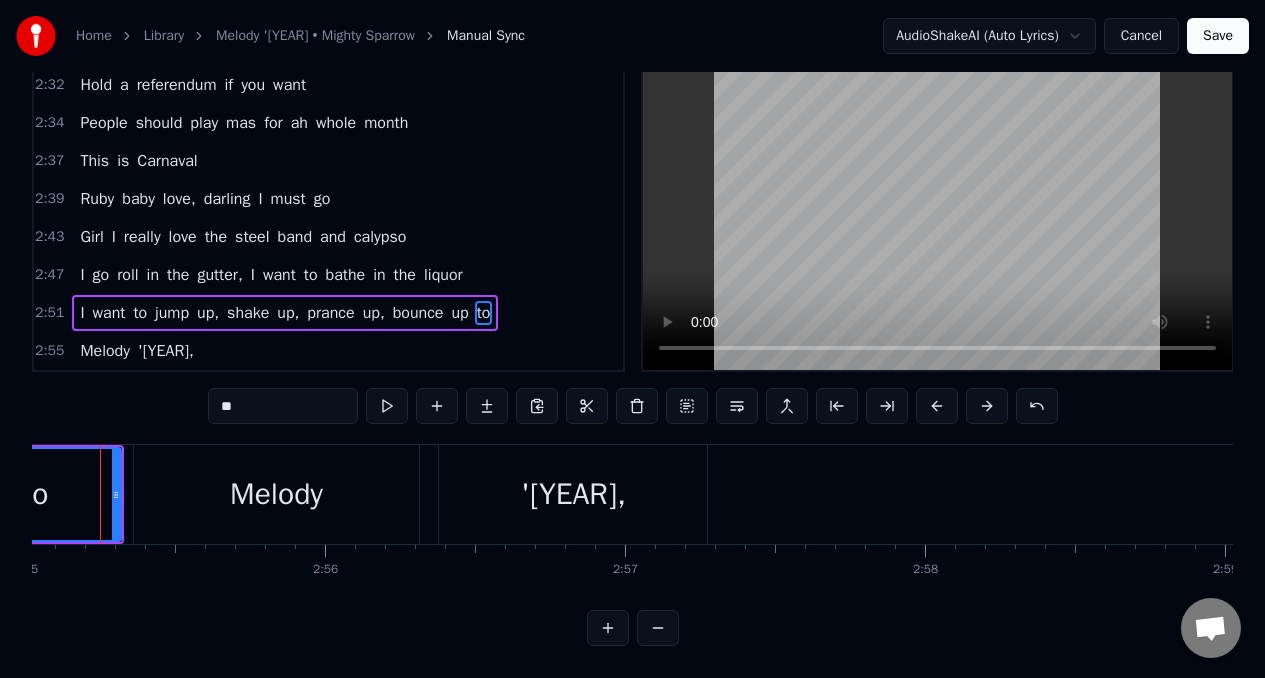 scroll, scrollTop: 45, scrollLeft: 0, axis: vertical 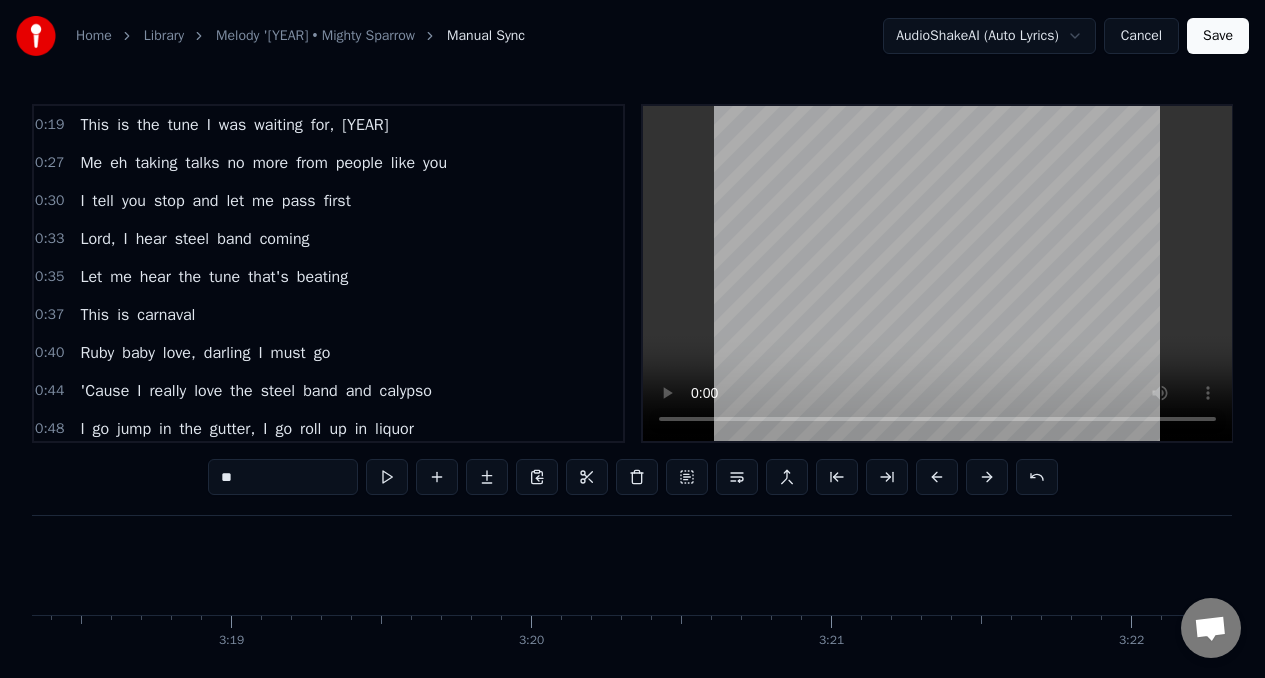 click on "Let" at bounding box center (91, 277) 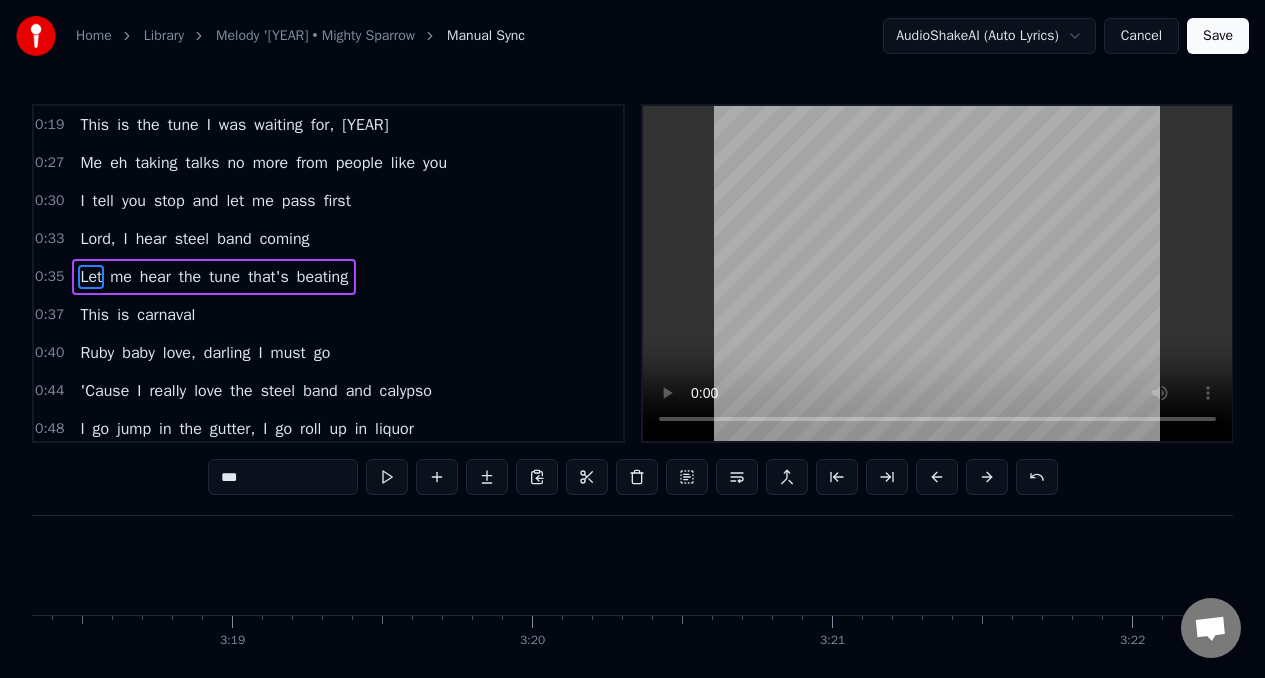 scroll, scrollTop: 0, scrollLeft: 59500, axis: horizontal 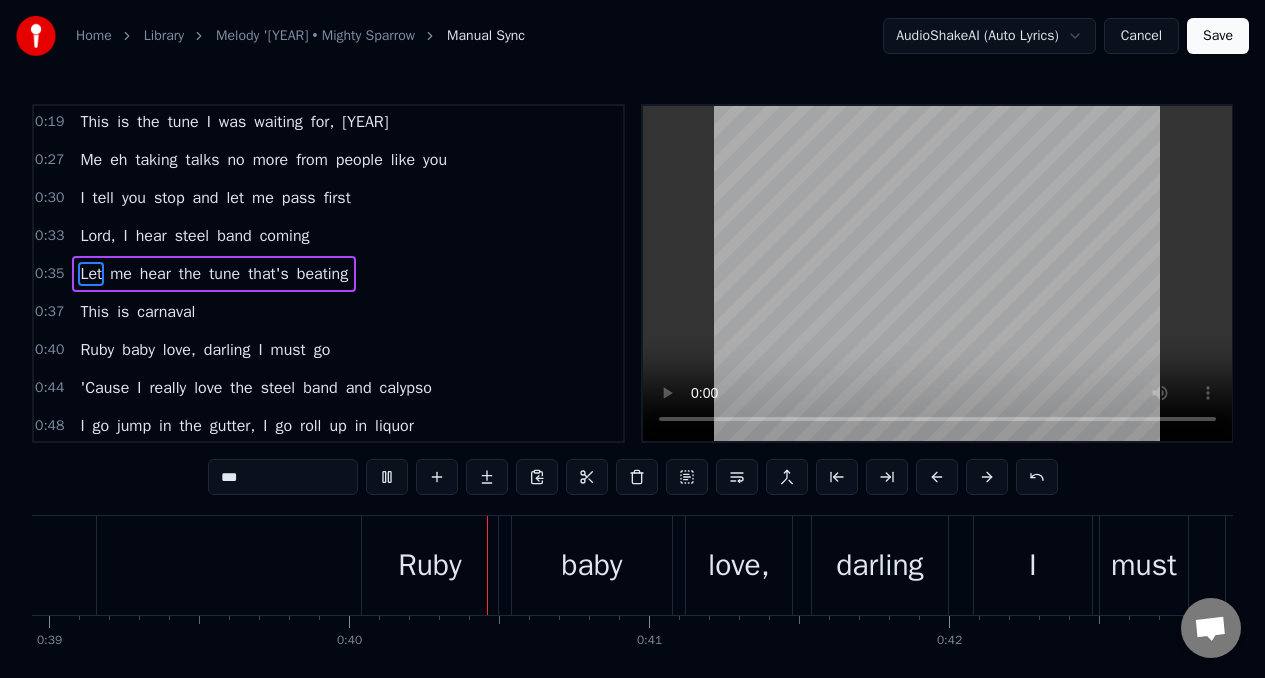 click on "carnaval" at bounding box center (166, 312) 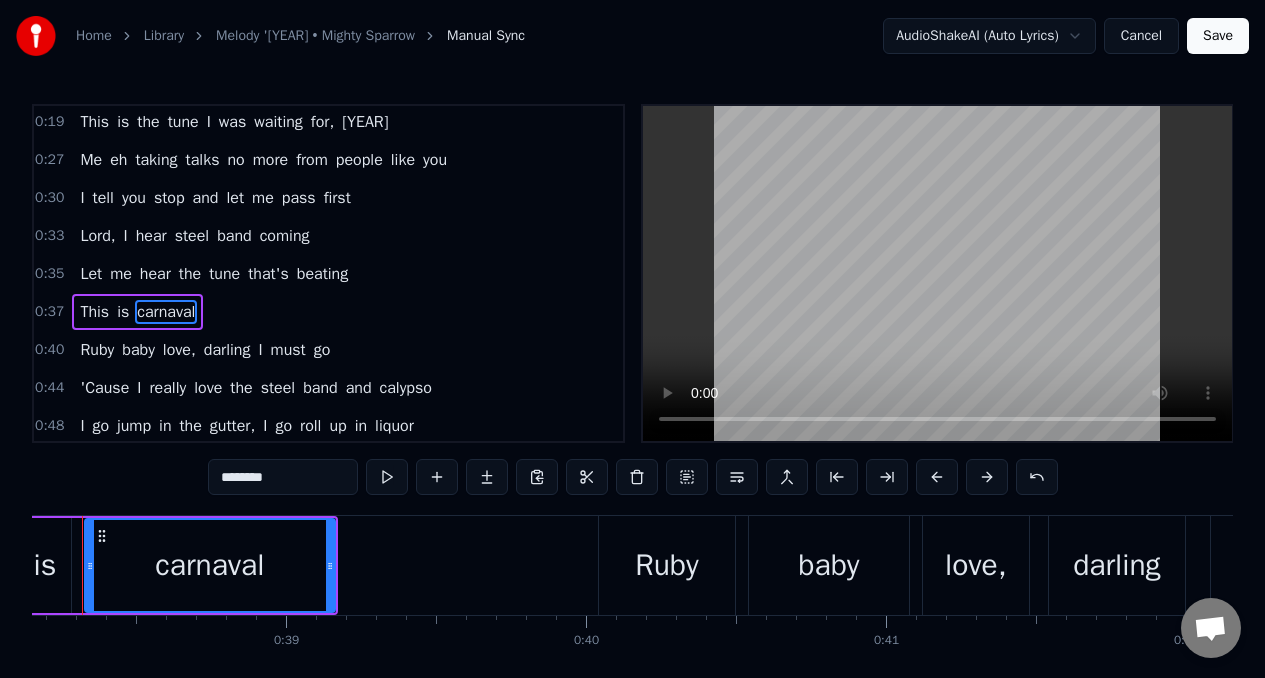 scroll, scrollTop: 0, scrollLeft: 11396, axis: horizontal 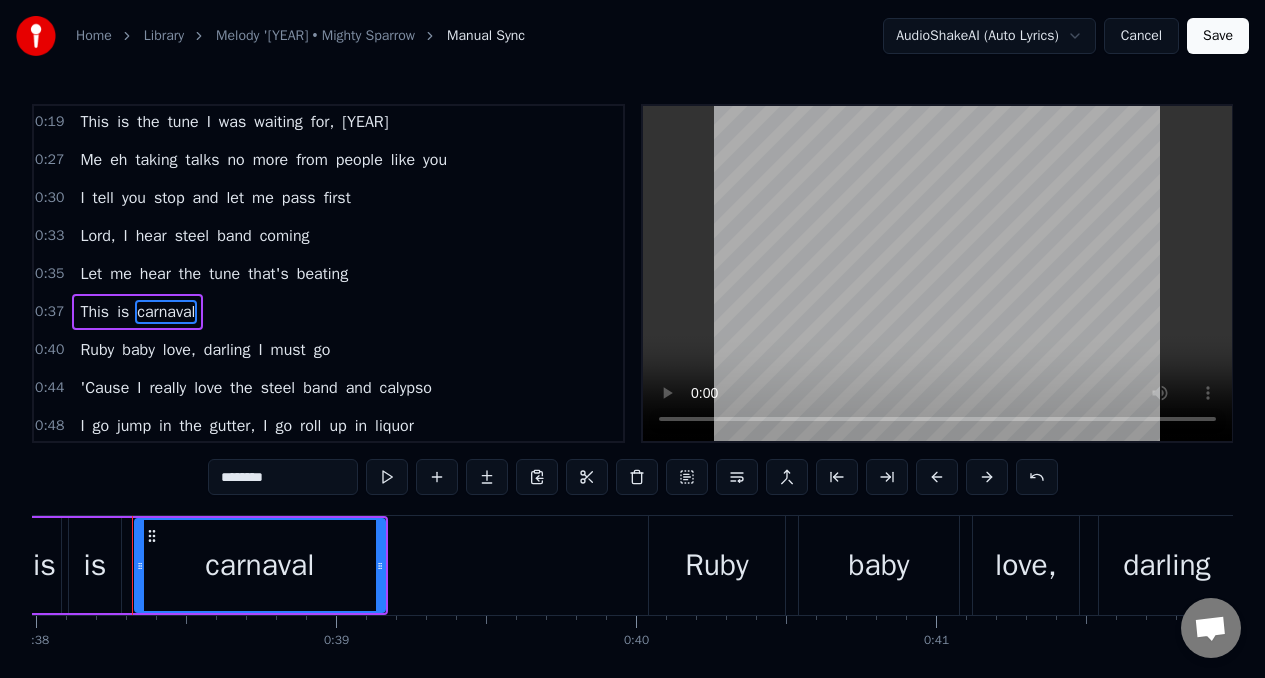click on "********" at bounding box center [283, 477] 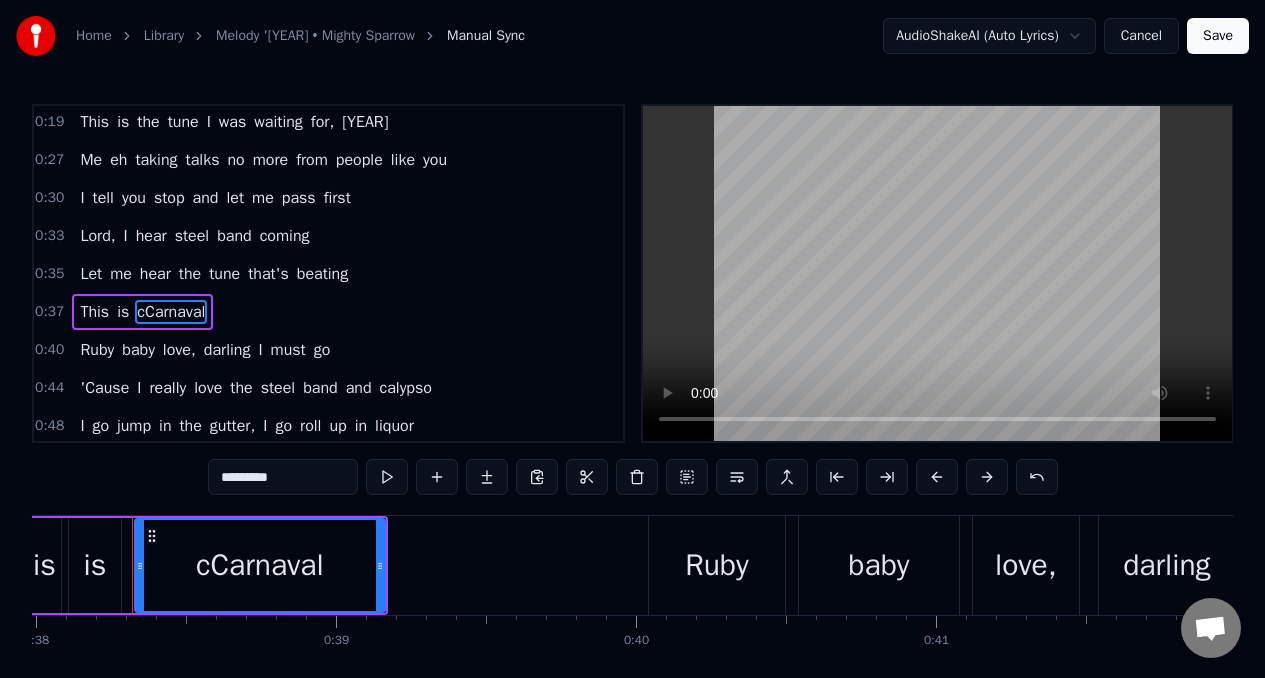 click on "*********" at bounding box center [283, 477] 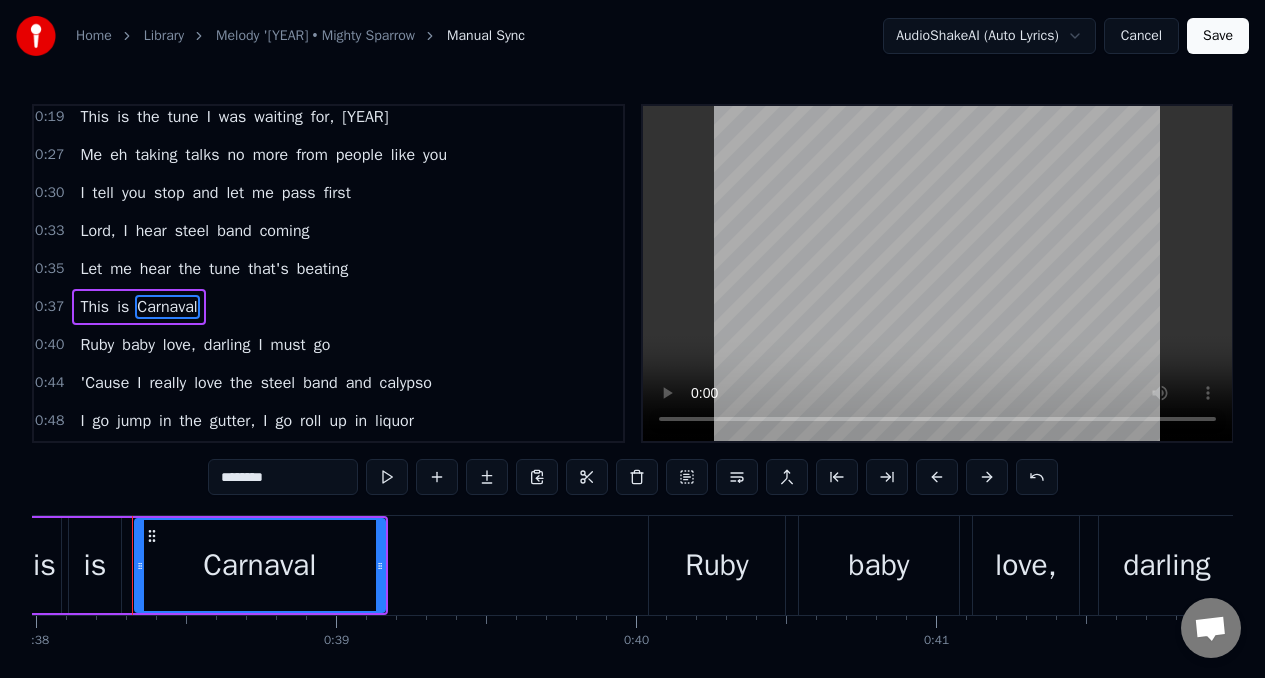 scroll, scrollTop: 0, scrollLeft: 0, axis: both 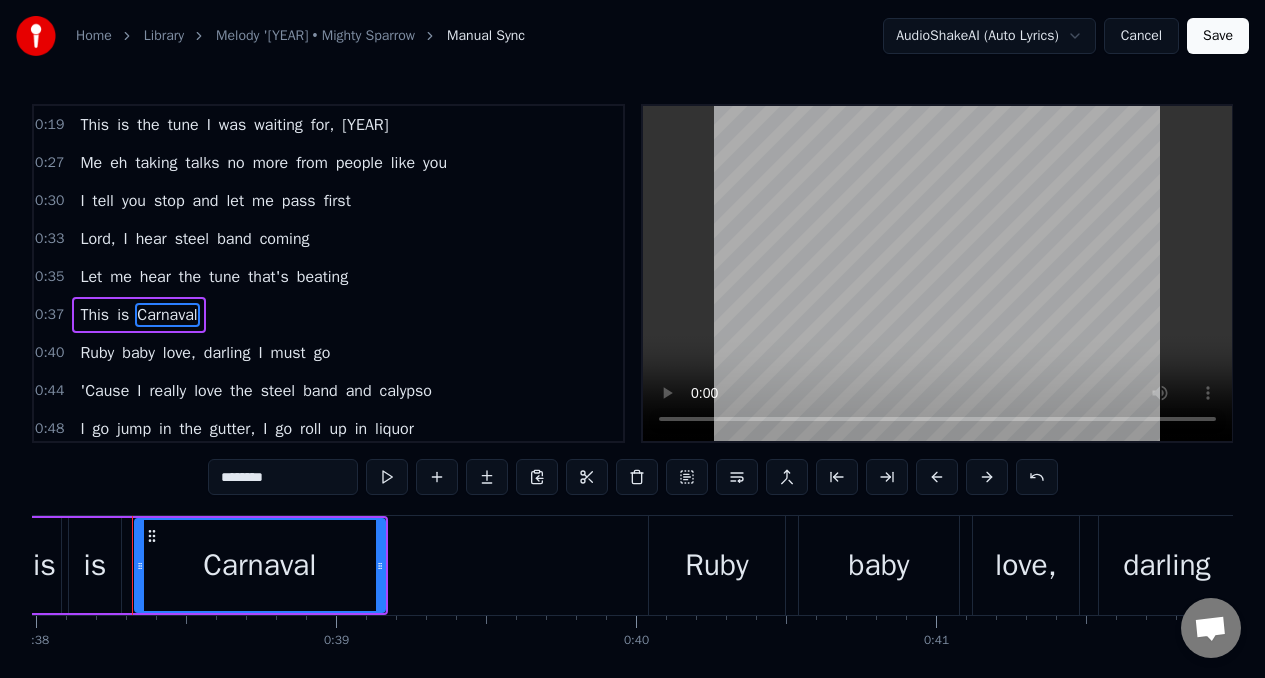 click on "This" at bounding box center [94, 315] 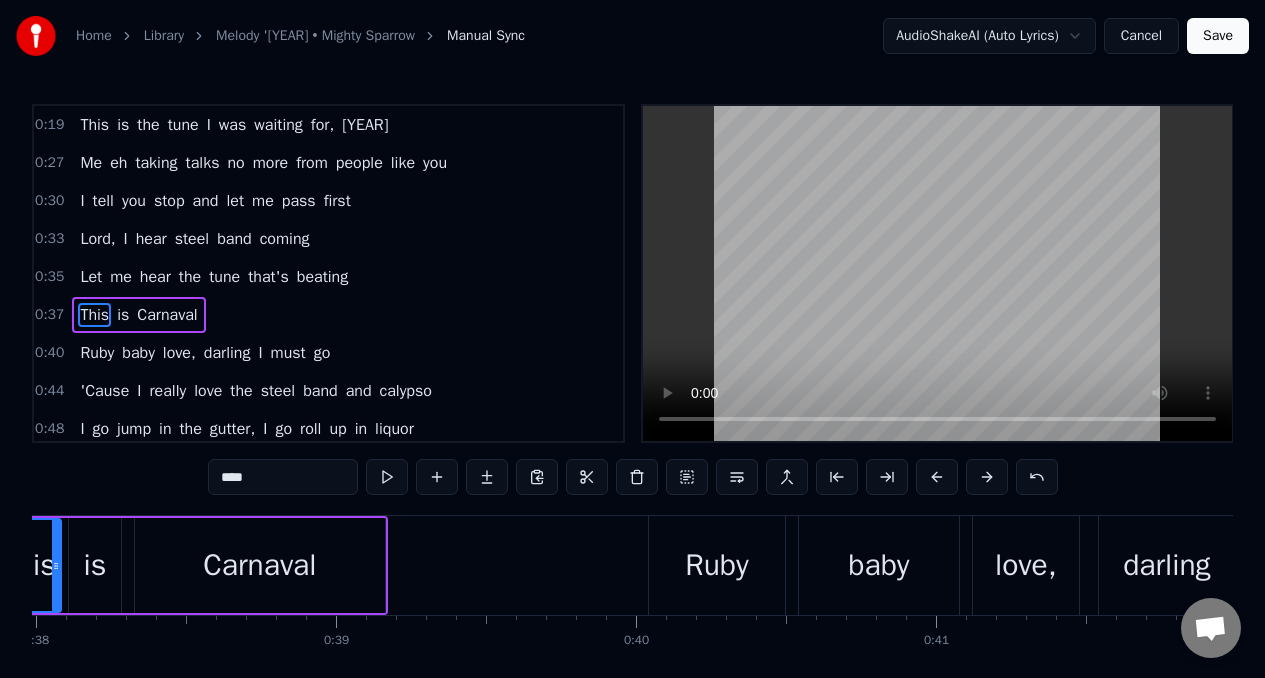 scroll, scrollTop: 0, scrollLeft: 0, axis: both 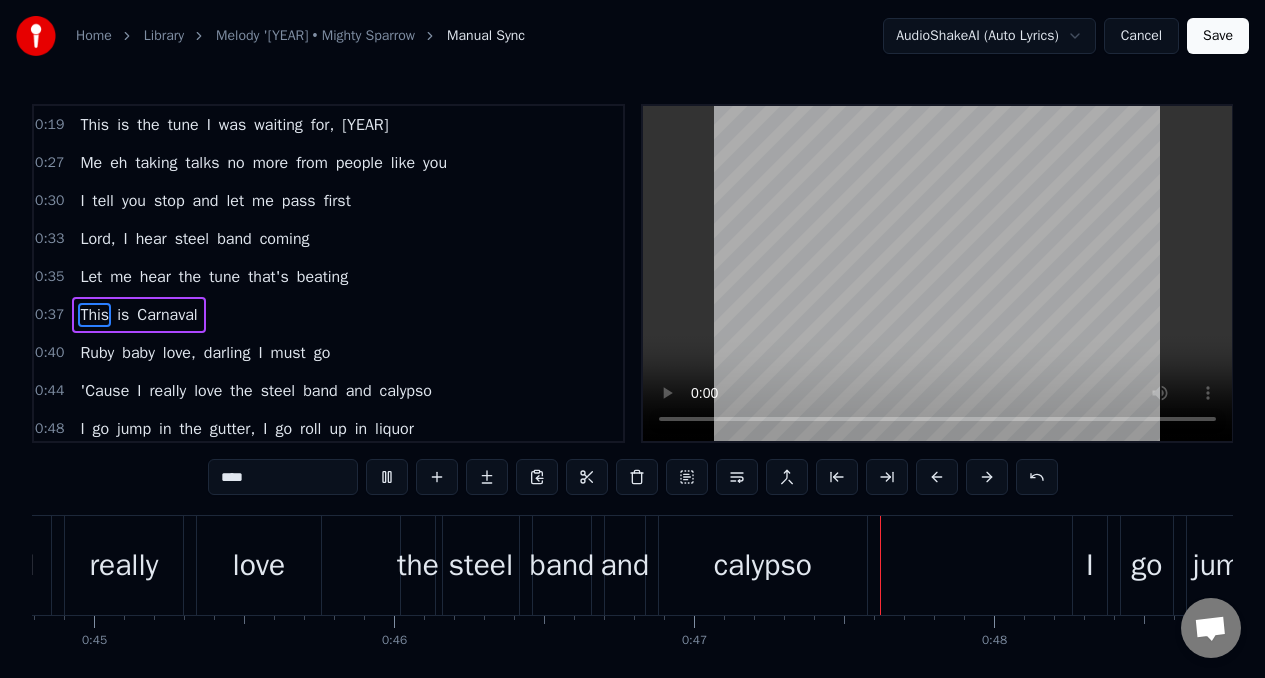 click on "I" at bounding box center [139, 391] 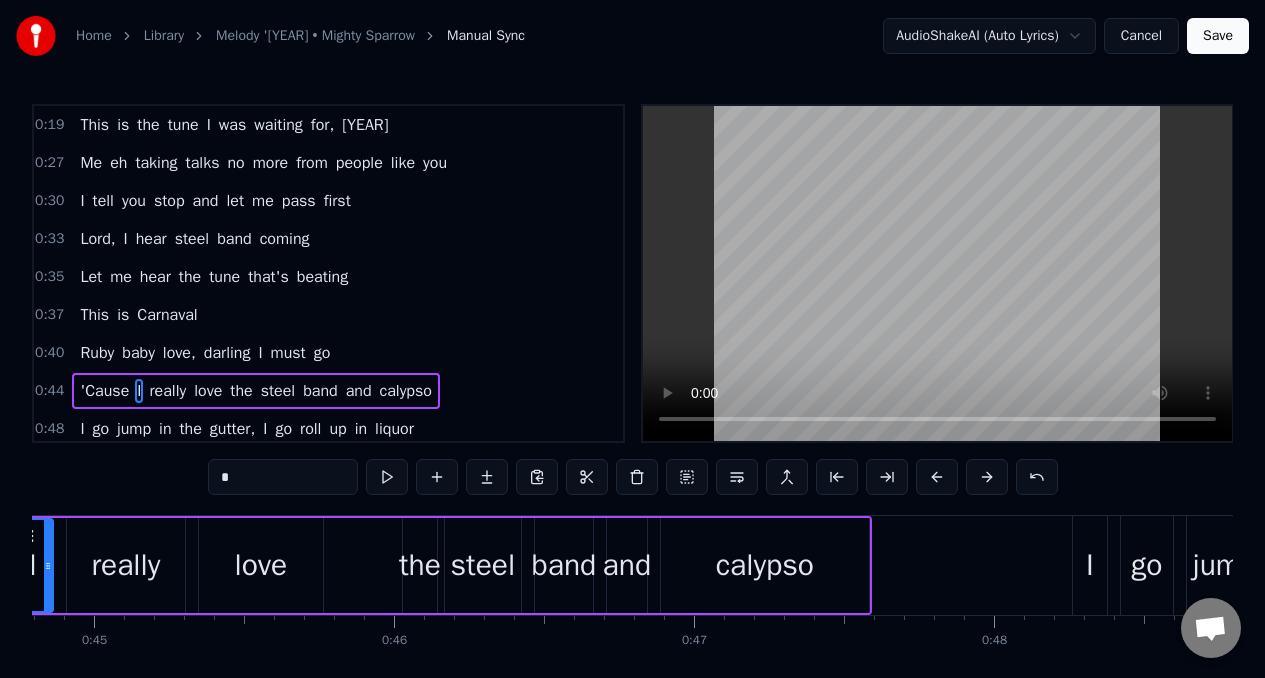 scroll, scrollTop: 0, scrollLeft: 13316, axis: horizontal 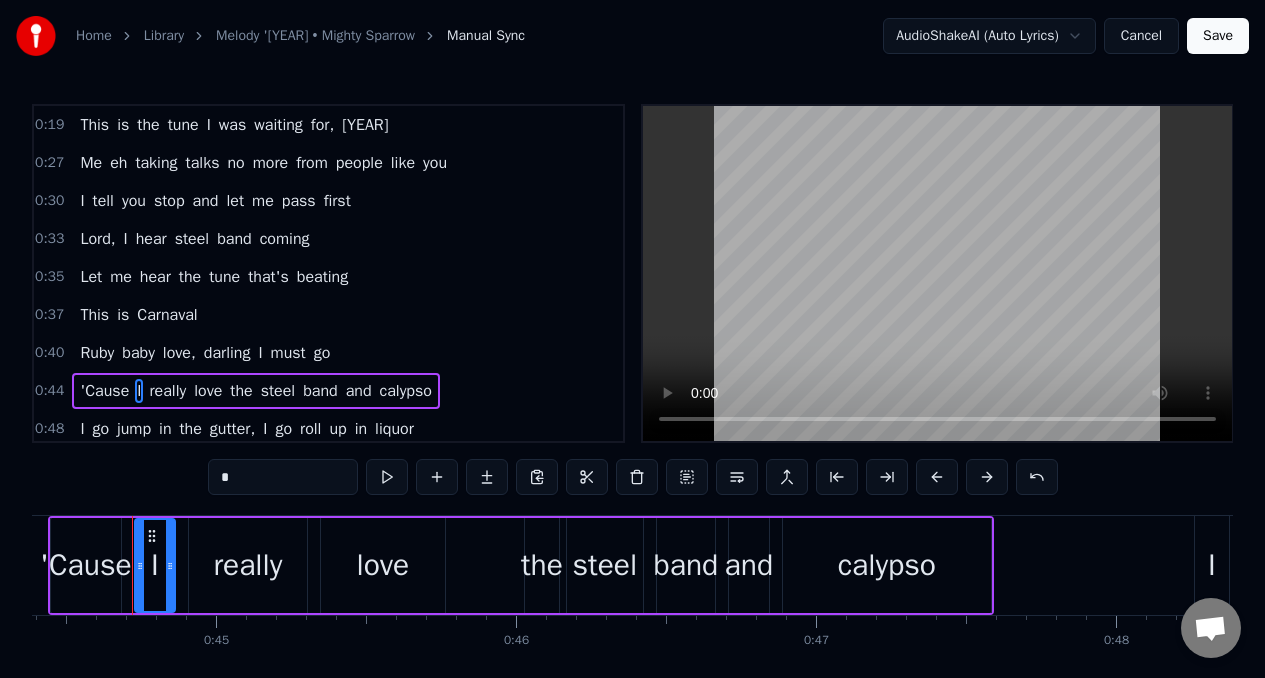 click on "*" at bounding box center (283, 477) 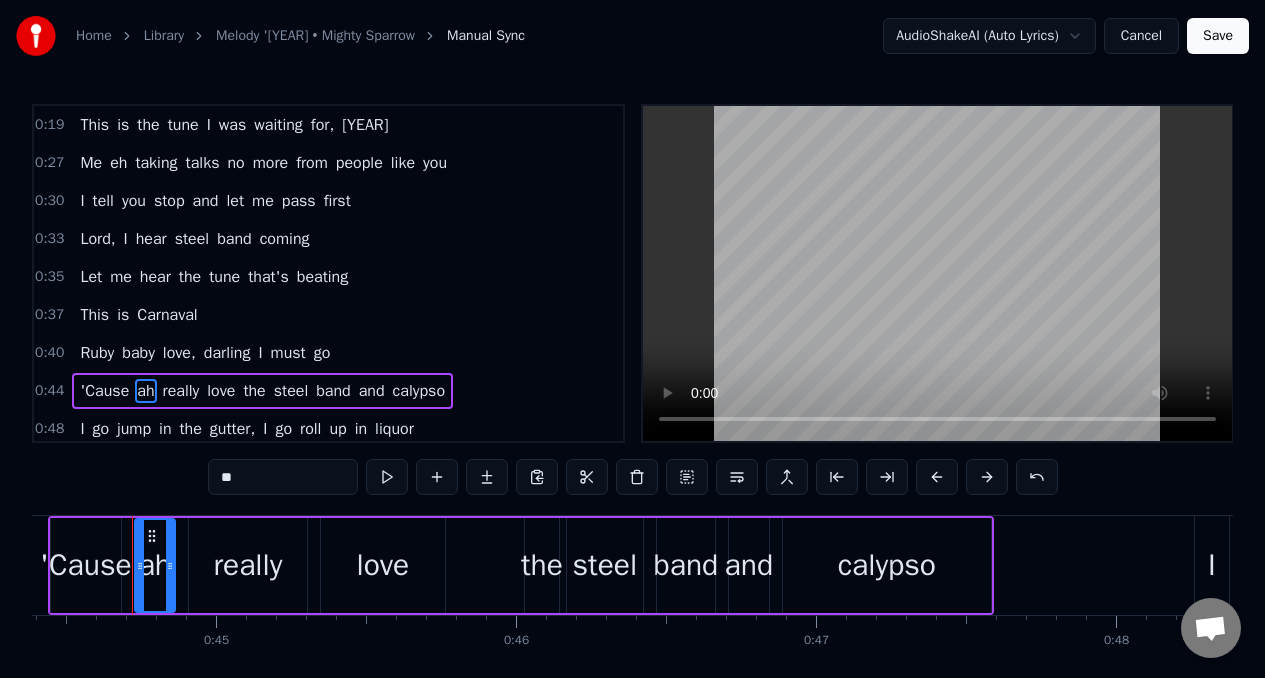 scroll, scrollTop: 0, scrollLeft: 0, axis: both 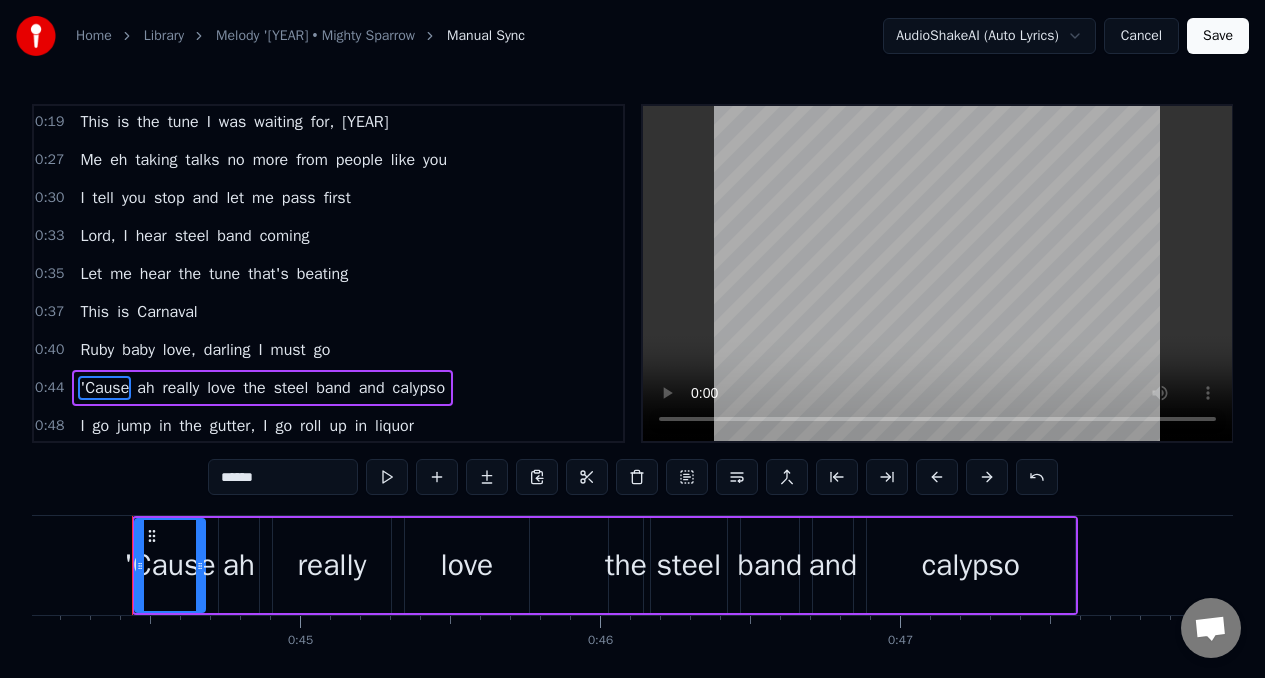 click at bounding box center (17150, 565) 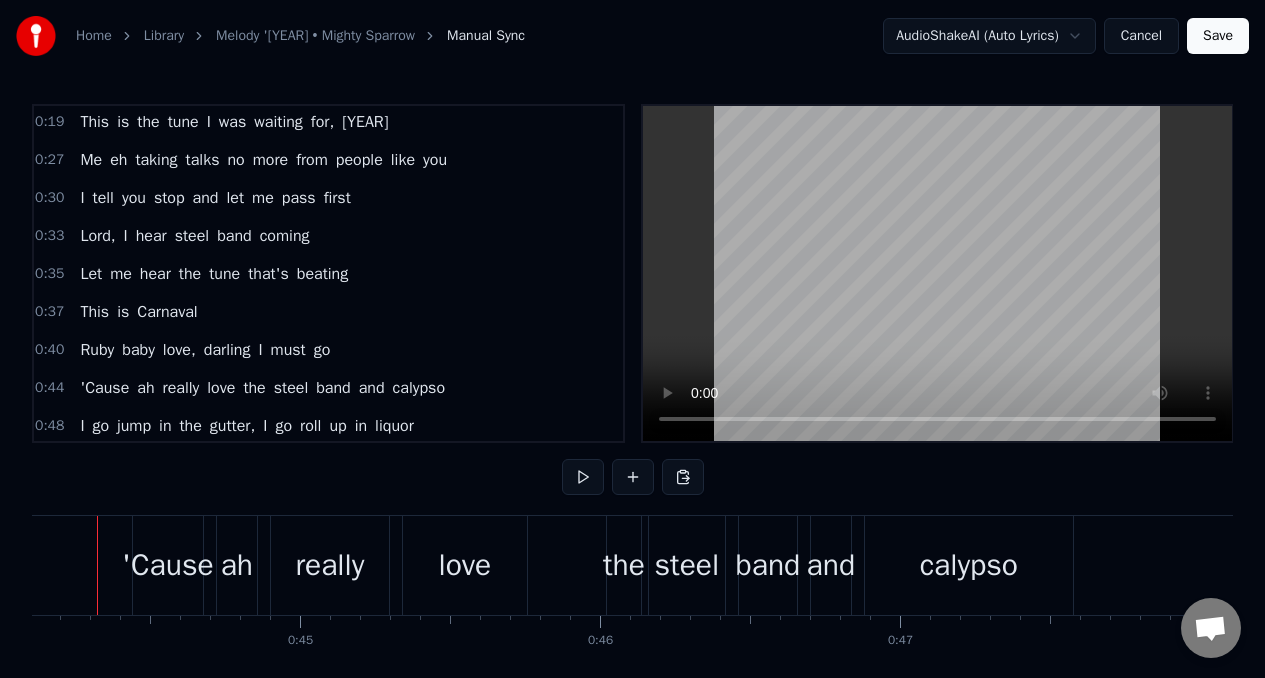scroll, scrollTop: 0, scrollLeft: 13197, axis: horizontal 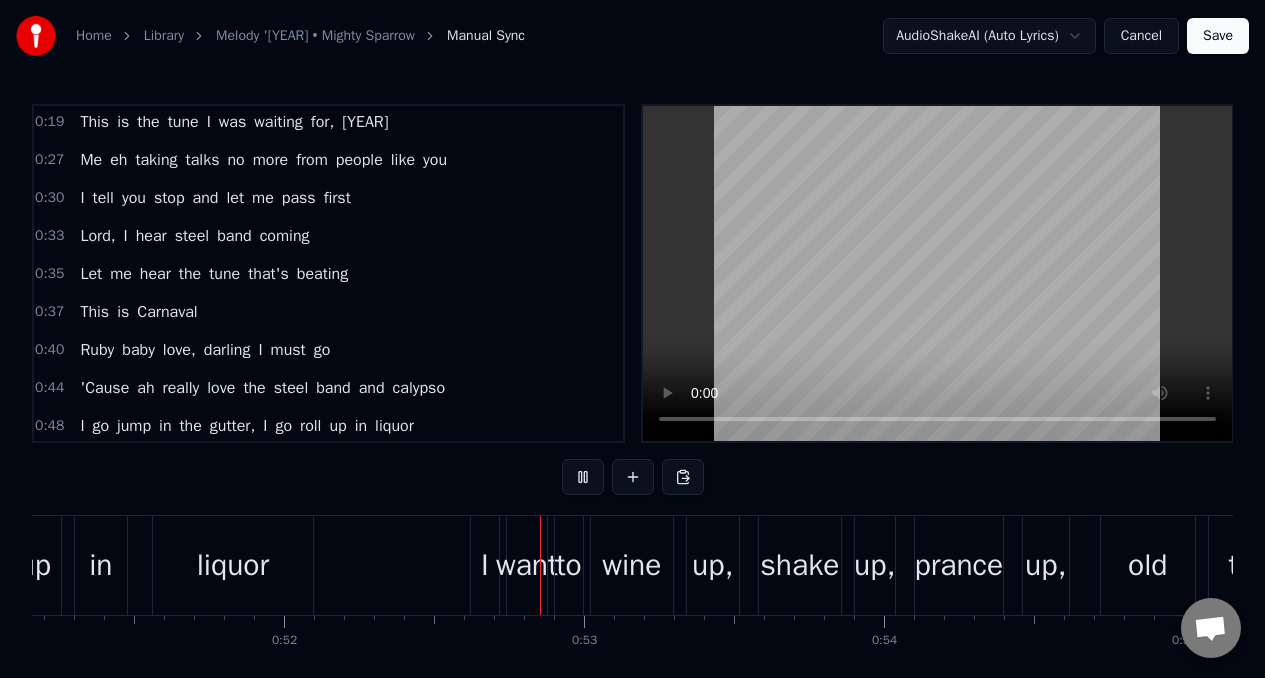 click on "I" at bounding box center [82, 426] 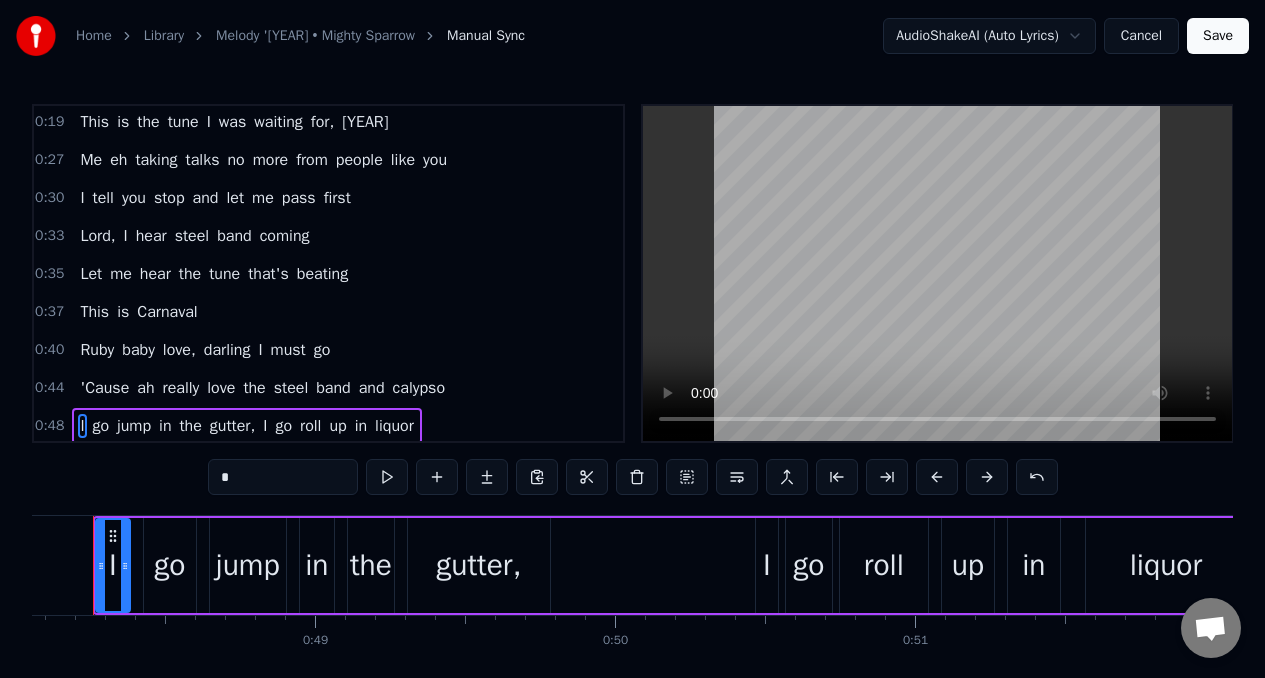 scroll, scrollTop: 0, scrollLeft: 14378, axis: horizontal 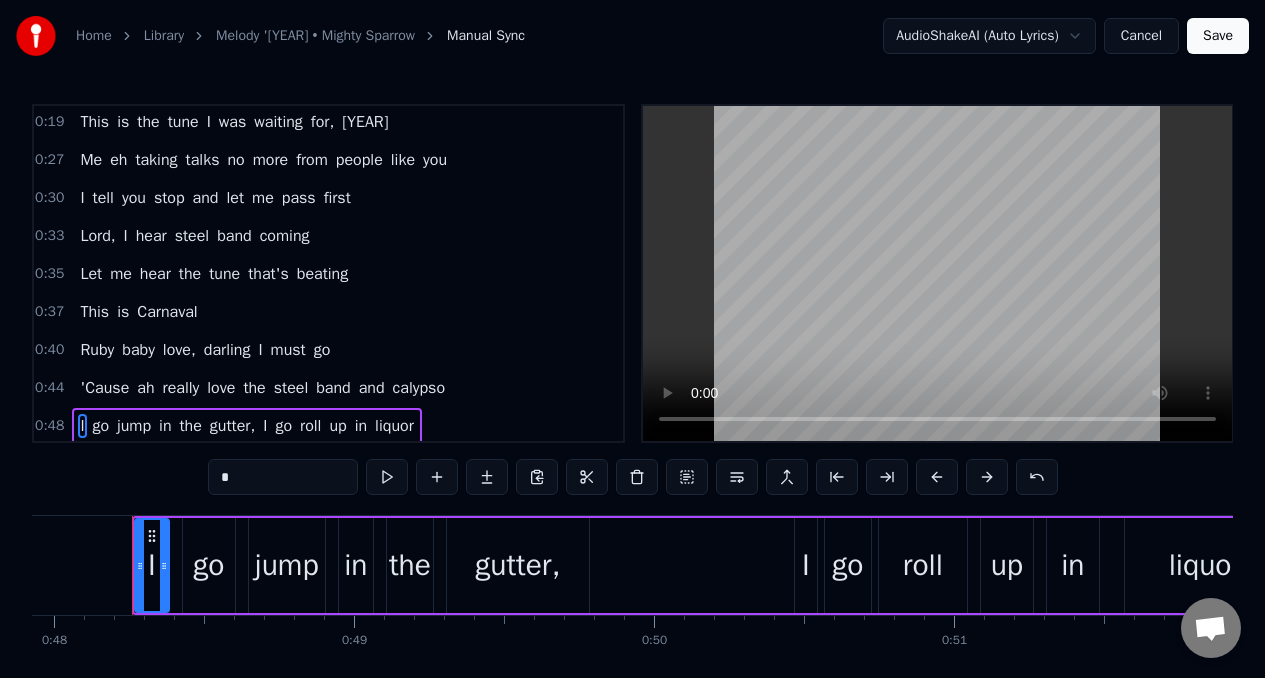 click on "*" at bounding box center [283, 477] 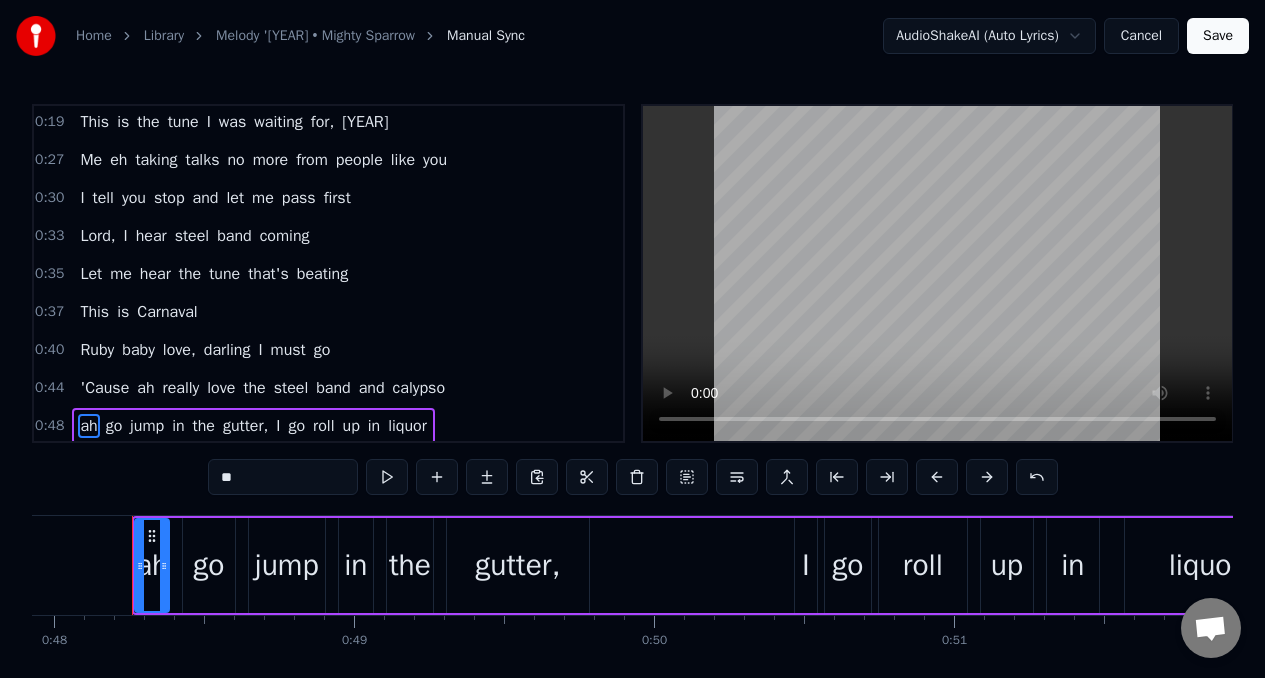 type on "*" 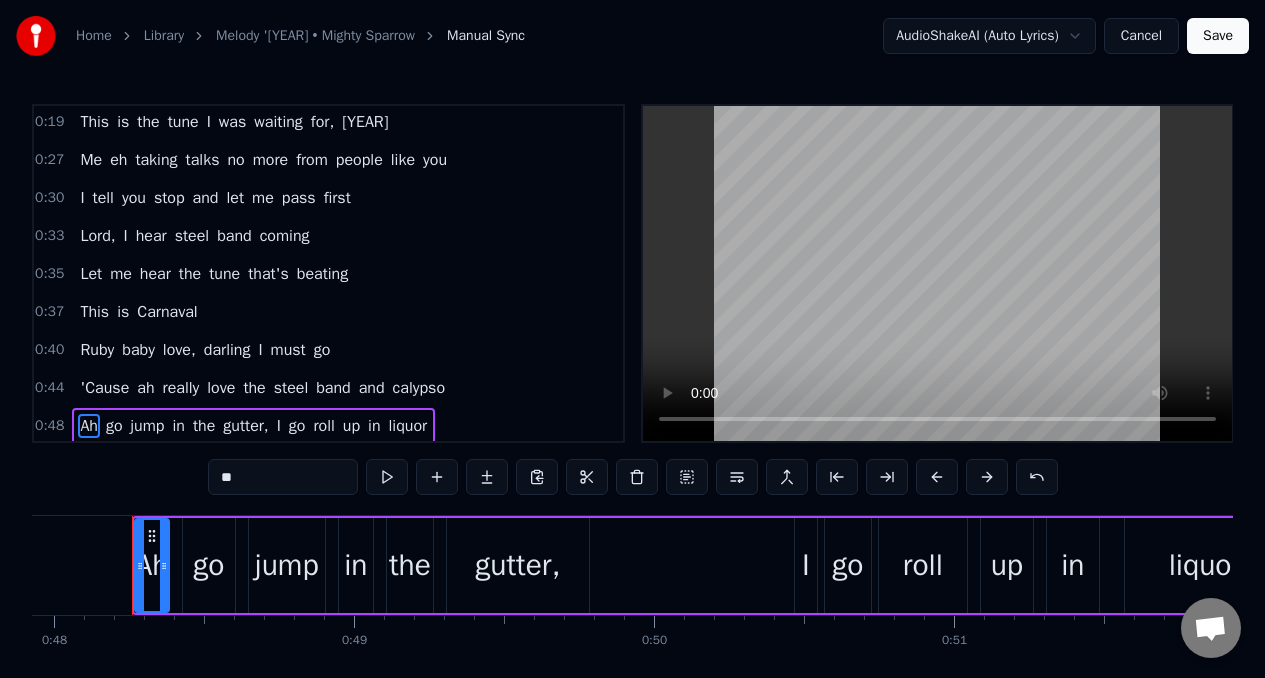 click on "I" at bounding box center [279, 426] 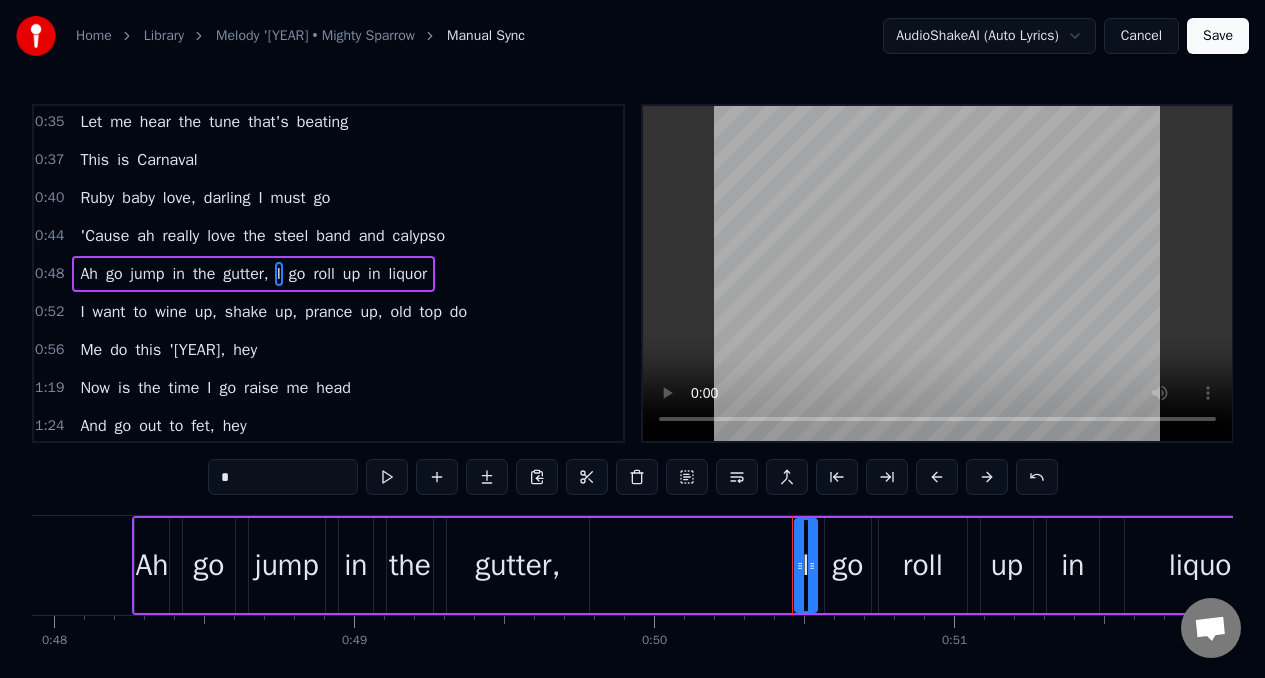 scroll, scrollTop: 155, scrollLeft: 0, axis: vertical 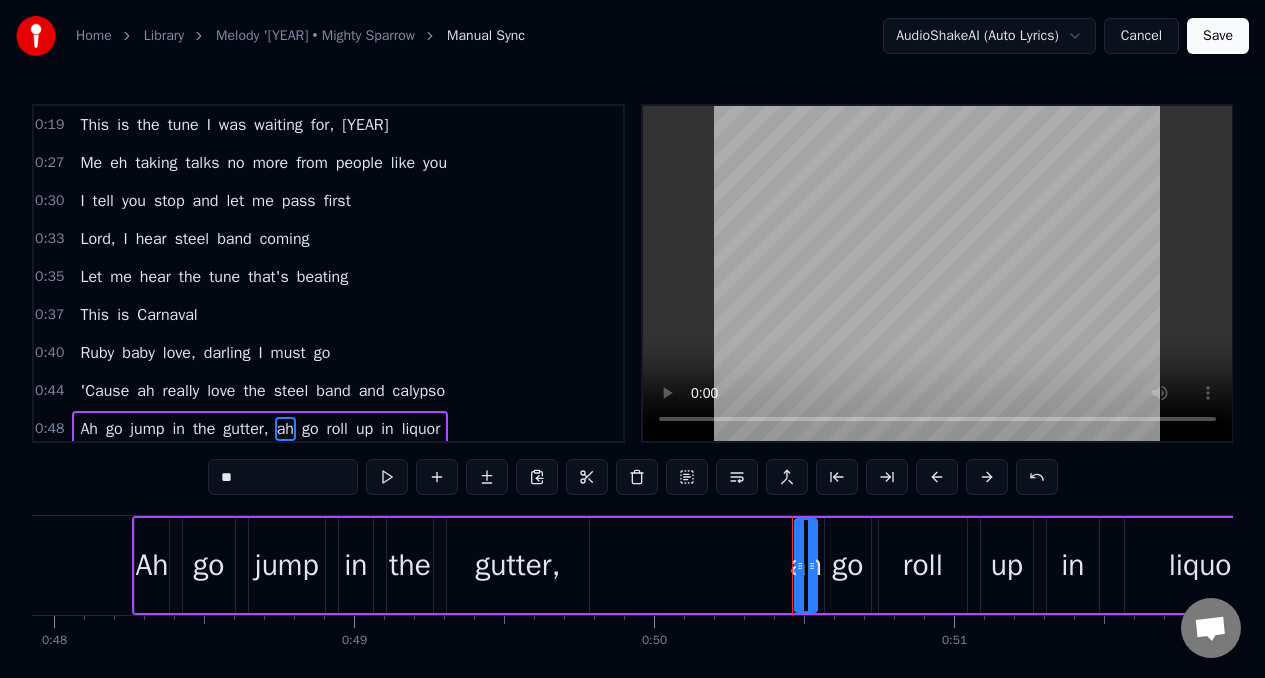 click on "This" at bounding box center (94, 125) 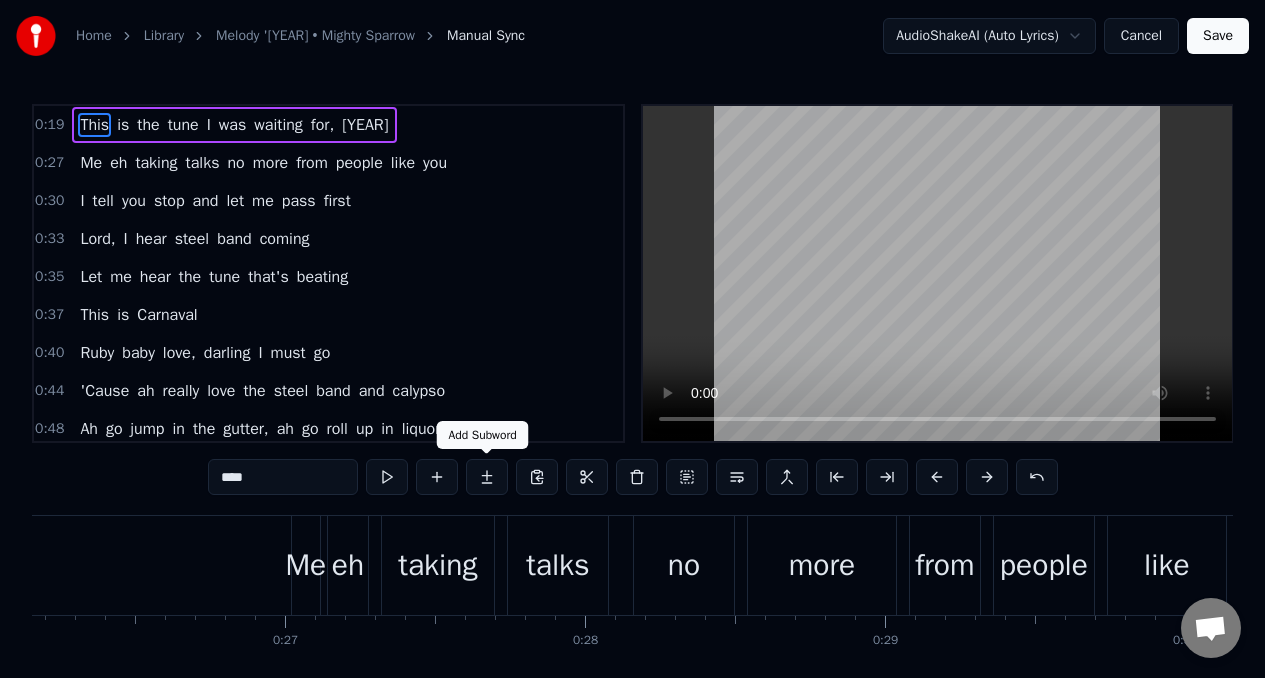 scroll, scrollTop: 0, scrollLeft: 5882, axis: horizontal 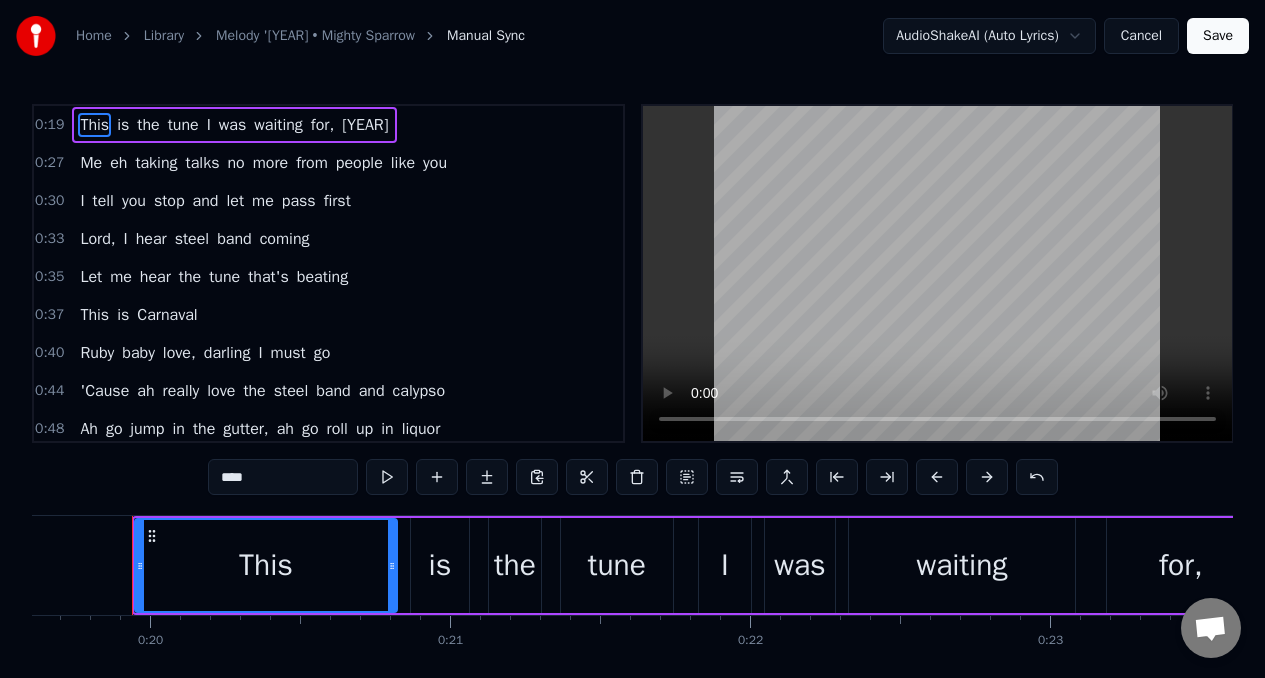 click on "****" at bounding box center (283, 477) 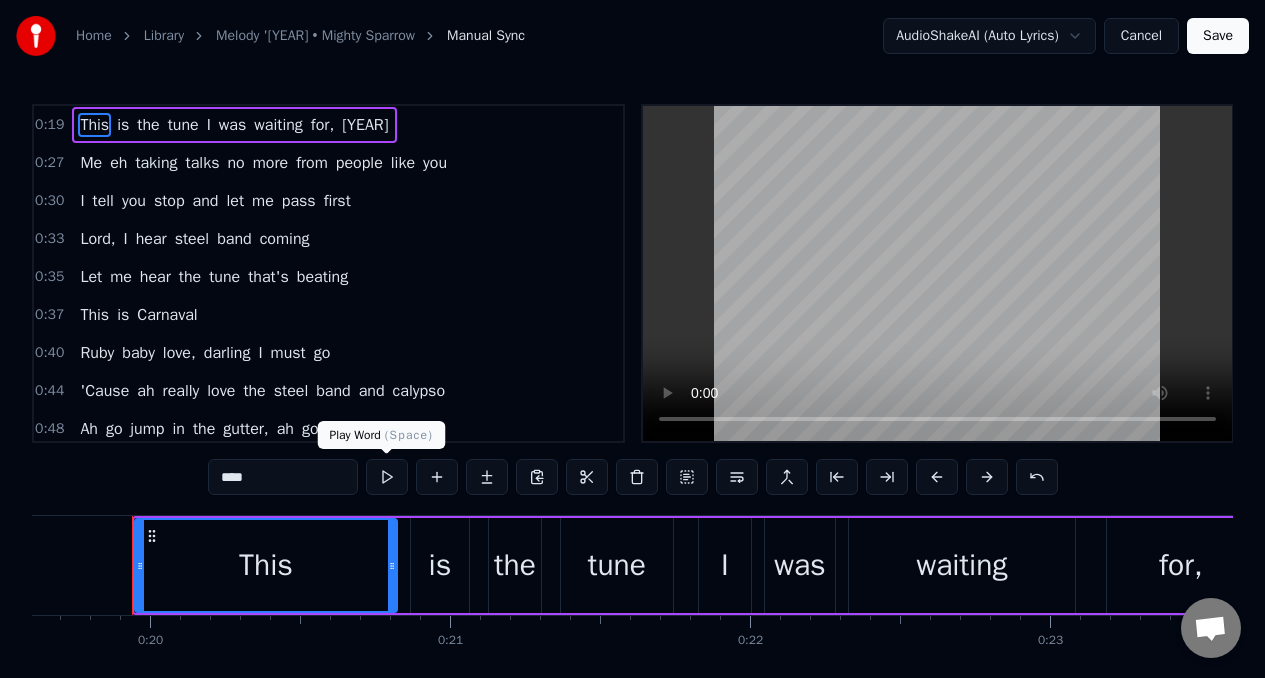 click at bounding box center [387, 477] 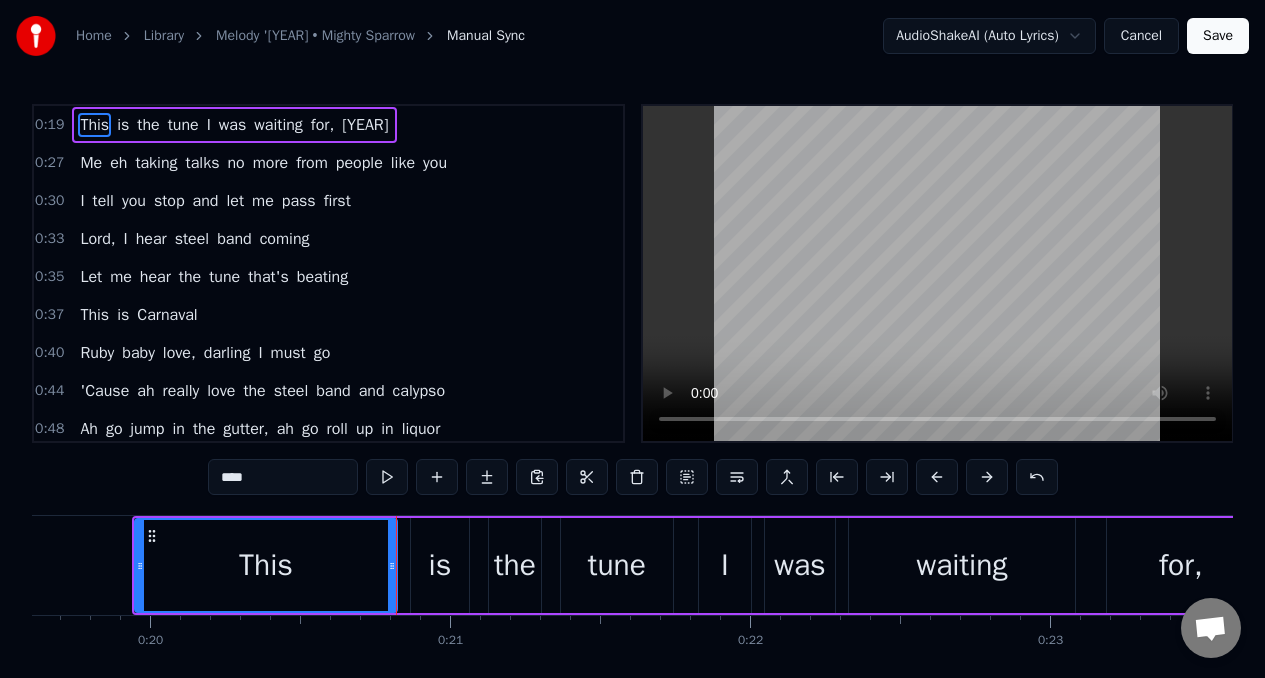 click at bounding box center (24500, 565) 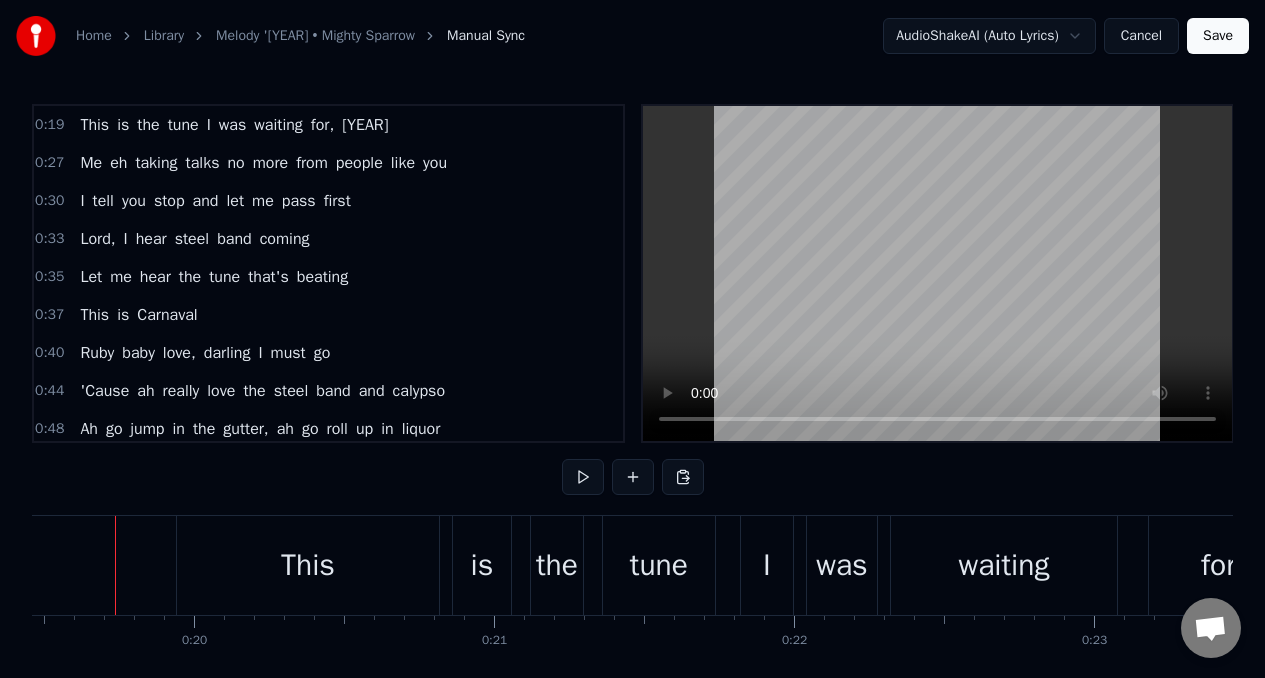scroll, scrollTop: 0, scrollLeft: 5821, axis: horizontal 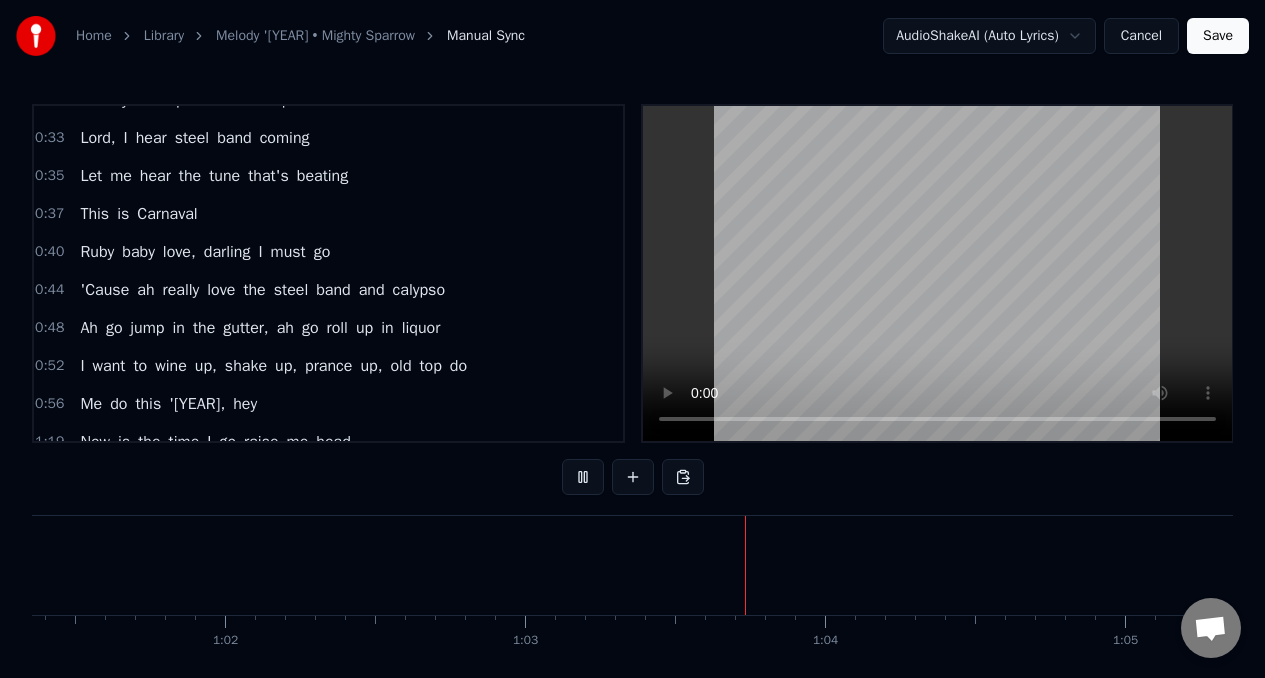 click on "I" at bounding box center [82, 366] 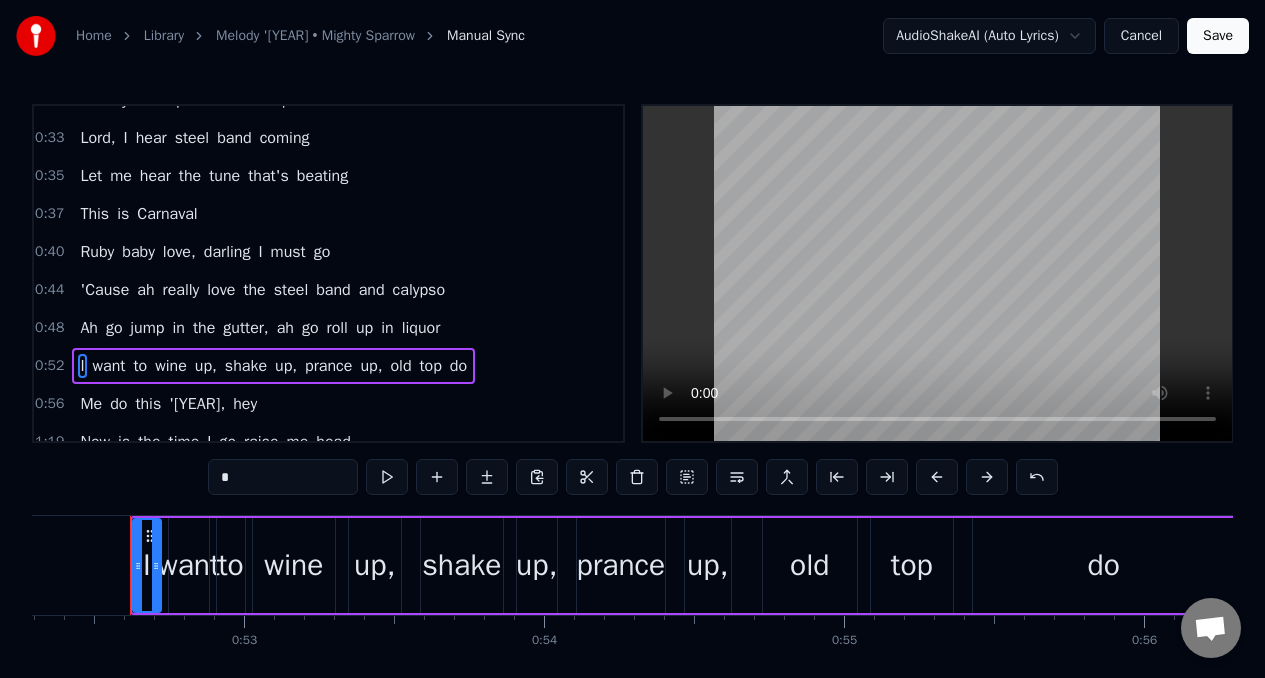 scroll, scrollTop: 0, scrollLeft: 15686, axis: horizontal 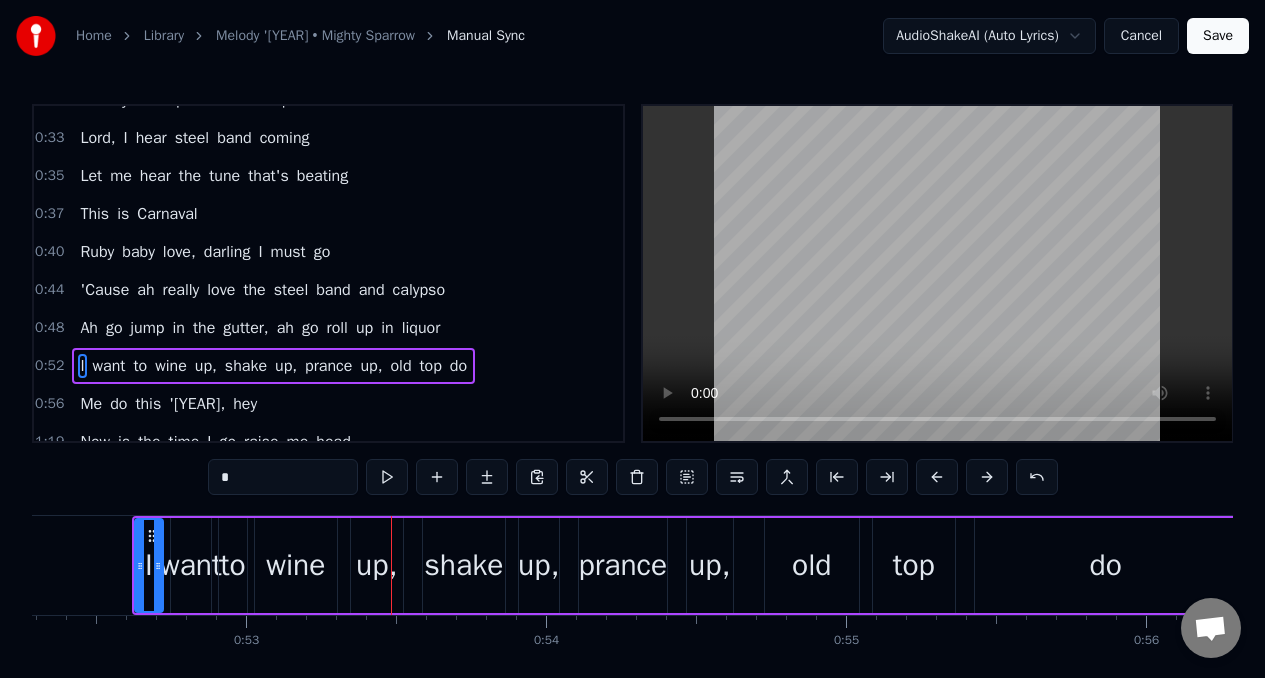 click on "*" at bounding box center [283, 477] 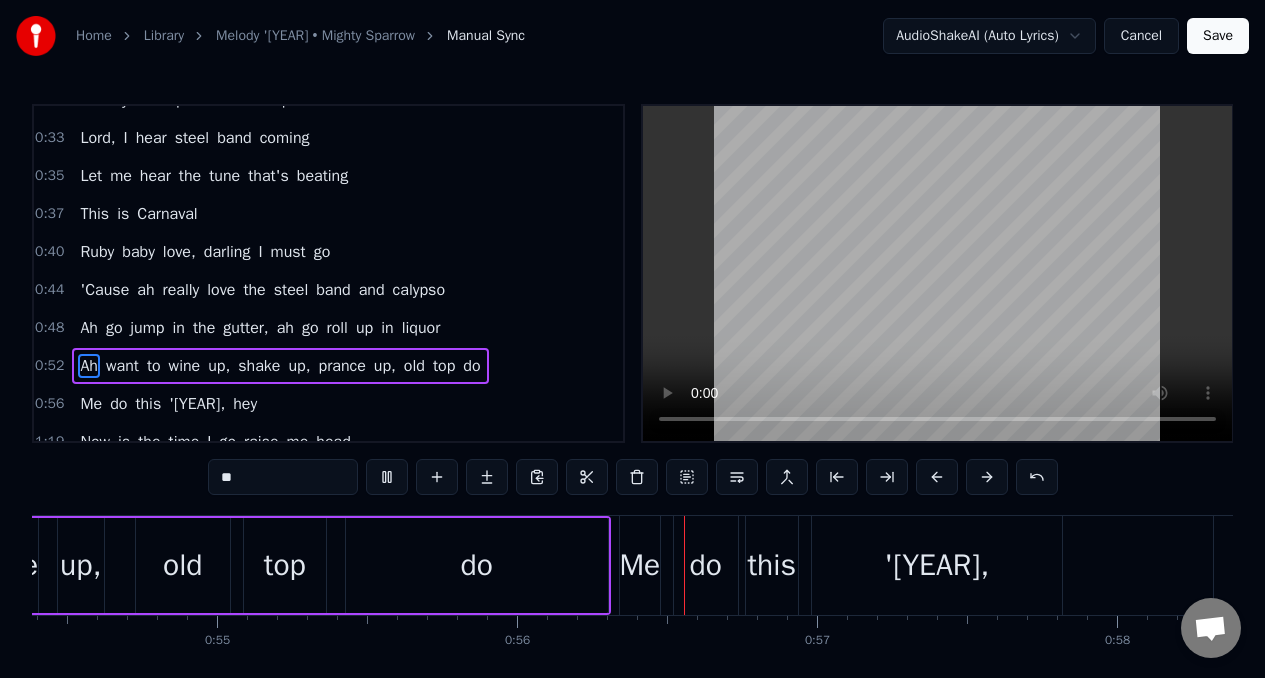 scroll, scrollTop: 0, scrollLeft: 16698, axis: horizontal 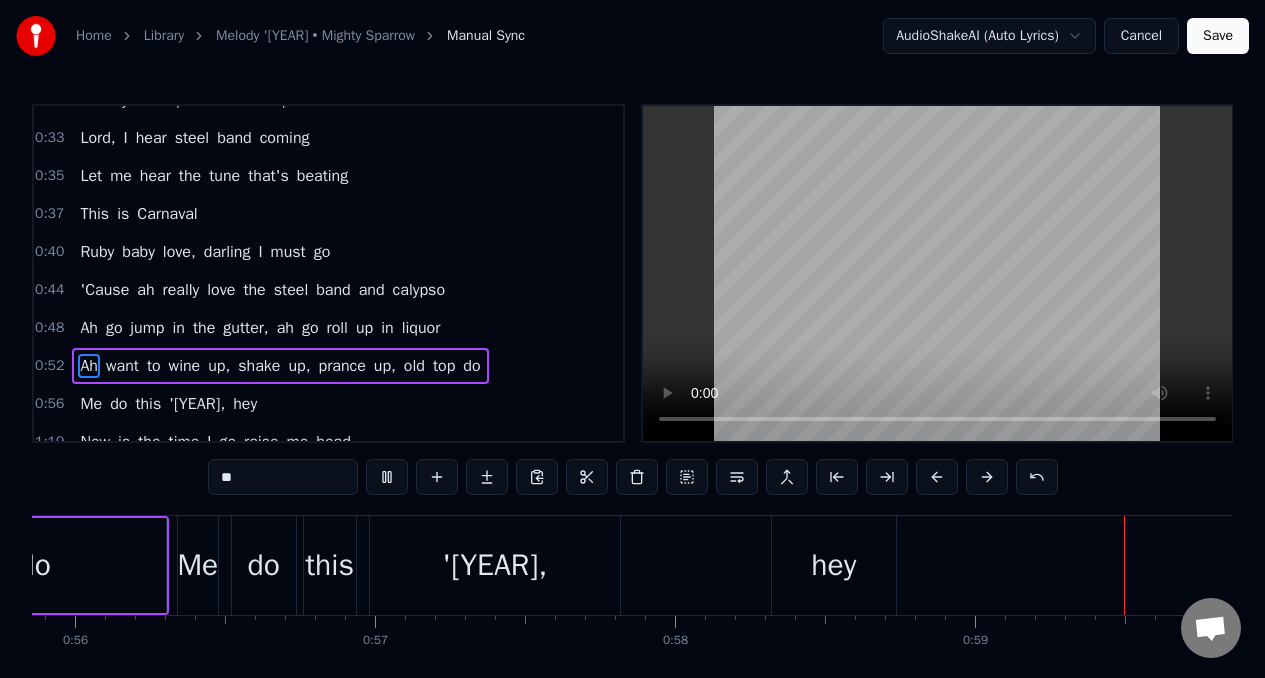 click on "do" at bounding box center [118, 404] 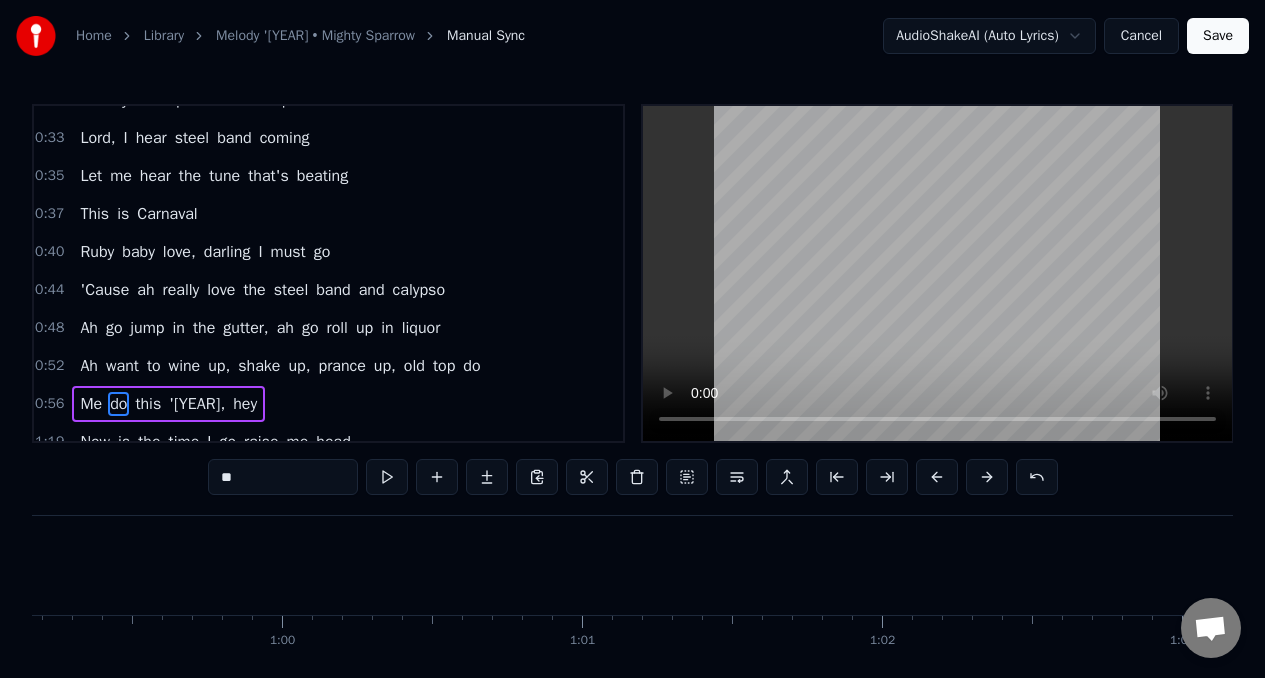 scroll, scrollTop: 0, scrollLeft: 17751, axis: horizontal 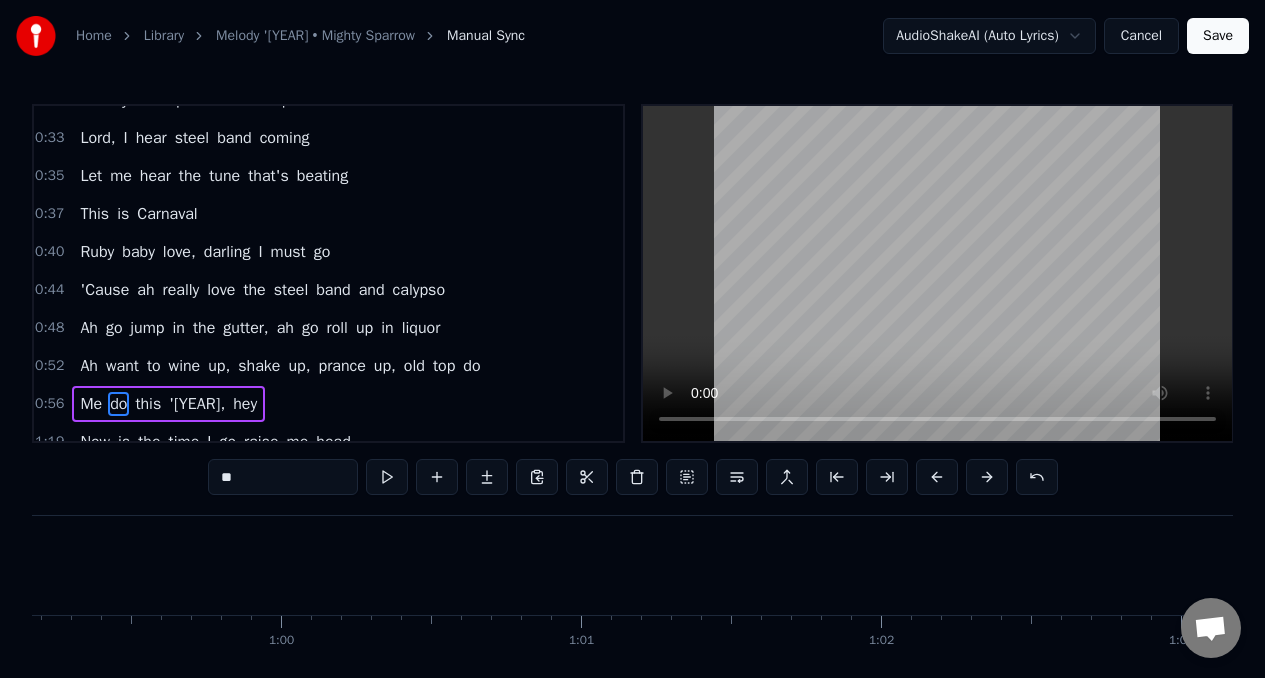 click on "Me" at bounding box center [91, 404] 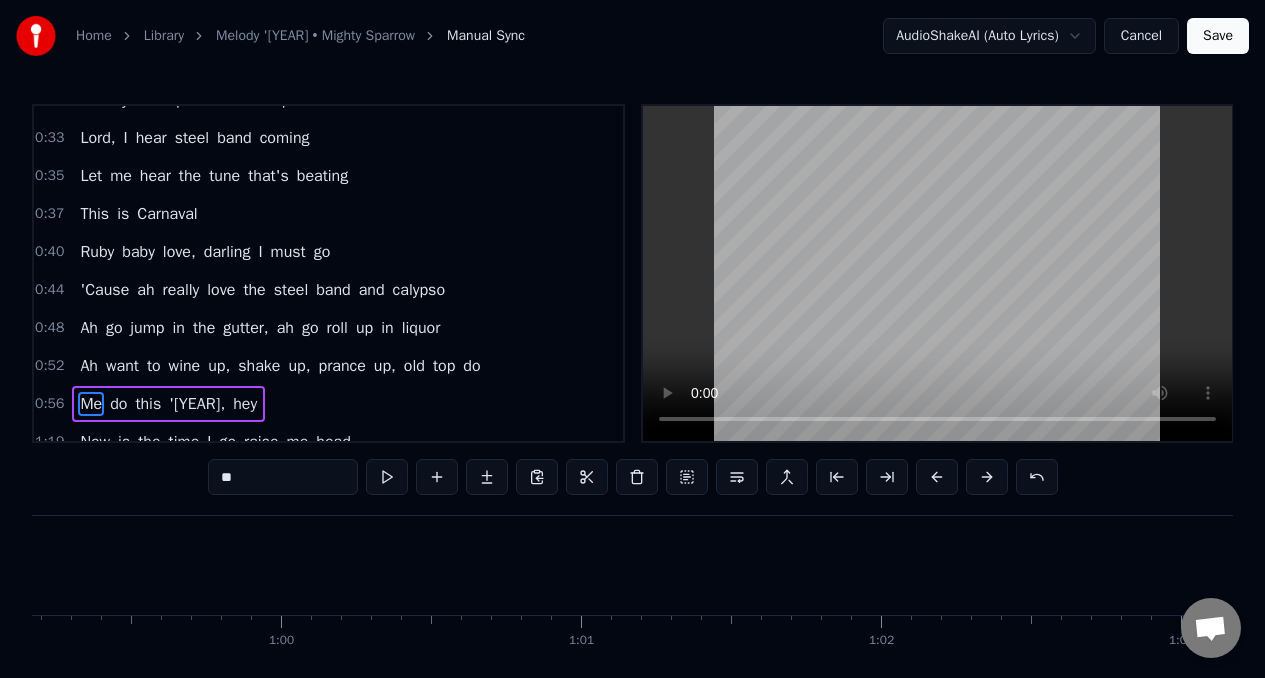 scroll, scrollTop: 174, scrollLeft: 0, axis: vertical 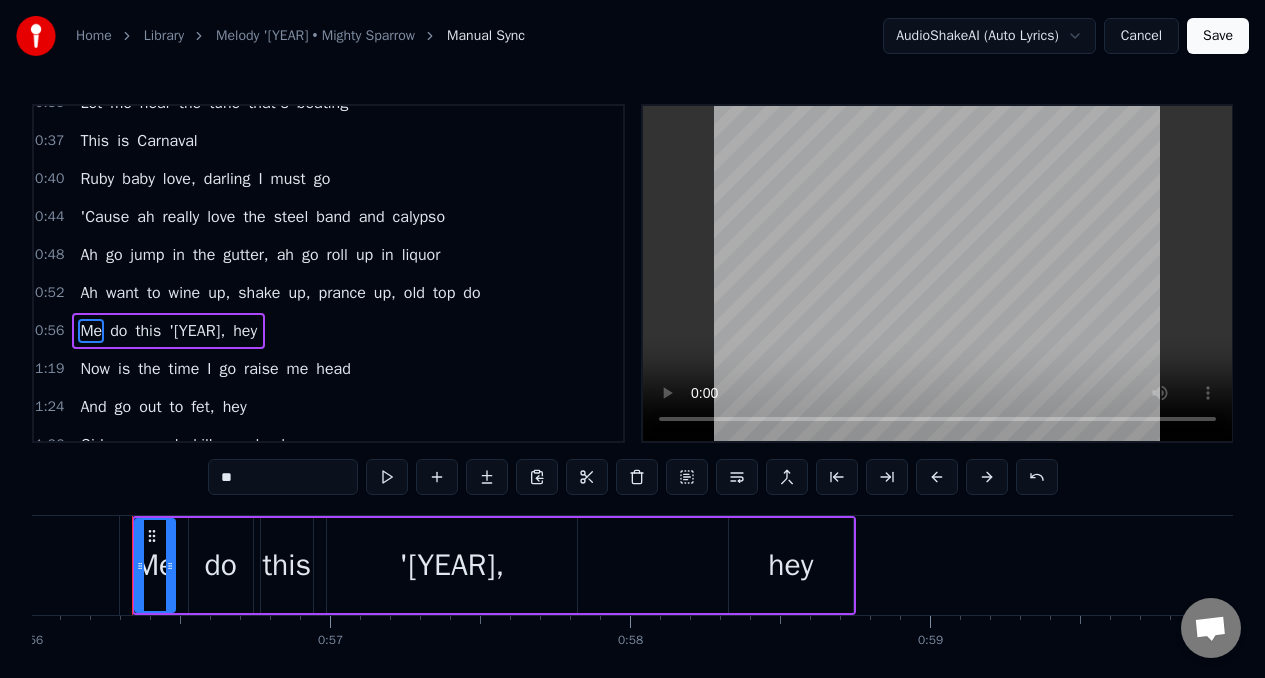 click on "**" at bounding box center (283, 477) 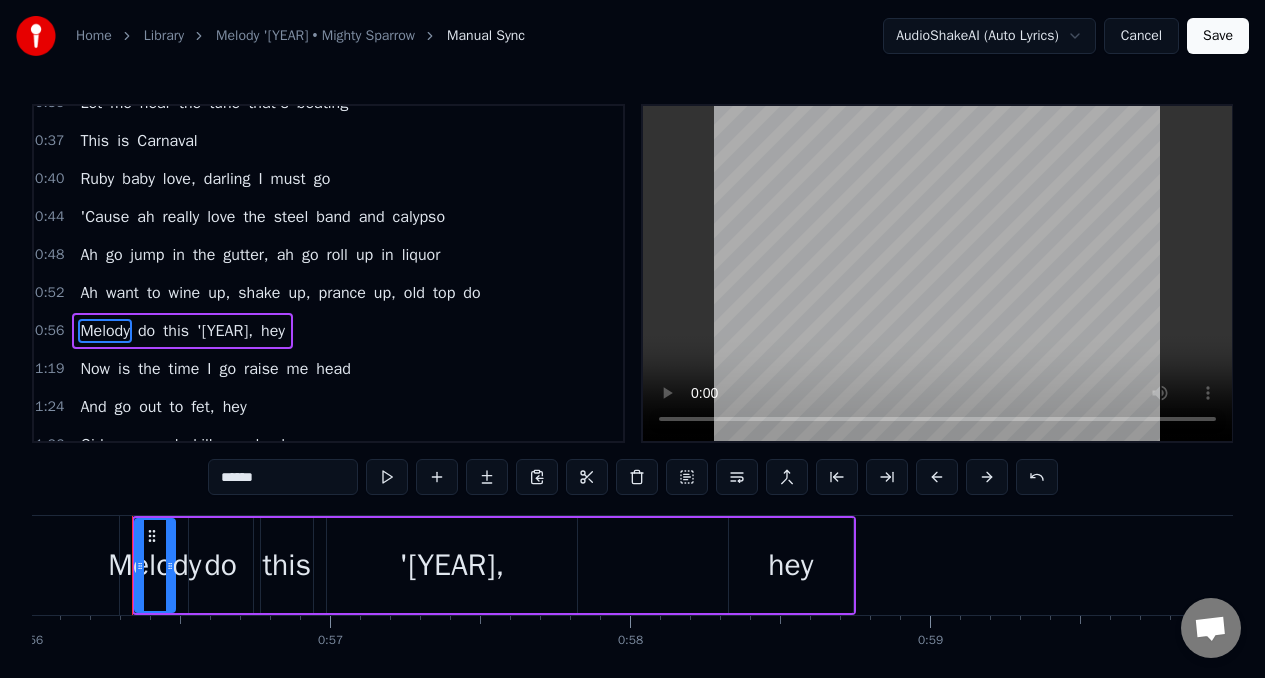 click on "do" at bounding box center [221, 565] 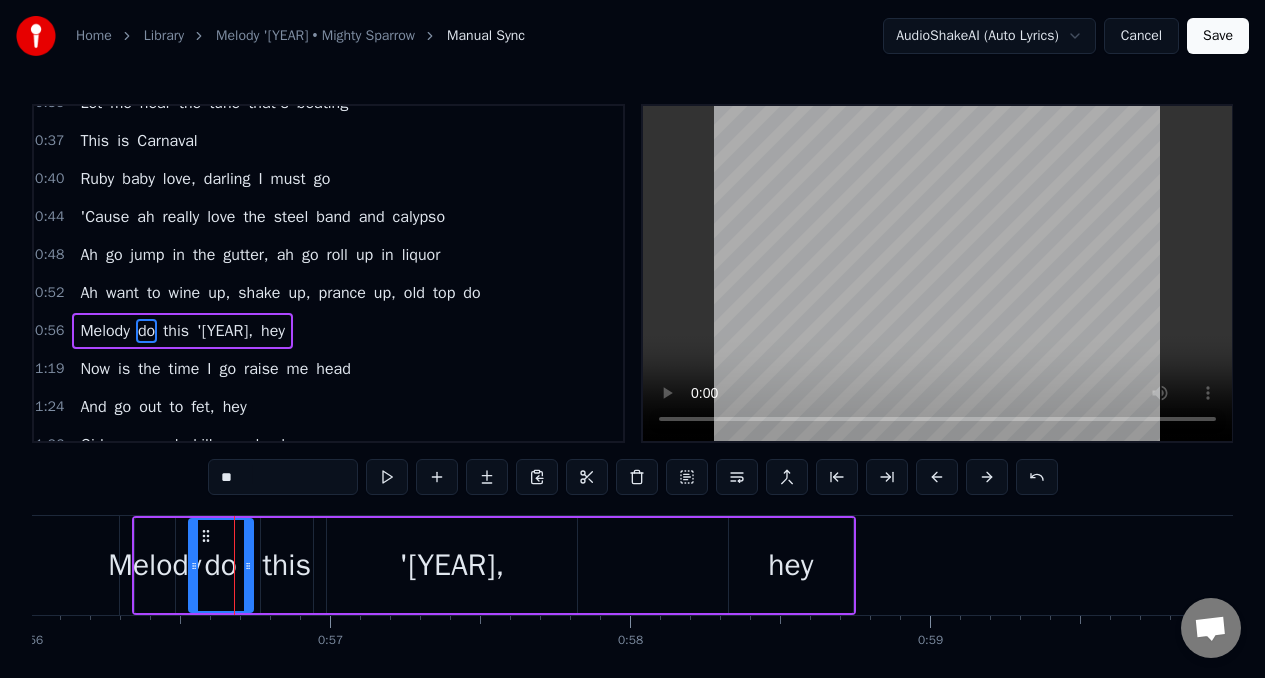 scroll, scrollTop: 231, scrollLeft: 0, axis: vertical 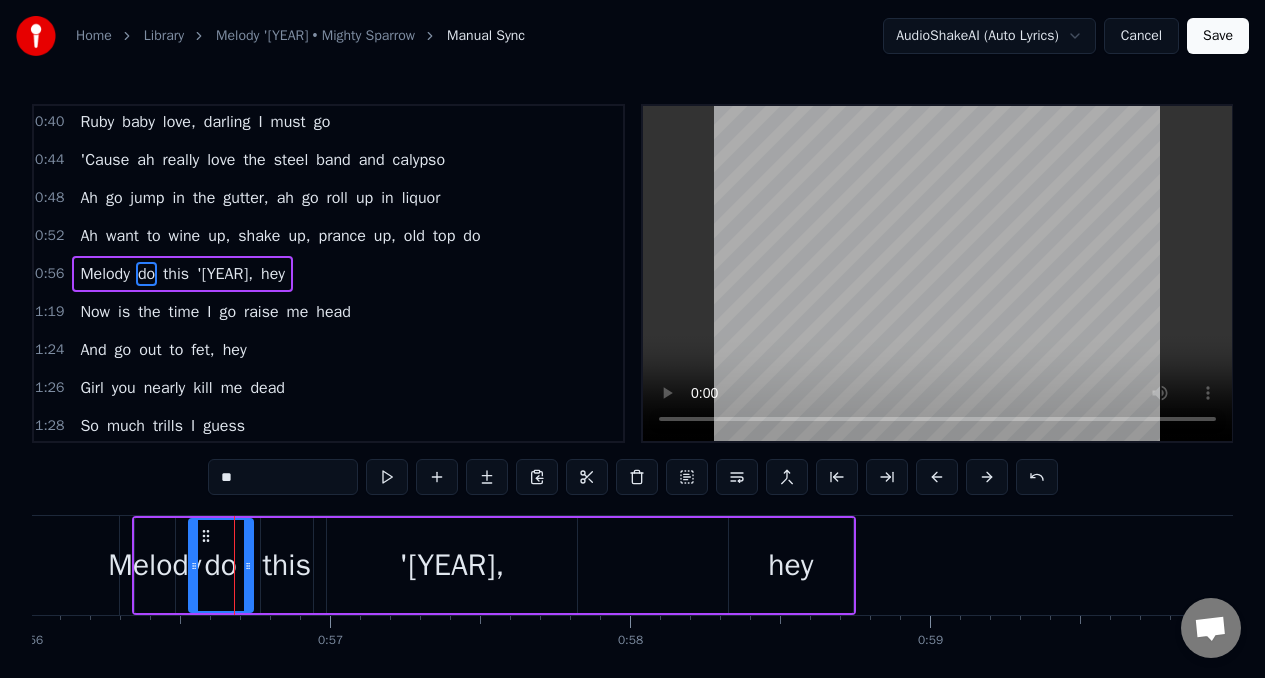 click on "**" at bounding box center (283, 477) 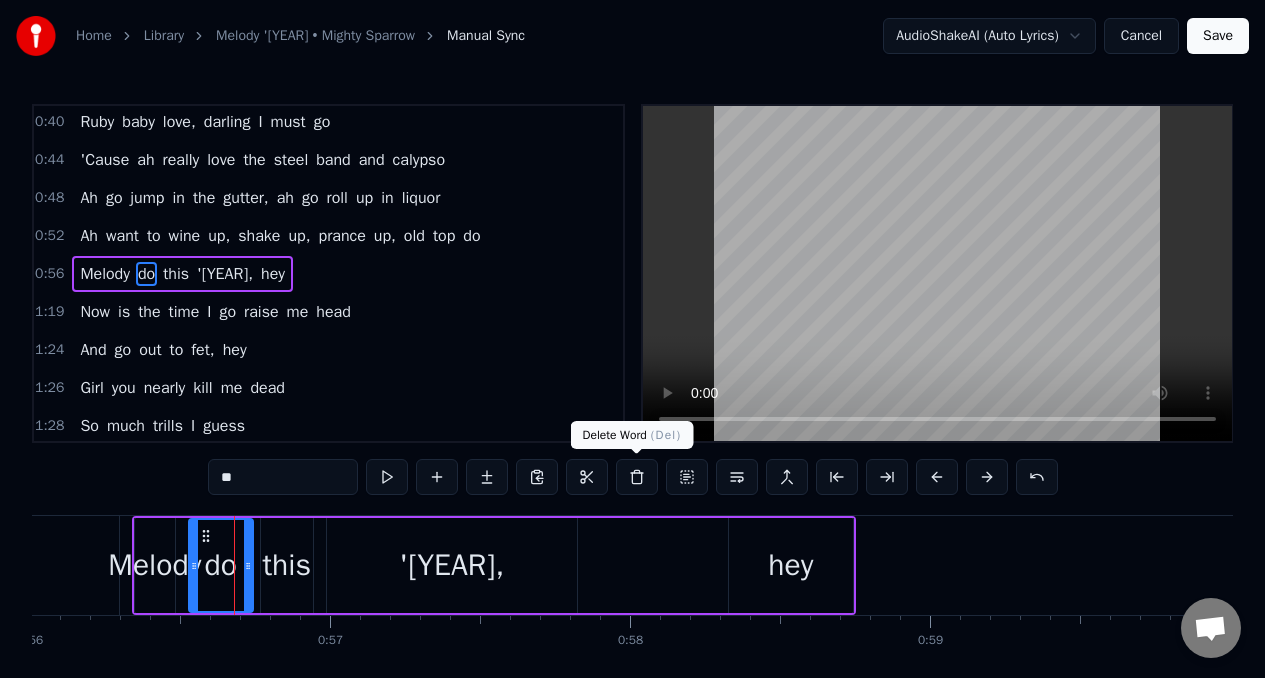 click at bounding box center [637, 477] 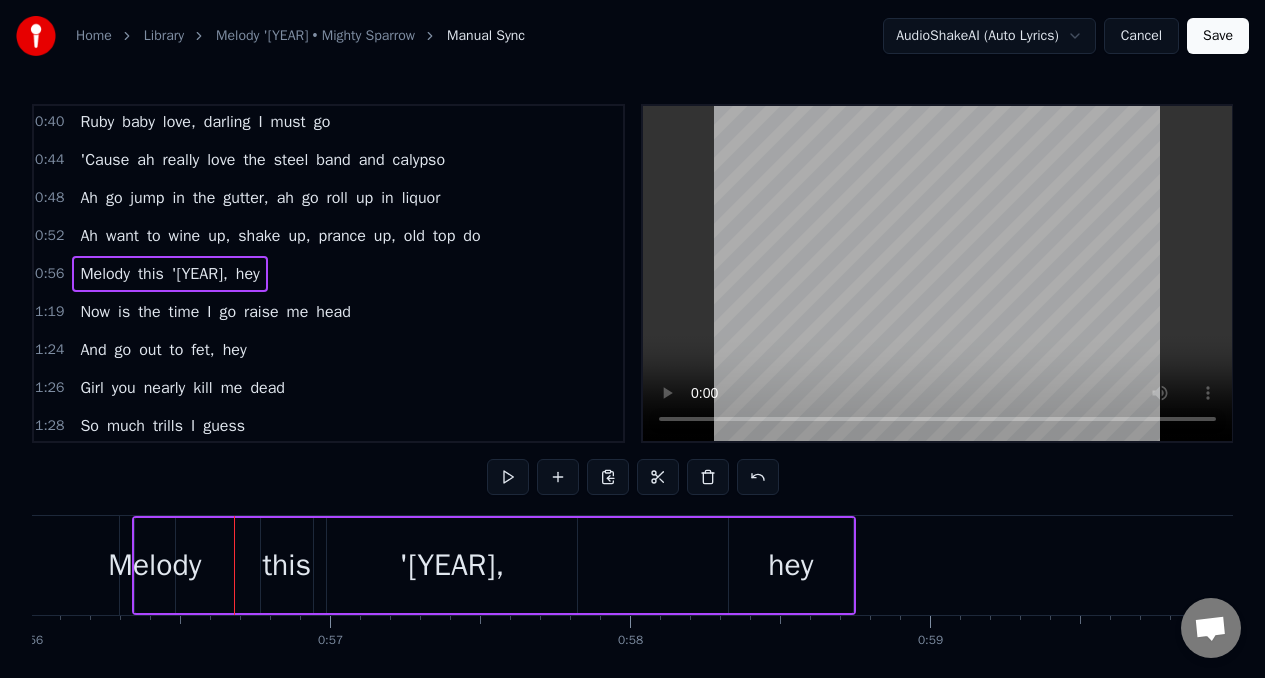 click on "Melody" at bounding box center [154, 565] 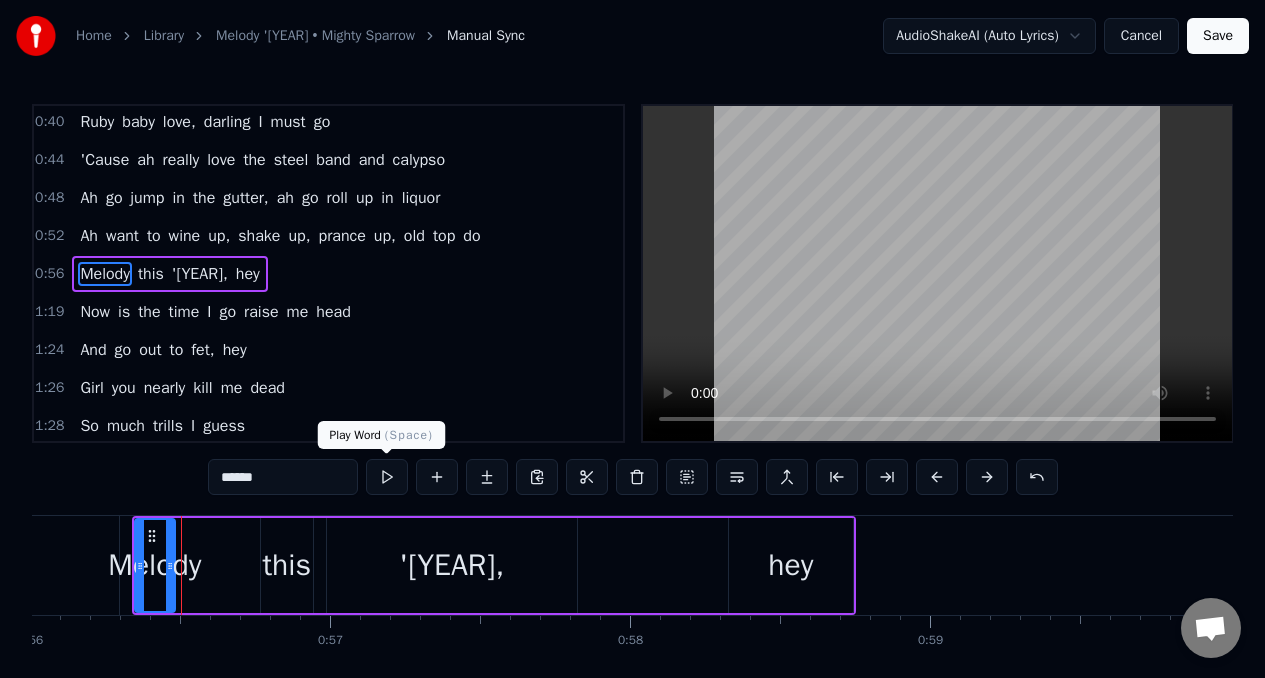 click at bounding box center [387, 477] 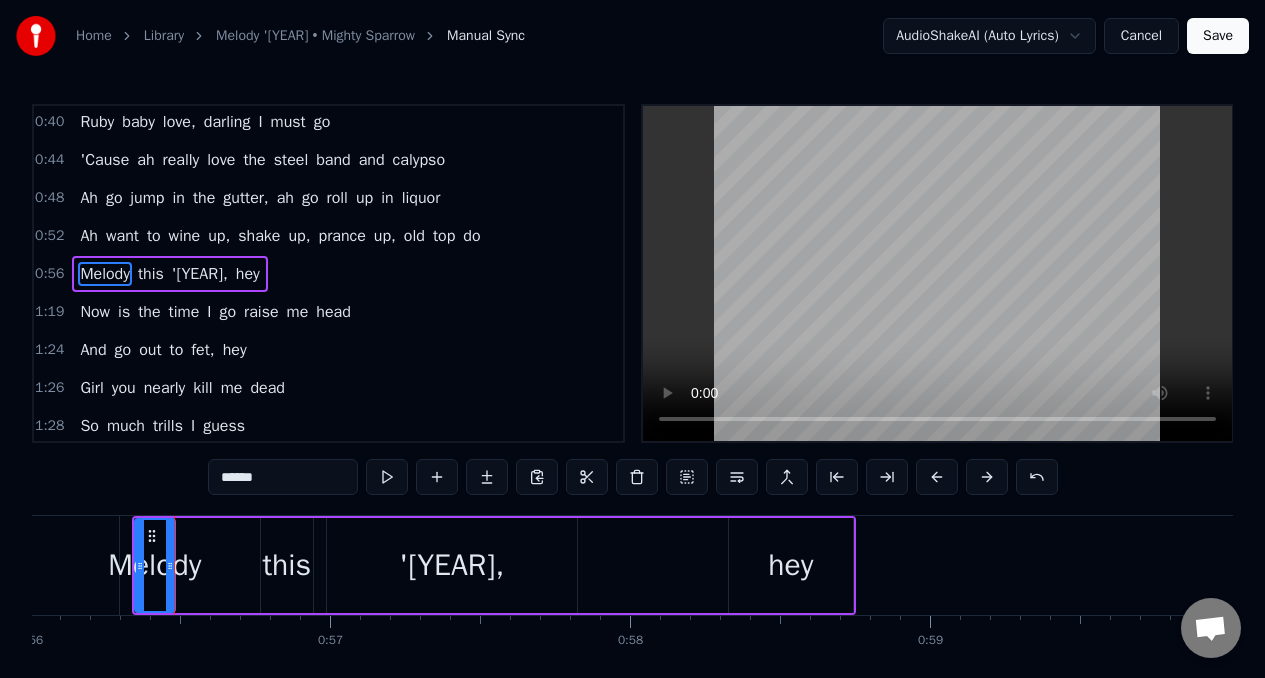 click on "this" at bounding box center [287, 565] 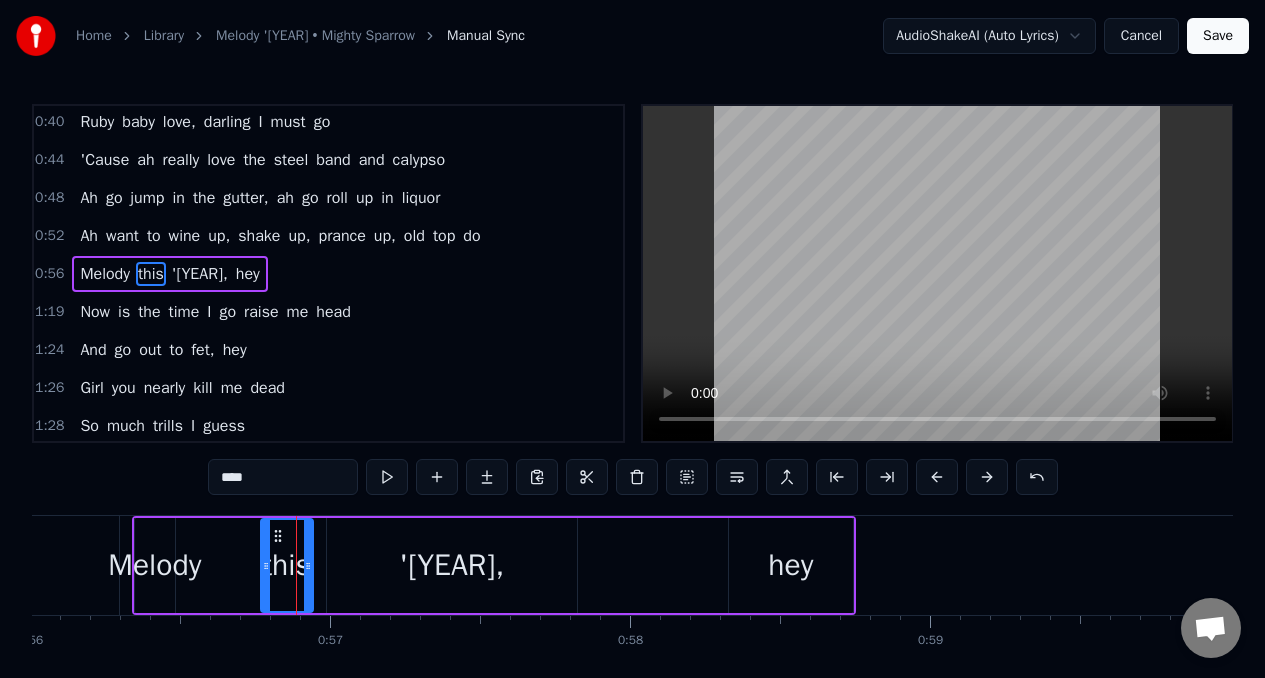 click at bounding box center (637, 477) 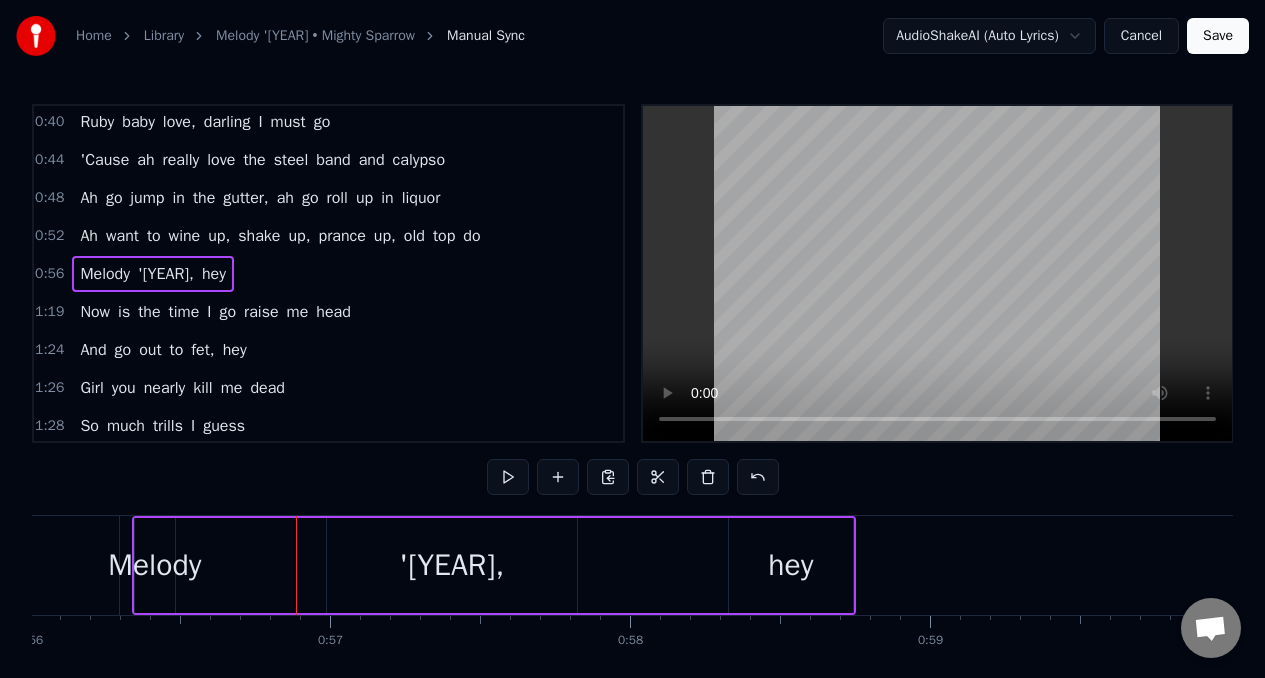 click on "Melody" at bounding box center (154, 565) 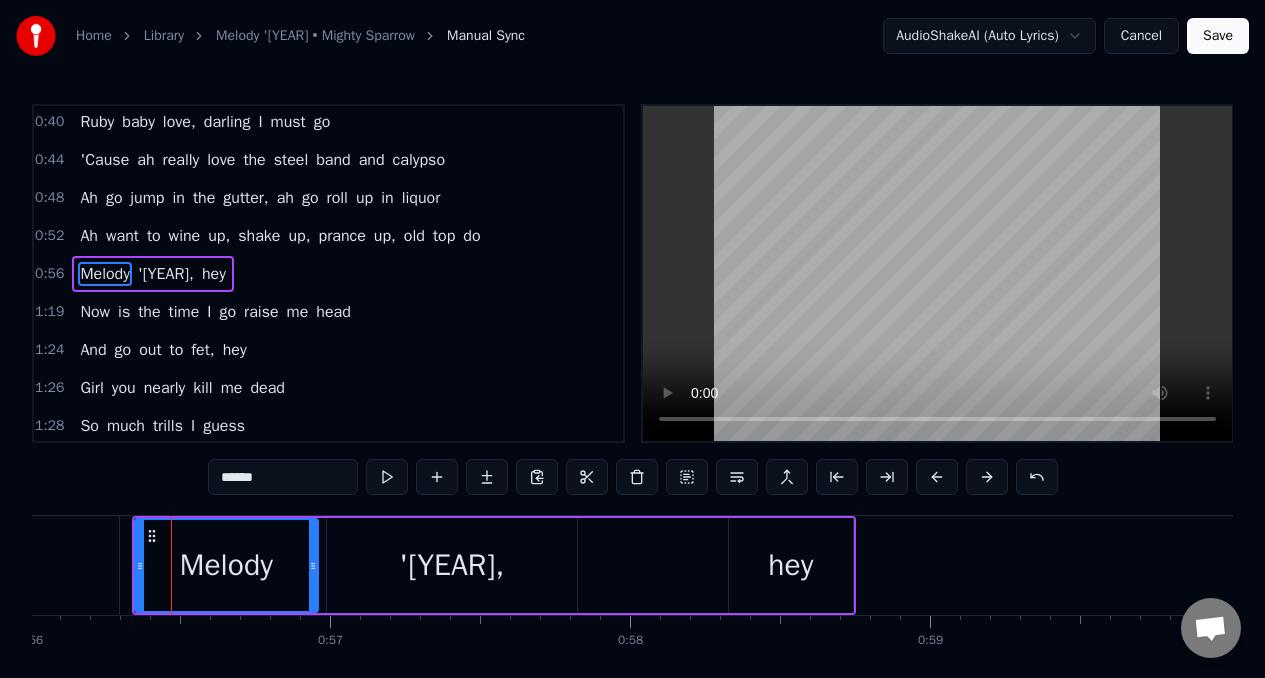 drag, startPoint x: 173, startPoint y: 545, endPoint x: 316, endPoint y: 549, distance: 143.05594 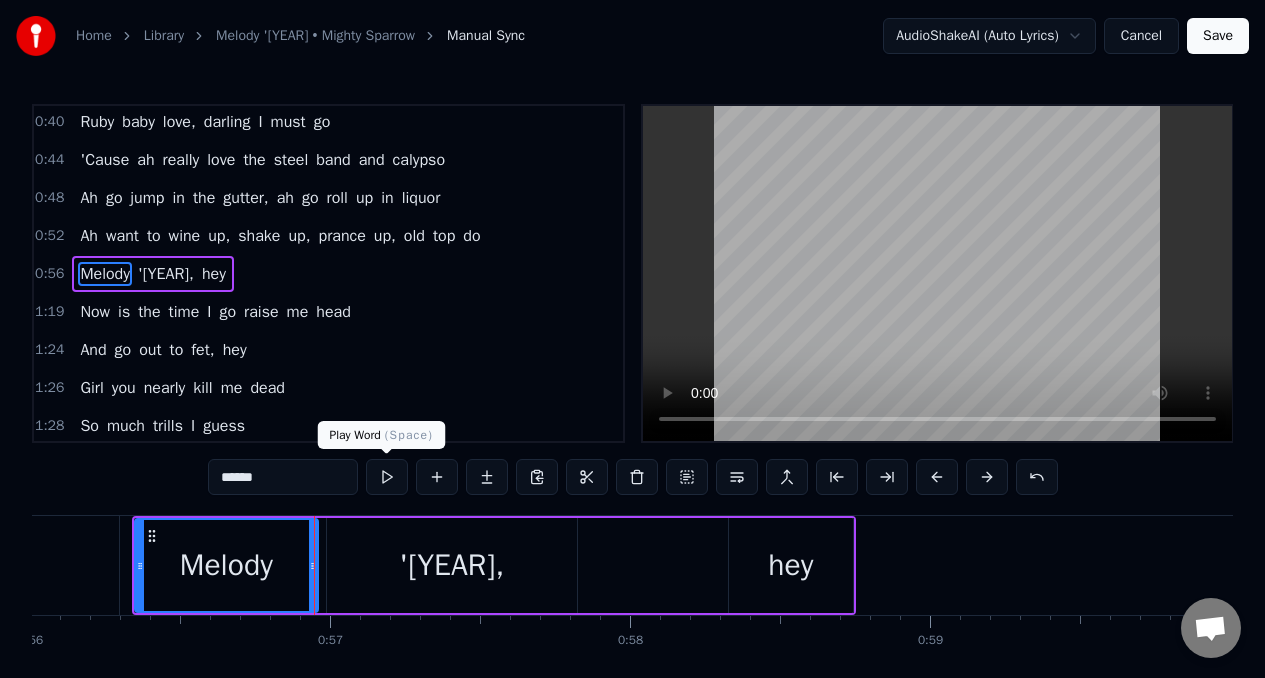 click at bounding box center [387, 477] 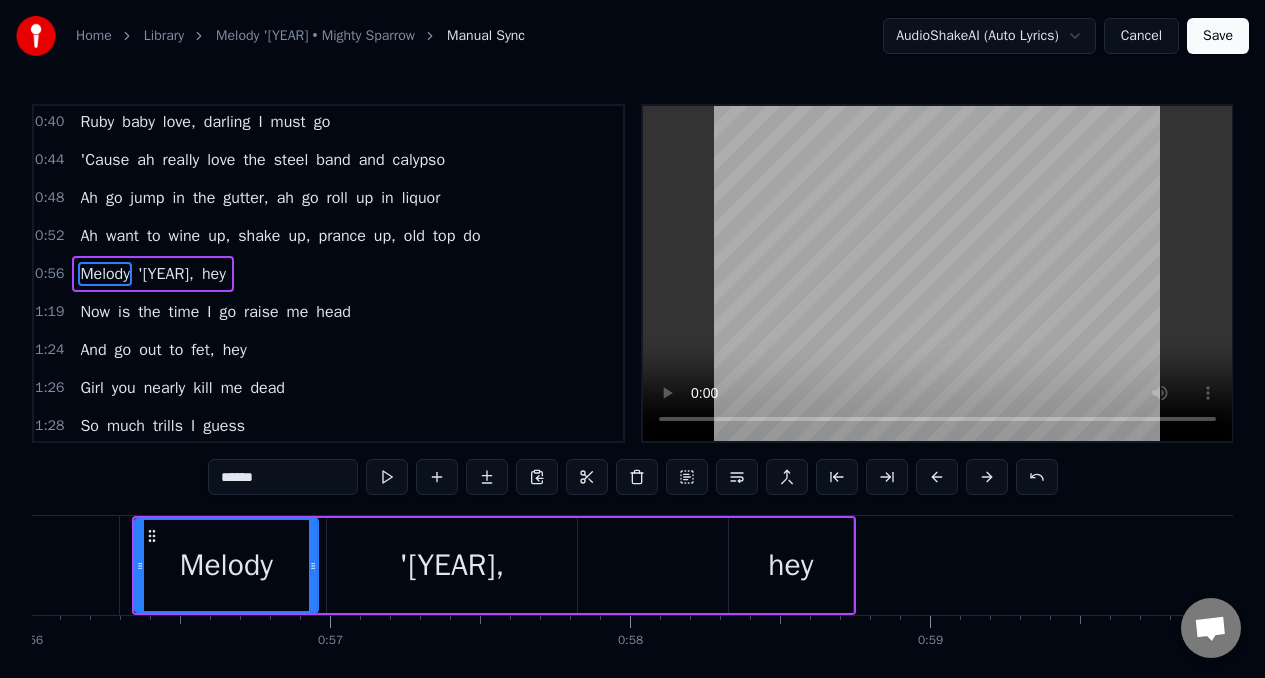 click at bounding box center [387, 477] 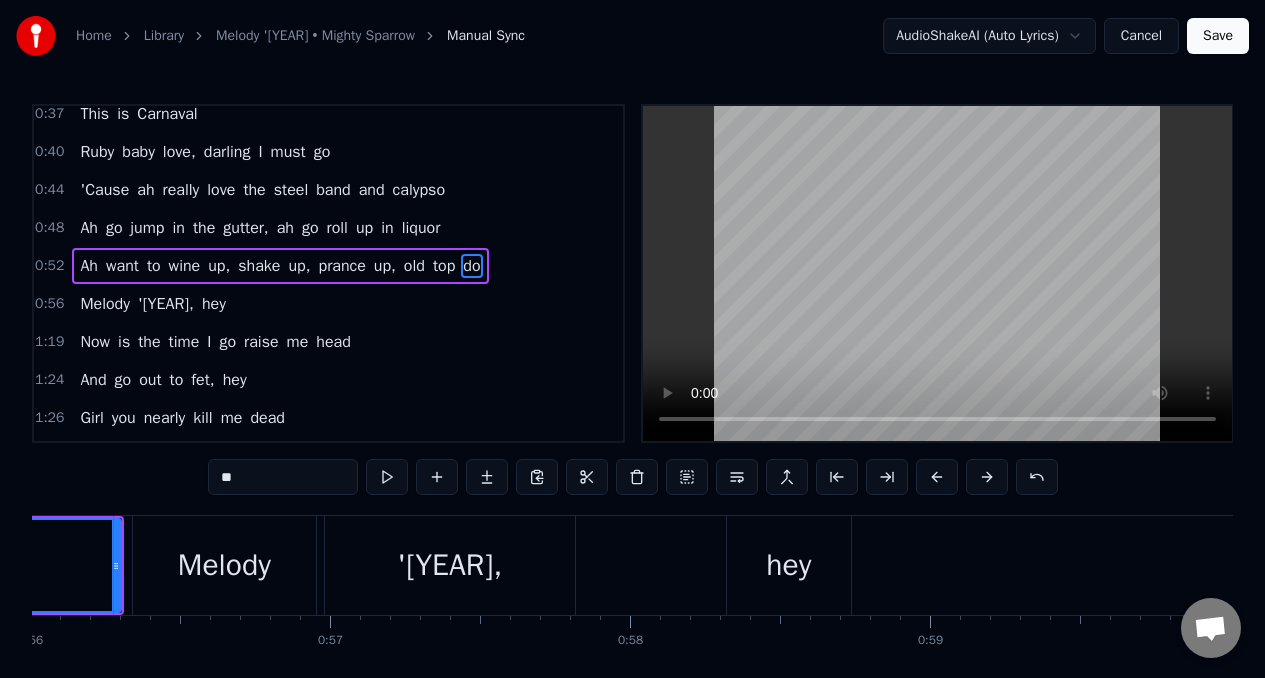 scroll, scrollTop: 193, scrollLeft: 0, axis: vertical 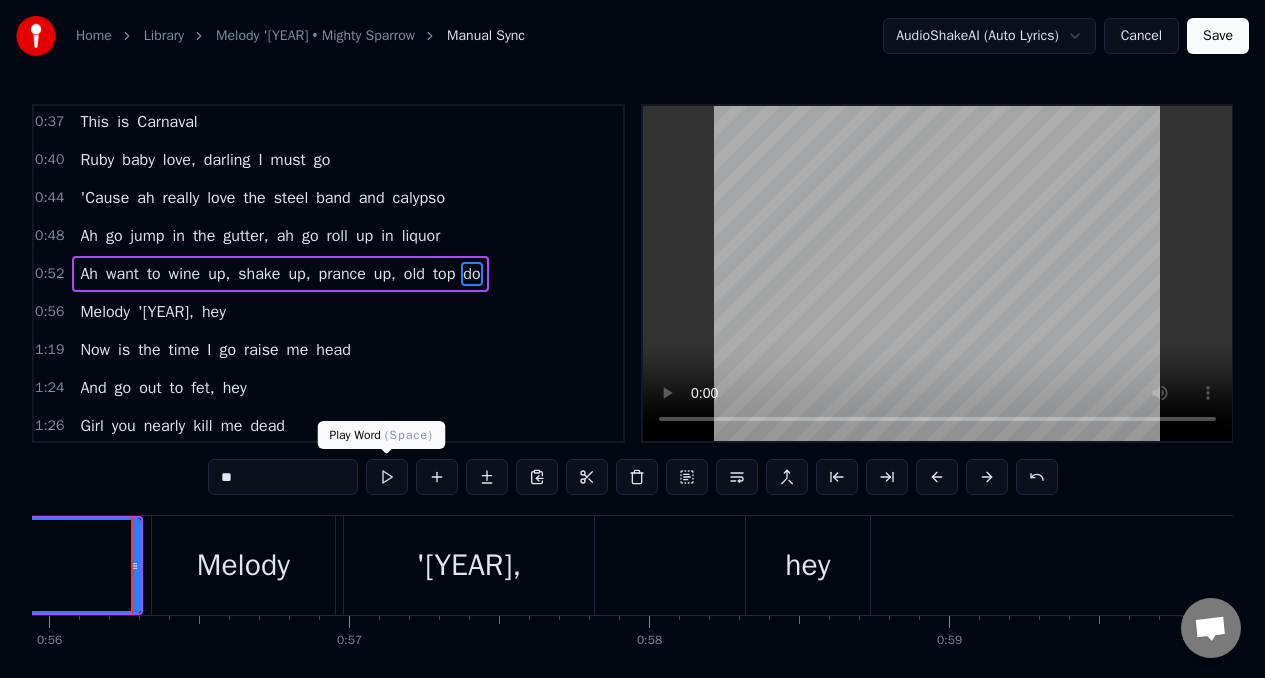 click at bounding box center (387, 477) 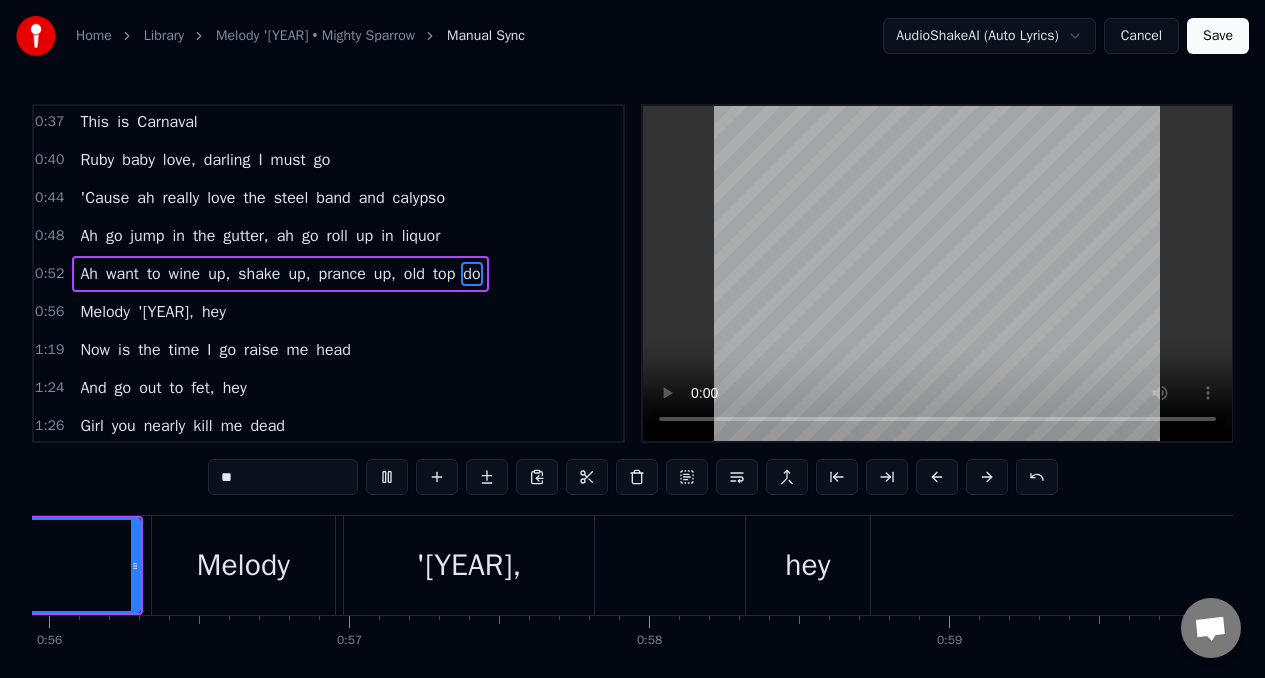 scroll, scrollTop: 0, scrollLeft: 16526, axis: horizontal 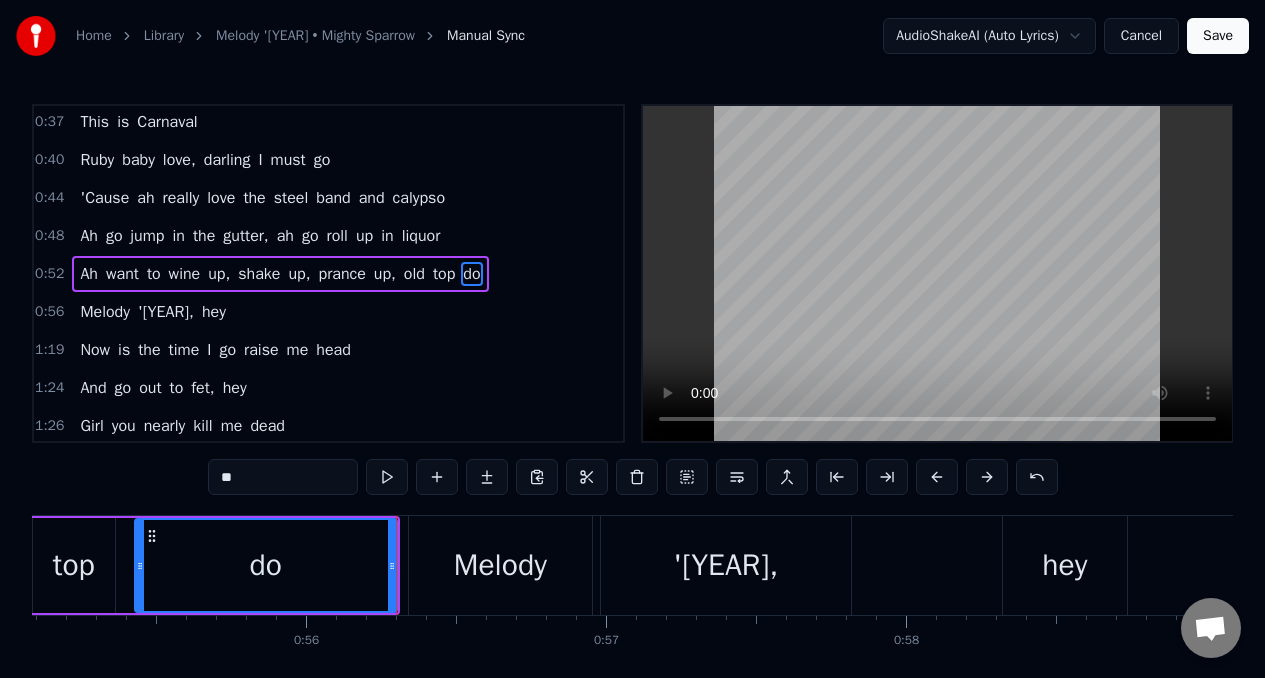 click on "Melody" at bounding box center [105, 312] 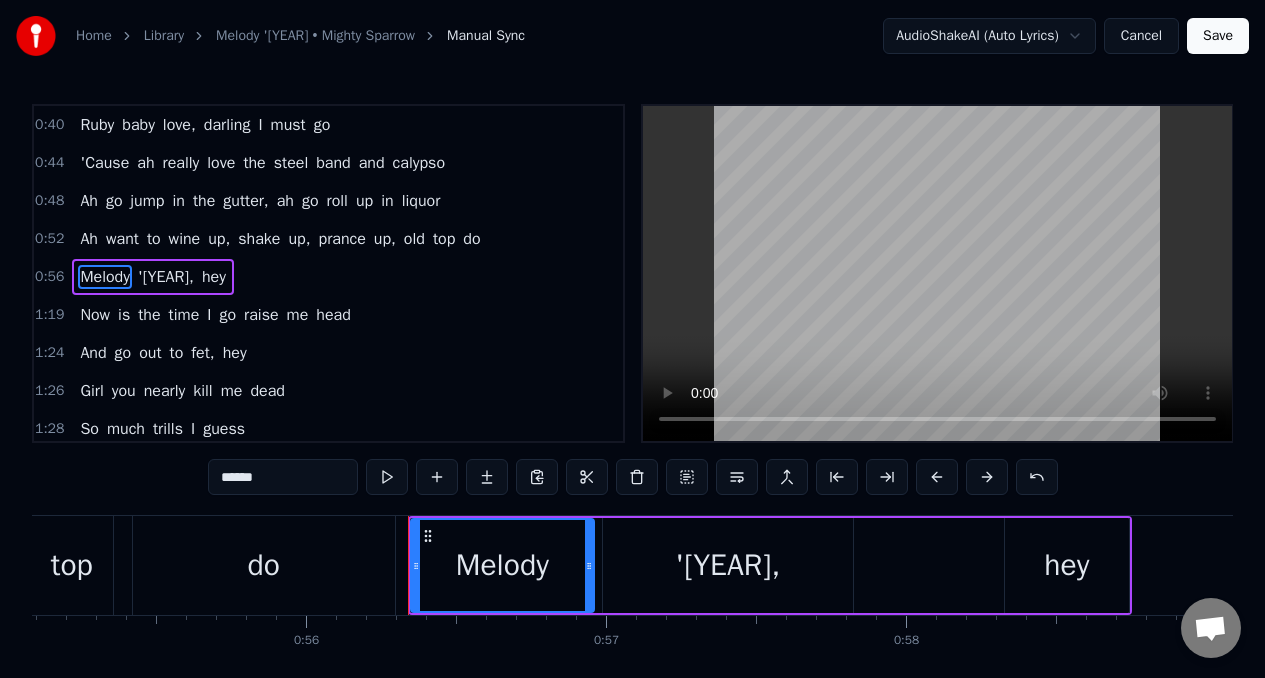 scroll, scrollTop: 231, scrollLeft: 0, axis: vertical 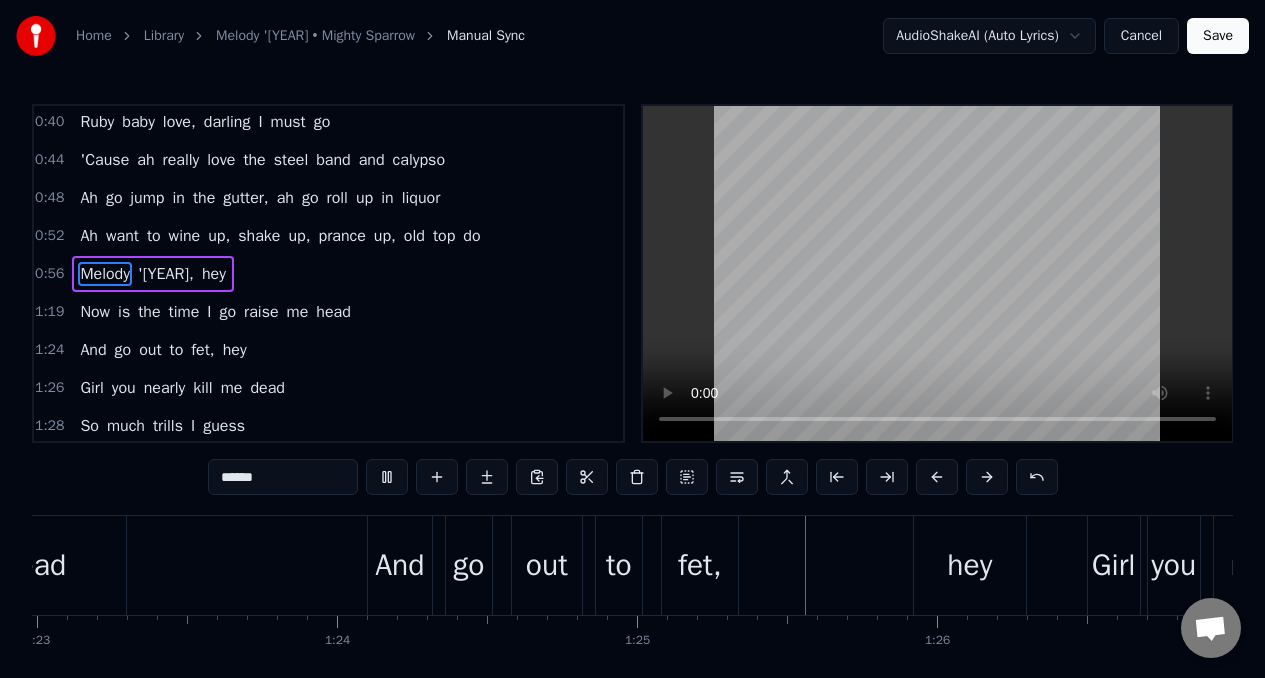 click on "I" at bounding box center (209, 312) 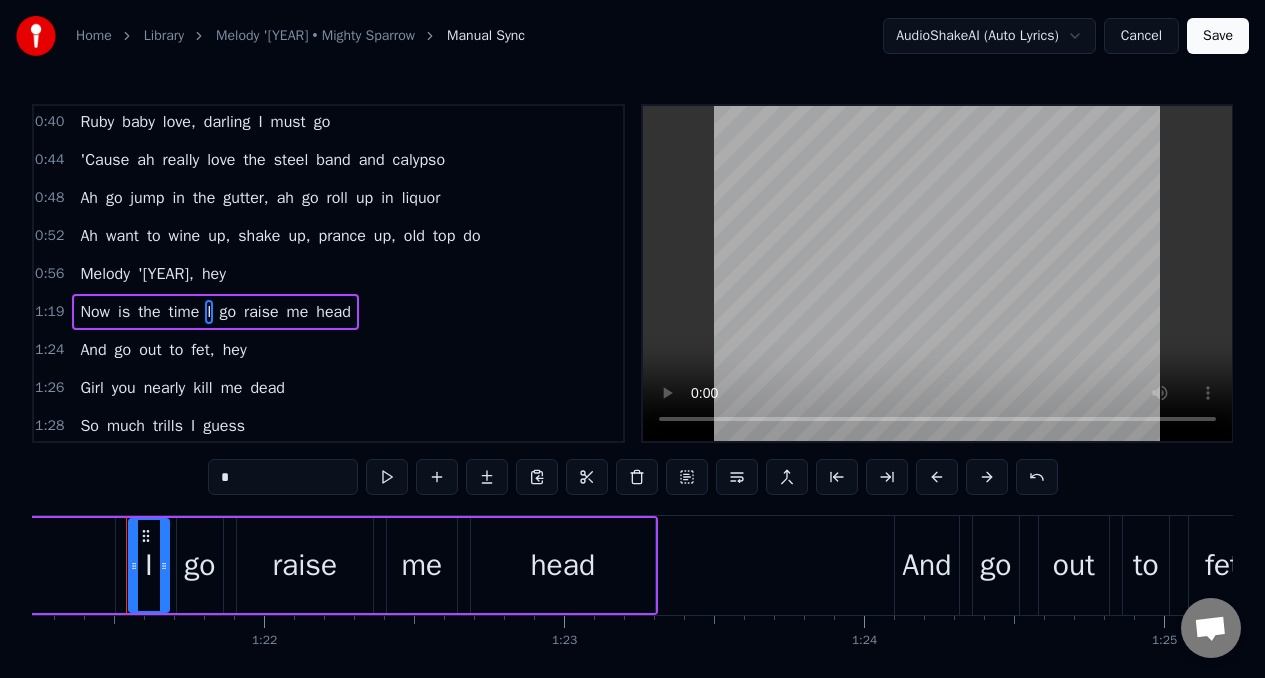 scroll, scrollTop: 0, scrollLeft: 24362, axis: horizontal 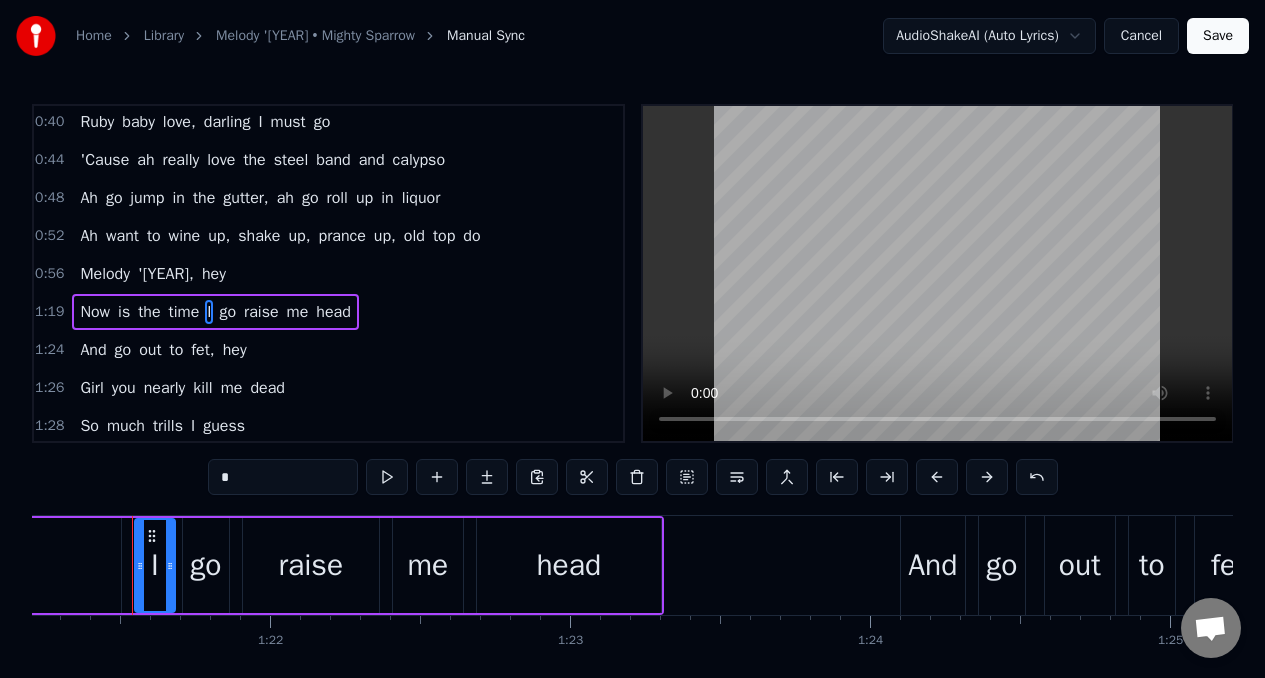 click on "*" at bounding box center (283, 477) 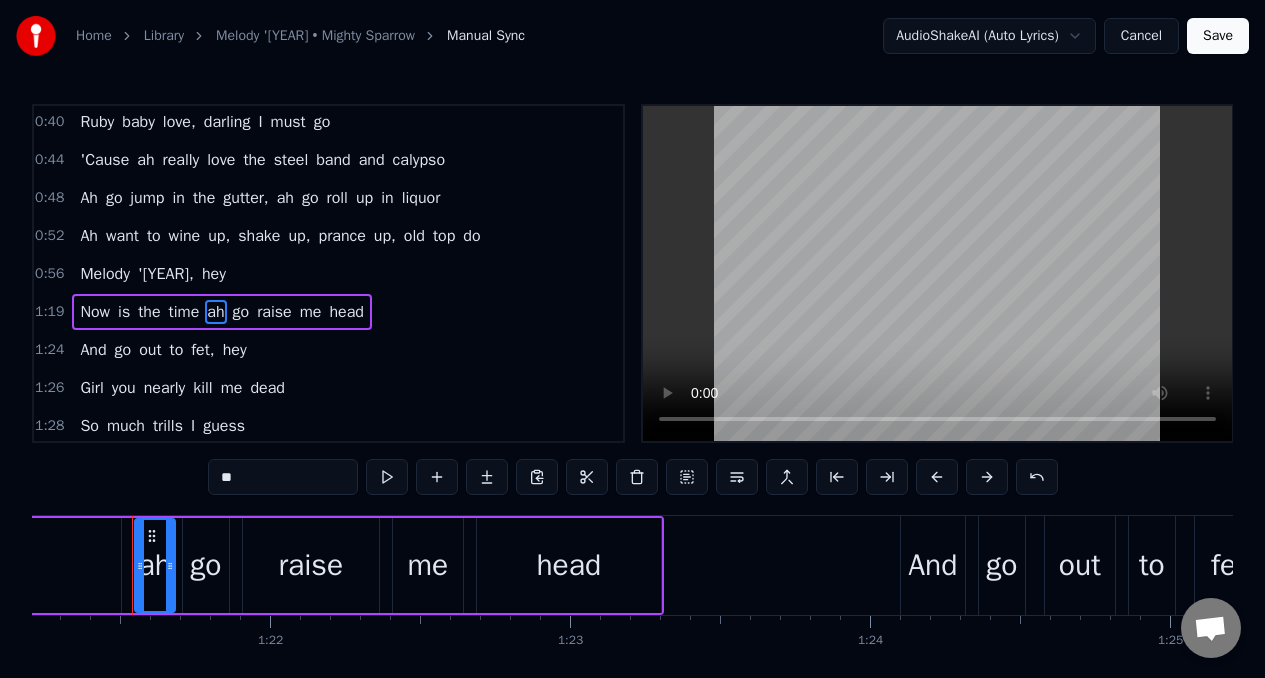 click on "Now" at bounding box center (95, 312) 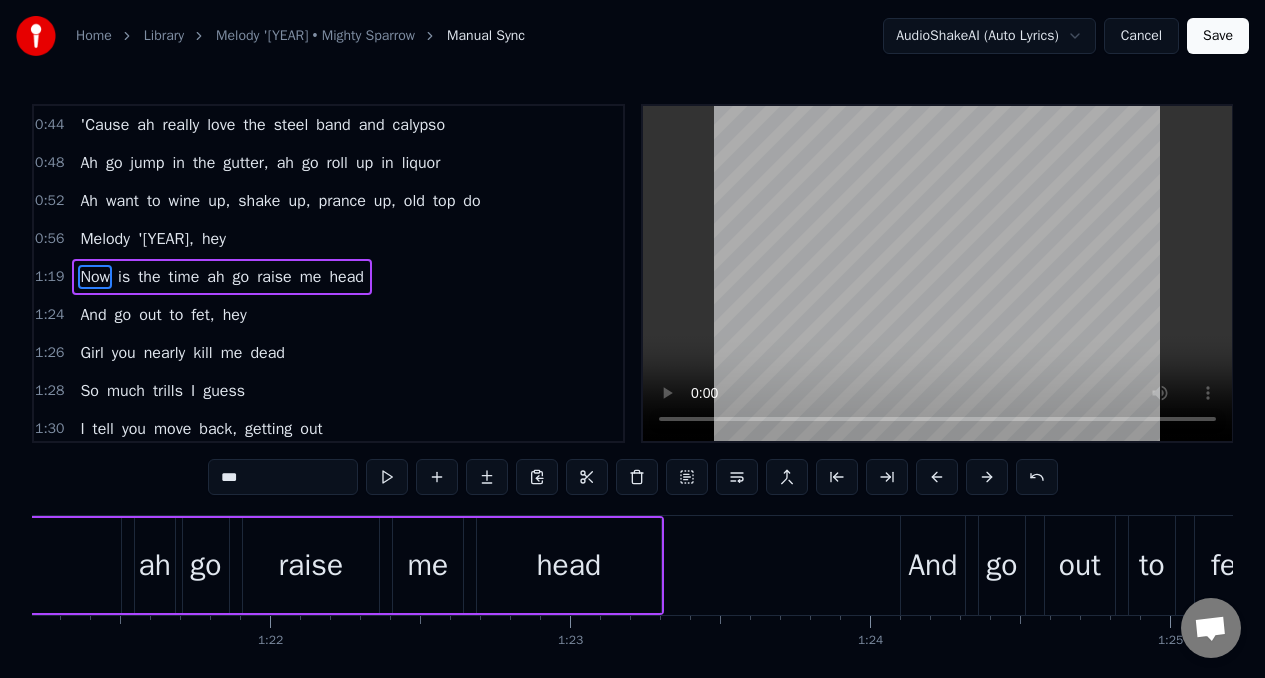 scroll, scrollTop: 269, scrollLeft: 0, axis: vertical 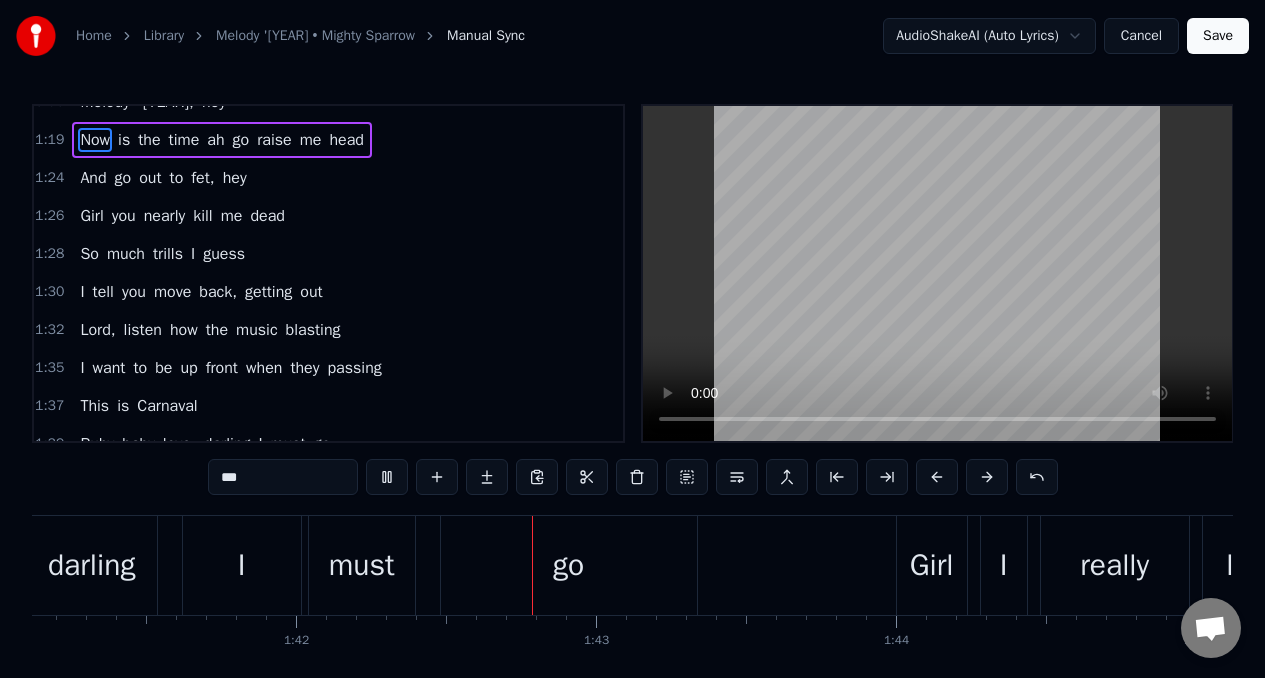 click on "I" at bounding box center (82, 368) 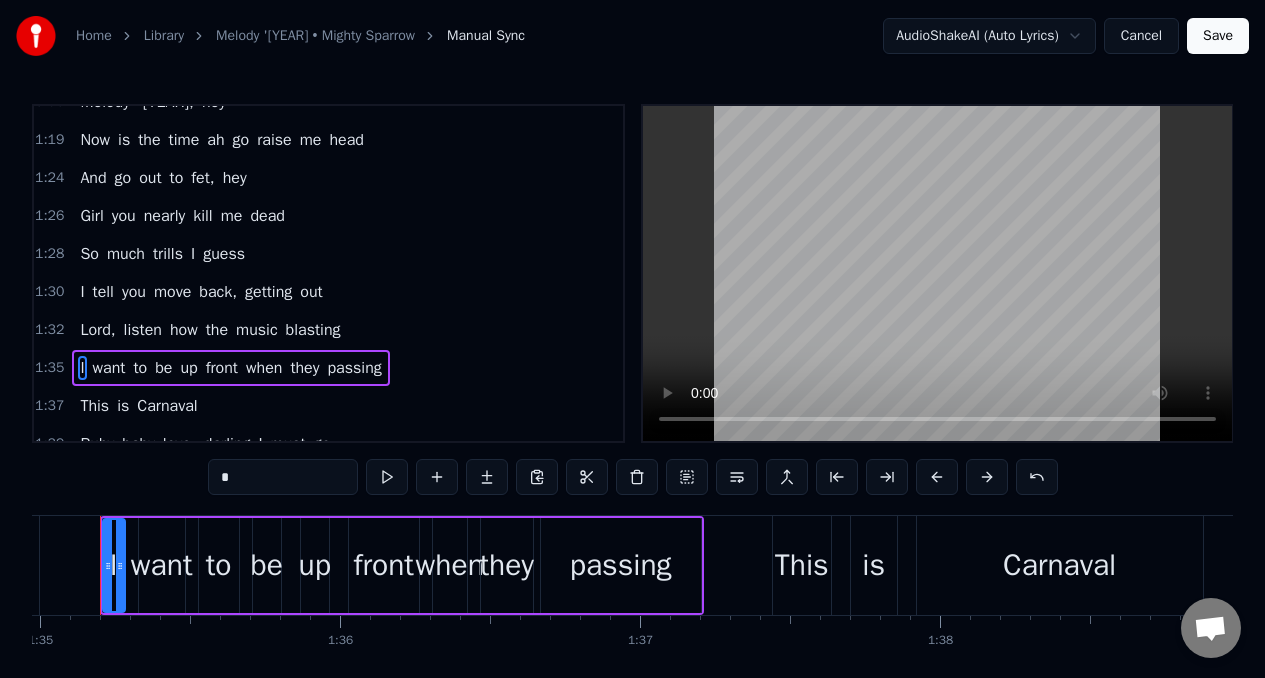 scroll, scrollTop: 0, scrollLeft: 28459, axis: horizontal 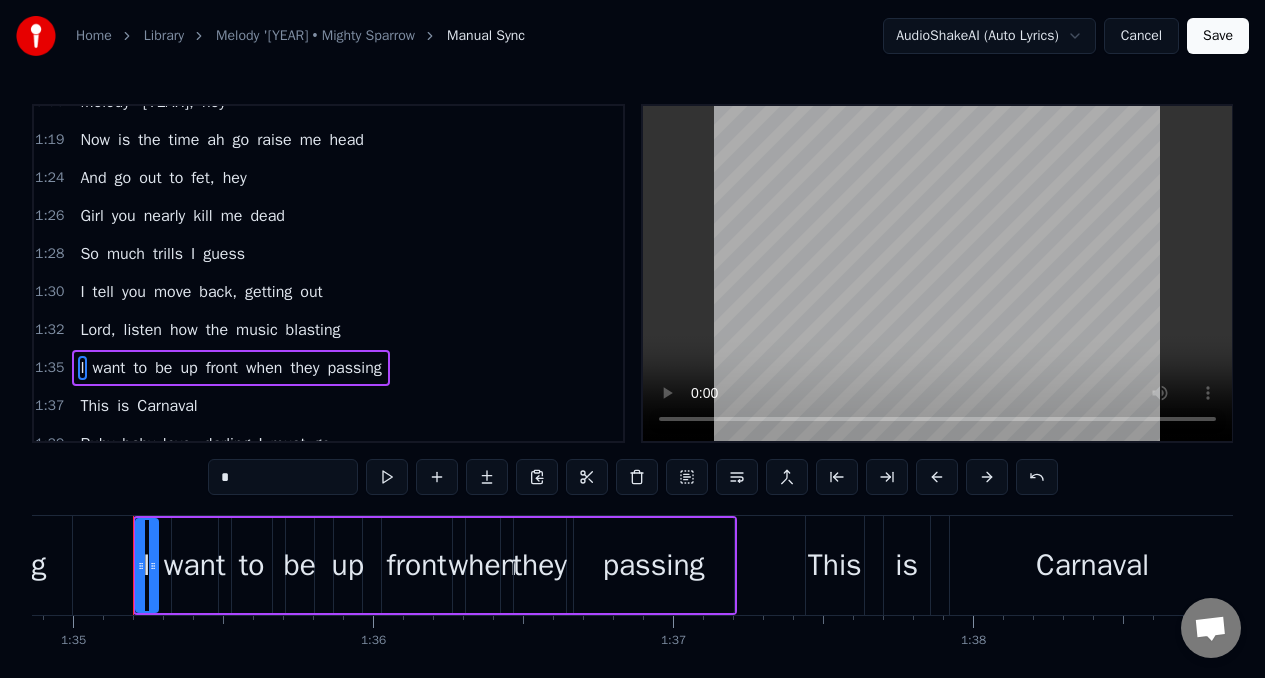 click on "*" at bounding box center (283, 477) 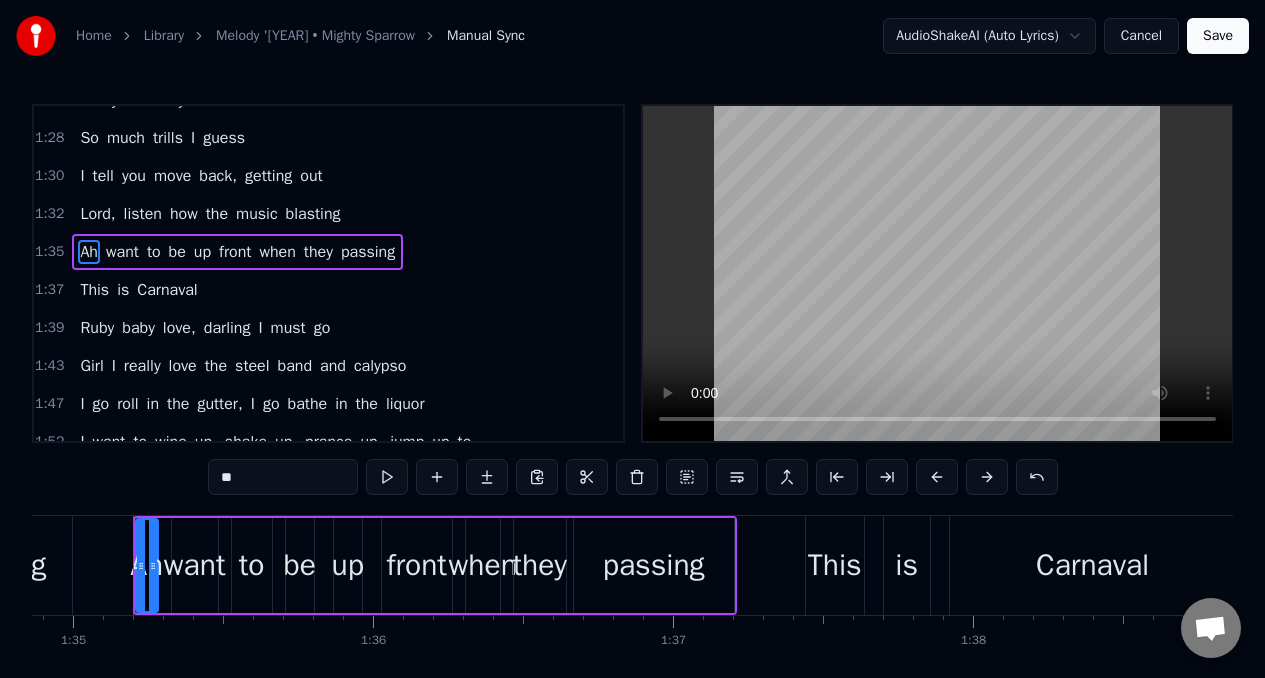 scroll, scrollTop: 521, scrollLeft: 0, axis: vertical 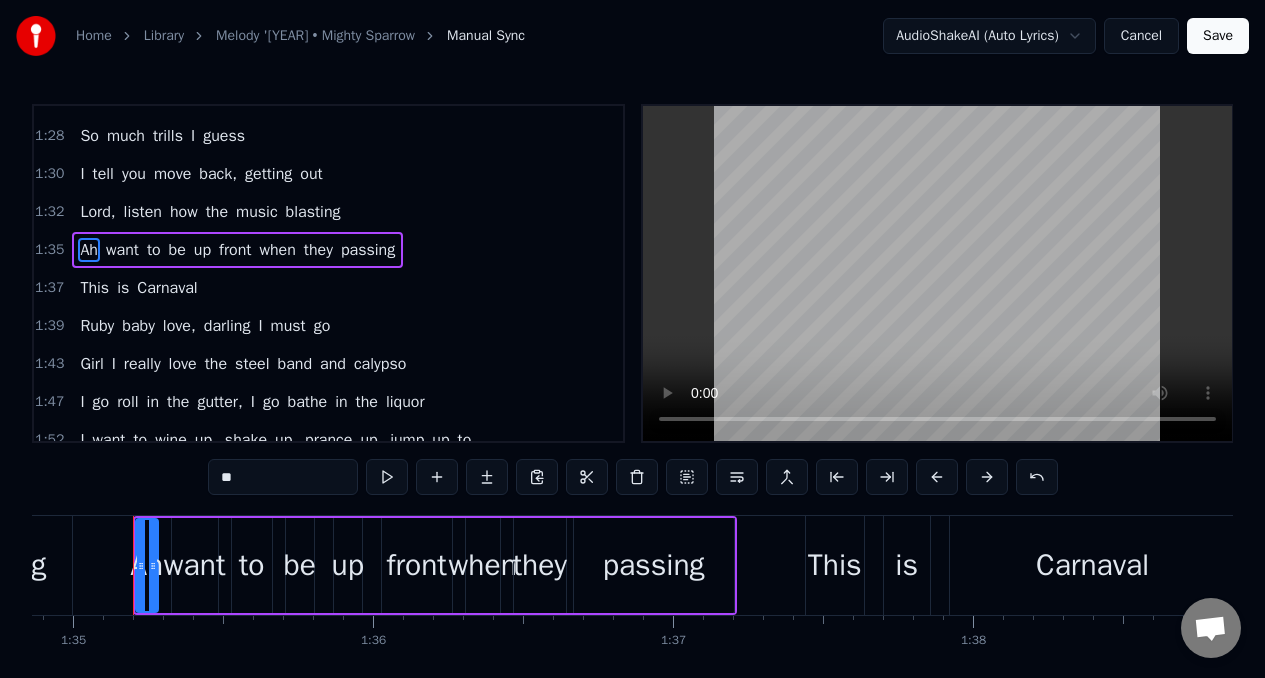 click on "Ruby" at bounding box center (97, 326) 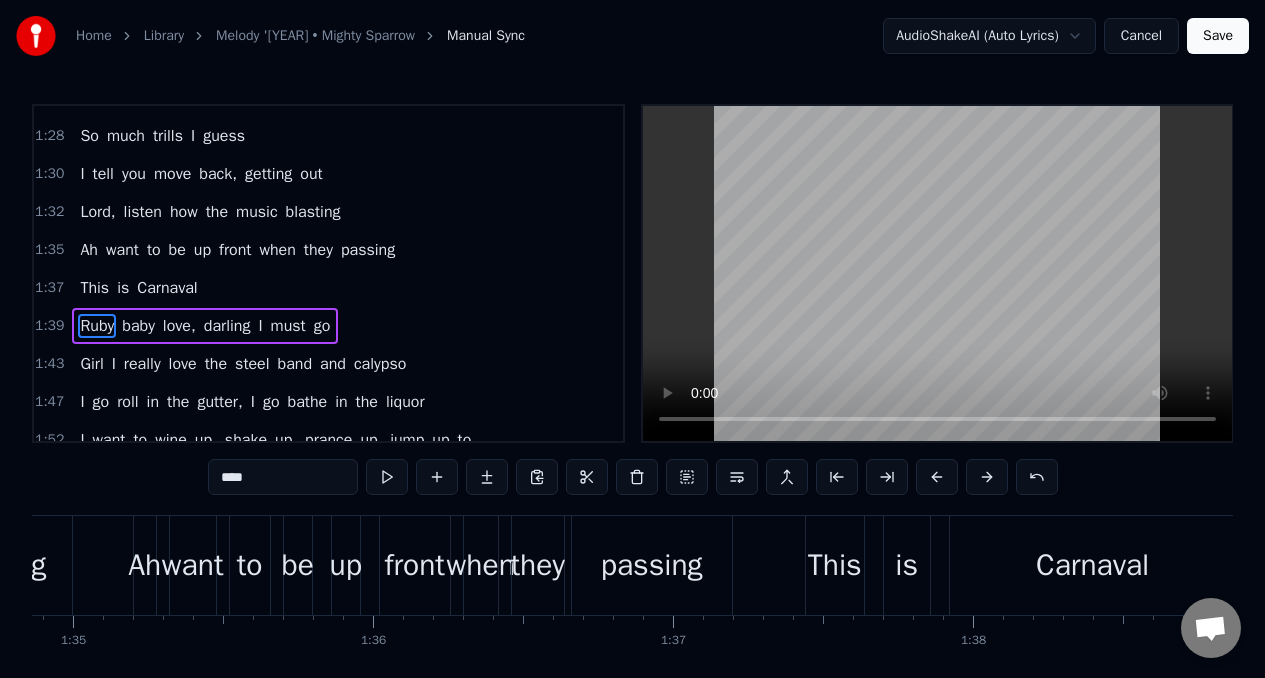 scroll, scrollTop: 573, scrollLeft: 0, axis: vertical 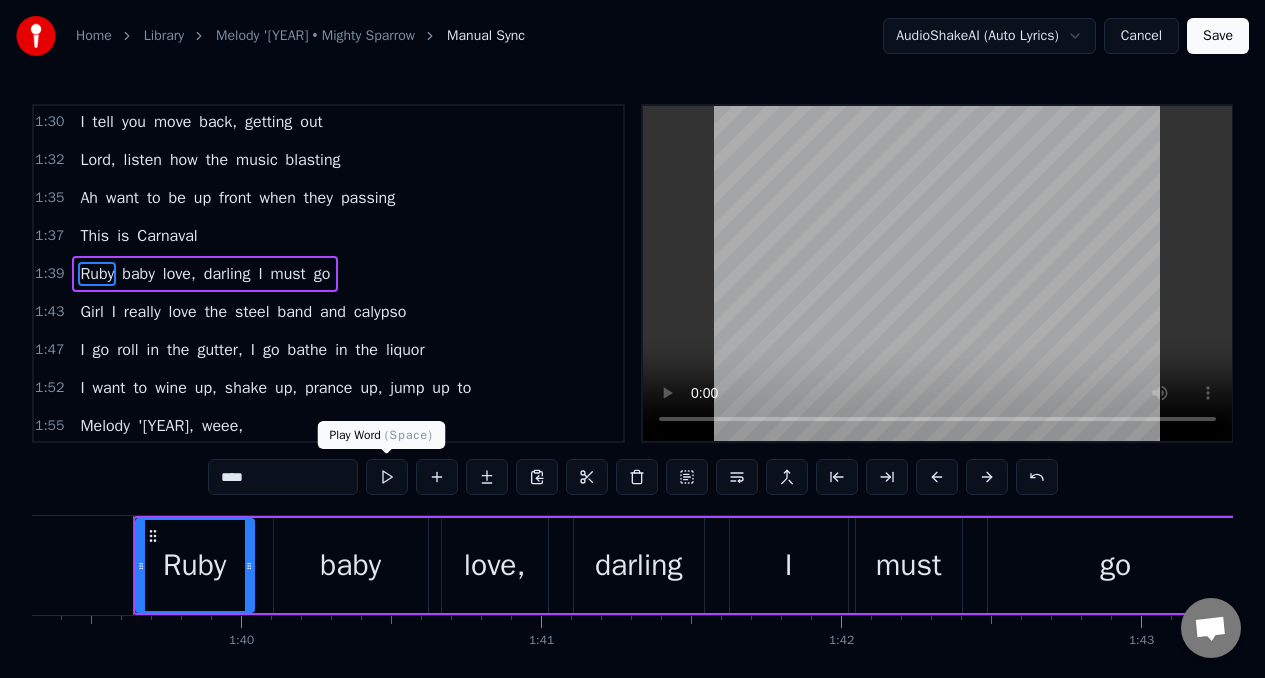 click at bounding box center [387, 477] 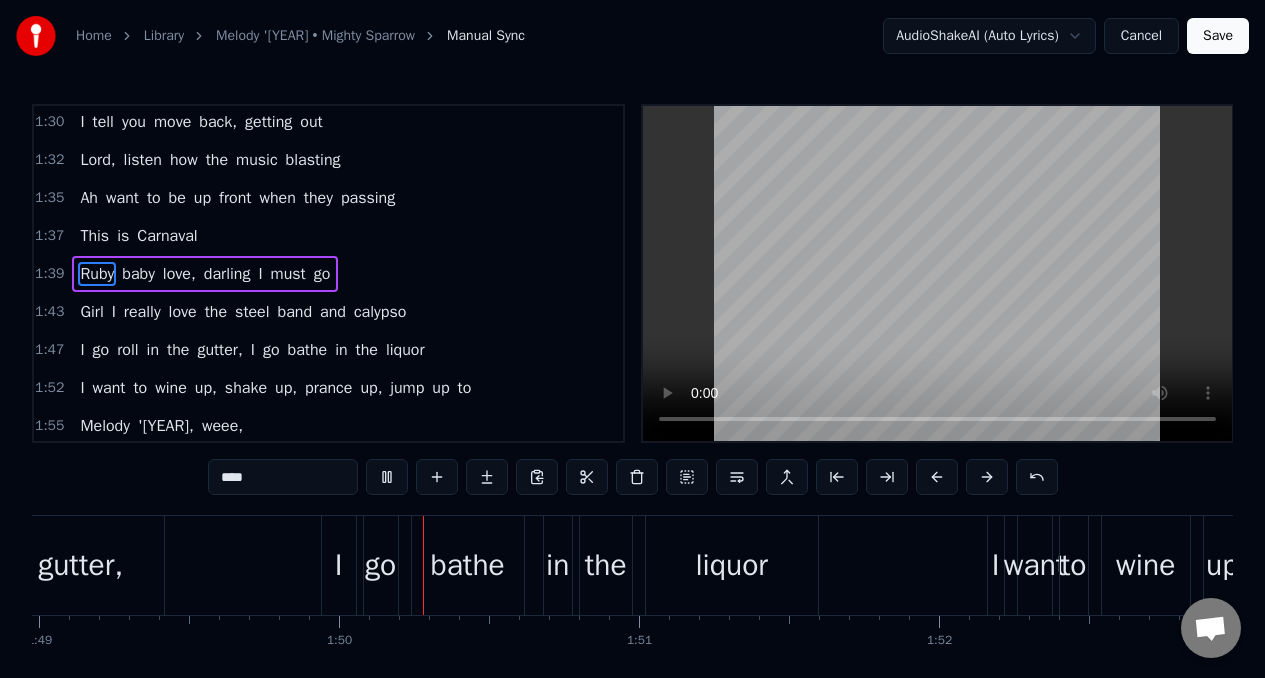 scroll, scrollTop: 0, scrollLeft: 32836, axis: horizontal 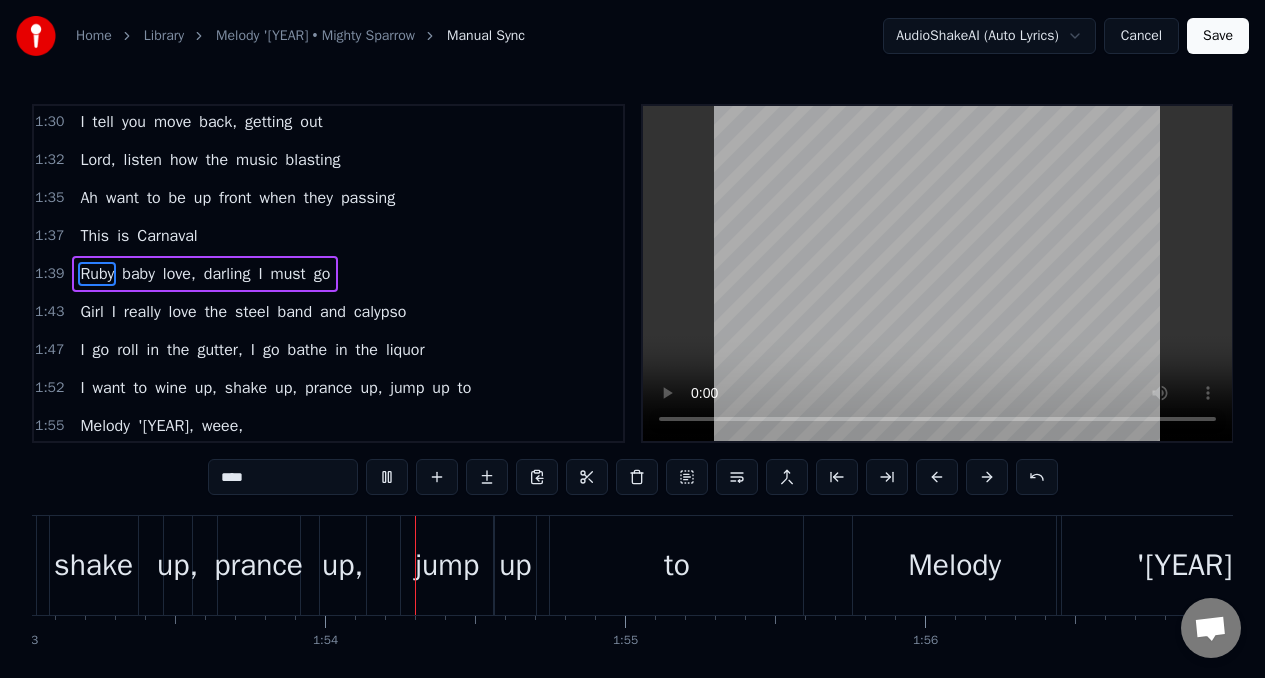 click on "I" at bounding box center [114, 312] 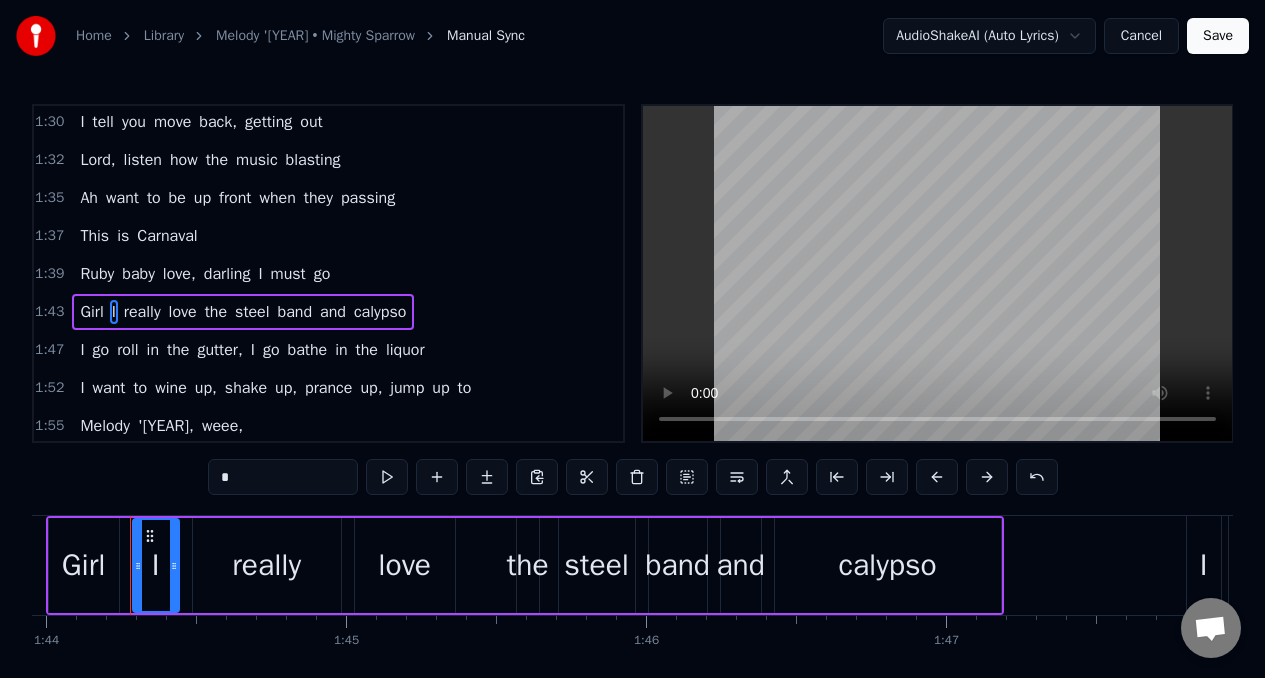 scroll, scrollTop: 0, scrollLeft: 31183, axis: horizontal 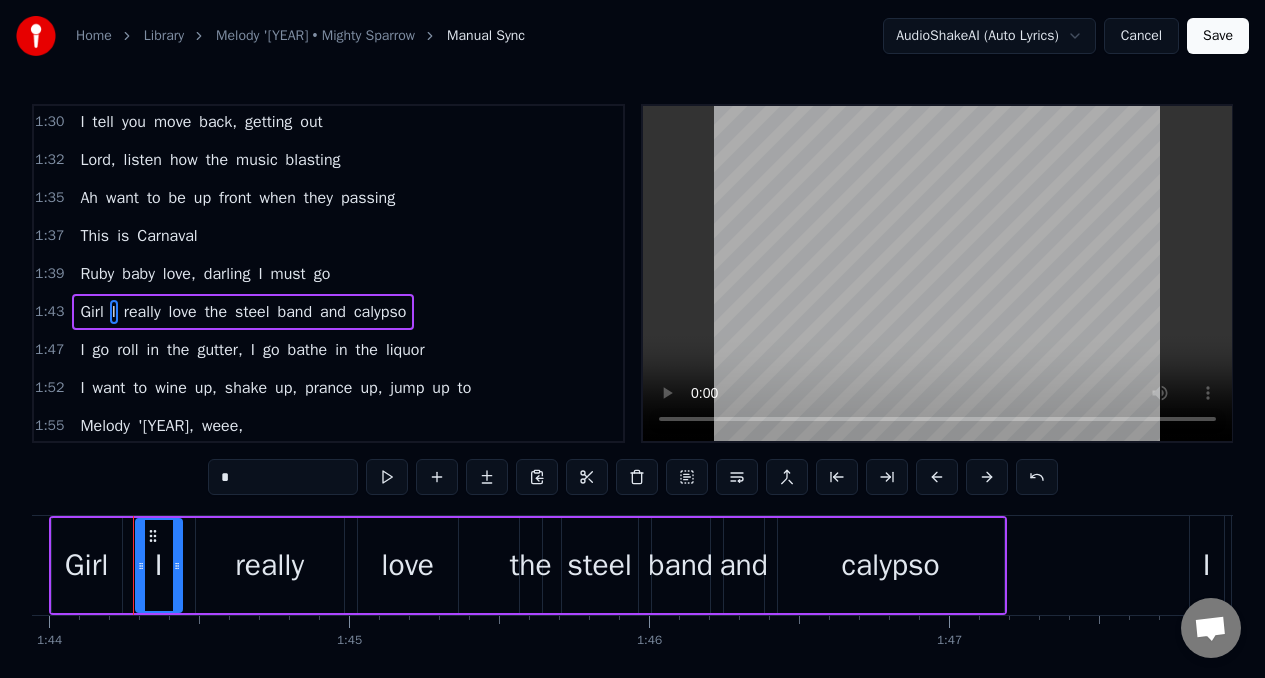 click on "*" at bounding box center (283, 477) 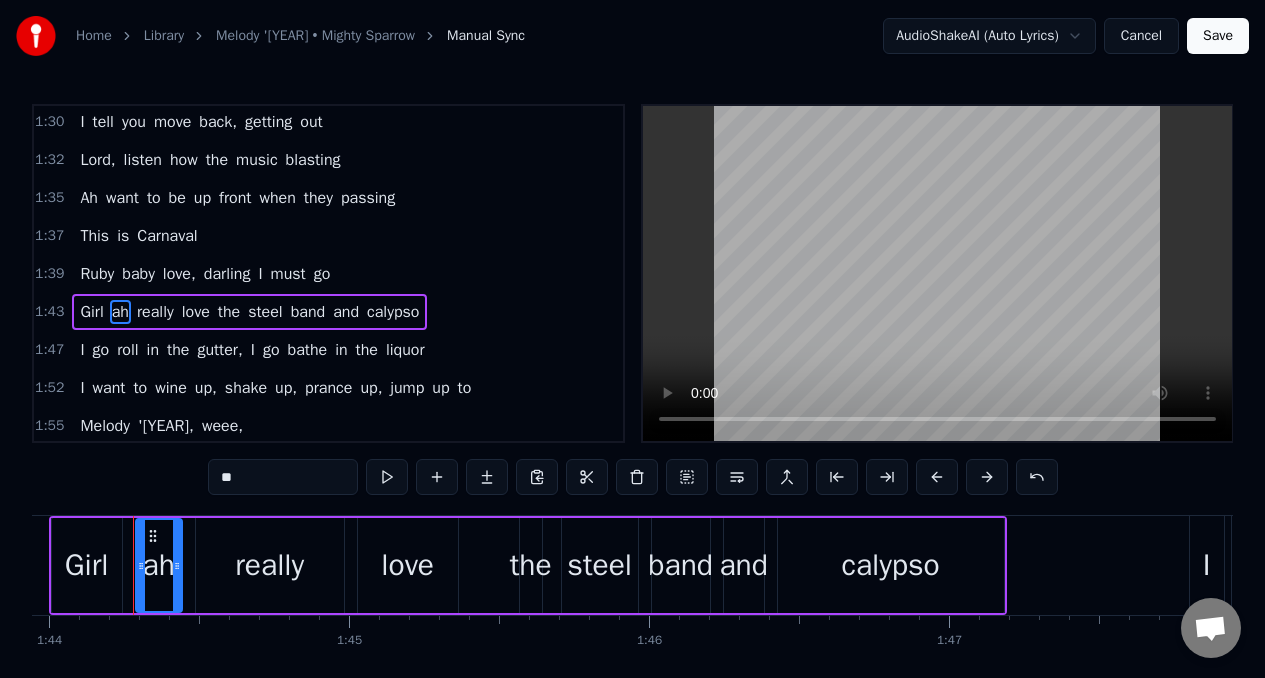 click on "Girl" at bounding box center (91, 312) 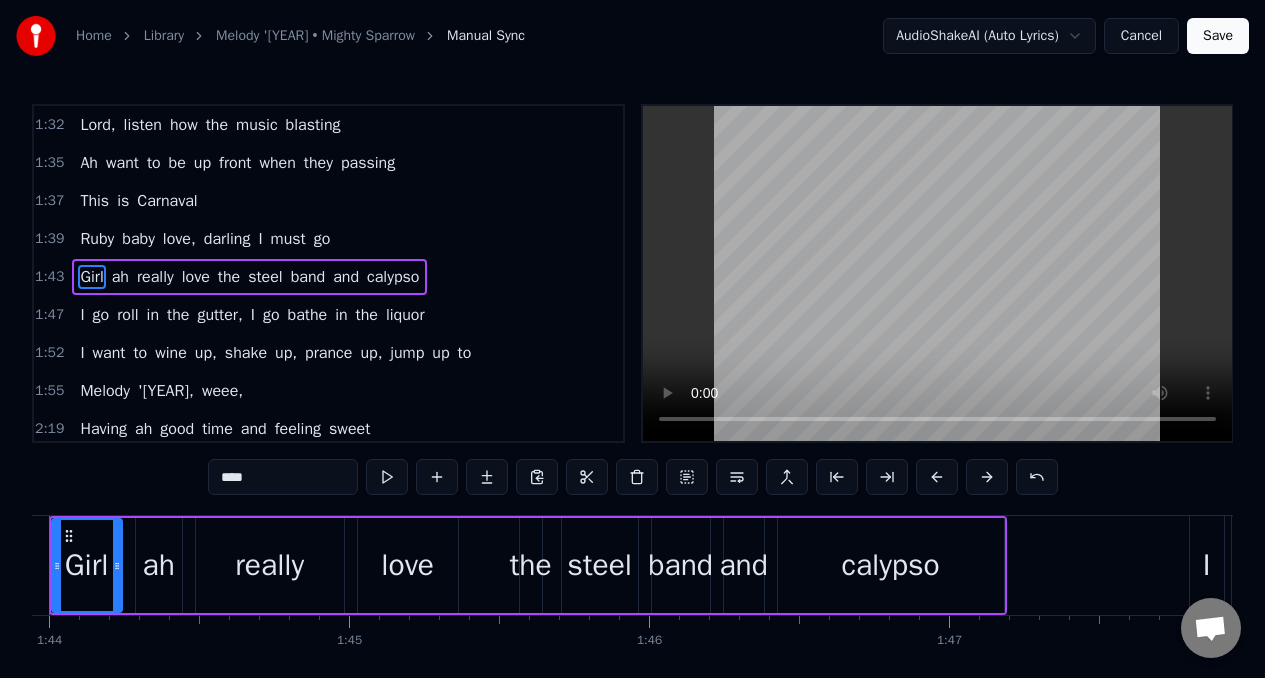 scroll, scrollTop: 611, scrollLeft: 0, axis: vertical 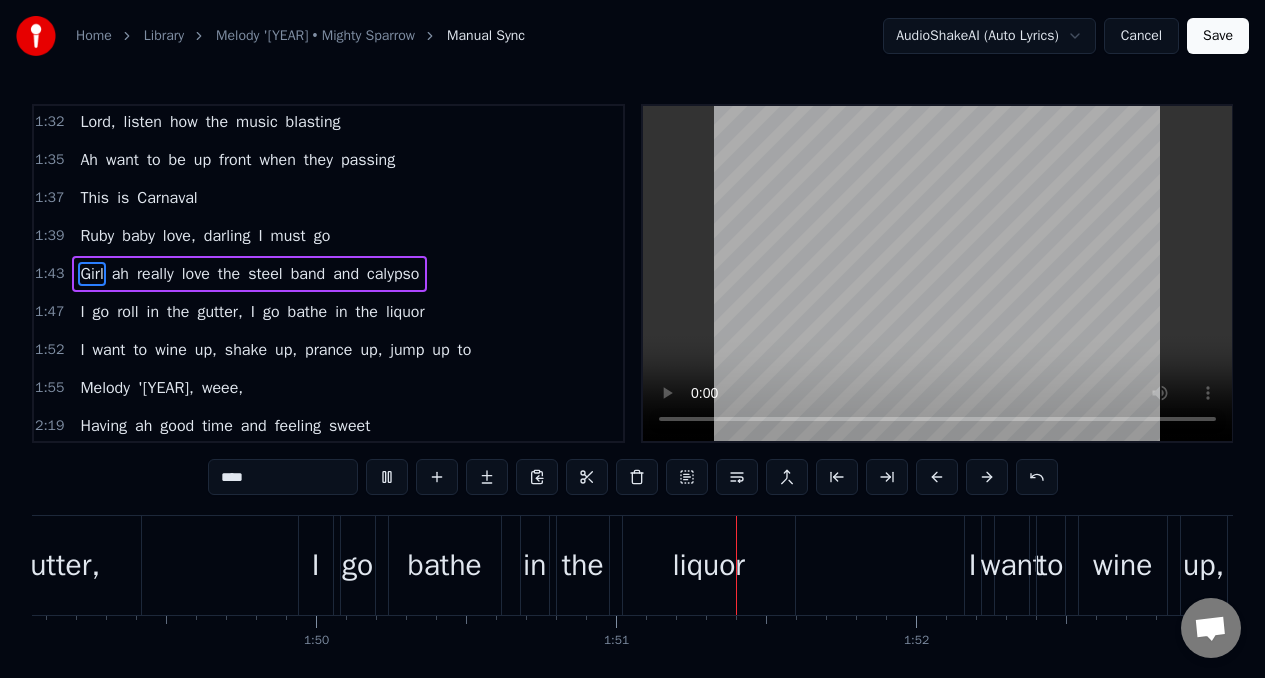 click on "I" at bounding box center [82, 312] 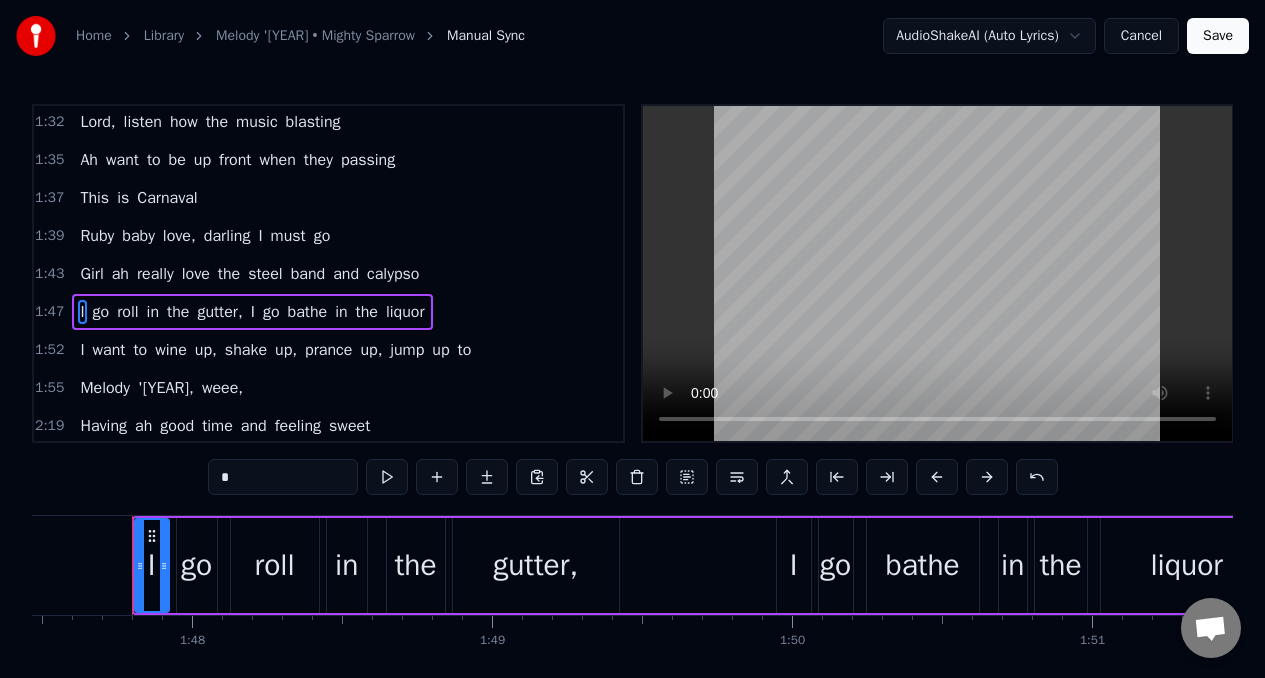 scroll, scrollTop: 0, scrollLeft: 32239, axis: horizontal 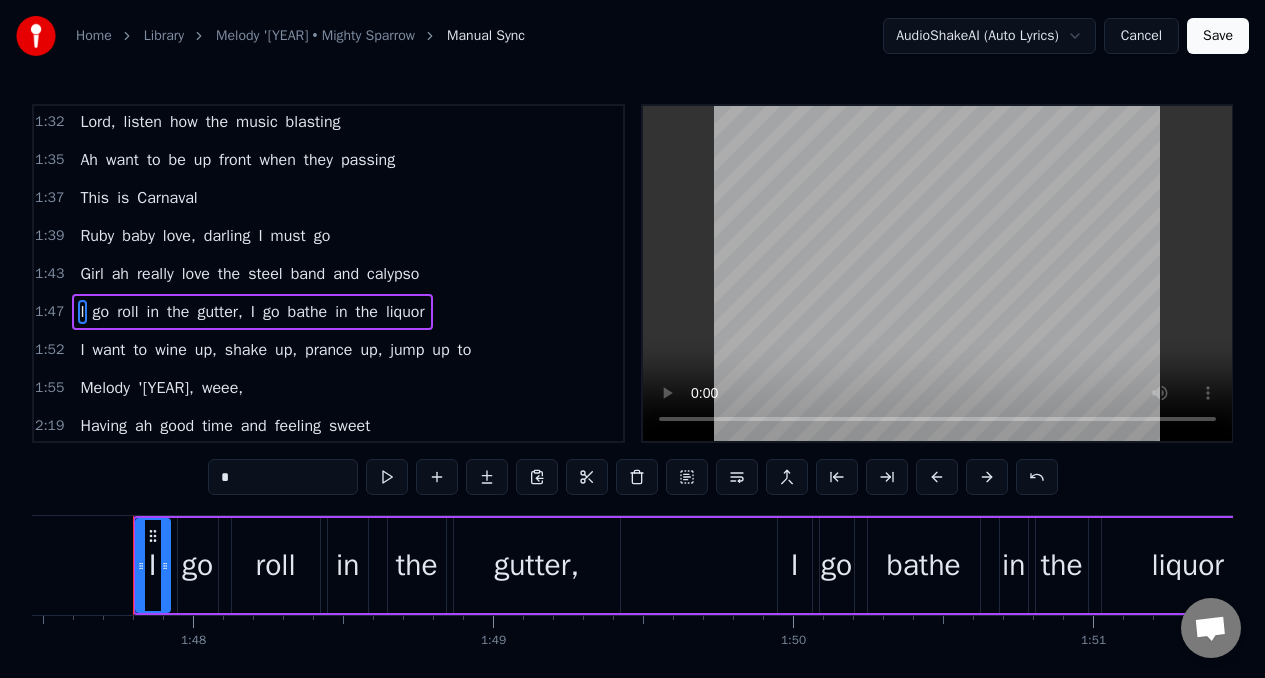 click on "*" at bounding box center [283, 477] 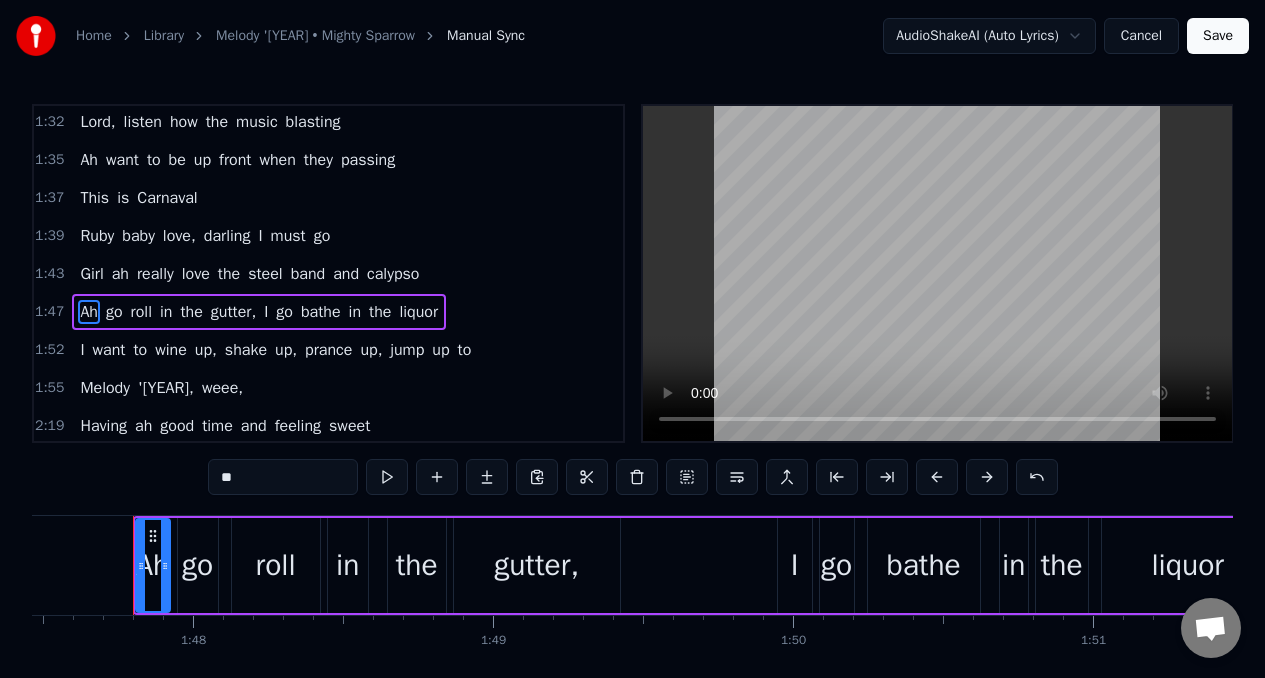 click on "I" at bounding box center [266, 312] 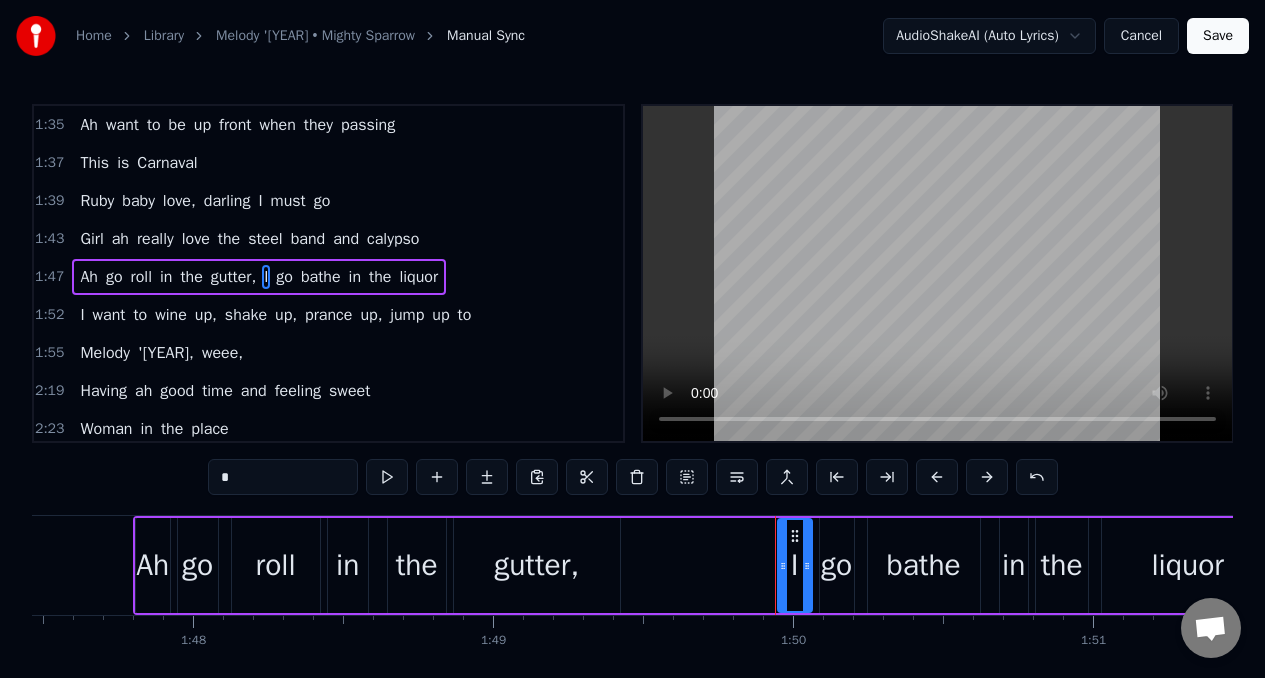 scroll, scrollTop: 649, scrollLeft: 0, axis: vertical 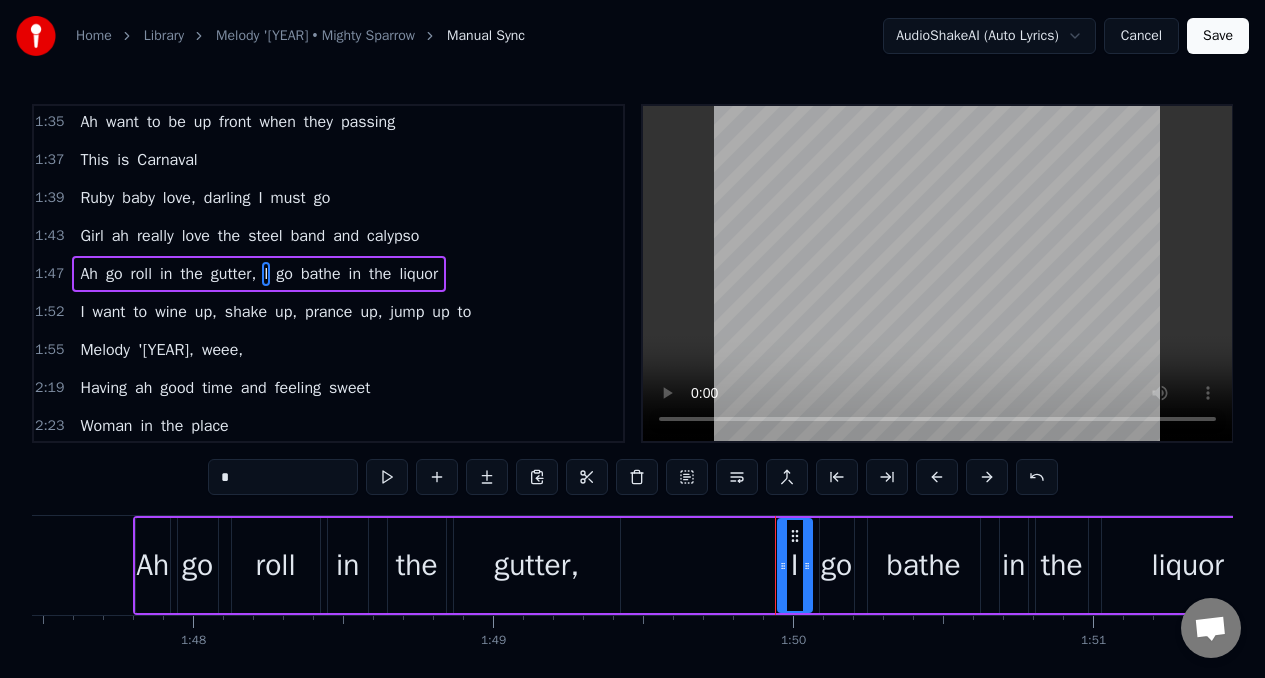 click on "*" at bounding box center (283, 477) 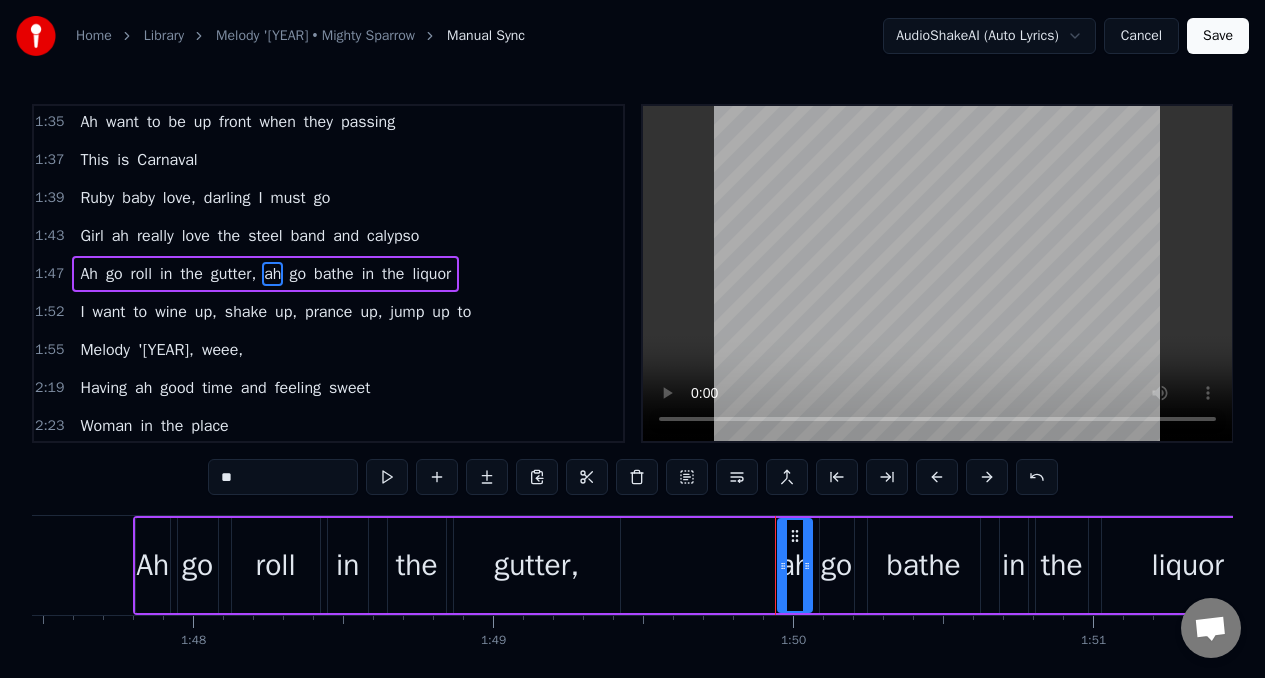 click on "I" at bounding box center (82, 312) 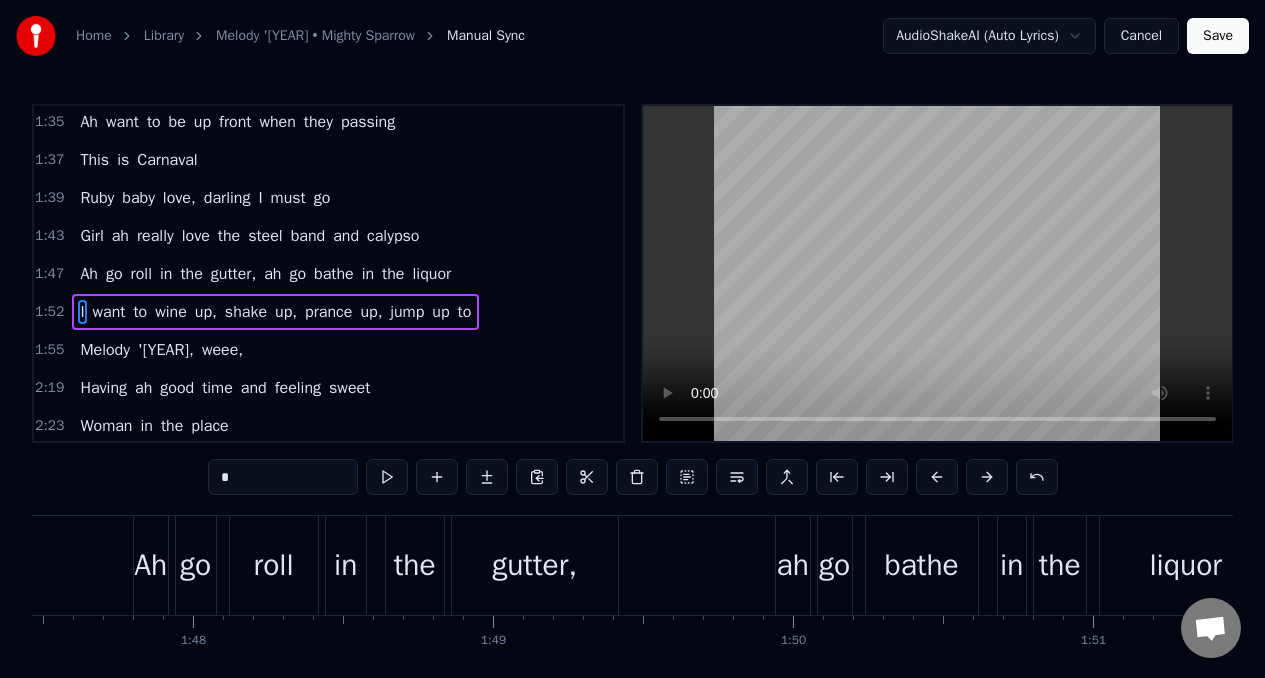 scroll, scrollTop: 650, scrollLeft: 0, axis: vertical 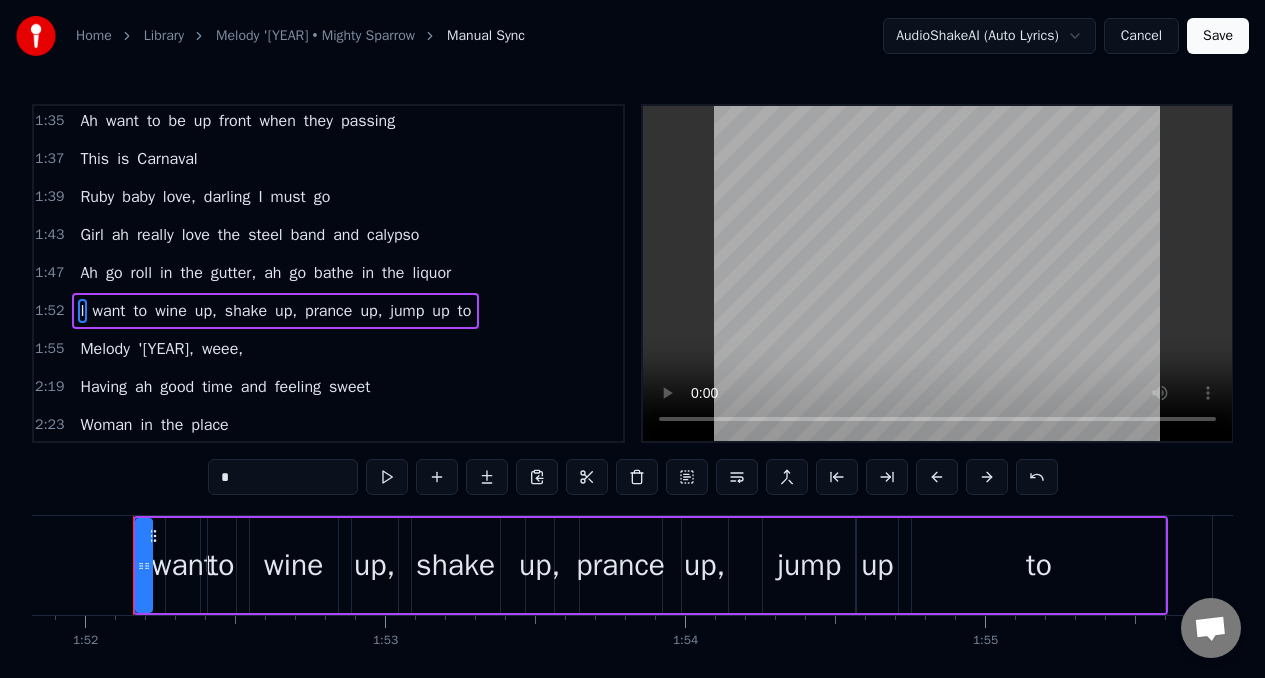 click on "*" at bounding box center (283, 477) 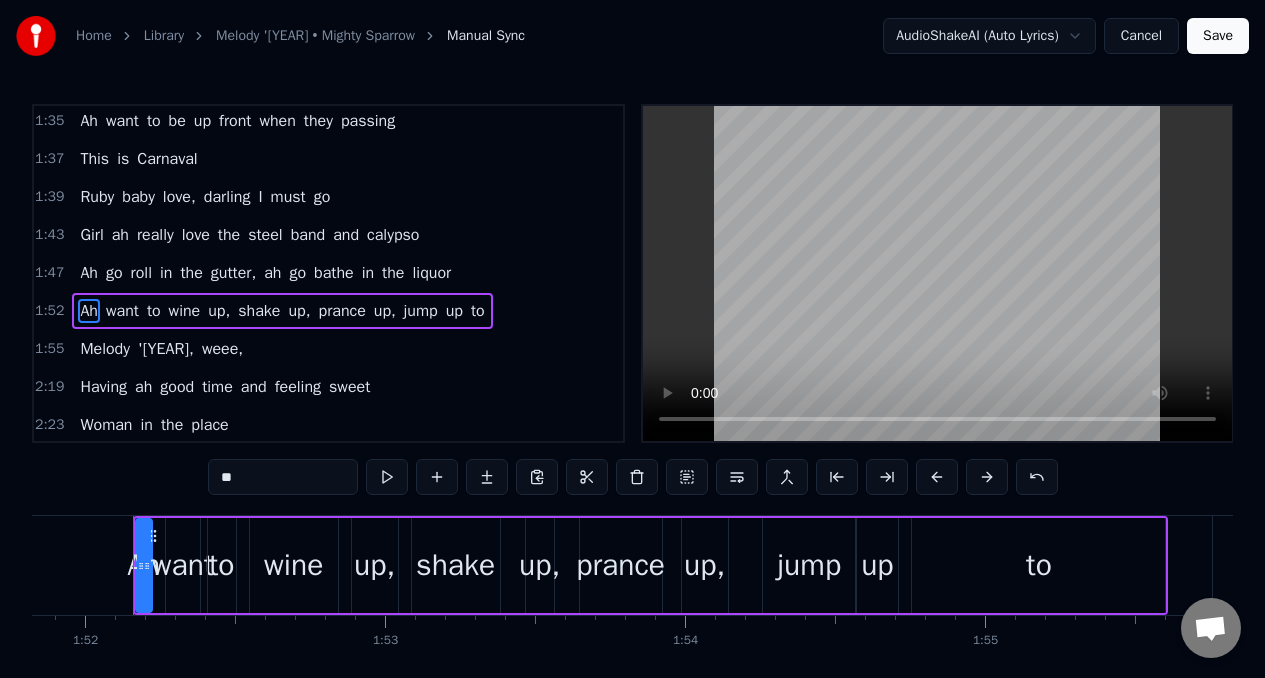 type on "**" 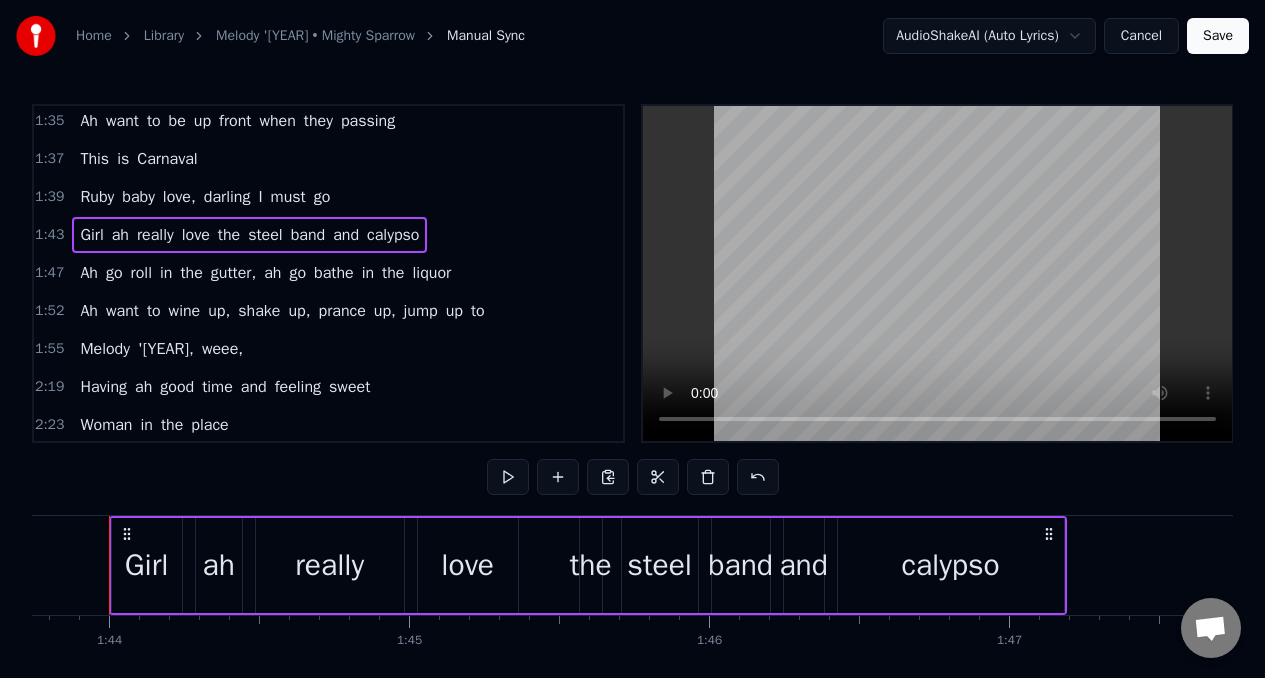 scroll, scrollTop: 0, scrollLeft: 31099, axis: horizontal 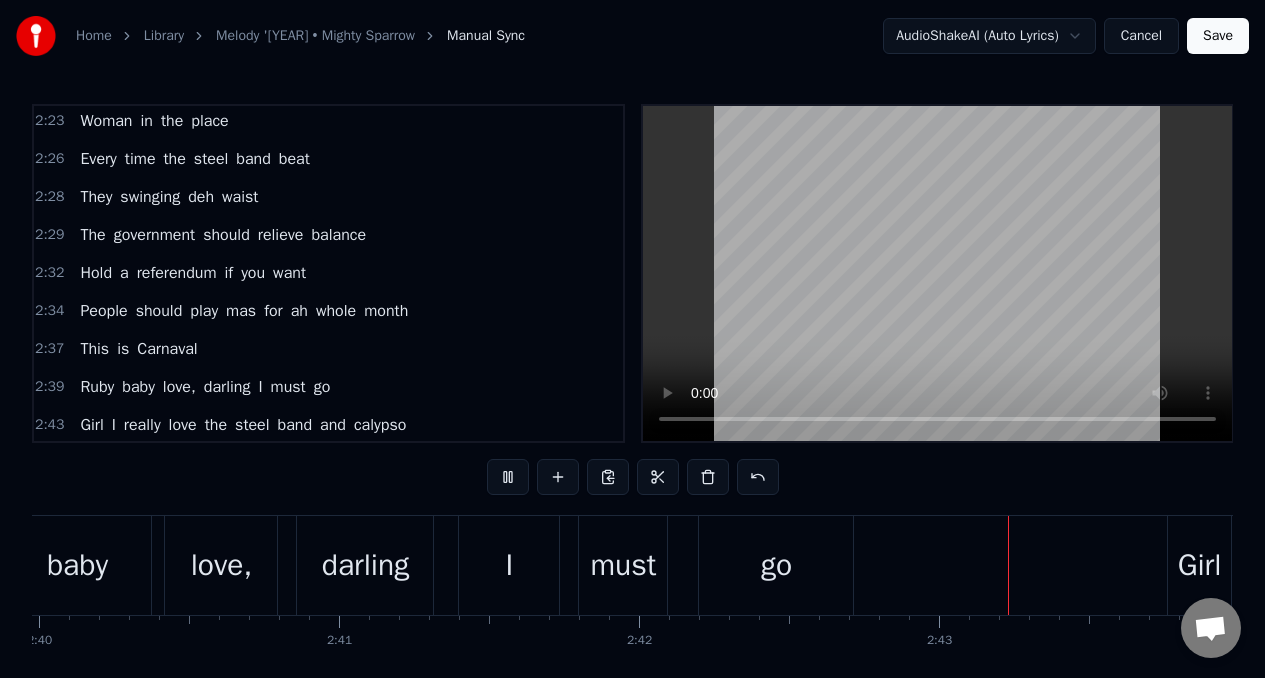 click on "The" at bounding box center (92, 235) 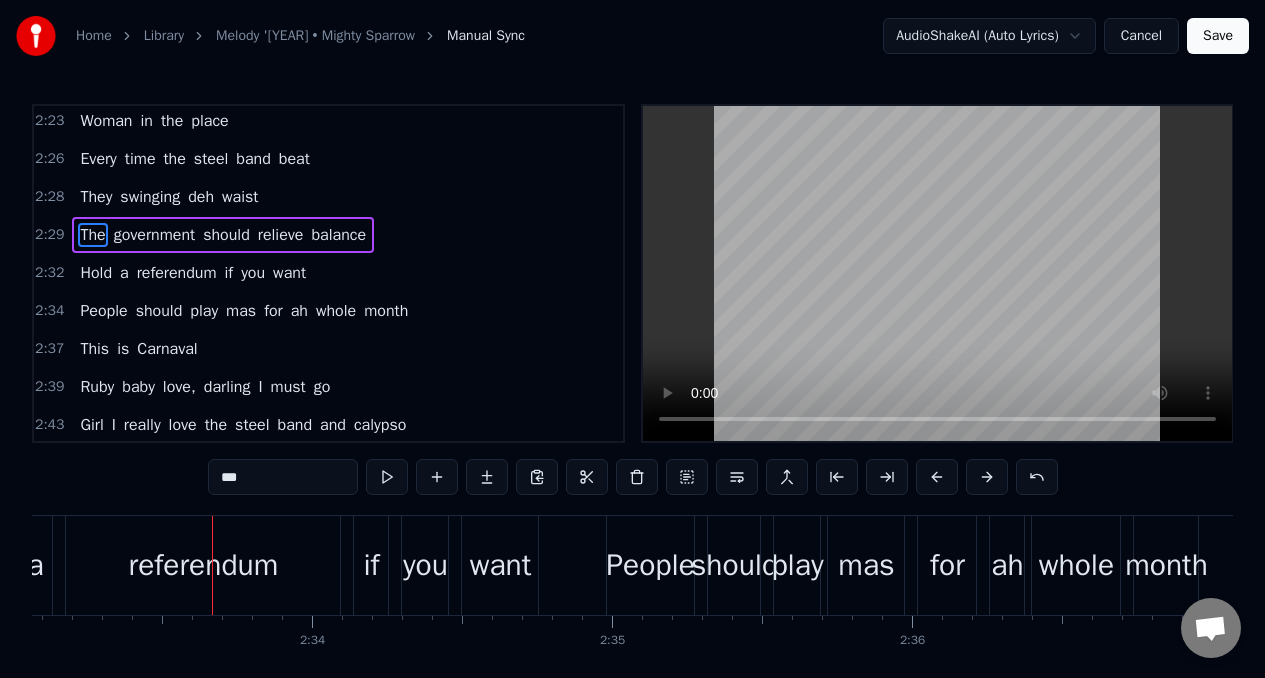 click on "The" at bounding box center (92, 235) 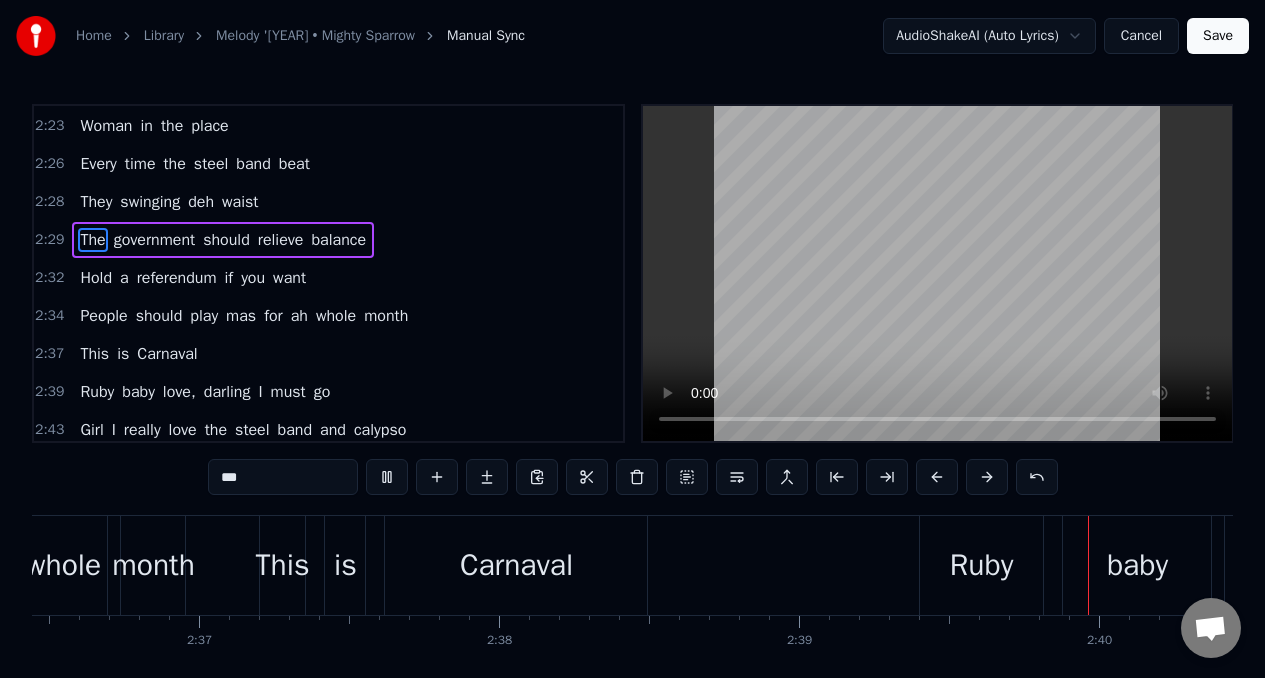 click on "The" at bounding box center [92, 240] 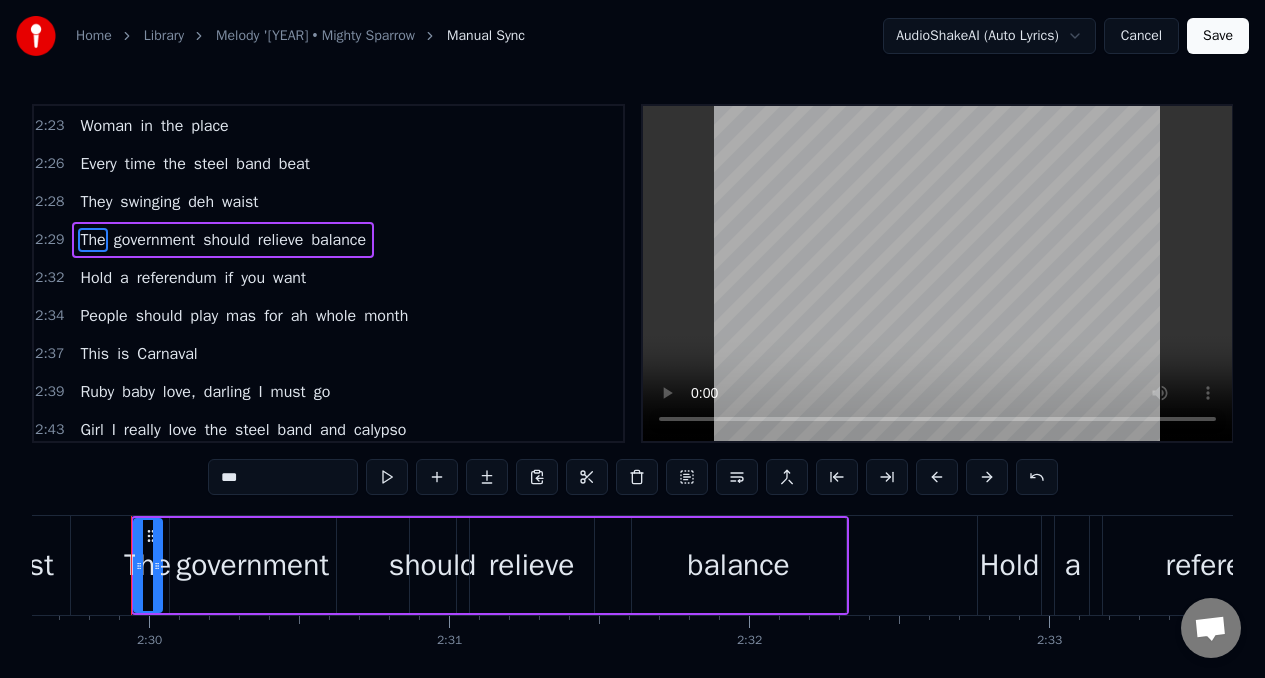 scroll, scrollTop: 0, scrollLeft: 44881, axis: horizontal 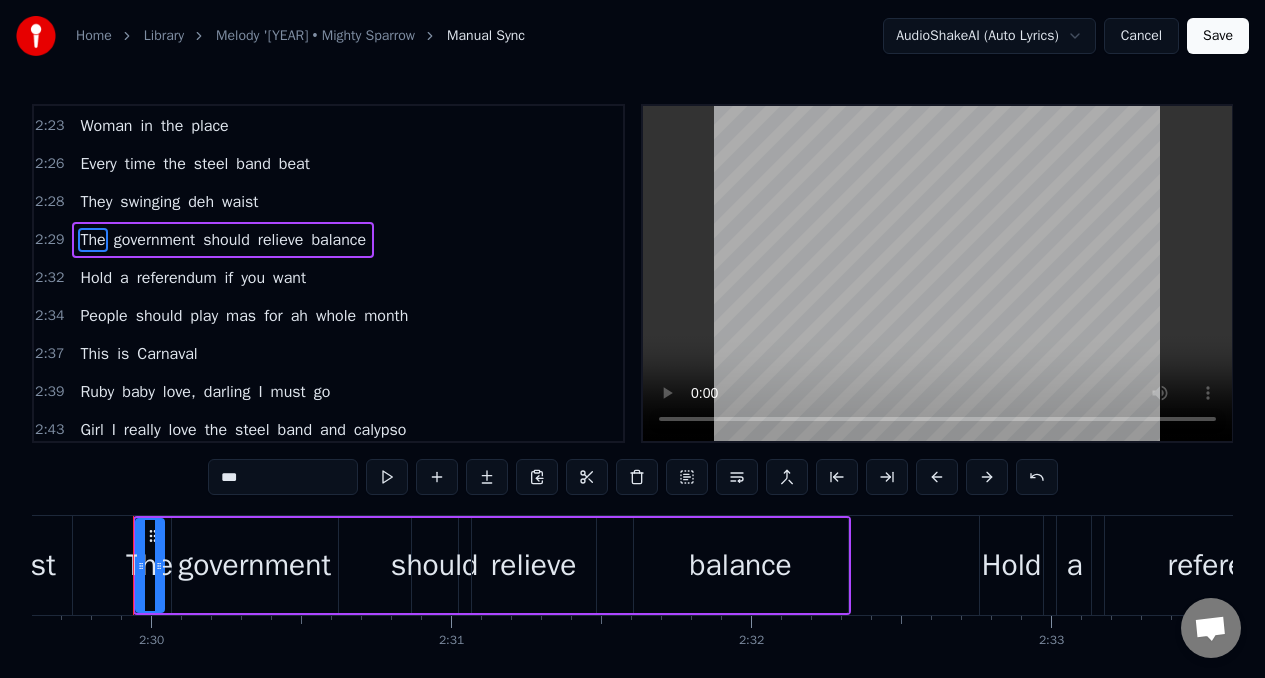 click on "government" at bounding box center (254, 565) 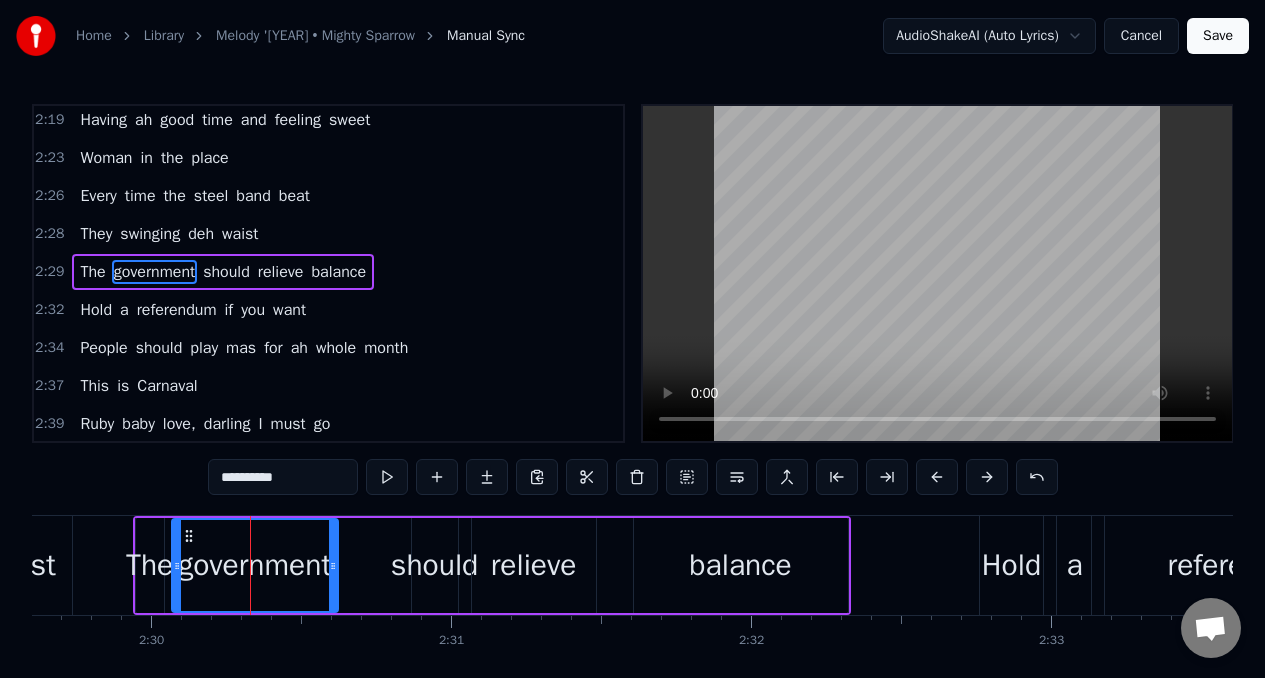 scroll, scrollTop: 915, scrollLeft: 0, axis: vertical 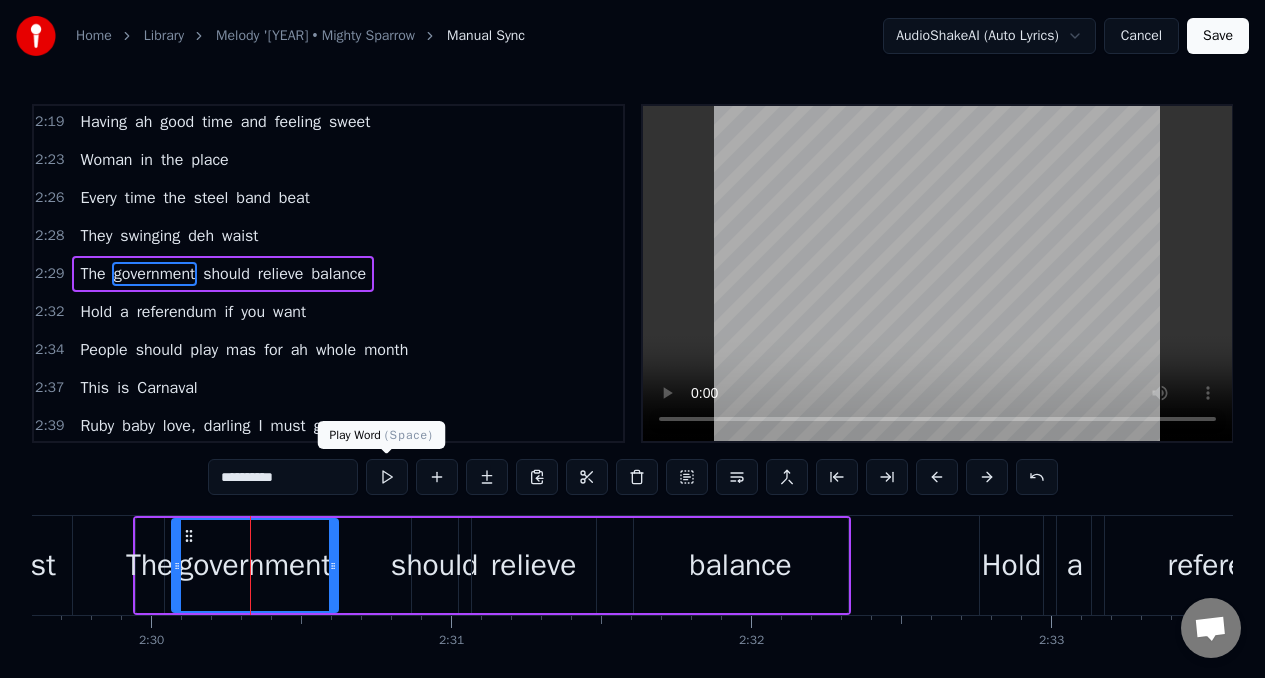 click at bounding box center [387, 477] 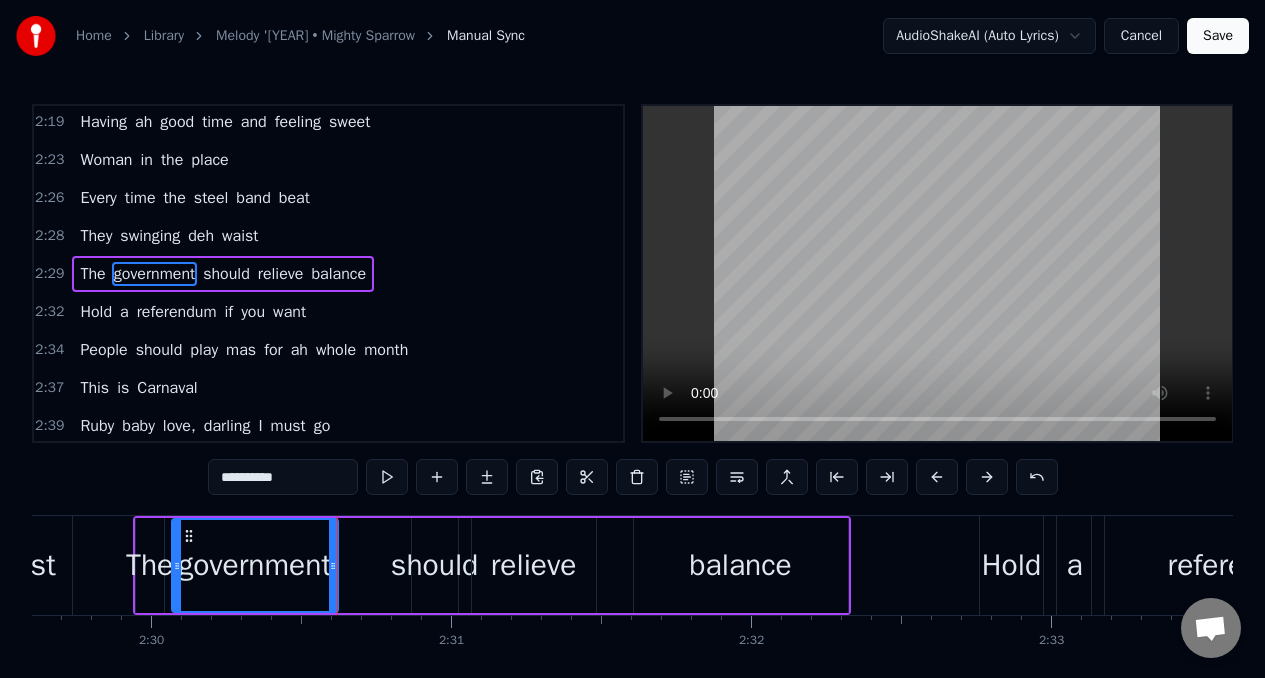 click on "should" at bounding box center [434, 565] 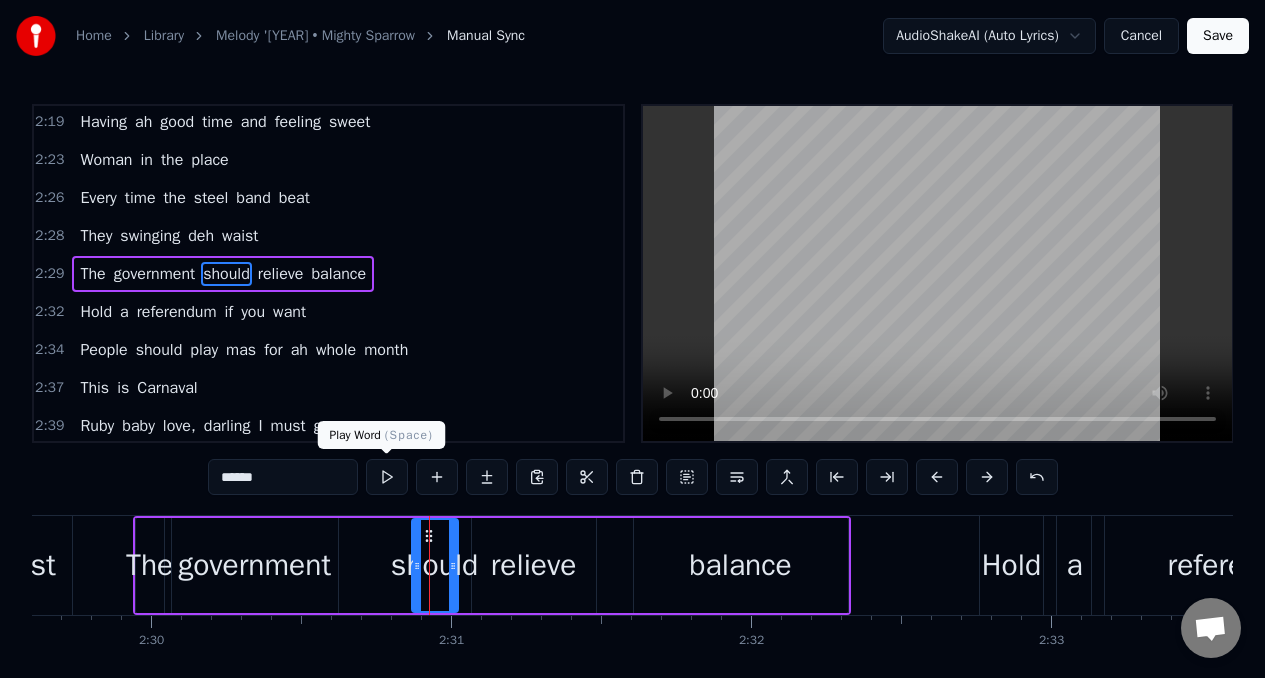 click at bounding box center [387, 477] 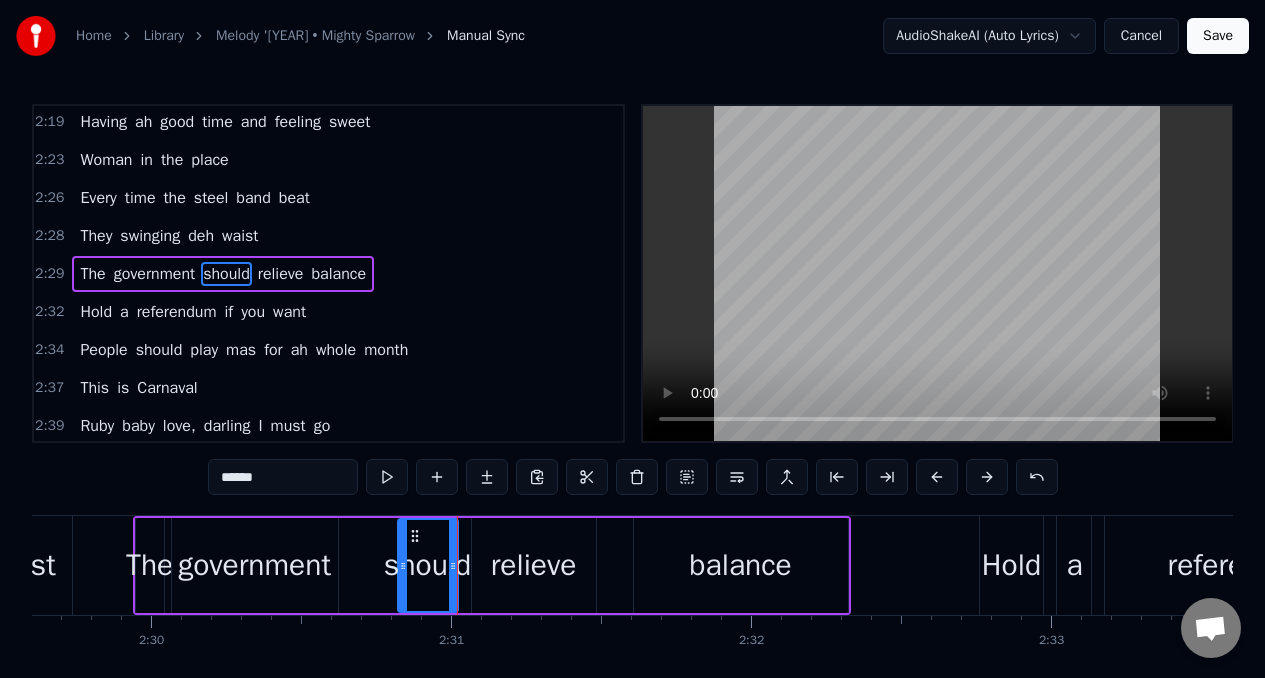 drag, startPoint x: 418, startPoint y: 549, endPoint x: 404, endPoint y: 549, distance: 14 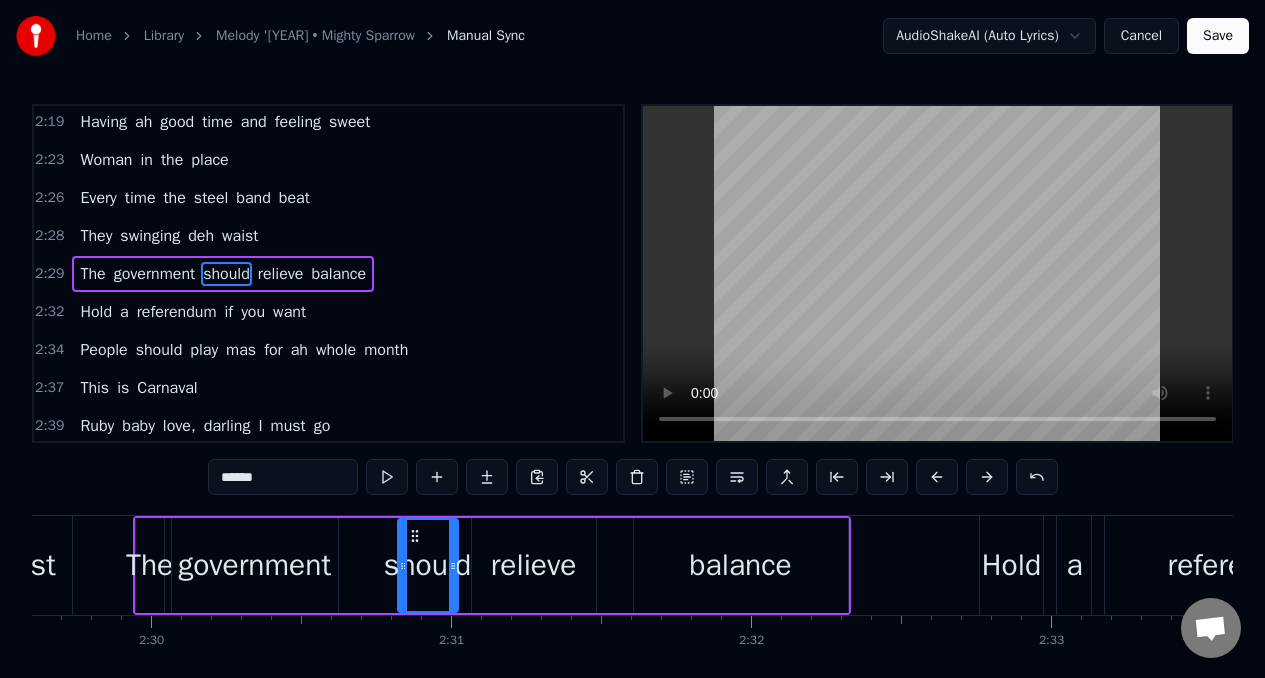 click on "relieve" at bounding box center [534, 565] 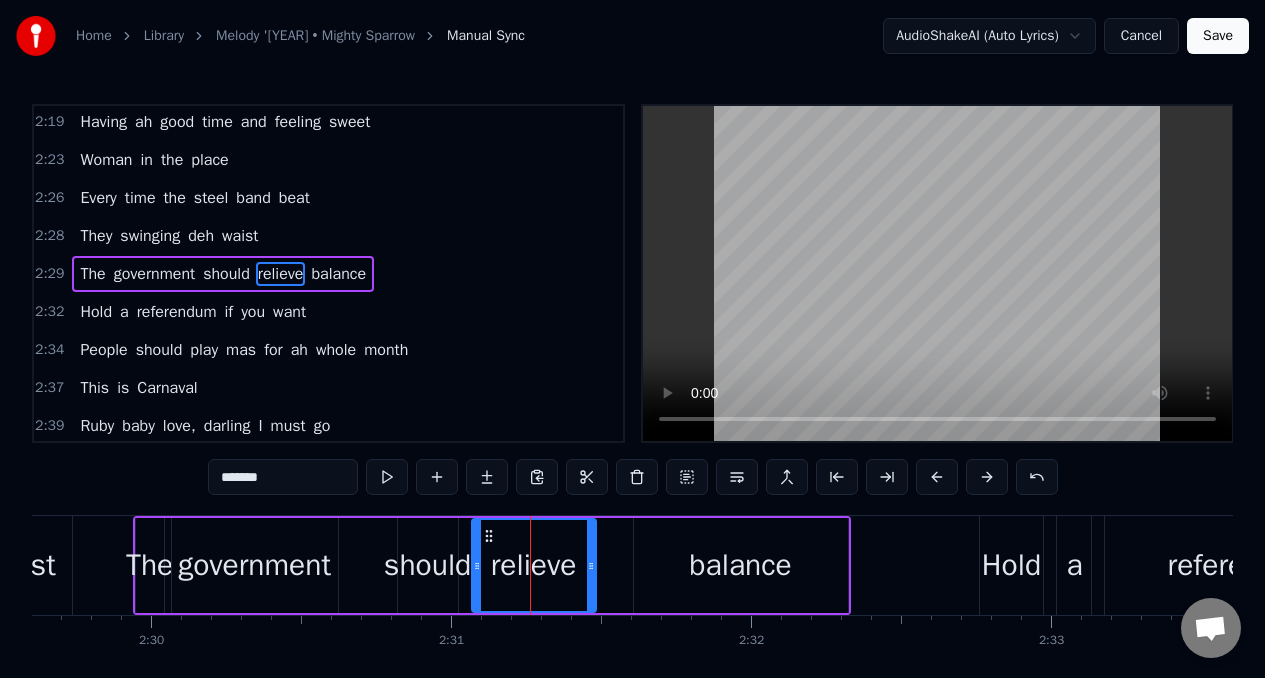 click on "*******" at bounding box center (283, 477) 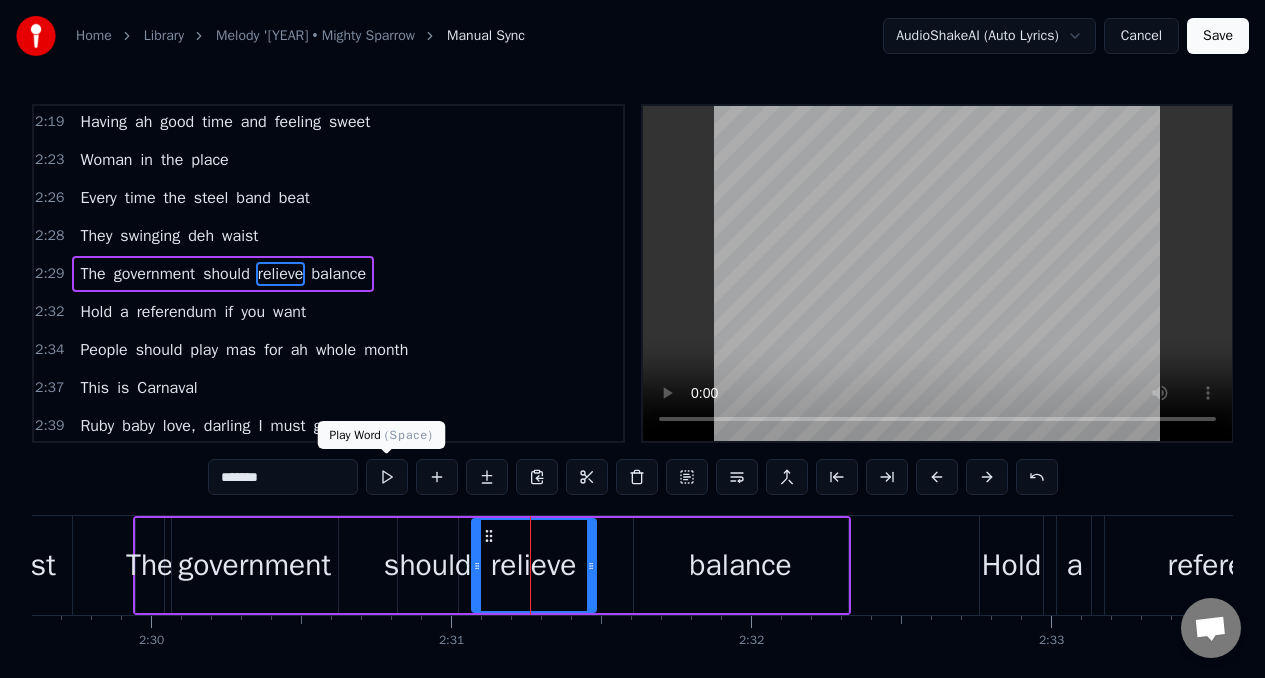 click at bounding box center [387, 477] 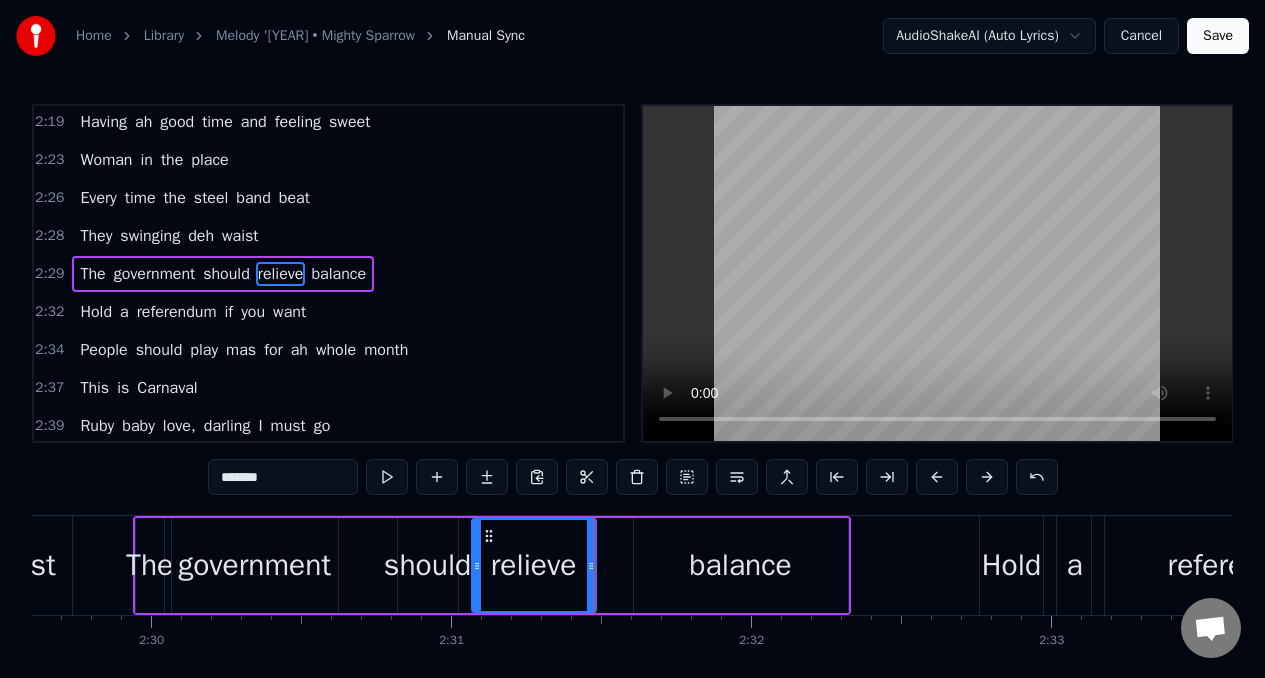 click on "*******" at bounding box center (283, 477) 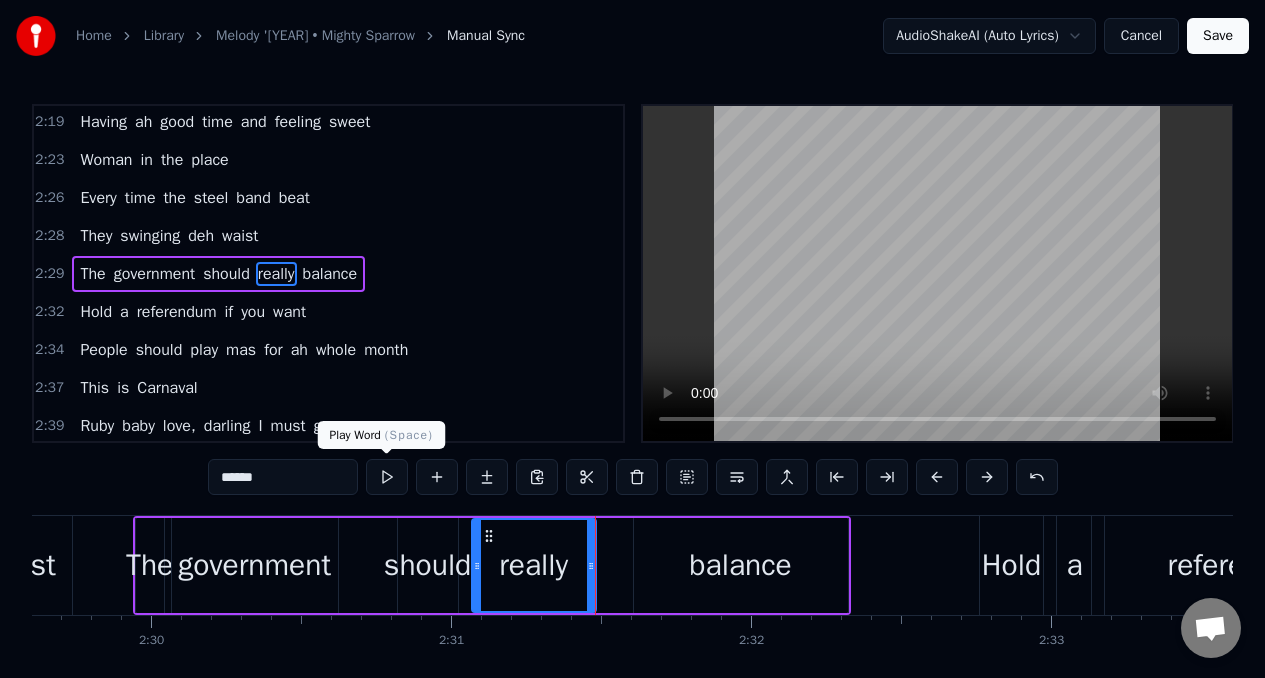 click at bounding box center [387, 477] 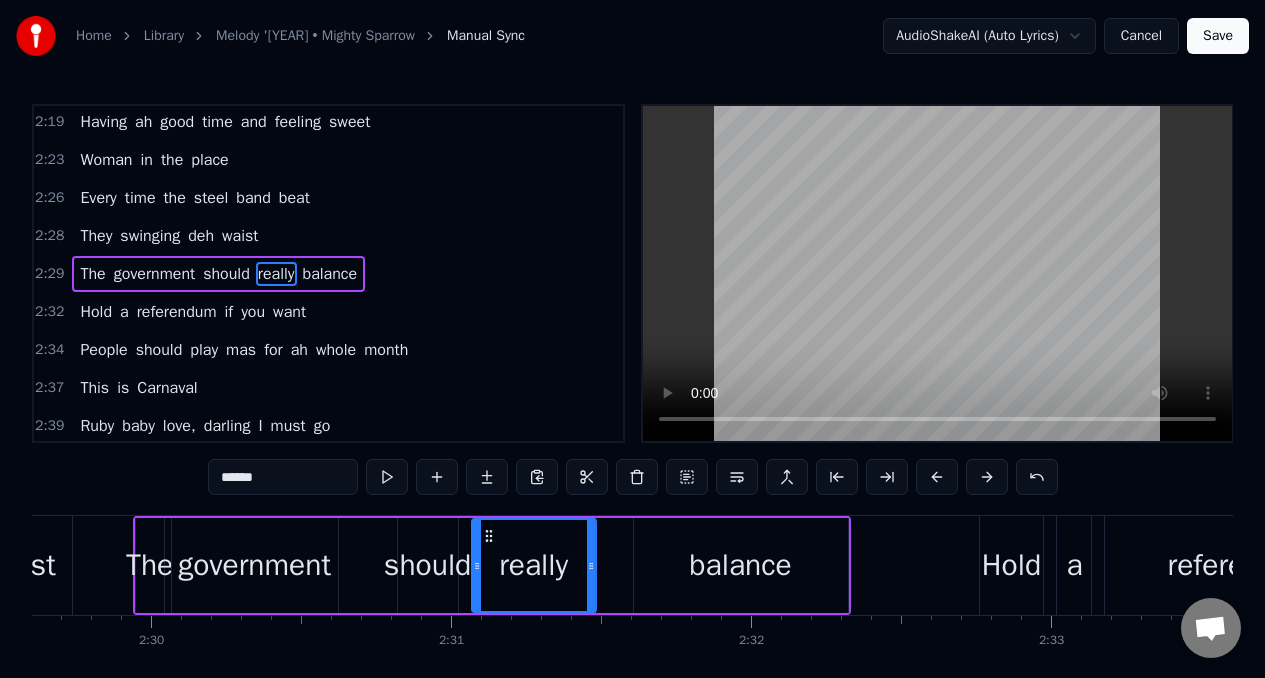 click at bounding box center (387, 477) 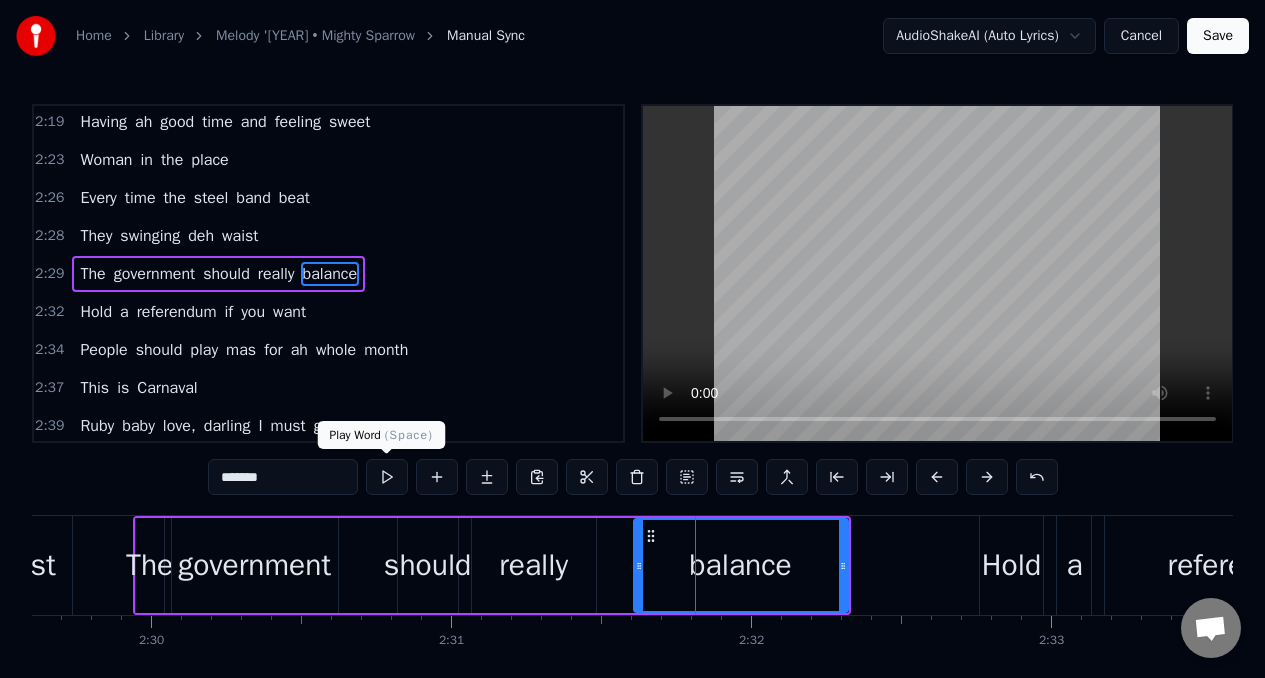 click at bounding box center (387, 477) 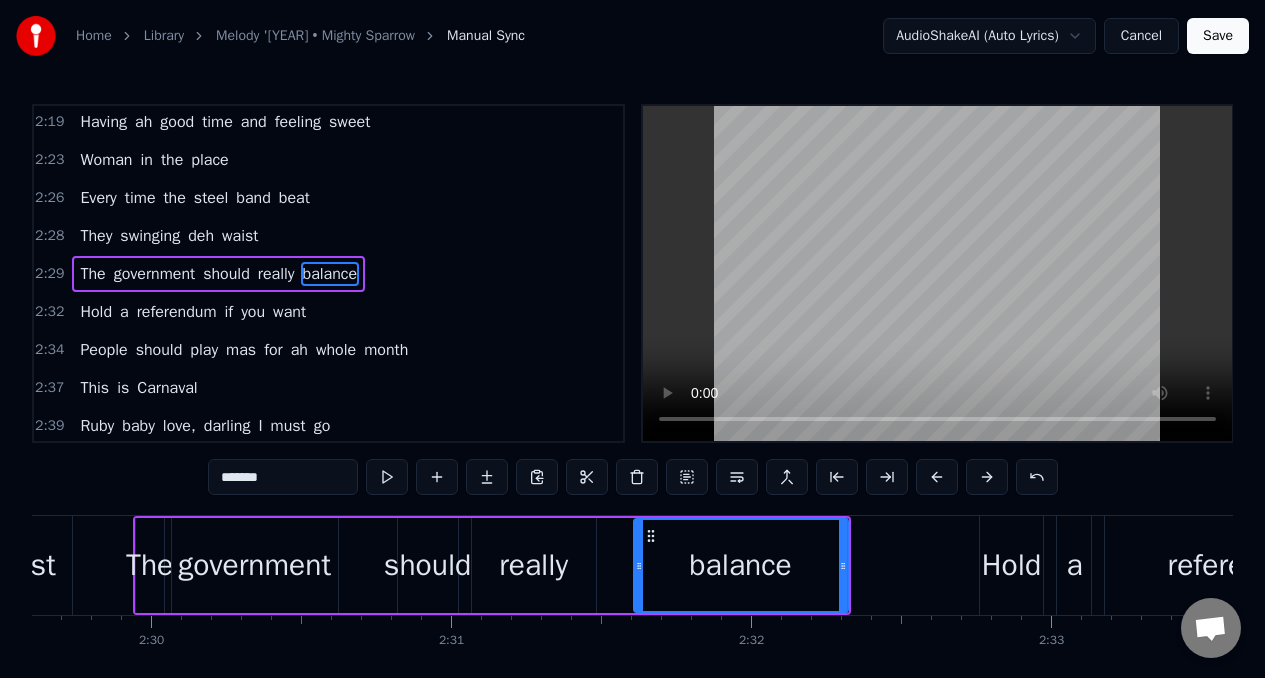 click on "balance" at bounding box center [740, 565] 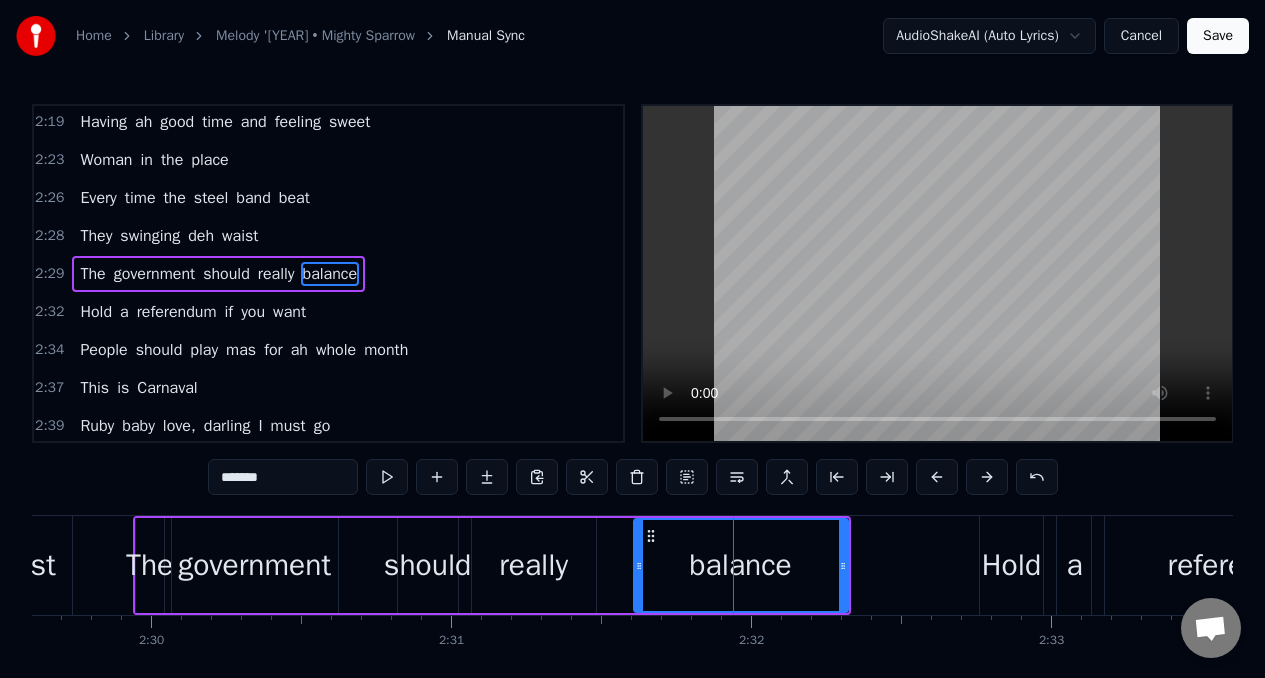 click on "*******" at bounding box center [283, 477] 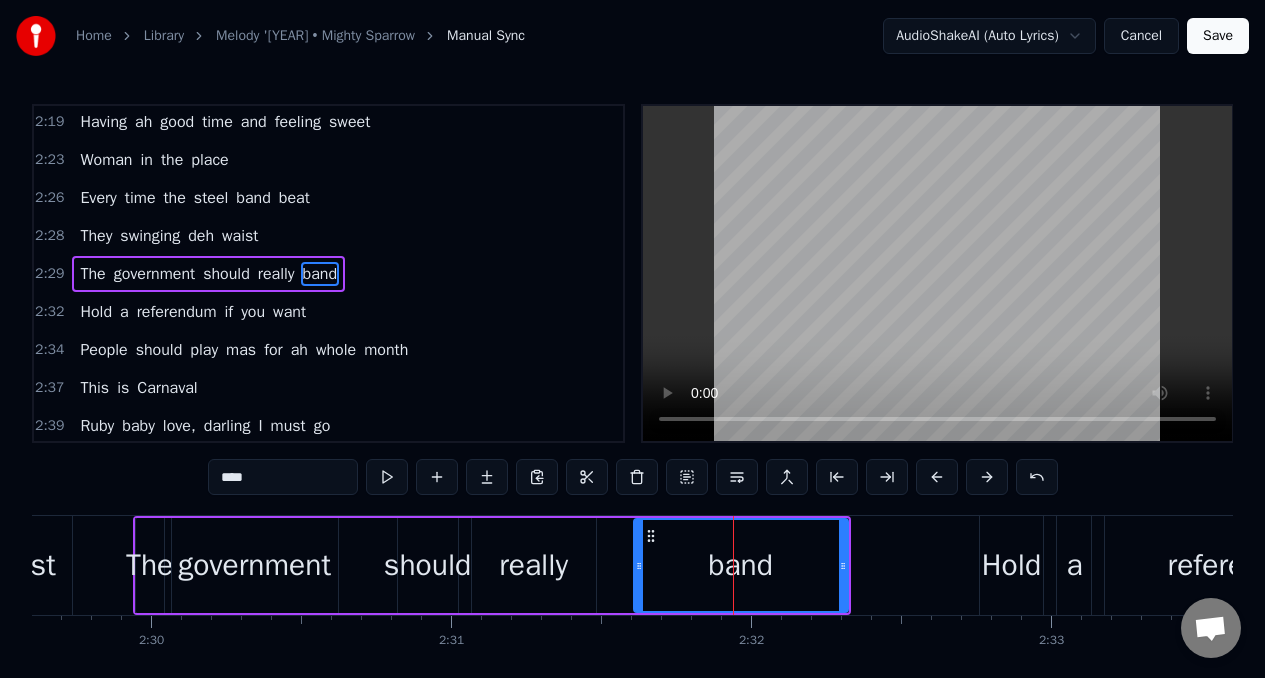 type on "****" 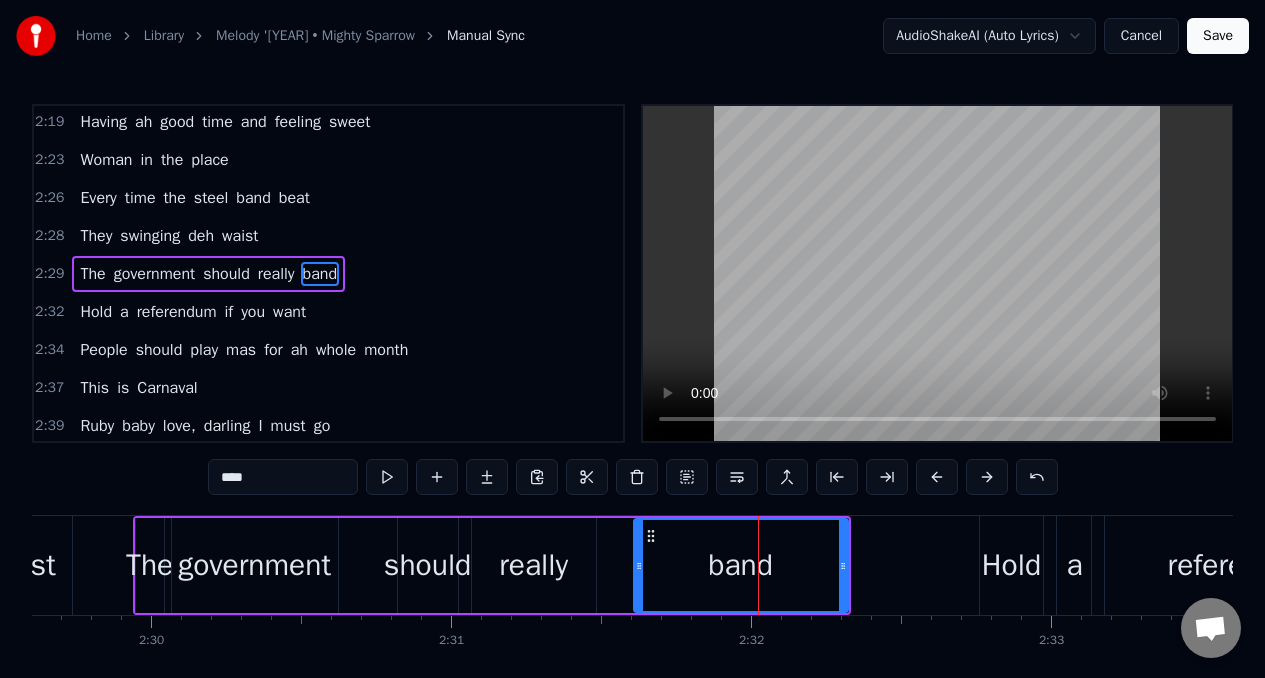 click on "****" at bounding box center (283, 477) 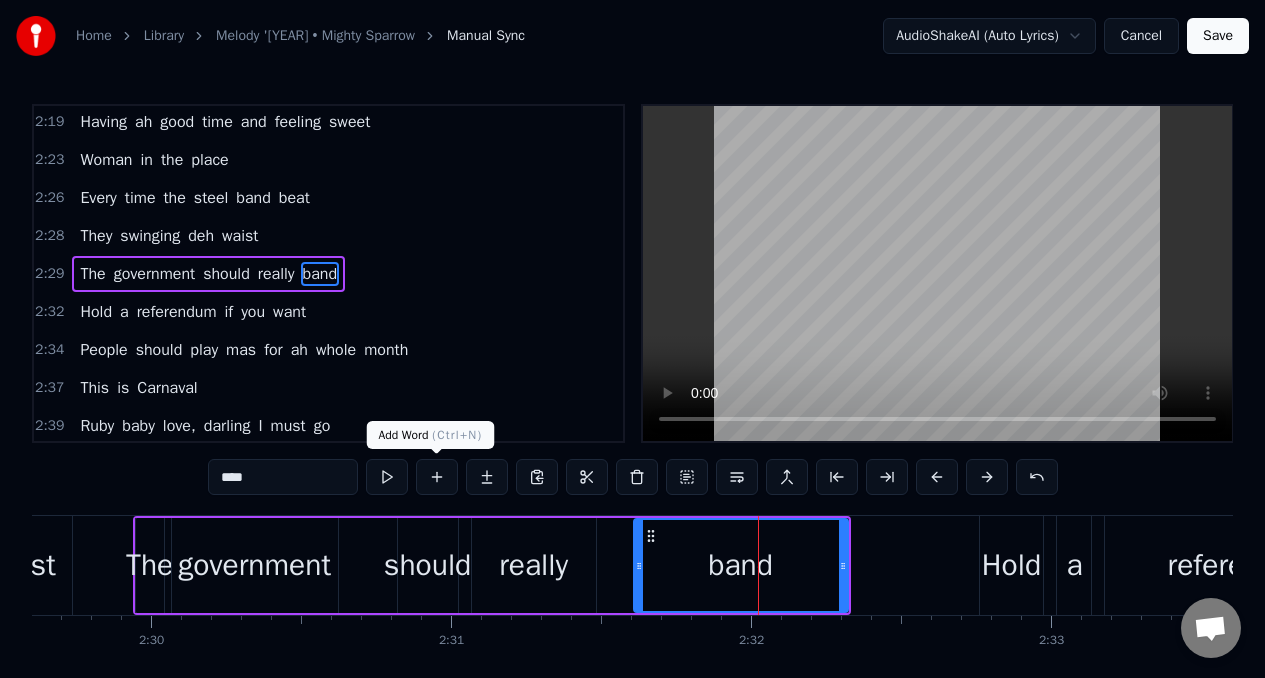 click at bounding box center (437, 477) 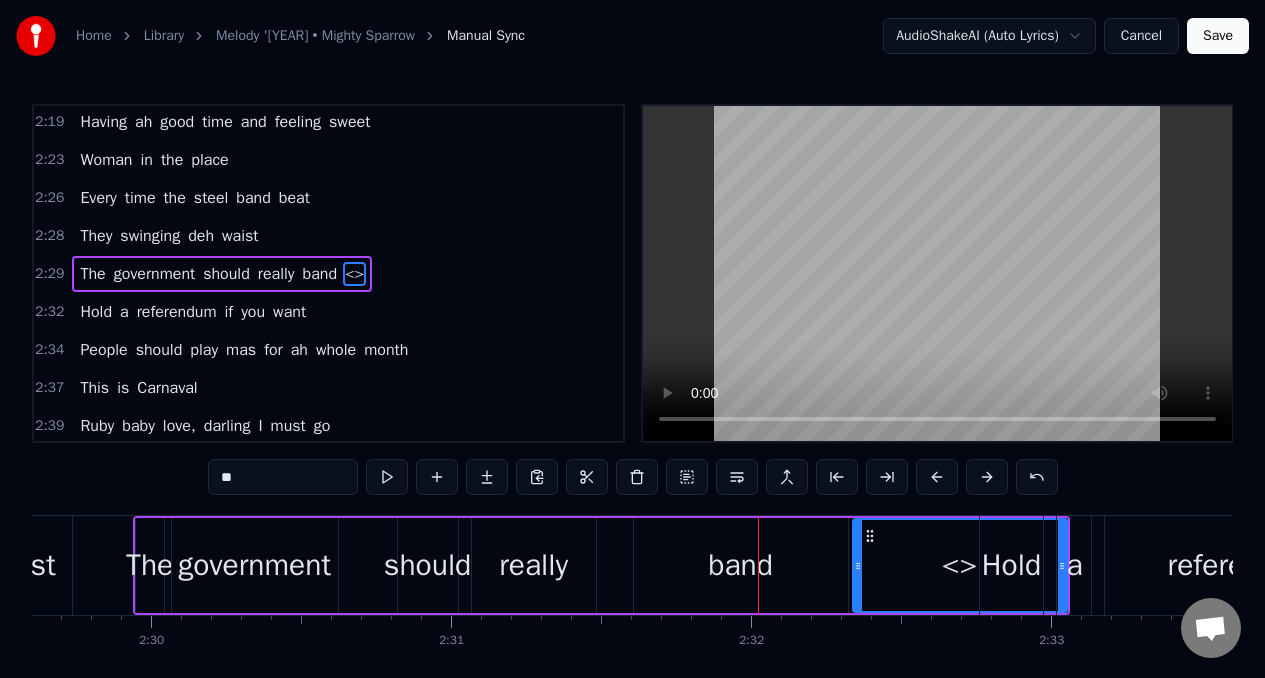 click on "**" at bounding box center [283, 477] 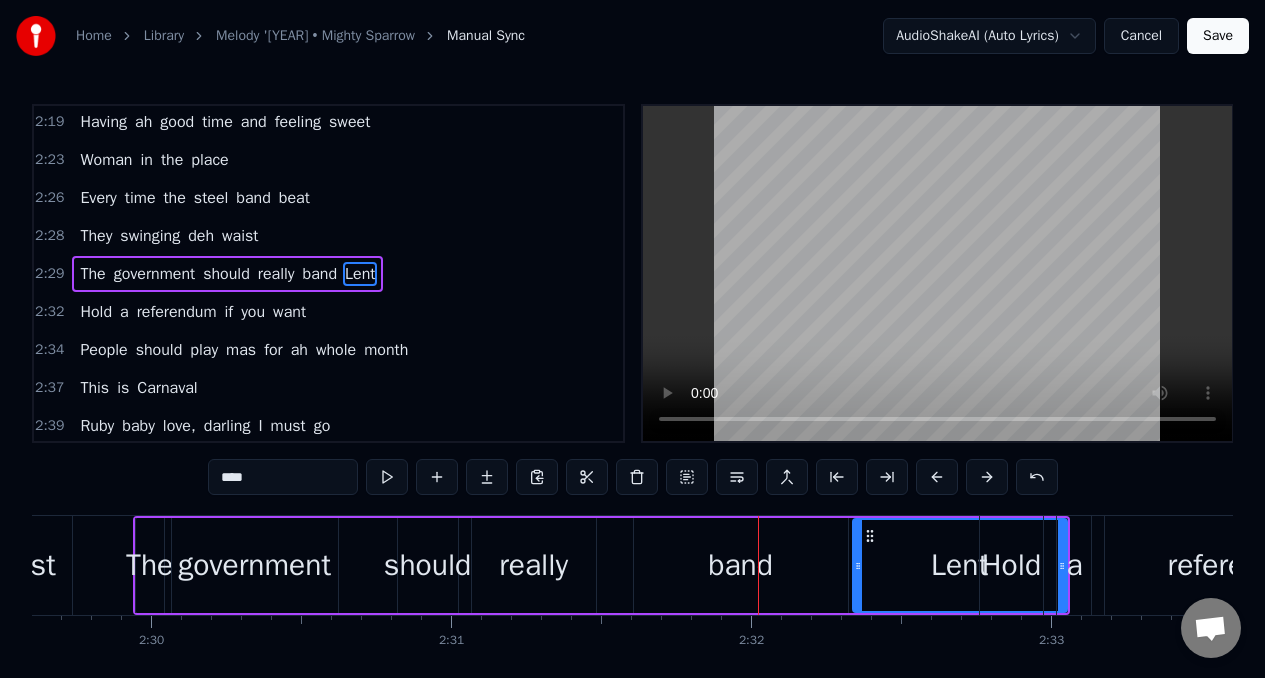 click on "government" at bounding box center [255, 565] 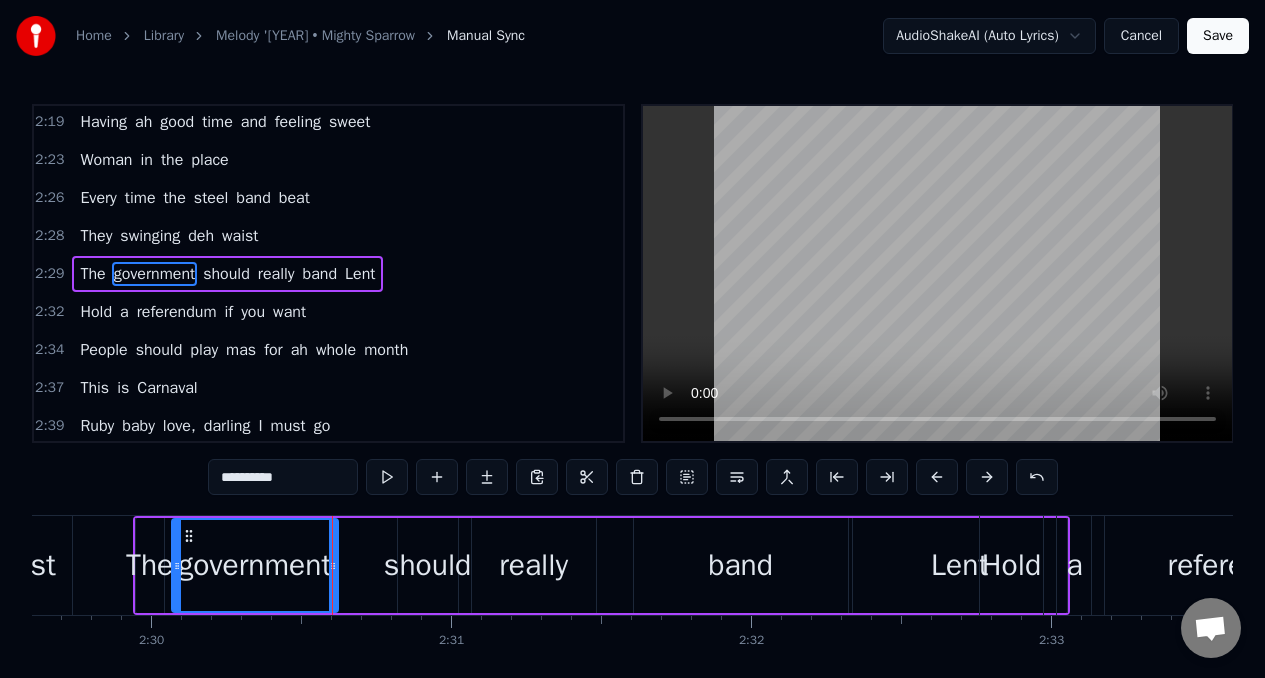 click on "band" at bounding box center (741, 565) 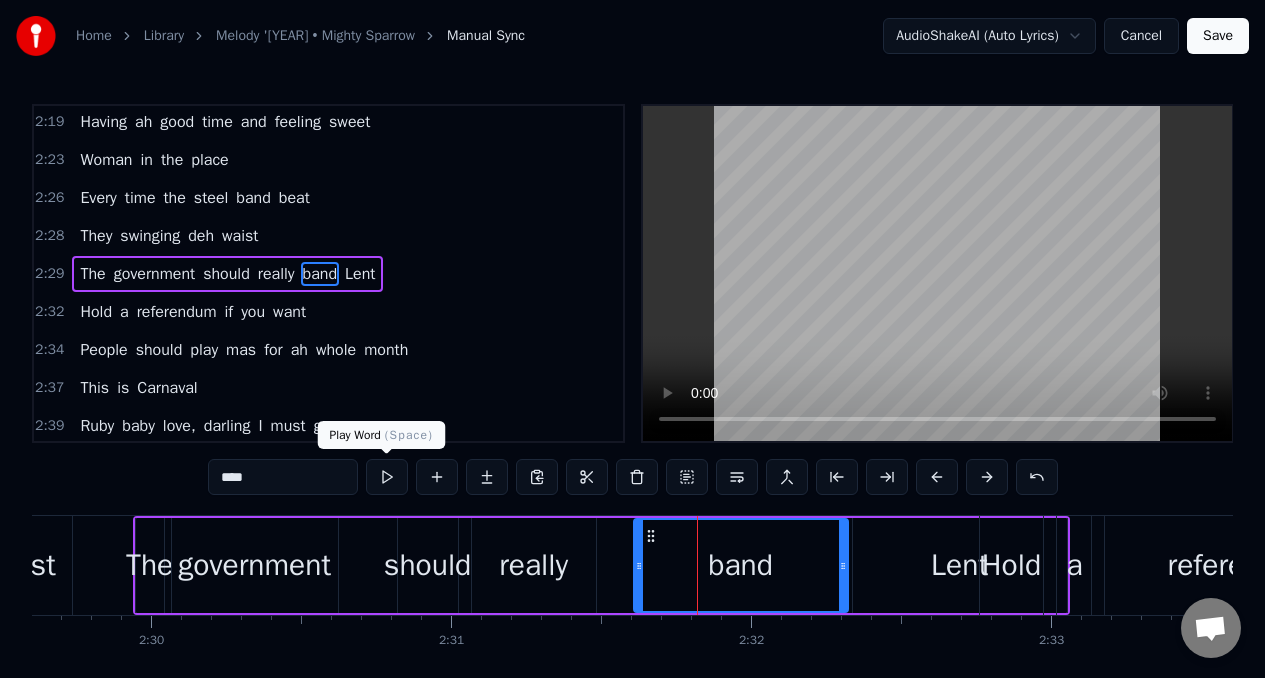 click at bounding box center (387, 477) 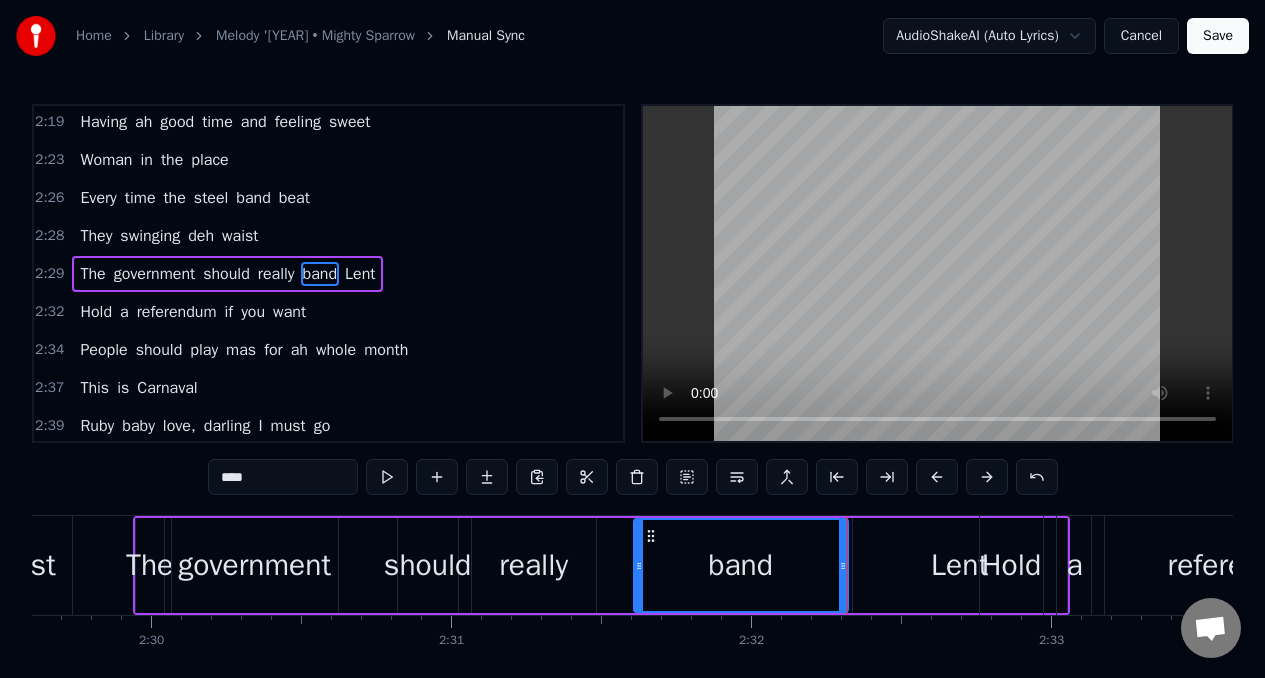 click at bounding box center [387, 477] 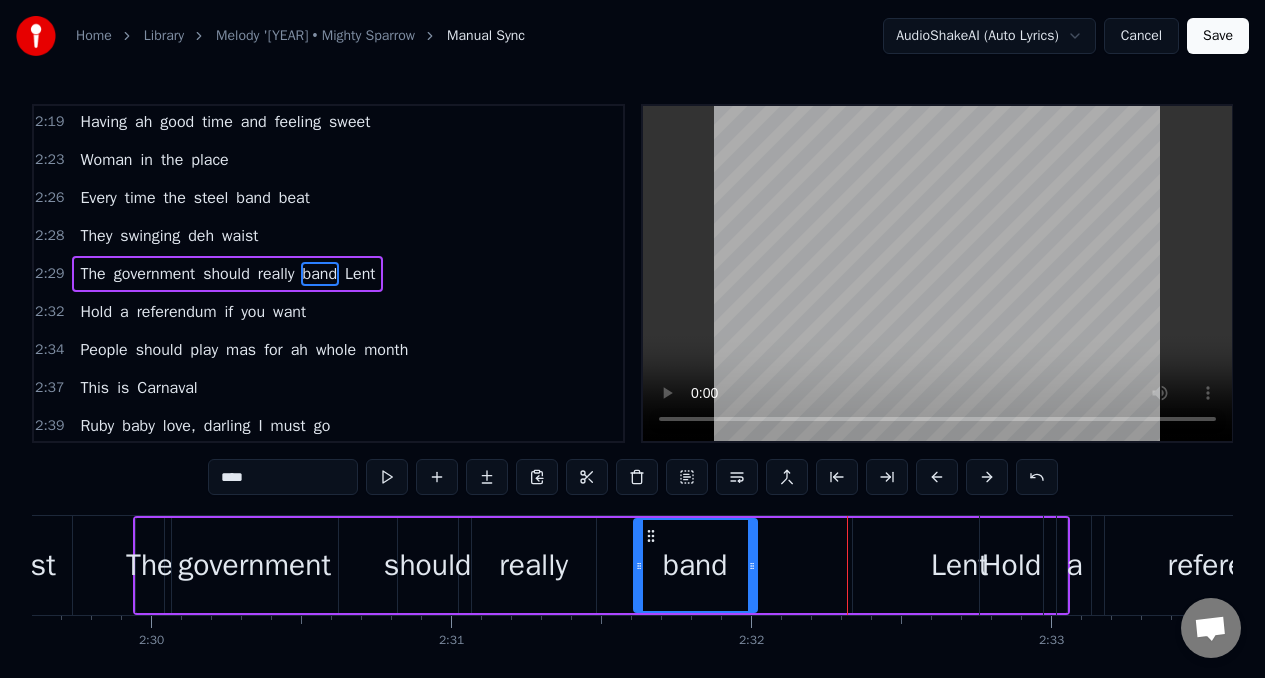 drag, startPoint x: 842, startPoint y: 564, endPoint x: 751, endPoint y: 564, distance: 91 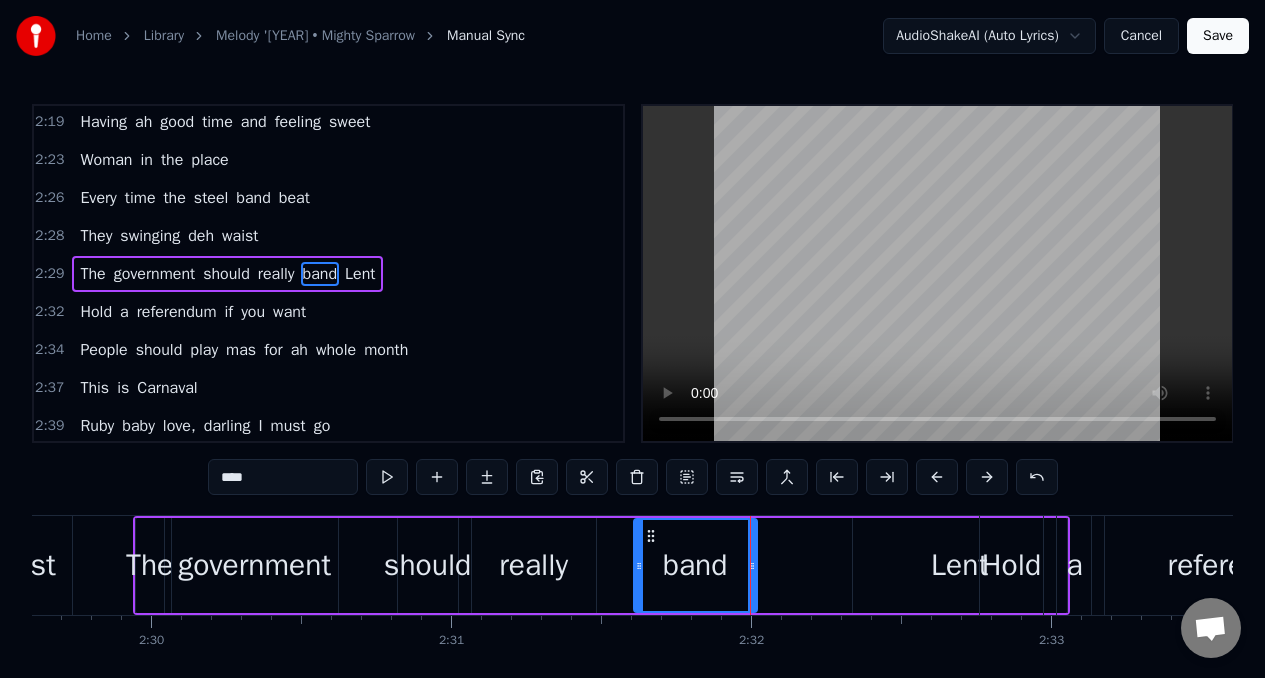 click on "Lent" at bounding box center [960, 565] 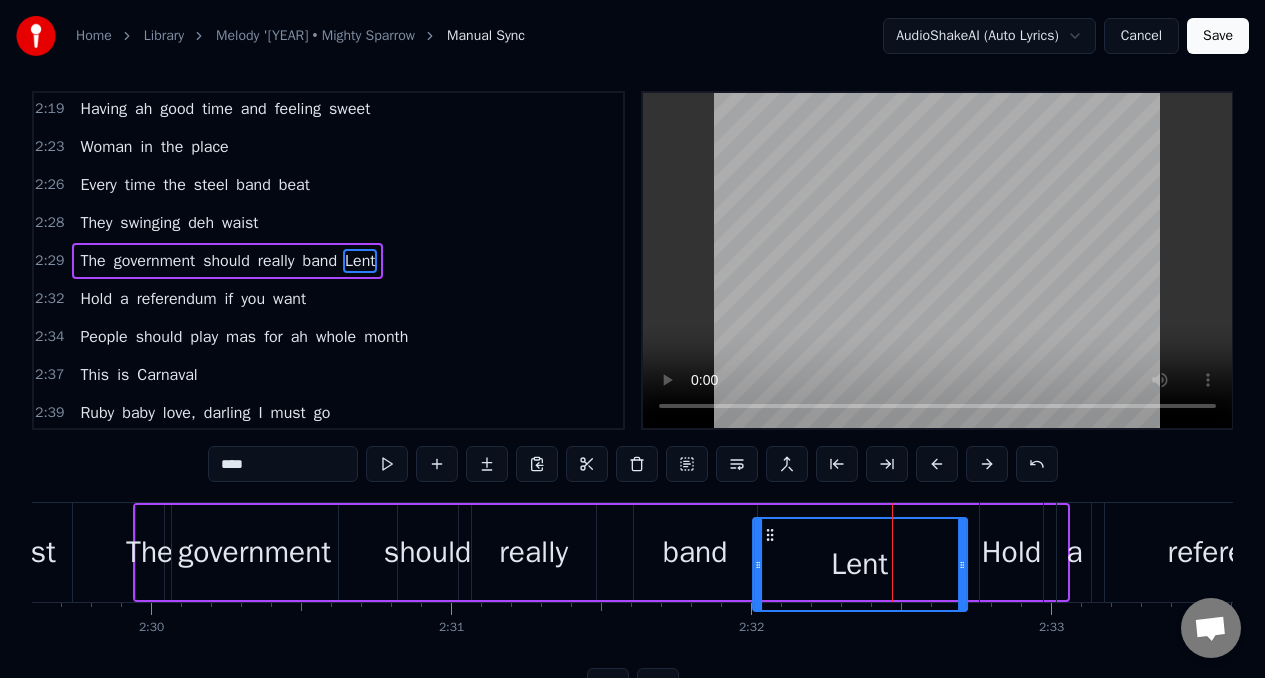 drag, startPoint x: 868, startPoint y: 533, endPoint x: 768, endPoint y: 550, distance: 101.43471 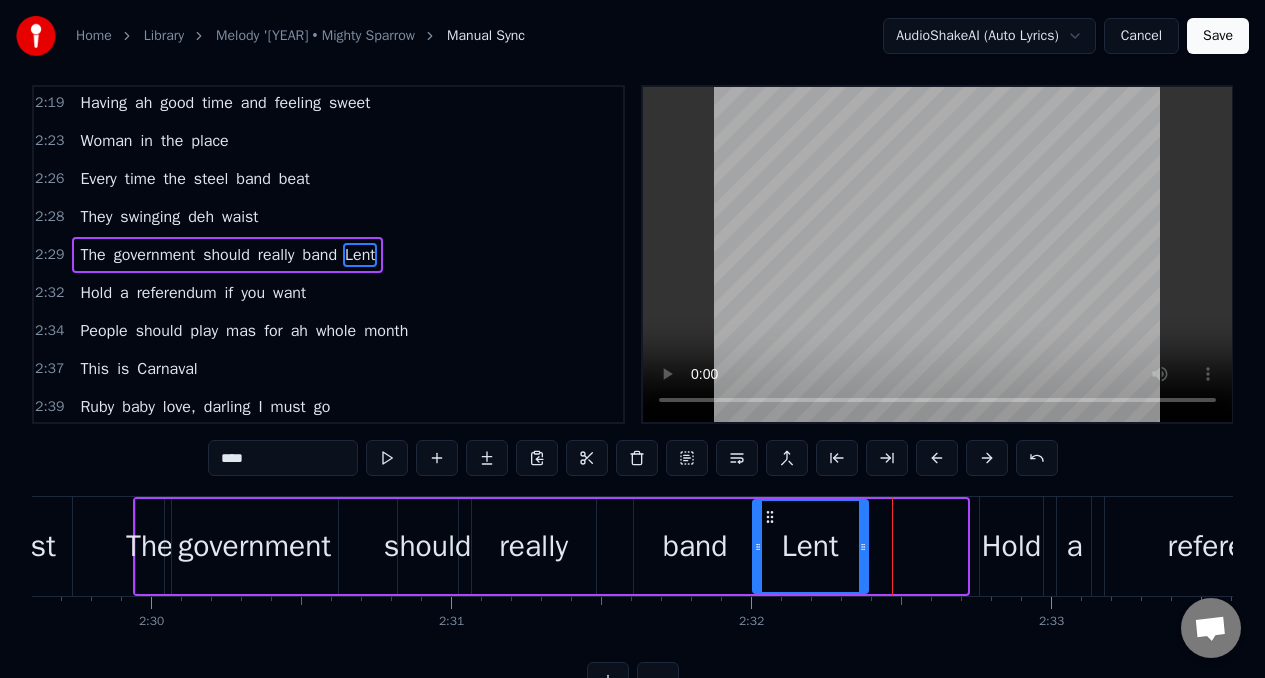 drag, startPoint x: 962, startPoint y: 524, endPoint x: 649, endPoint y: 524, distance: 313 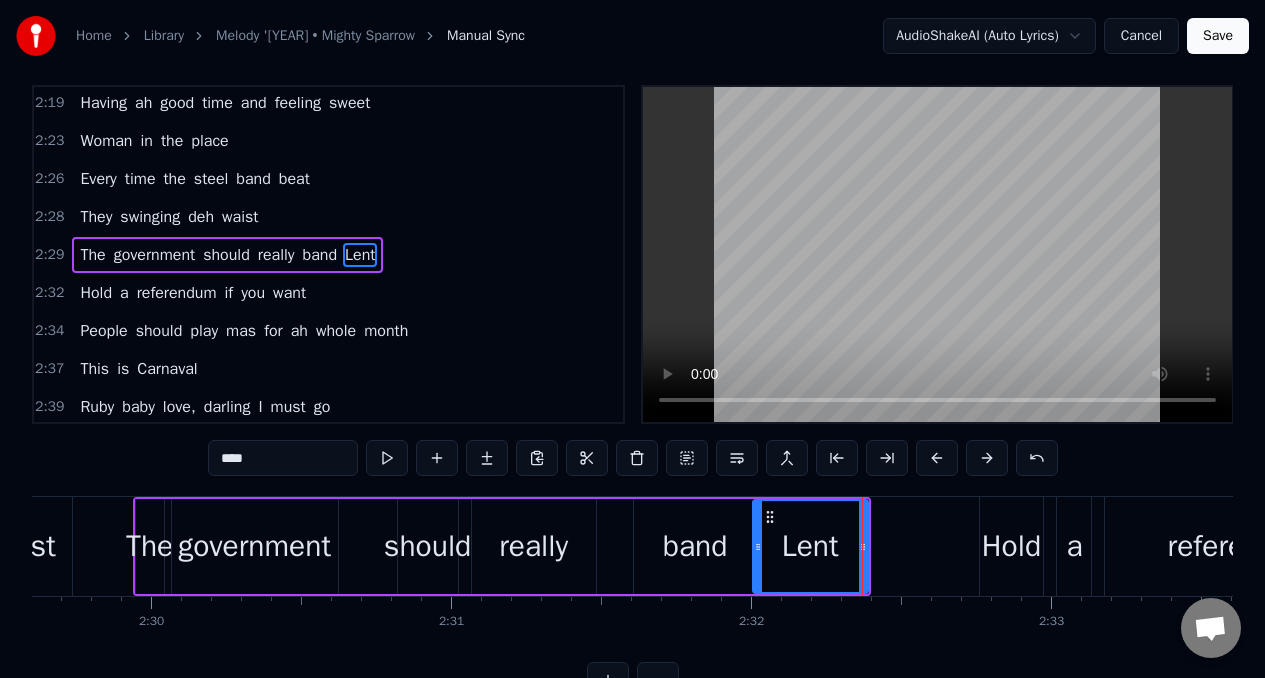 scroll, scrollTop: 0, scrollLeft: 0, axis: both 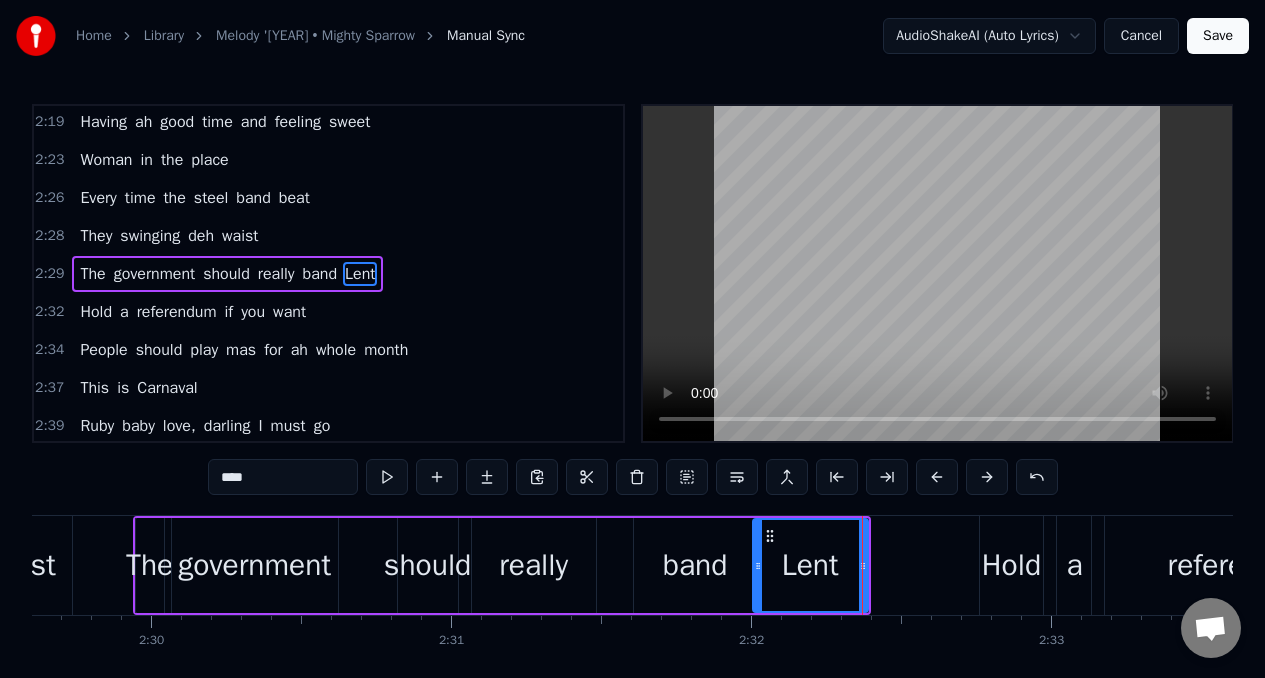 drag, startPoint x: 679, startPoint y: 545, endPoint x: 668, endPoint y: 542, distance: 11.401754 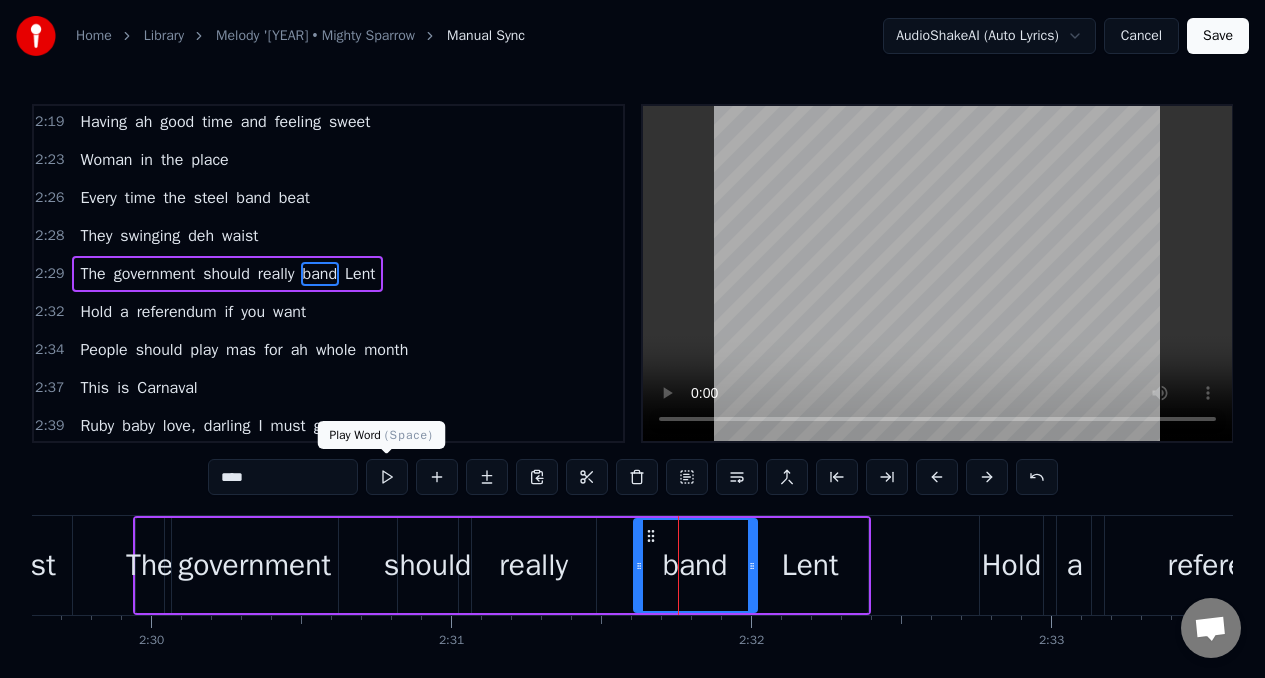 click at bounding box center (387, 477) 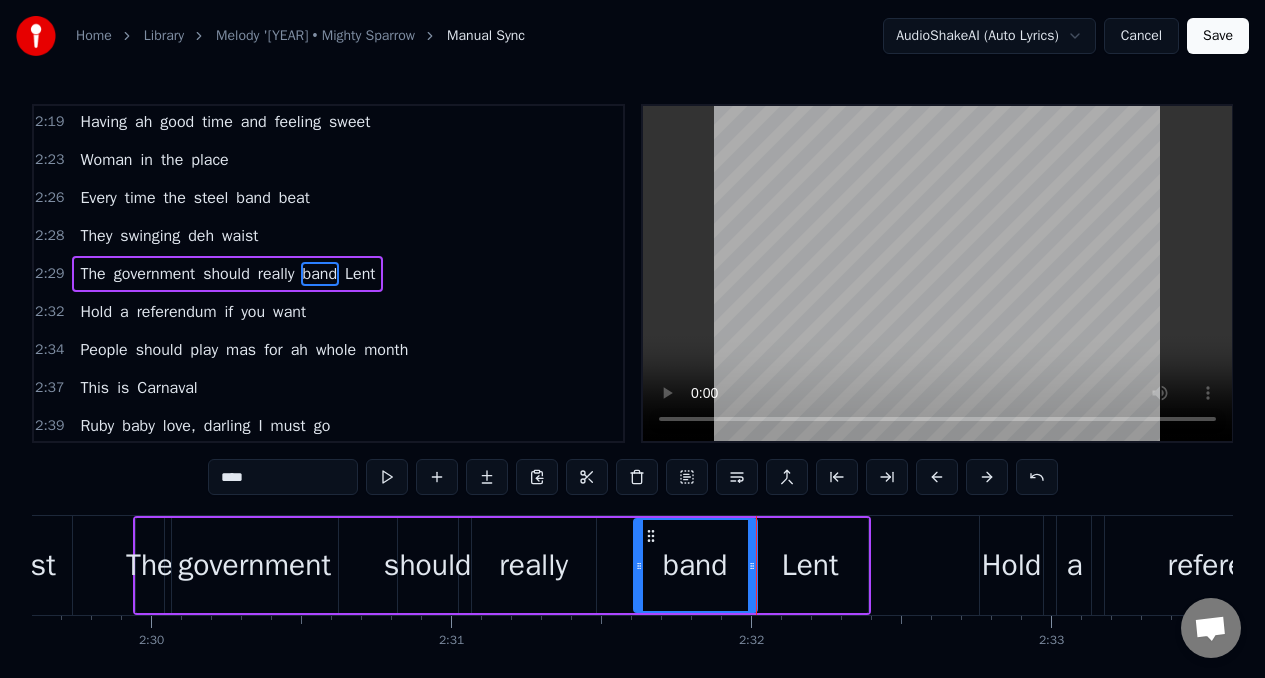 click at bounding box center (387, 477) 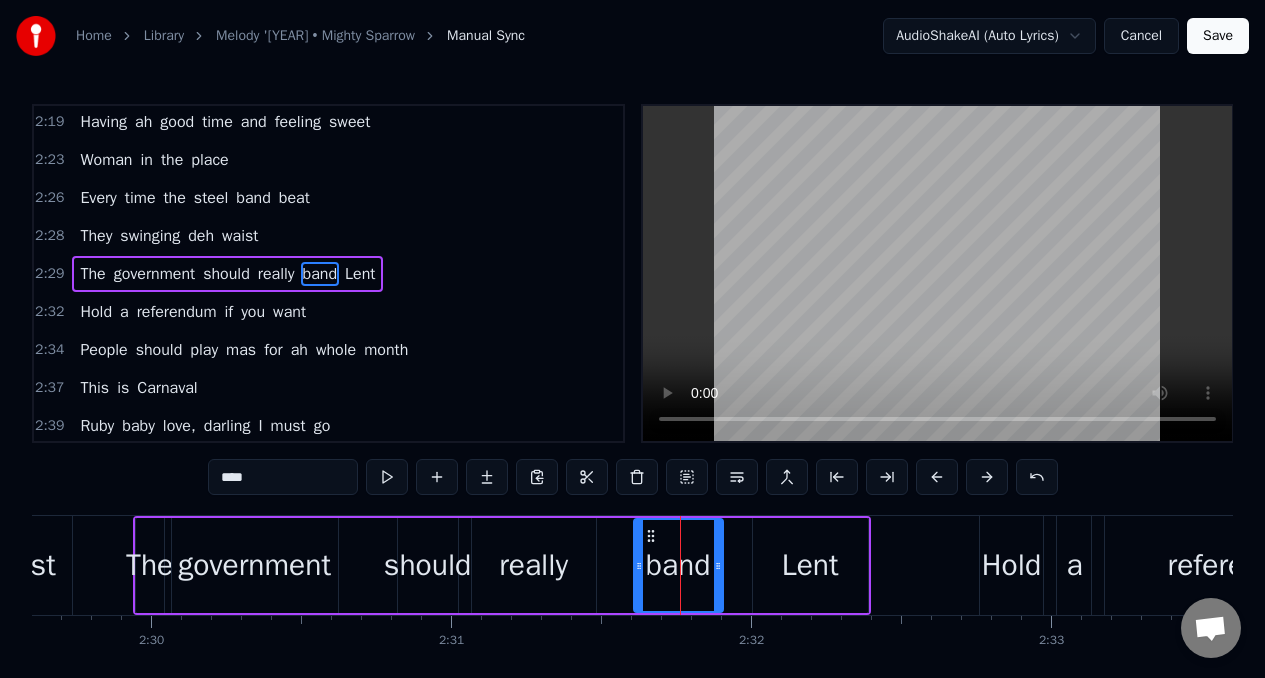 drag, startPoint x: 753, startPoint y: 558, endPoint x: 719, endPoint y: 559, distance: 34.0147 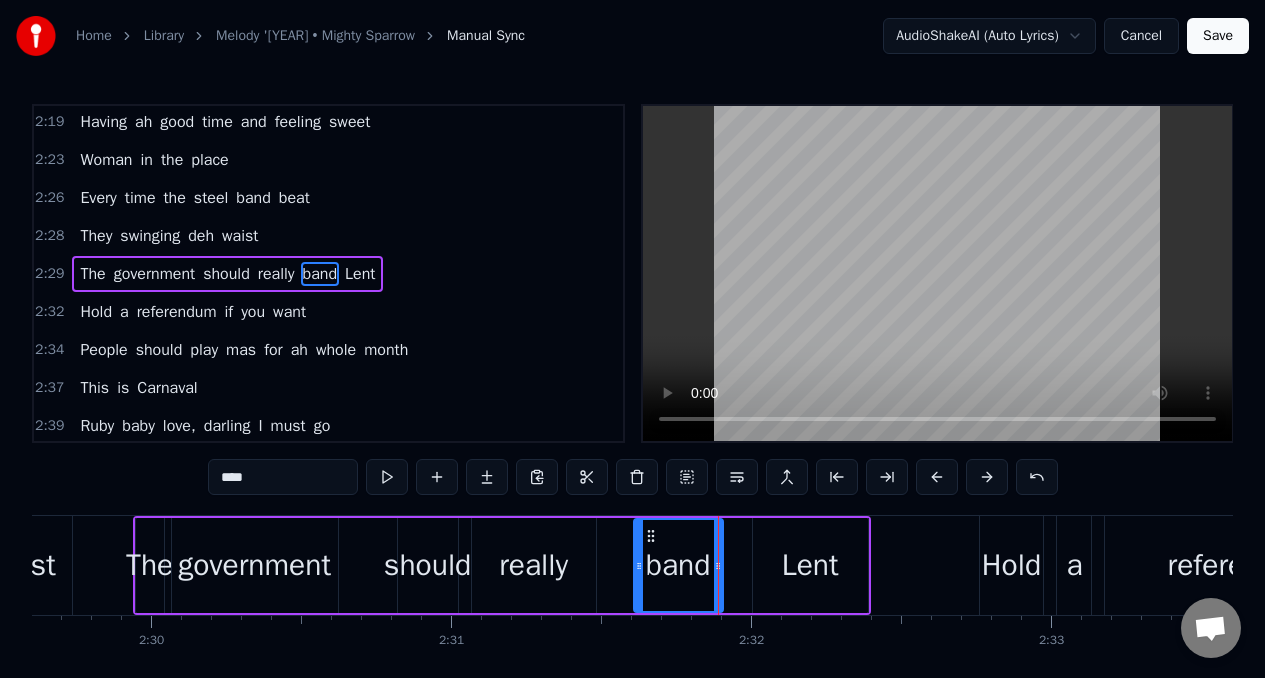 click on "They swinging deh waist" at bounding box center (-141, 565) 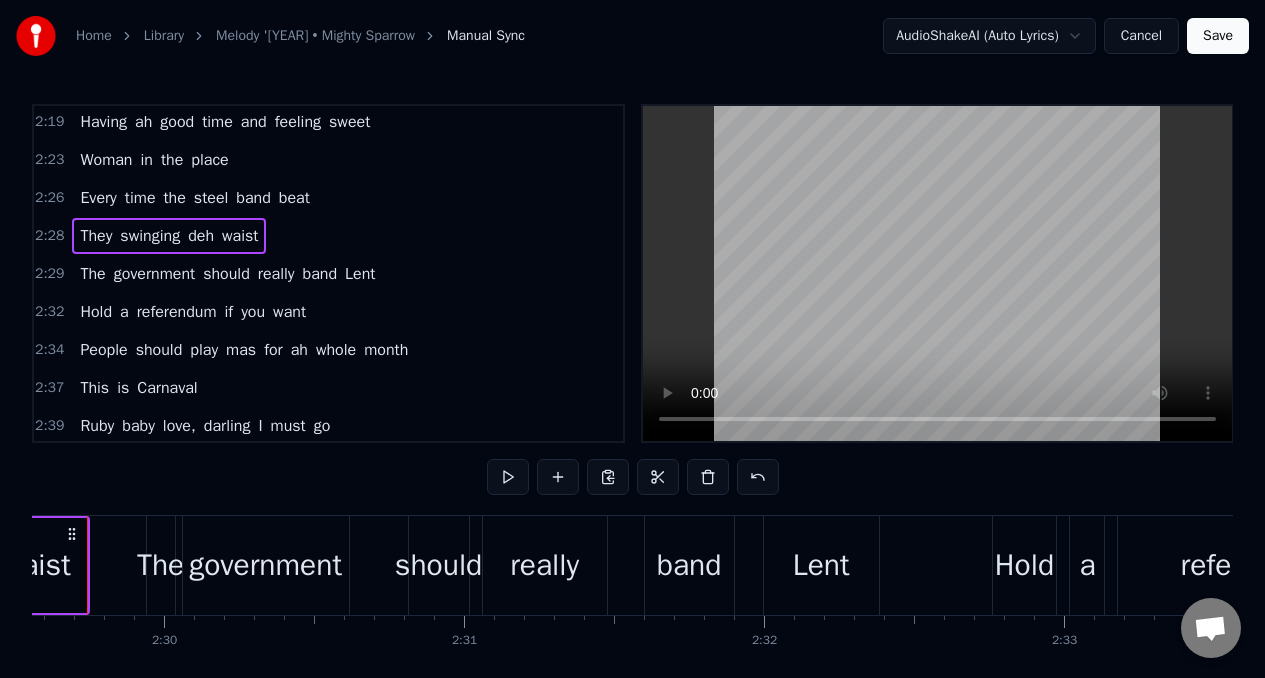 scroll, scrollTop: 0, scrollLeft: 44822, axis: horizontal 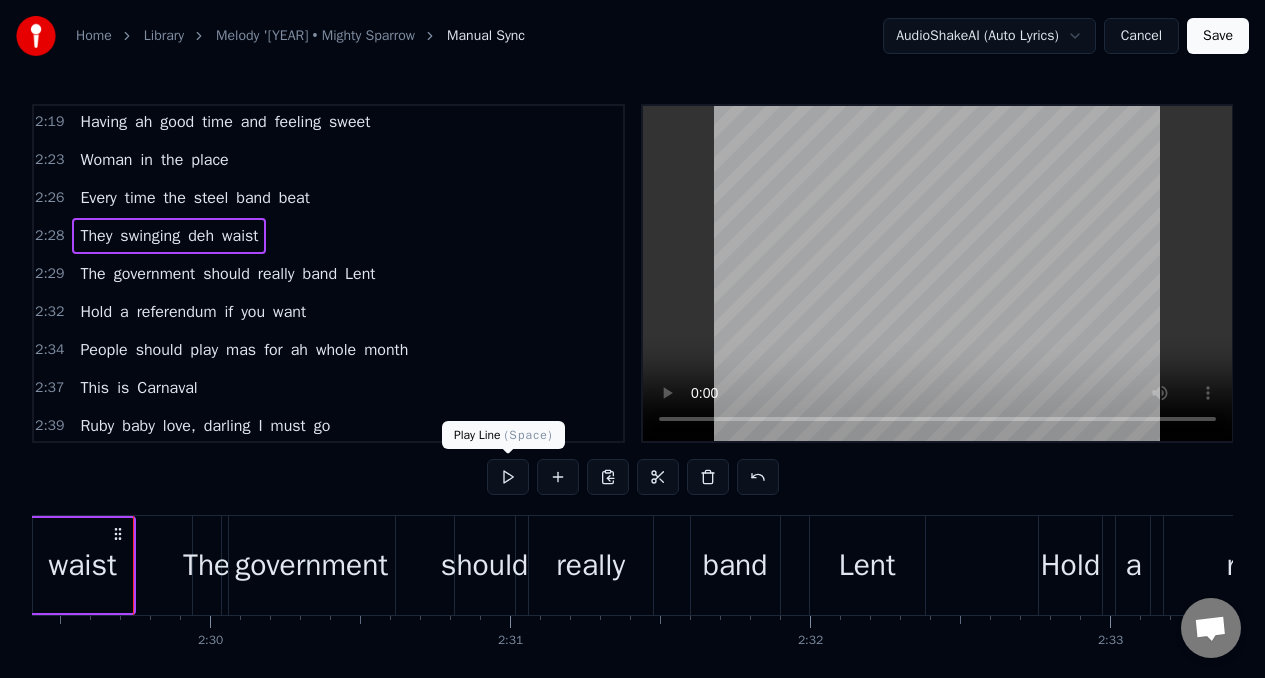 click at bounding box center [508, 477] 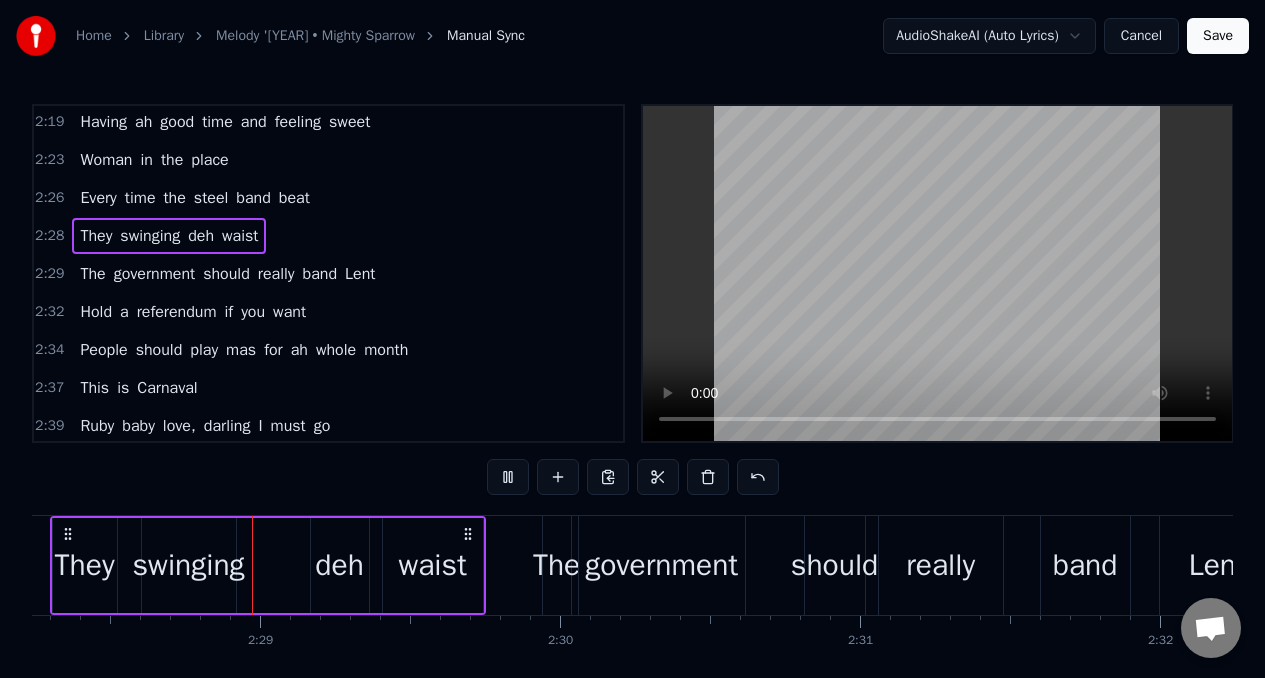 scroll, scrollTop: 0, scrollLeft: 44486, axis: horizontal 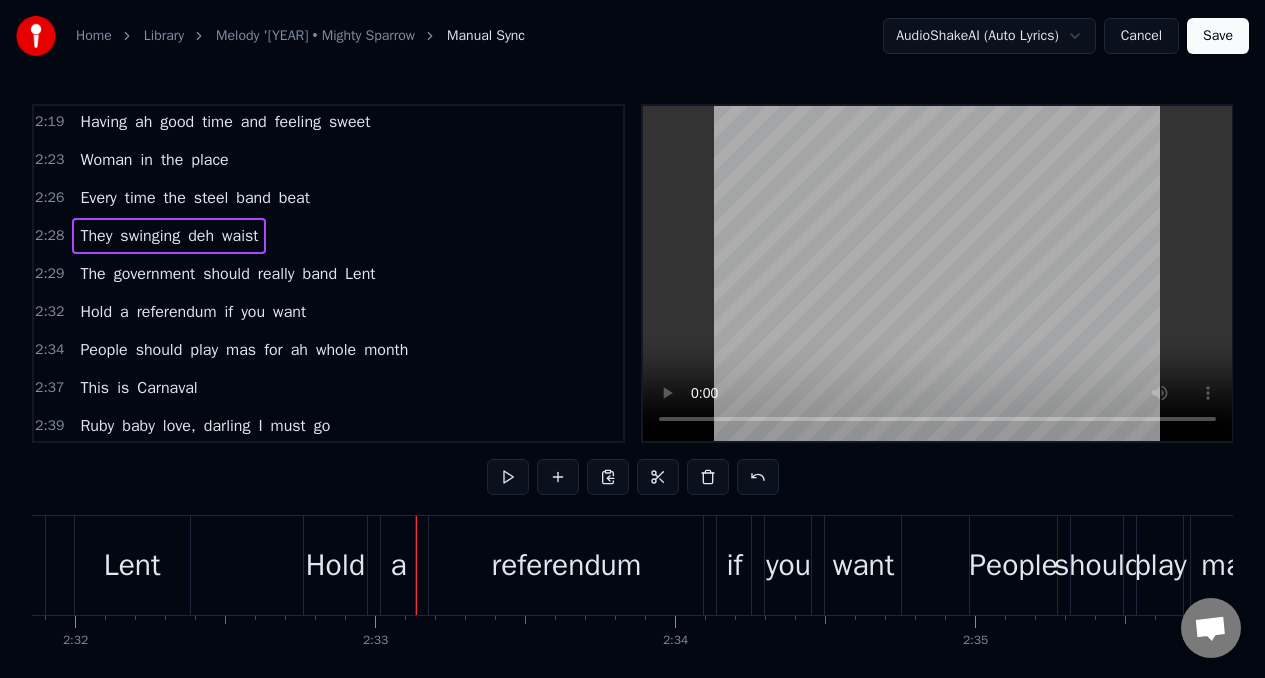 click on "Lent" at bounding box center (132, 565) 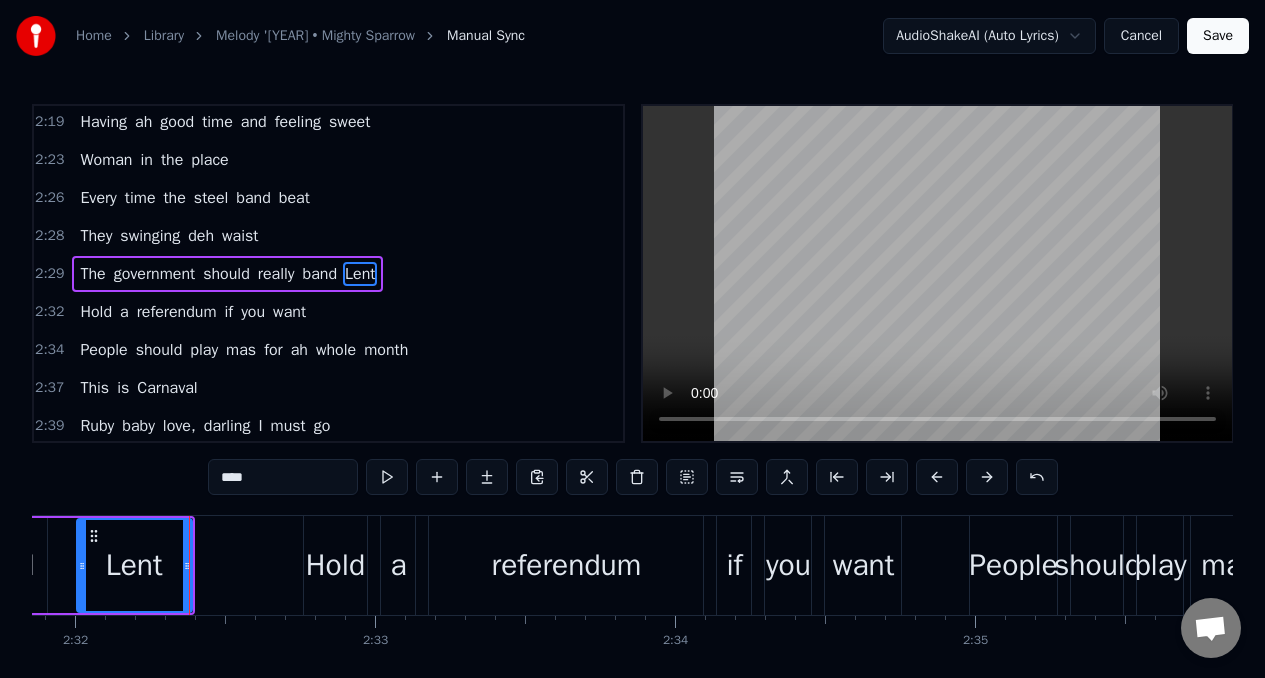 drag, startPoint x: 188, startPoint y: 558, endPoint x: 176, endPoint y: 560, distance: 12.165525 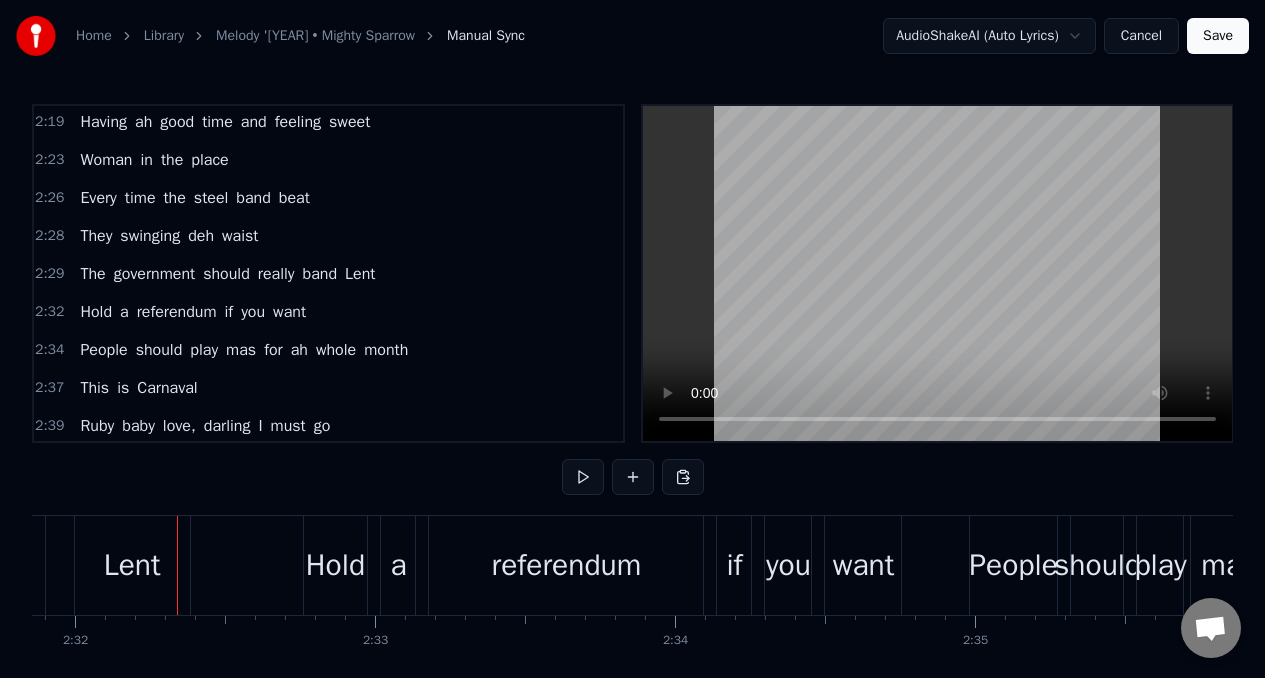 click on "Lent" at bounding box center (132, 565) 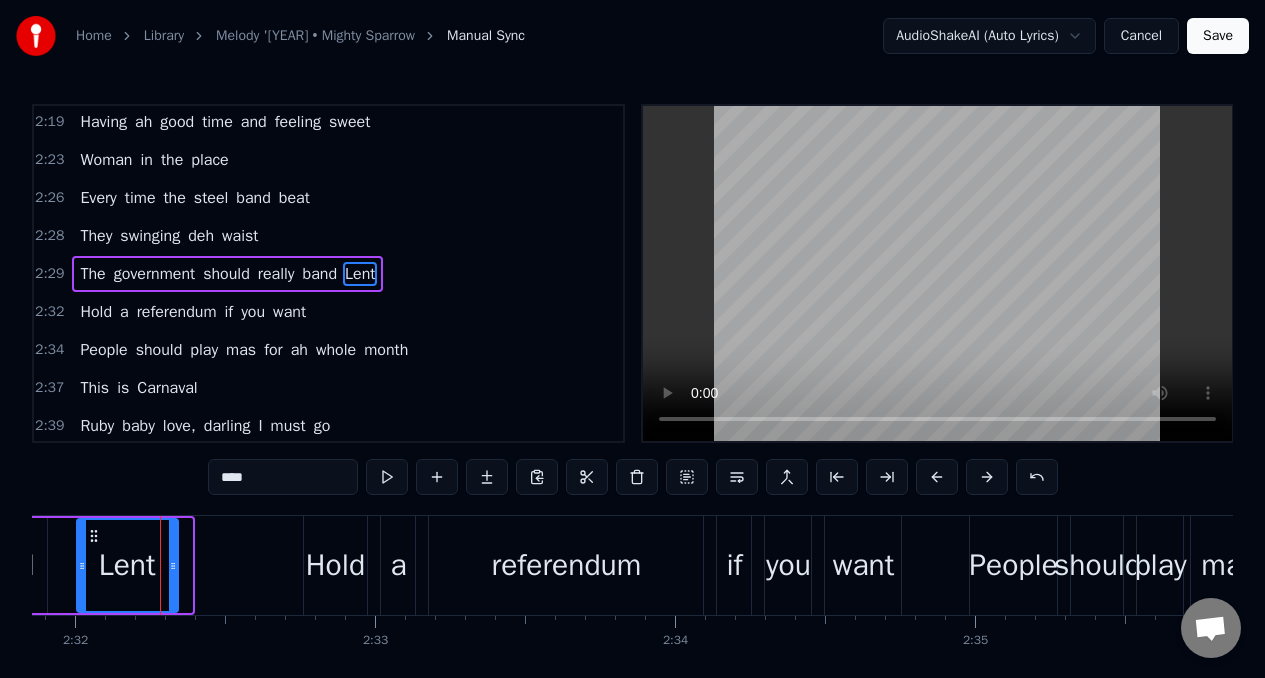 drag, startPoint x: 187, startPoint y: 550, endPoint x: 173, endPoint y: 551, distance: 14.035668 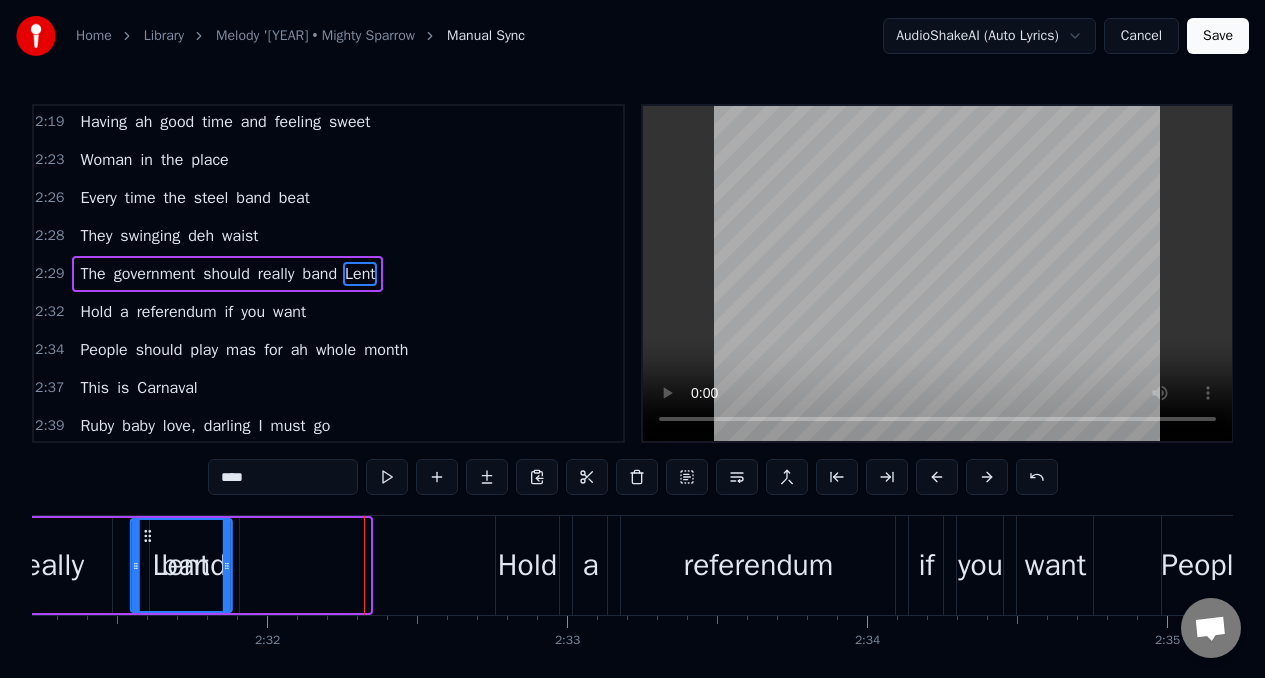 scroll, scrollTop: 0, scrollLeft: 45333, axis: horizontal 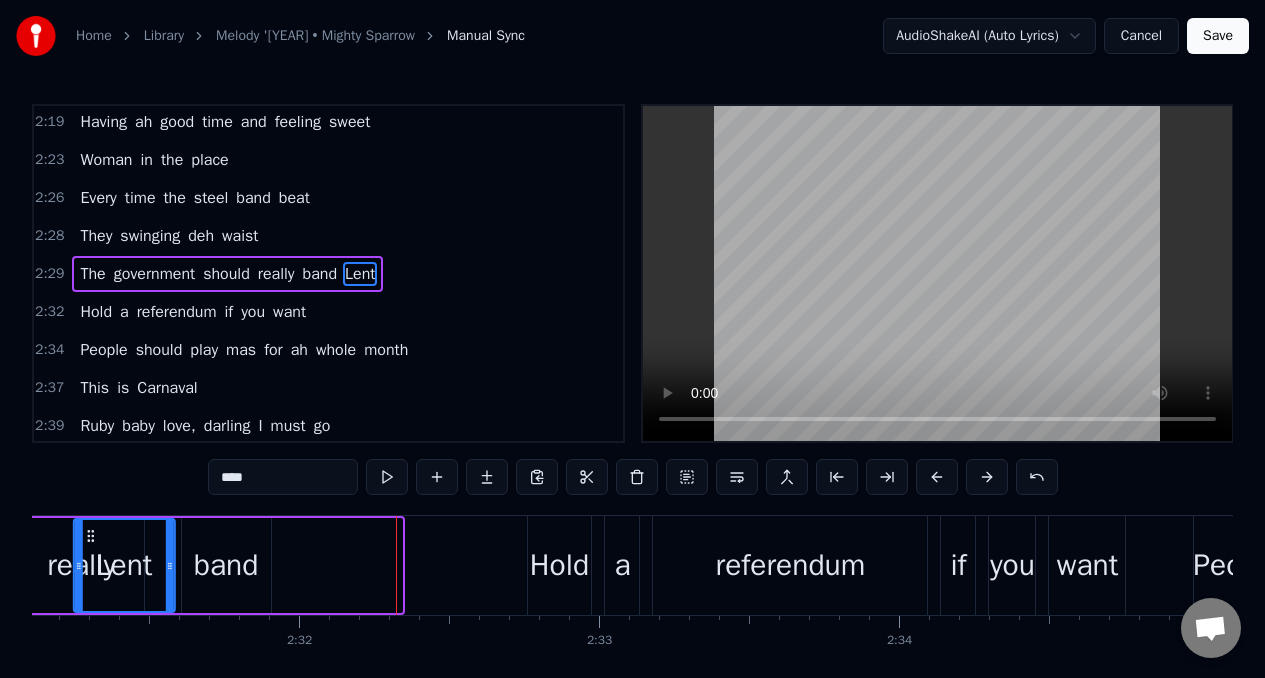 click 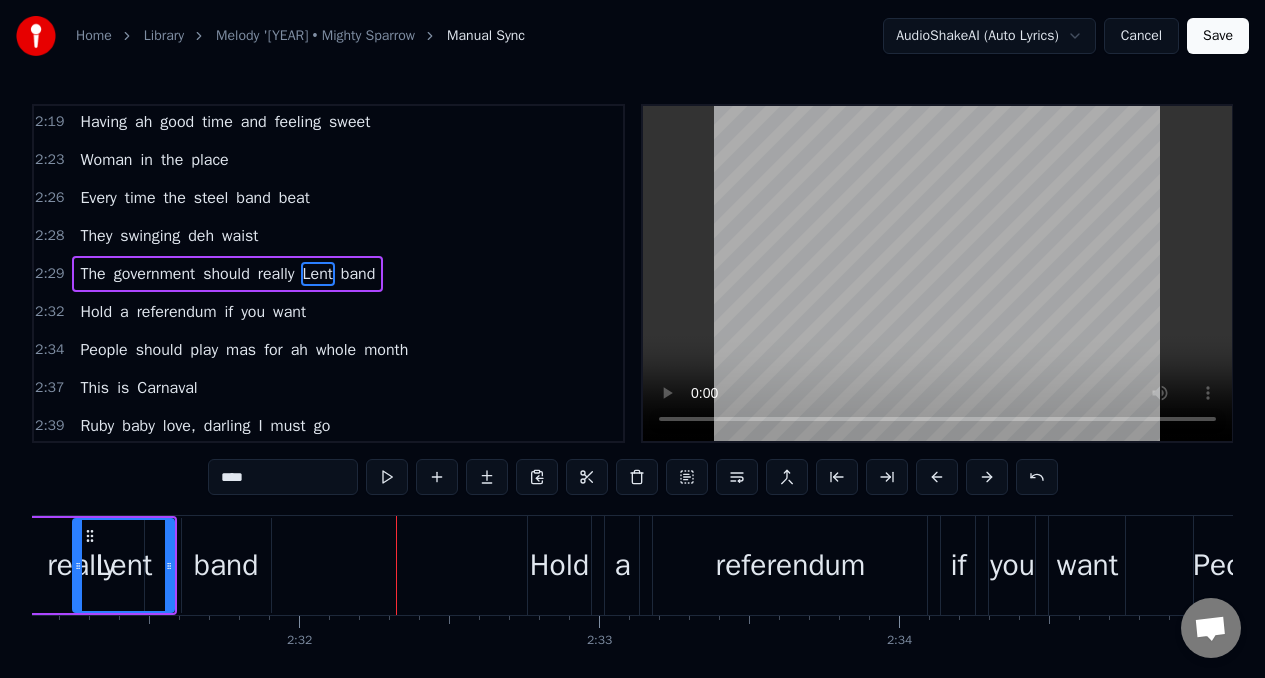 drag, startPoint x: 141, startPoint y: 551, endPoint x: 167, endPoint y: 556, distance: 26.476404 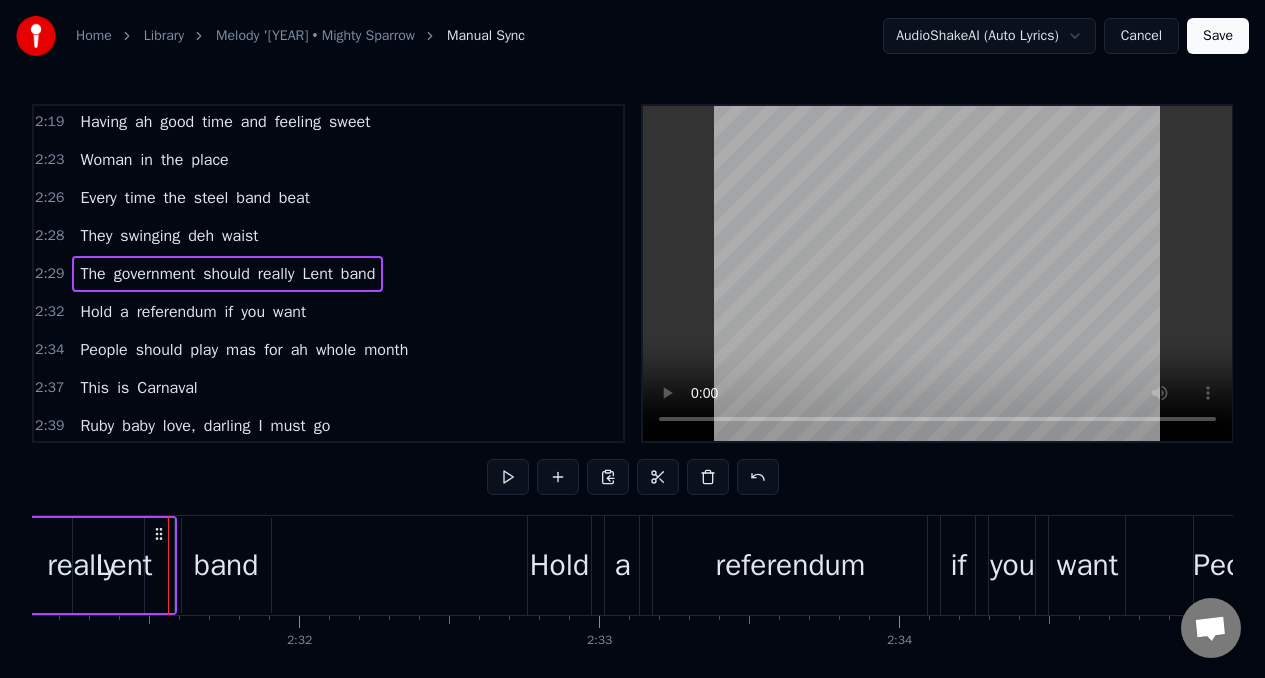 click on "Lent" at bounding box center (123, 565) 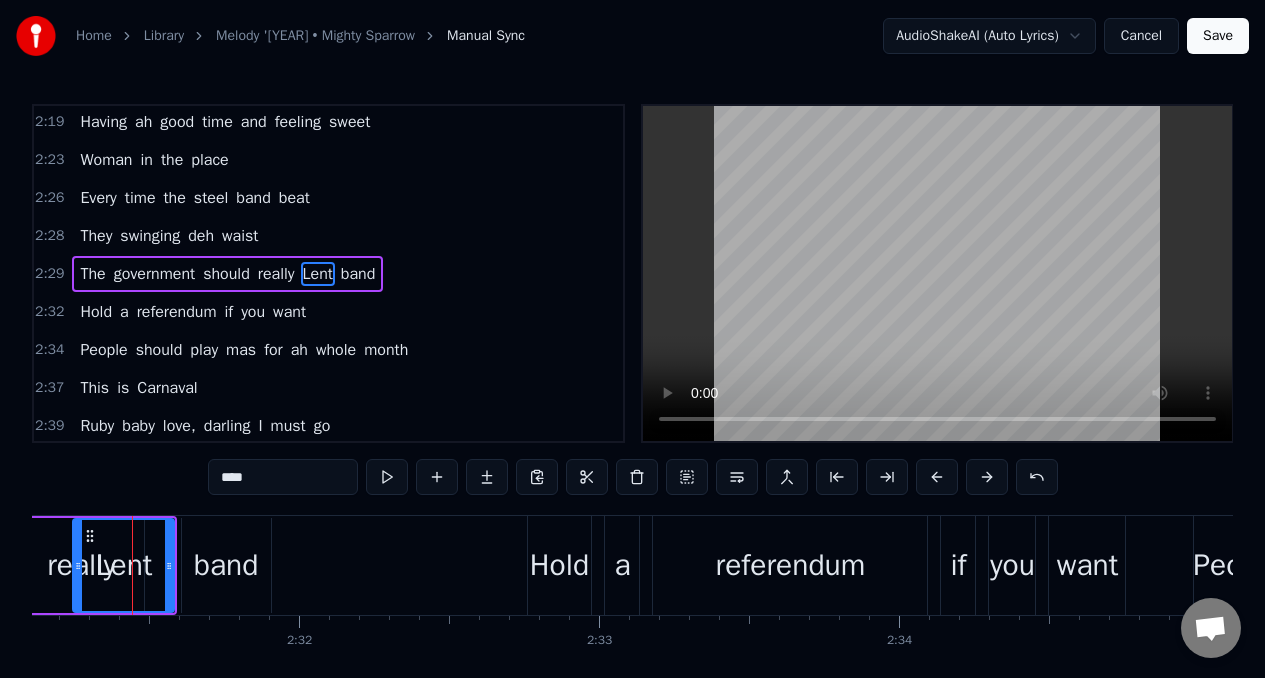 scroll, scrollTop: 0, scrollLeft: 45332, axis: horizontal 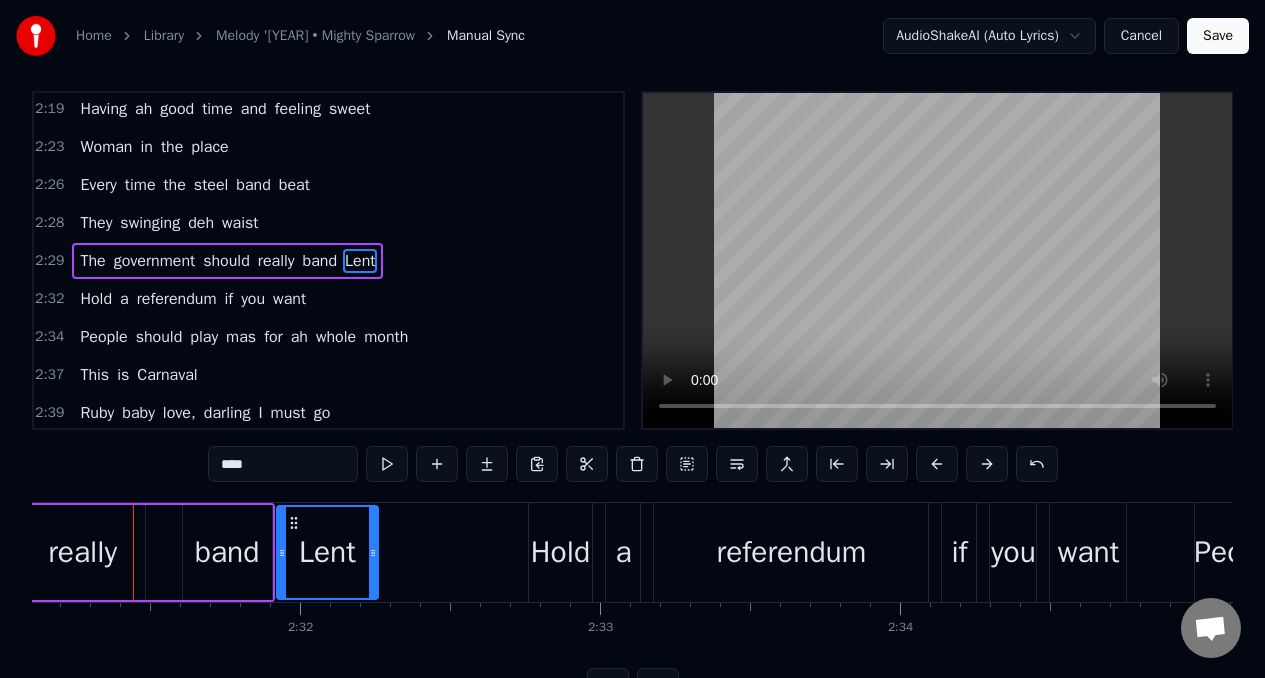 click on "band" at bounding box center [227, 552] 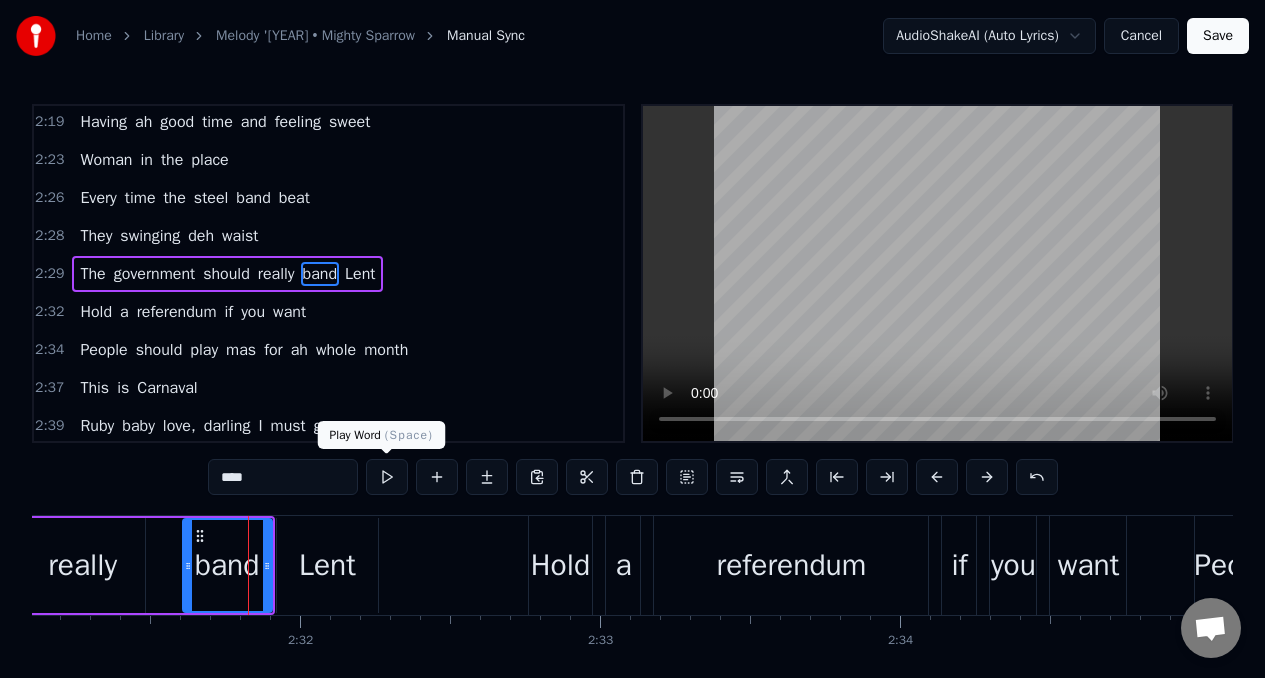 click at bounding box center [387, 477] 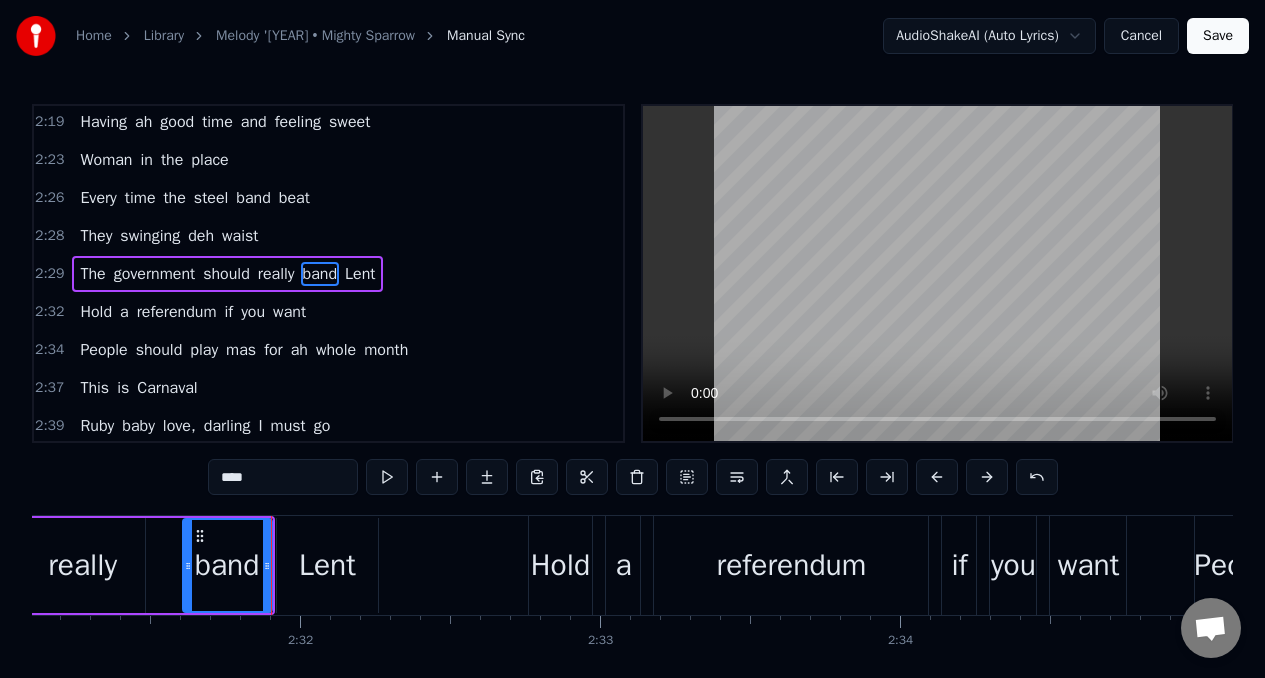 click on "Lent" at bounding box center [327, 565] 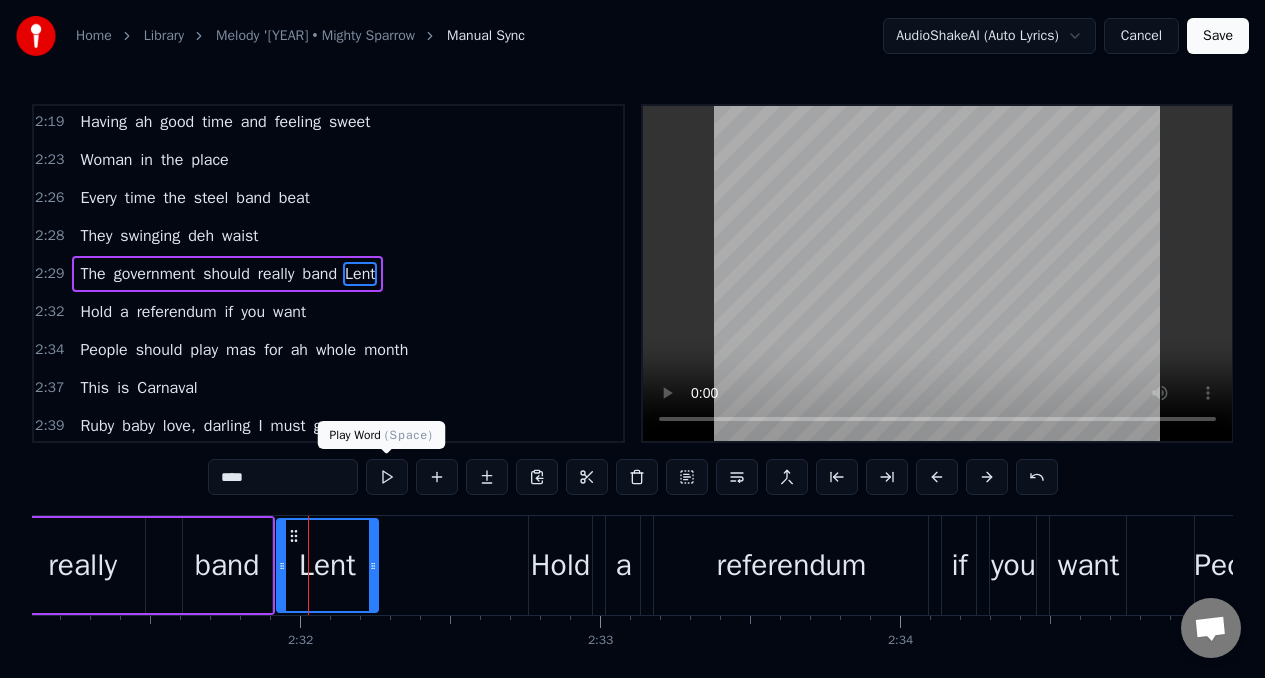 click at bounding box center (387, 477) 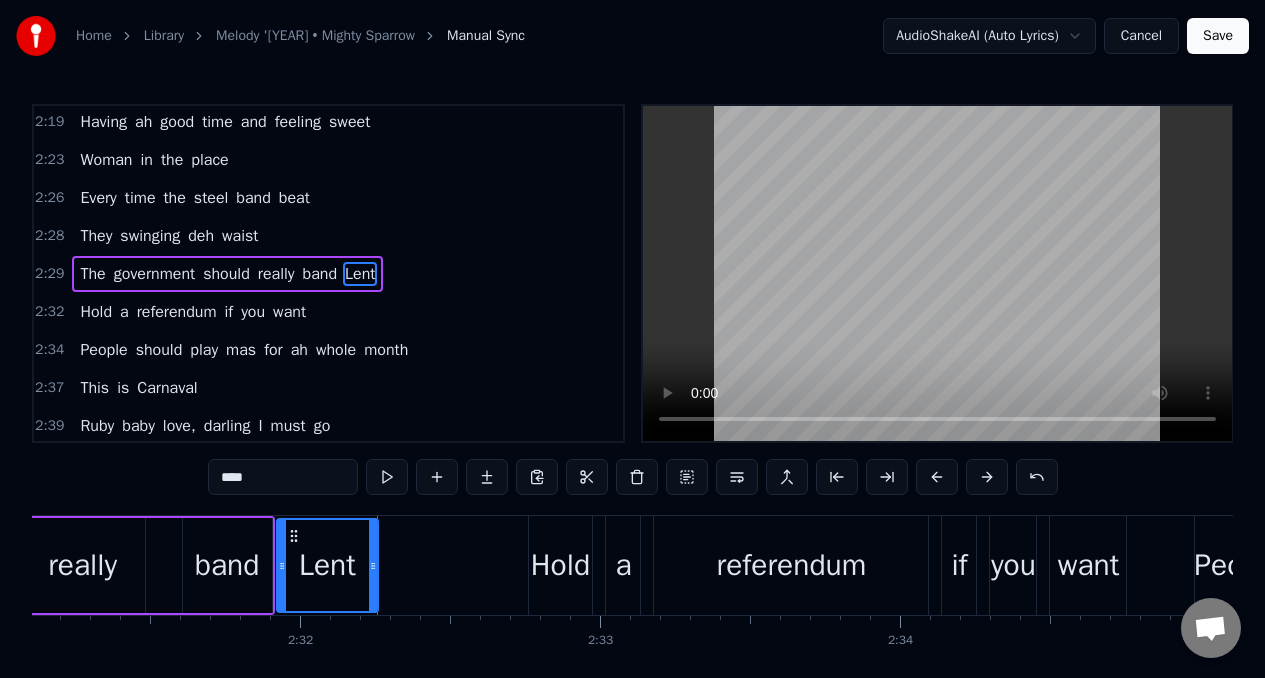 click on "The" at bounding box center [92, 274] 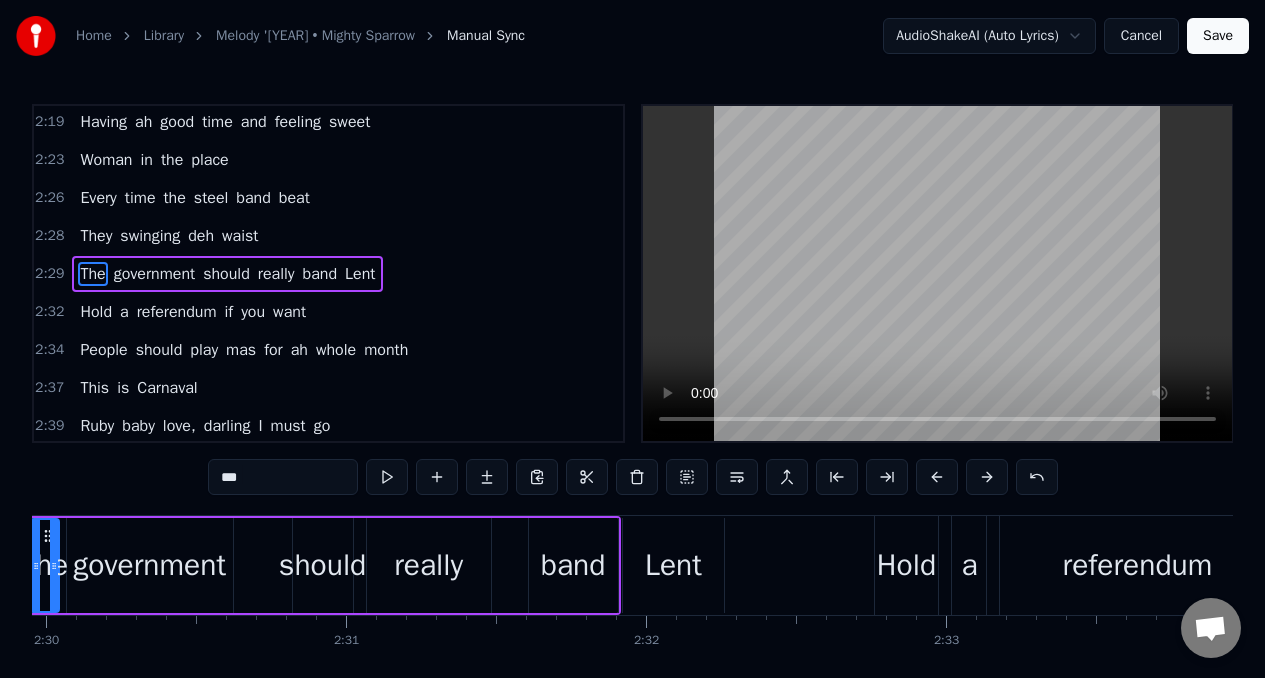 scroll, scrollTop: 0, scrollLeft: 44881, axis: horizontal 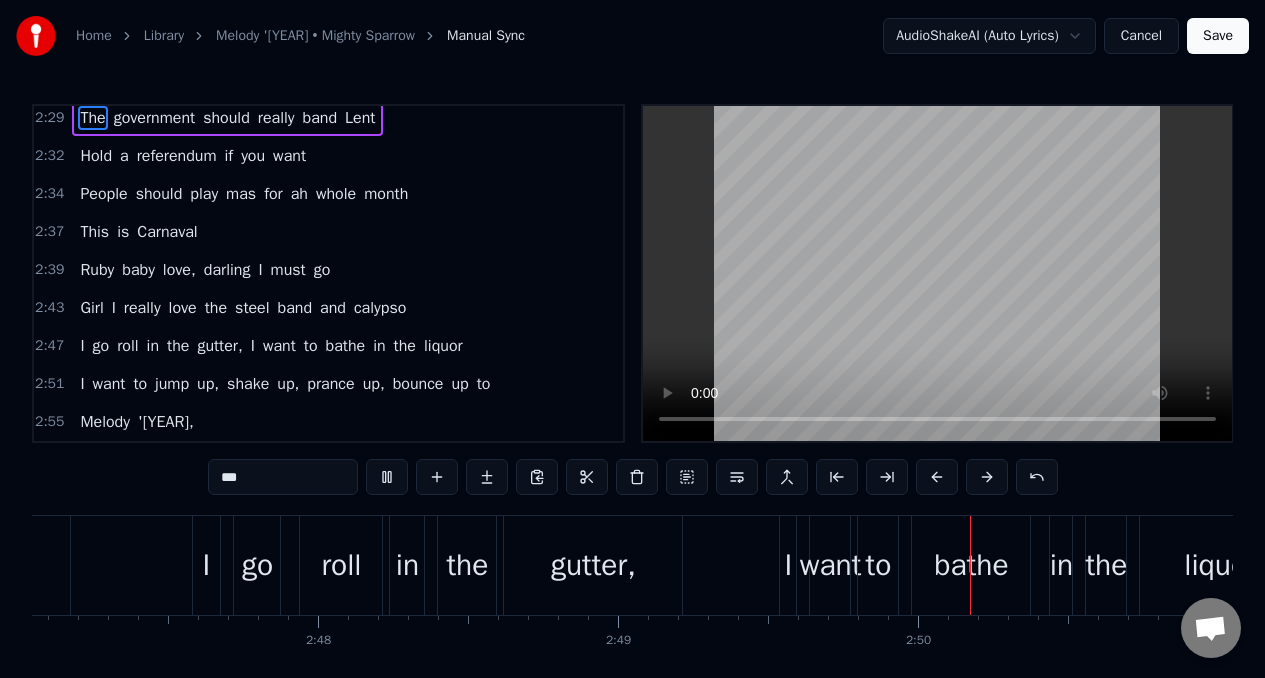 click on "I" at bounding box center (114, 308) 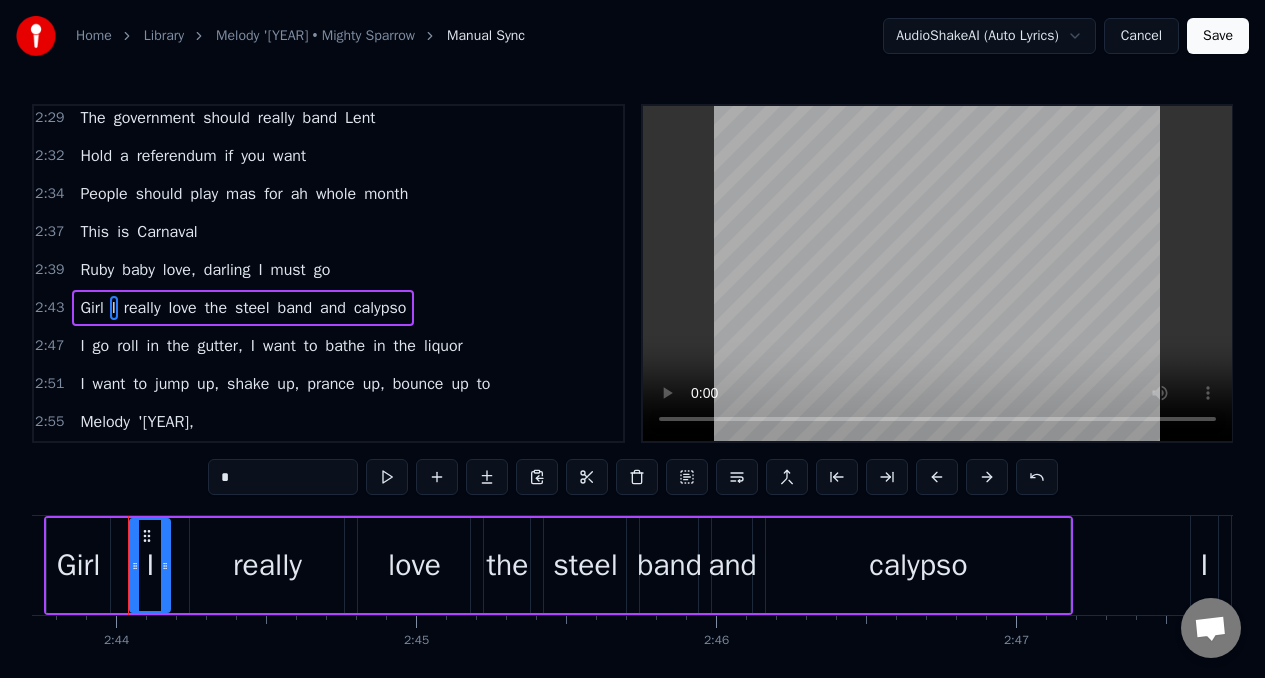 scroll, scrollTop: 0, scrollLeft: 49111, axis: horizontal 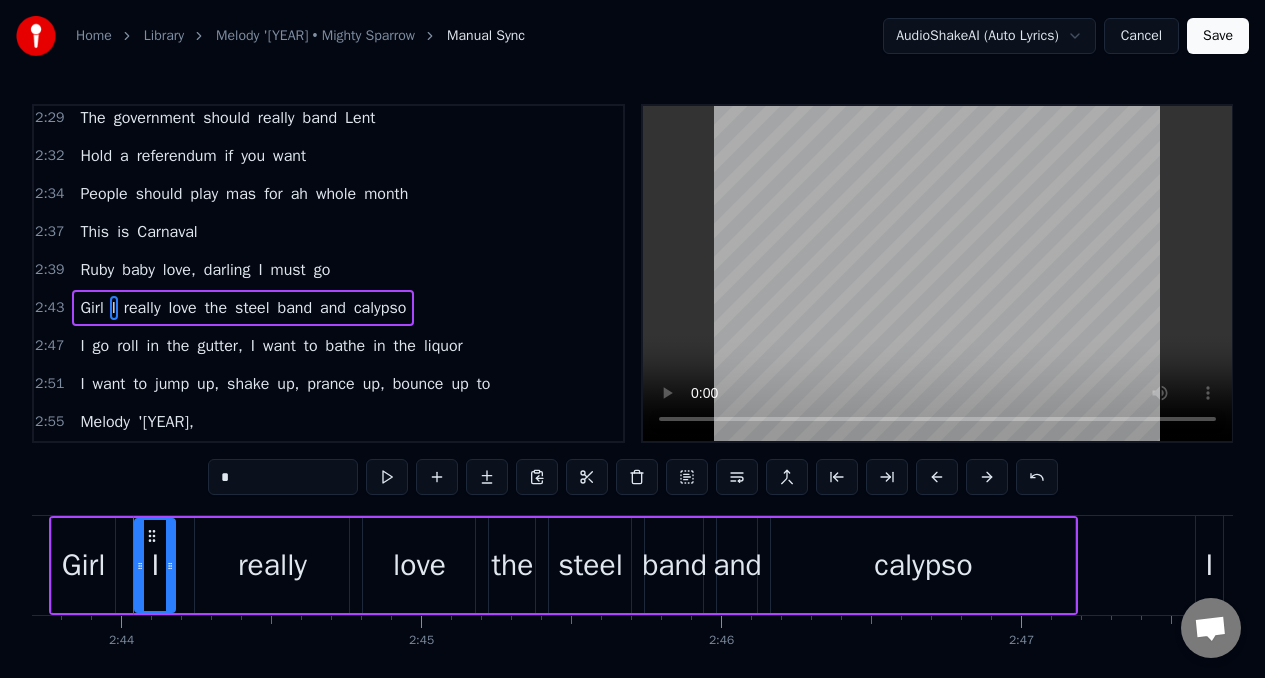 click on "*" at bounding box center [283, 477] 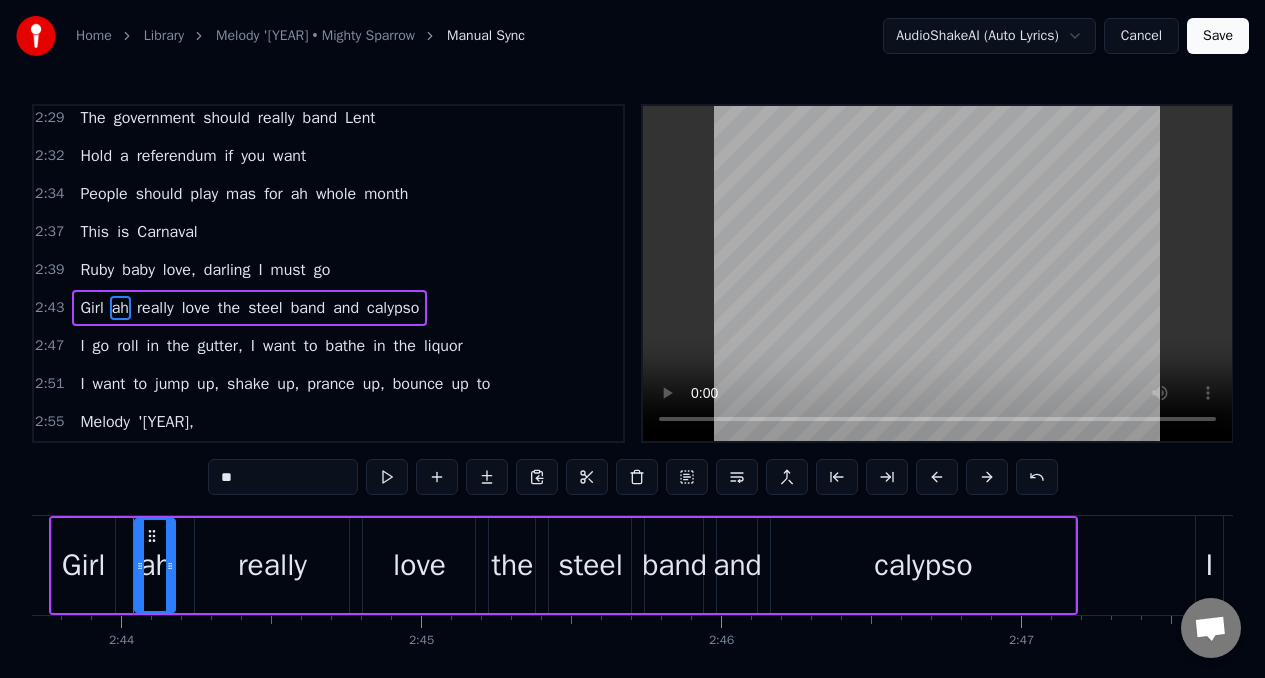 click on "I" at bounding box center [82, 346] 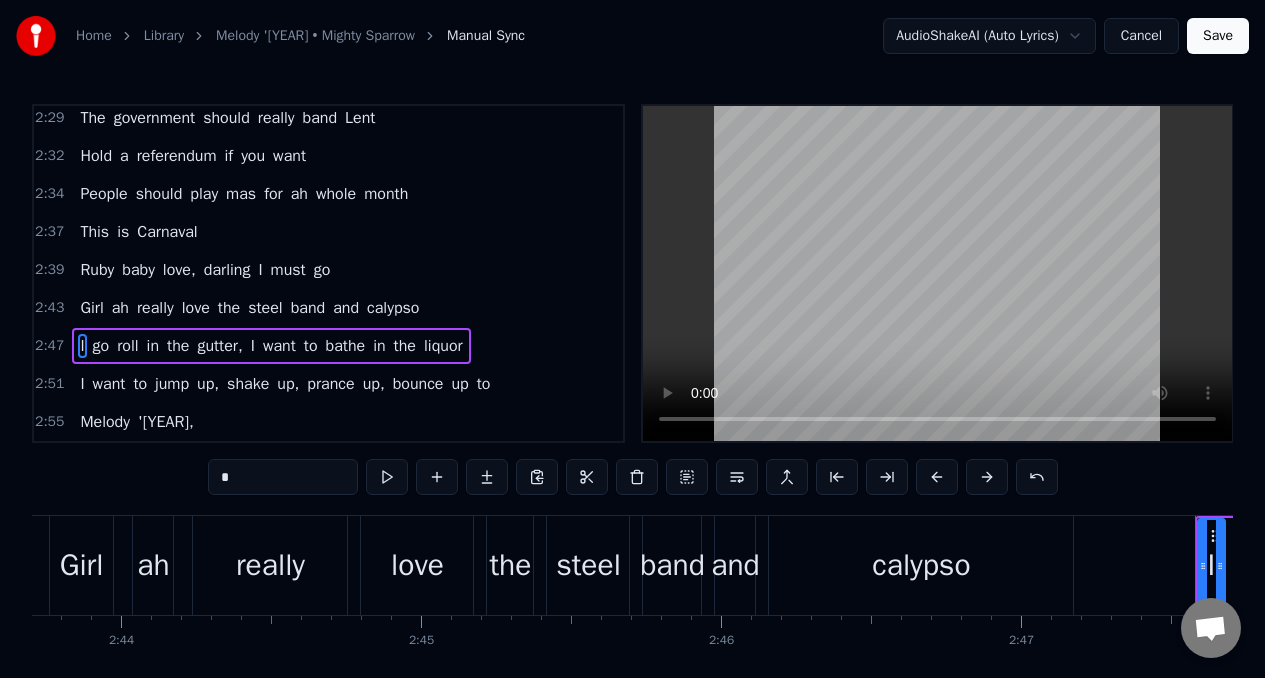 scroll, scrollTop: 7, scrollLeft: 0, axis: vertical 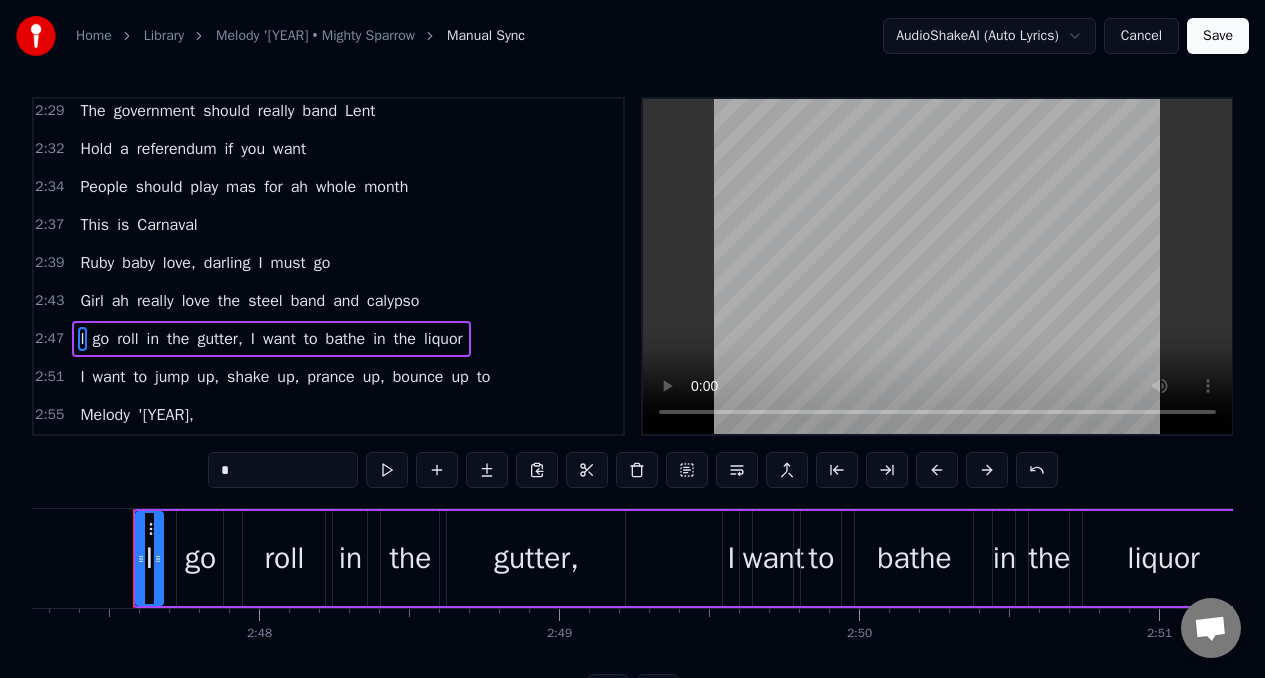 click on "*" at bounding box center (283, 470) 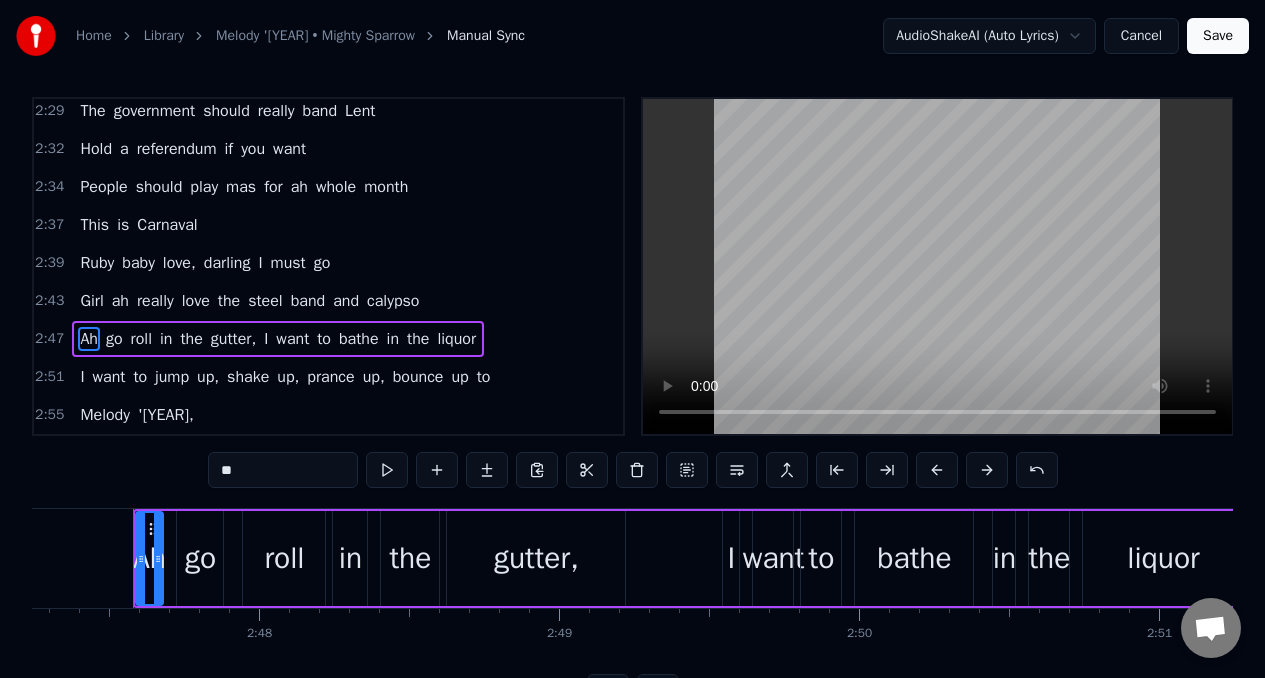 click on "I" at bounding box center (266, 339) 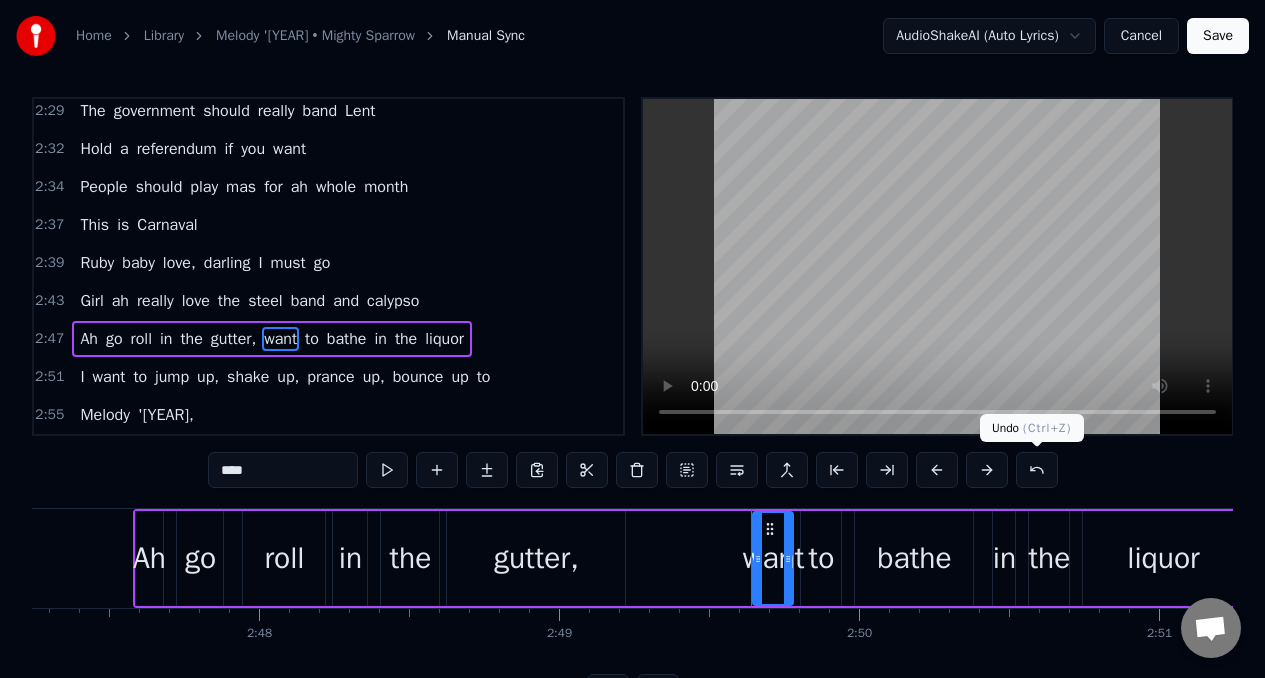 click at bounding box center (1037, 470) 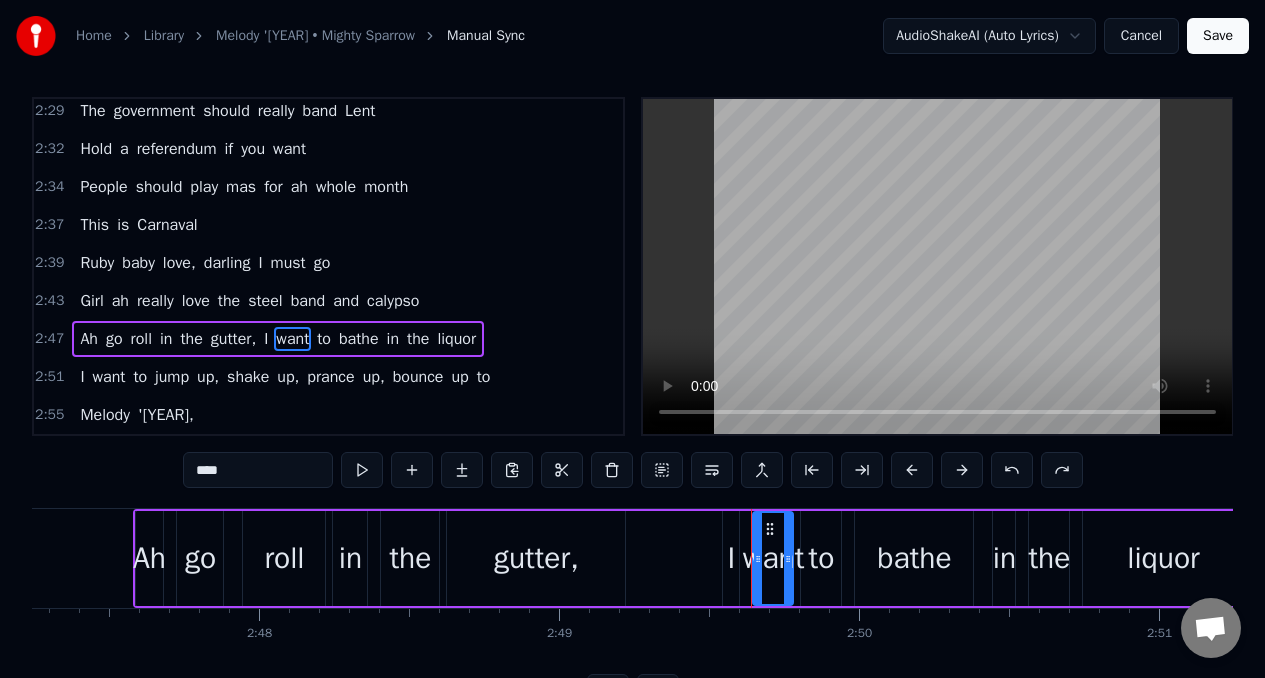 click on "I" at bounding box center (266, 339) 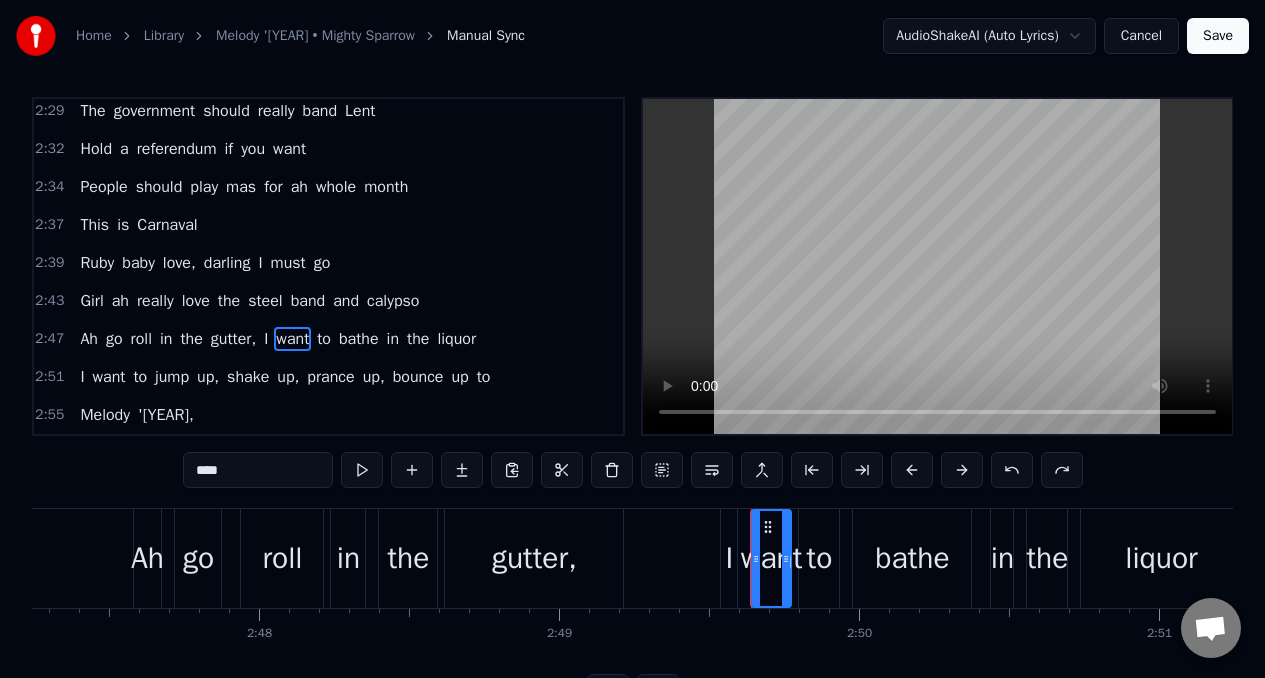 click on "I" at bounding box center (266, 339) 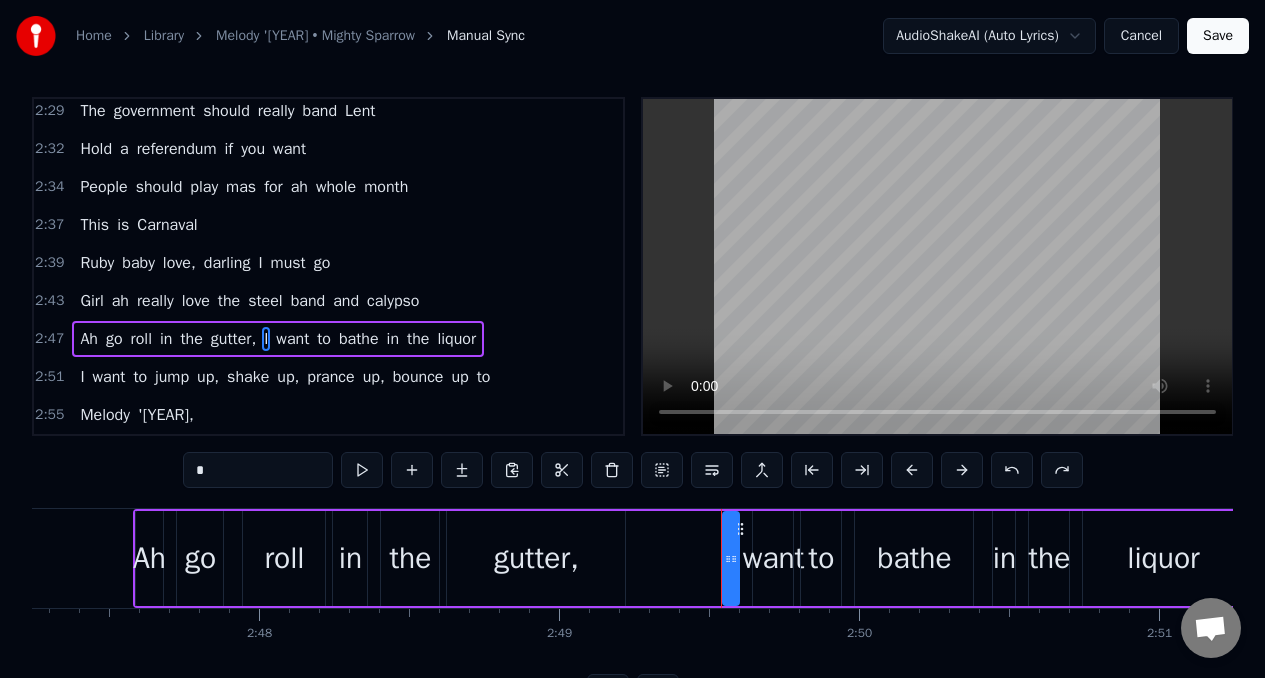 click on "*" at bounding box center (258, 470) 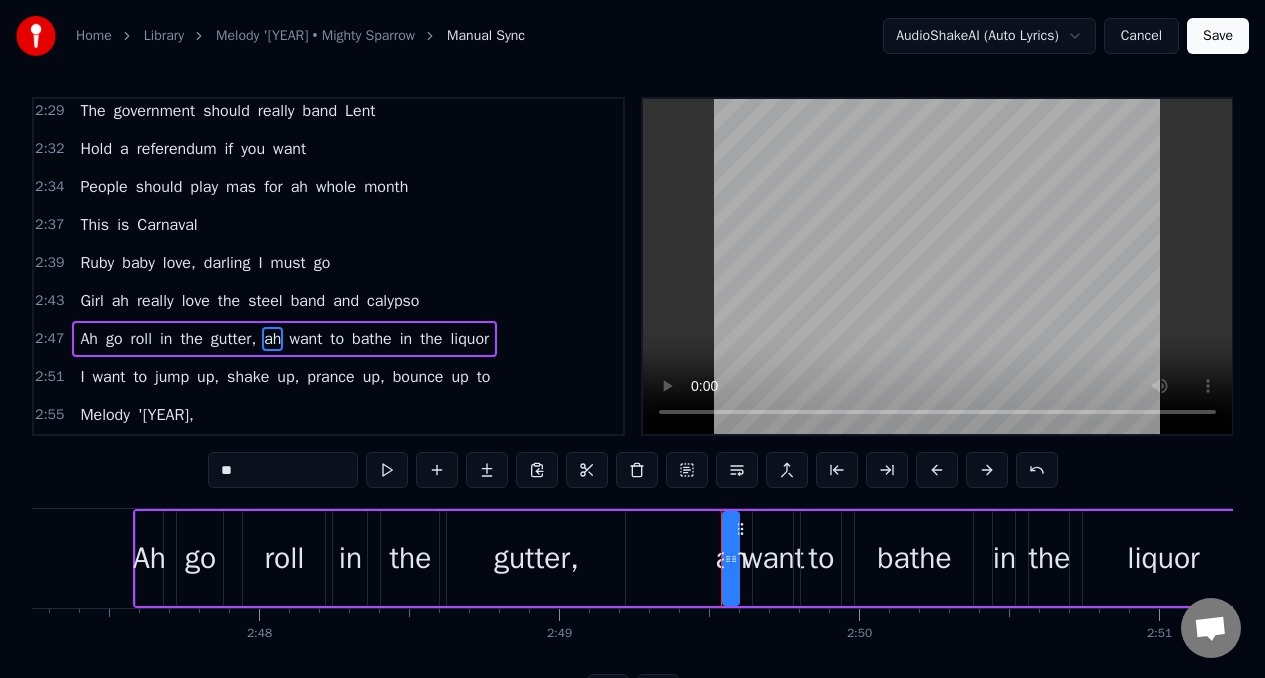 click on "I" at bounding box center (82, 377) 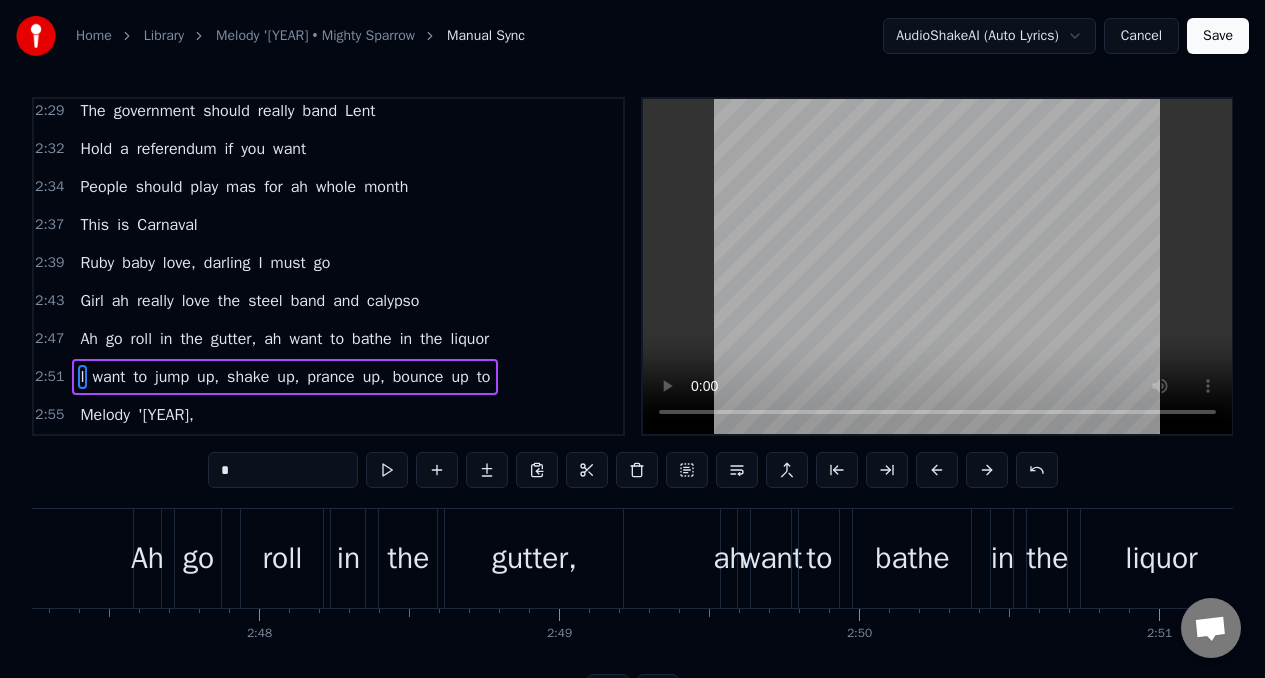 scroll, scrollTop: 30, scrollLeft: 0, axis: vertical 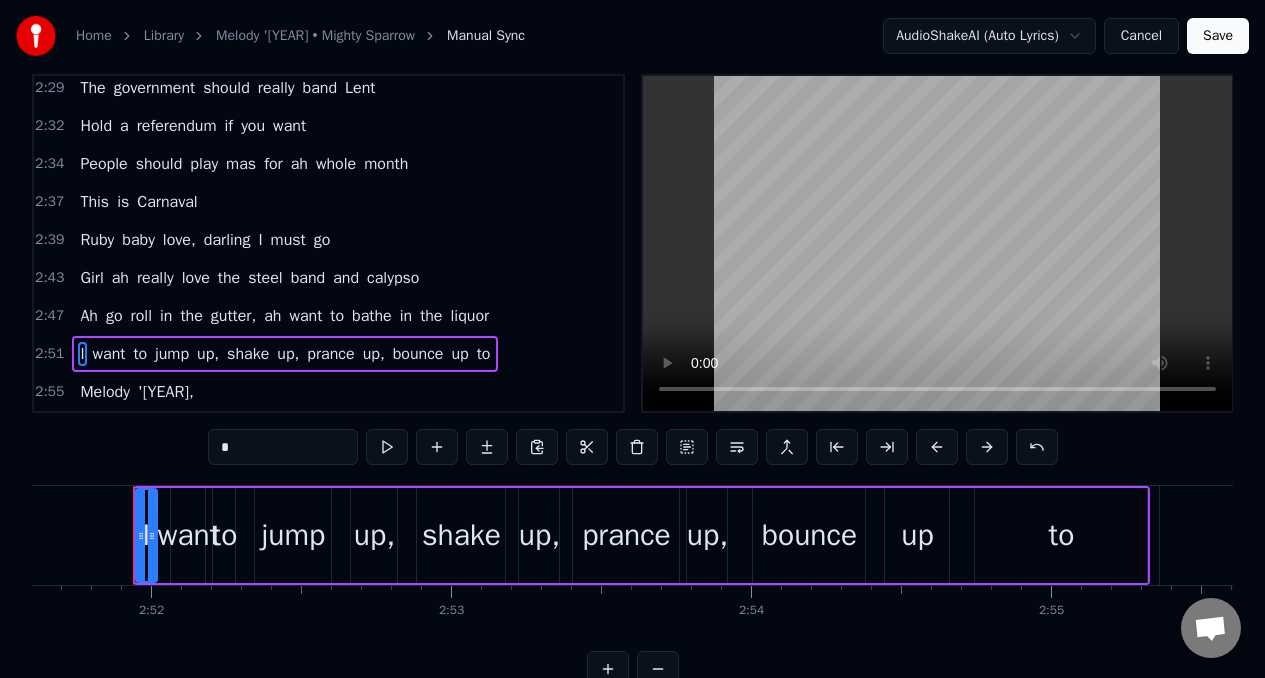 click on "*" at bounding box center (283, 447) 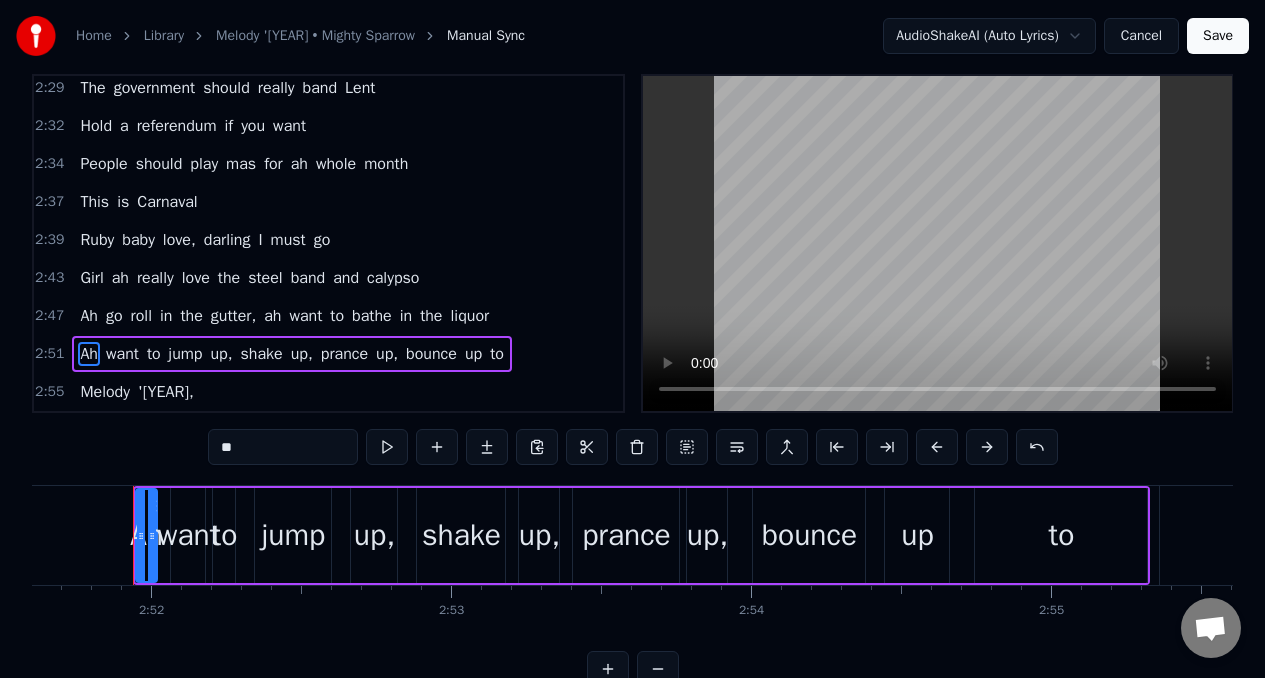 type on "**" 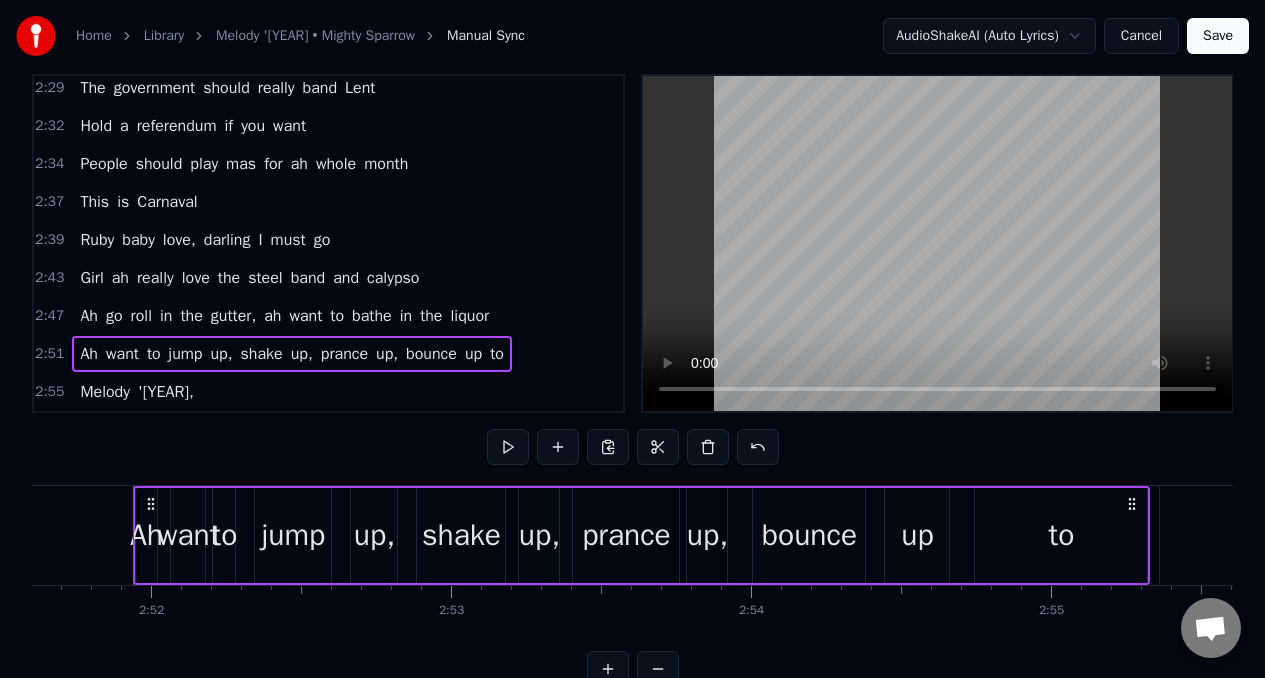 click on "to" at bounding box center [497, 354] 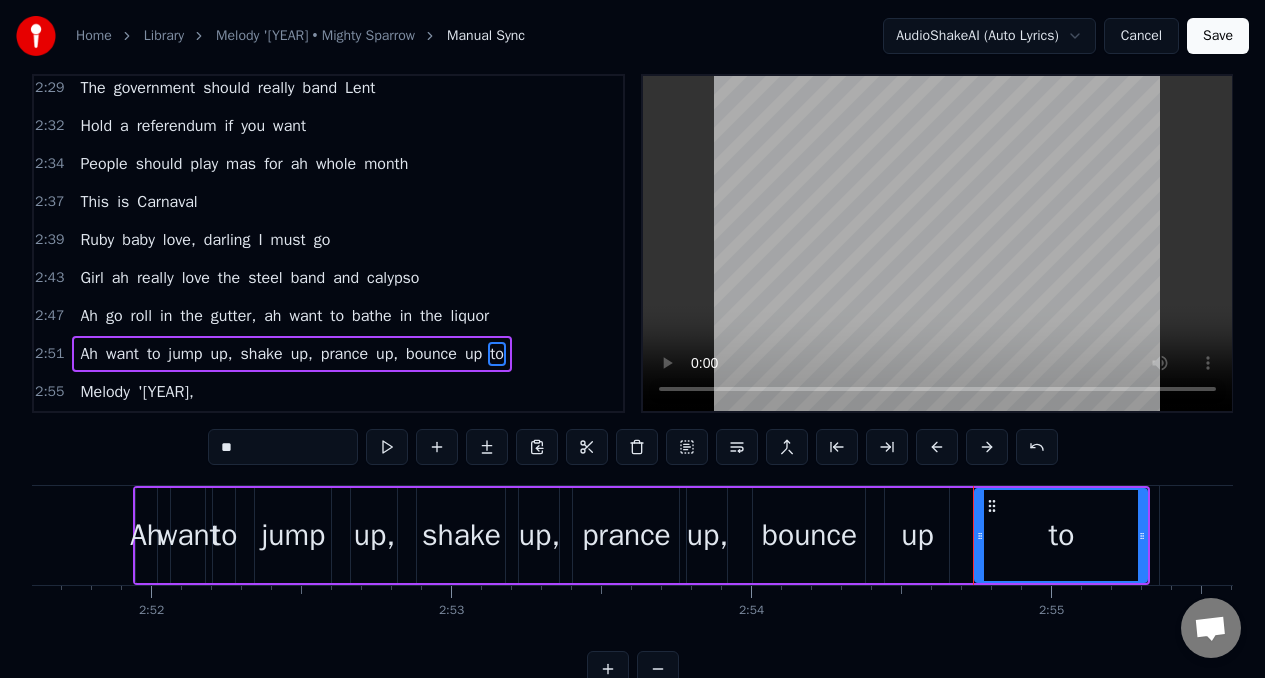 scroll, scrollTop: 45, scrollLeft: 0, axis: vertical 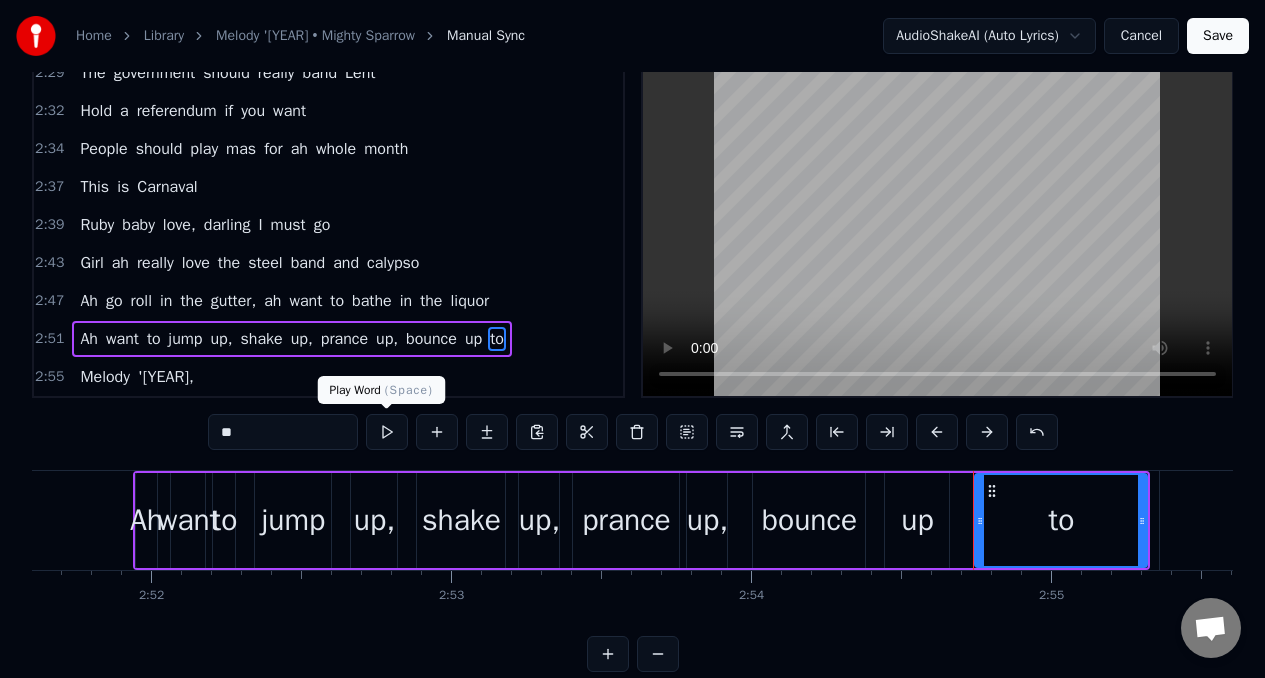 click at bounding box center [387, 432] 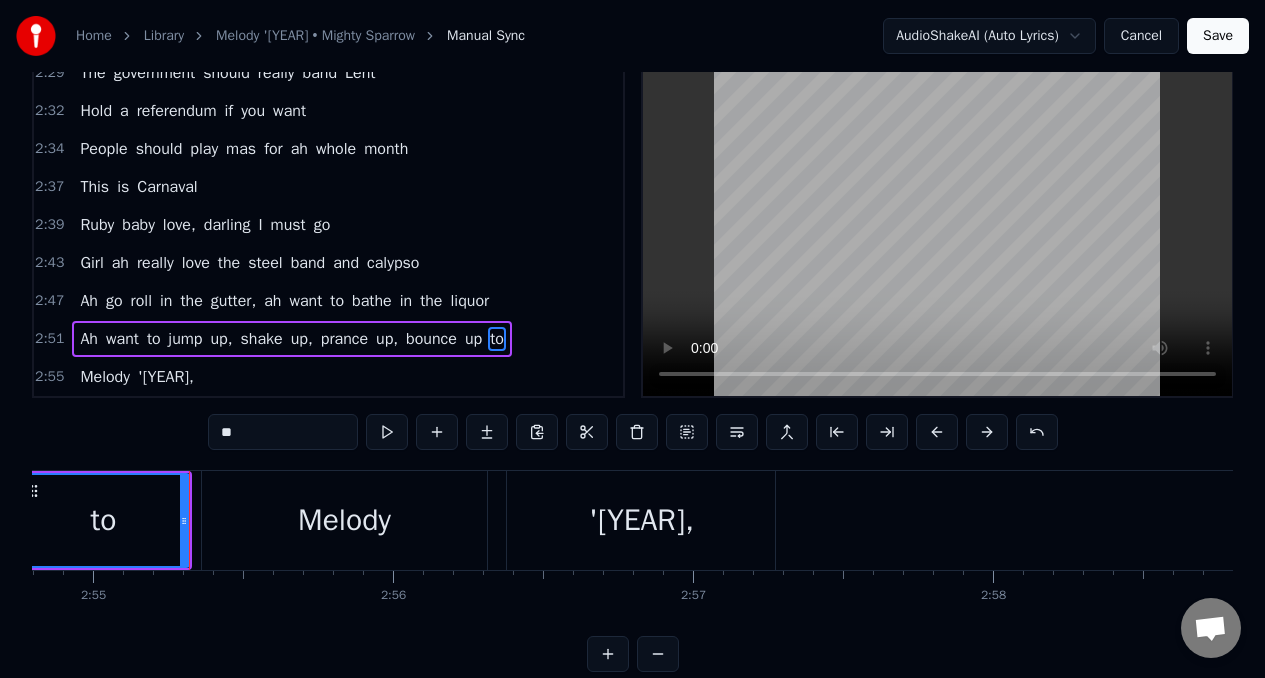 scroll, scrollTop: 0, scrollLeft: 52495, axis: horizontal 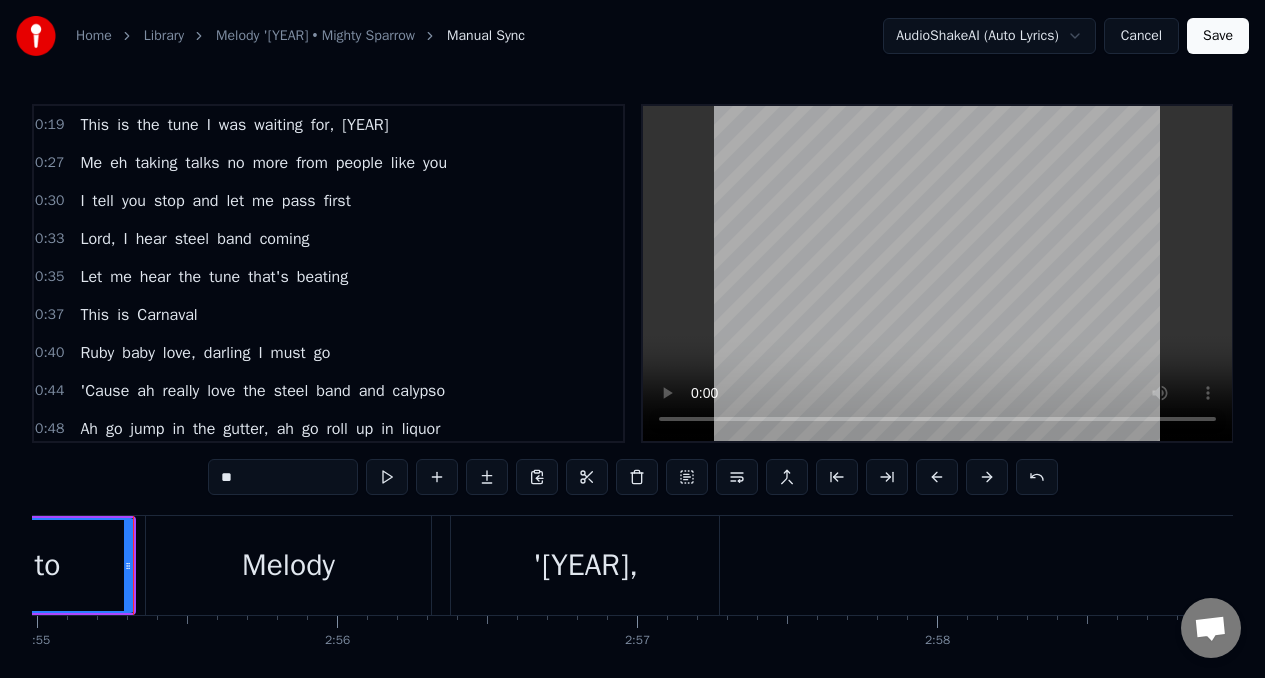 click on "This" at bounding box center (94, 125) 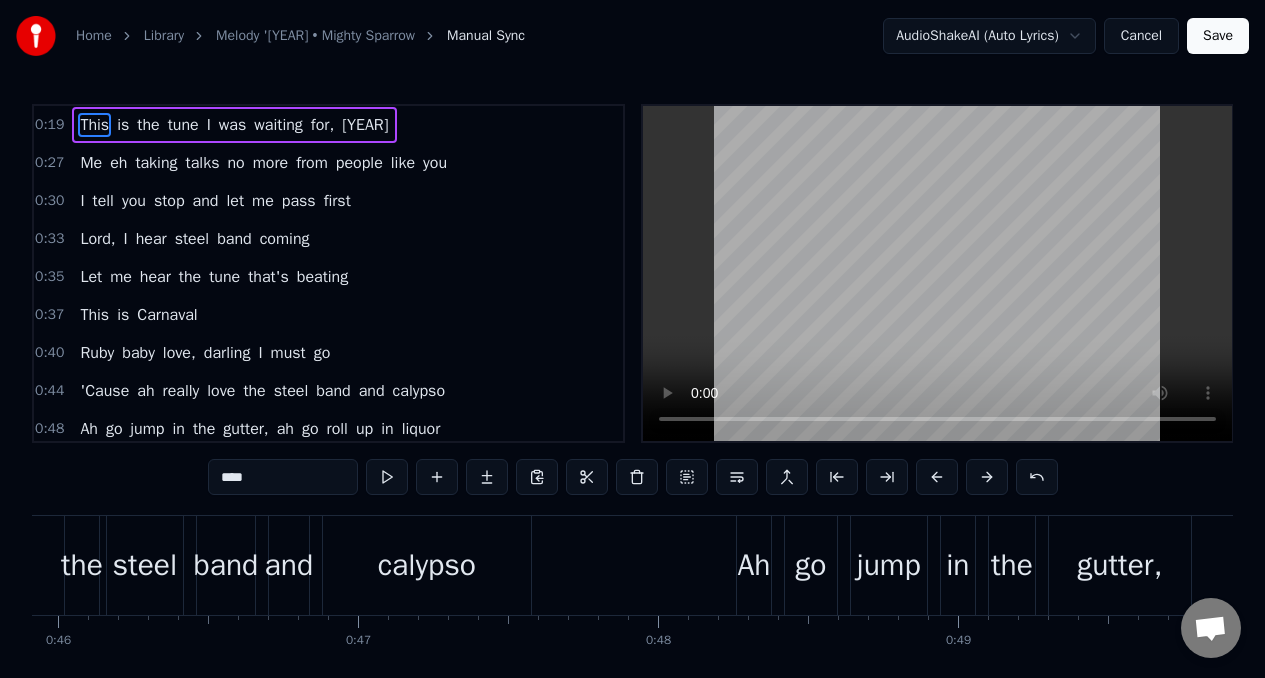 scroll, scrollTop: 0, scrollLeft: 5882, axis: horizontal 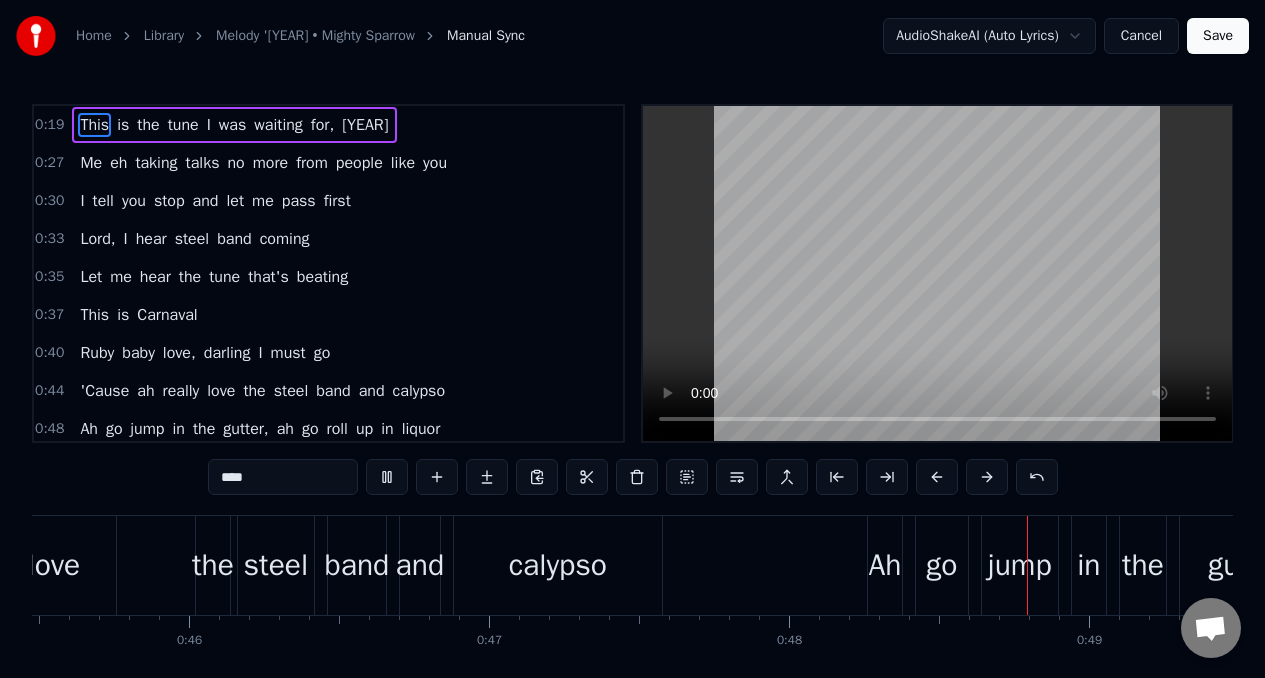 click on "This" at bounding box center (94, 125) 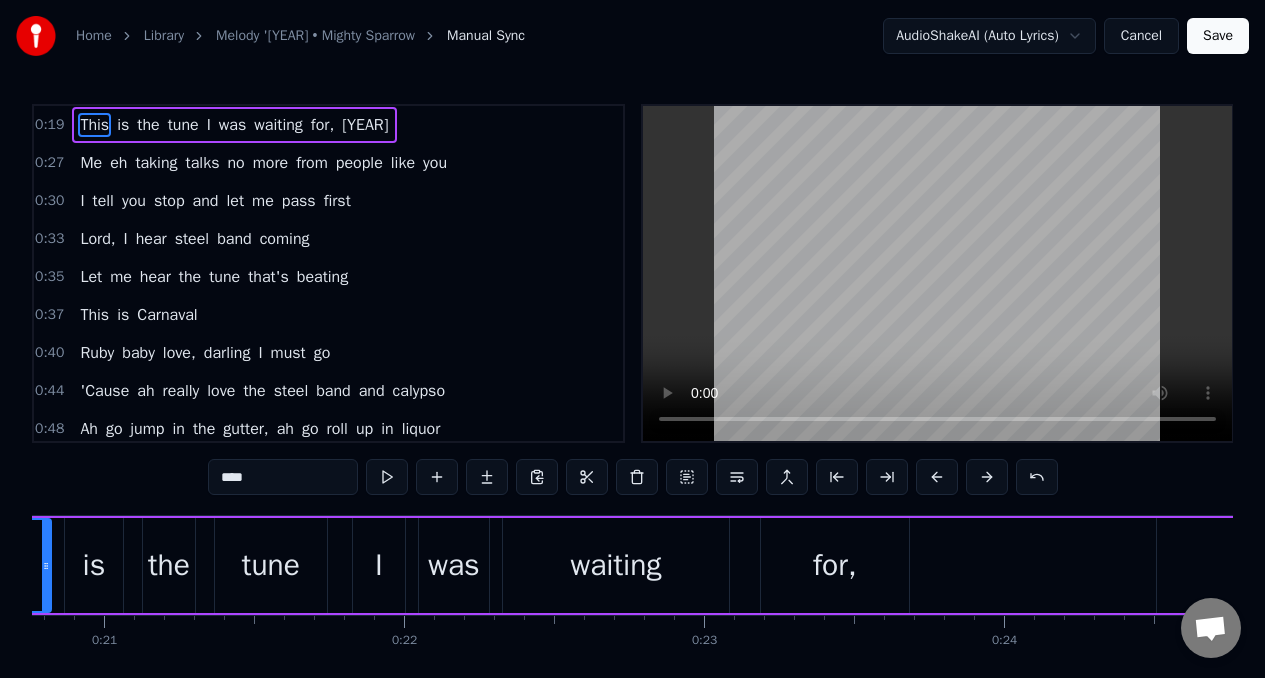 scroll, scrollTop: 0, scrollLeft: 5882, axis: horizontal 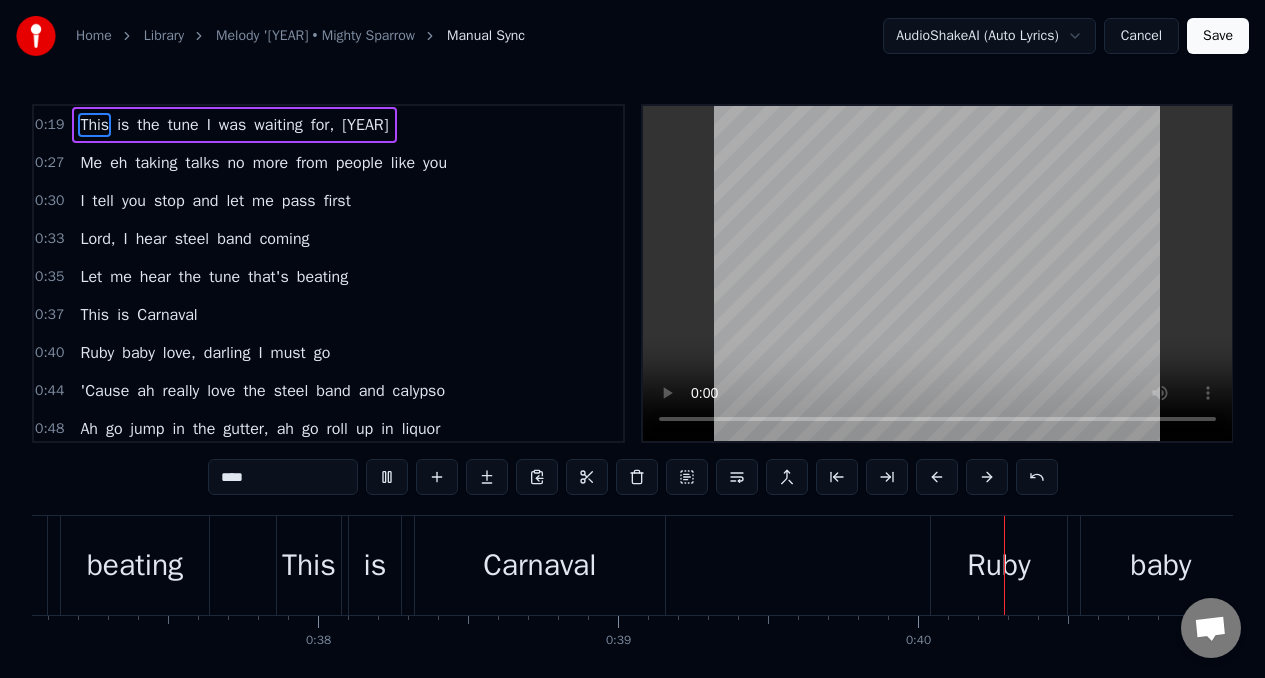 click on "I" at bounding box center [126, 239] 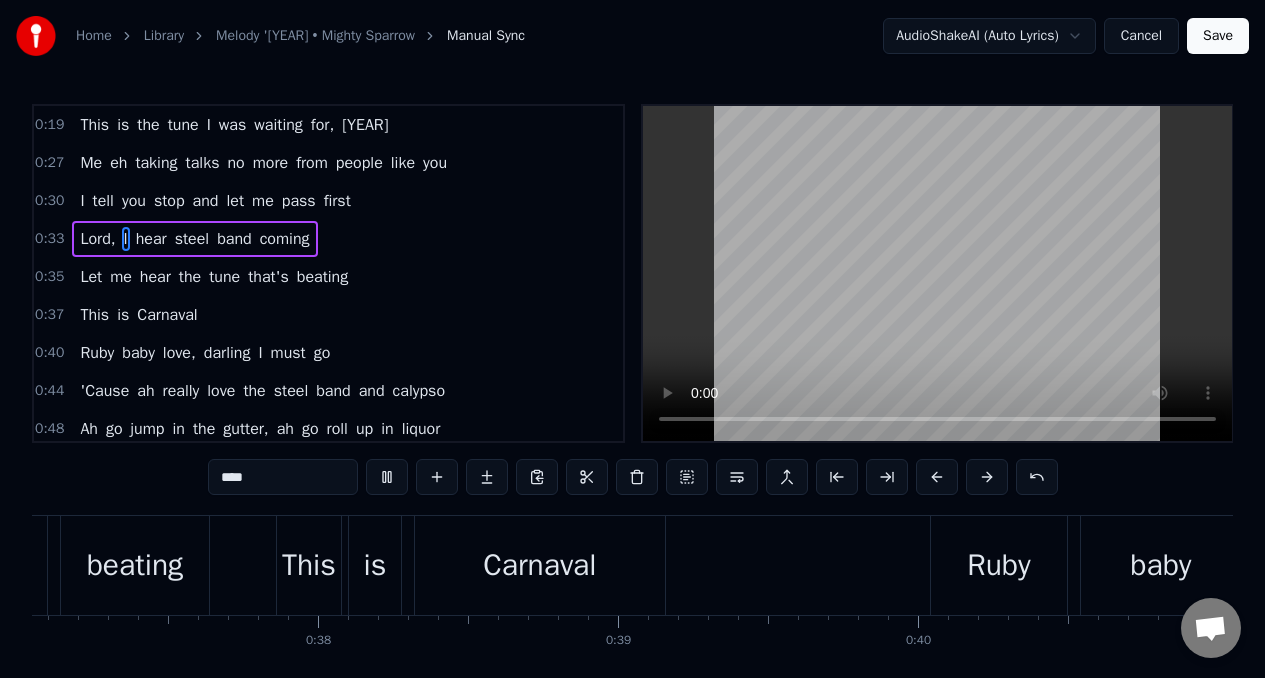 type on "*" 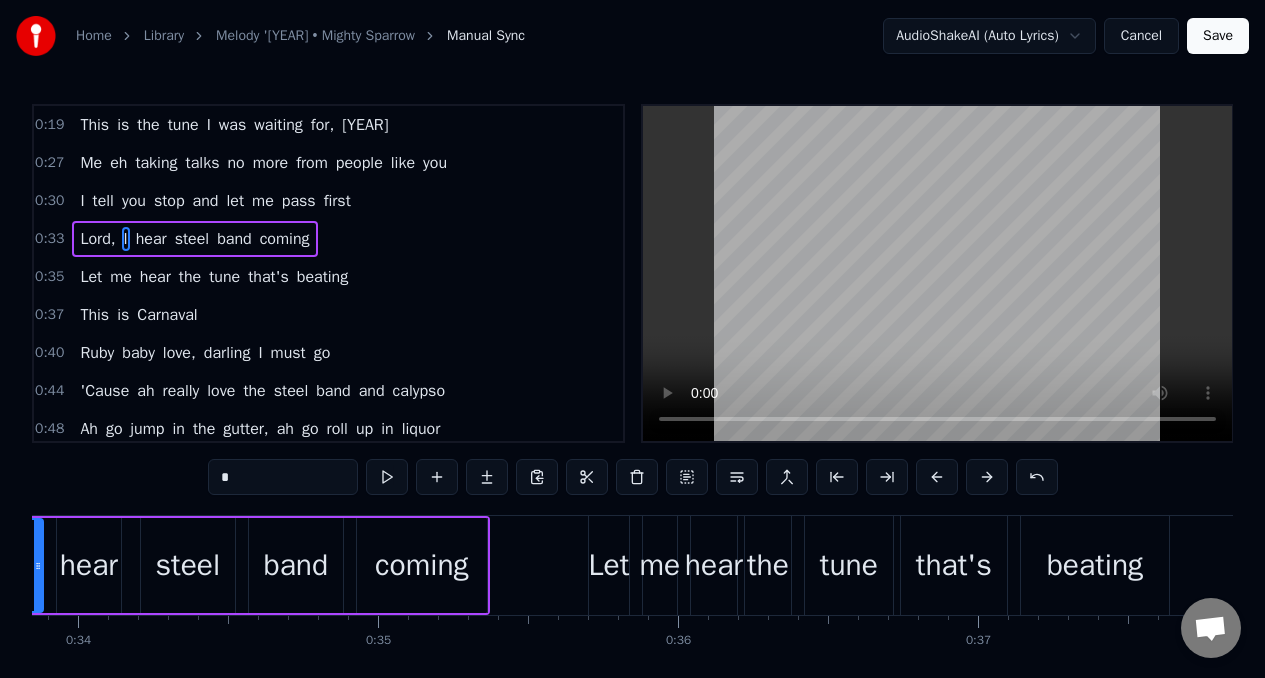 scroll, scrollTop: 0, scrollLeft: 10028, axis: horizontal 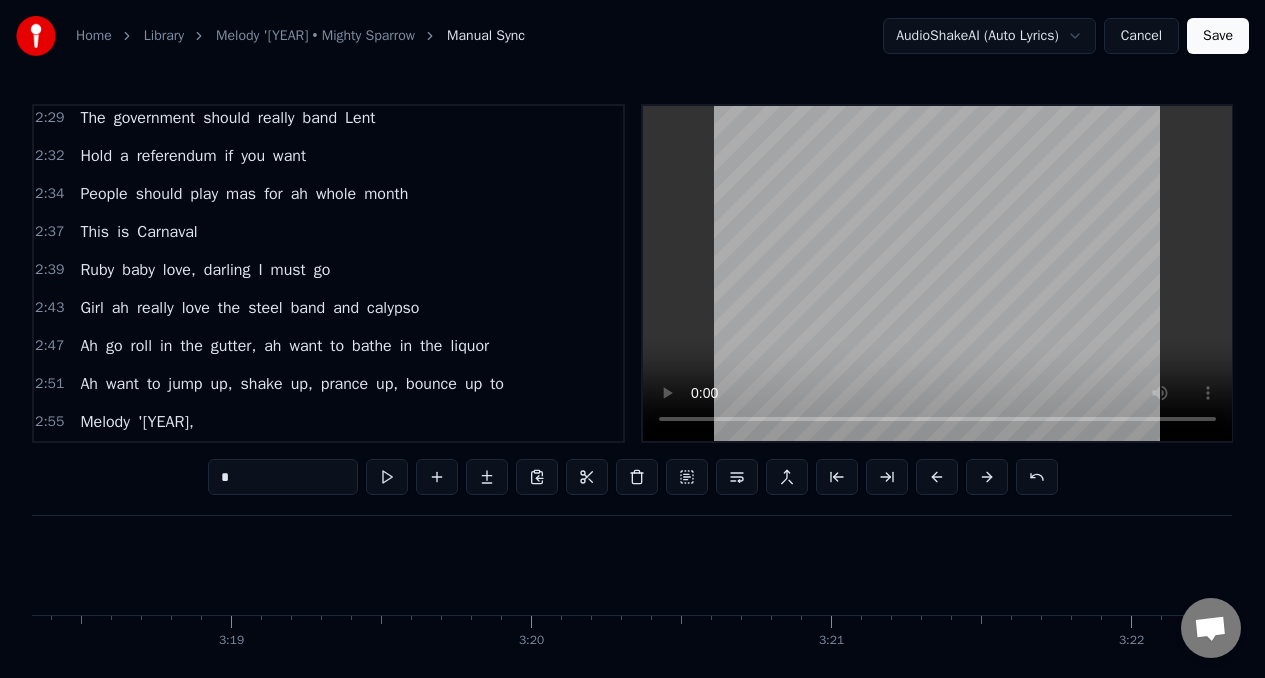 click on "Save" at bounding box center [1218, 36] 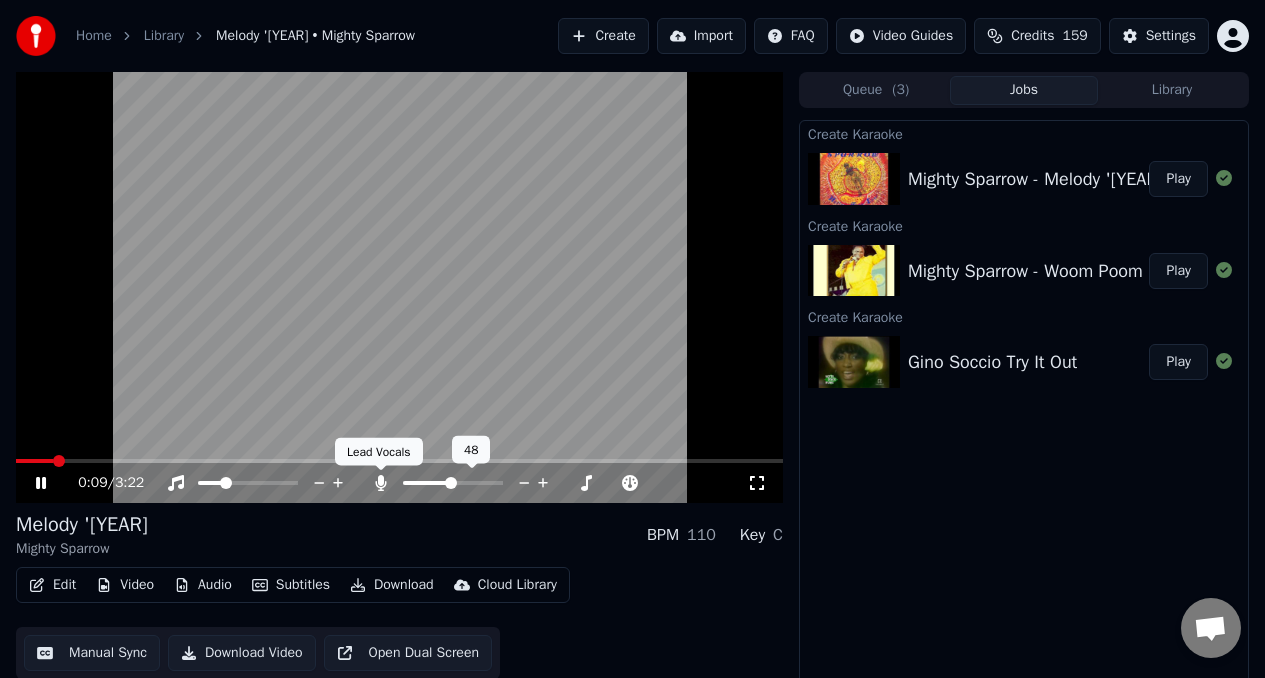 click 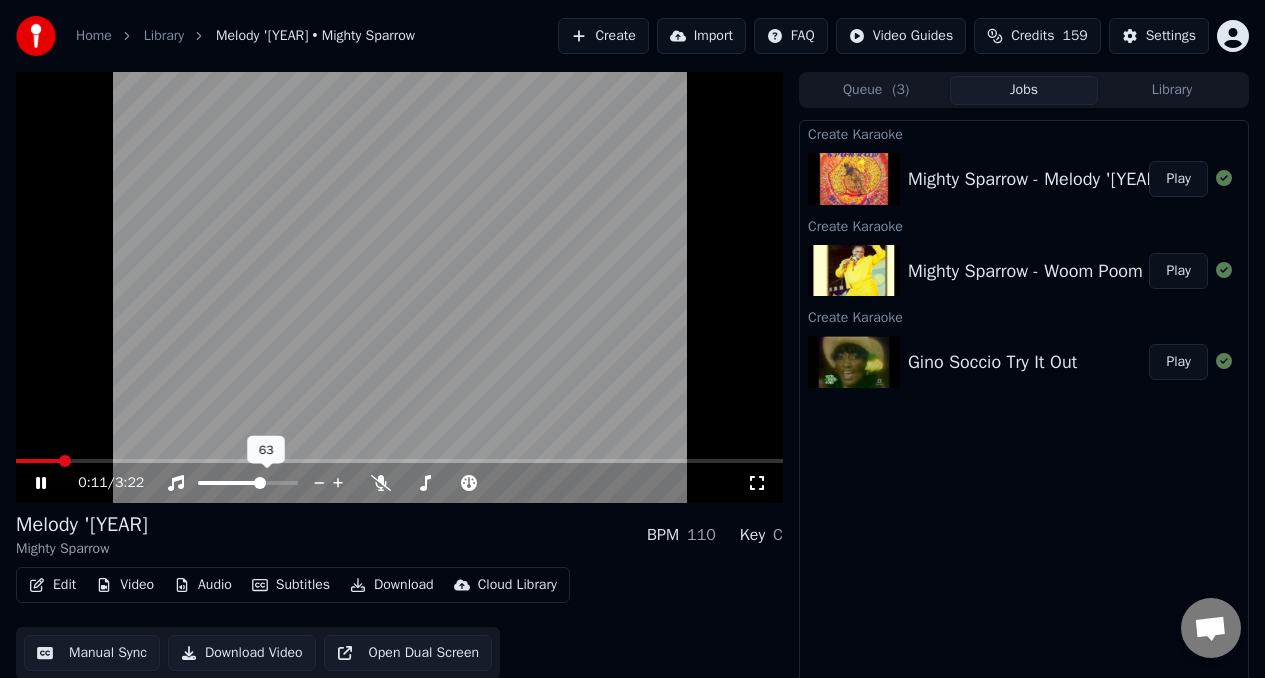 click at bounding box center [248, 483] 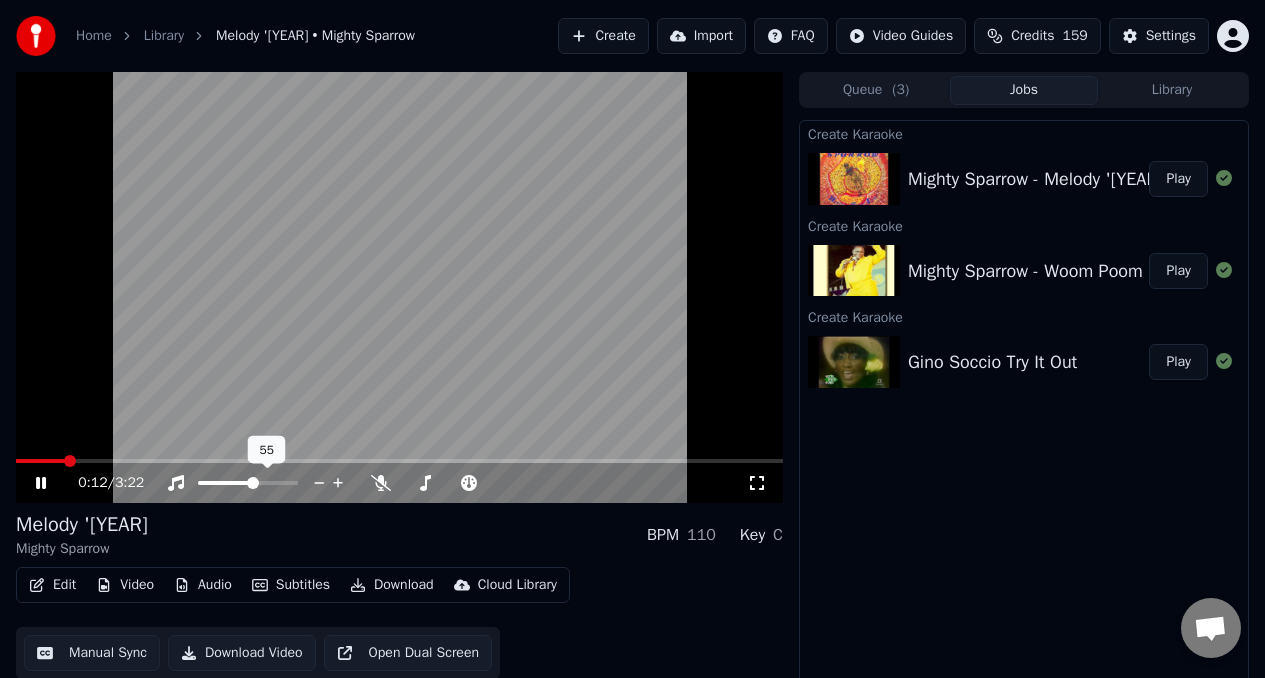 click at bounding box center [225, 483] 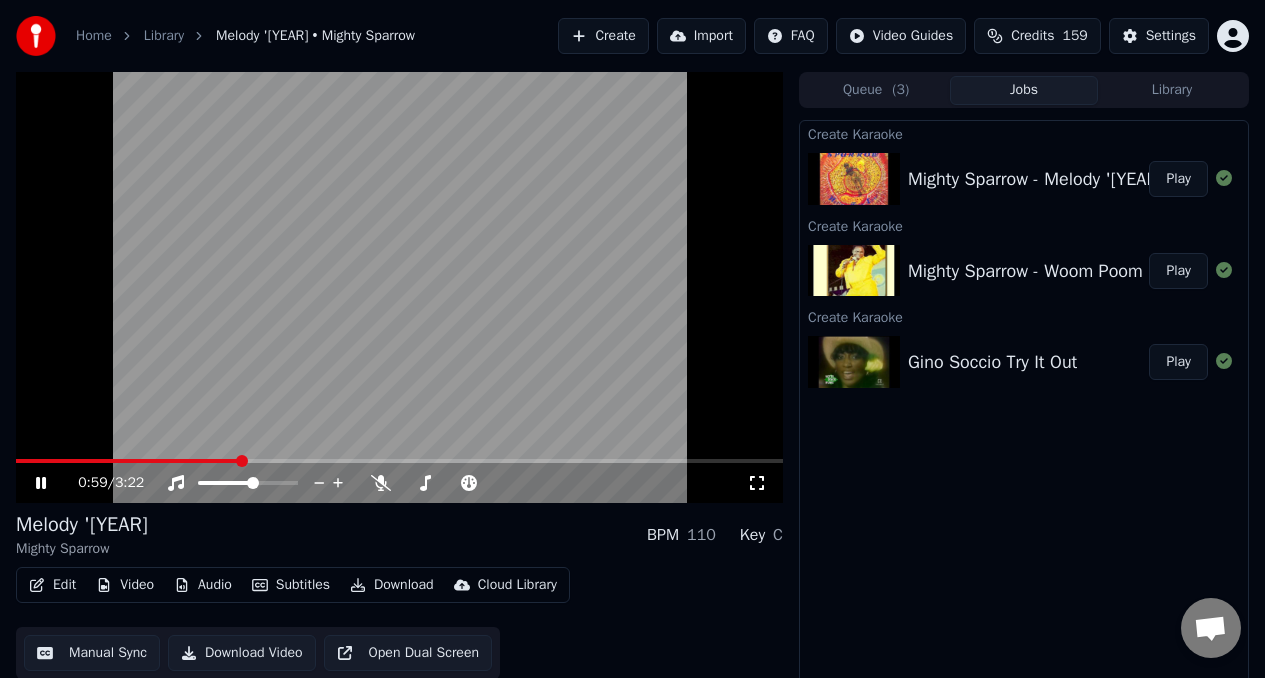 click at bounding box center (128, 461) 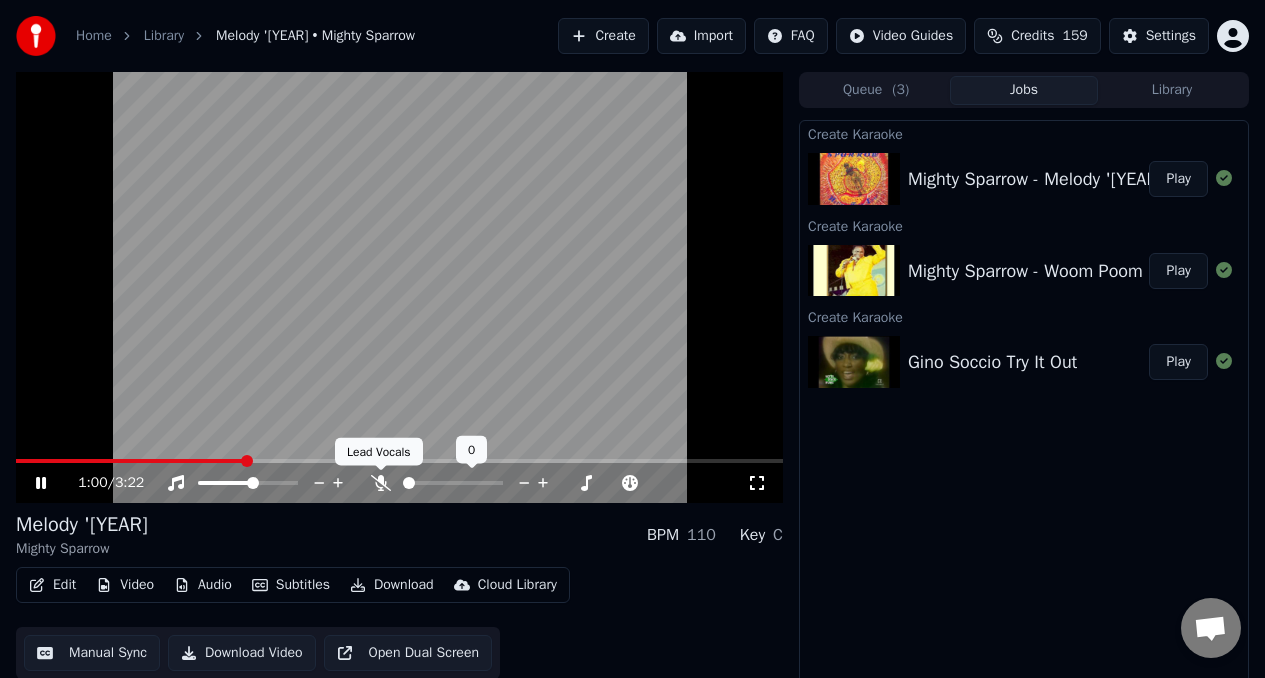 click 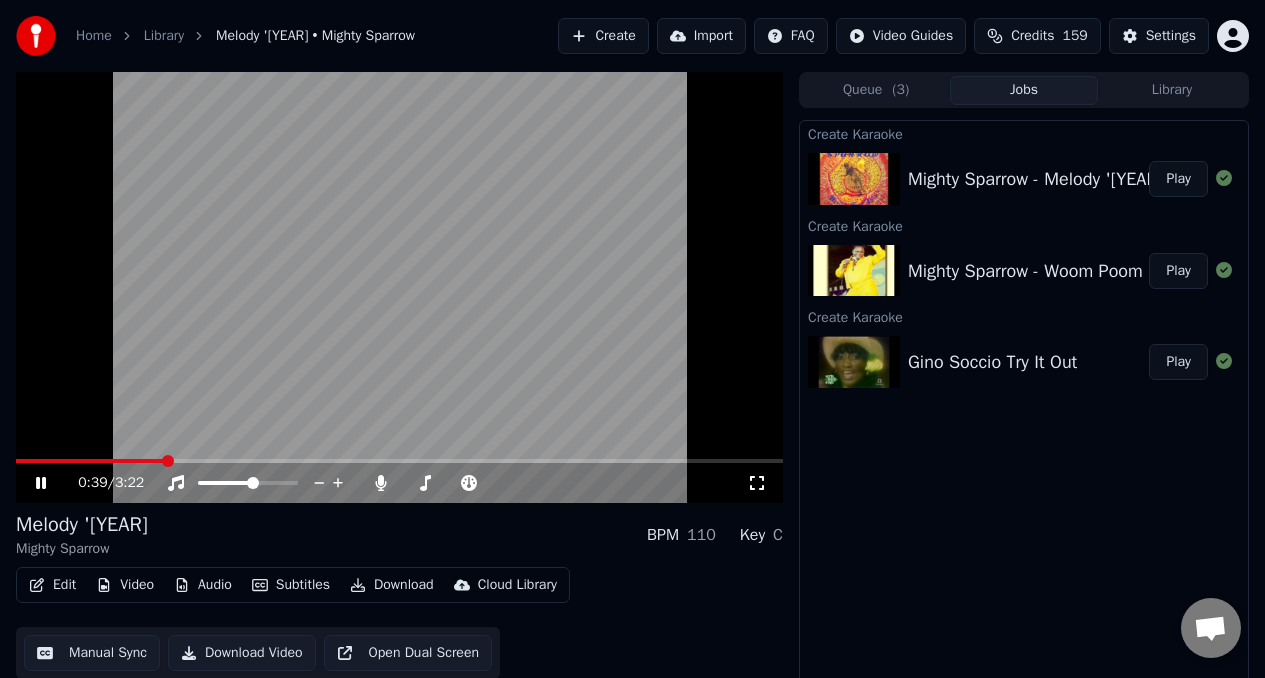 click at bounding box center [90, 461] 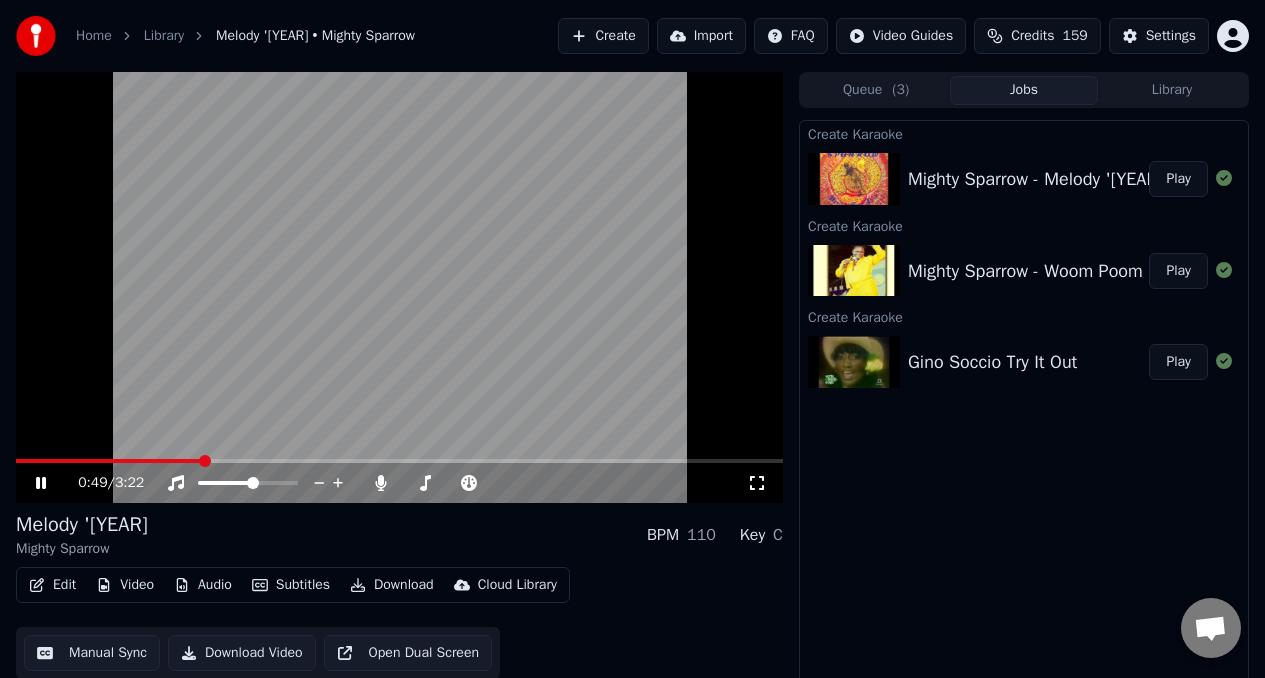 click at bounding box center [109, 461] 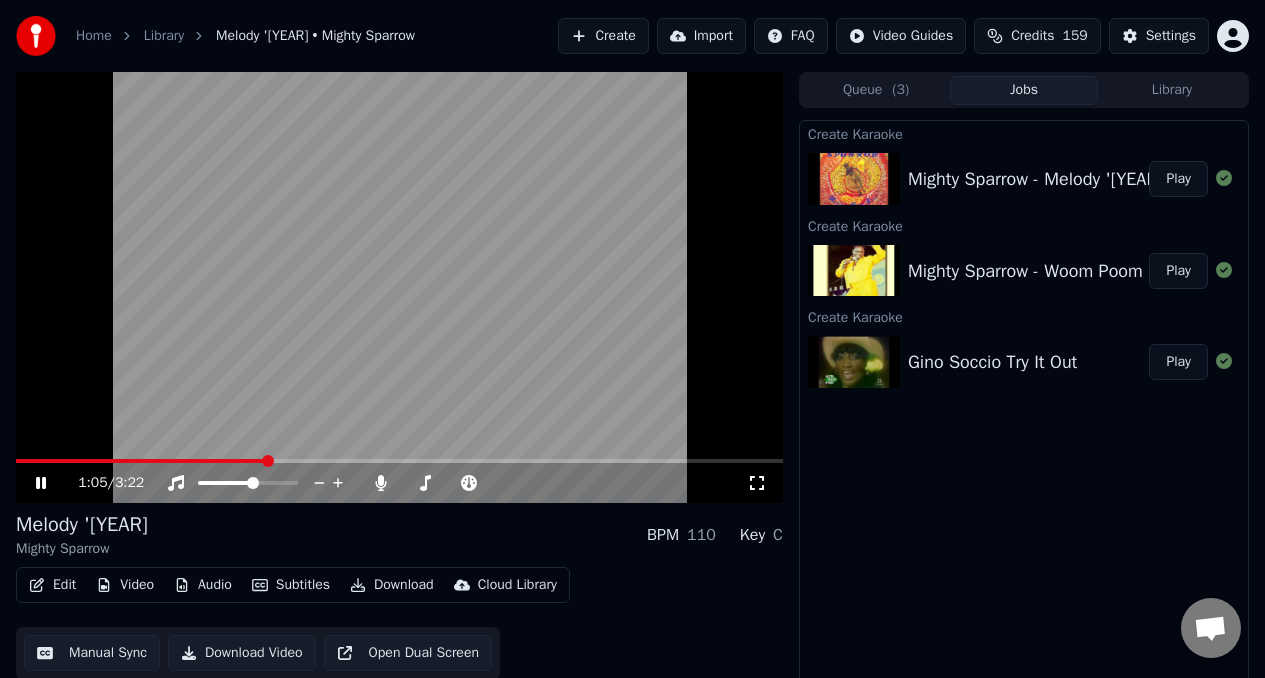 click at bounding box center [141, 461] 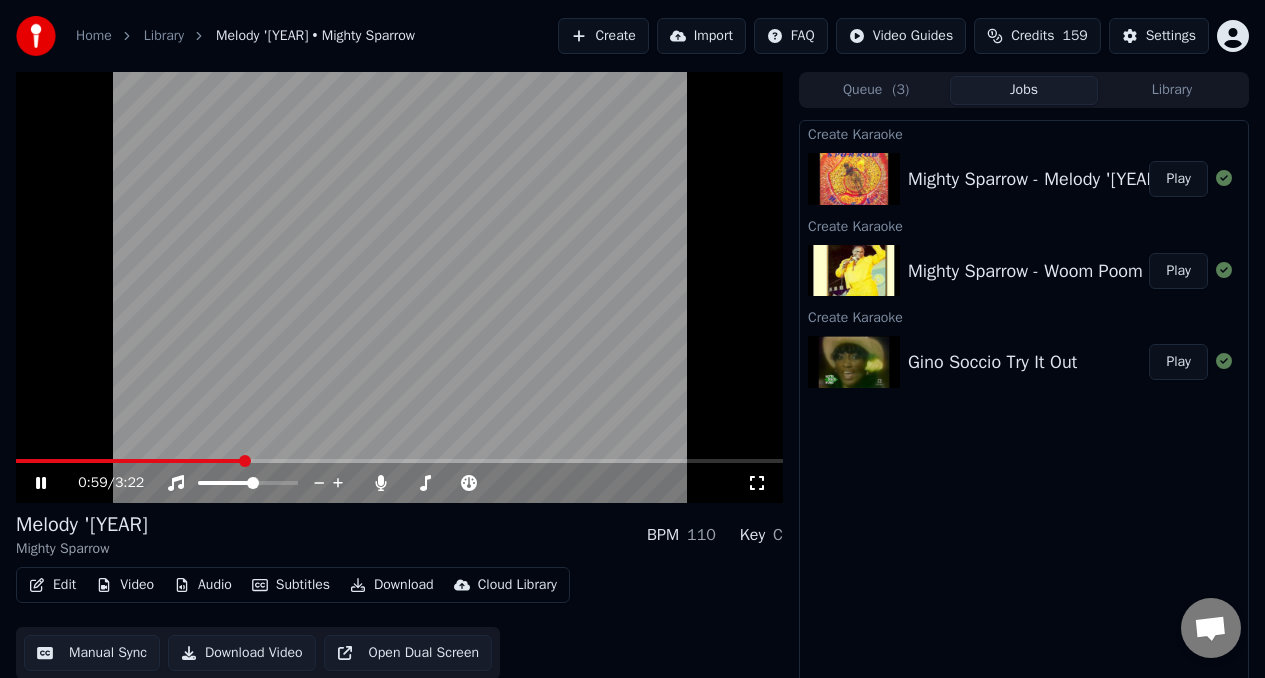 click at bounding box center (399, 287) 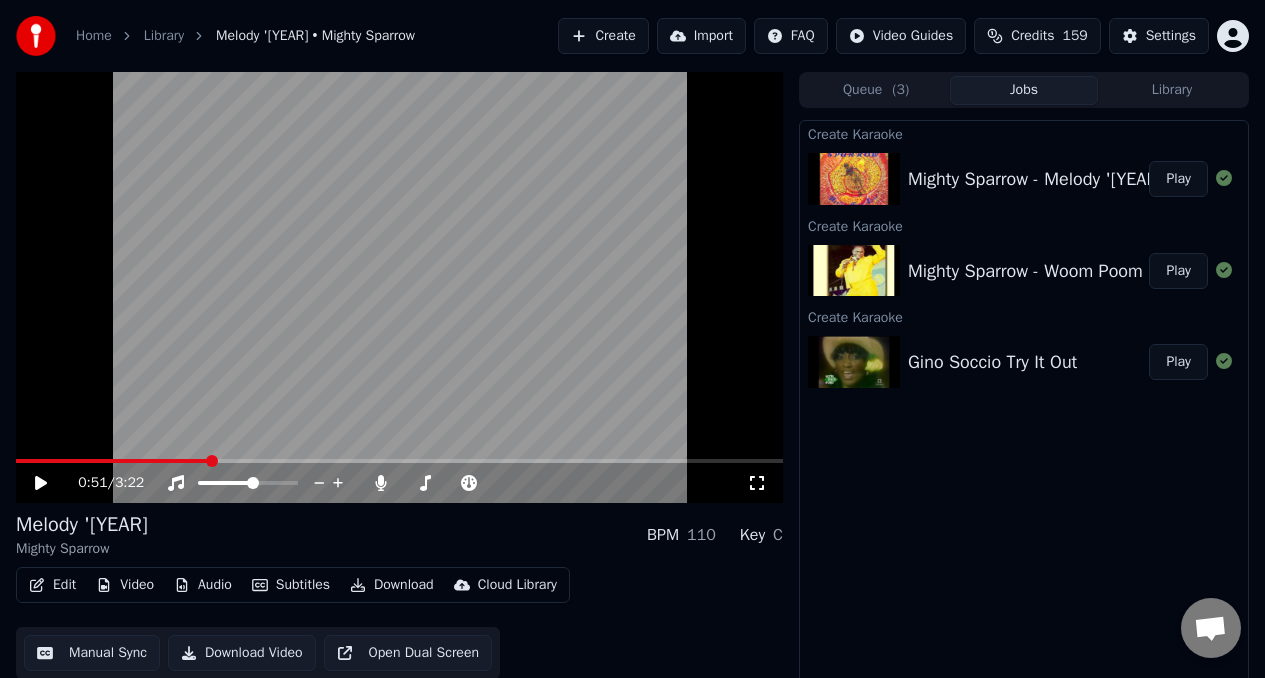 click at bounding box center [112, 461] 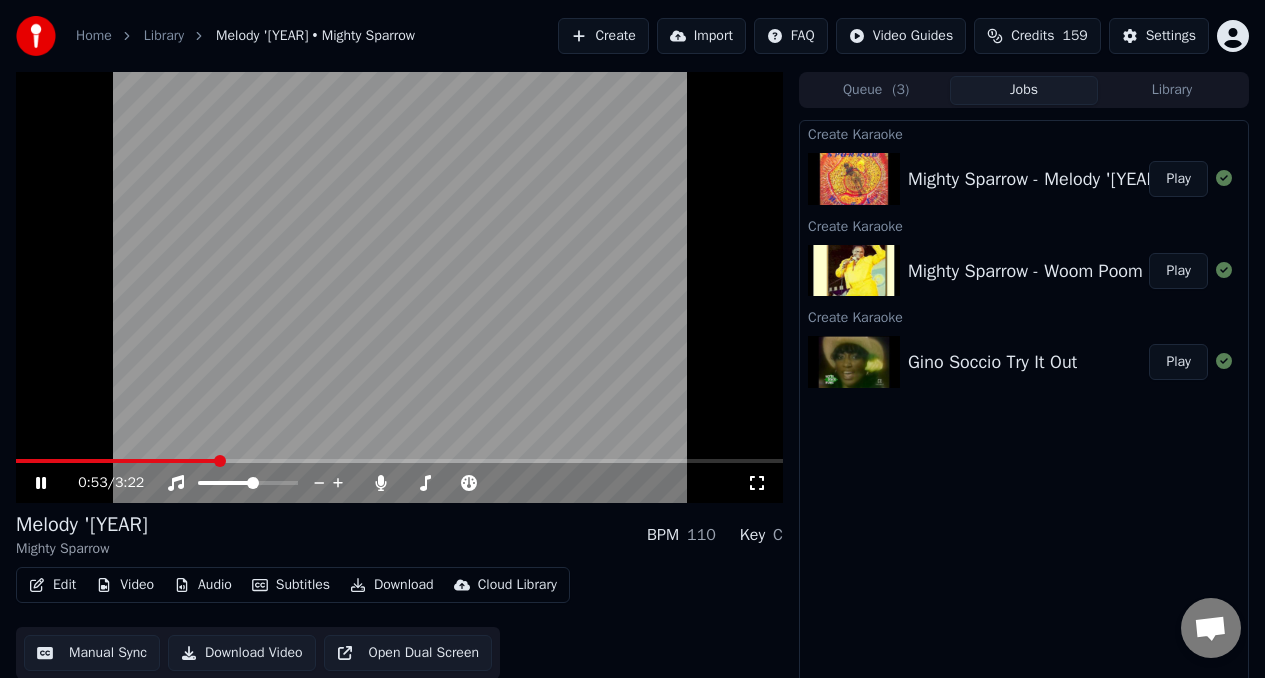 click at bounding box center [116, 461] 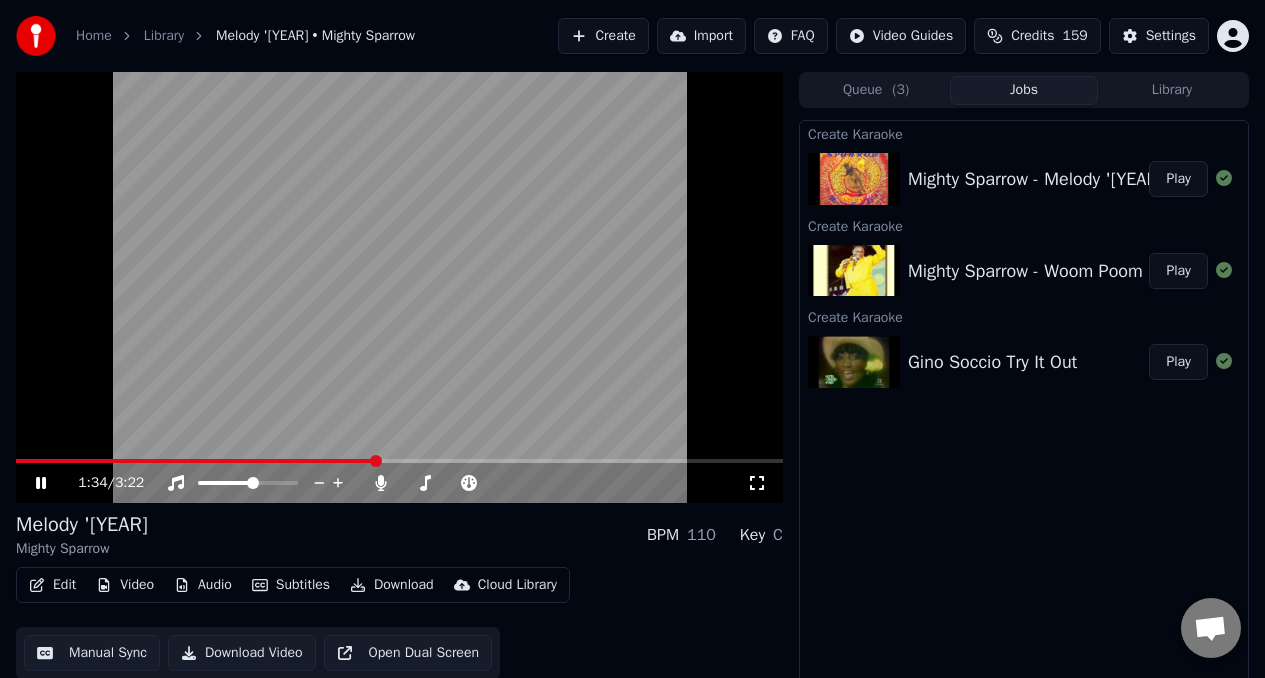 click on "[TIME]  /  [TIME]" at bounding box center [399, 483] 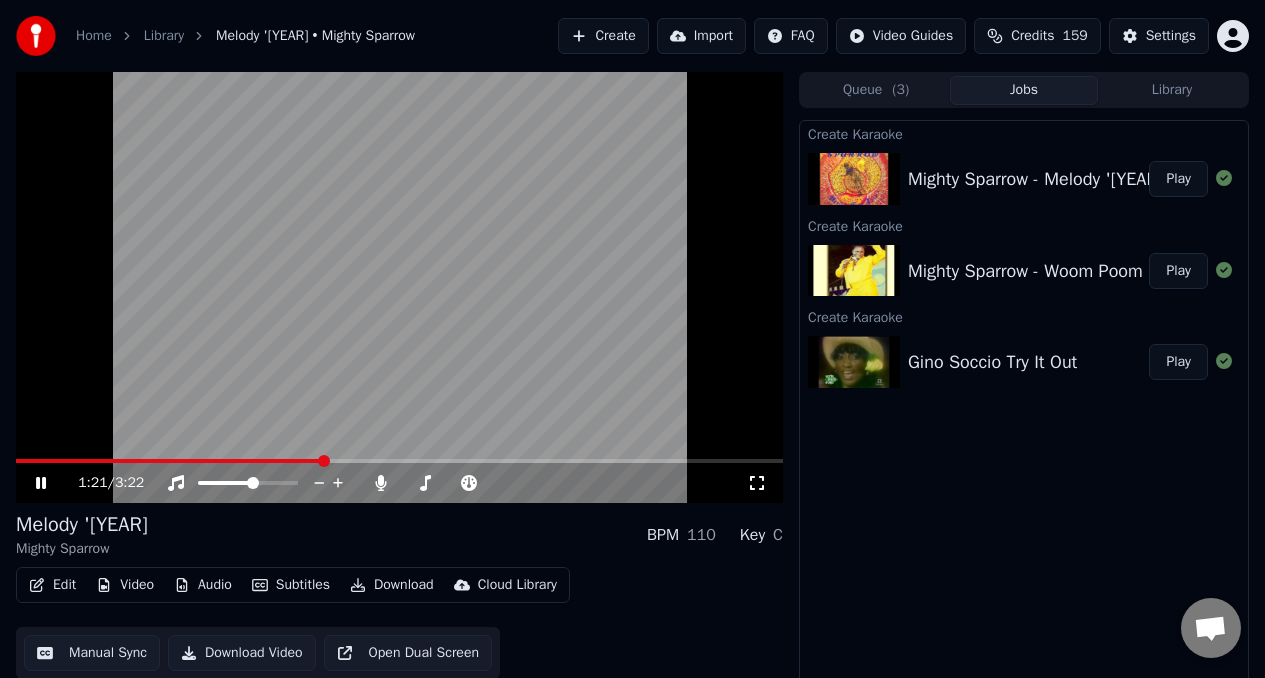 click at bounding box center [169, 461] 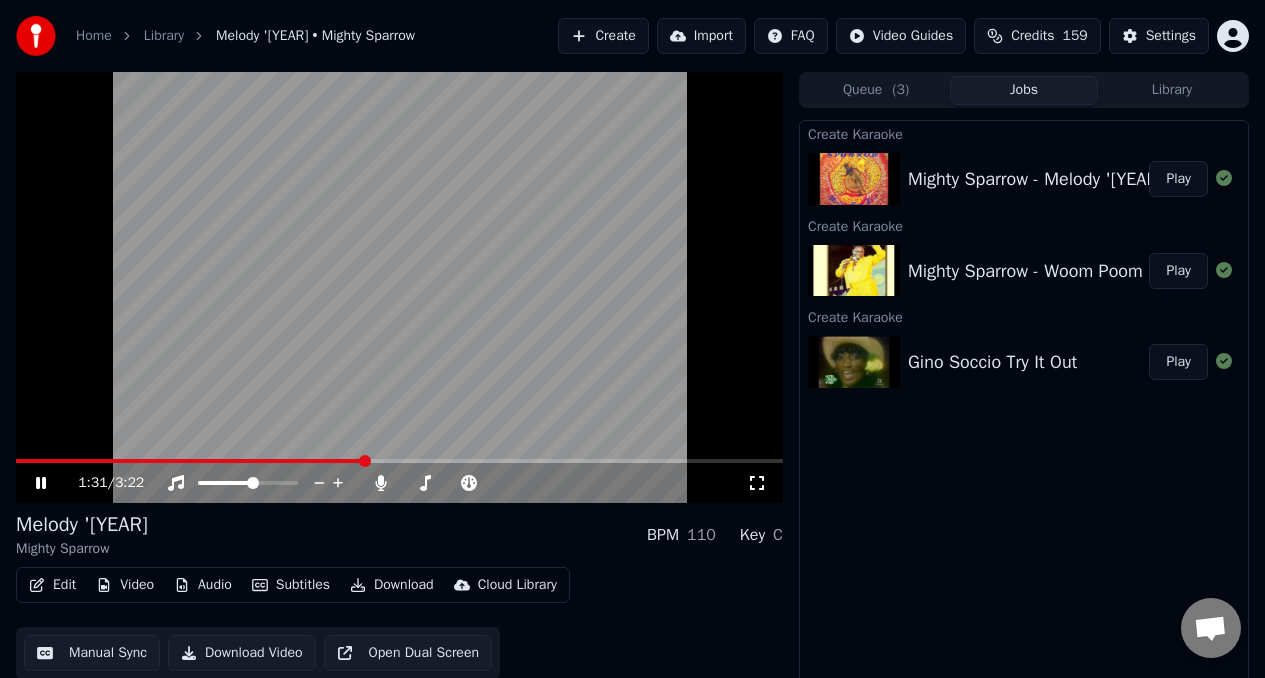 click at bounding box center [190, 461] 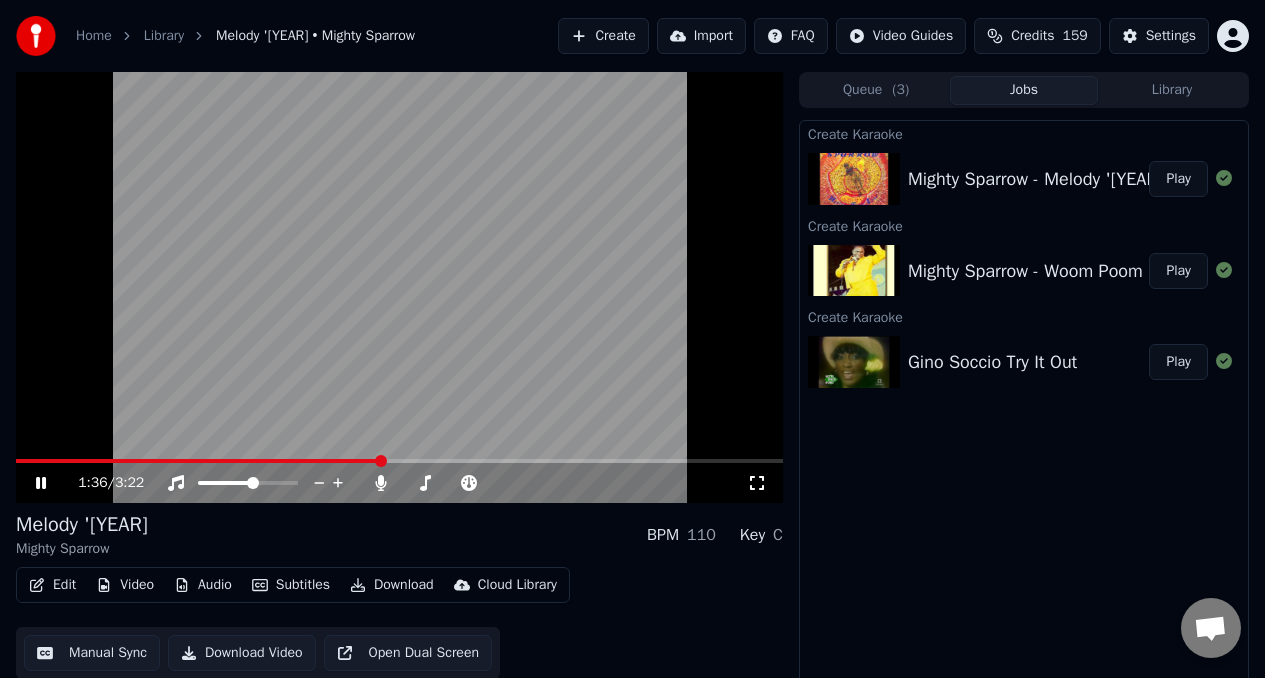 click at bounding box center (399, 287) 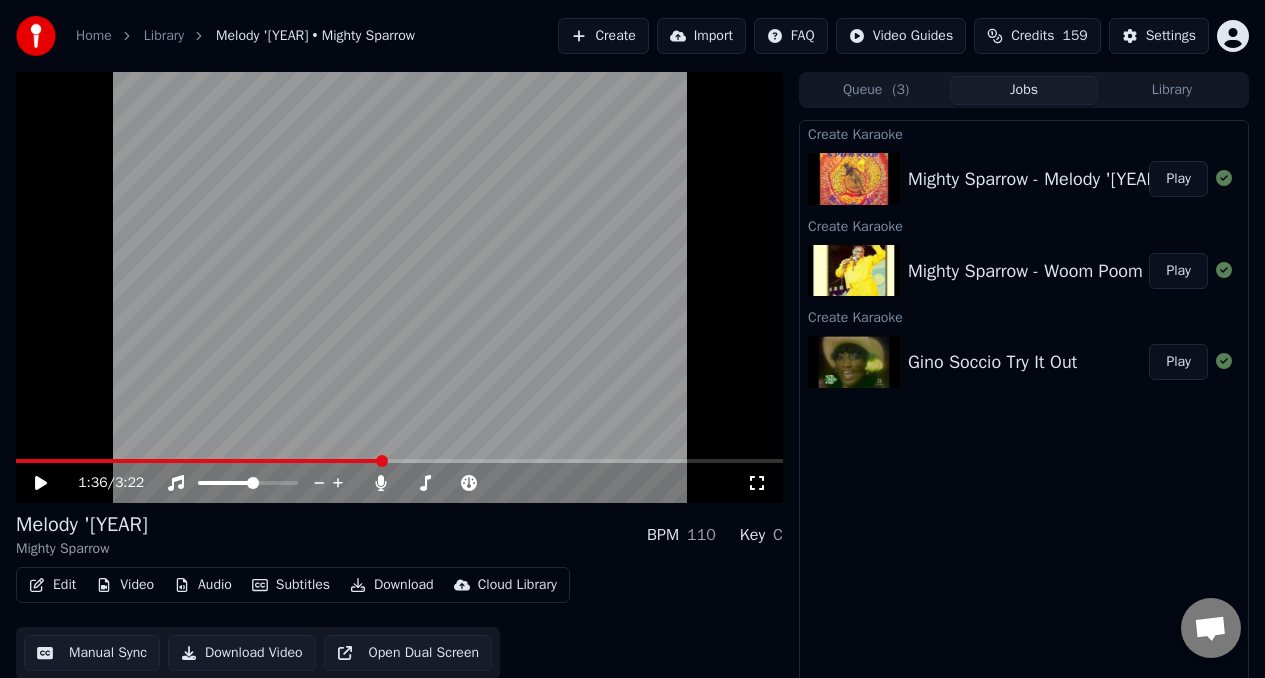 click on "Edit" at bounding box center [52, 585] 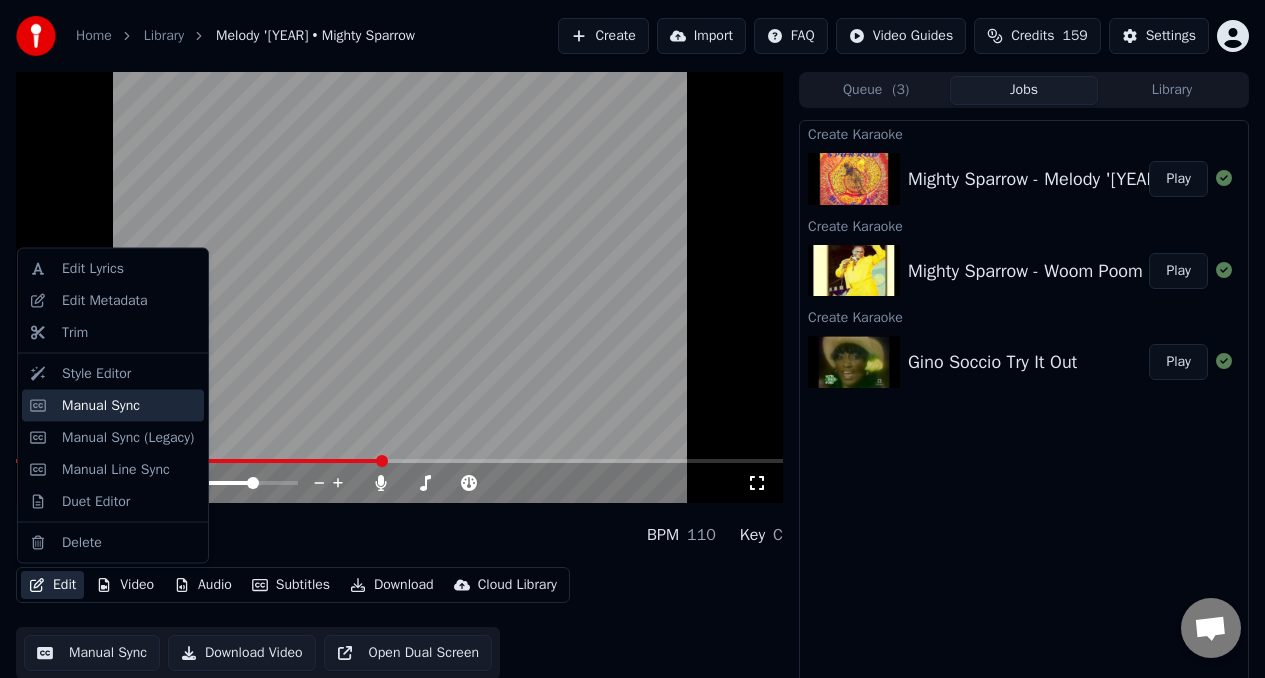 click on "Manual Sync" at bounding box center [101, 405] 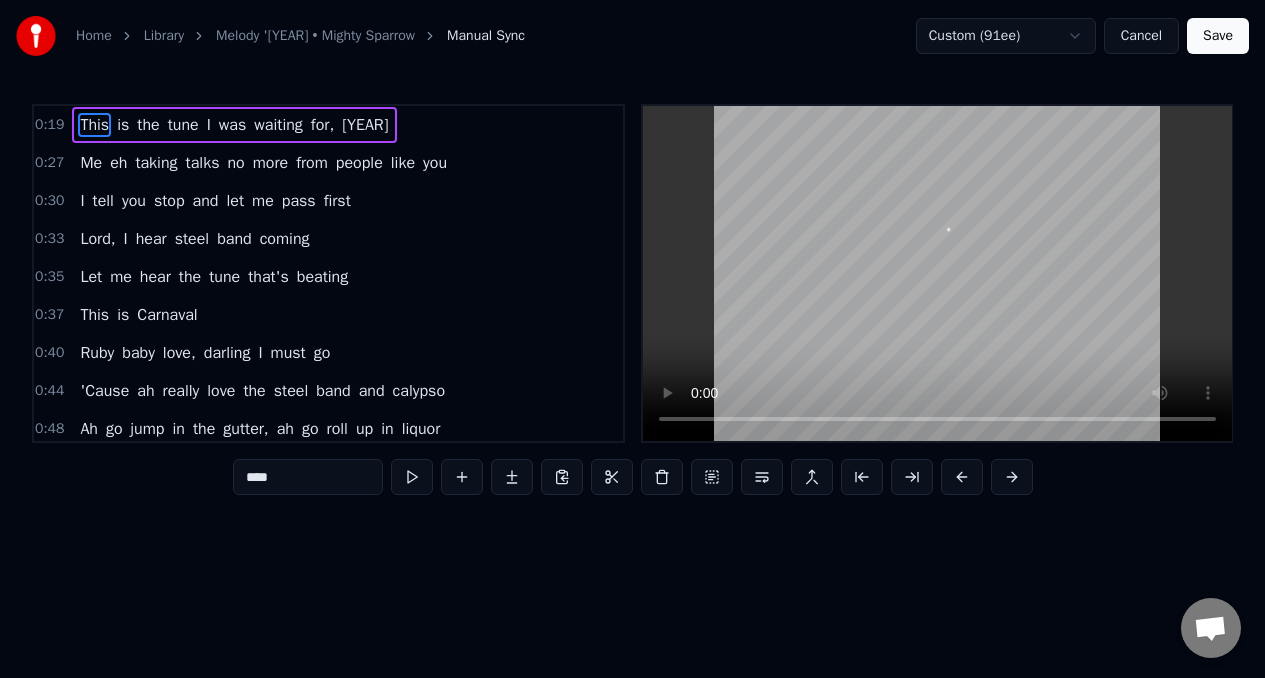 scroll, scrollTop: 0, scrollLeft: 5882, axis: horizontal 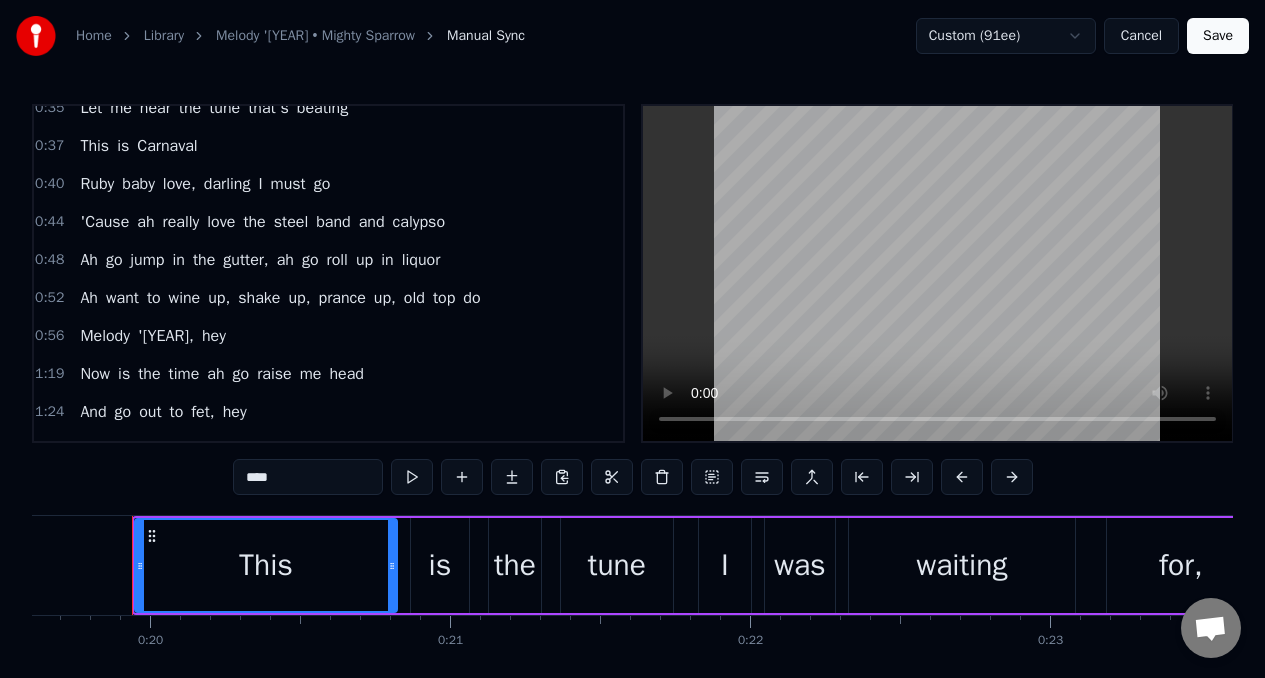 click on "old" at bounding box center [414, 298] 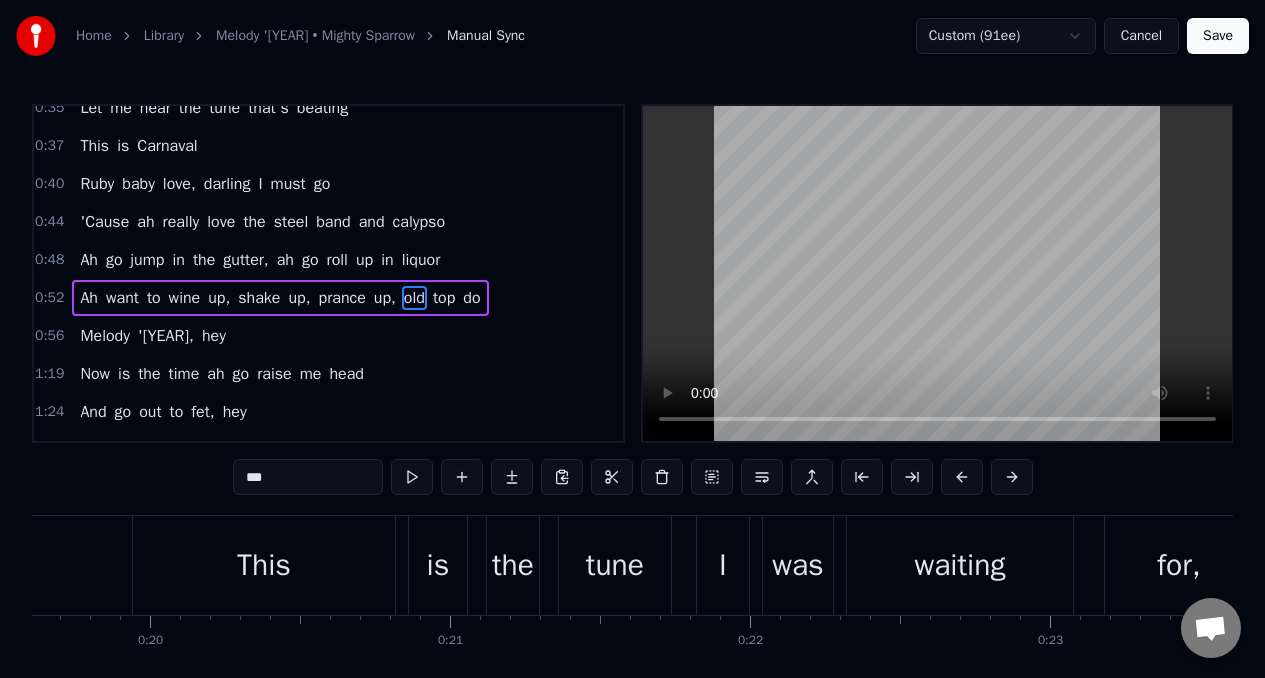 scroll, scrollTop: 193, scrollLeft: 0, axis: vertical 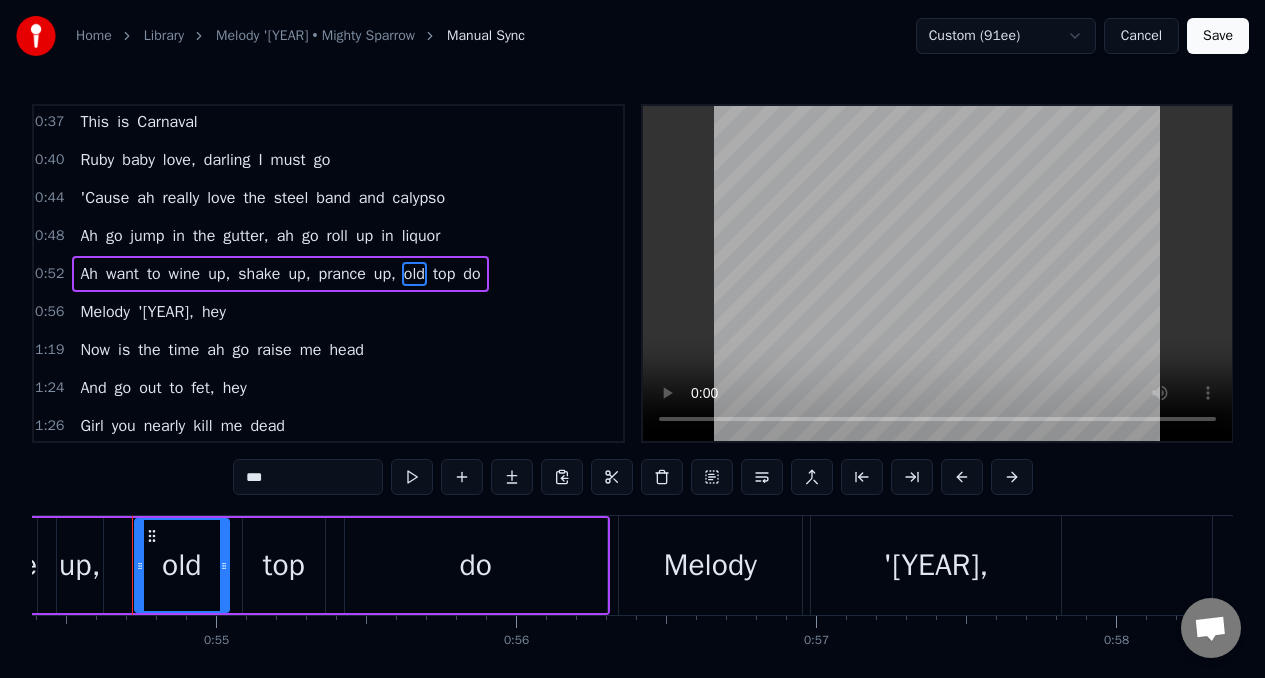 click on "***" at bounding box center [308, 477] 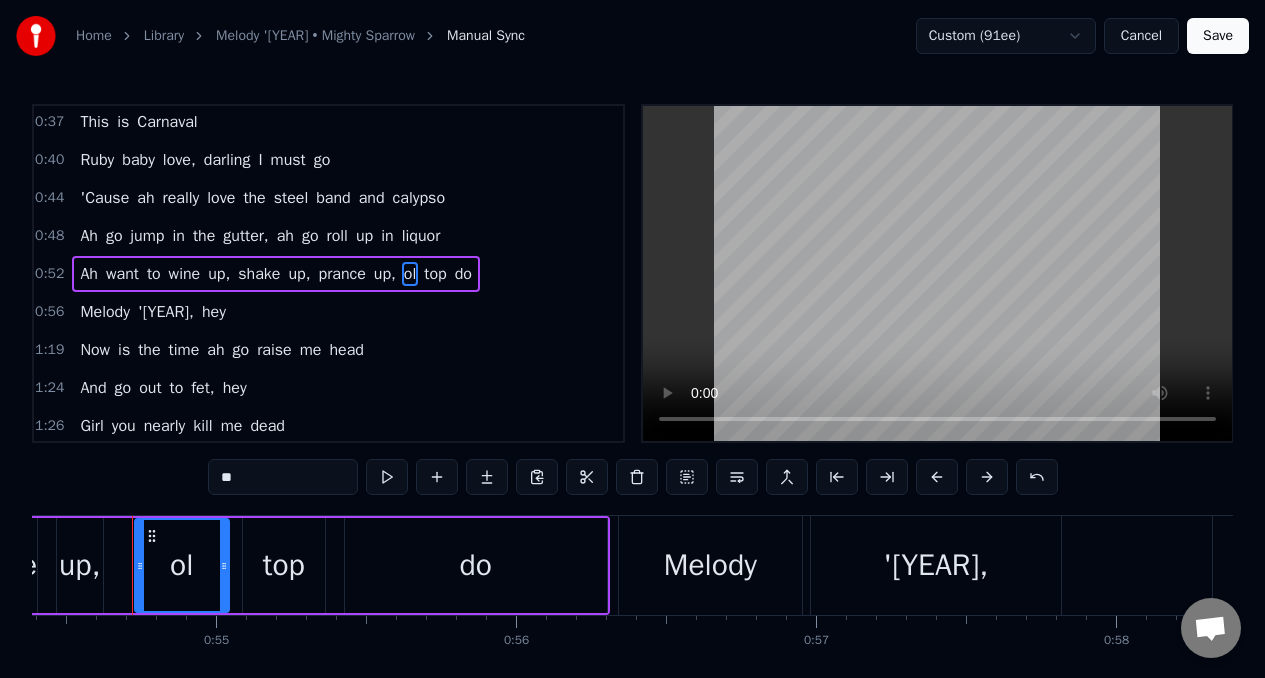 type on "*" 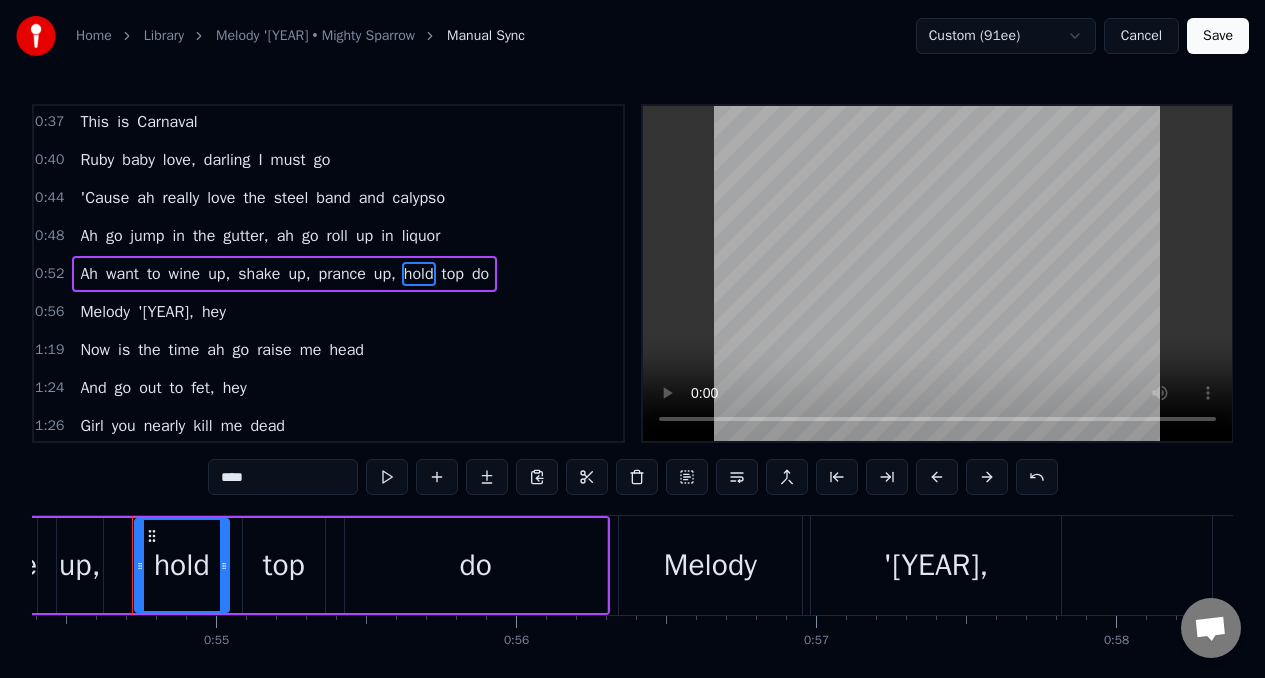 click on "top" at bounding box center (453, 274) 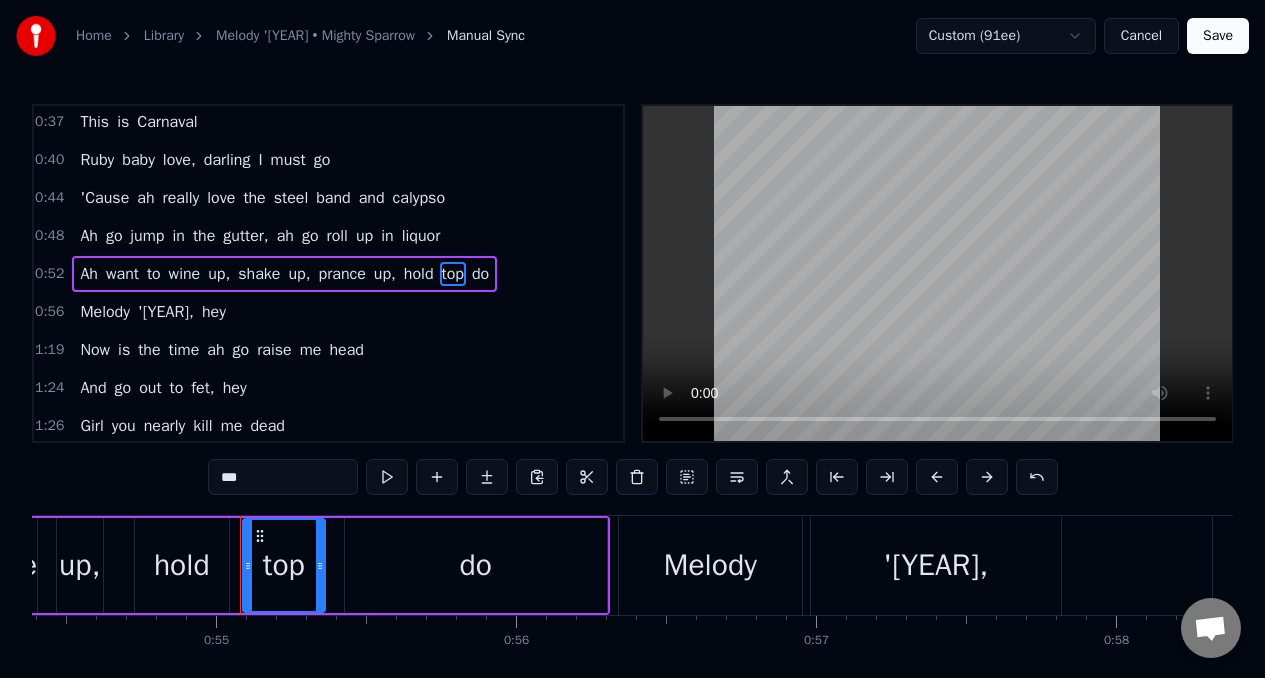drag, startPoint x: 185, startPoint y: 569, endPoint x: 241, endPoint y: 545, distance: 60.926186 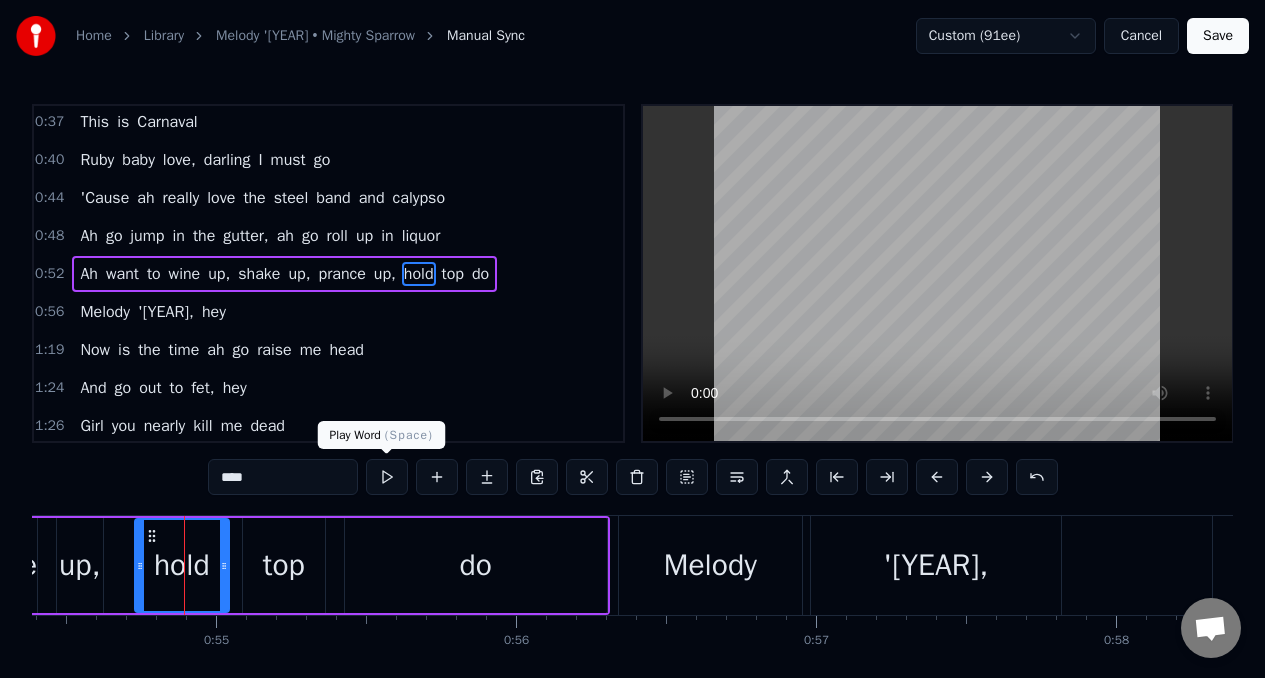 click at bounding box center (387, 477) 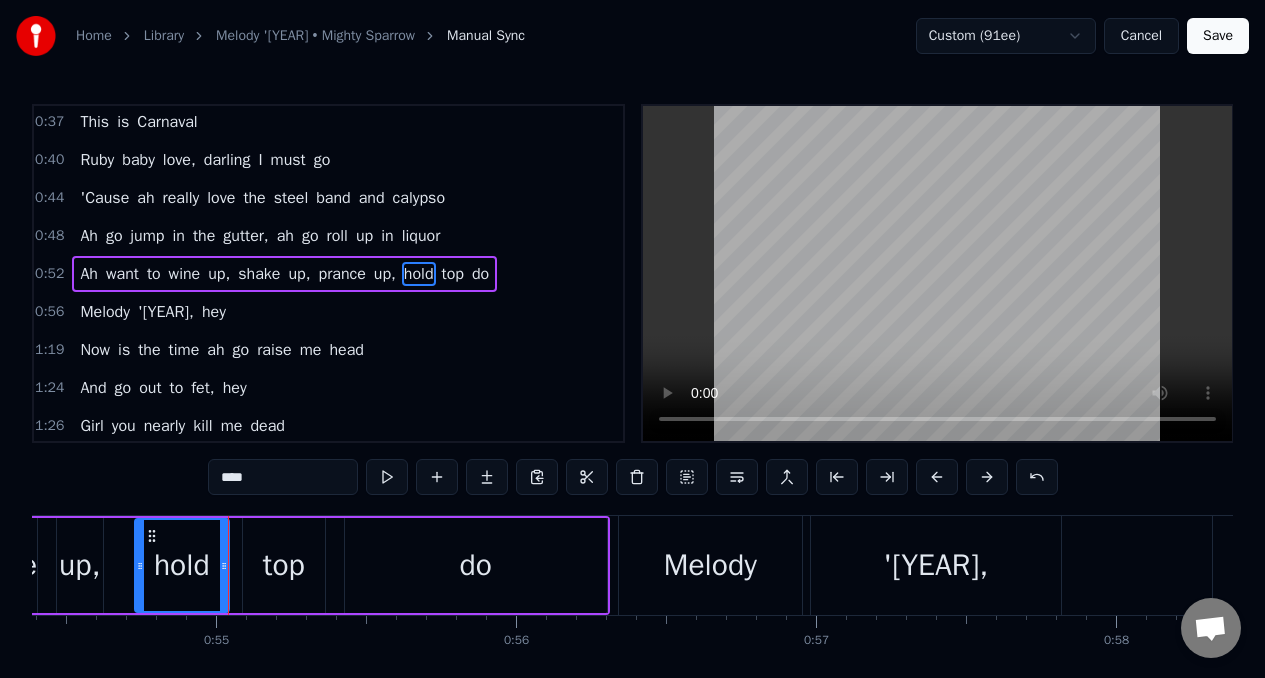 click at bounding box center (387, 477) 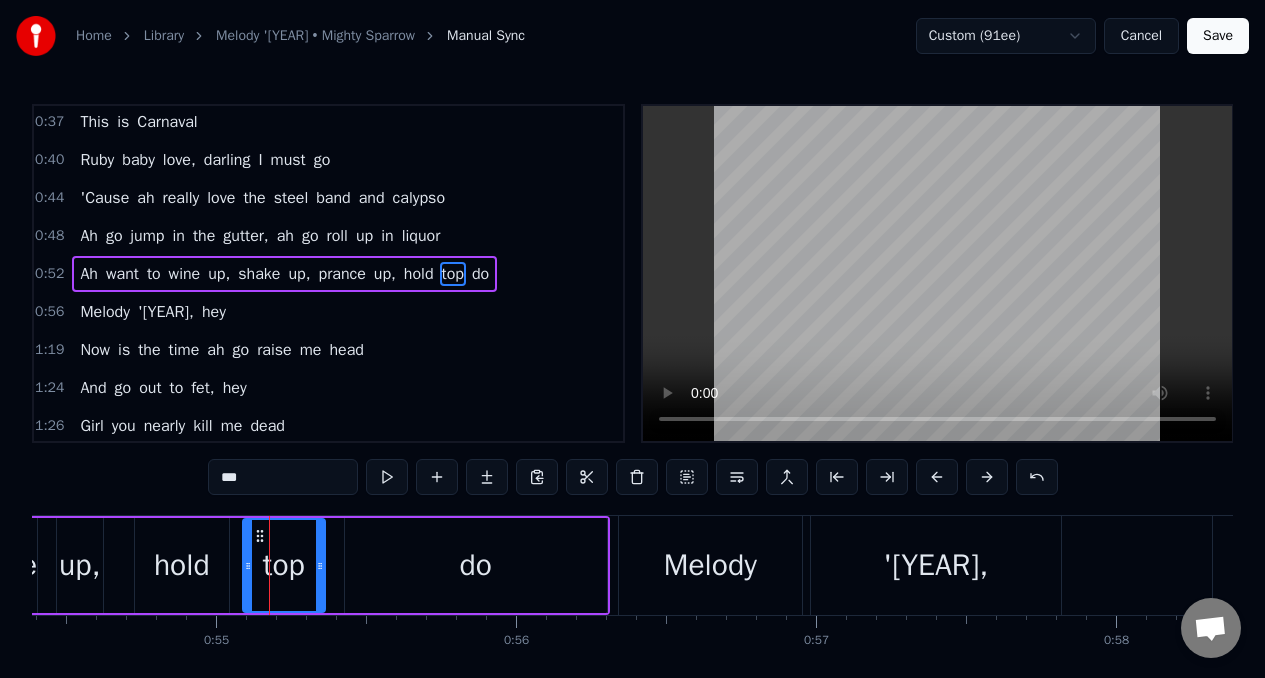 click on "***" at bounding box center (283, 477) 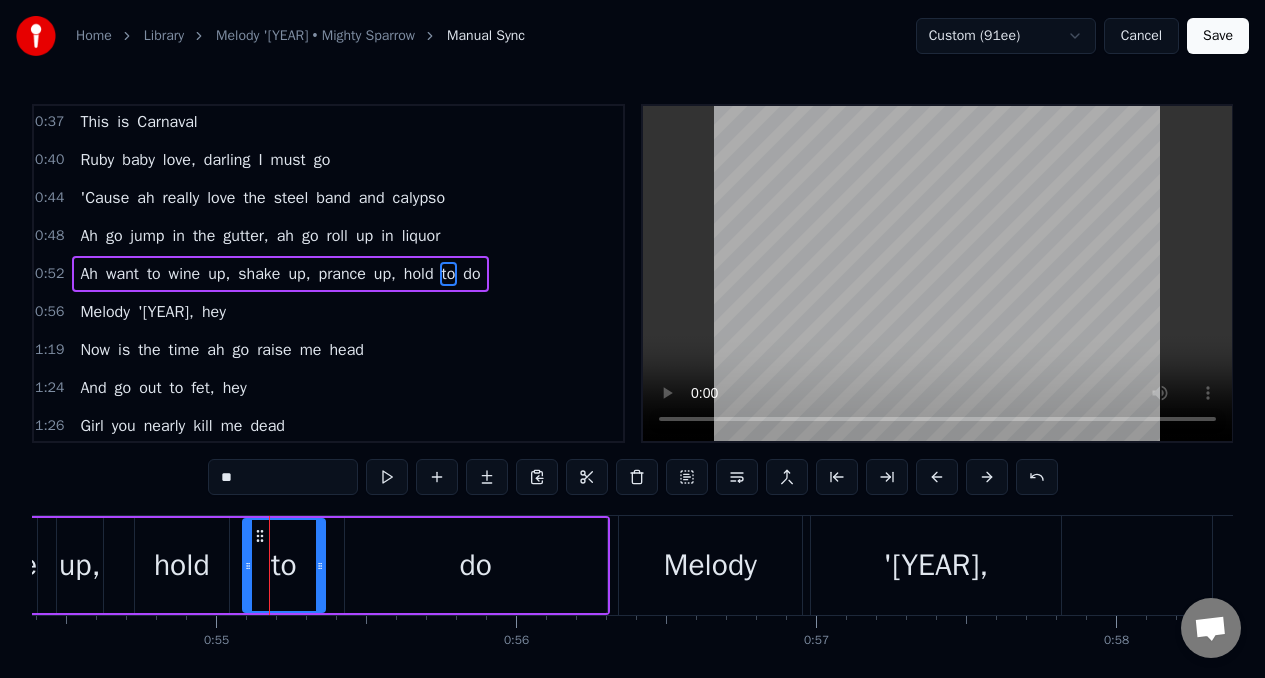 type on "*" 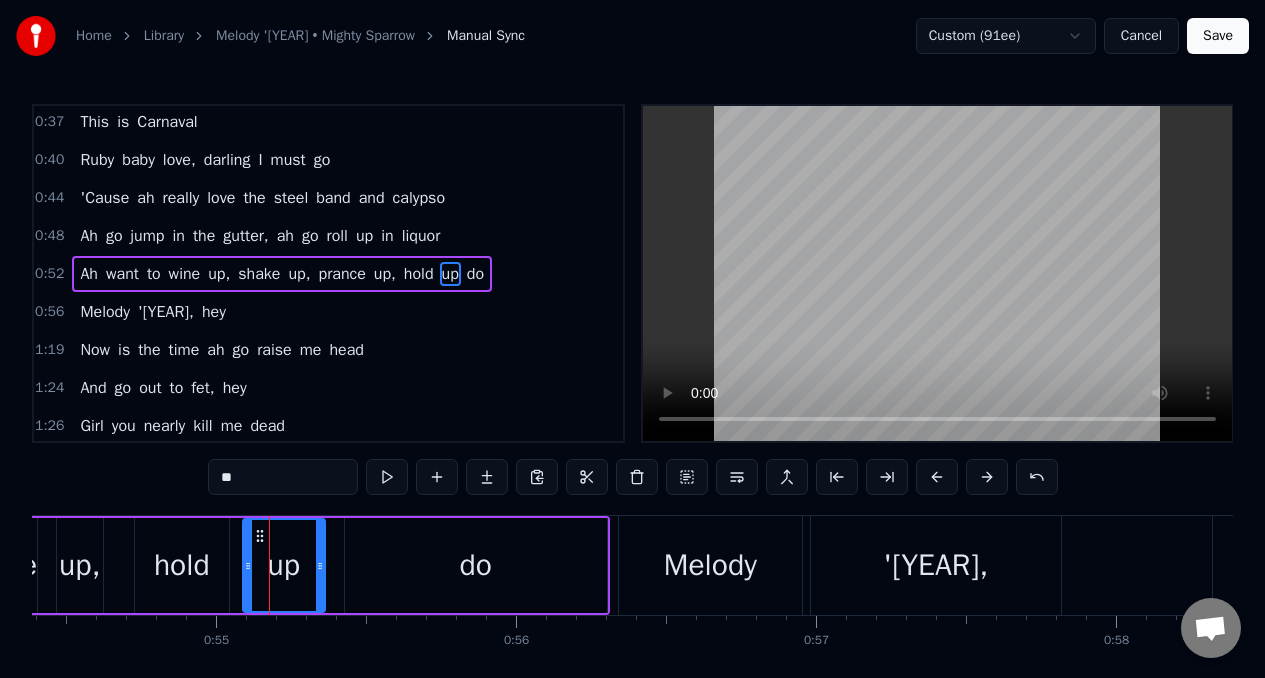 click on "do" at bounding box center (476, 565) 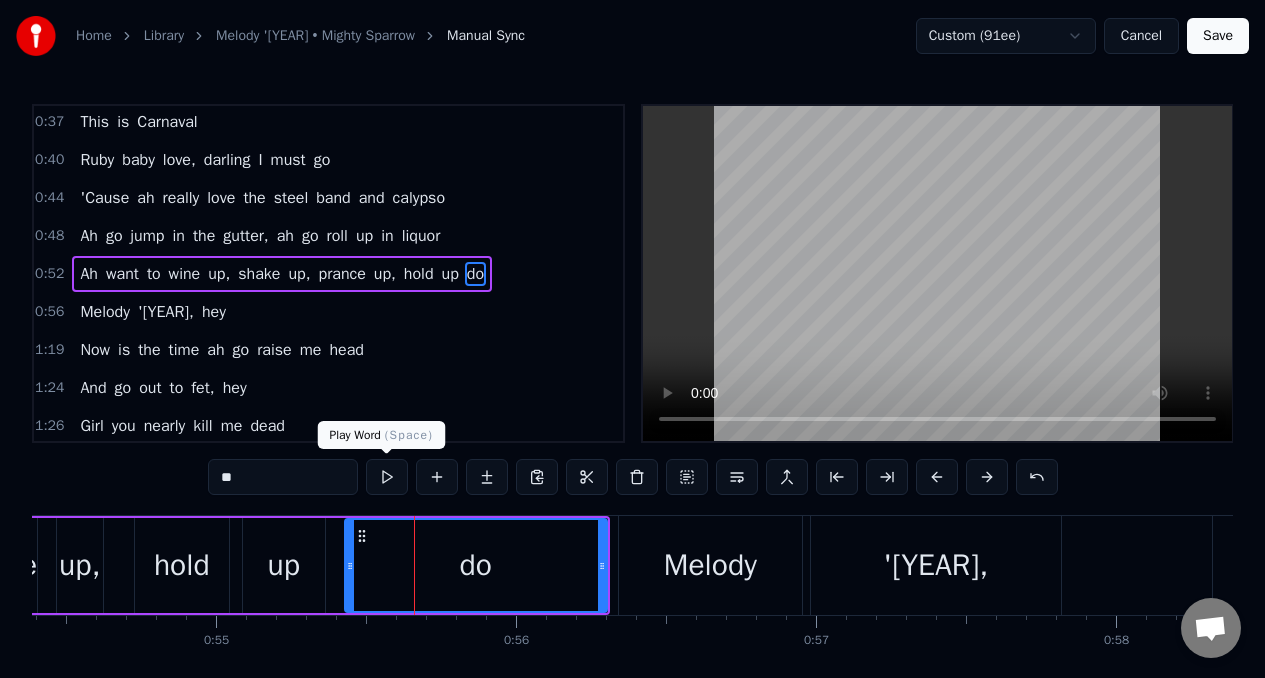 click at bounding box center (387, 477) 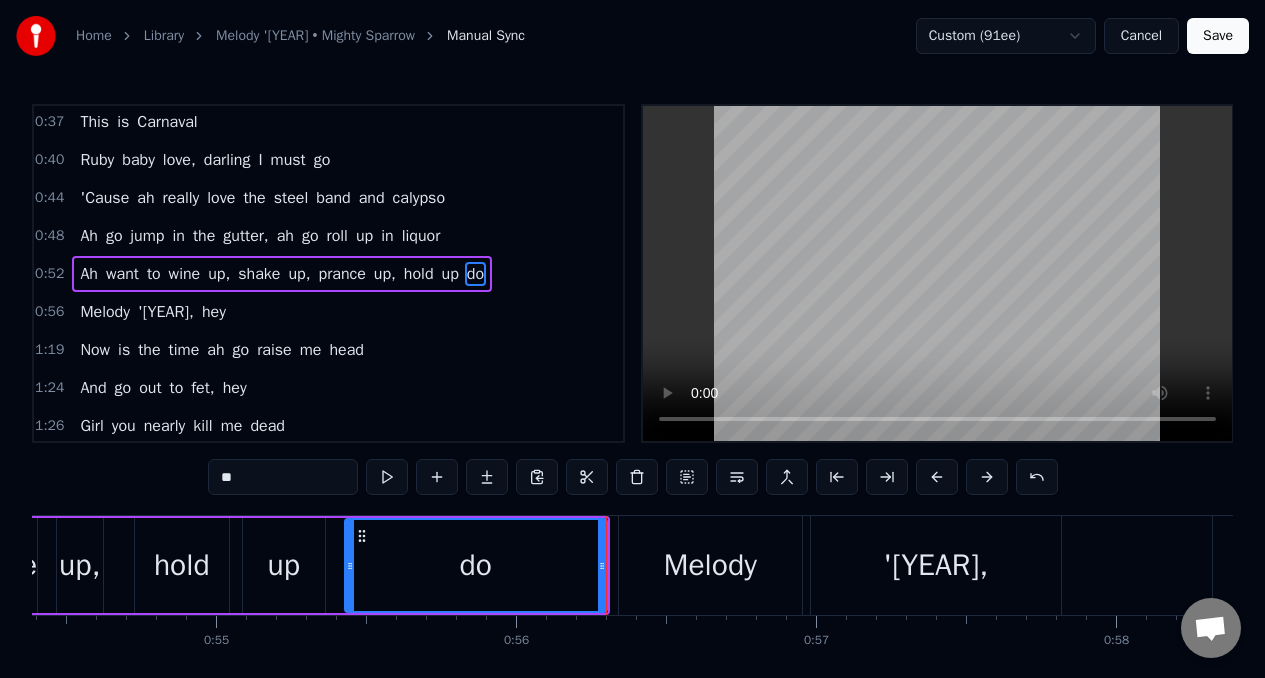 click on "**" at bounding box center [283, 477] 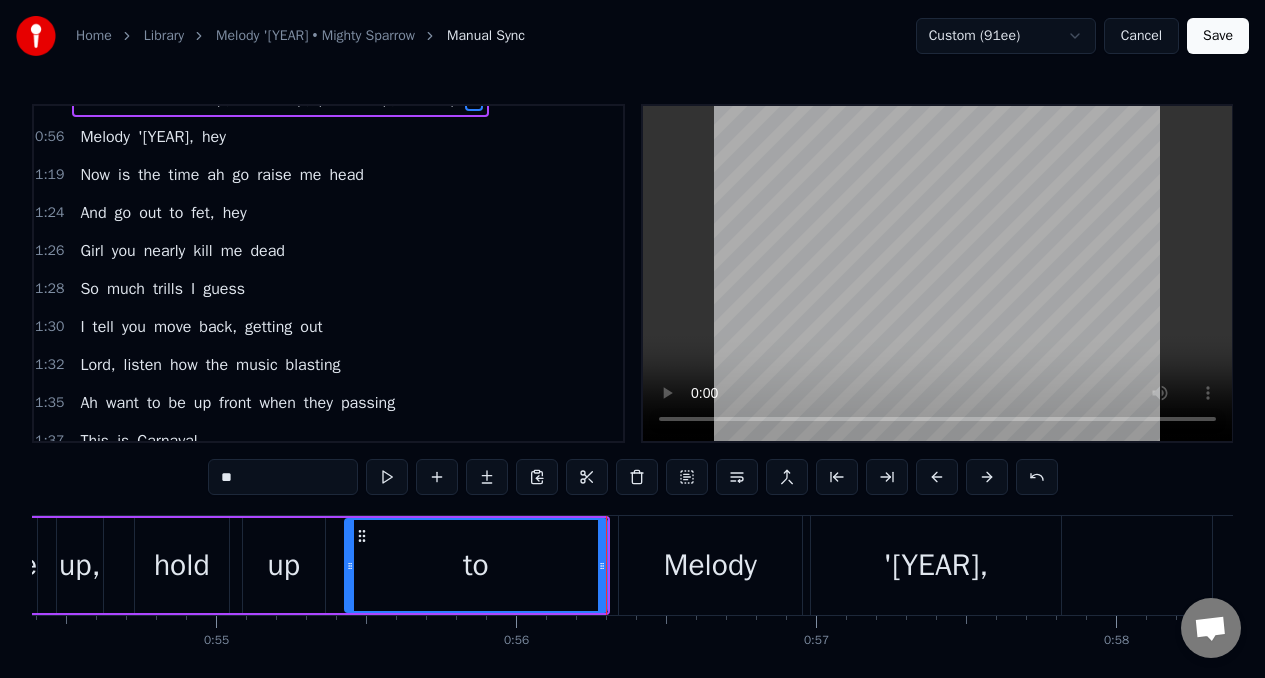 scroll, scrollTop: 273, scrollLeft: 0, axis: vertical 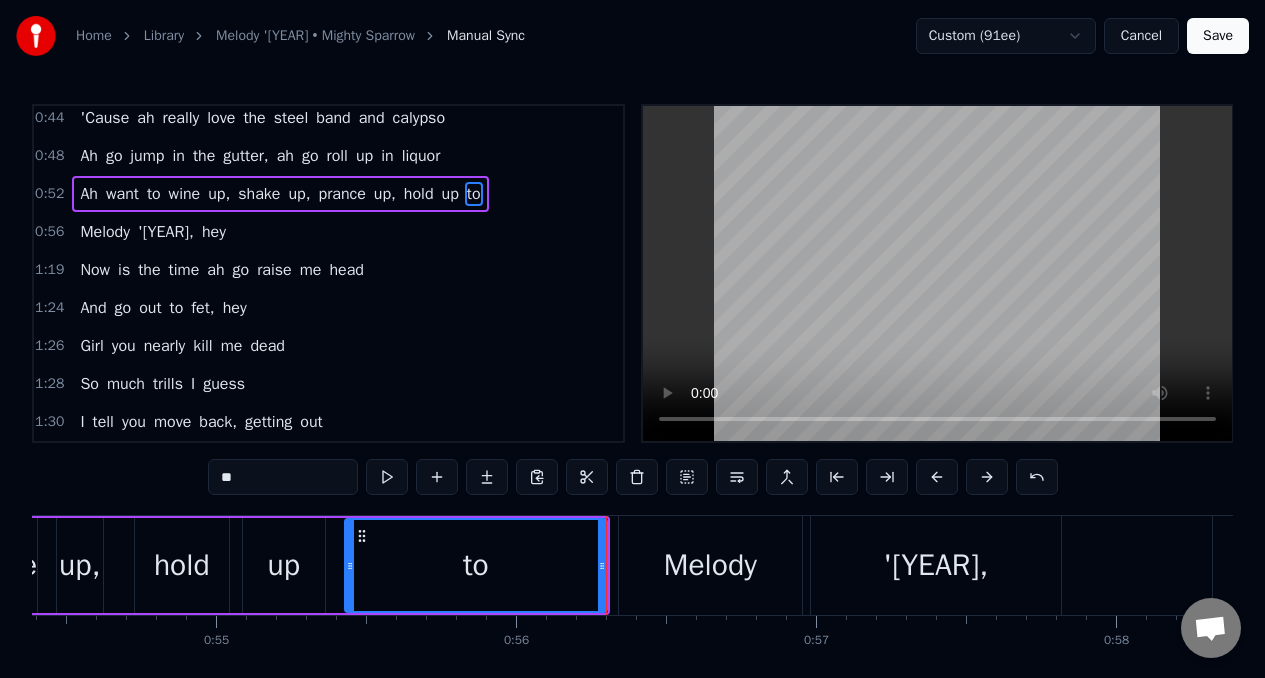 click on "Now" at bounding box center [95, 270] 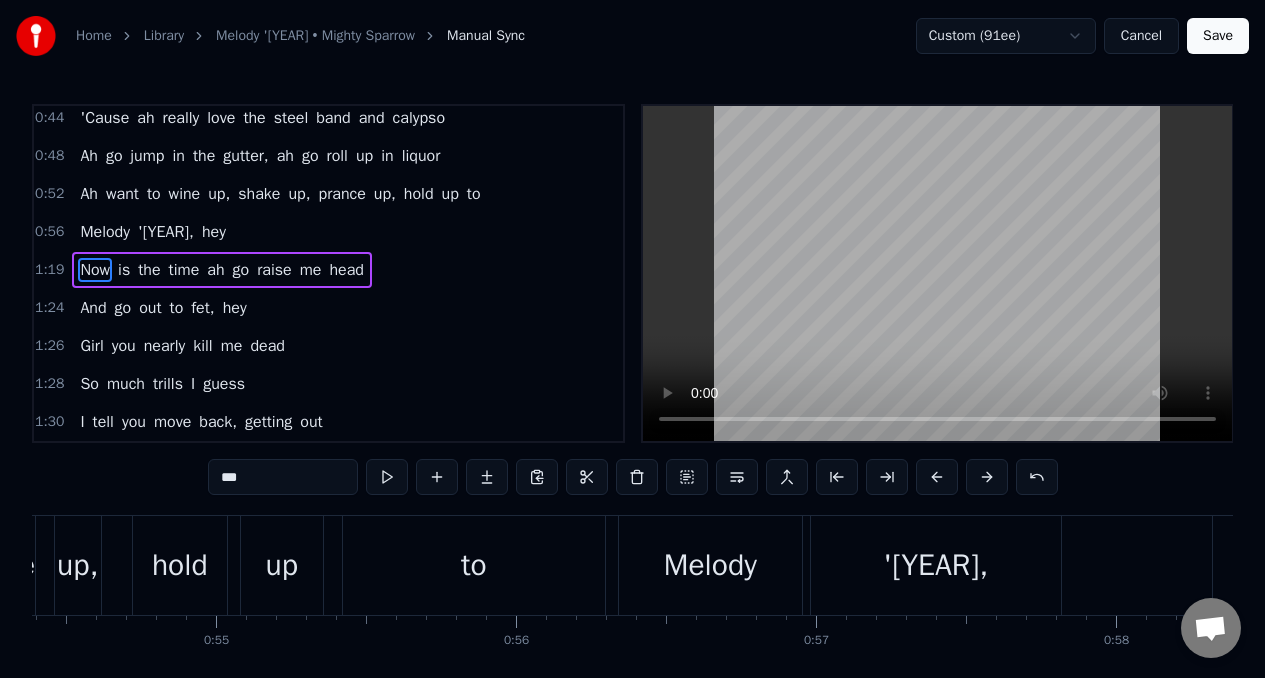 scroll, scrollTop: 269, scrollLeft: 0, axis: vertical 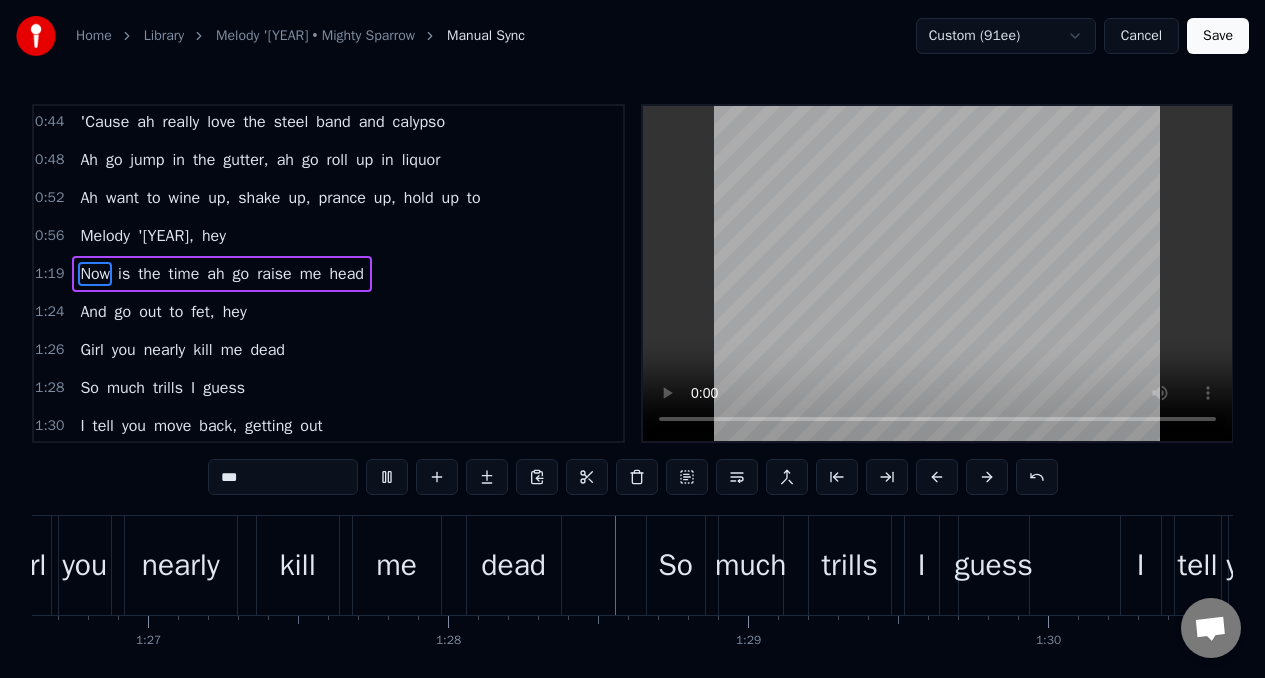 click on "out" at bounding box center [150, 312] 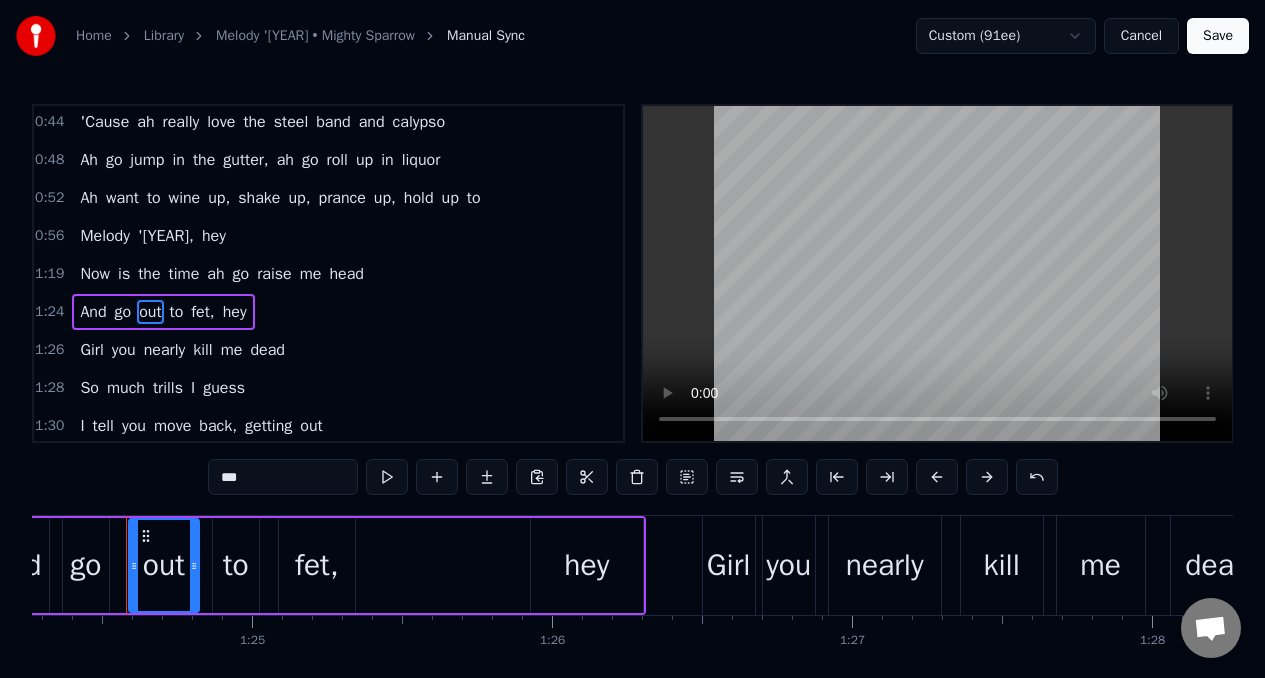 scroll, scrollTop: 0, scrollLeft: 25273, axis: horizontal 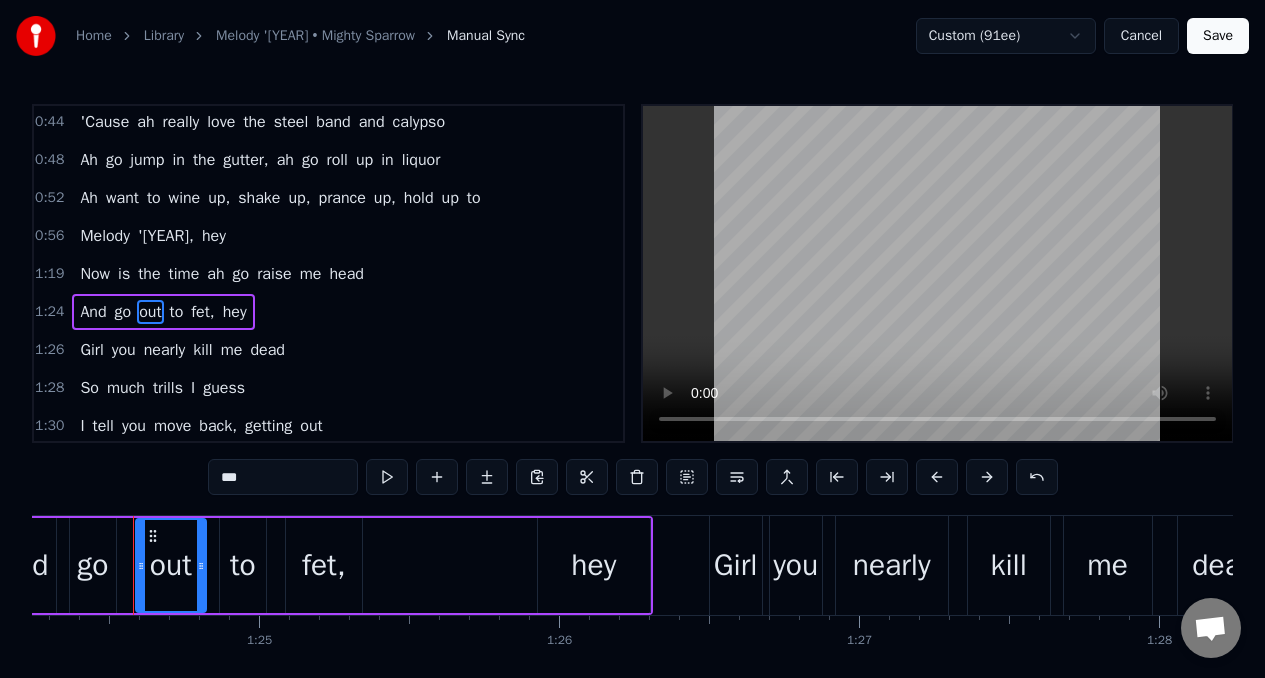 click on "fet," at bounding box center [202, 312] 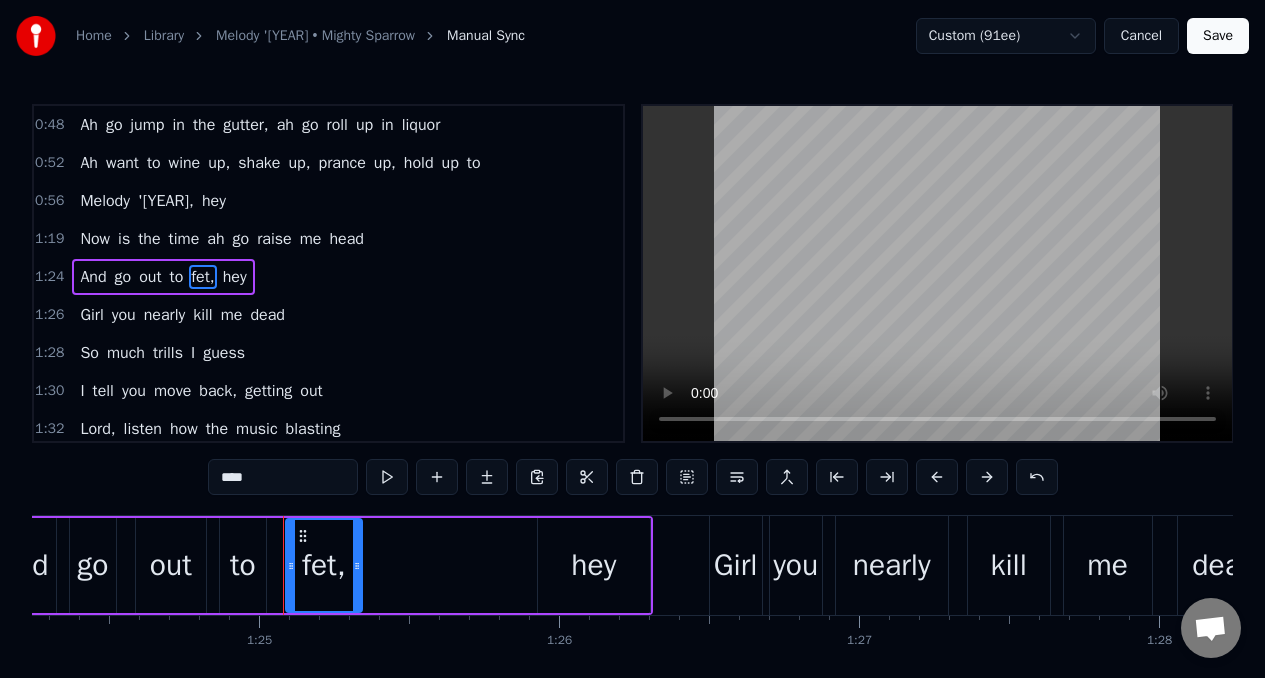 scroll, scrollTop: 307, scrollLeft: 0, axis: vertical 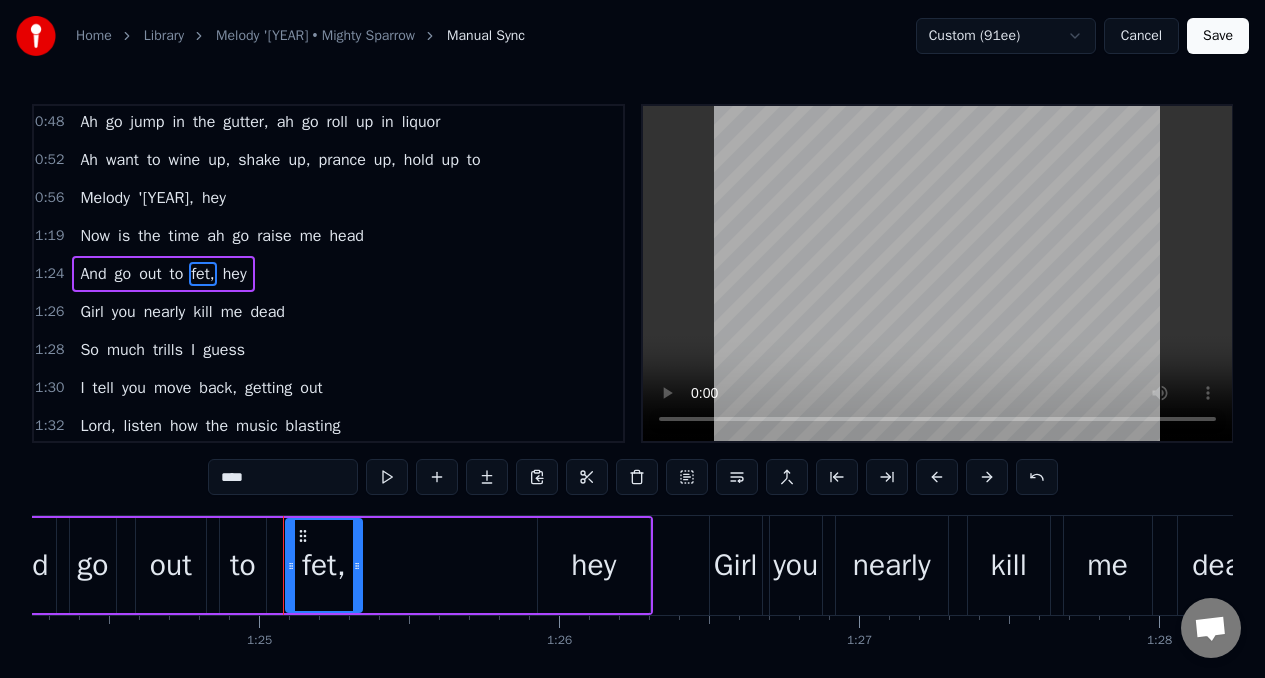 click on "****" at bounding box center [283, 477] 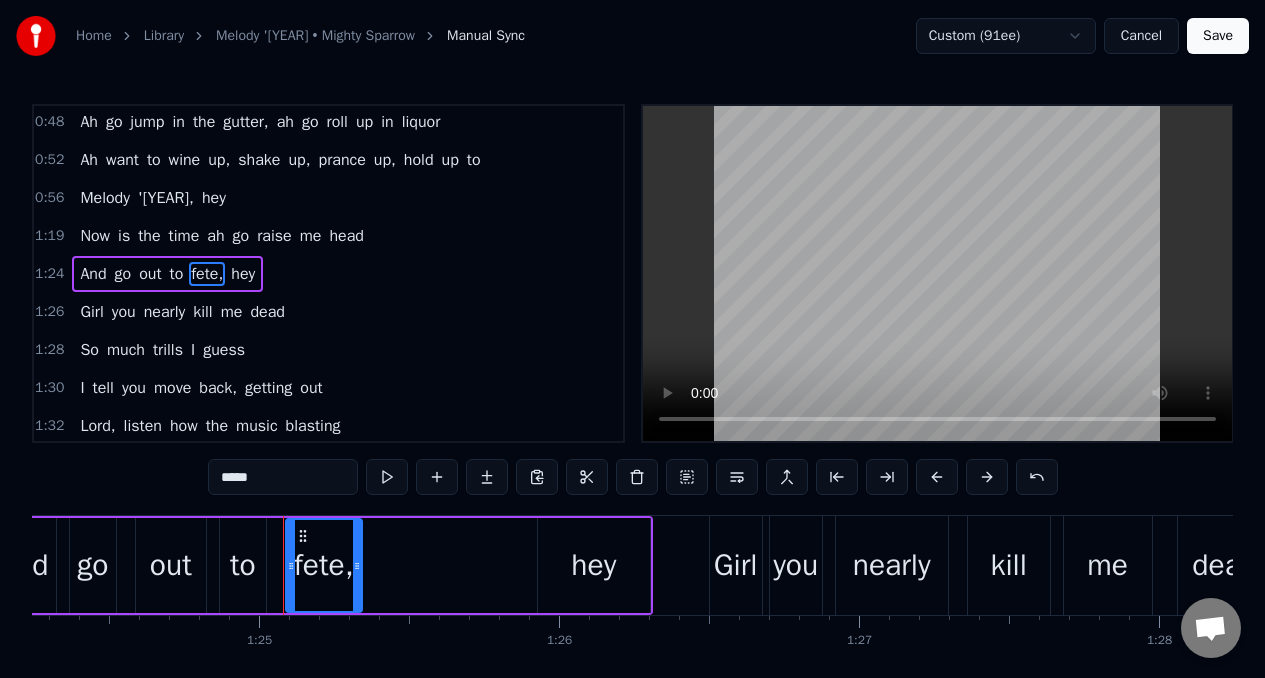 click on "So" at bounding box center (89, 350) 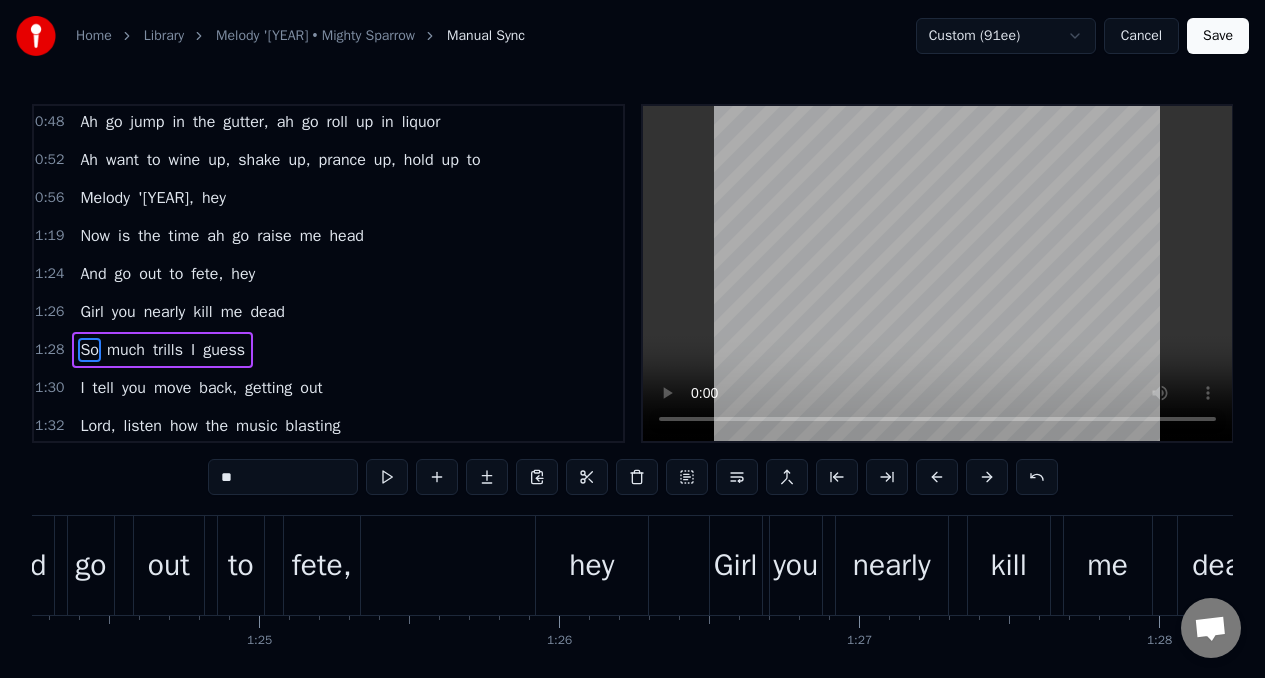 scroll, scrollTop: 308, scrollLeft: 0, axis: vertical 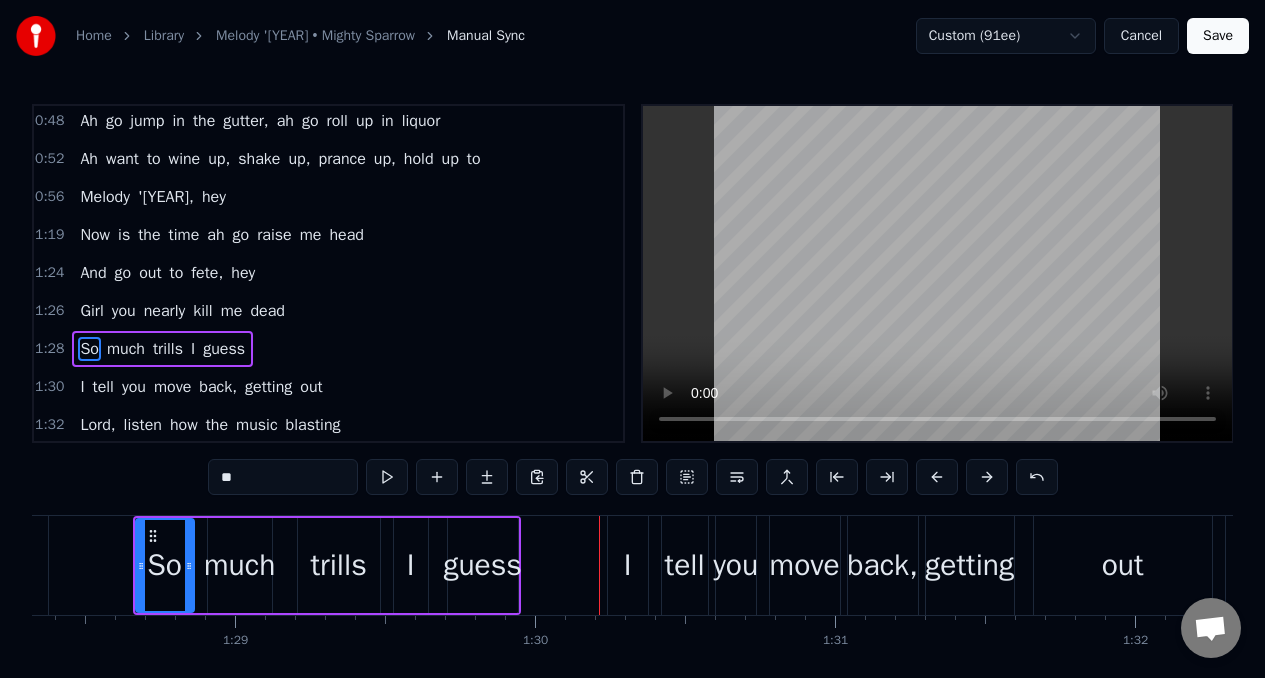 click on "I" at bounding box center (193, 349) 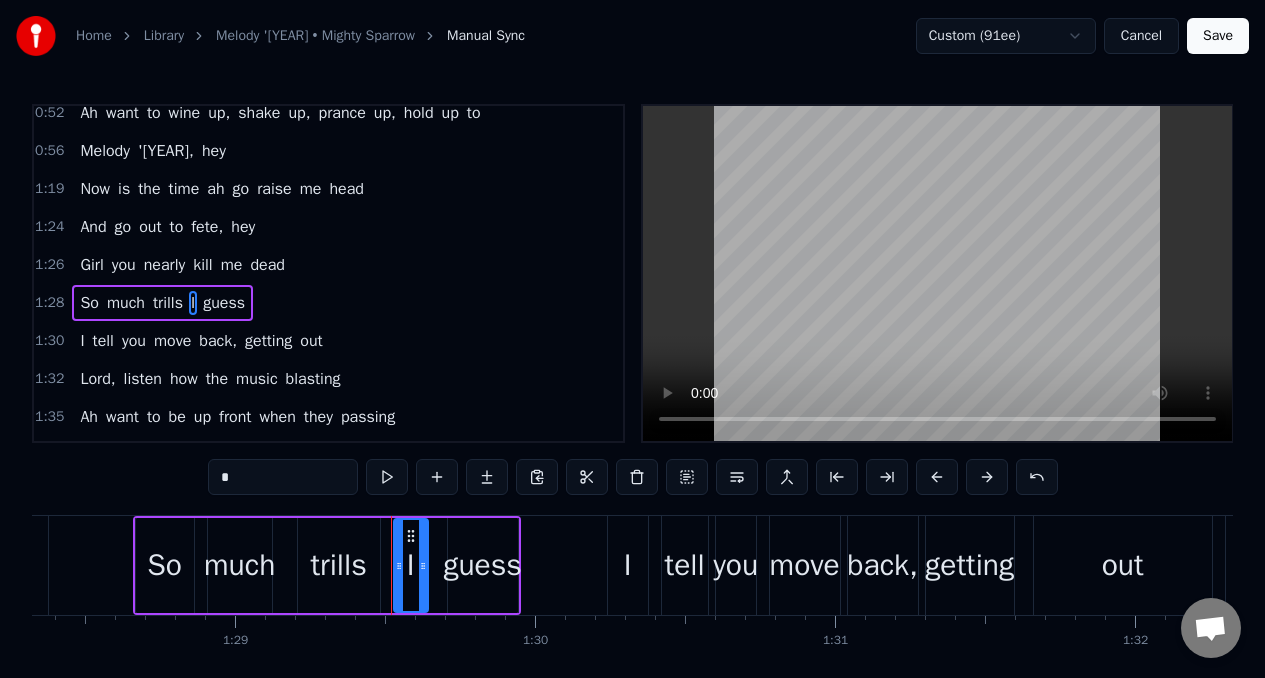 scroll, scrollTop: 383, scrollLeft: 0, axis: vertical 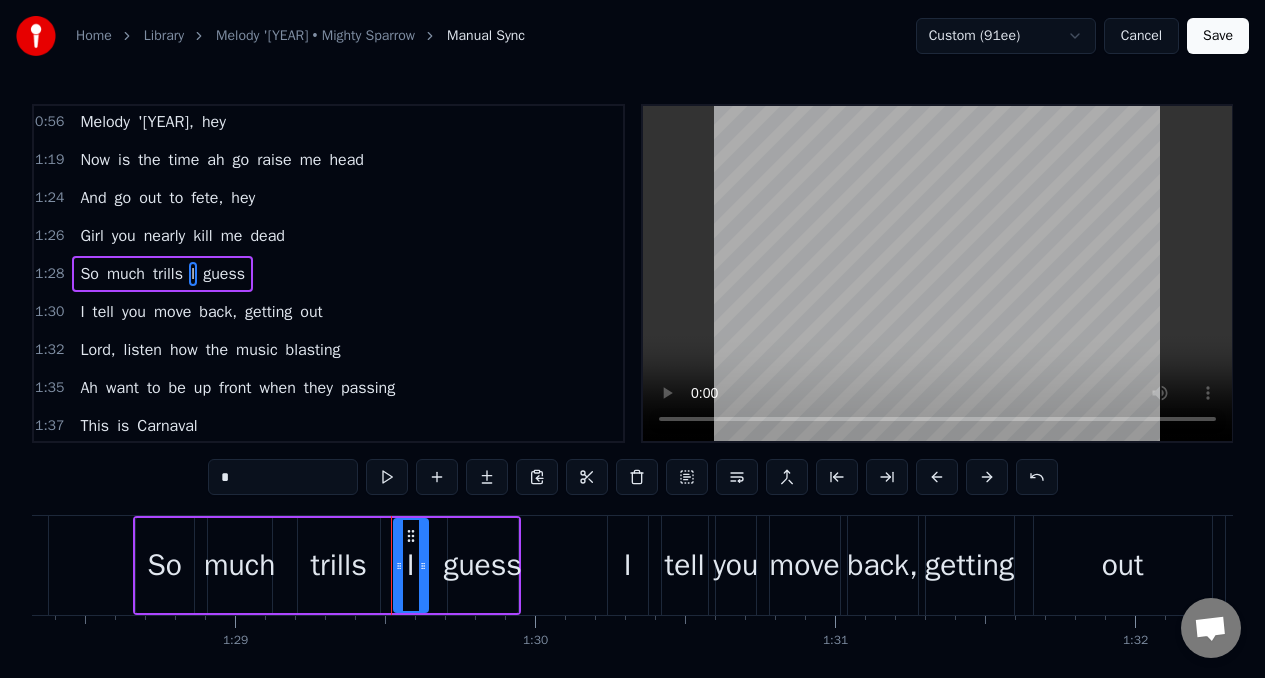 click on "*" at bounding box center [283, 477] 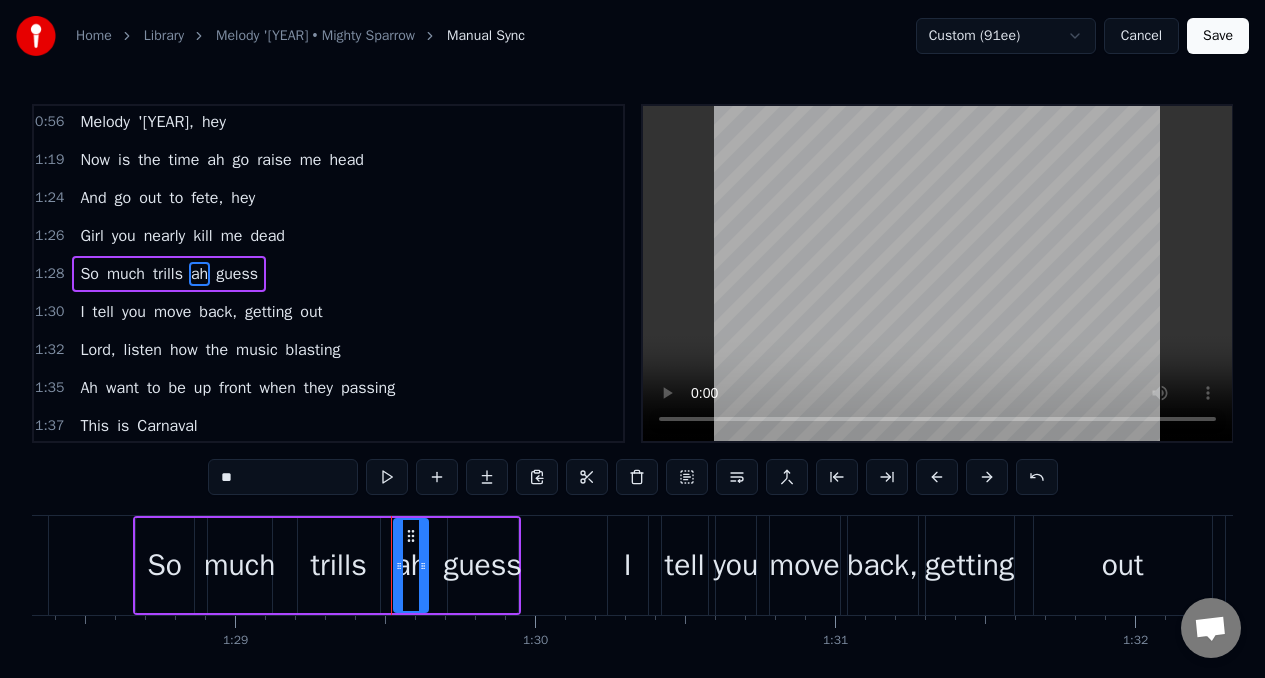 click on "guess" at bounding box center (237, 274) 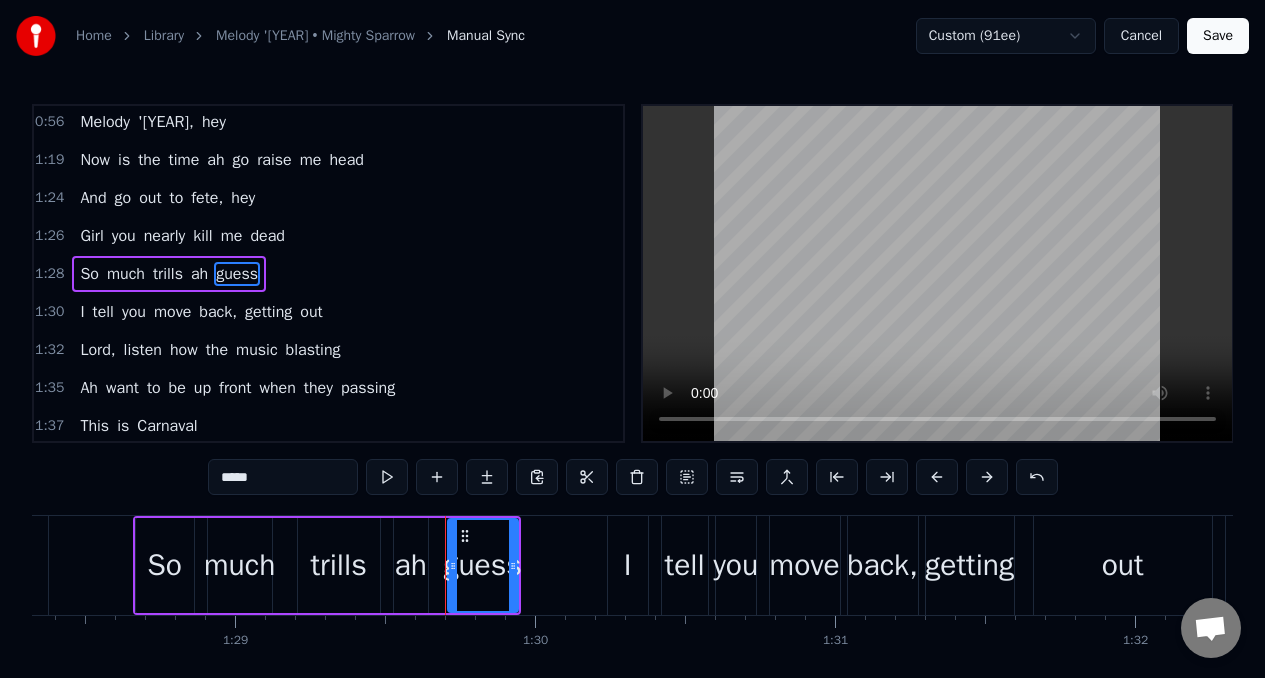click on "*****" at bounding box center (283, 477) 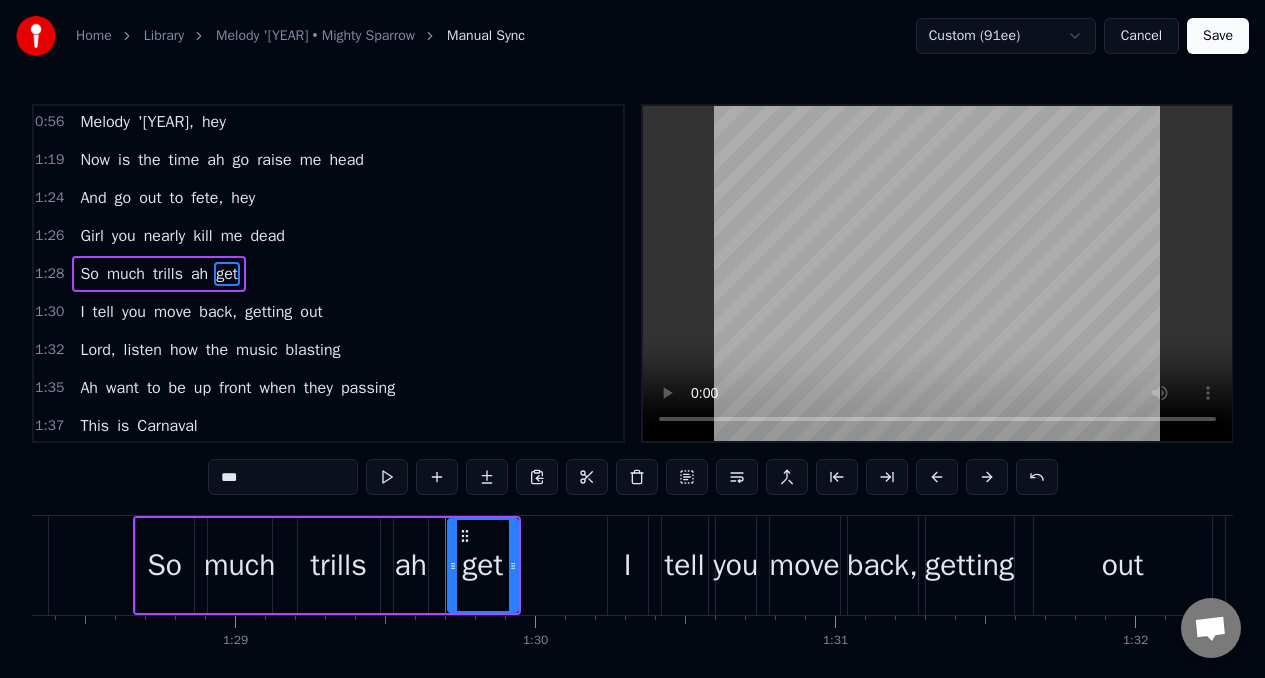 click on "So" at bounding box center (89, 274) 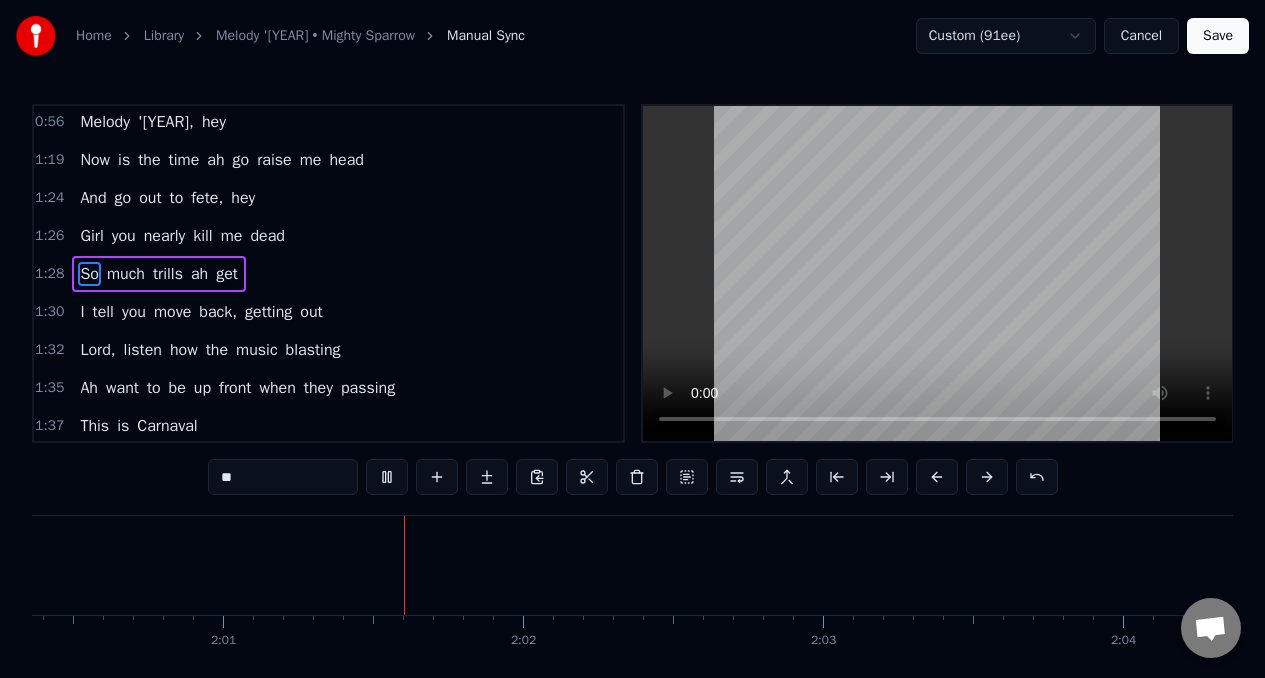 scroll, scrollTop: 0, scrollLeft: 36110, axis: horizontal 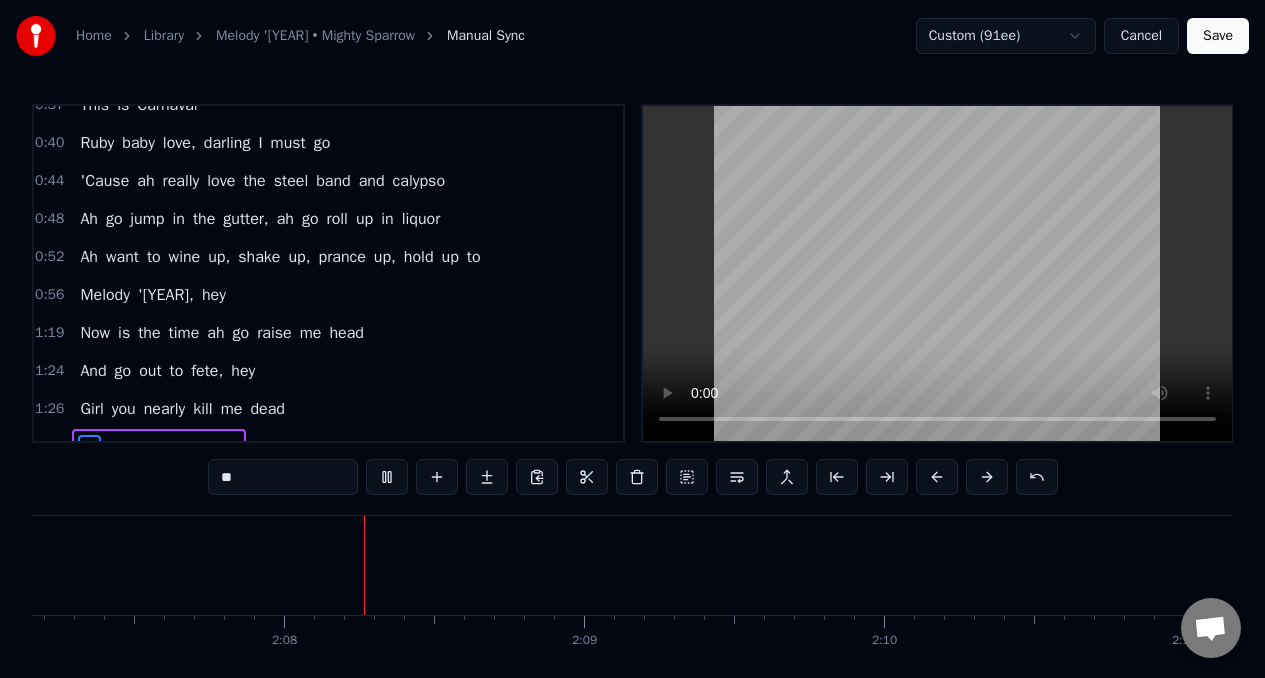 click on "hold" at bounding box center [419, 257] 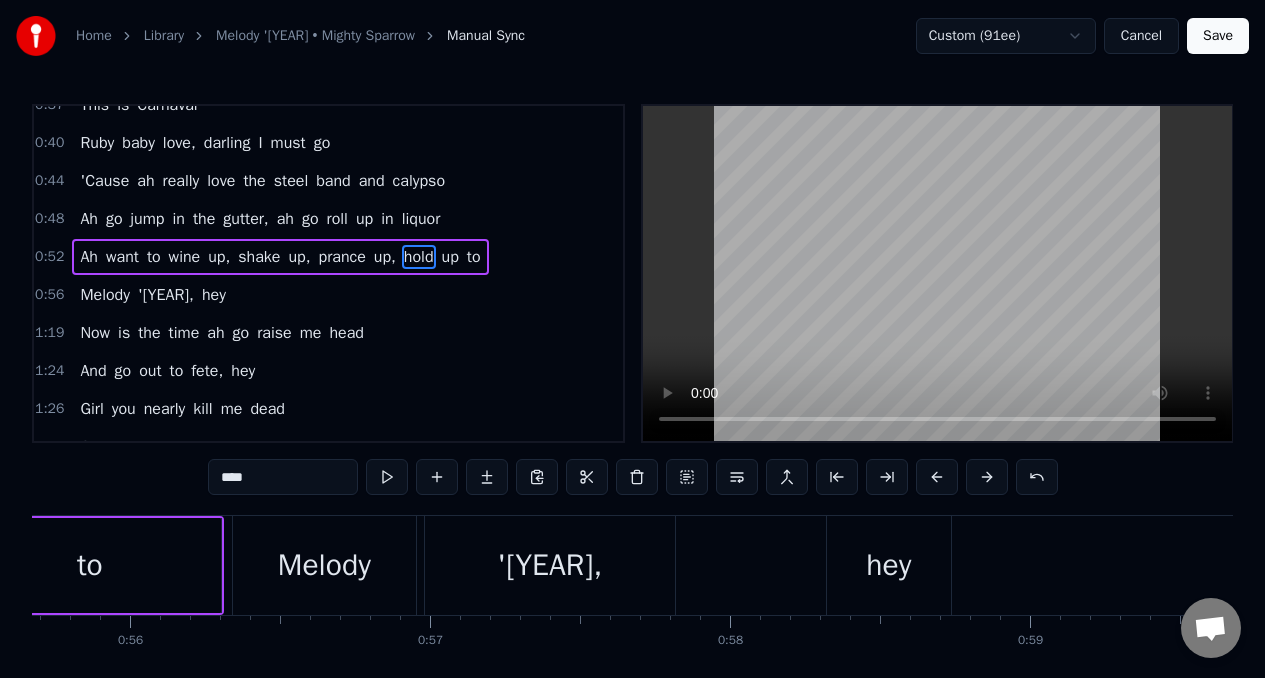 scroll, scrollTop: 0, scrollLeft: 16316, axis: horizontal 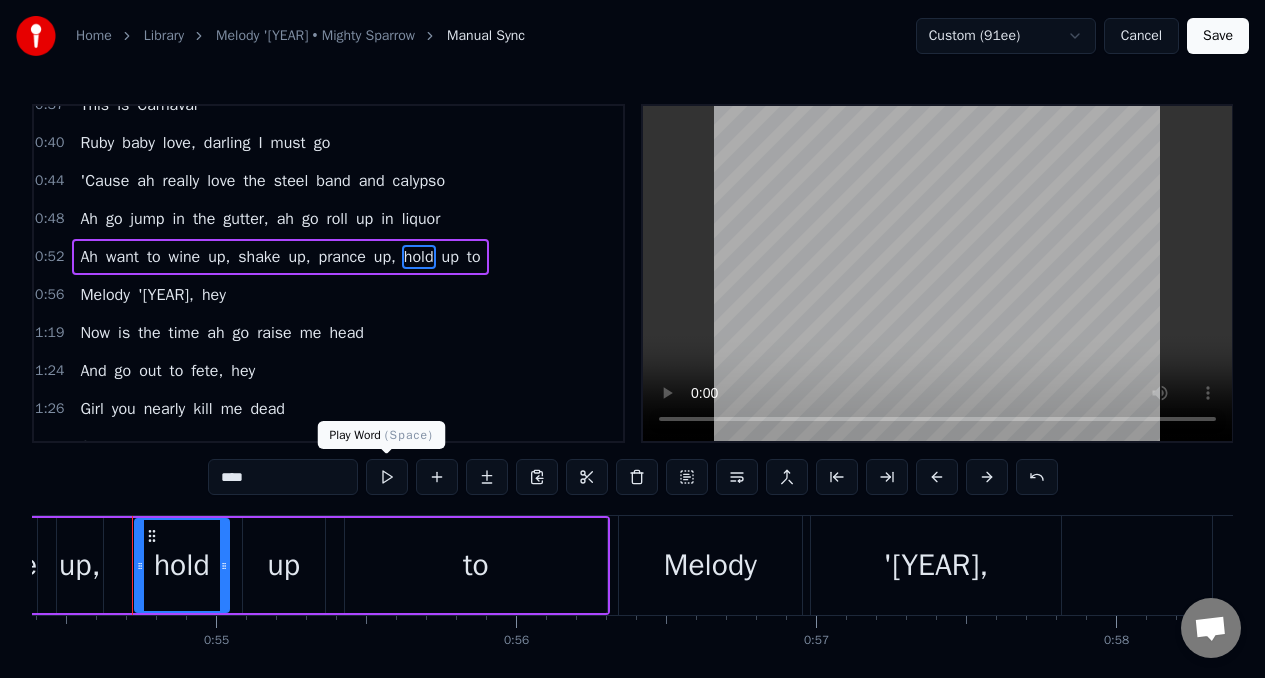 click at bounding box center [387, 477] 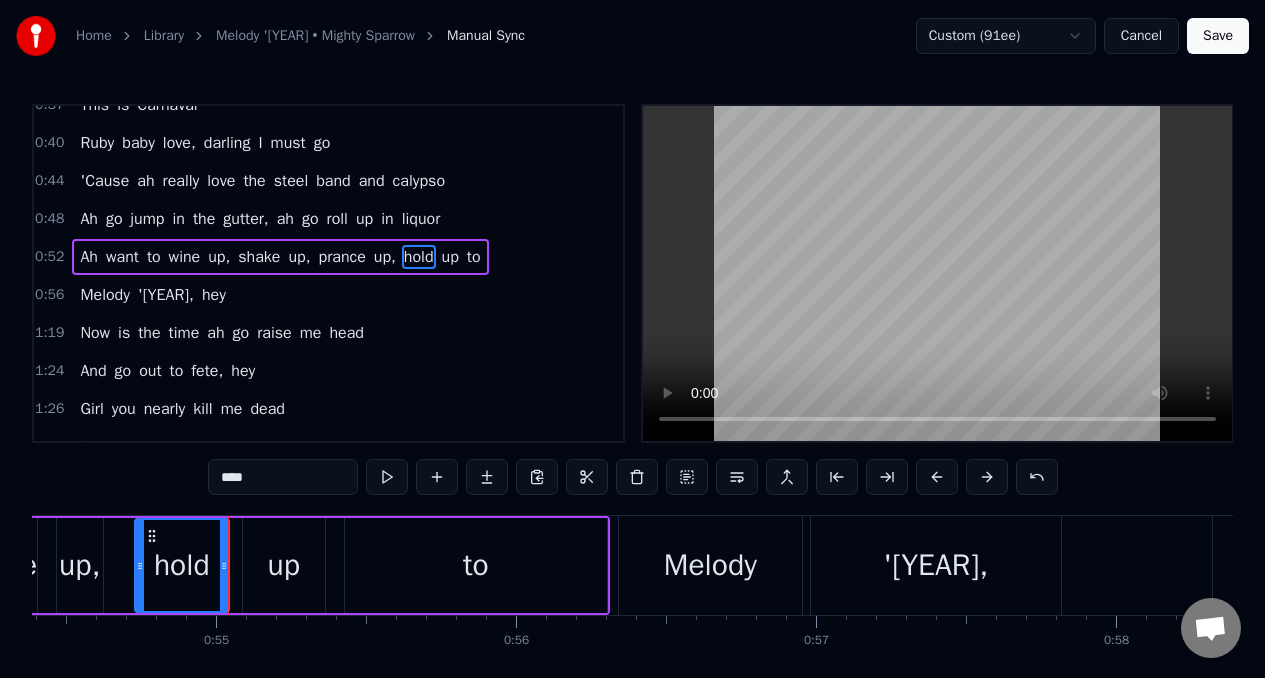 click at bounding box center (387, 477) 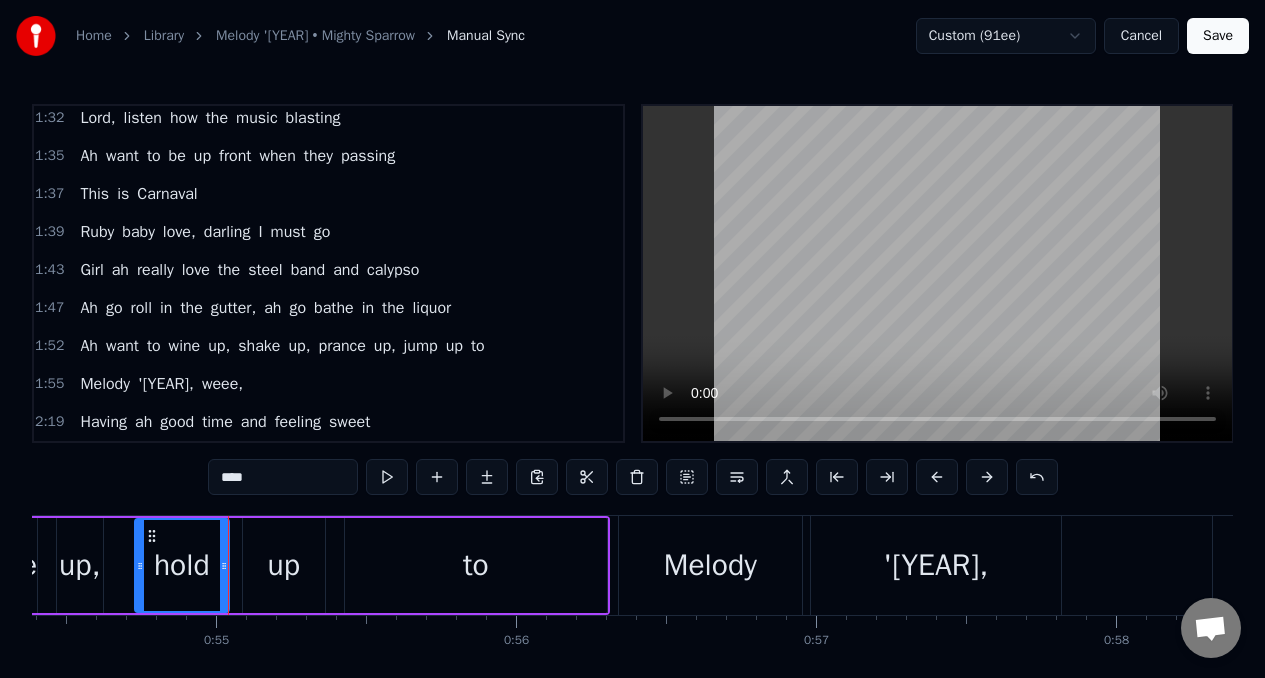 scroll, scrollTop: 617, scrollLeft: 0, axis: vertical 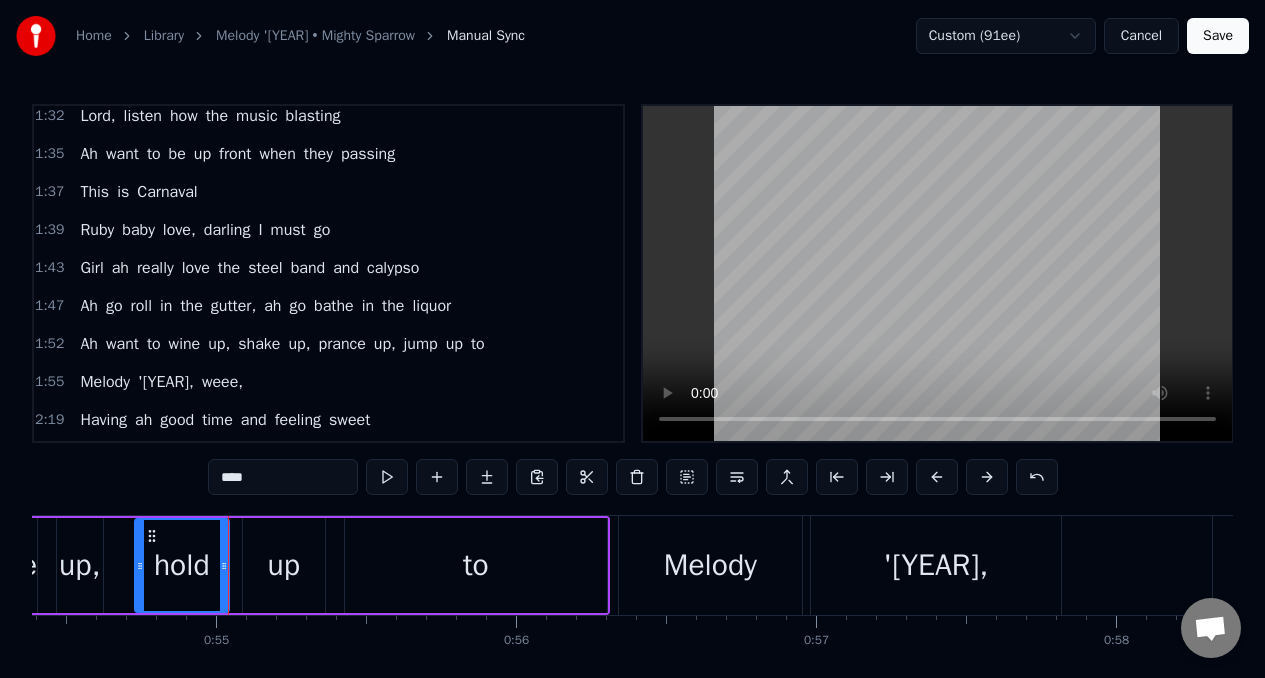 click on "Having" at bounding box center (103, 420) 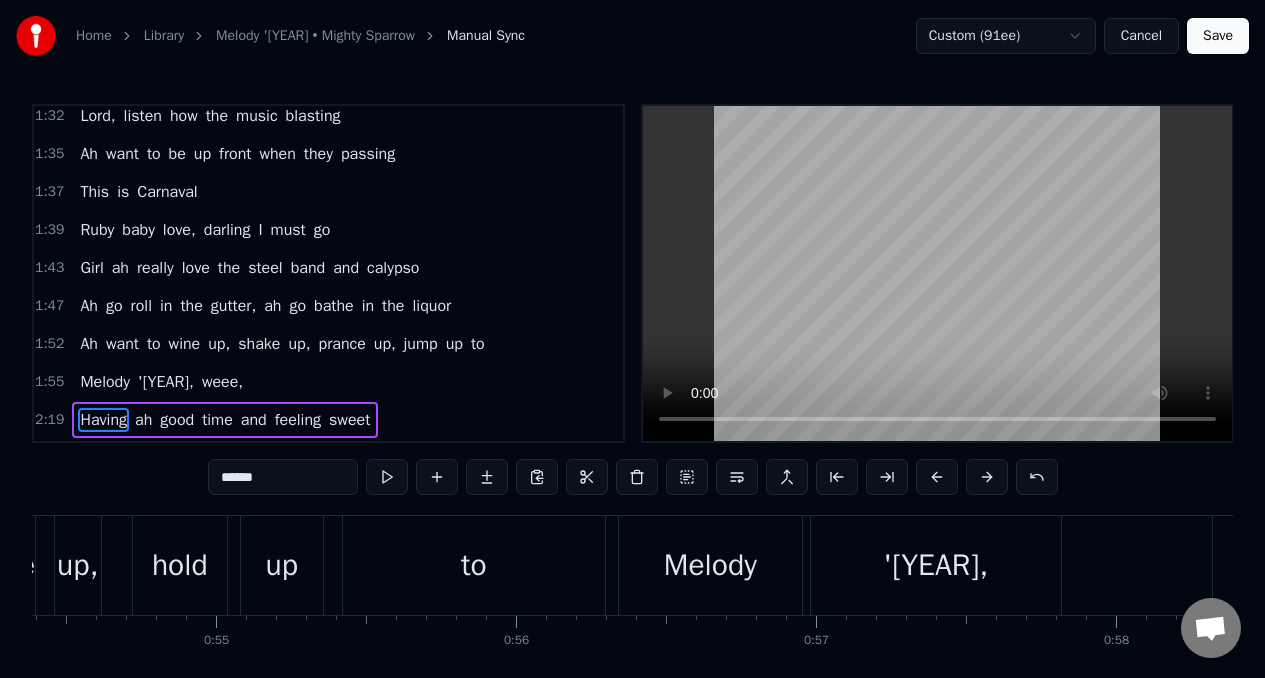 scroll, scrollTop: 626, scrollLeft: 0, axis: vertical 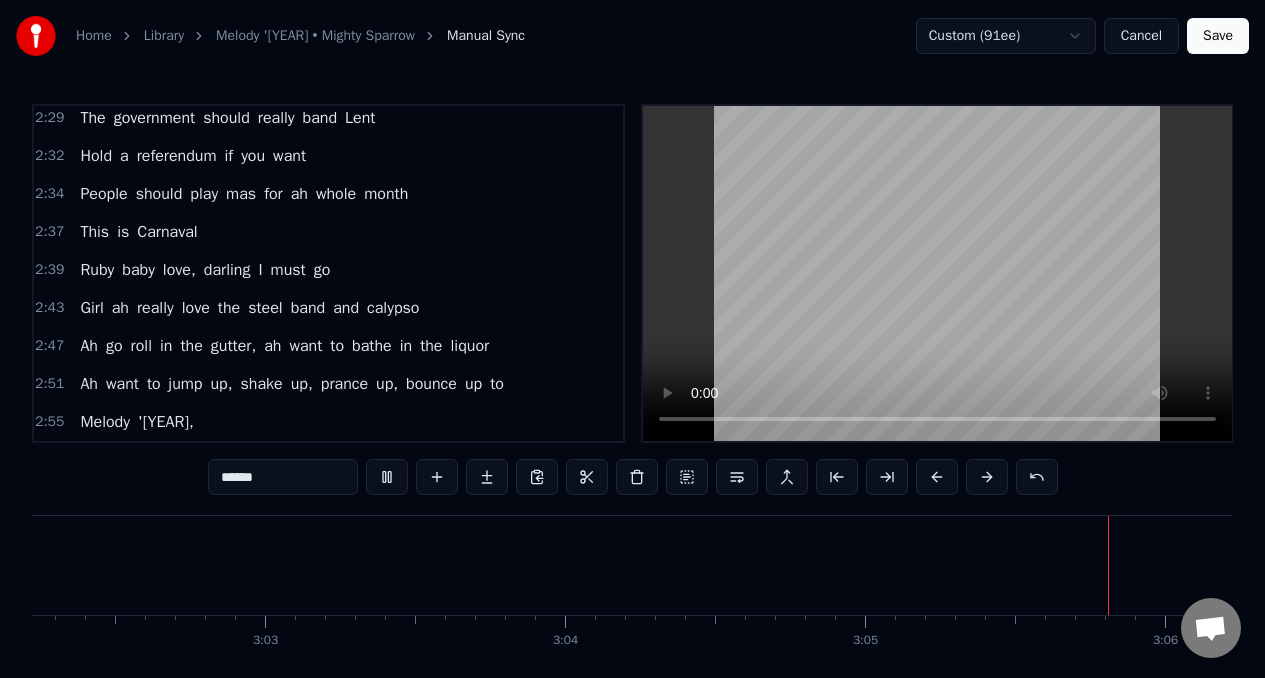 click on "Save" at bounding box center (1218, 36) 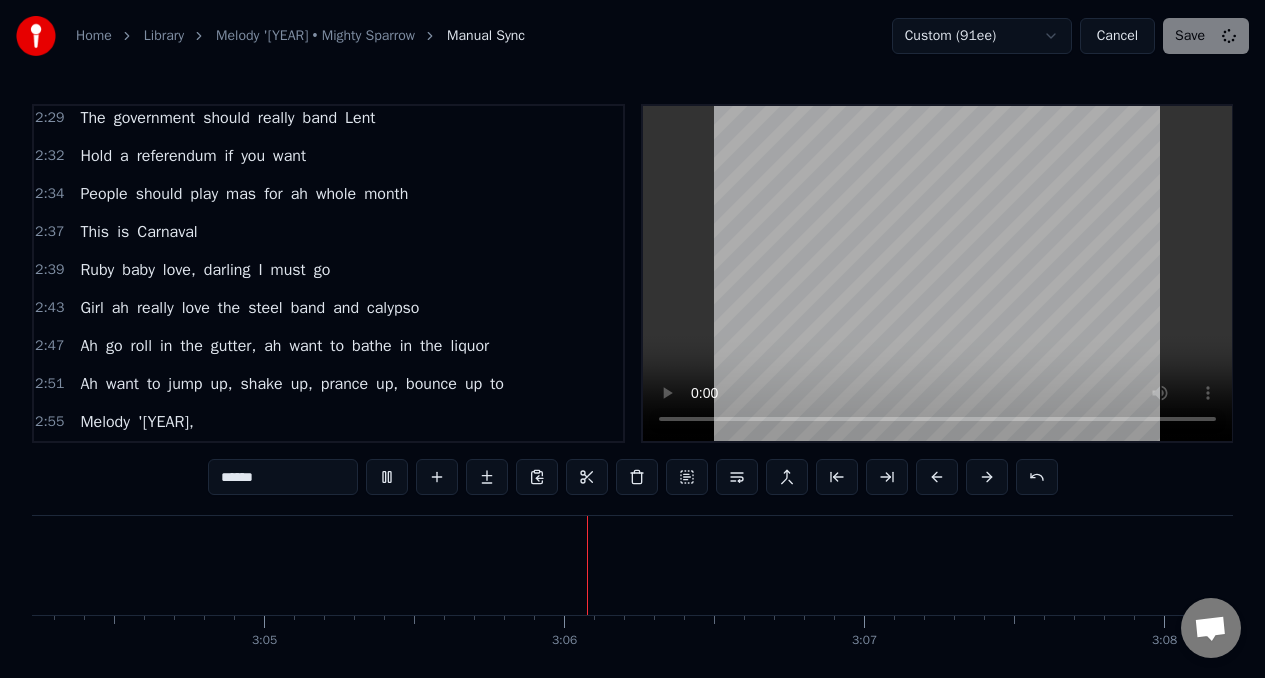 scroll, scrollTop: 0, scrollLeft: 55507, axis: horizontal 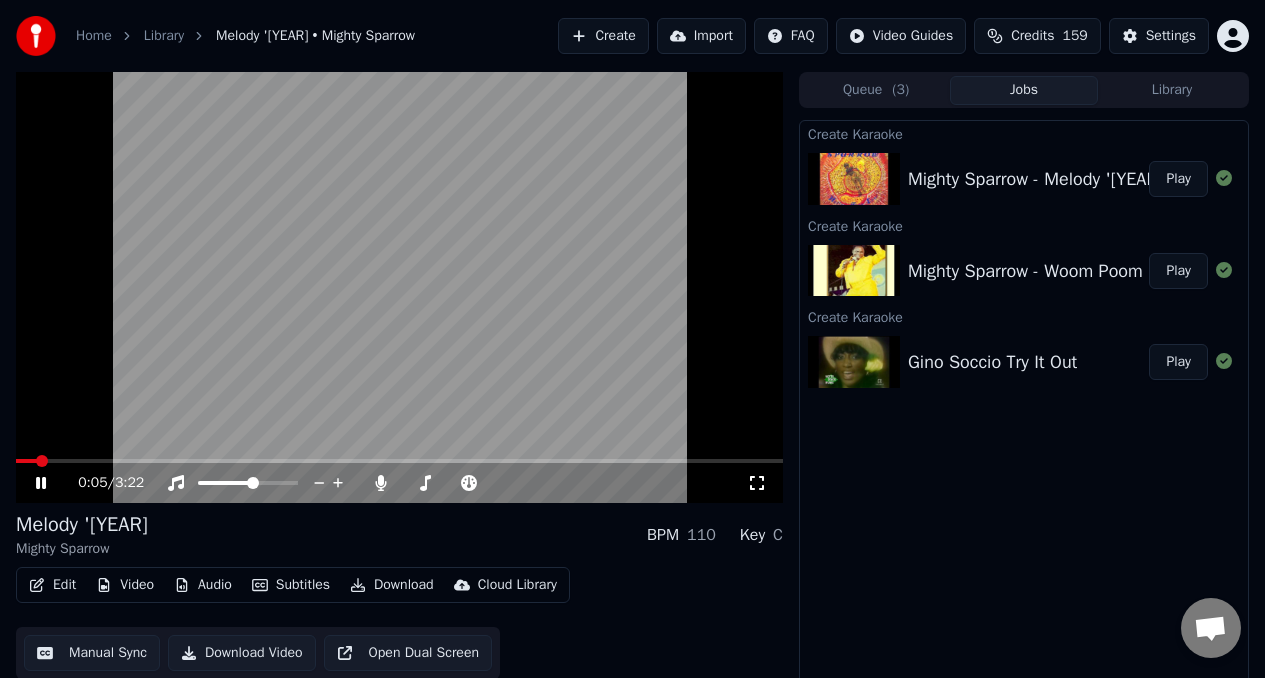 click on "Download Video" at bounding box center [242, 653] 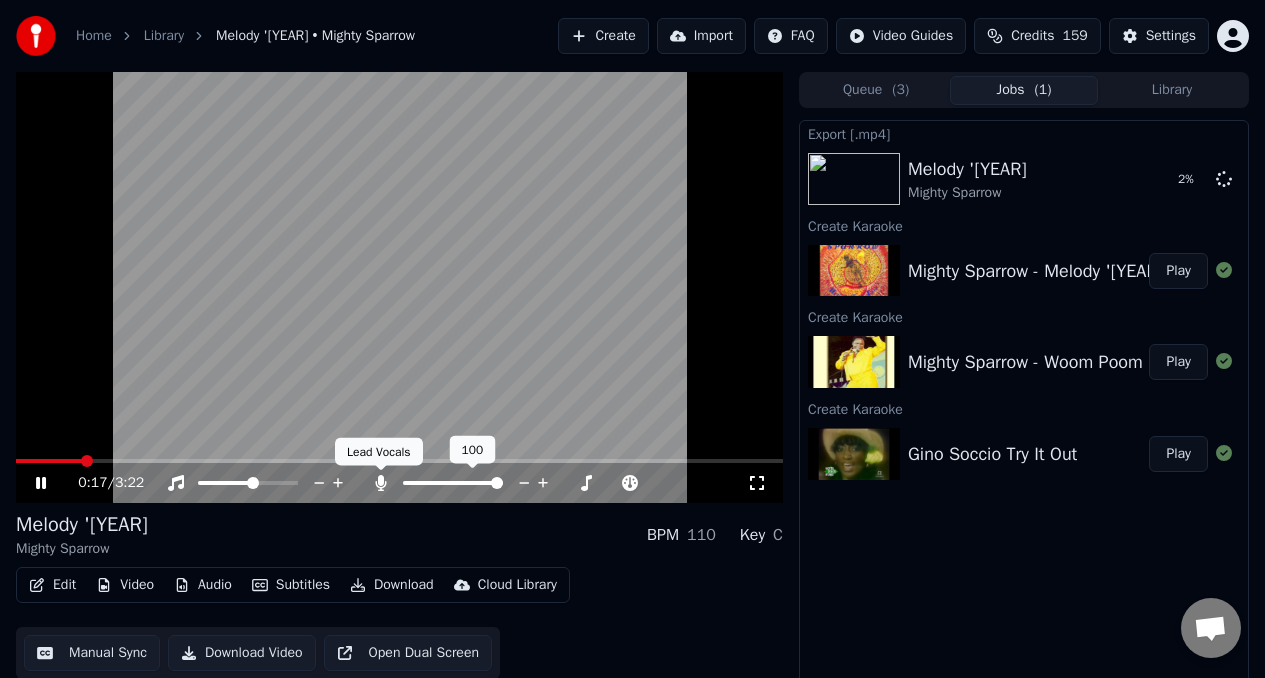 click 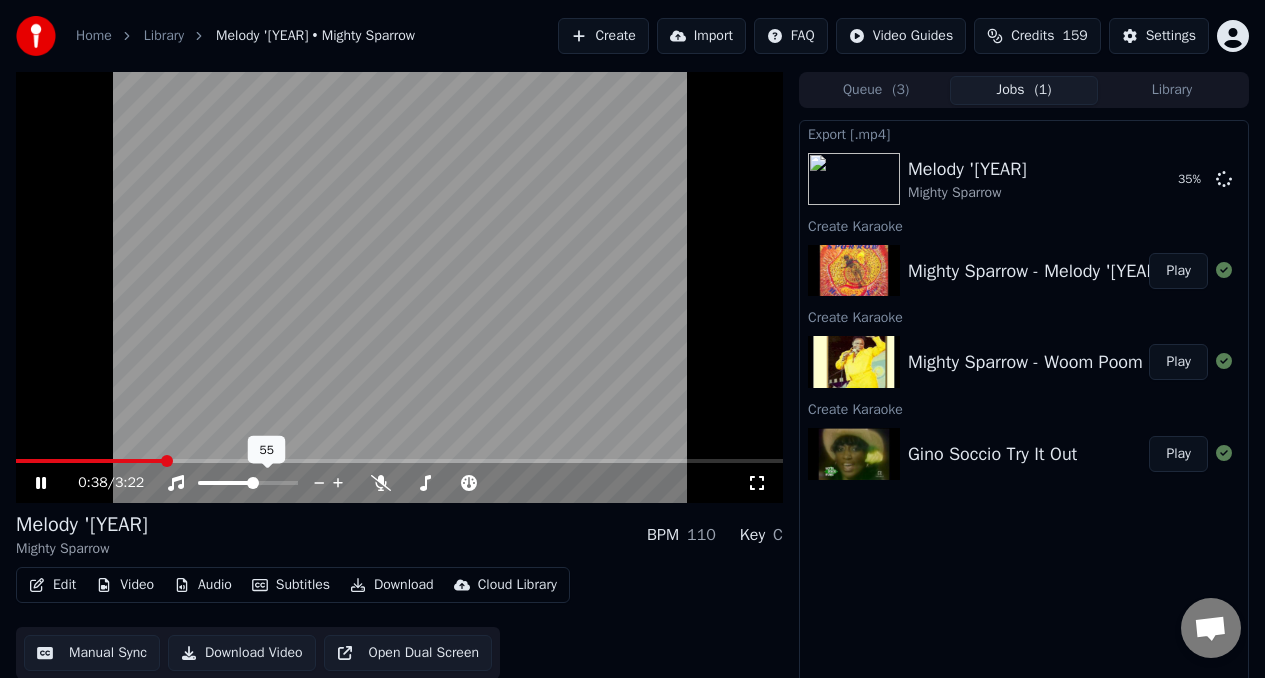 click at bounding box center (266, 483) 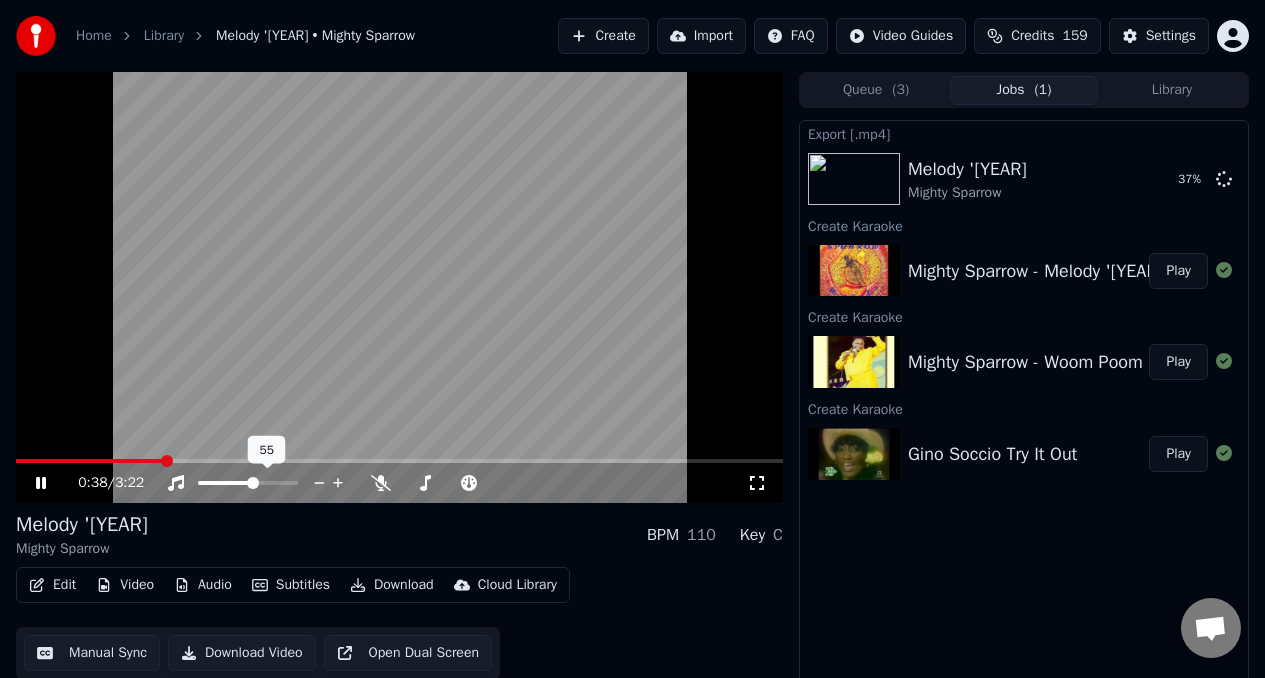 click at bounding box center [248, 483] 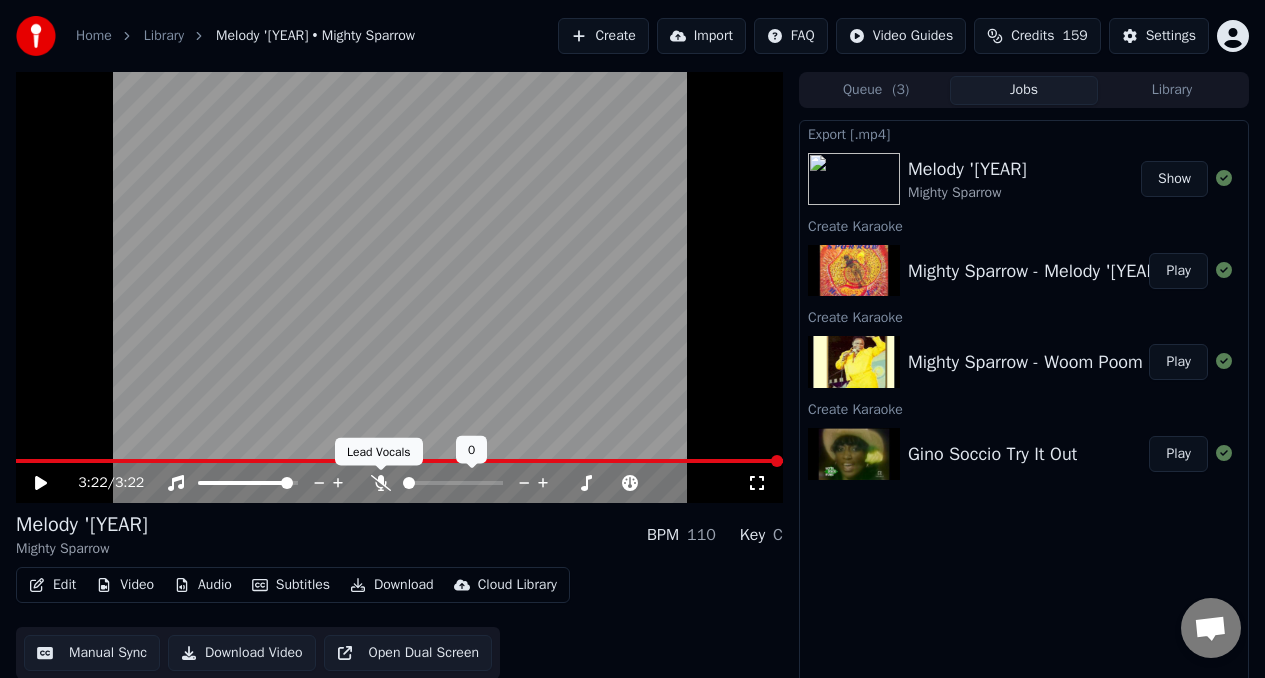 click on "Home Library Melody '72 • Mighty Sparrow Create Import FAQ Video Guides Credits 159 Settings 3:22  /  3:22 Melody '72 Mighty Sparrow BPM 110 Key C Edit Video Audio Subtitles Download Cloud Library Manual Sync Download Video Open Dual Screen Queue ( 3 ) Jobs Library Export [.mp4] Melody '72 Mighty Sparrow Show Create Karaoke Mighty Sparrow - Melody '72 Play Create Karaoke Mighty Sparrow - Woom Poom Play Create Karaoke Gino Soccio Try It Out Play 0 0 Lead Vocals Lead Vocals" at bounding box center (632, 339) 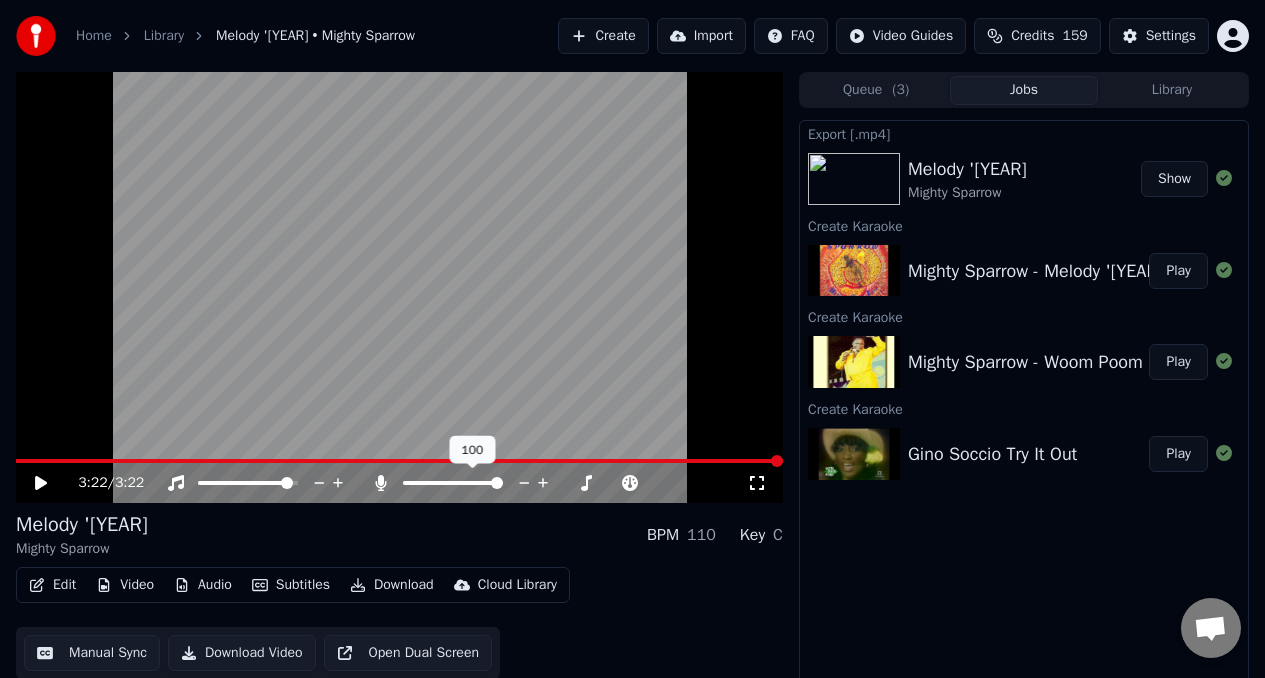 click 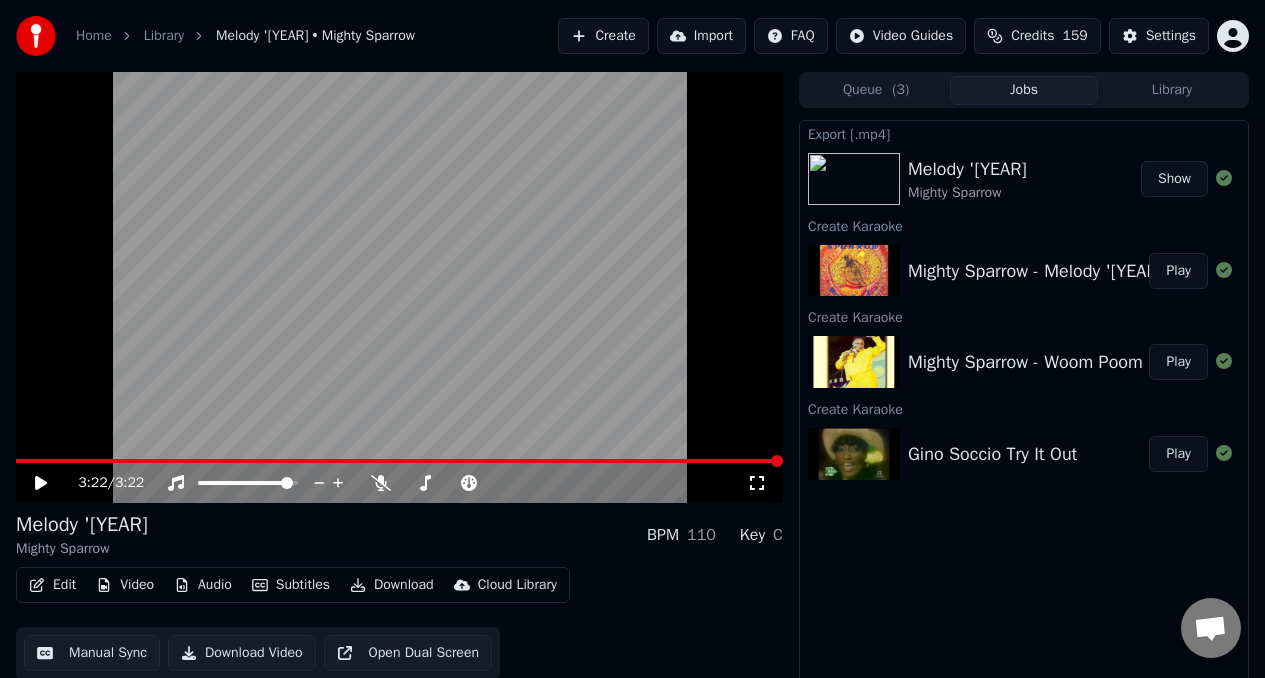 click on "Download Video" at bounding box center [242, 653] 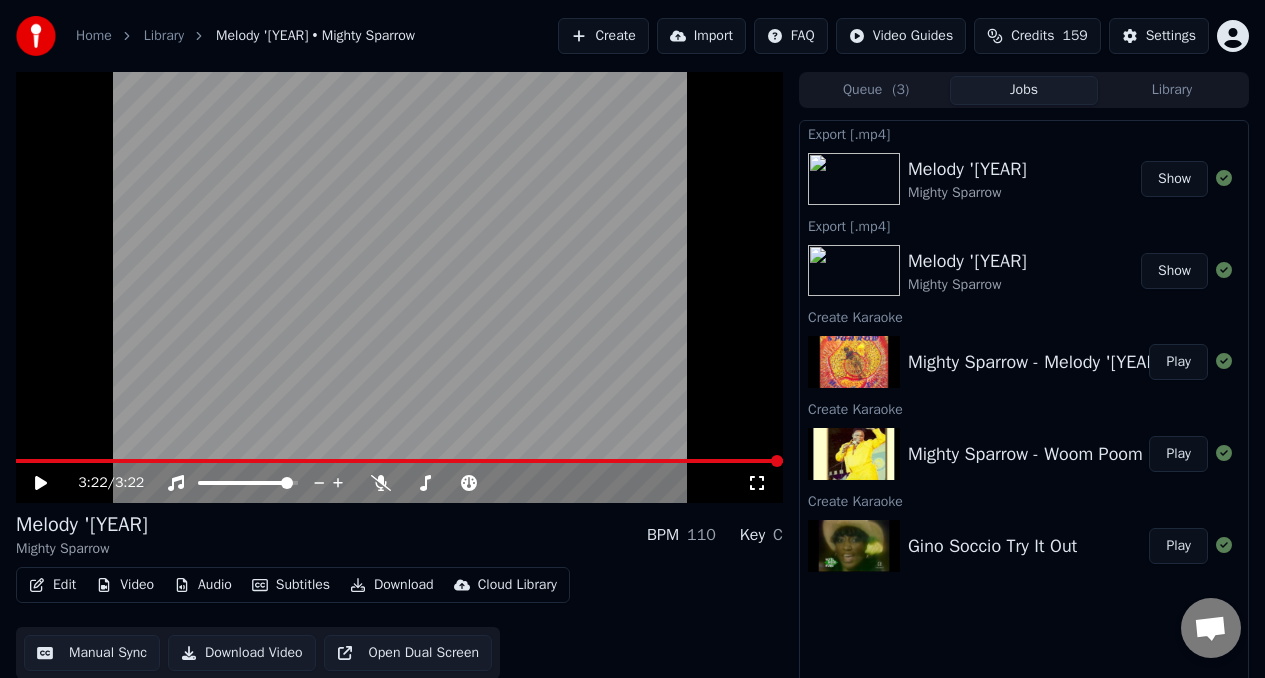 click on "Show" at bounding box center (1174, 179) 